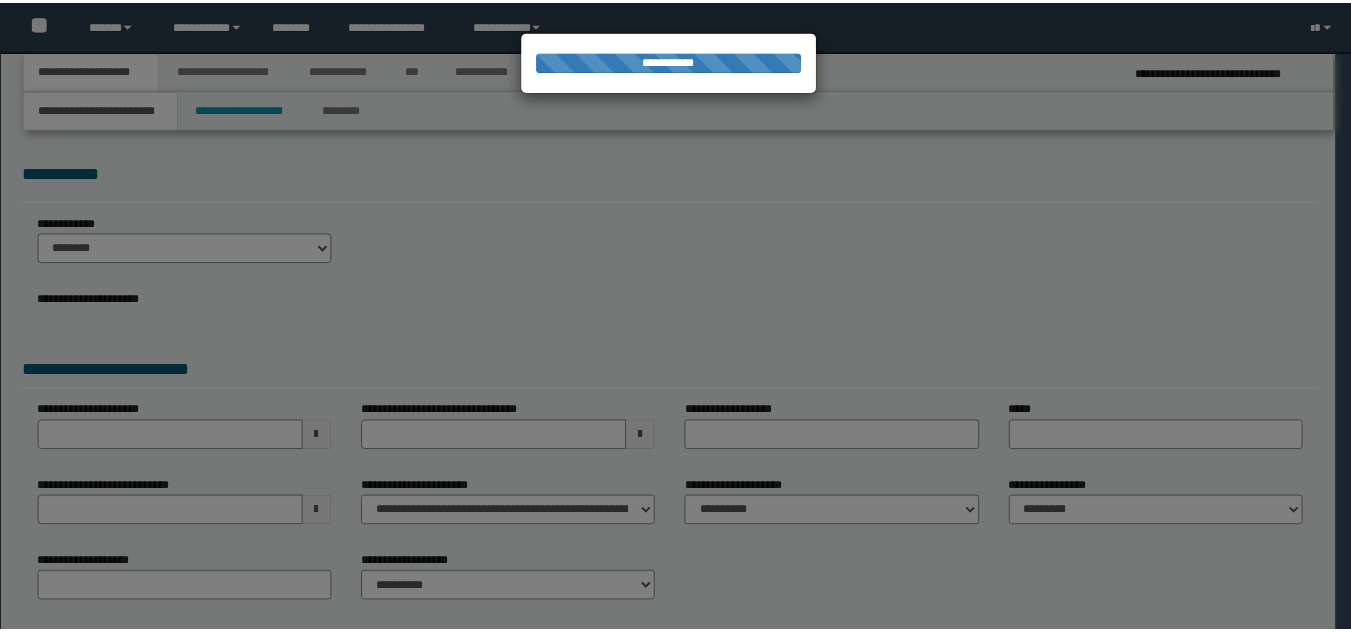 scroll, scrollTop: 0, scrollLeft: 0, axis: both 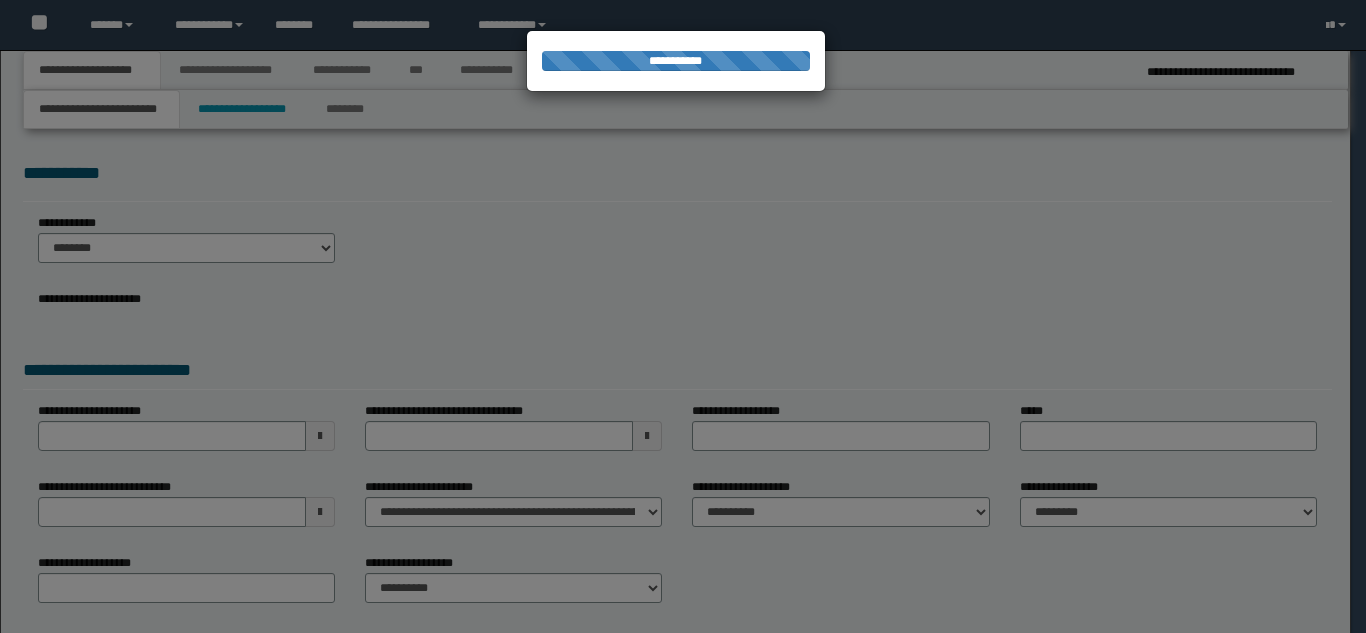select on "*" 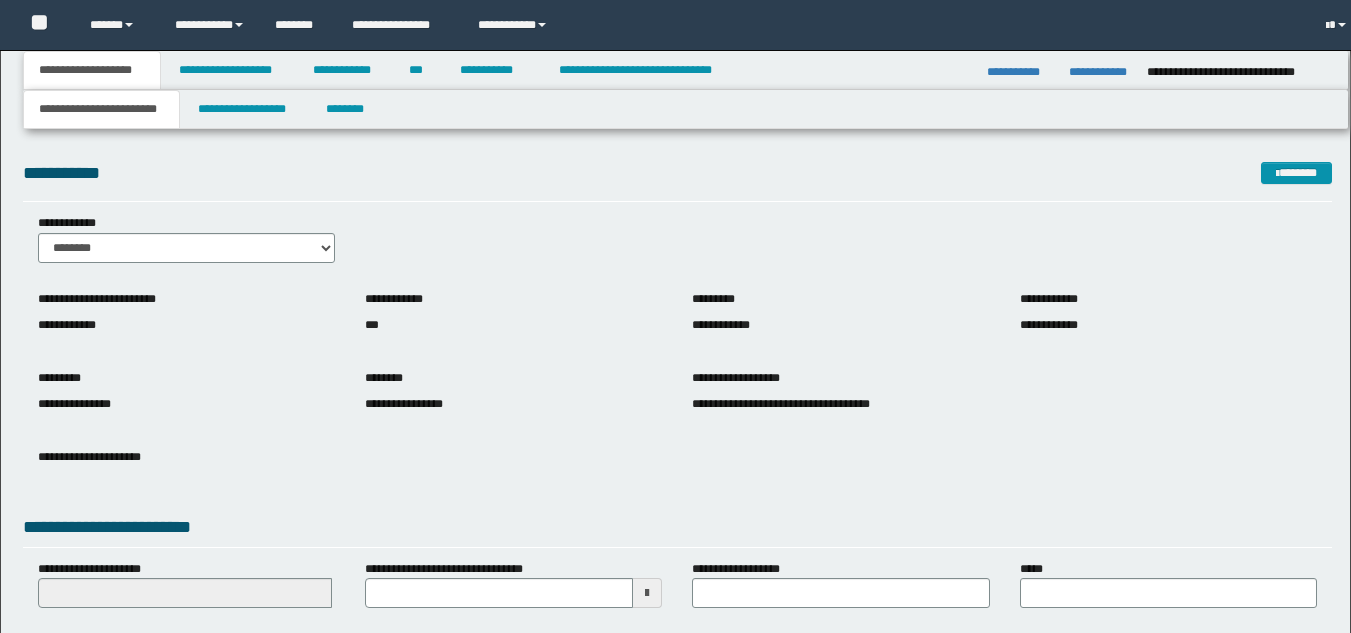 scroll, scrollTop: 0, scrollLeft: 0, axis: both 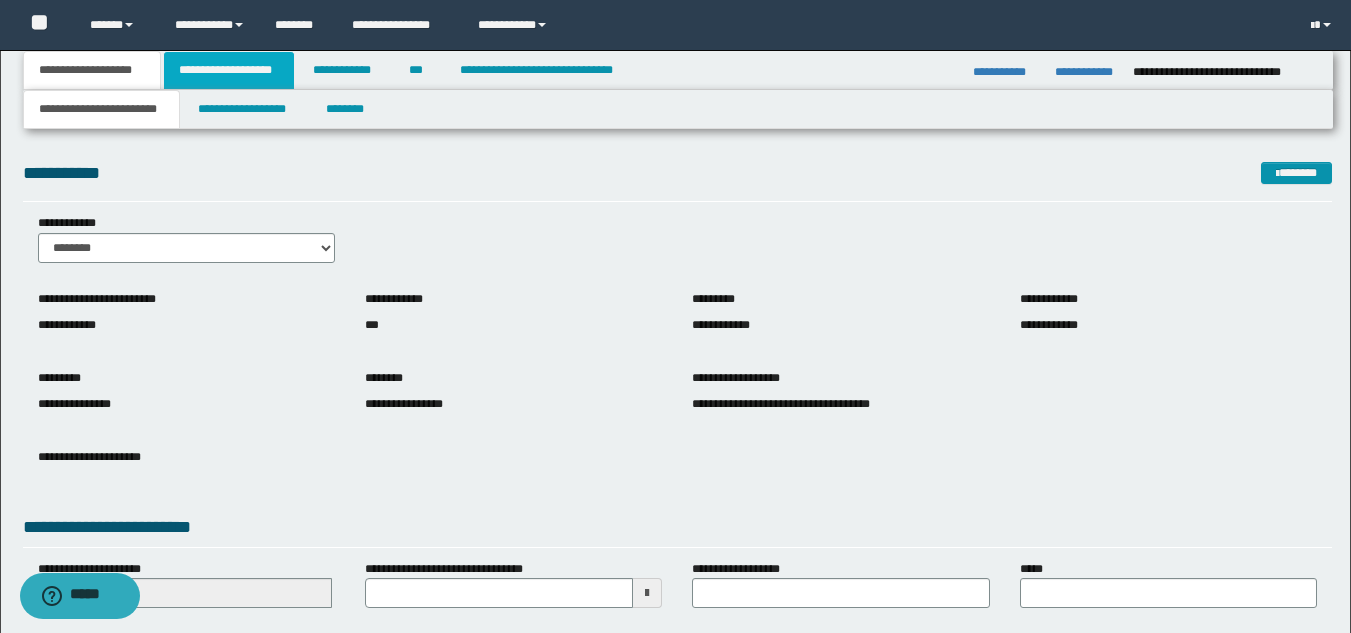 click on "**********" at bounding box center (229, 70) 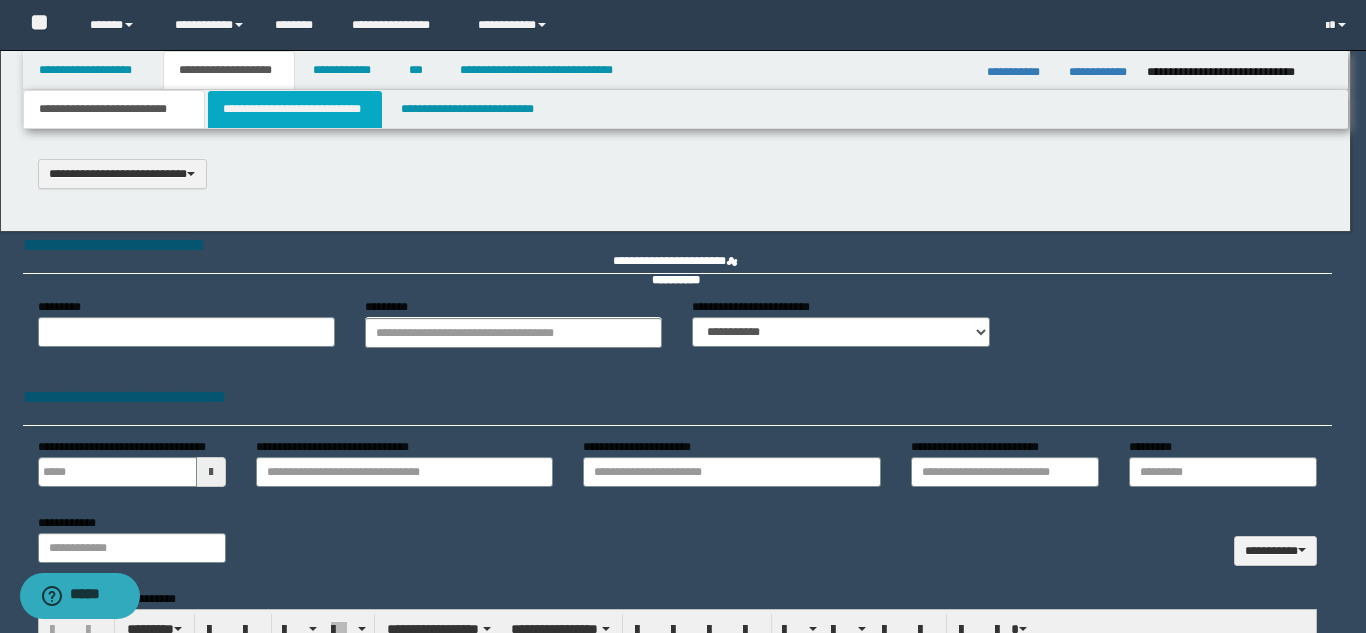 type 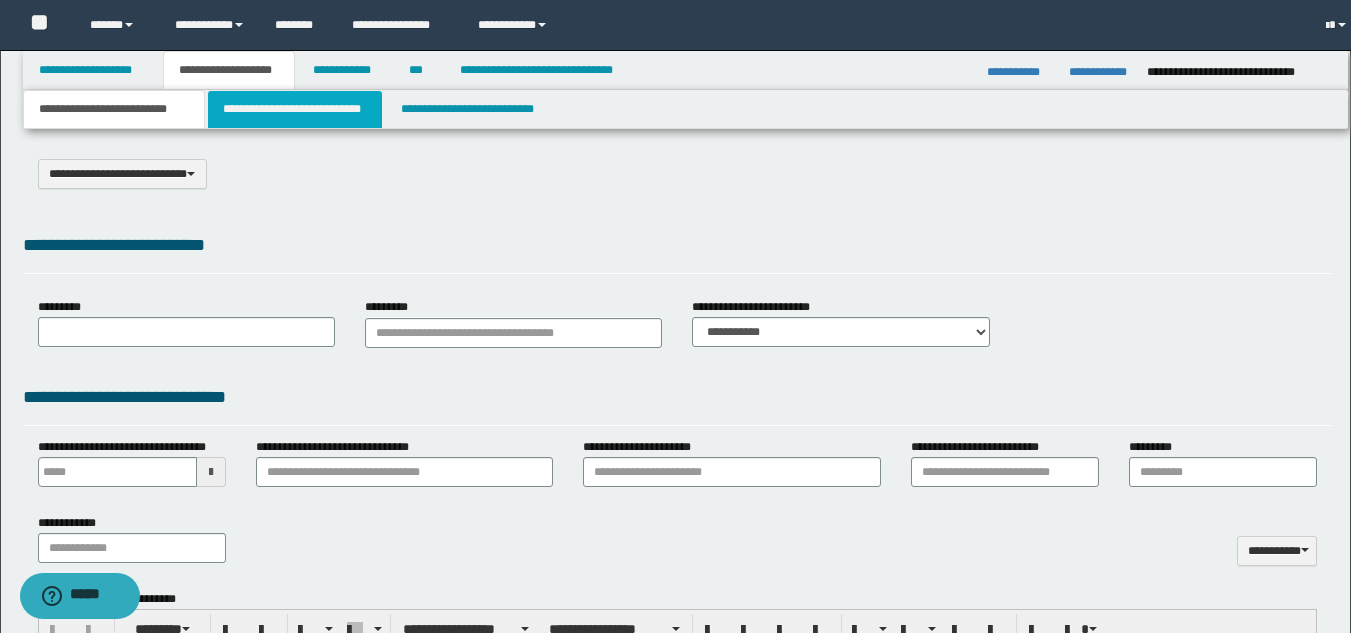 type on "*********" 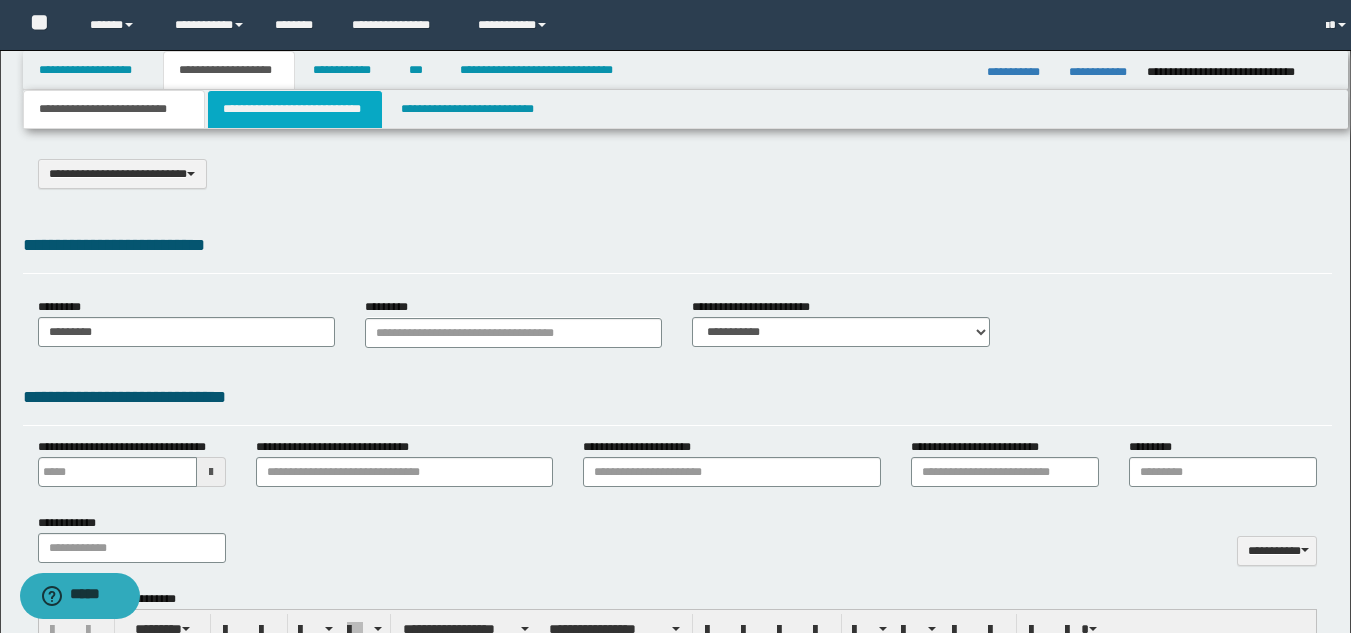 select on "*" 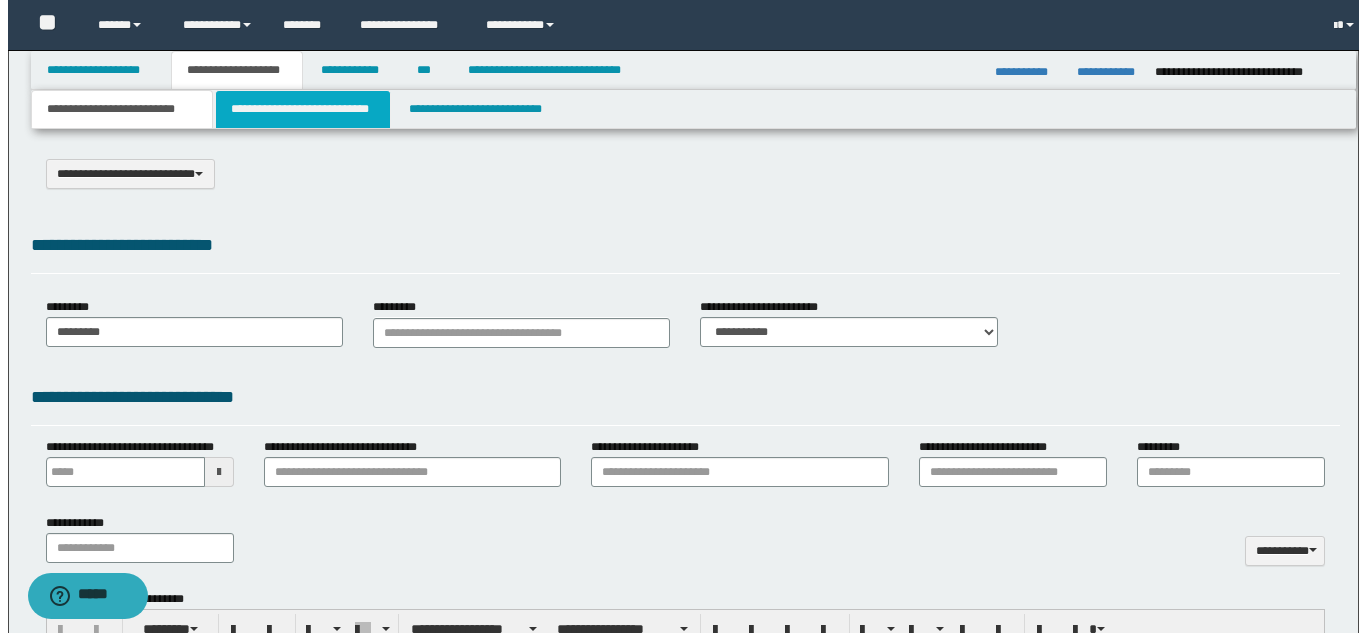 scroll, scrollTop: 0, scrollLeft: 0, axis: both 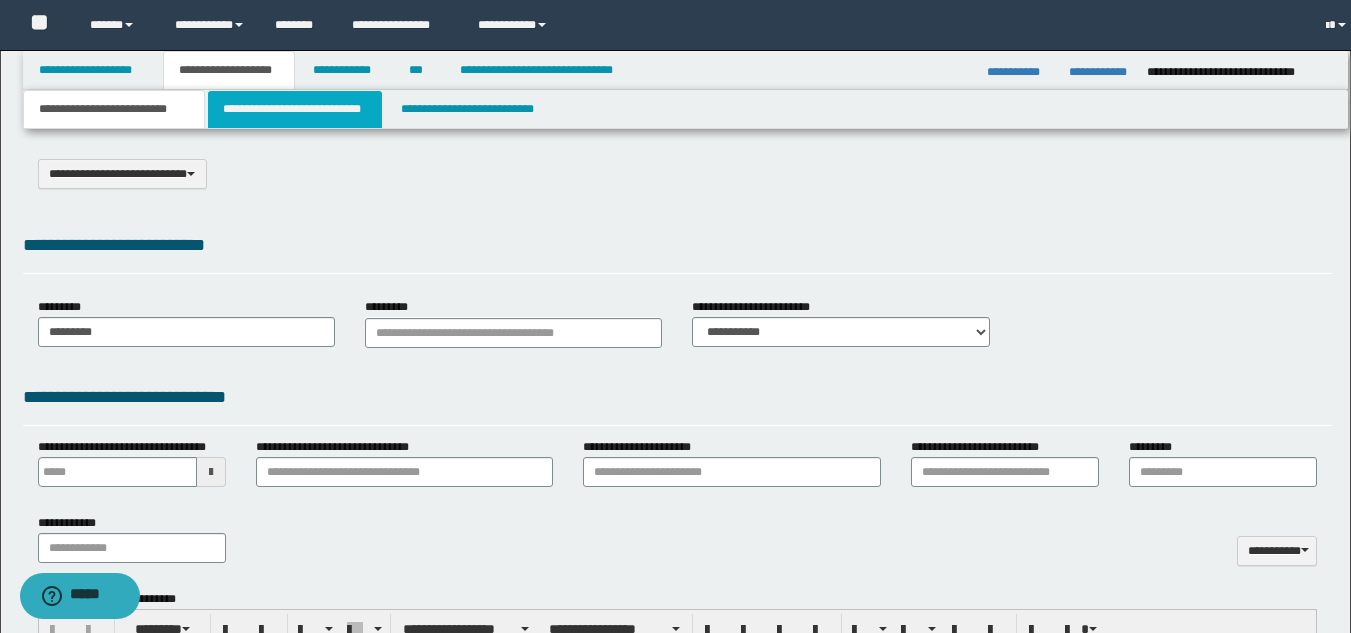 click on "**********" at bounding box center (295, 109) 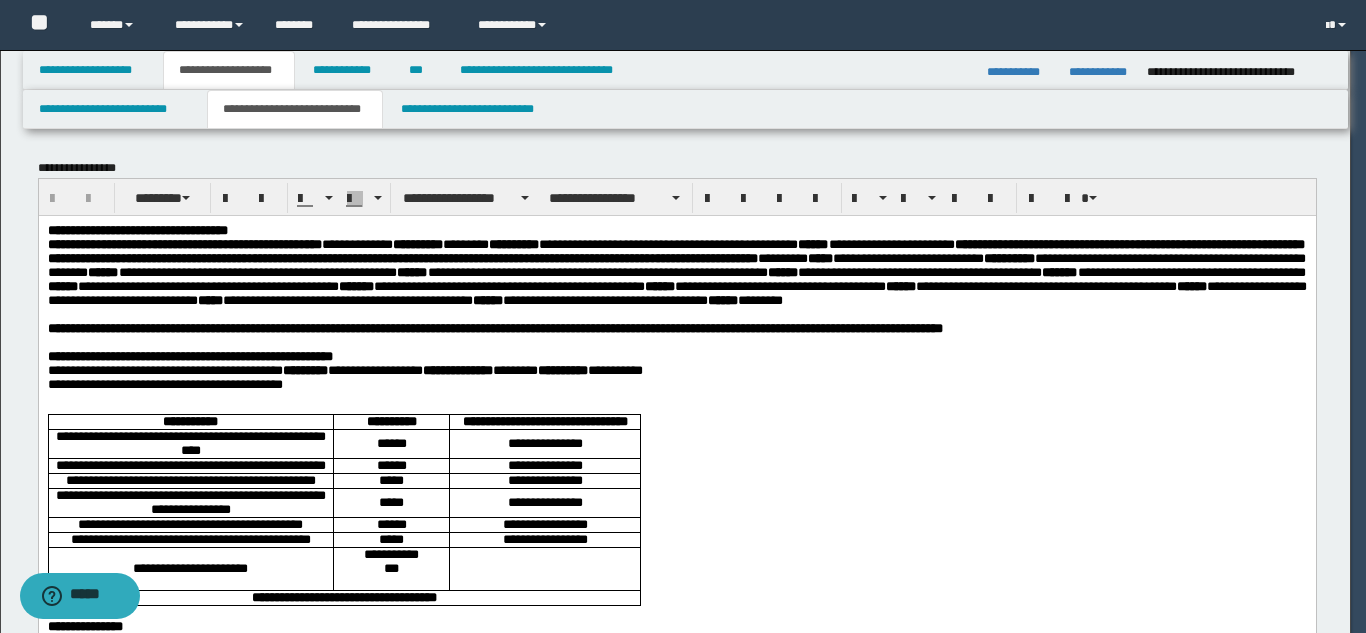 scroll, scrollTop: 0, scrollLeft: 0, axis: both 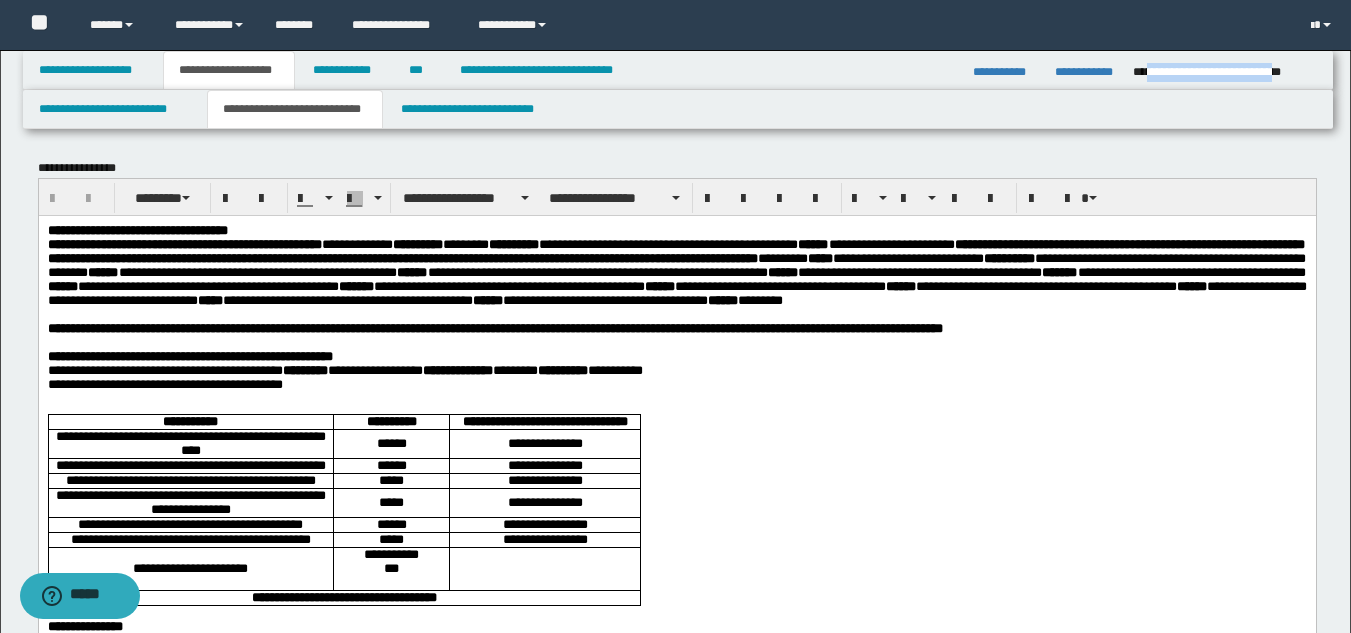 drag, startPoint x: 1144, startPoint y: 73, endPoint x: 1313, endPoint y: 82, distance: 169.23947 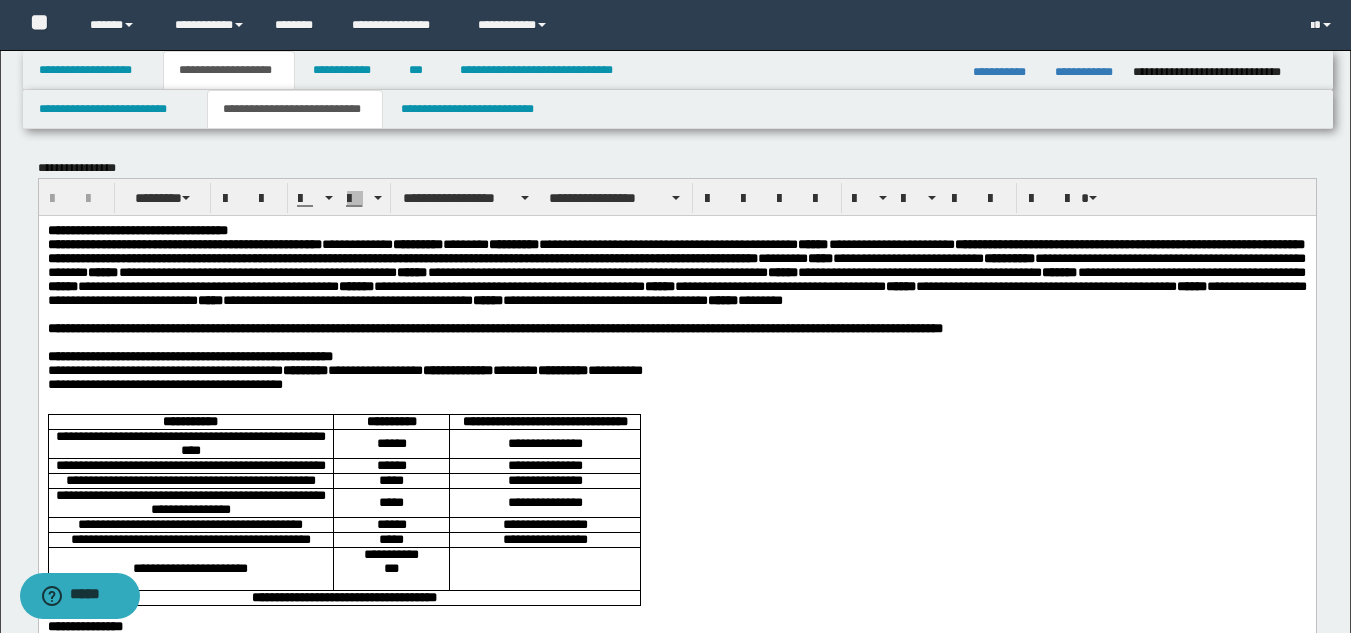click on "**********" at bounding box center (1227, 72) 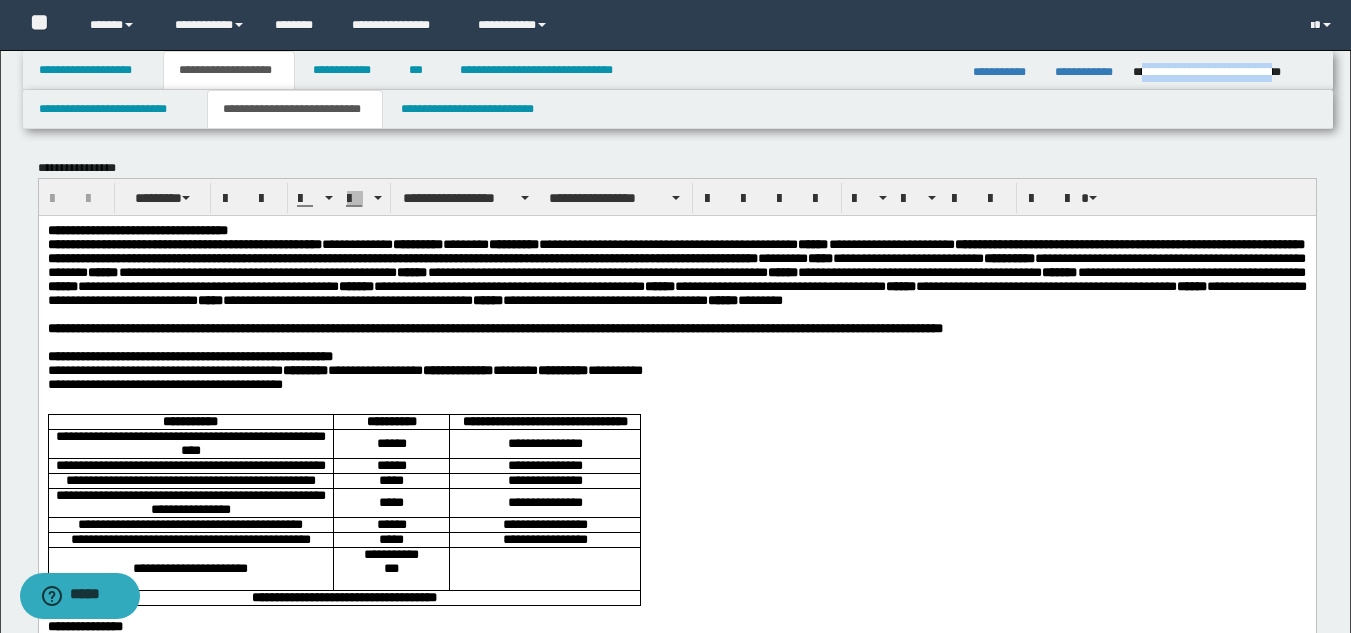 drag, startPoint x: 1139, startPoint y: 74, endPoint x: 1254, endPoint y: 65, distance: 115.35164 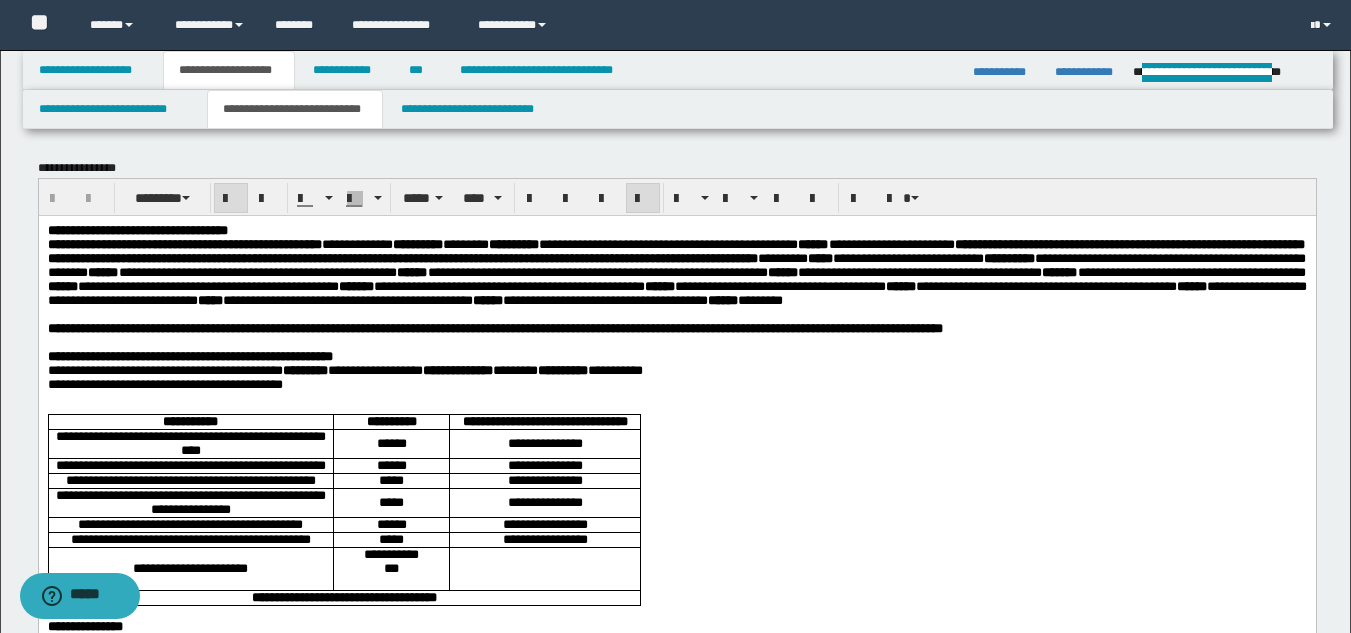 drag, startPoint x: 855, startPoint y: 354, endPoint x: 903, endPoint y: 355, distance: 48.010414 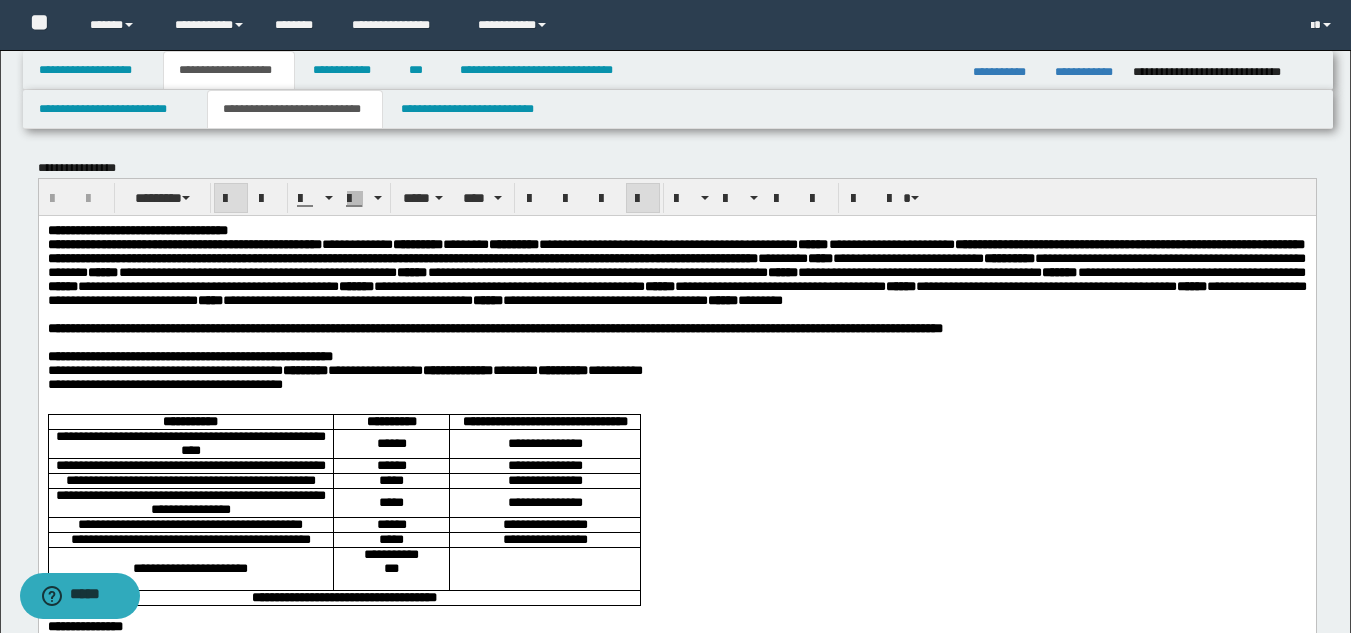 click on "**********" at bounding box center (678, 109) 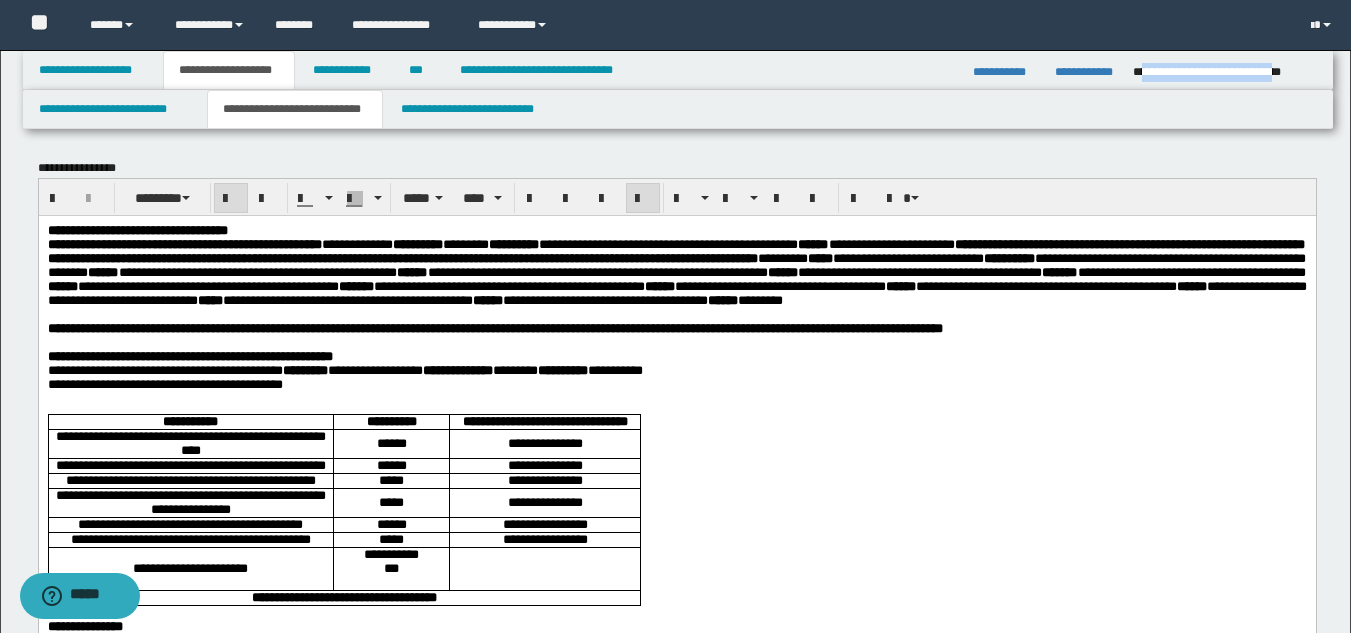 drag, startPoint x: 1145, startPoint y: 68, endPoint x: 1315, endPoint y: 81, distance: 170.49634 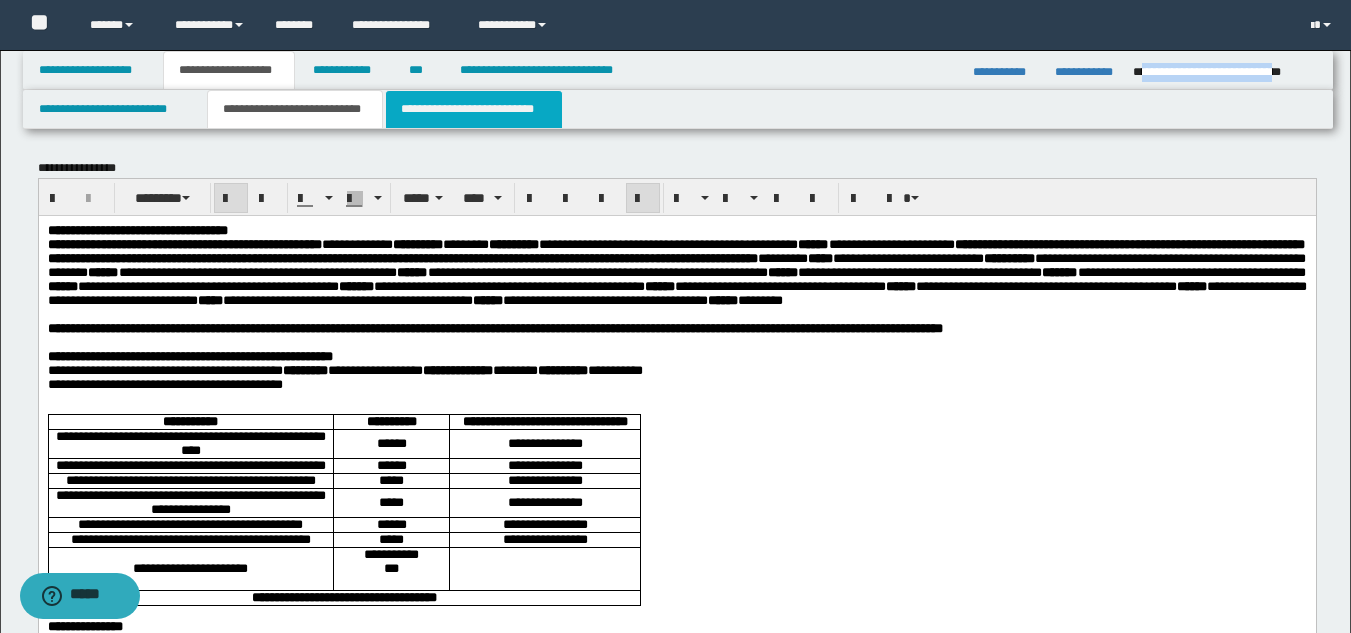 click on "**********" at bounding box center [474, 109] 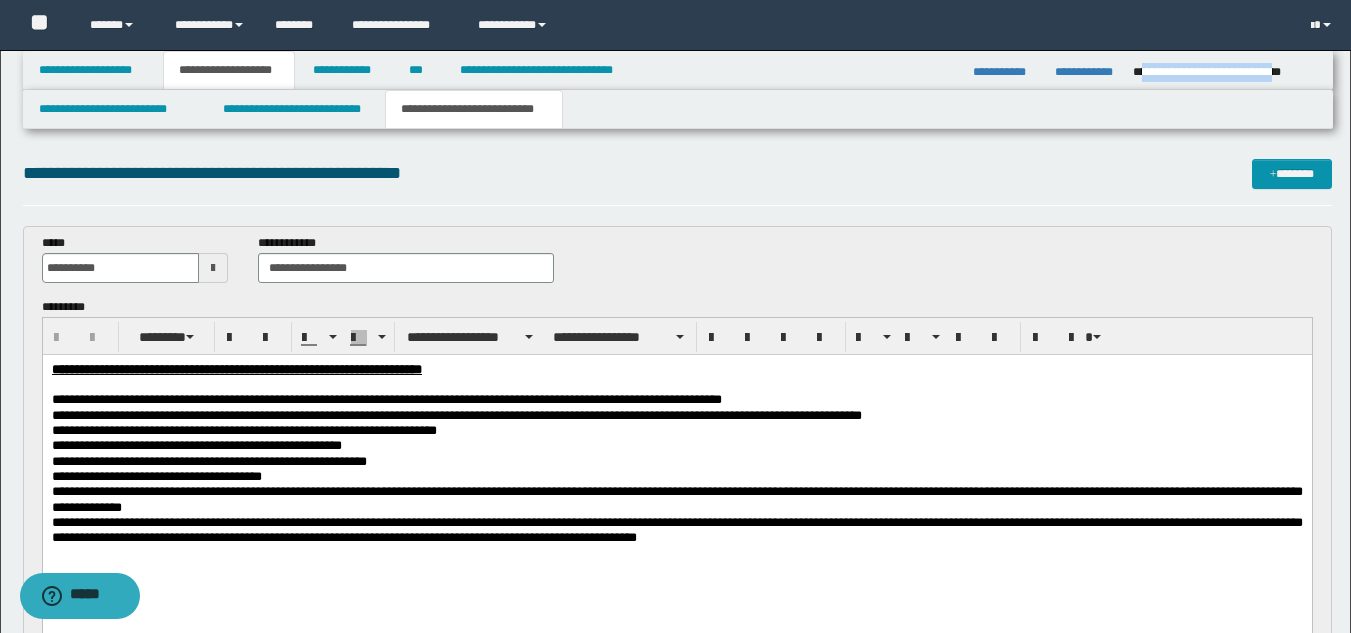 scroll, scrollTop: 0, scrollLeft: 0, axis: both 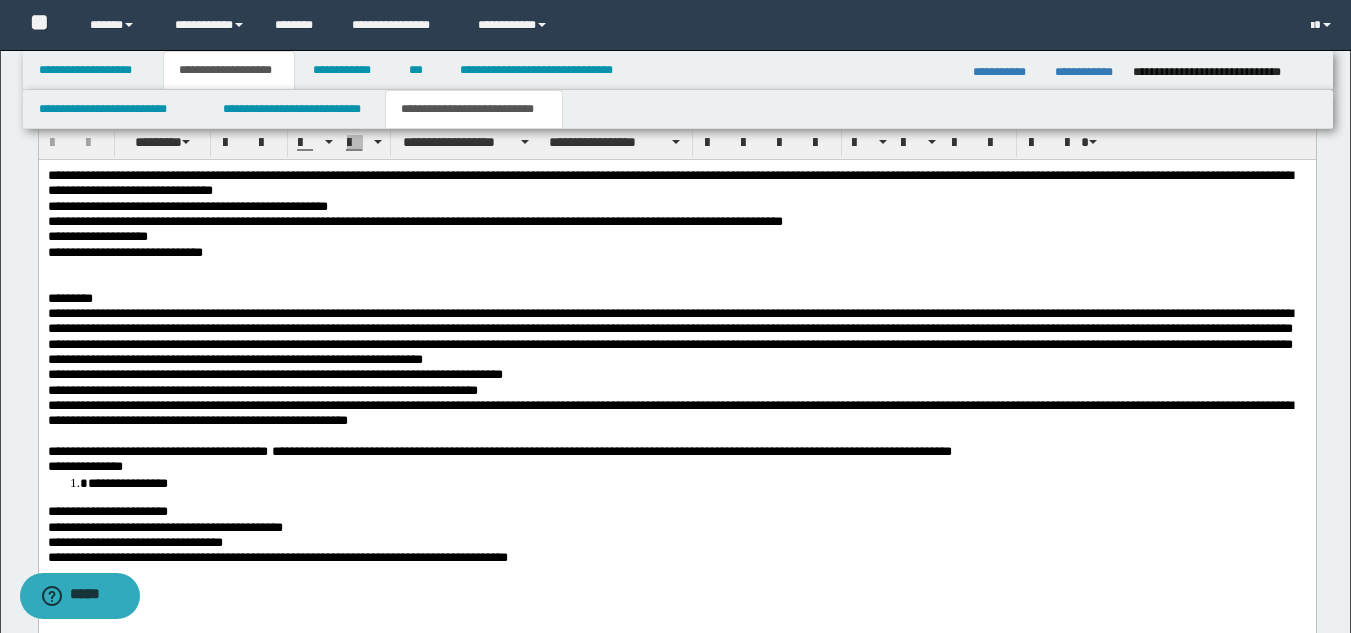 click on "**********" at bounding box center (1006, 72) 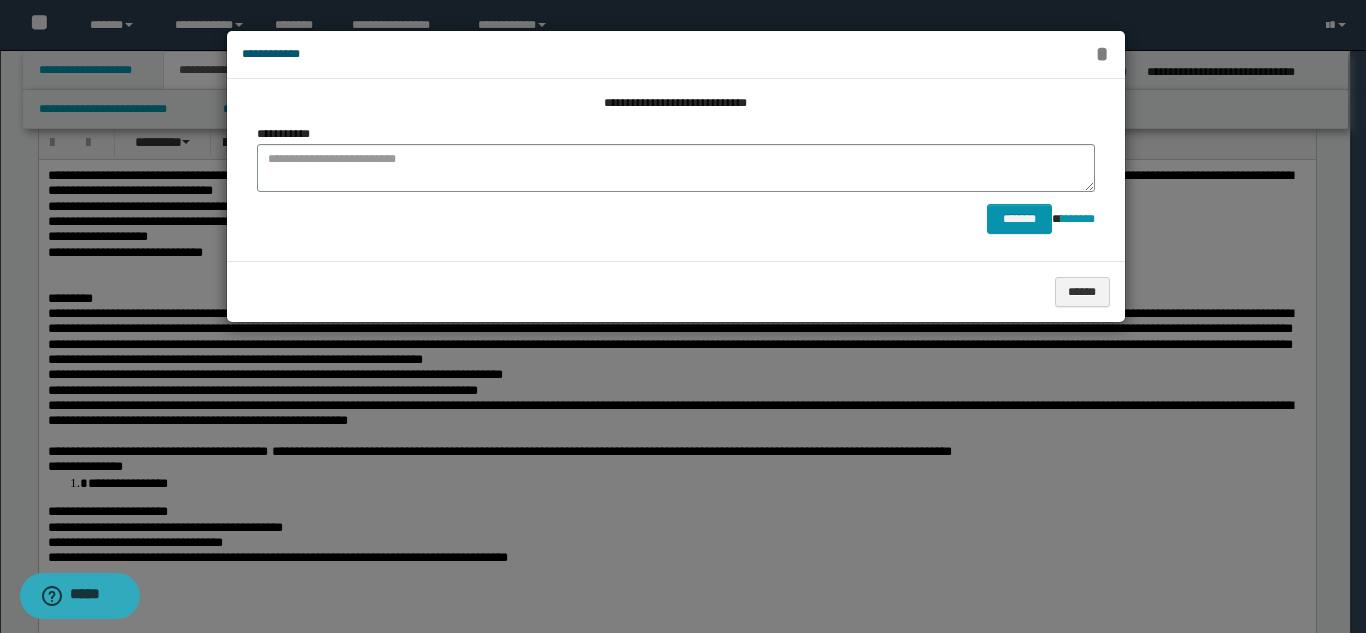 drag, startPoint x: 1104, startPoint y: 60, endPoint x: 1088, endPoint y: 84, distance: 28.84441 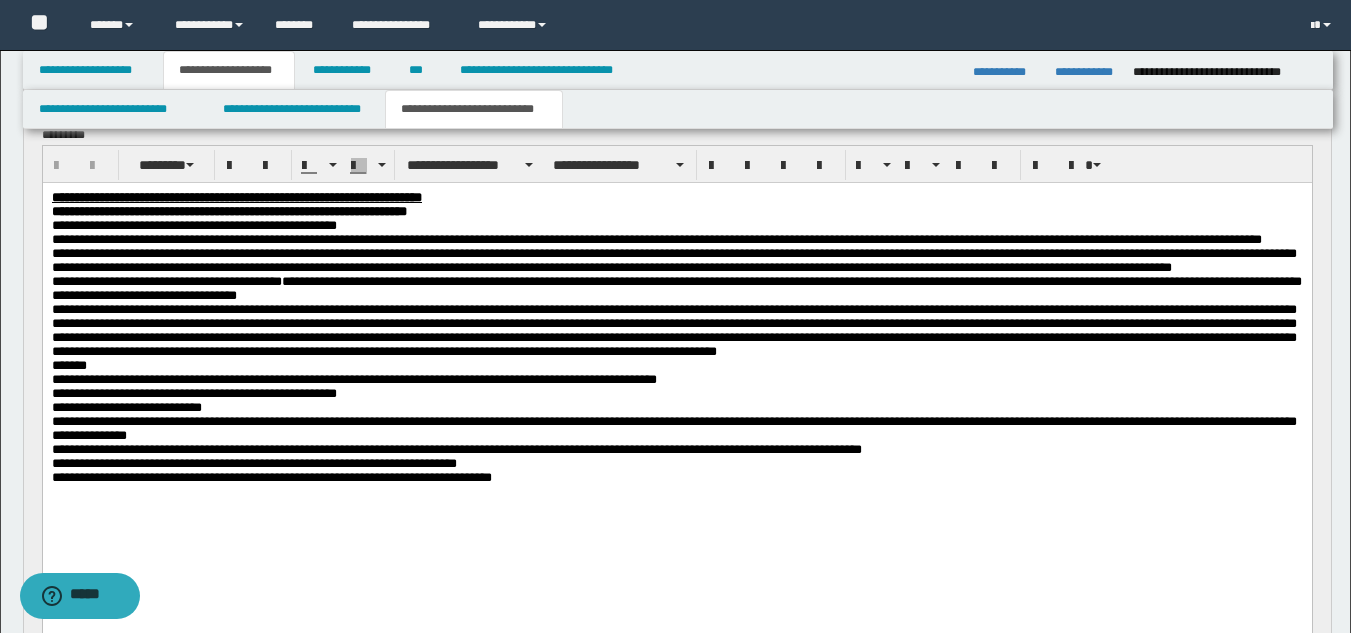 scroll, scrollTop: 708, scrollLeft: 0, axis: vertical 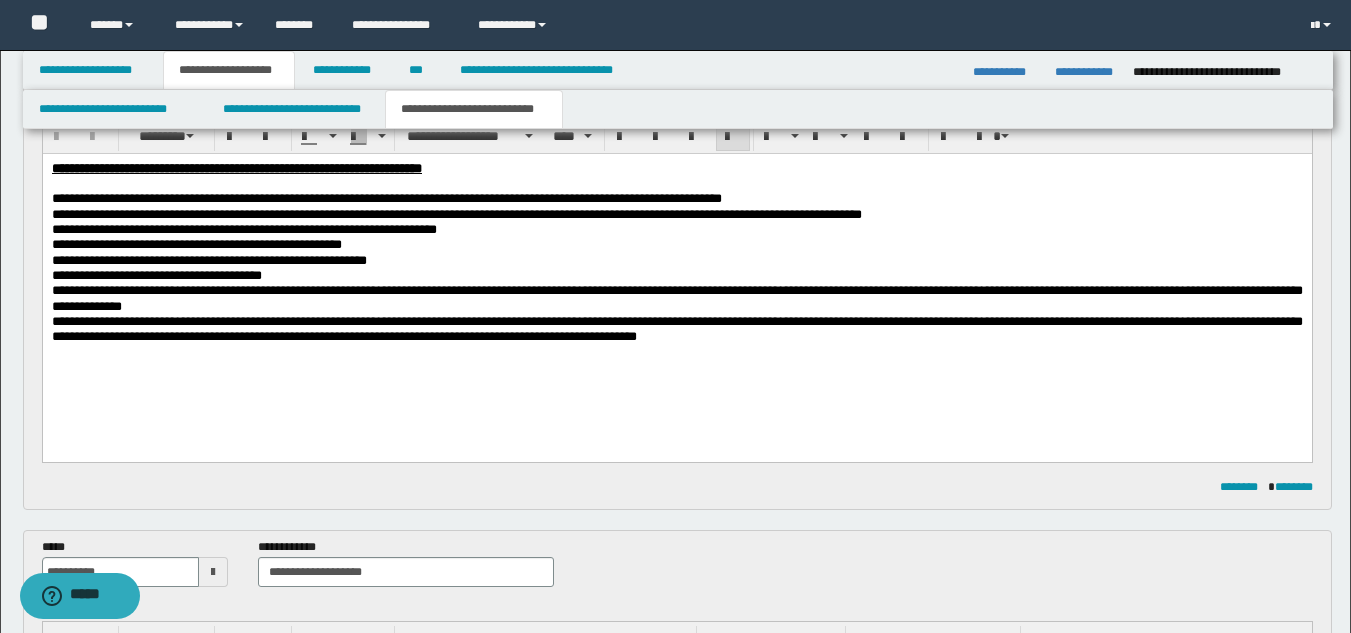 click at bounding box center (676, 183) 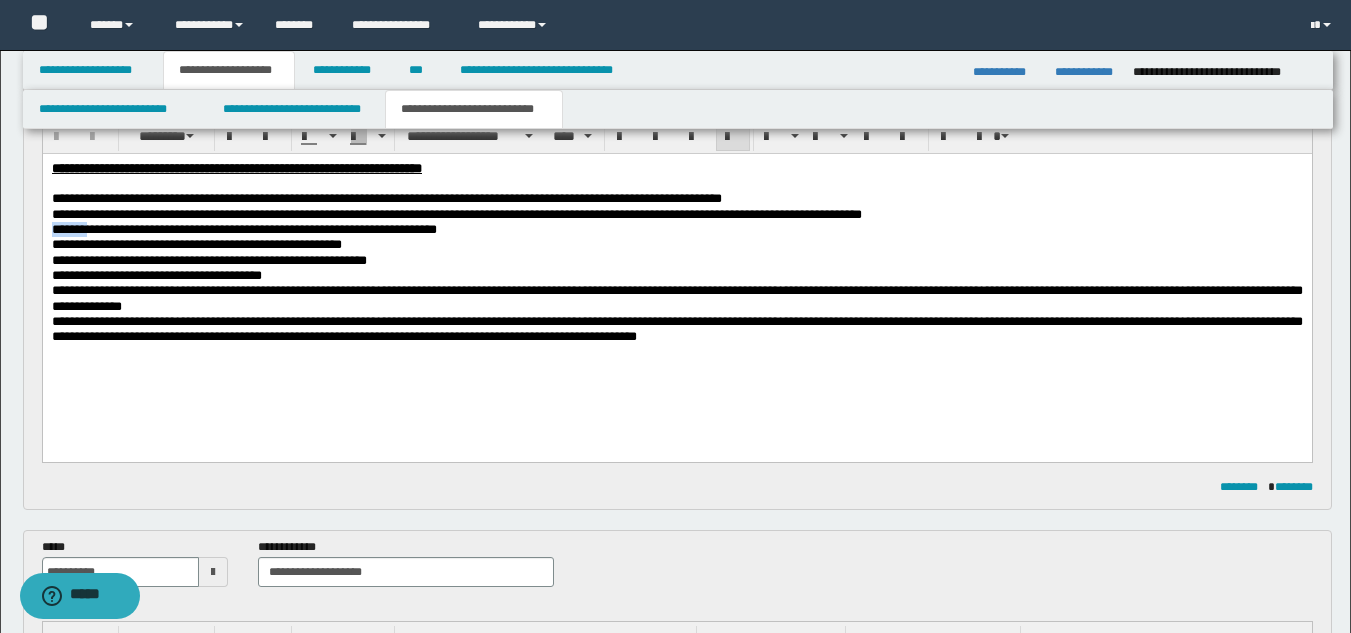 type 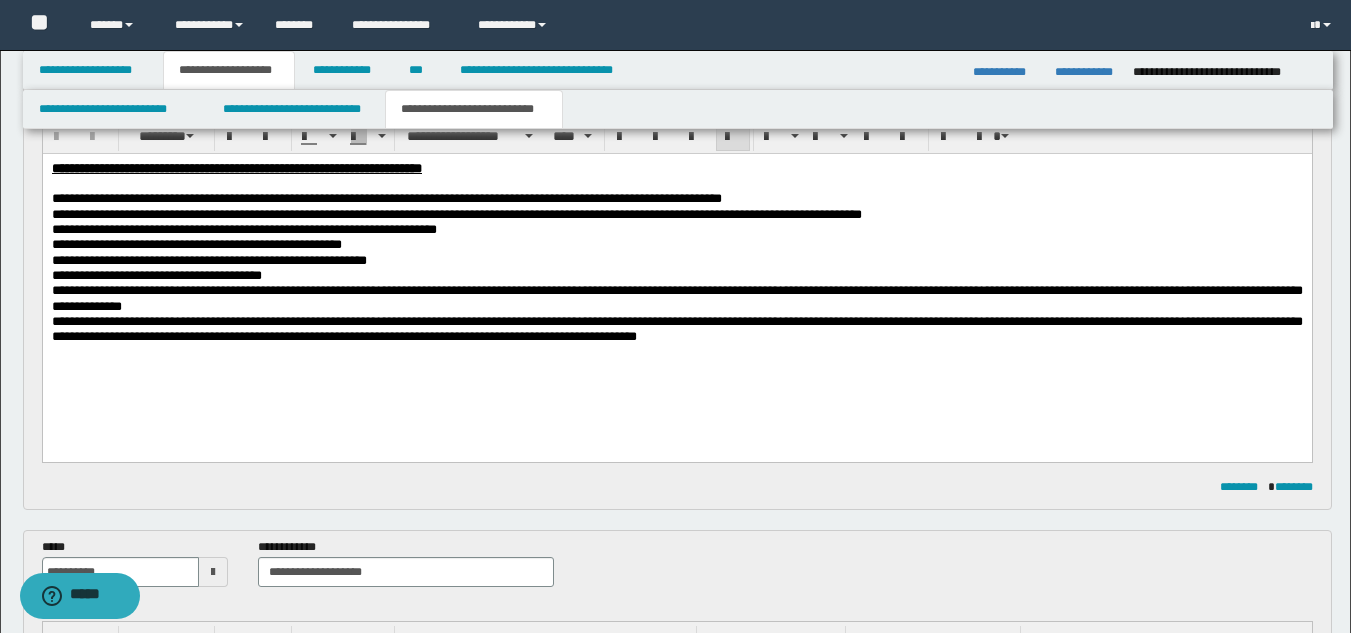 click on "**********" at bounding box center (676, 275) 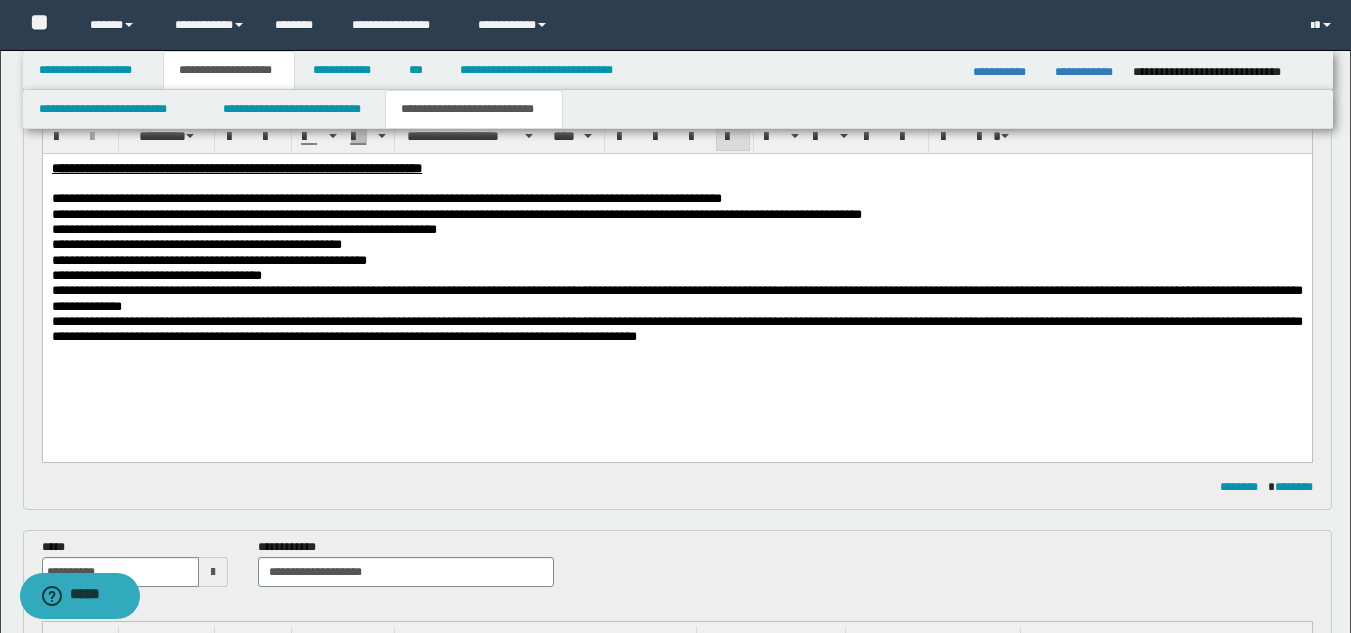 click on "**********" at bounding box center [676, 329] 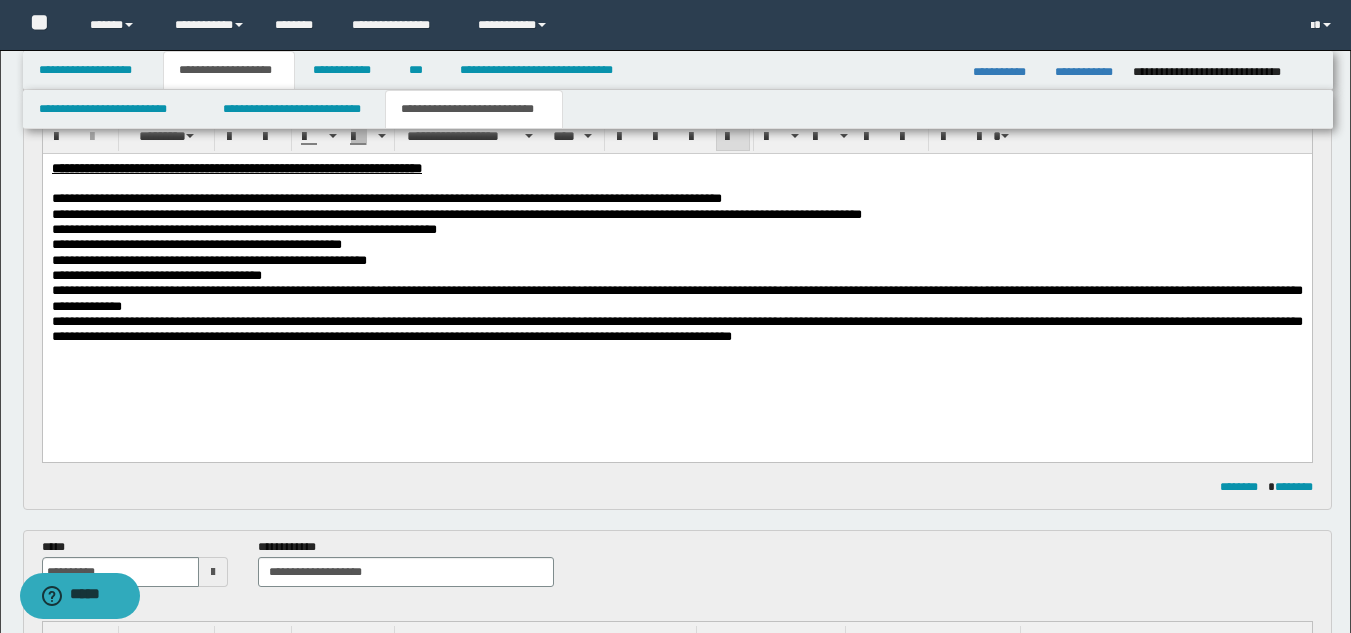 click on "**********" at bounding box center [676, 329] 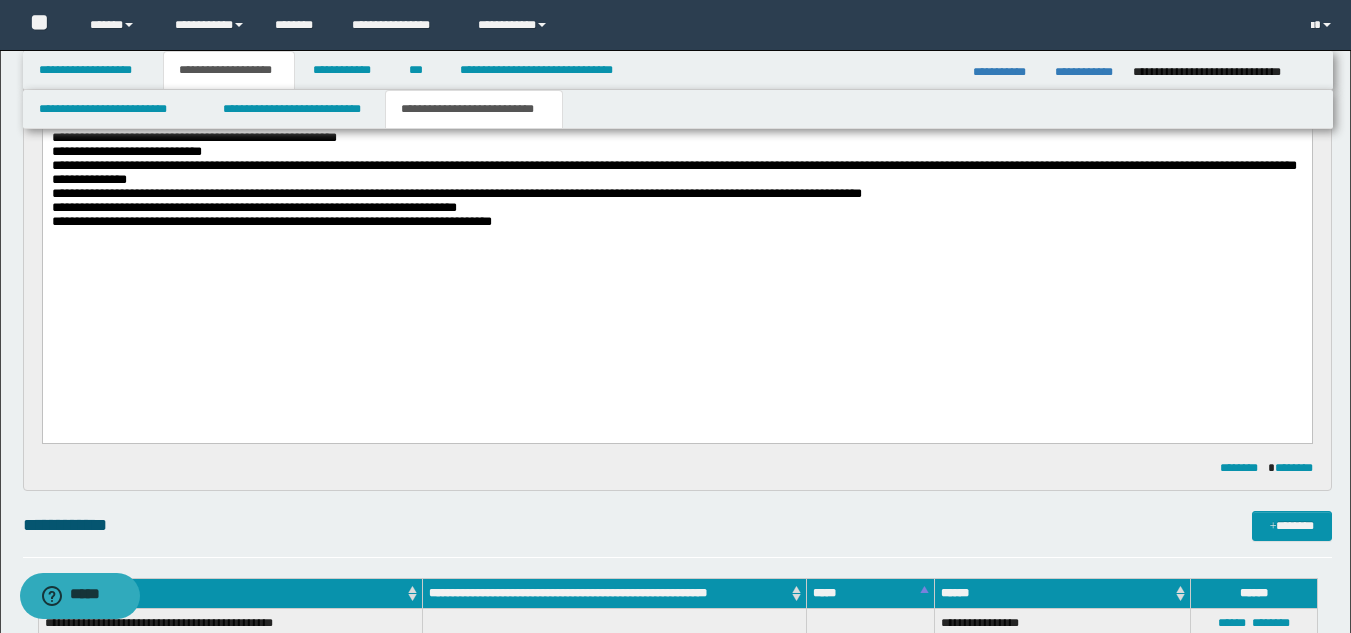 scroll, scrollTop: 945, scrollLeft: 0, axis: vertical 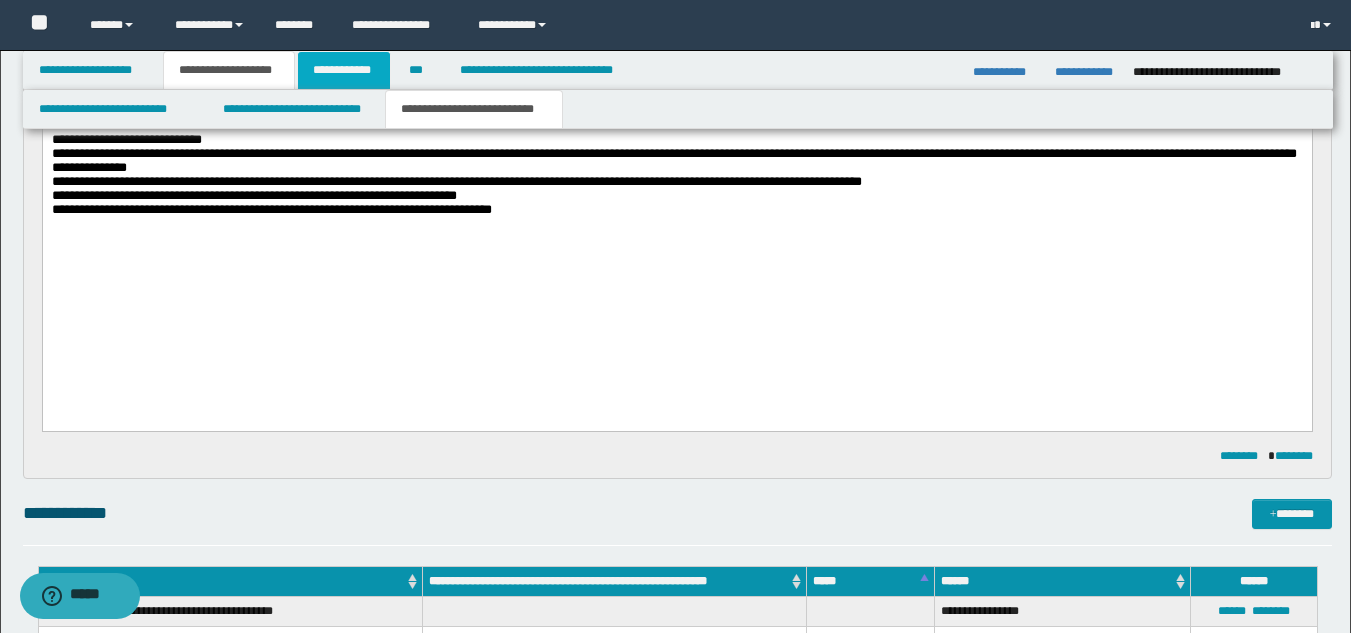 click on "**********" at bounding box center [344, 70] 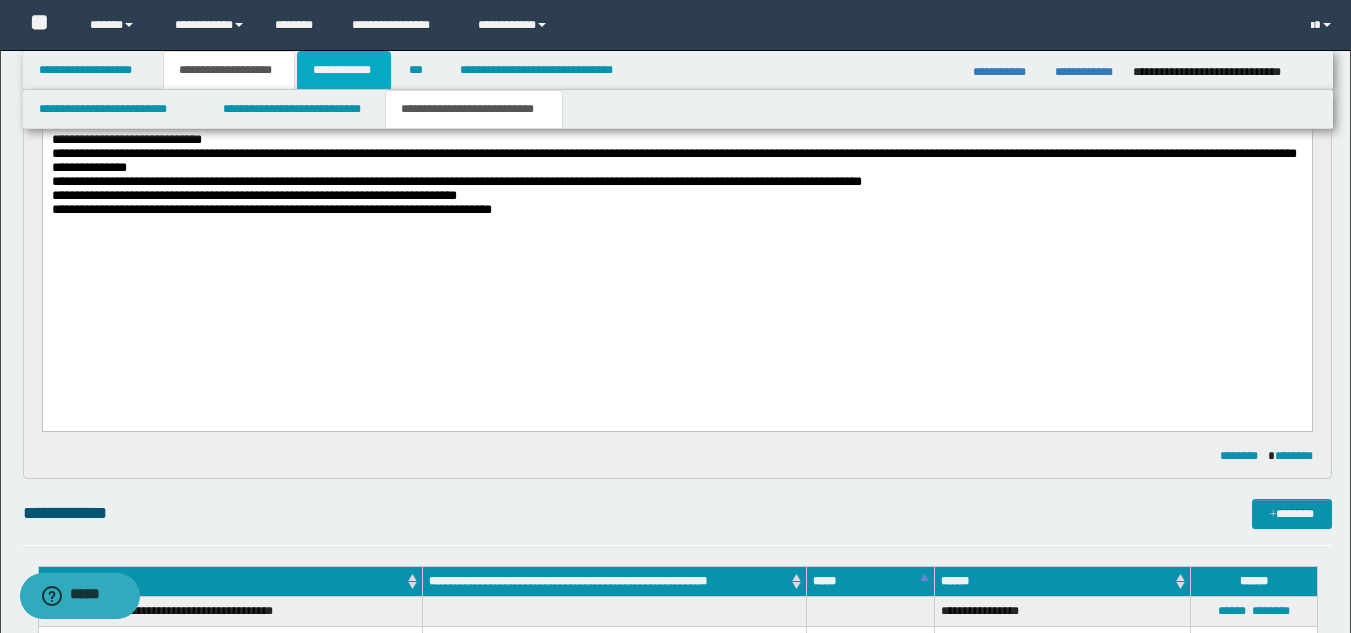 scroll, scrollTop: 516, scrollLeft: 0, axis: vertical 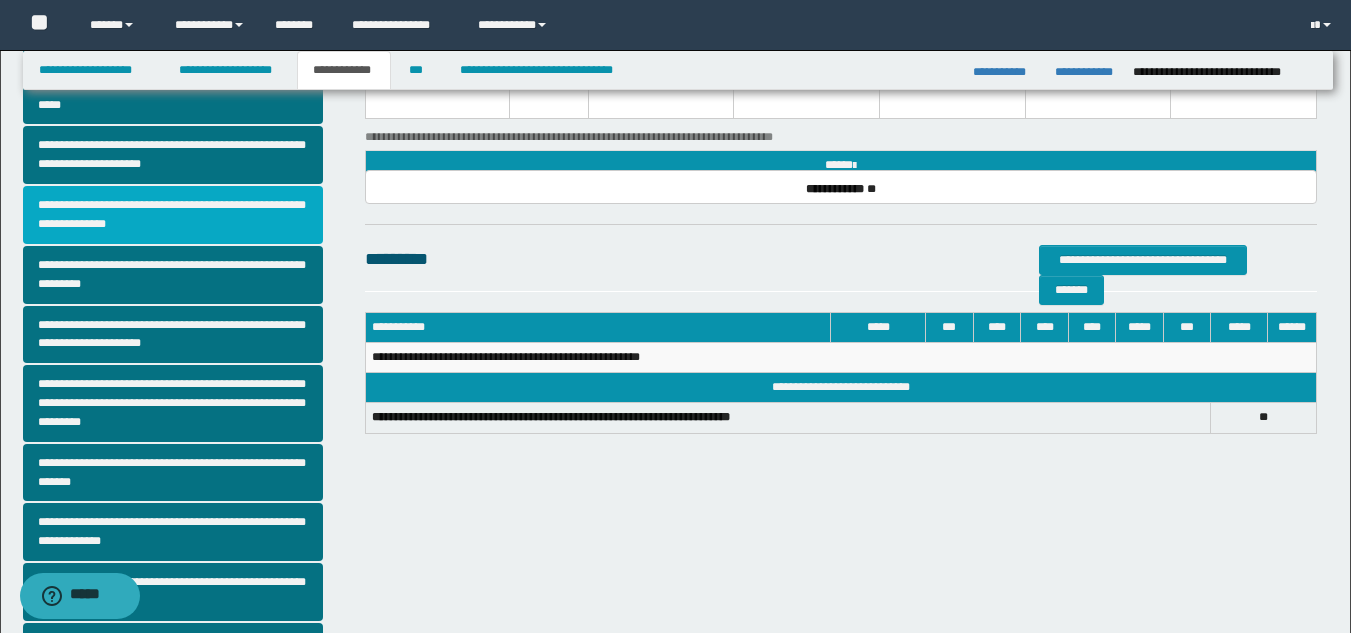 click on "**********" at bounding box center (173, 215) 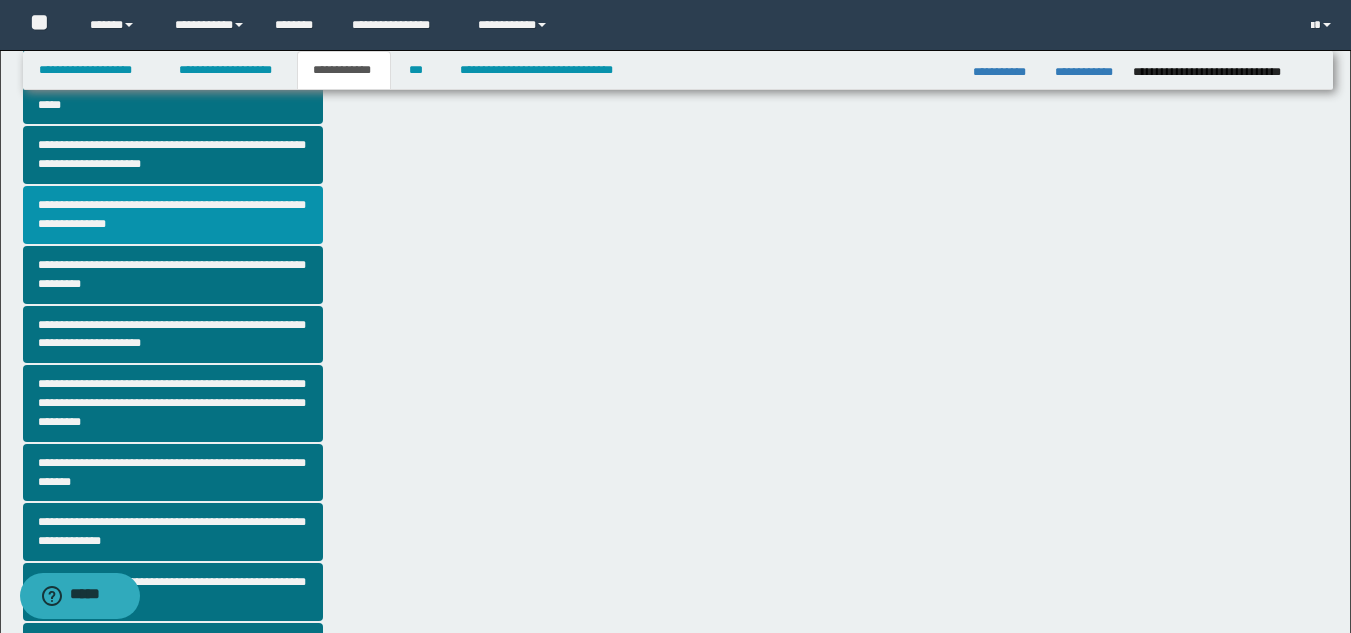 scroll, scrollTop: 0, scrollLeft: 0, axis: both 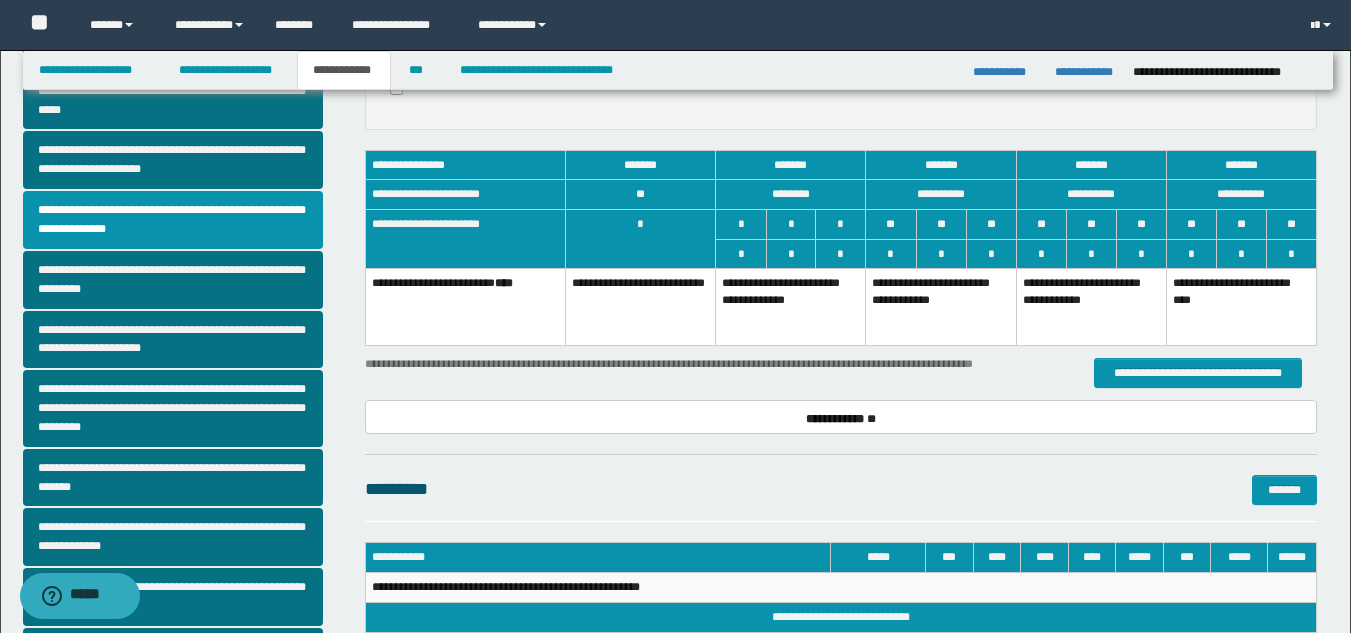 click on "**********" at bounding box center (941, 307) 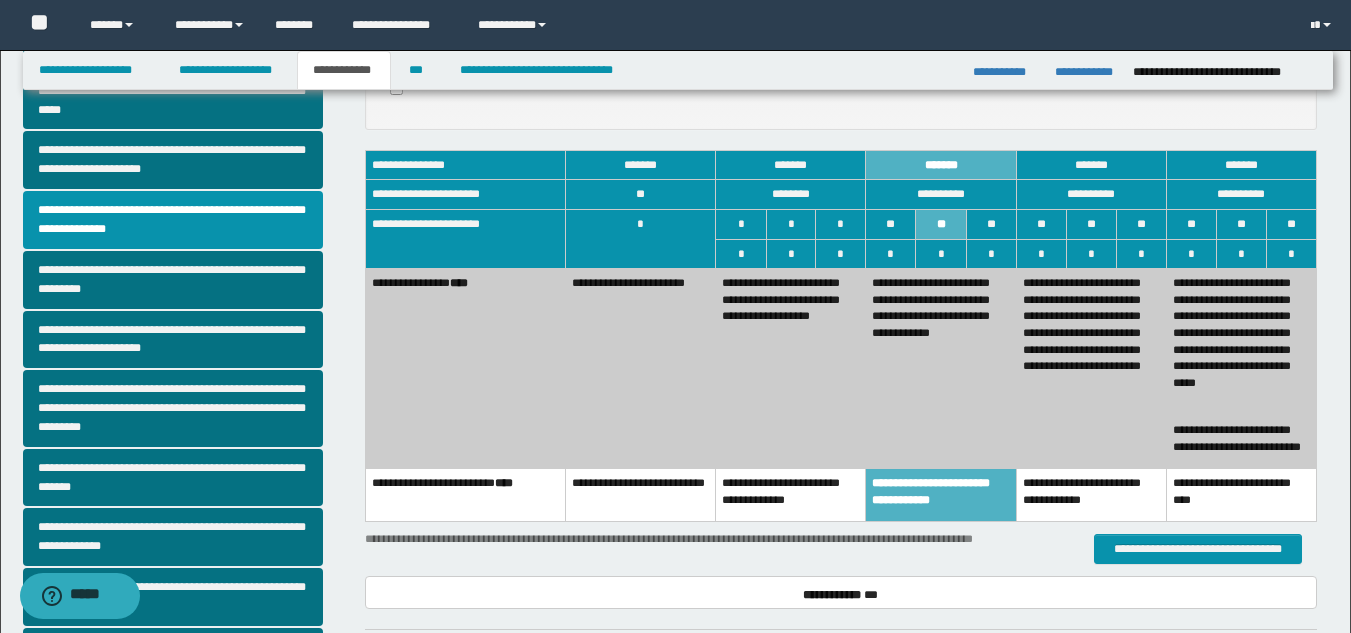 click on "**********" at bounding box center (941, 369) 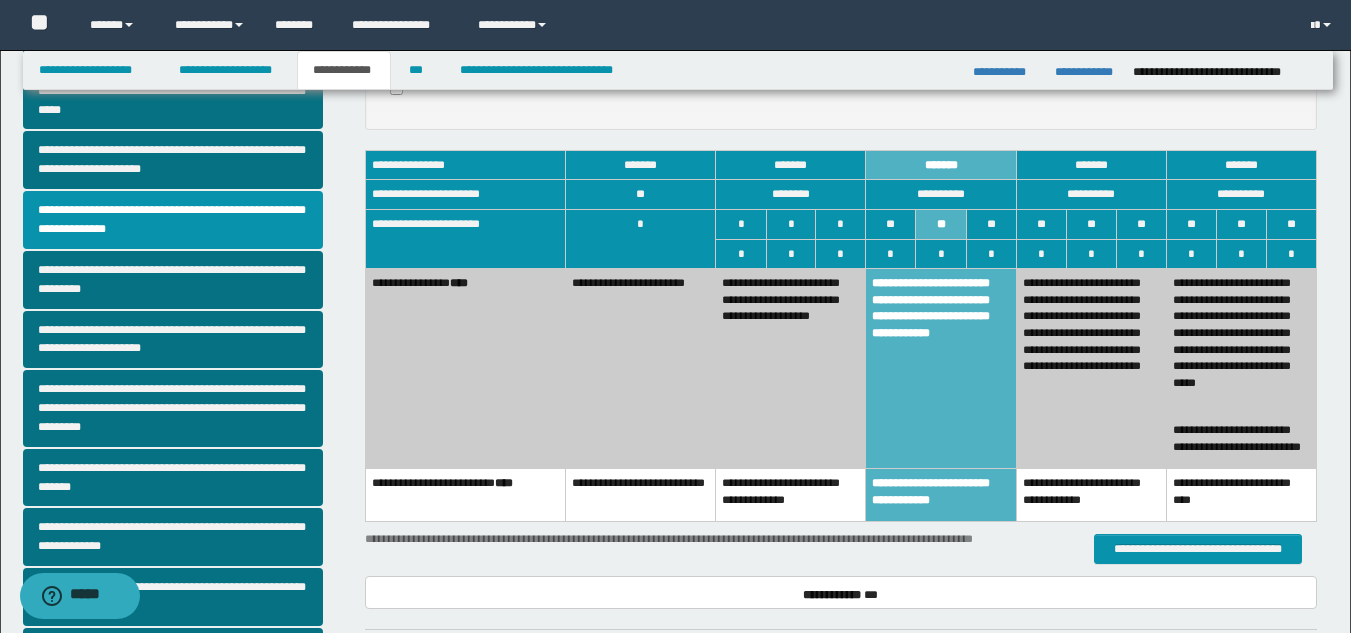 click on "**********" at bounding box center [641, 369] 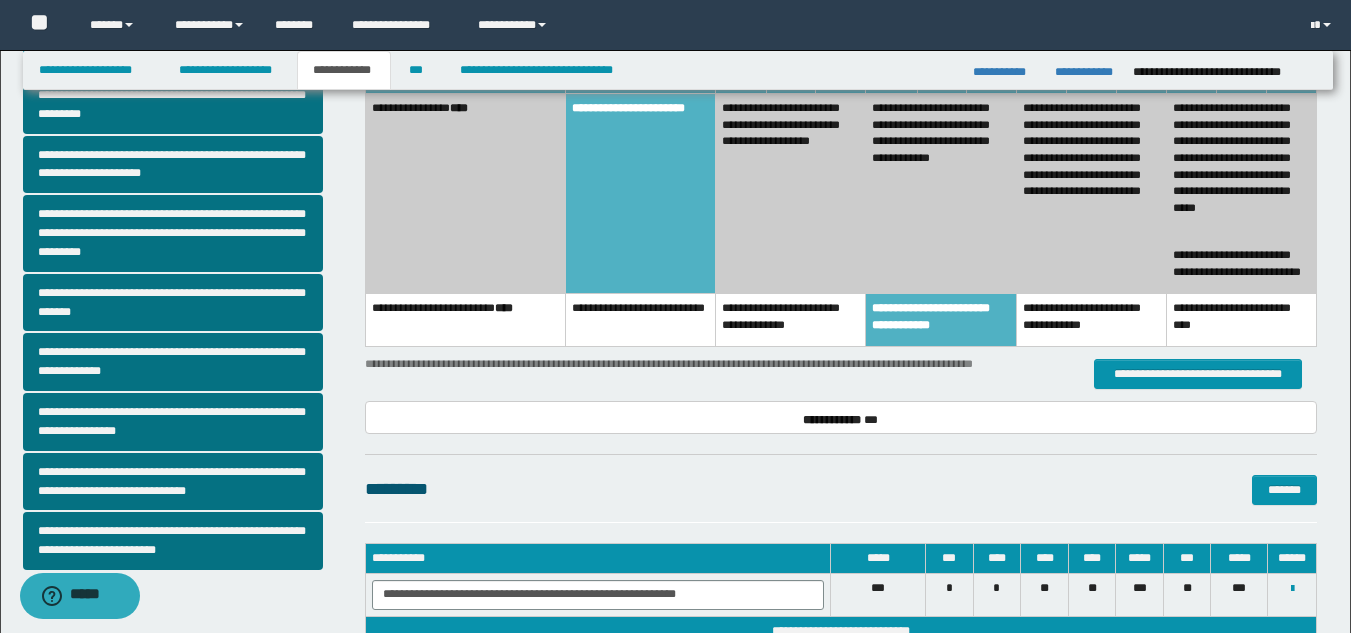 scroll, scrollTop: 474, scrollLeft: 0, axis: vertical 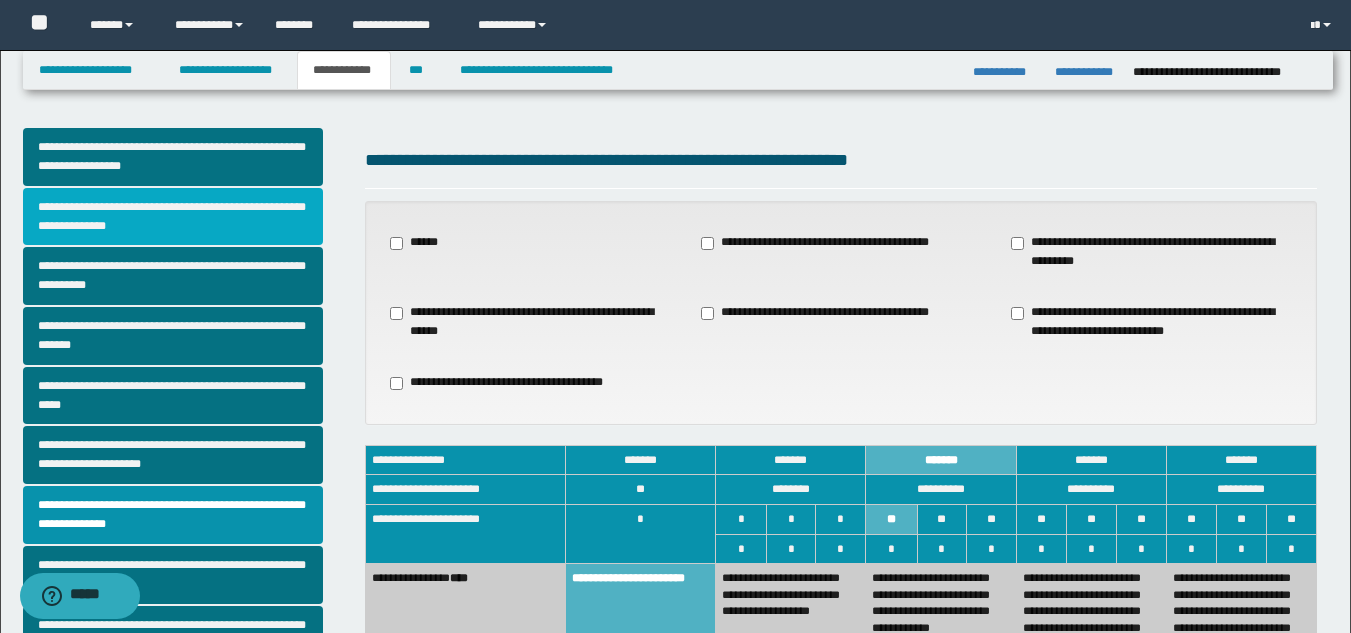 click on "**********" at bounding box center [173, 217] 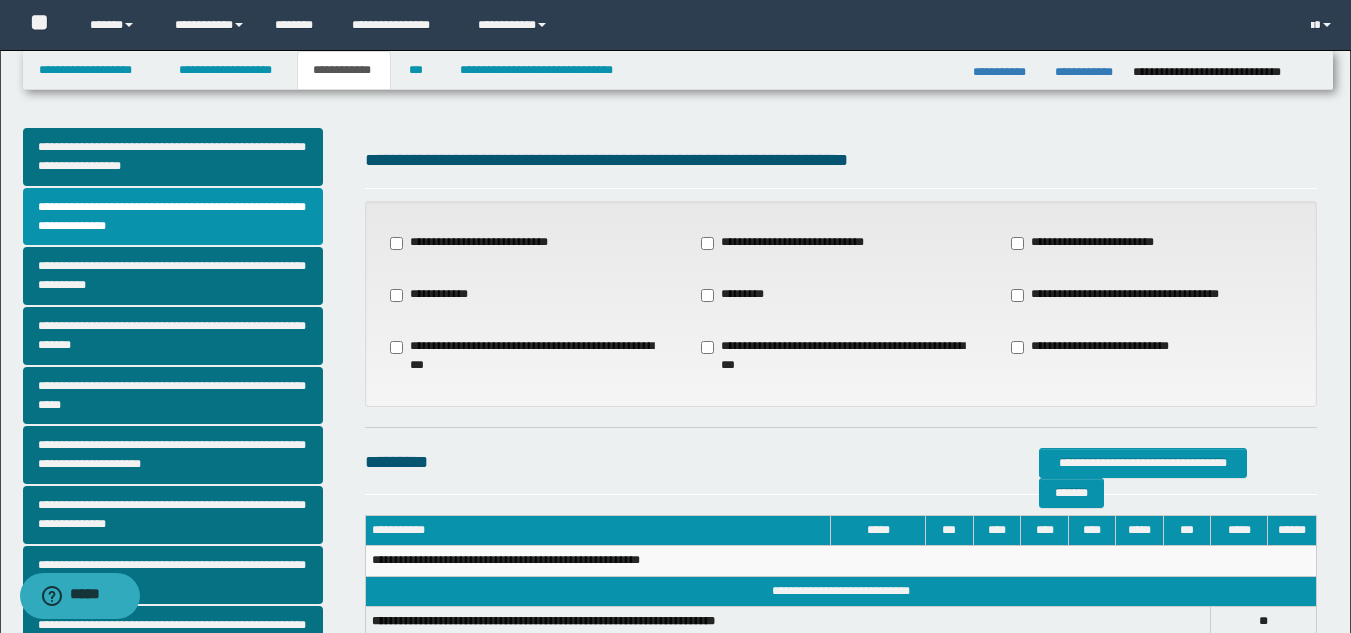 click on "**********" at bounding box center (1126, 295) 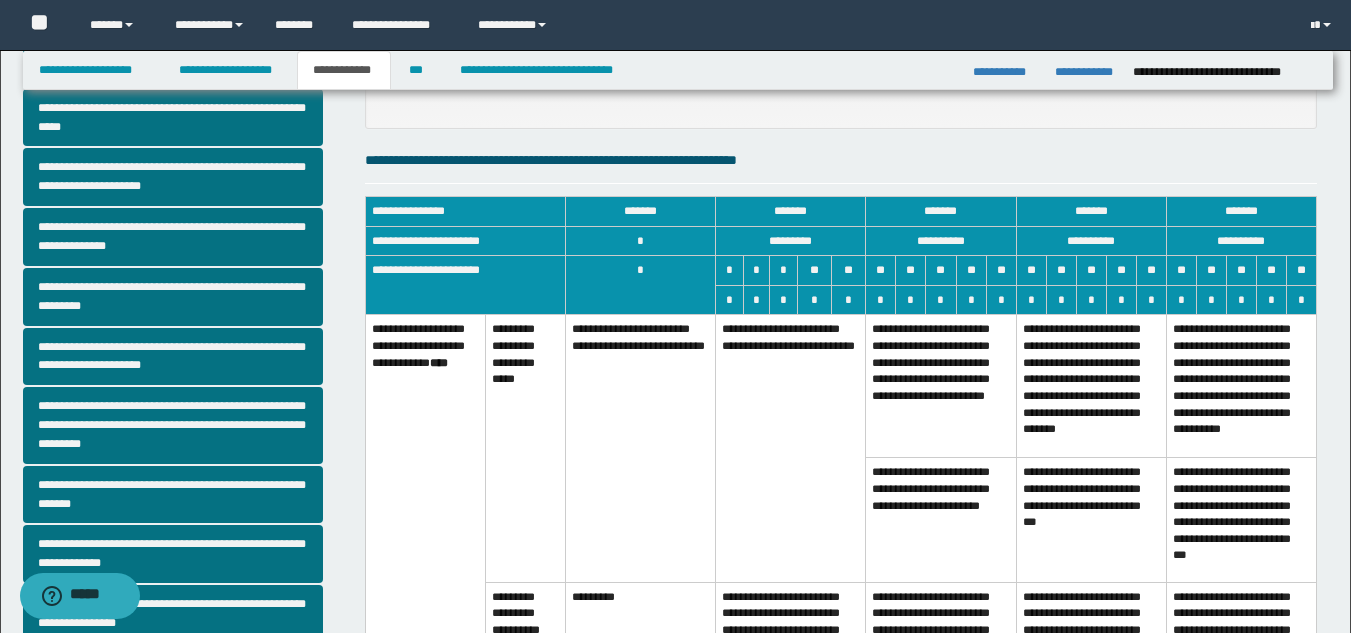 scroll, scrollTop: 289, scrollLeft: 0, axis: vertical 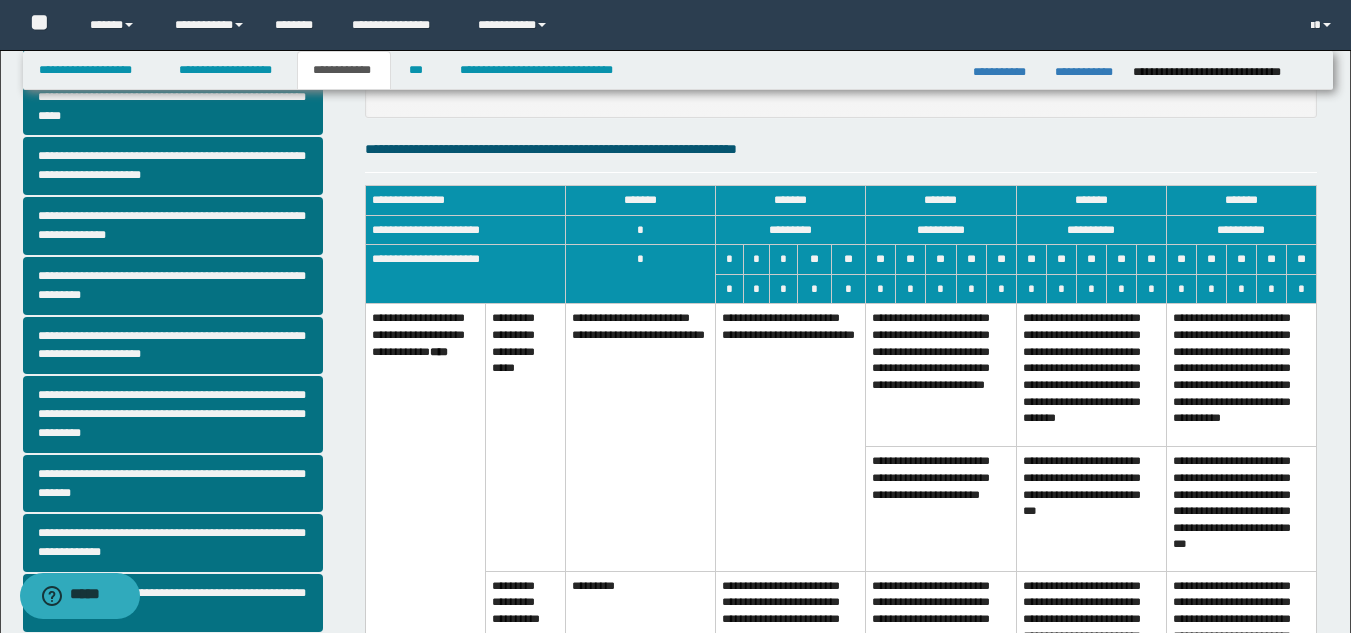 click on "**********" at bounding box center [791, 437] 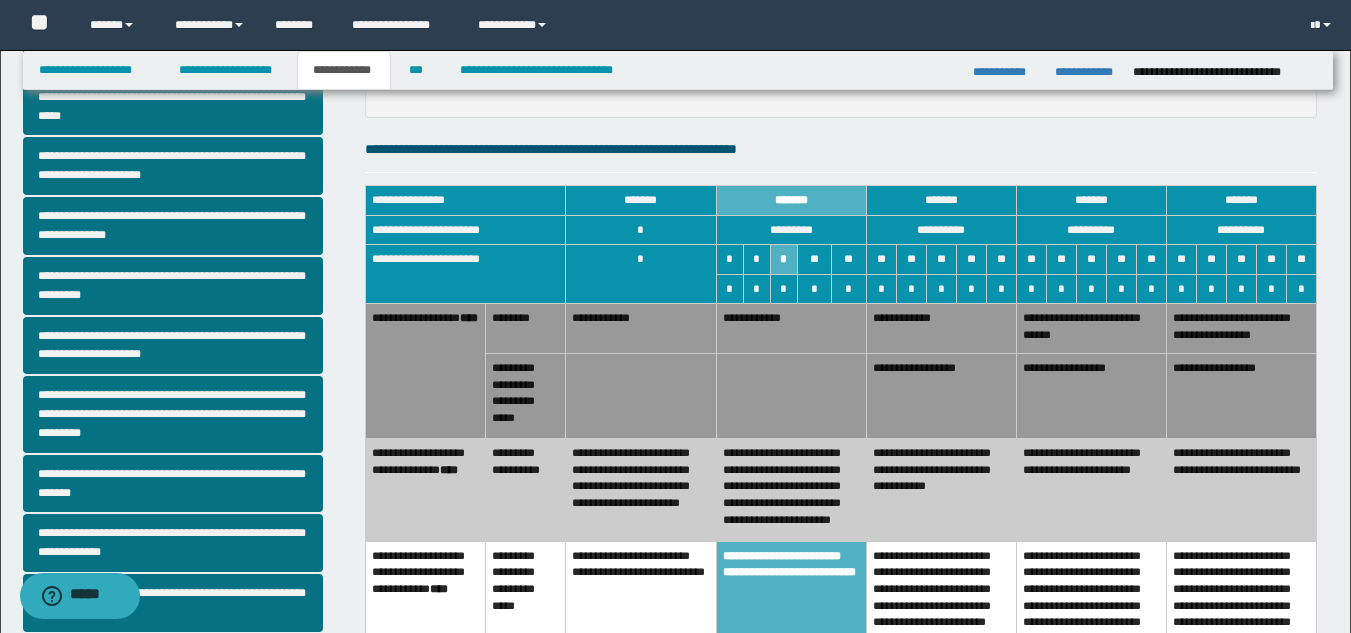 click on "**********" at bounding box center (941, 490) 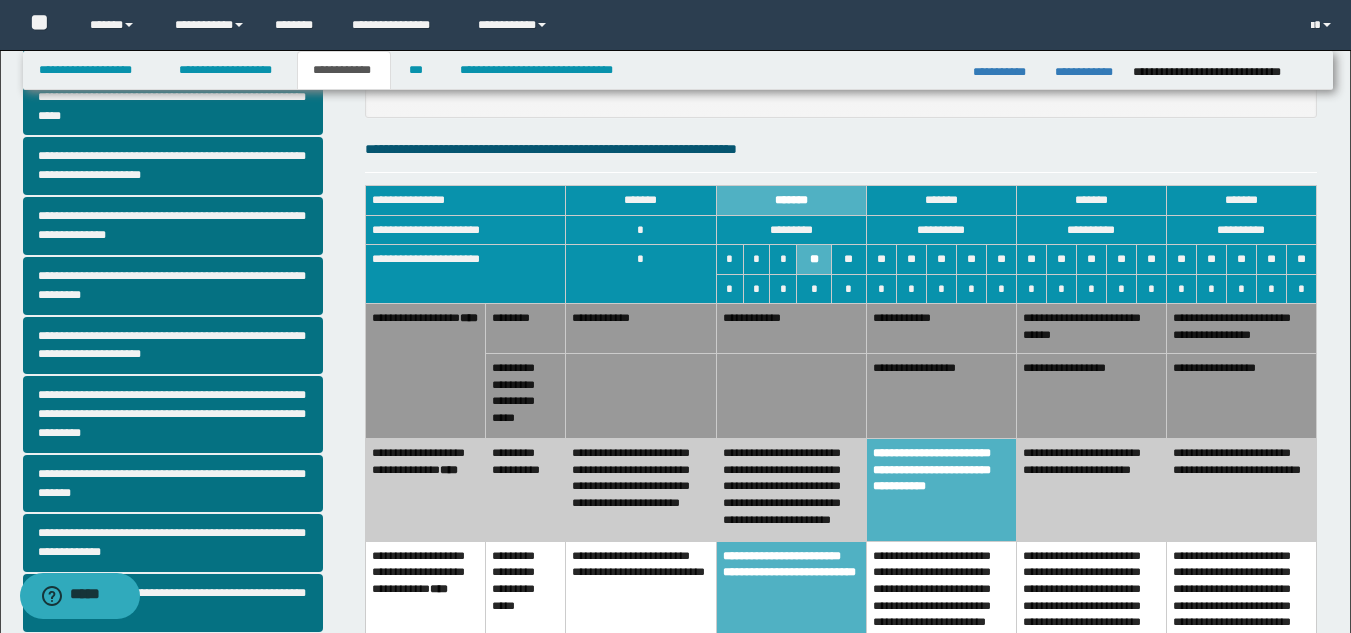 click on "**********" at bounding box center (791, 328) 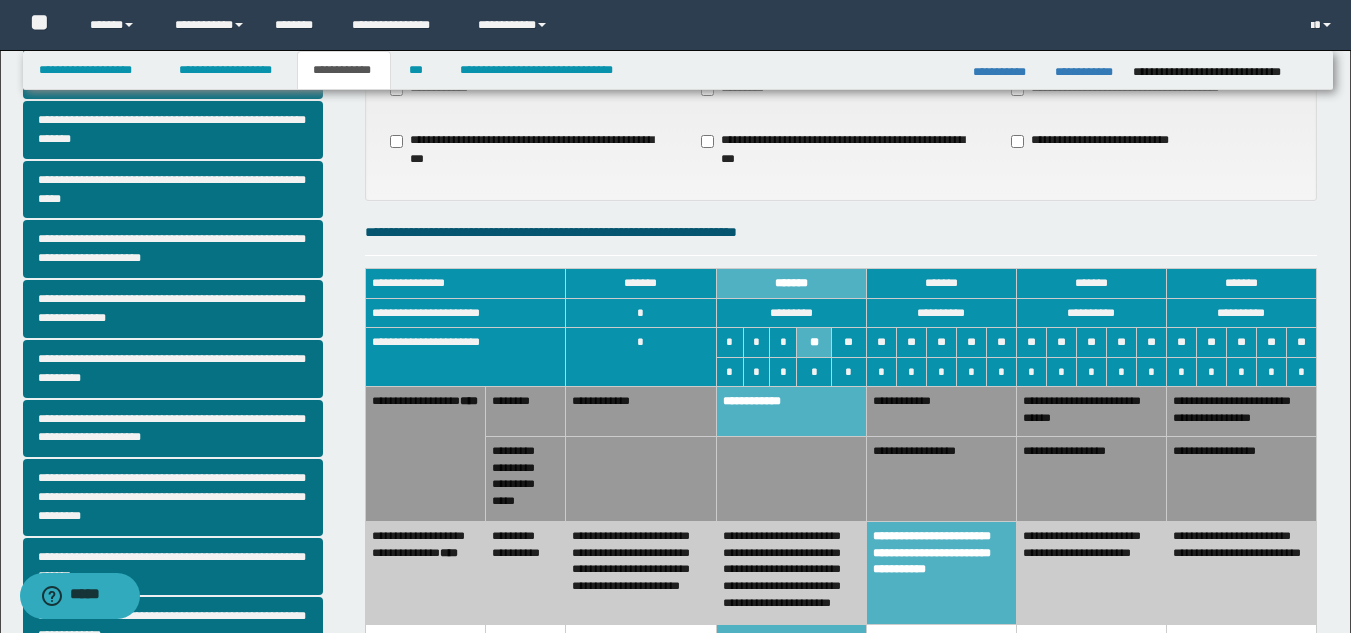 scroll, scrollTop: 0, scrollLeft: 0, axis: both 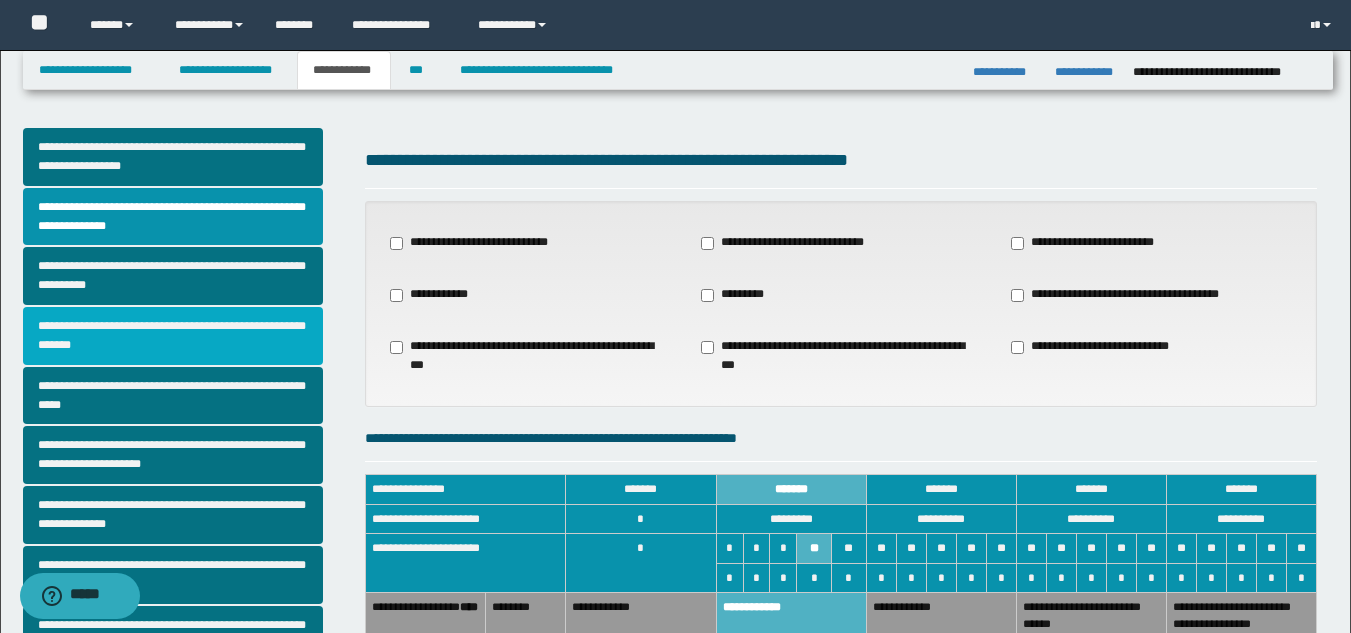 click on "**********" at bounding box center [173, 336] 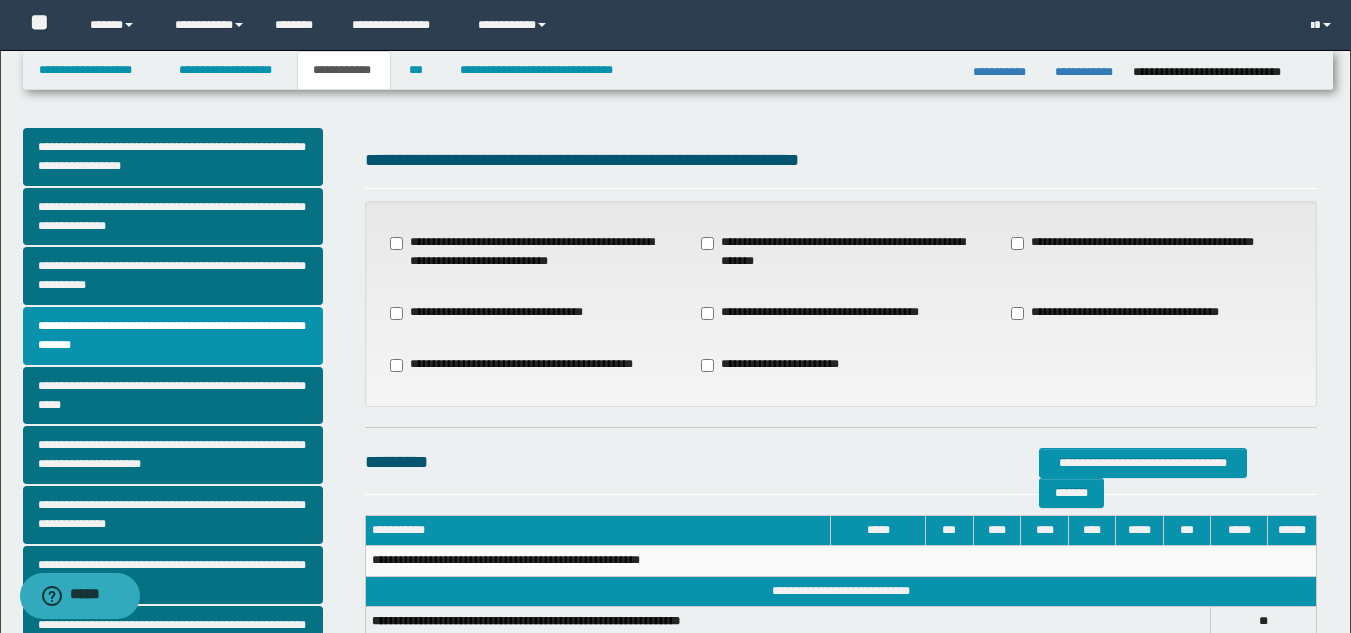click on "**********" at bounding box center (841, 252) 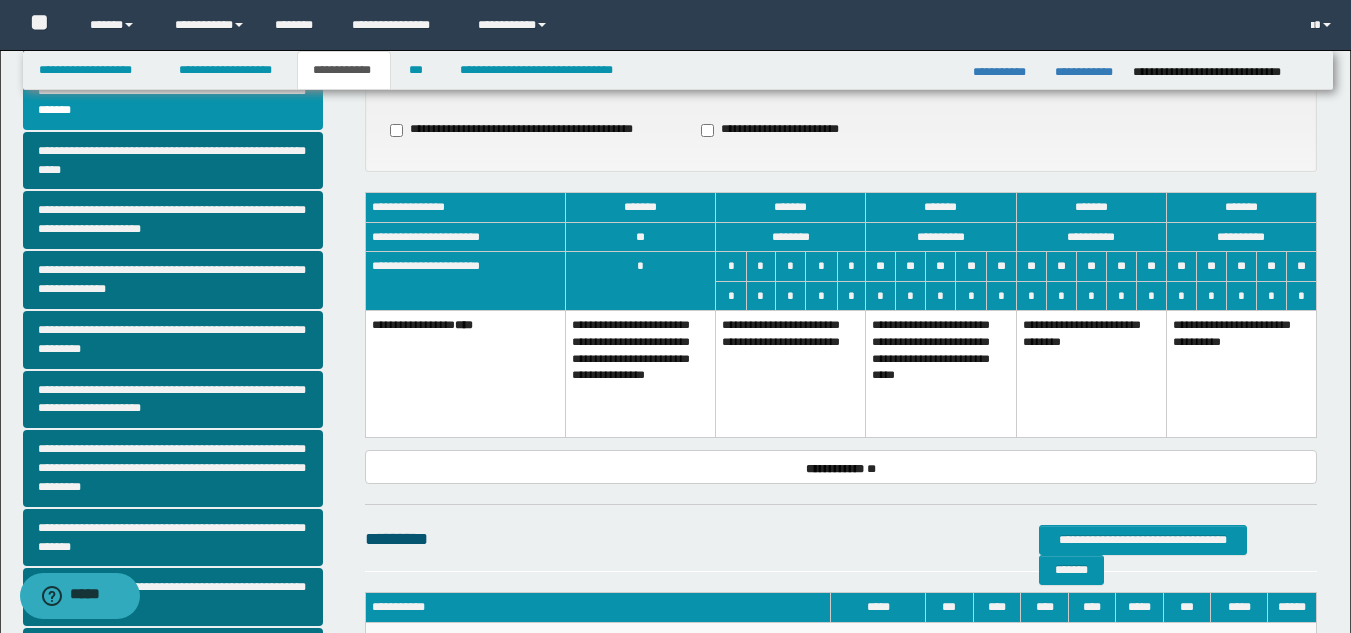 scroll, scrollTop: 241, scrollLeft: 0, axis: vertical 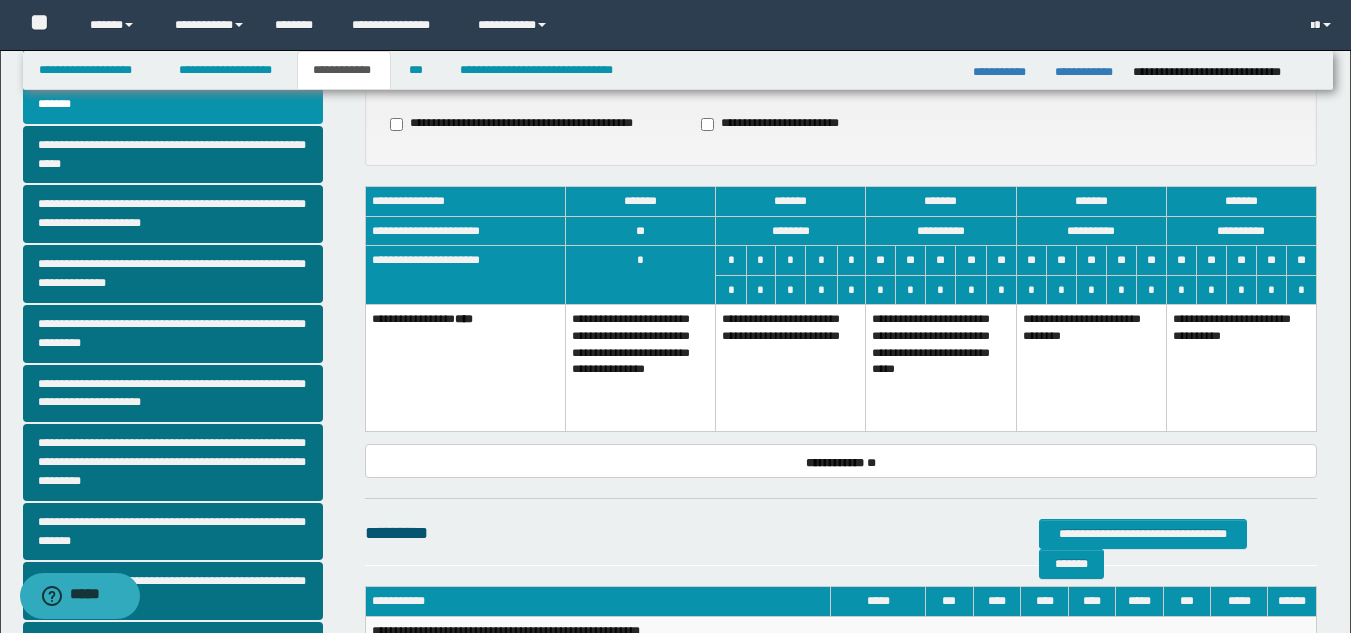 click on "**********" at bounding box center (941, 368) 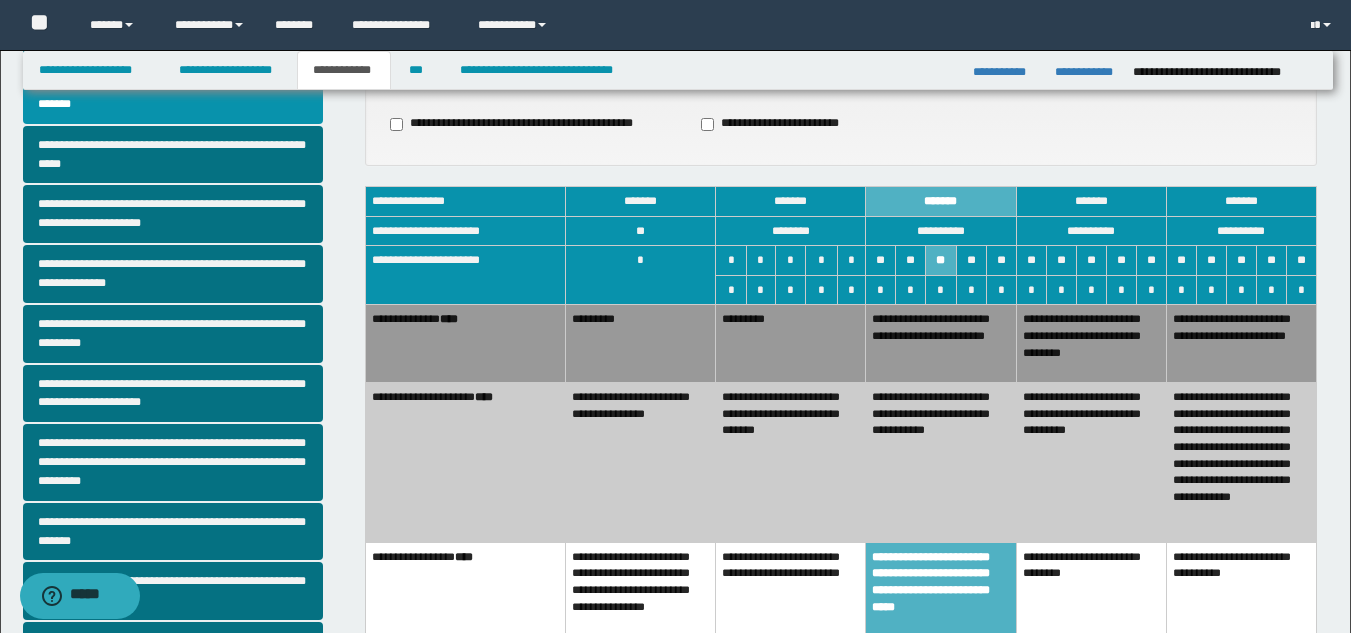 click on "**********" at bounding box center [941, 463] 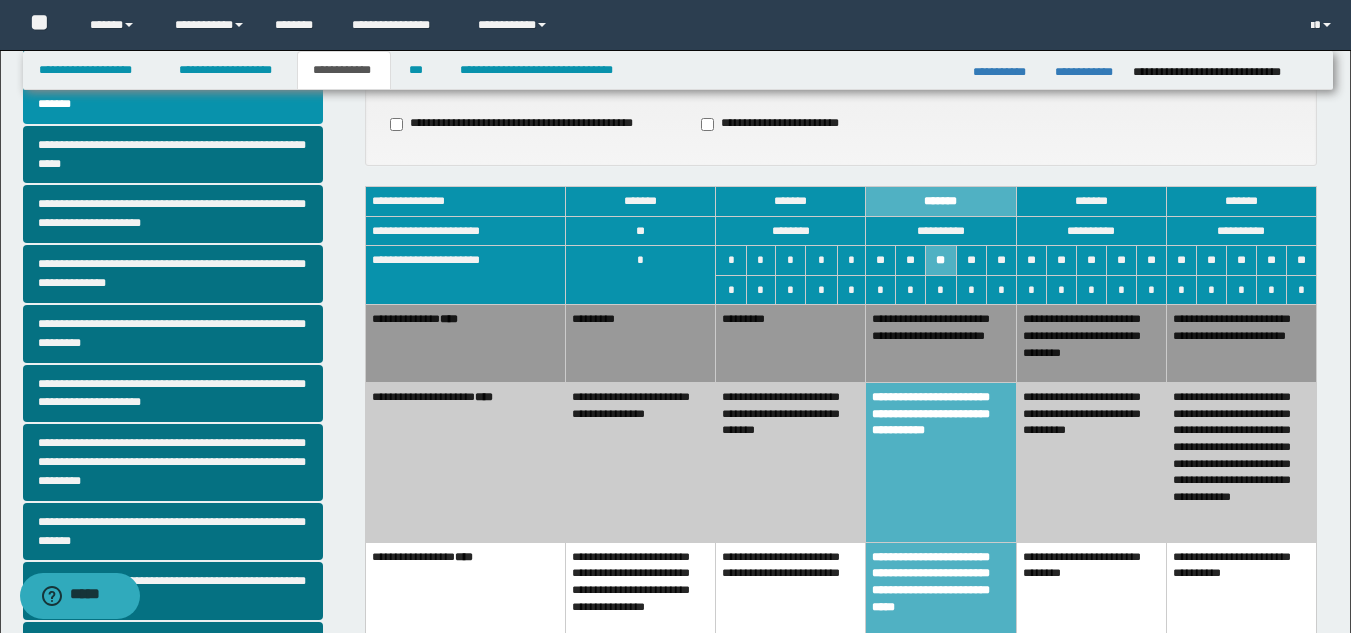 drag, startPoint x: 801, startPoint y: 320, endPoint x: 813, endPoint y: 330, distance: 15.6205 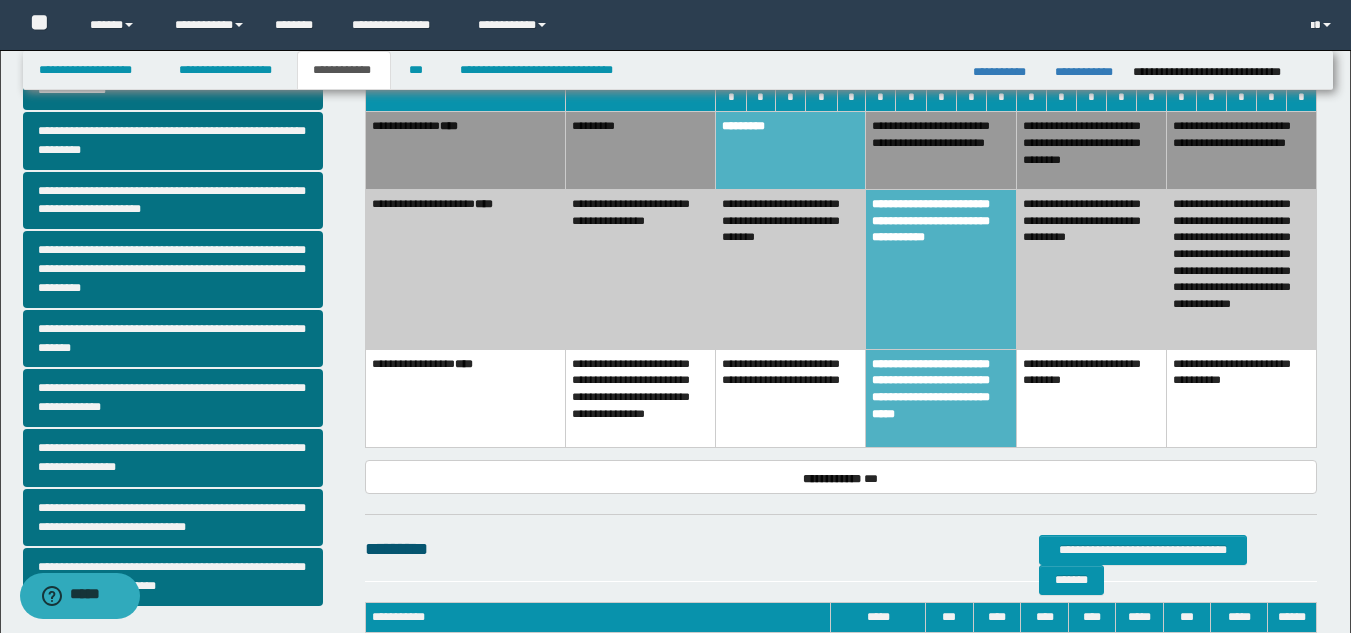 scroll, scrollTop: 447, scrollLeft: 0, axis: vertical 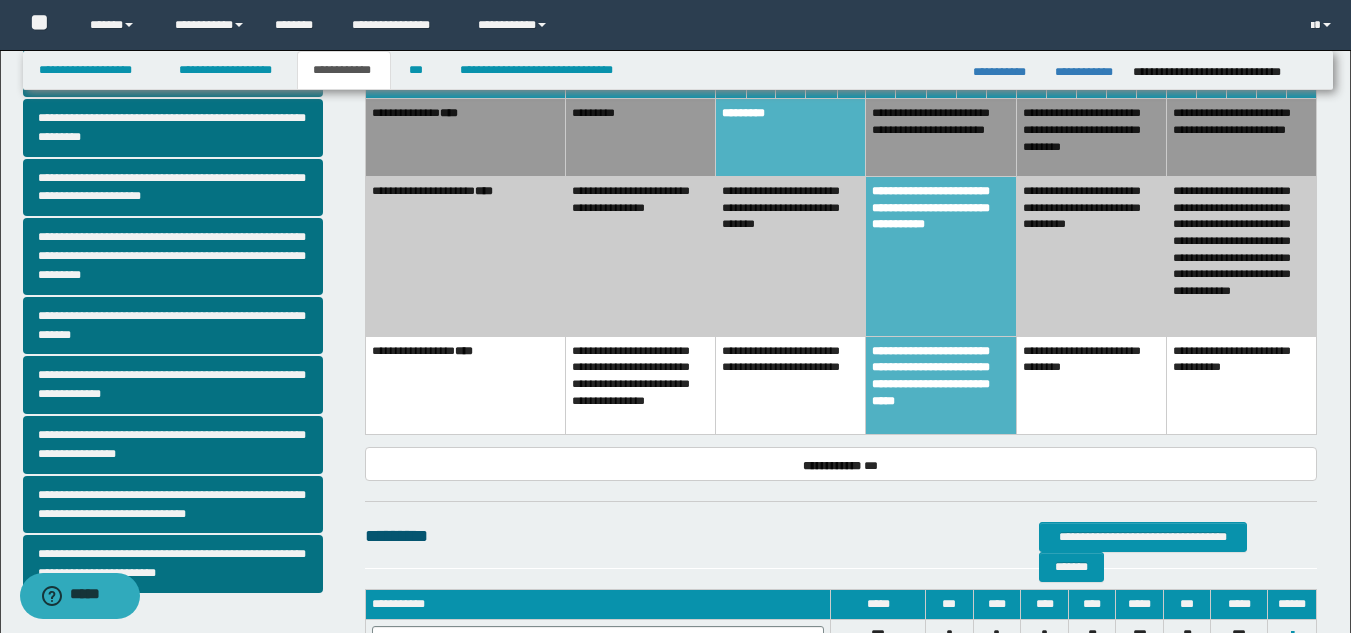 click on "**********" at bounding box center [791, 257] 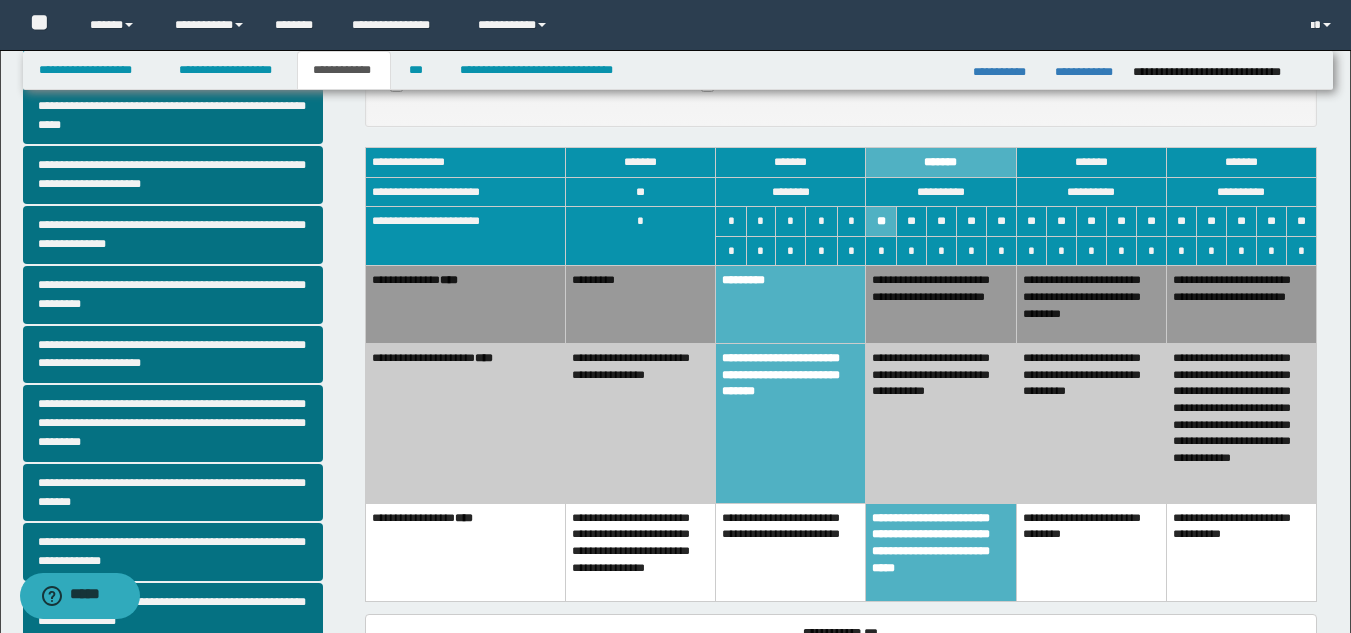 scroll, scrollTop: 275, scrollLeft: 0, axis: vertical 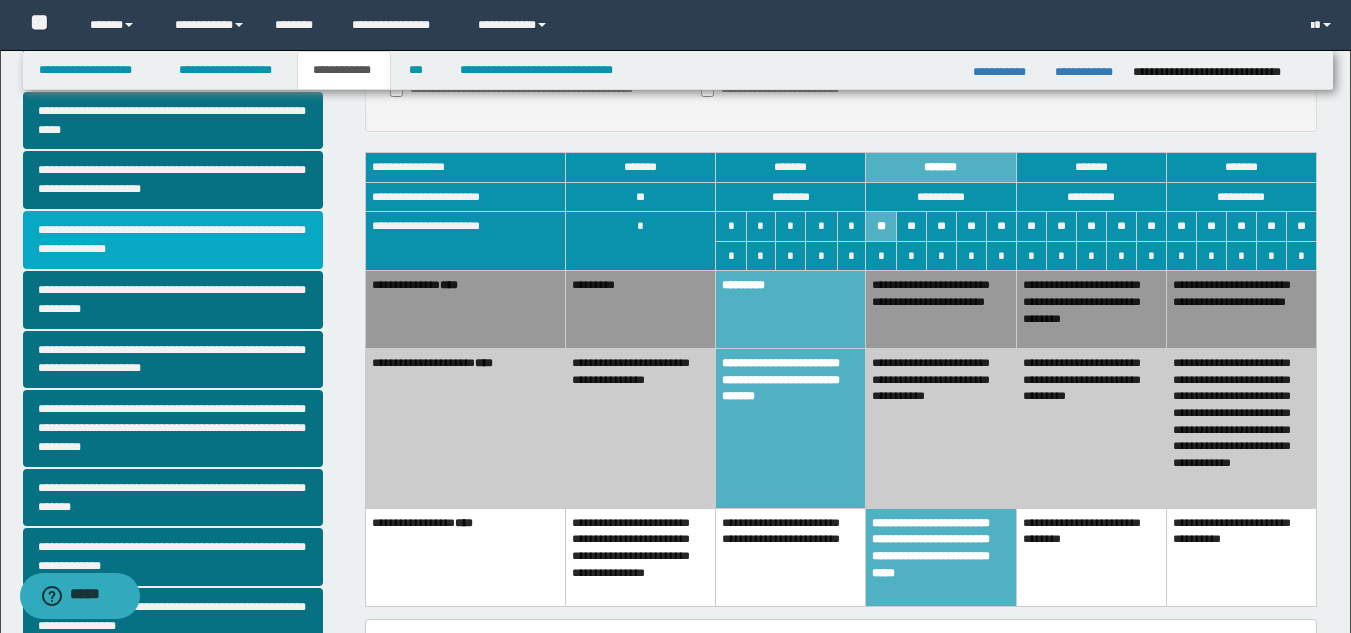 click on "**********" at bounding box center [173, 240] 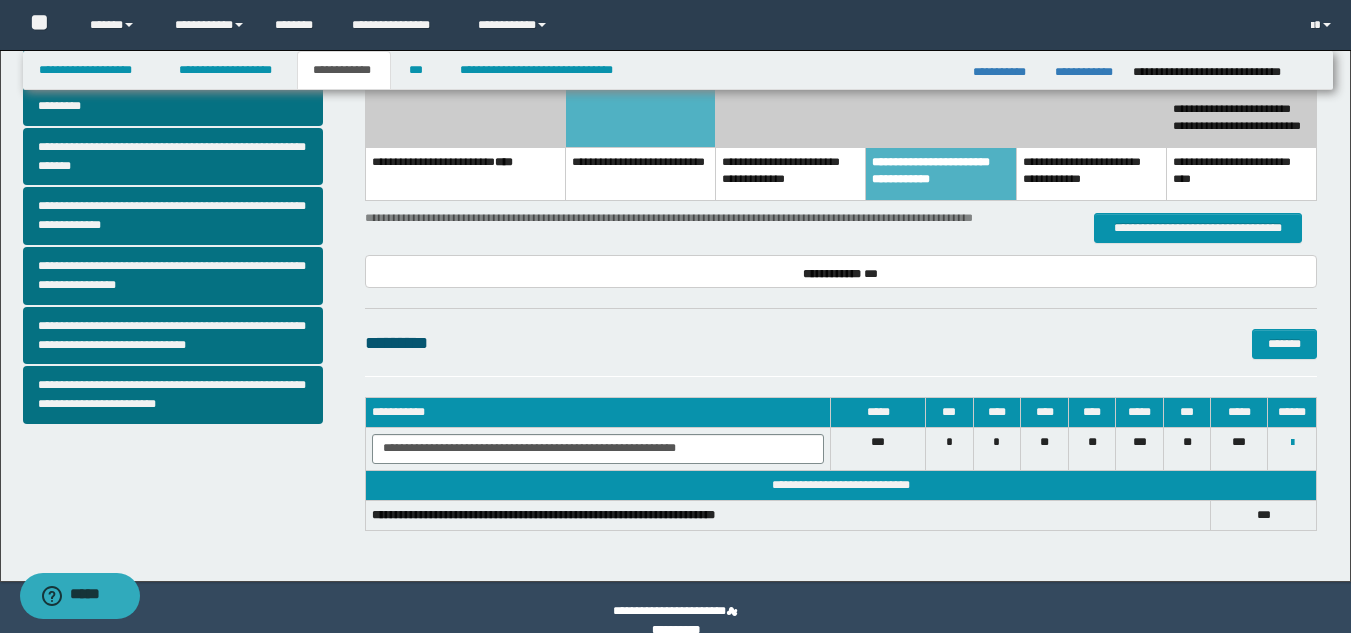 scroll, scrollTop: 564, scrollLeft: 0, axis: vertical 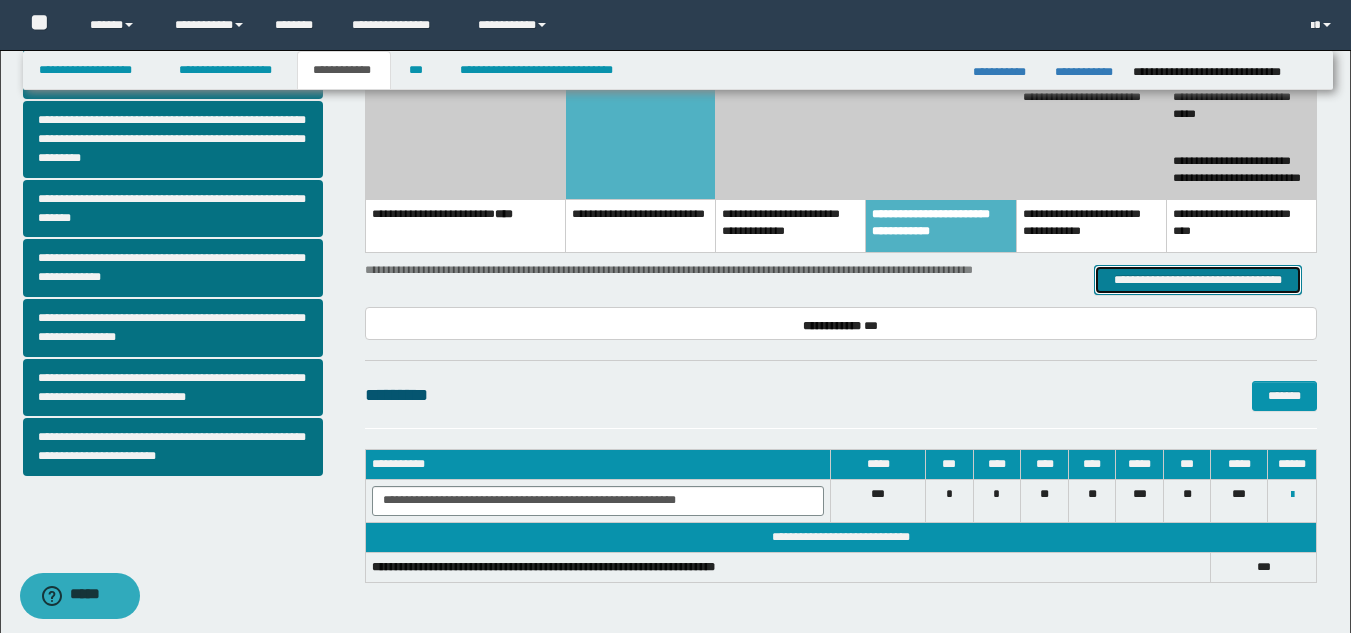 click on "**********" at bounding box center (1198, 280) 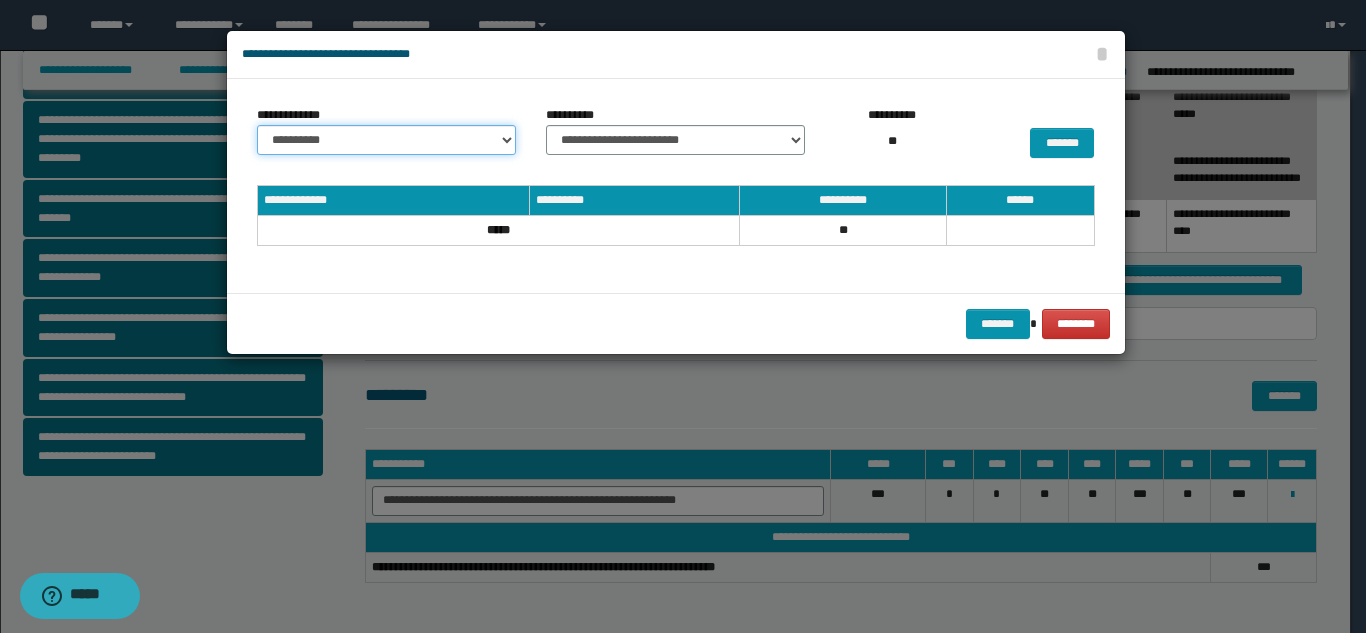 click on "**********" at bounding box center [386, 140] 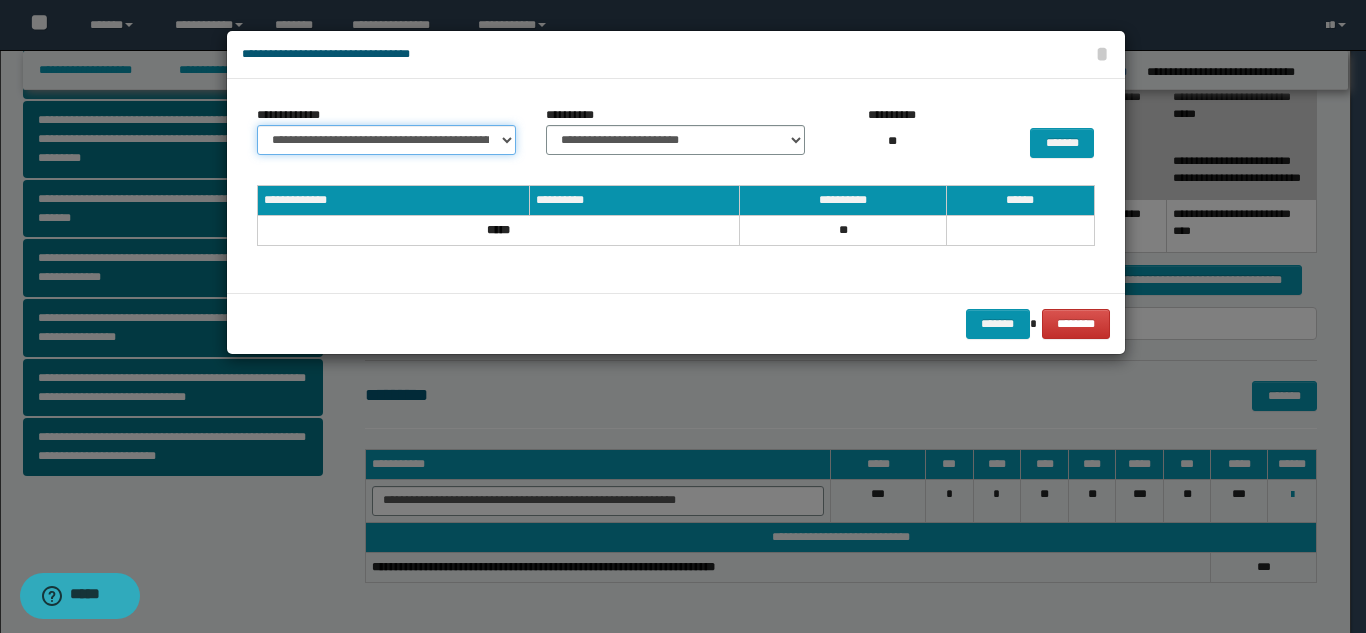 click on "**********" at bounding box center (386, 140) 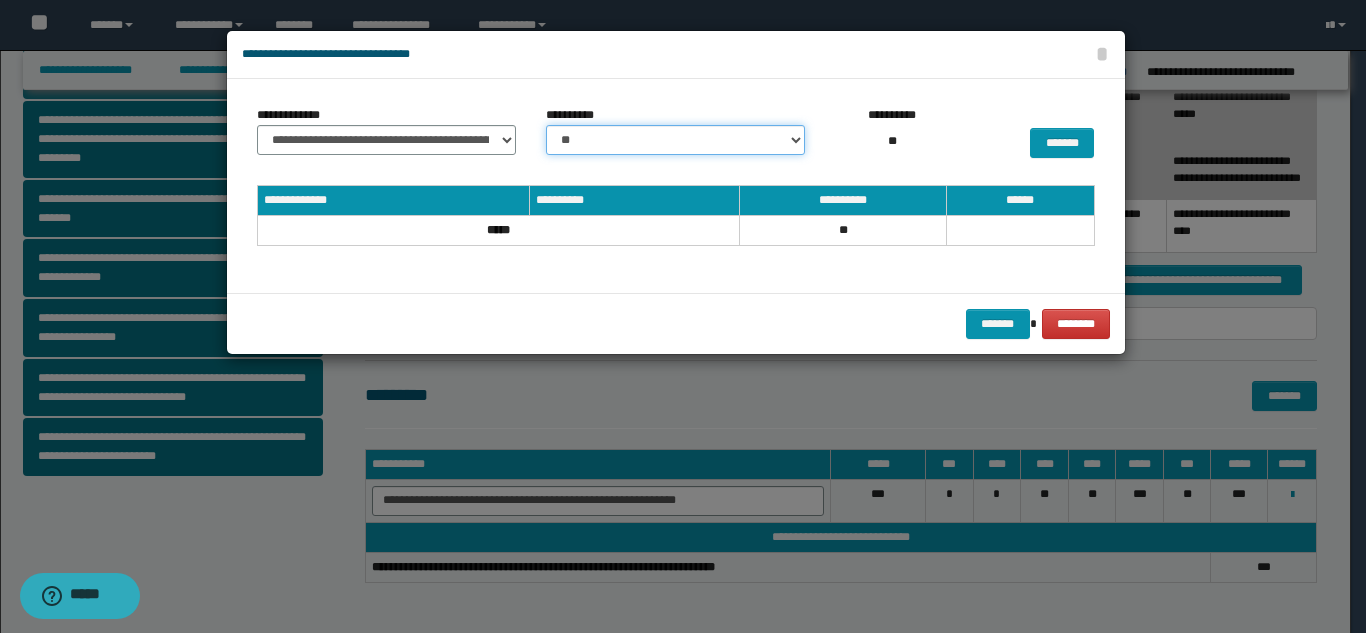 click on "** **" at bounding box center [675, 140] 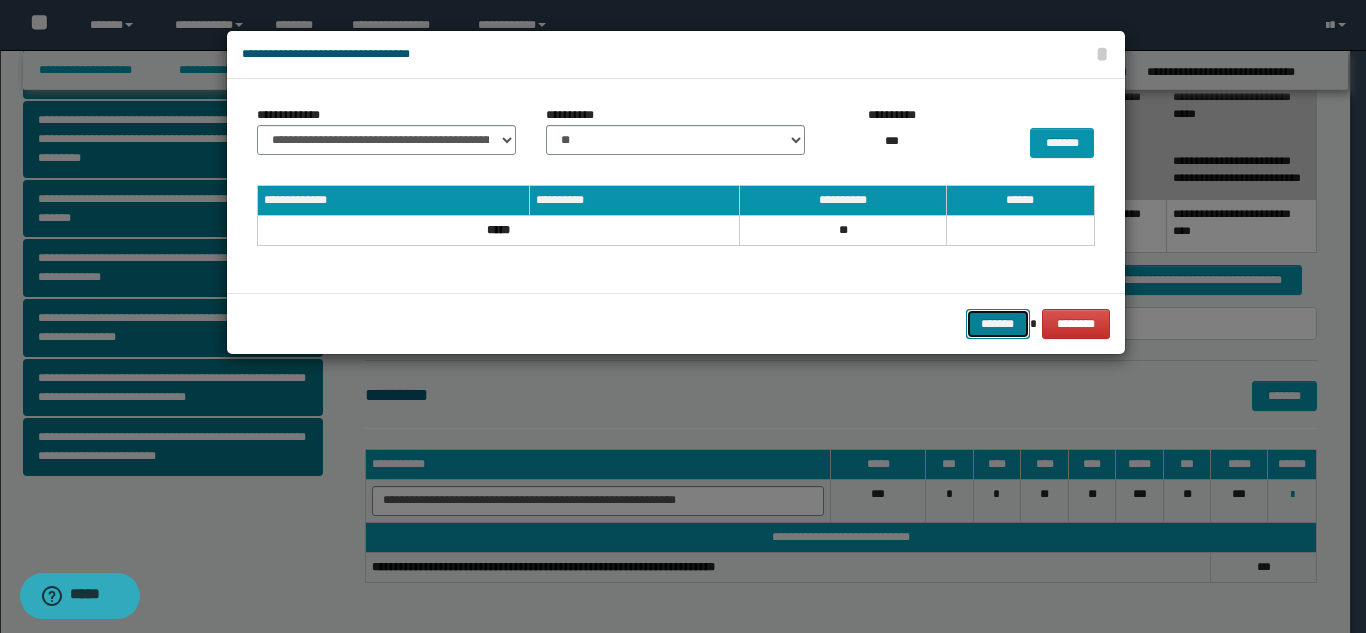 click on "*******" at bounding box center (998, 324) 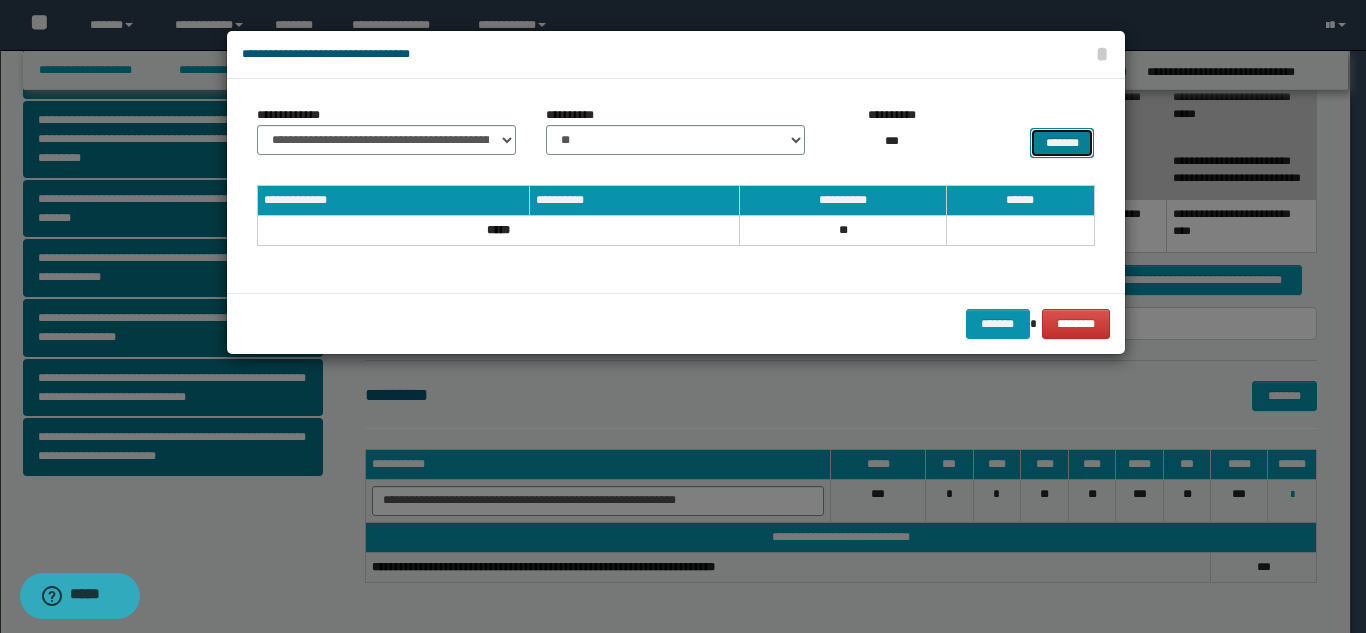 click on "*******" at bounding box center (1062, 143) 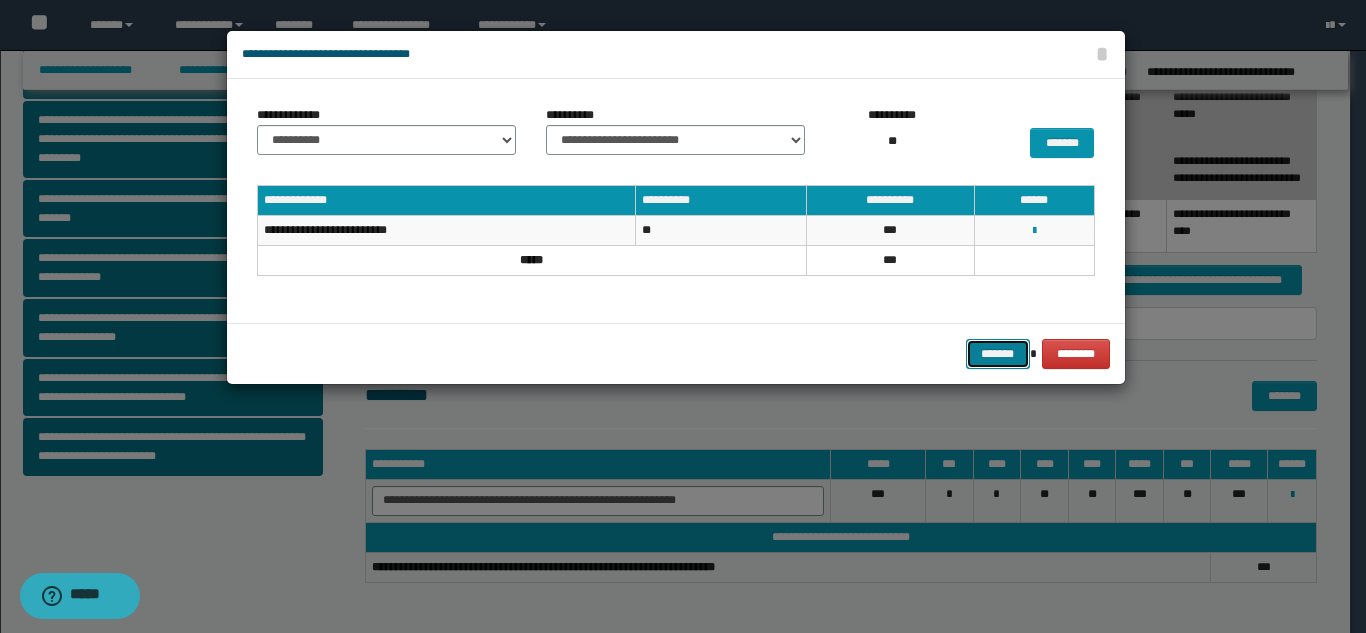 click on "*******" at bounding box center (998, 354) 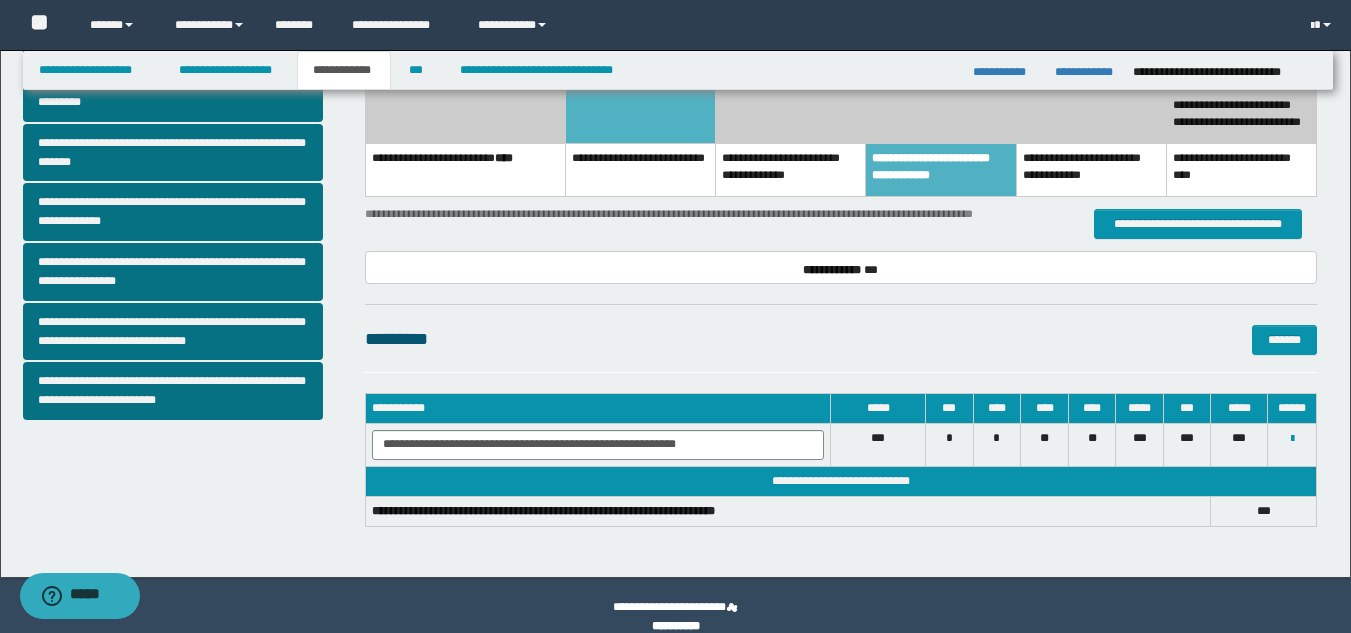 scroll, scrollTop: 643, scrollLeft: 0, axis: vertical 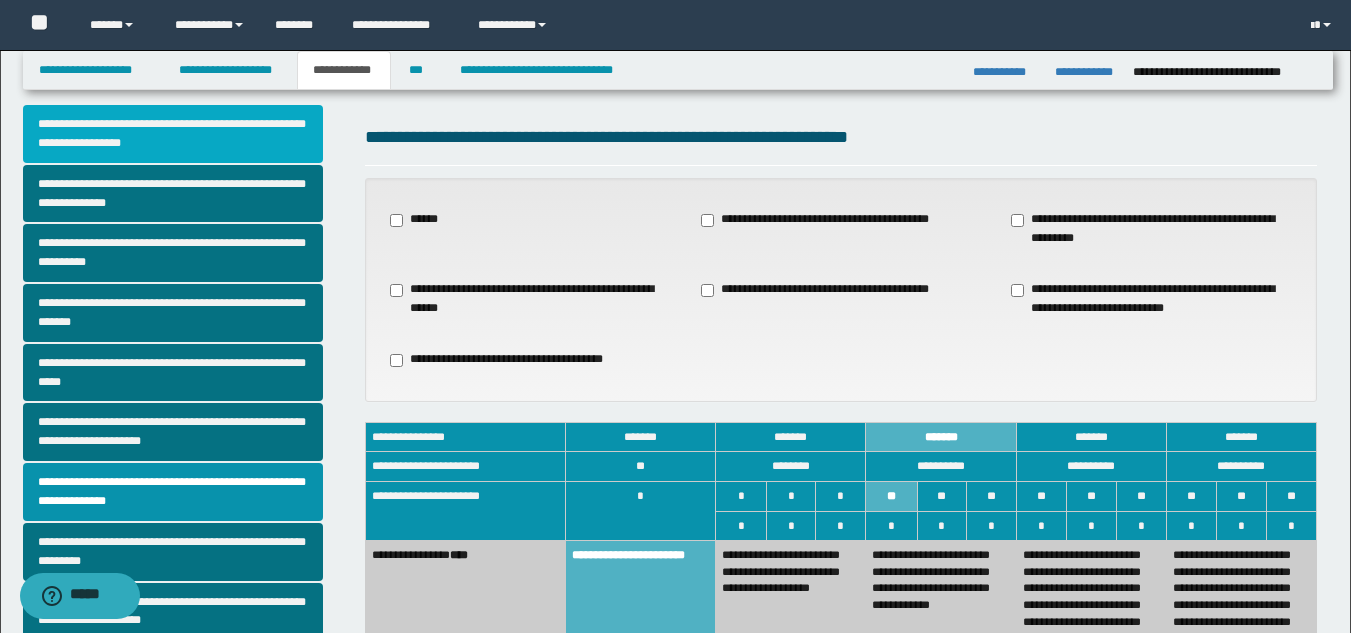 click on "**********" at bounding box center [173, 134] 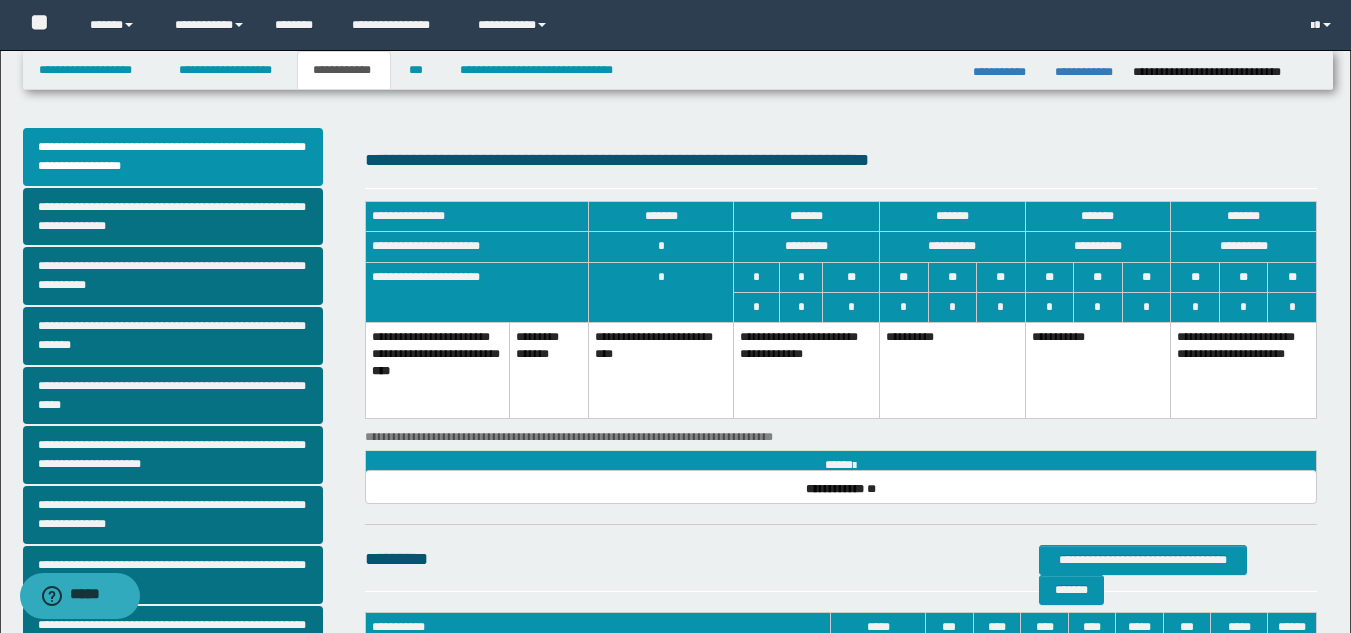 click on "**********" at bounding box center (807, 370) 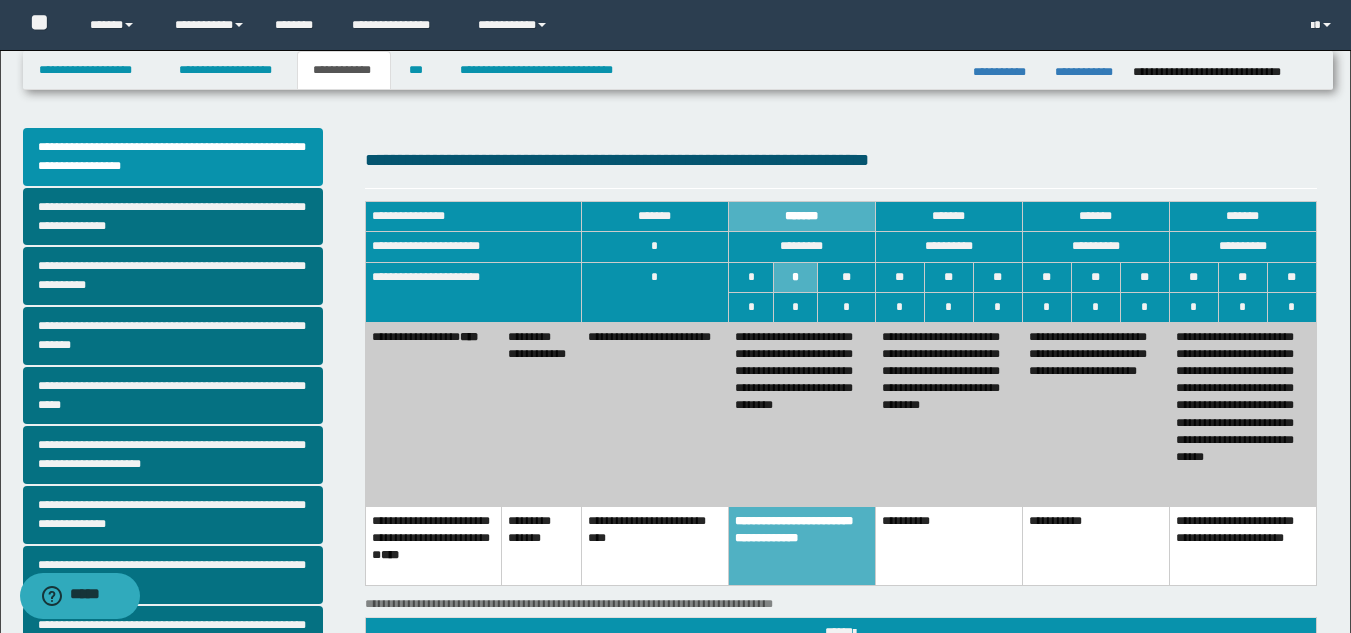 click on "**********" at bounding box center [948, 414] 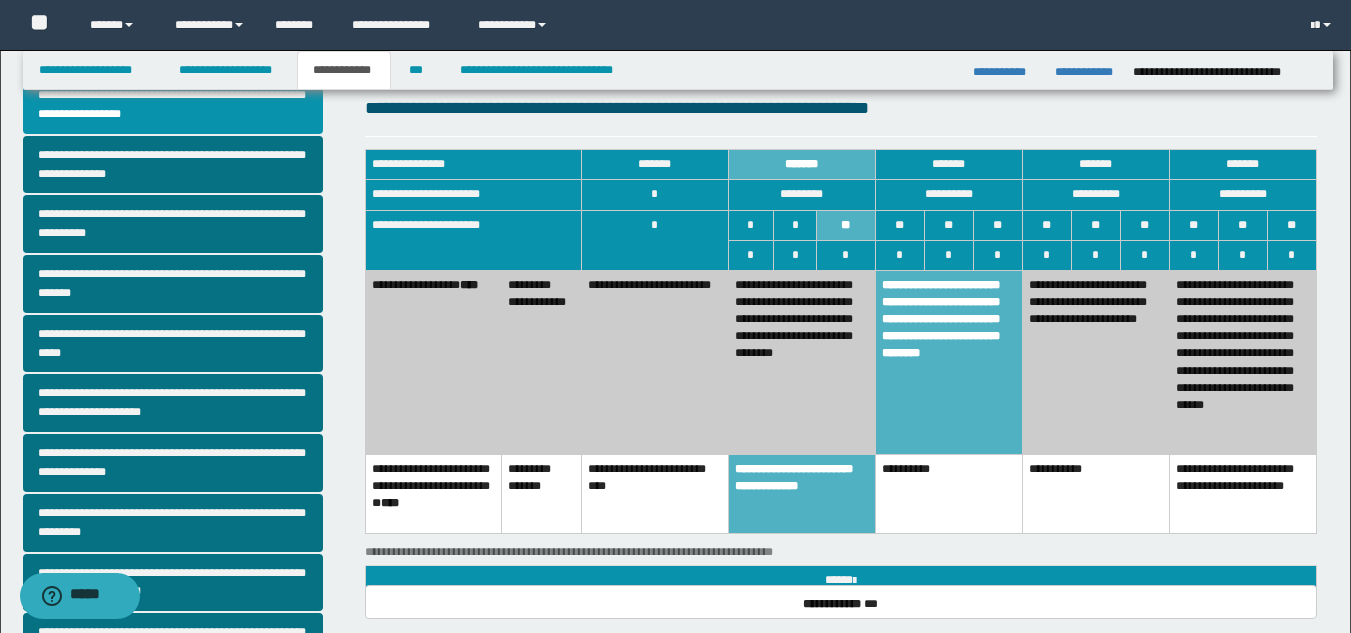 scroll, scrollTop: 58, scrollLeft: 0, axis: vertical 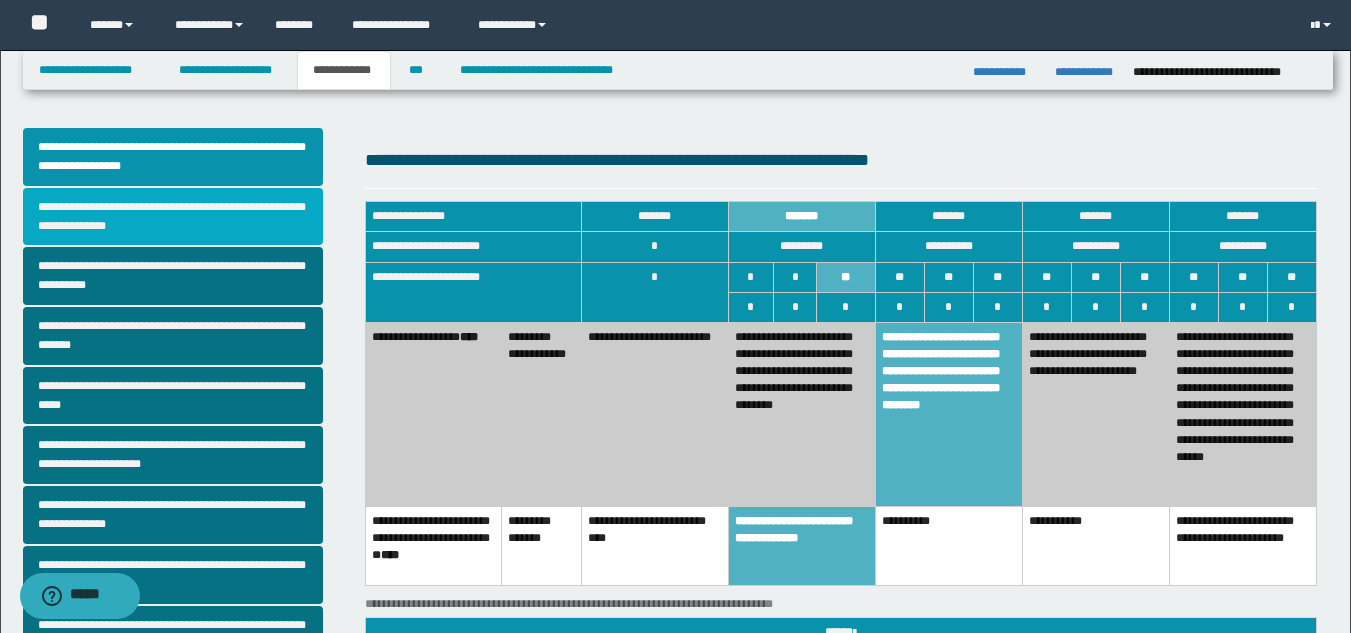 click on "**********" at bounding box center (173, 217) 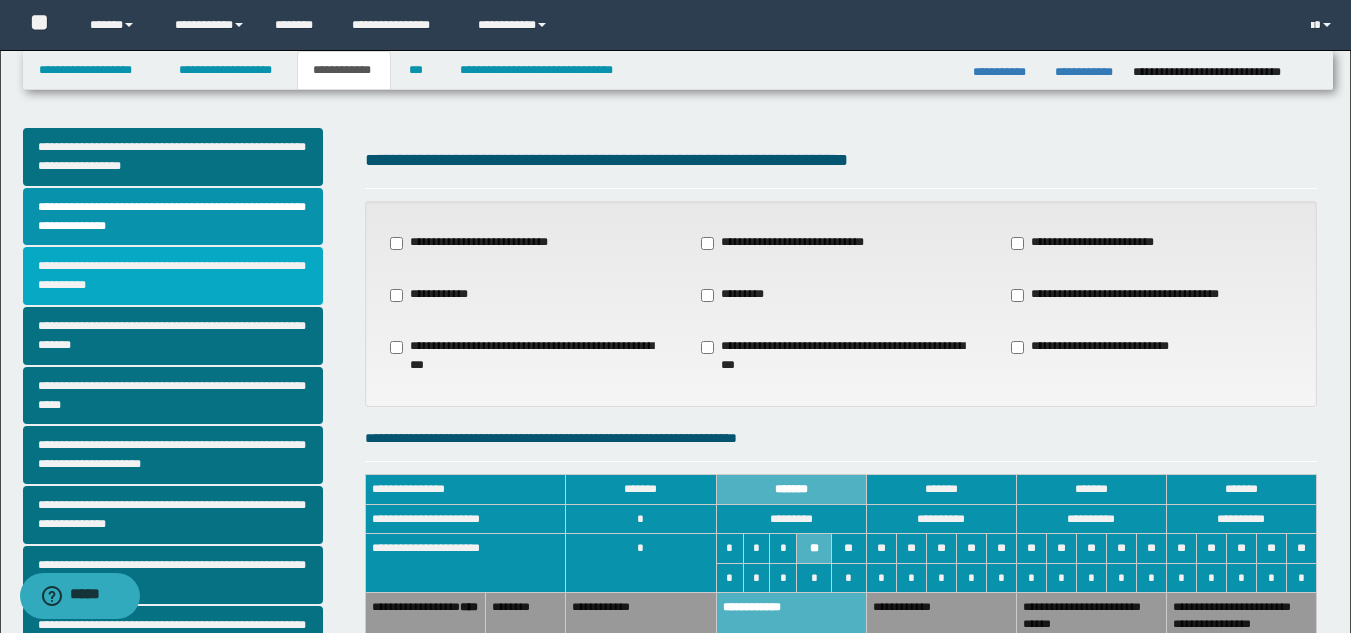 click on "**********" at bounding box center (173, 276) 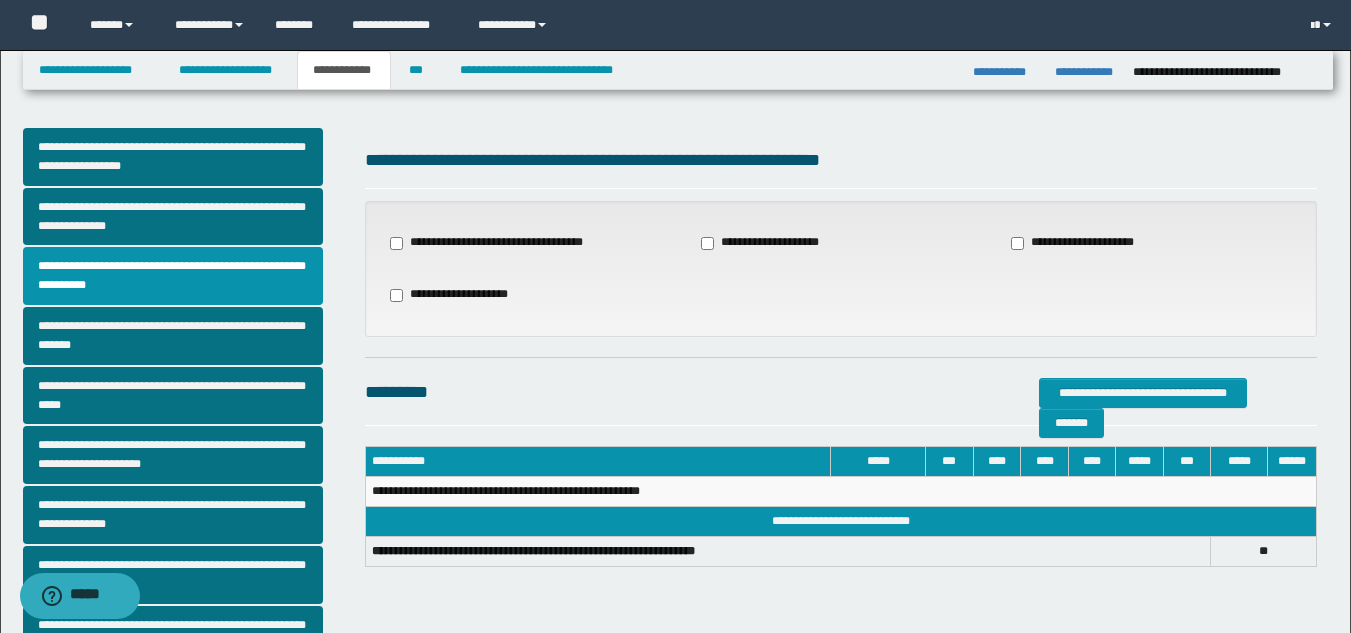 click on "**********" at bounding box center (1081, 243) 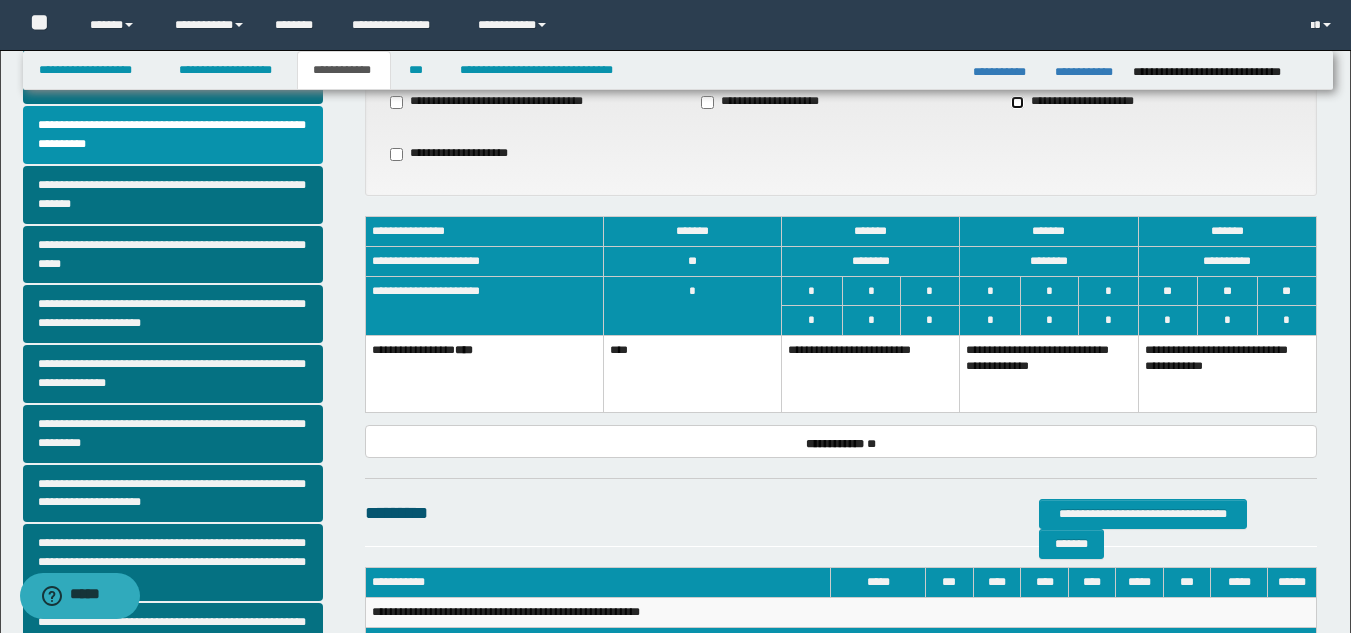scroll, scrollTop: 156, scrollLeft: 0, axis: vertical 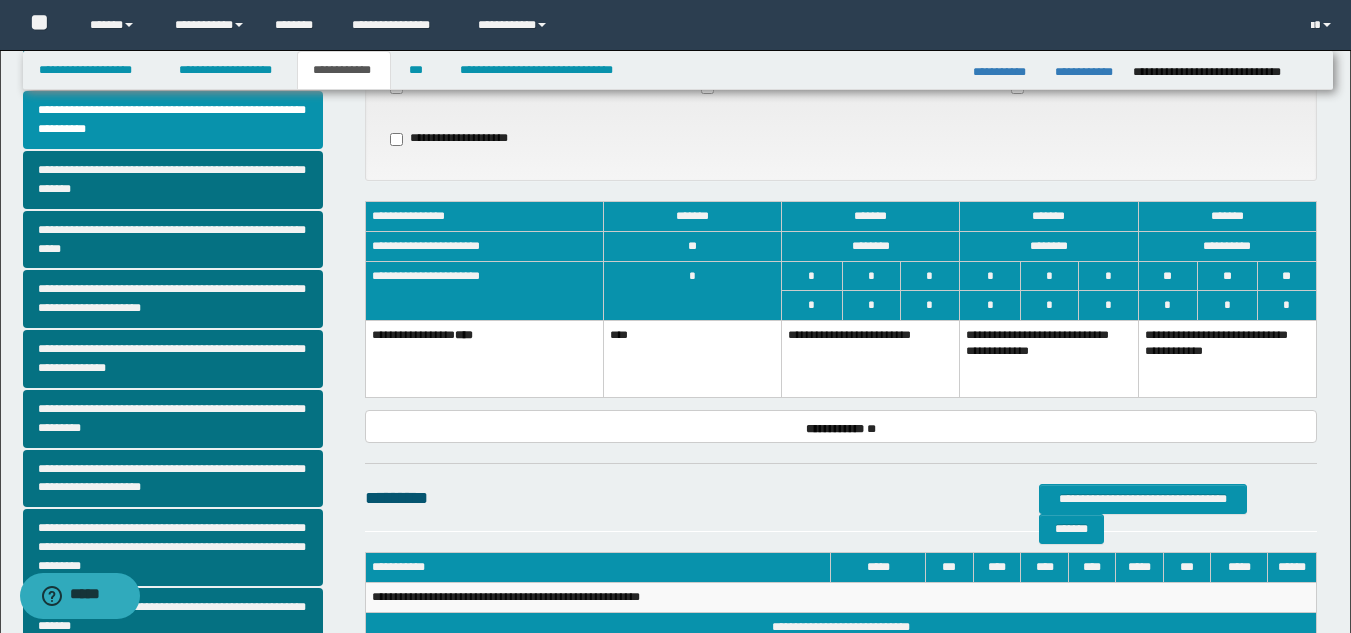 click on "**********" at bounding box center (1049, 358) 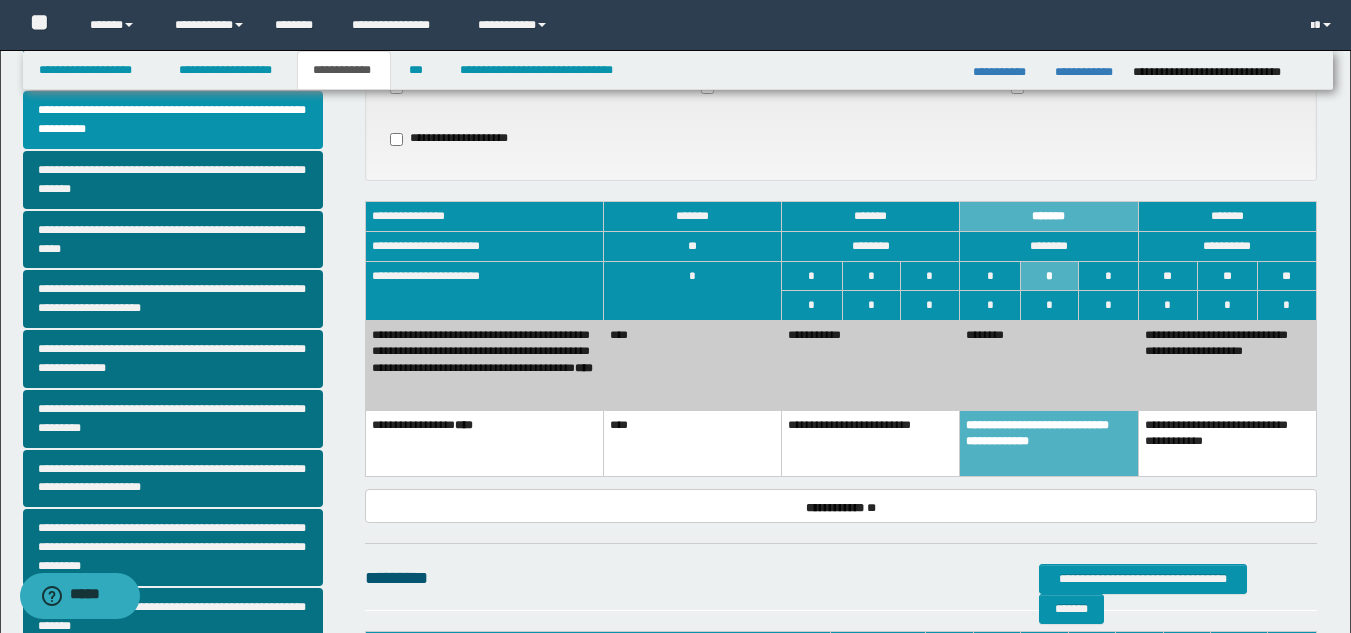 click on "********" at bounding box center (1049, 365) 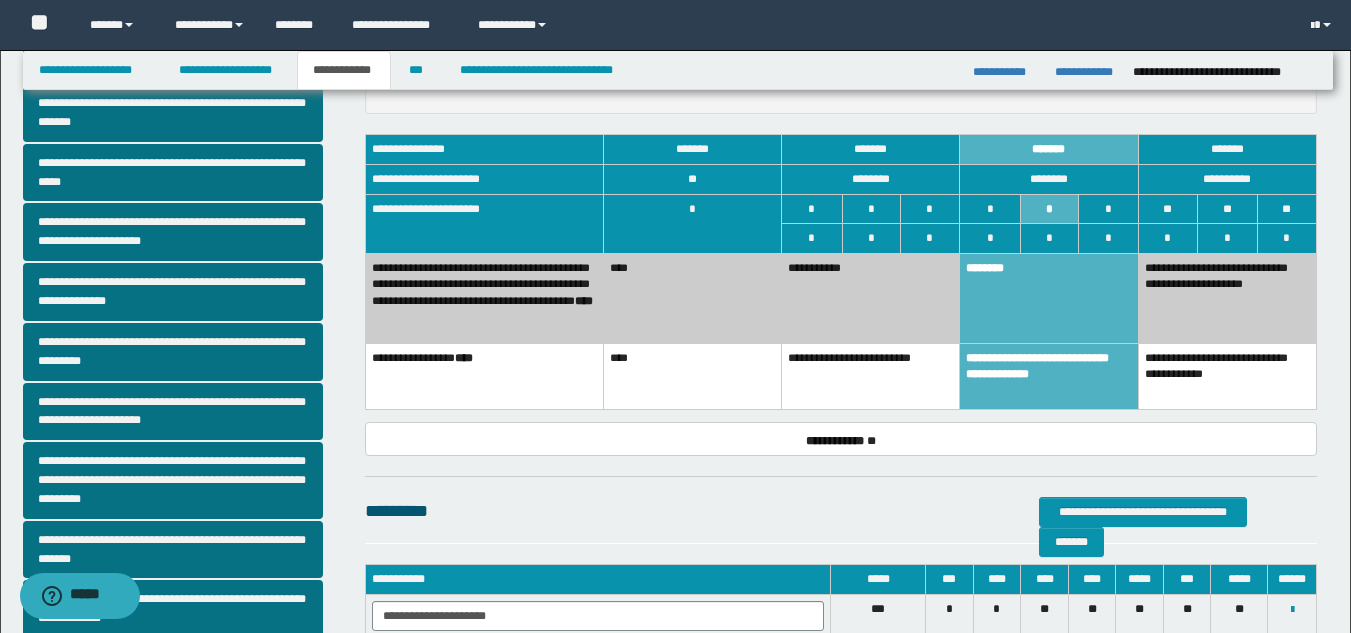 scroll, scrollTop: 0, scrollLeft: 0, axis: both 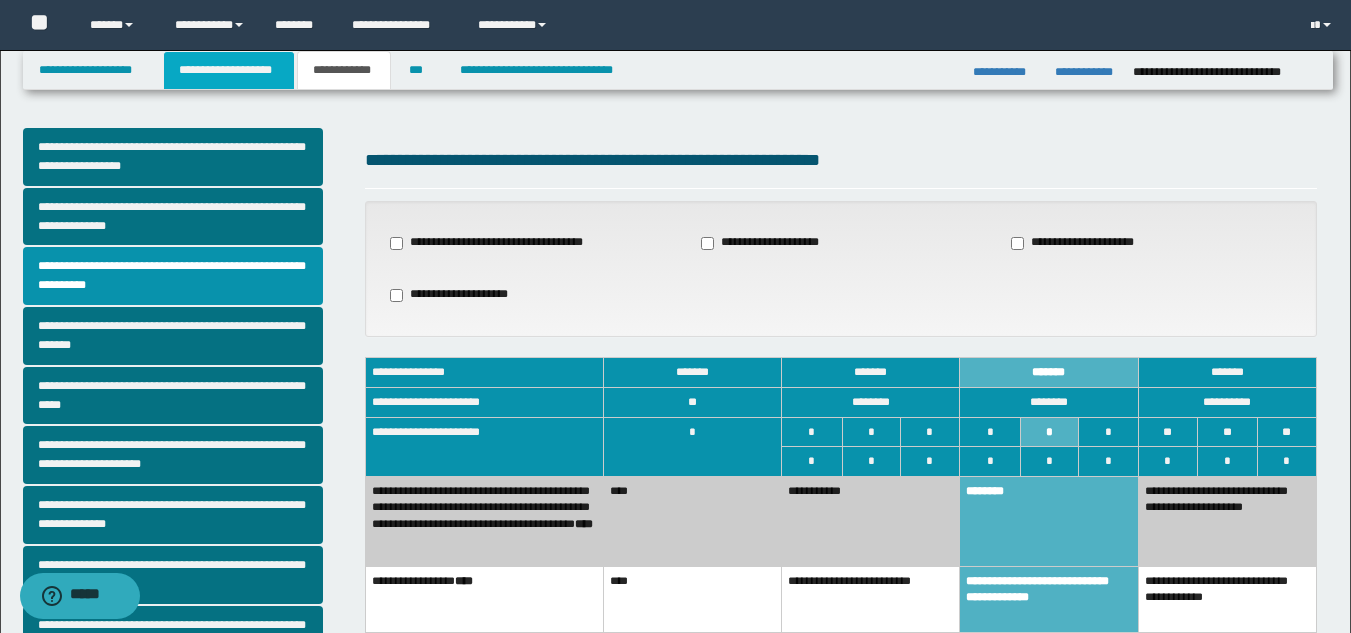 click on "**********" at bounding box center (229, 70) 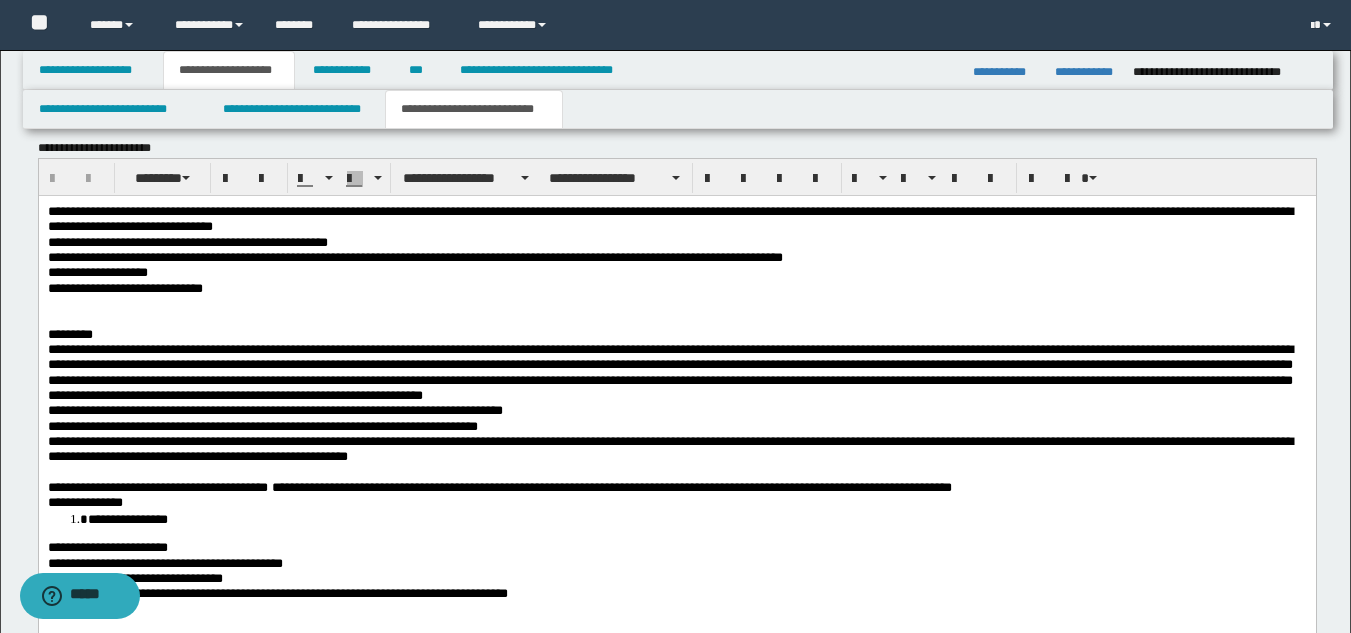 scroll, scrollTop: 1720, scrollLeft: 0, axis: vertical 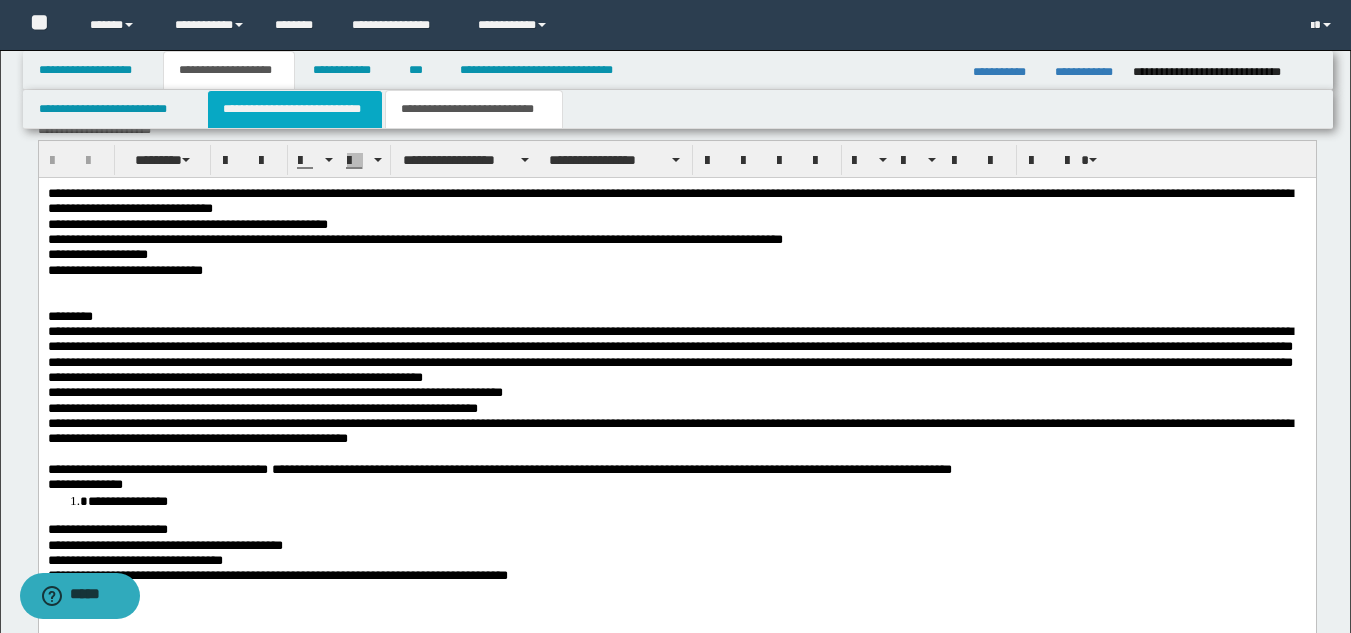 click on "**********" at bounding box center [295, 109] 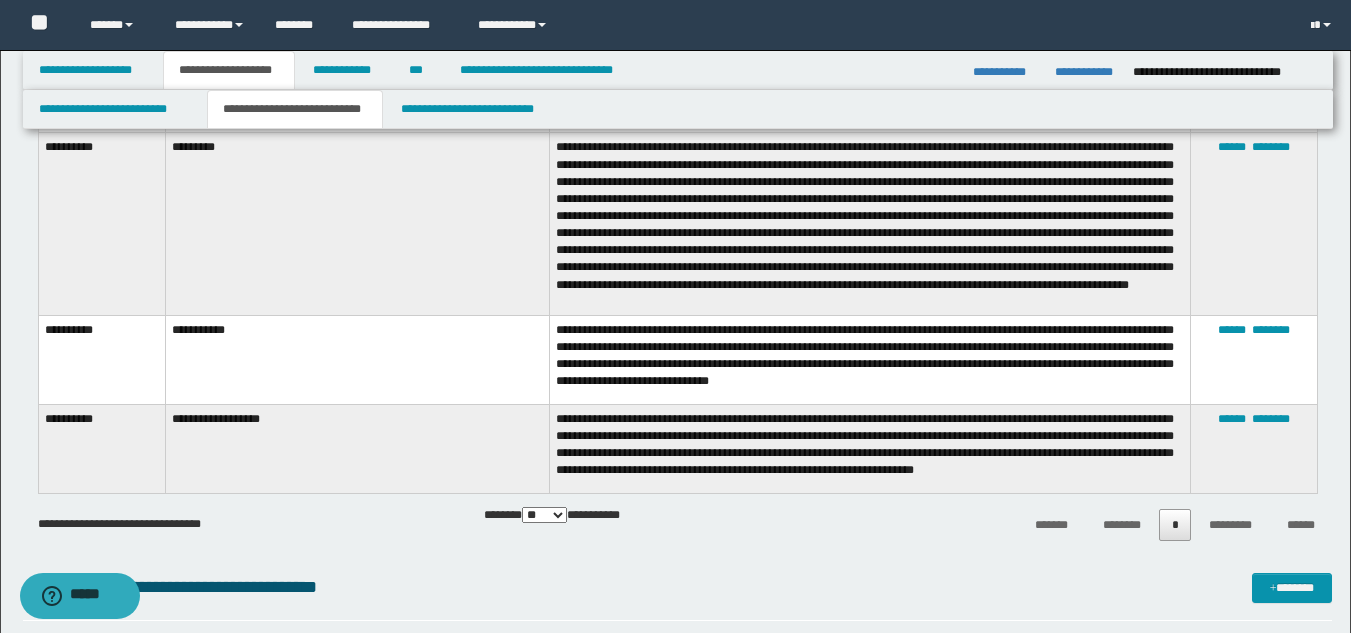 scroll, scrollTop: 5415, scrollLeft: 0, axis: vertical 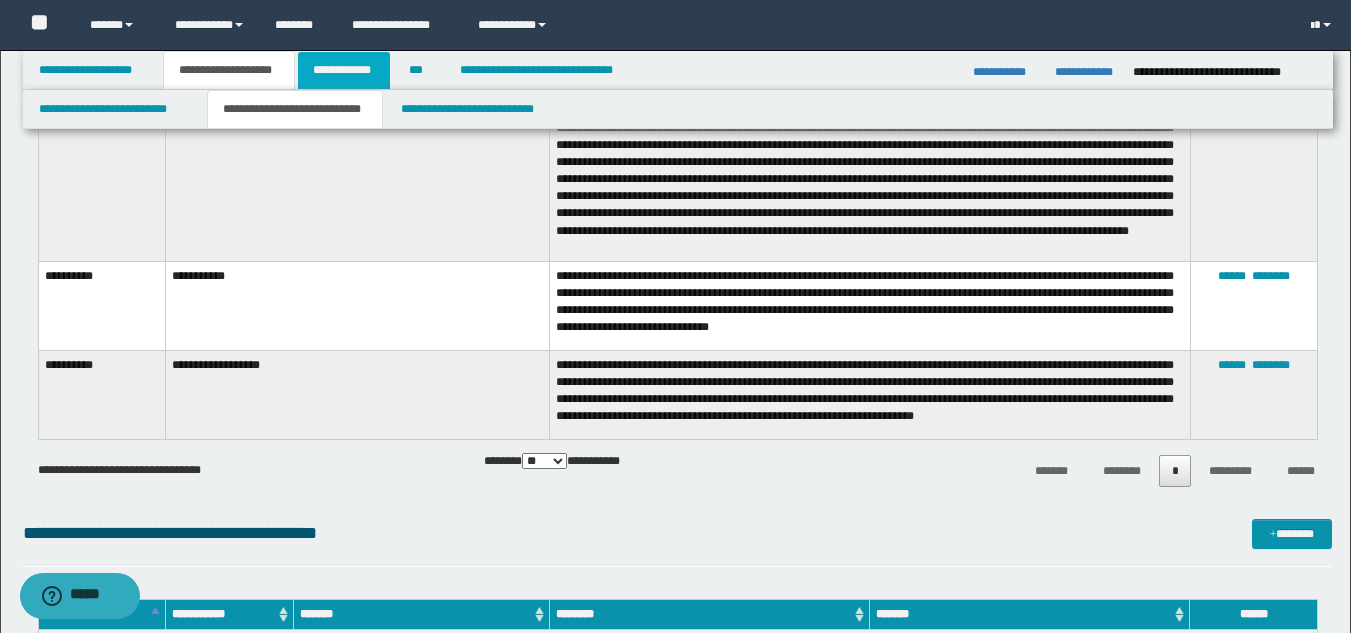 click on "**********" at bounding box center (344, 70) 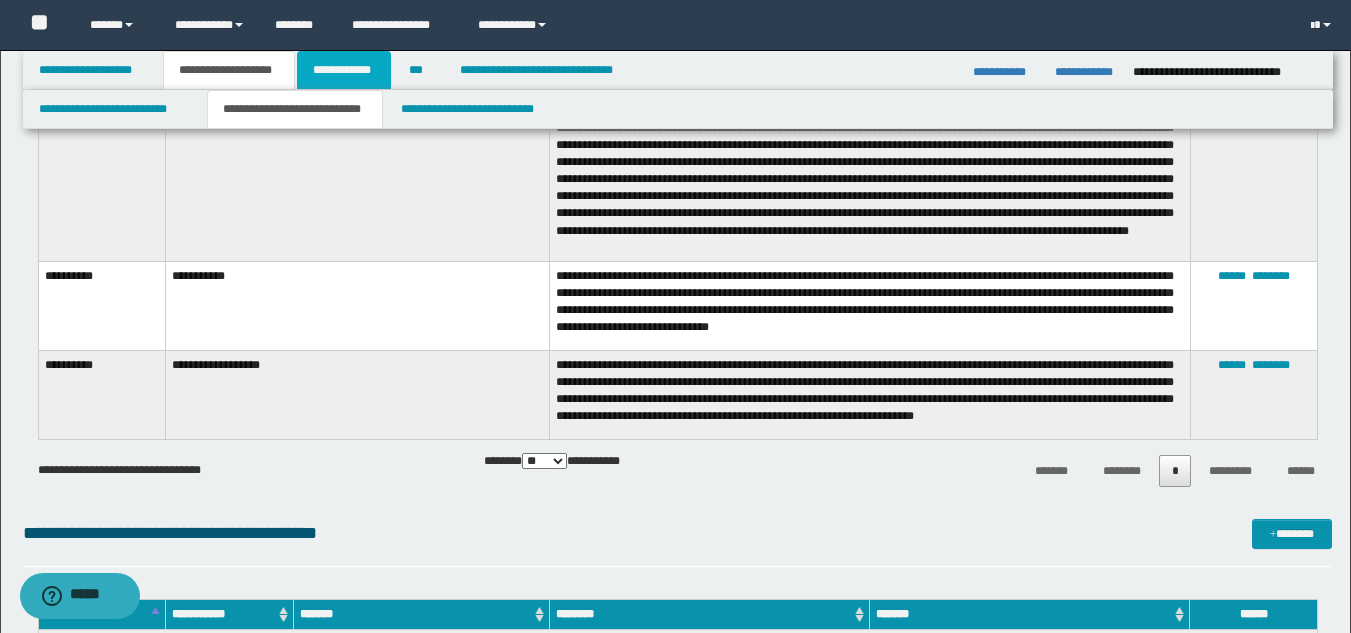 scroll, scrollTop: 516, scrollLeft: 0, axis: vertical 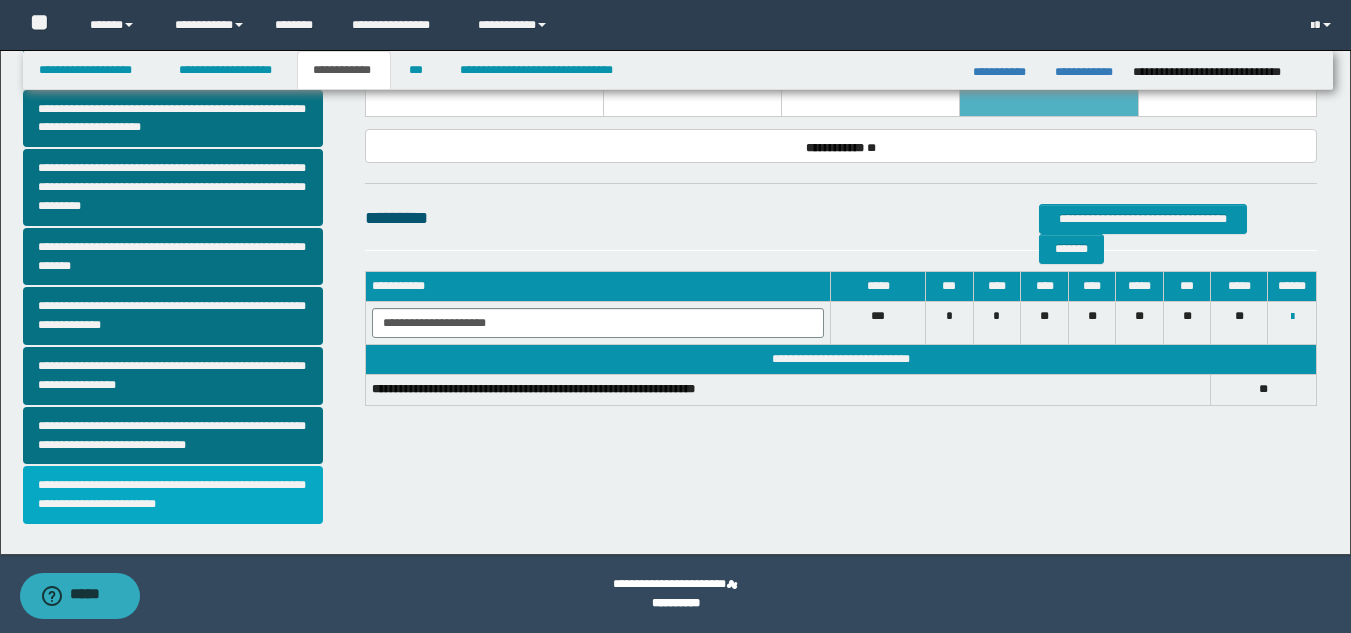 click on "**********" at bounding box center (173, 495) 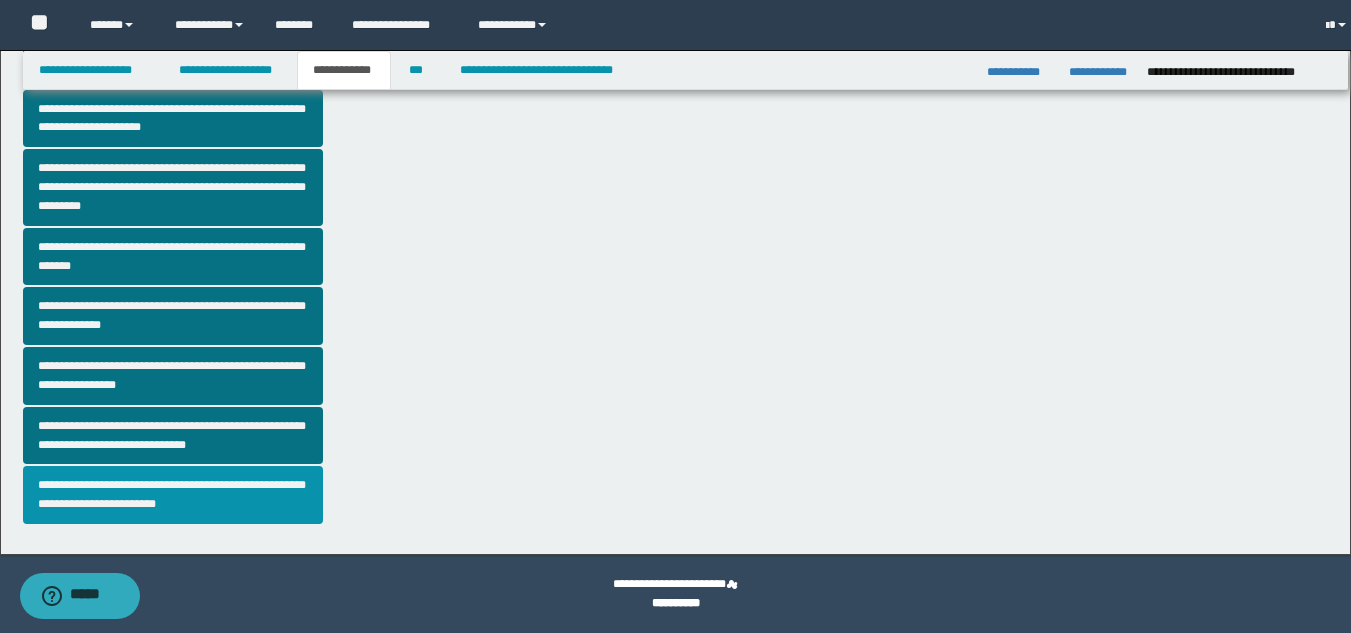 scroll, scrollTop: 0, scrollLeft: 0, axis: both 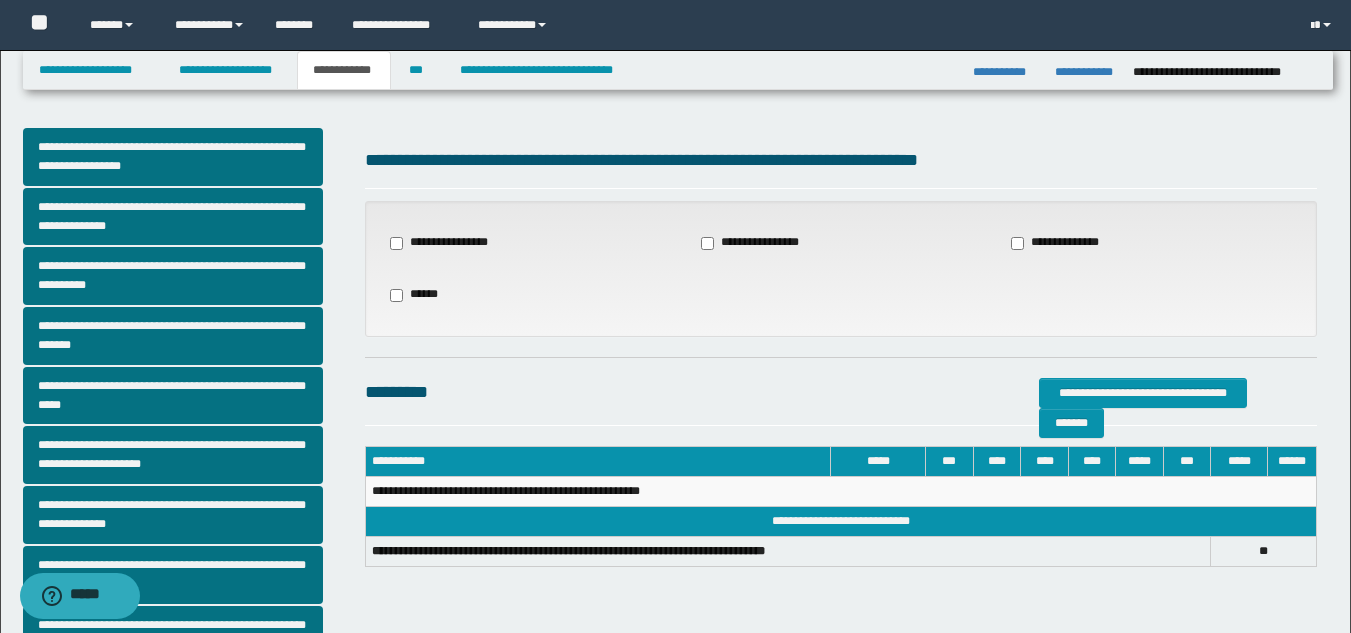 click on "**********" at bounding box center (1065, 243) 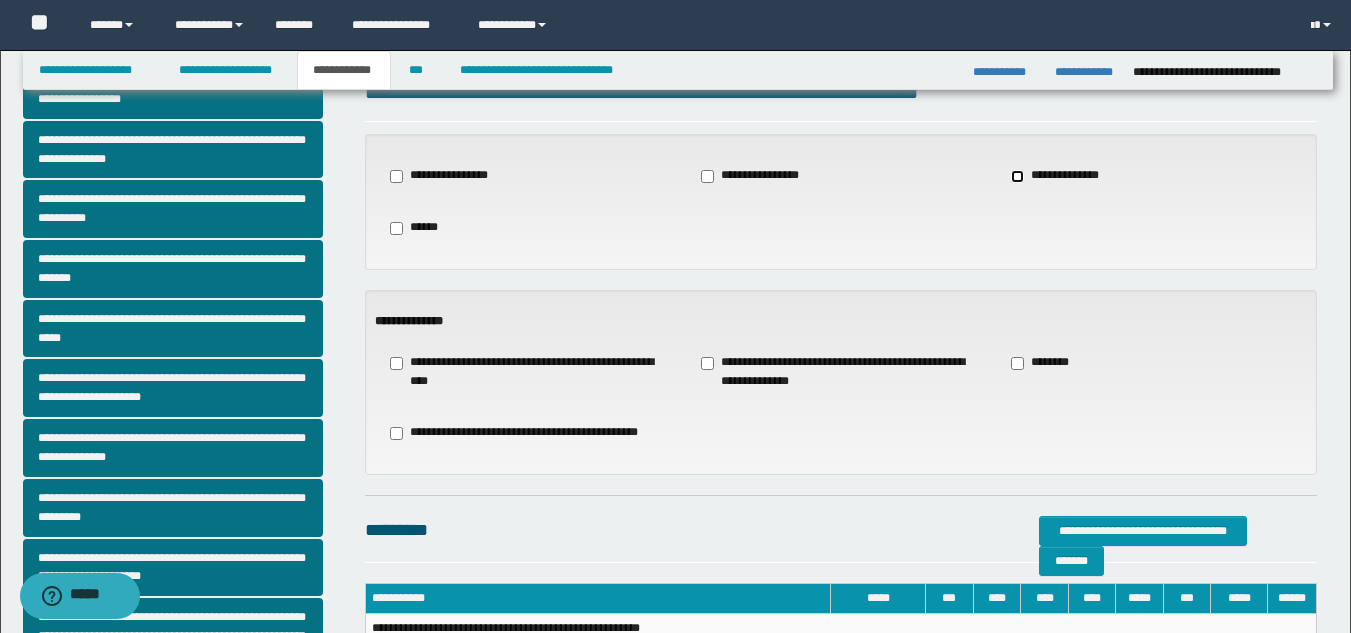 scroll, scrollTop: 127, scrollLeft: 0, axis: vertical 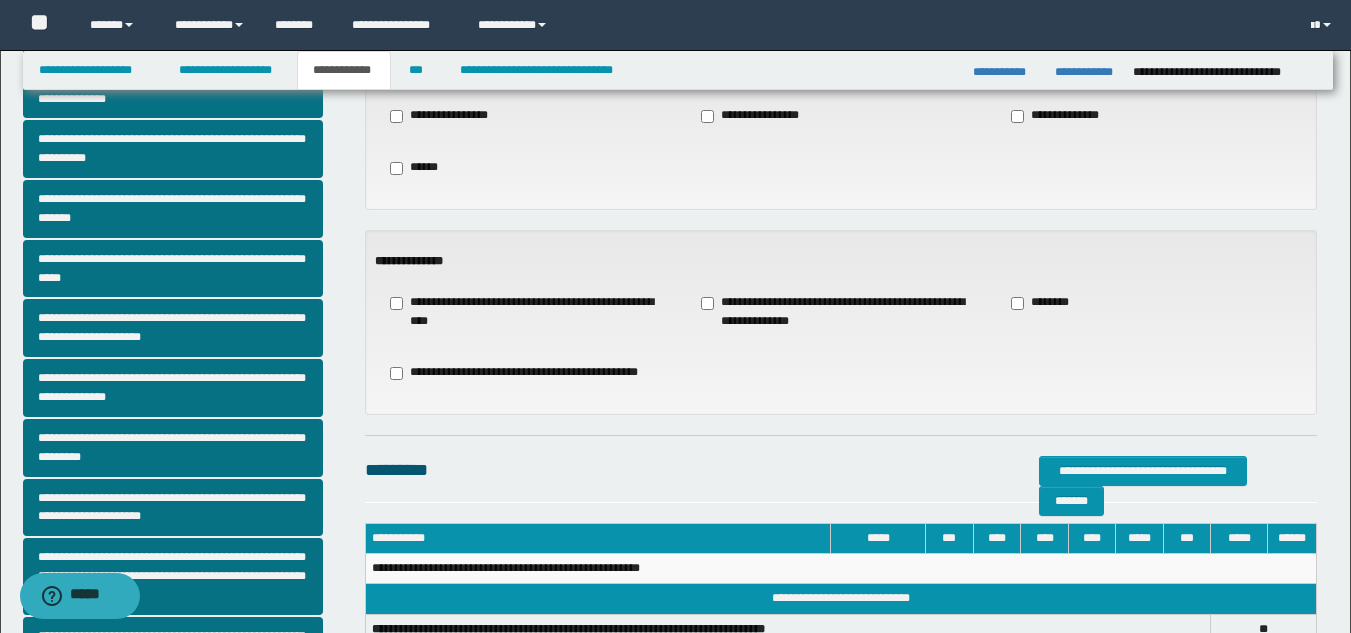 click on "**********" at bounding box center [841, 312] 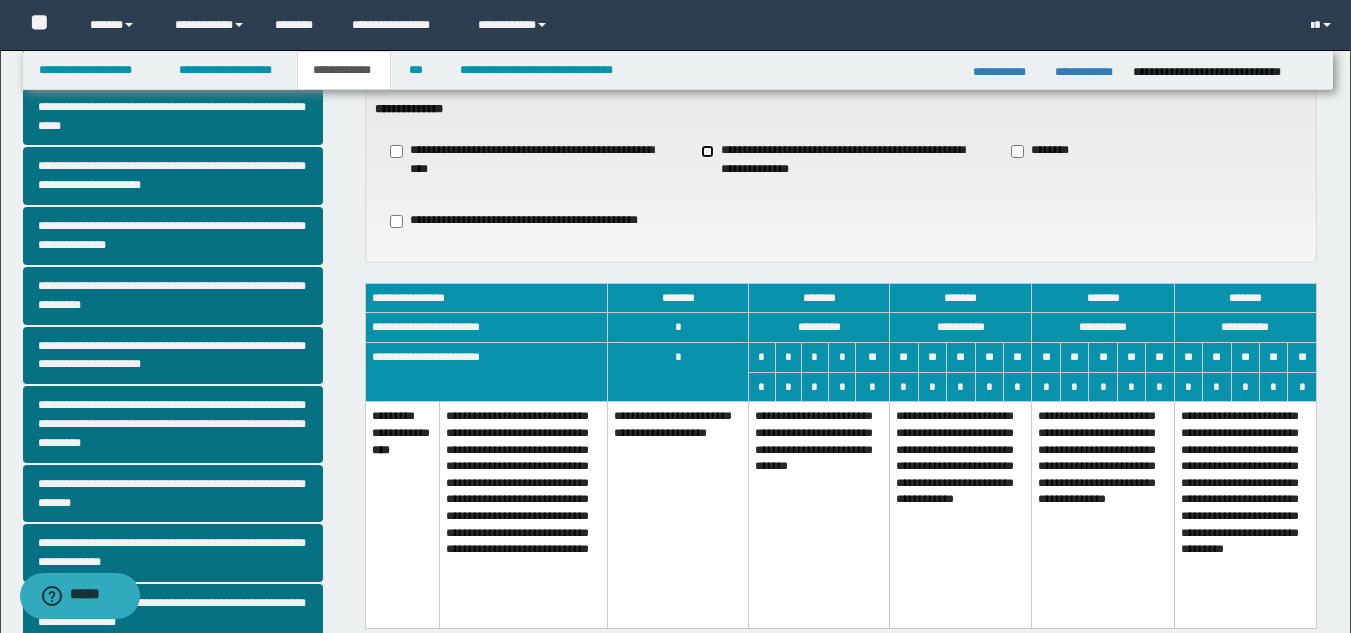 scroll, scrollTop: 292, scrollLeft: 0, axis: vertical 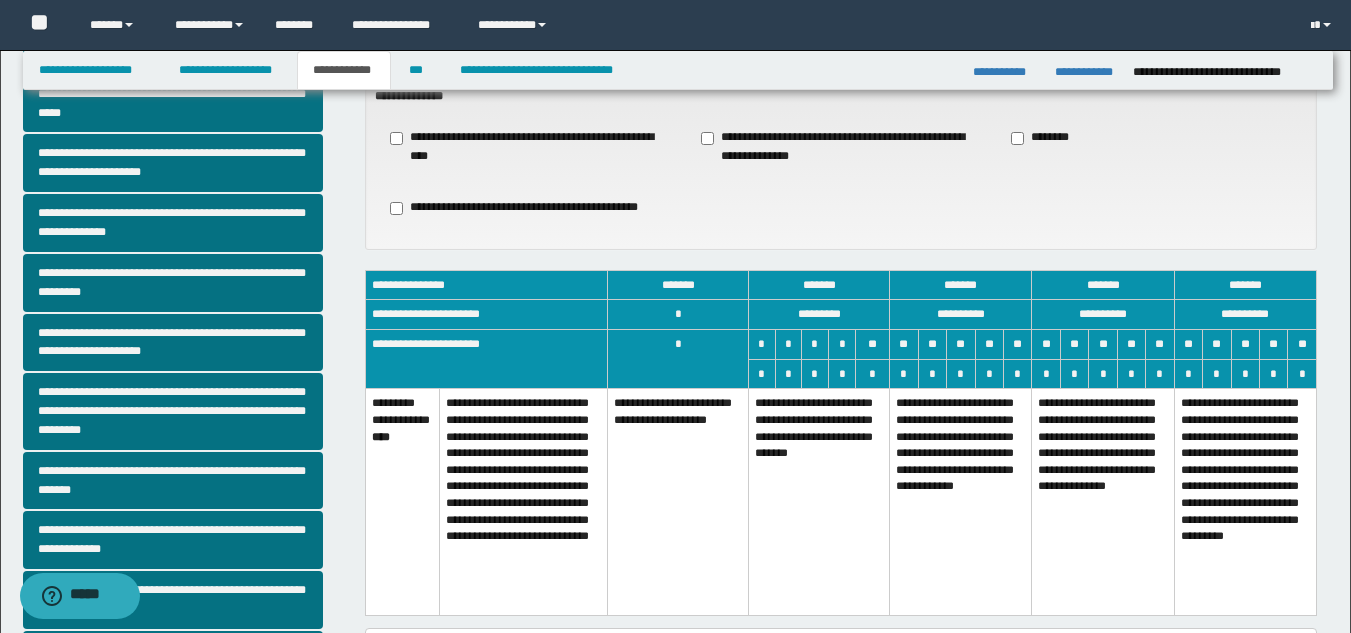 click on "**********" at bounding box center [819, 502] 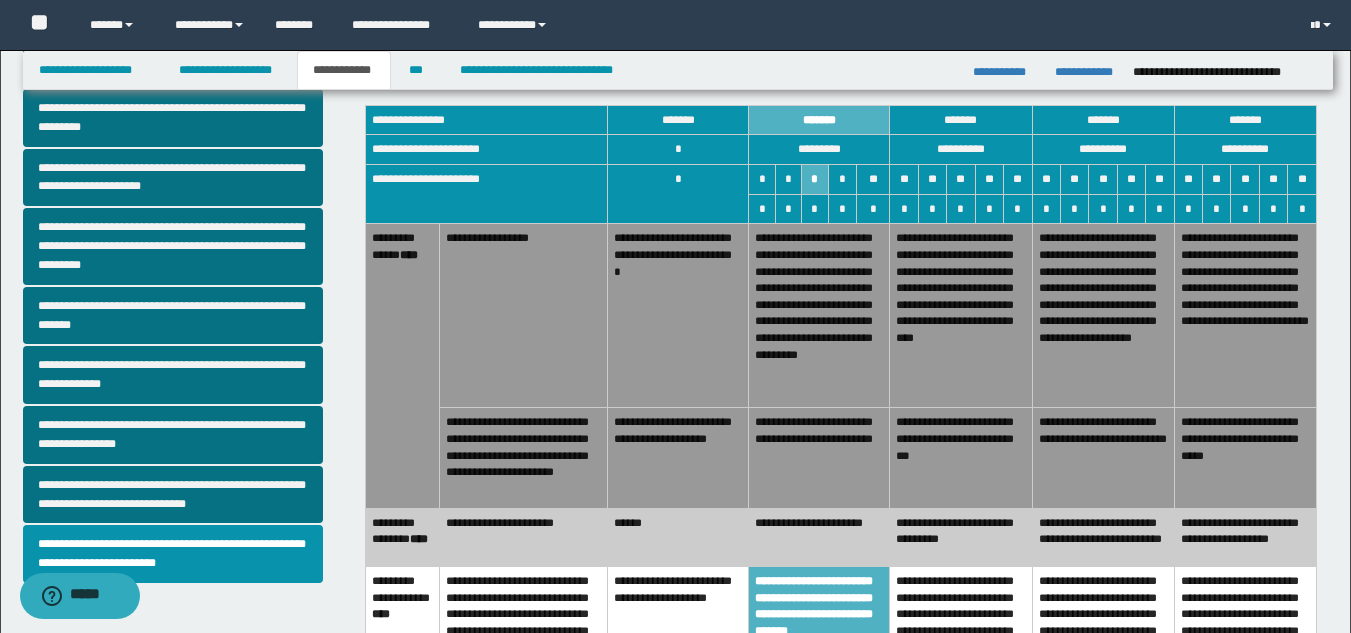 scroll, scrollTop: 460, scrollLeft: 0, axis: vertical 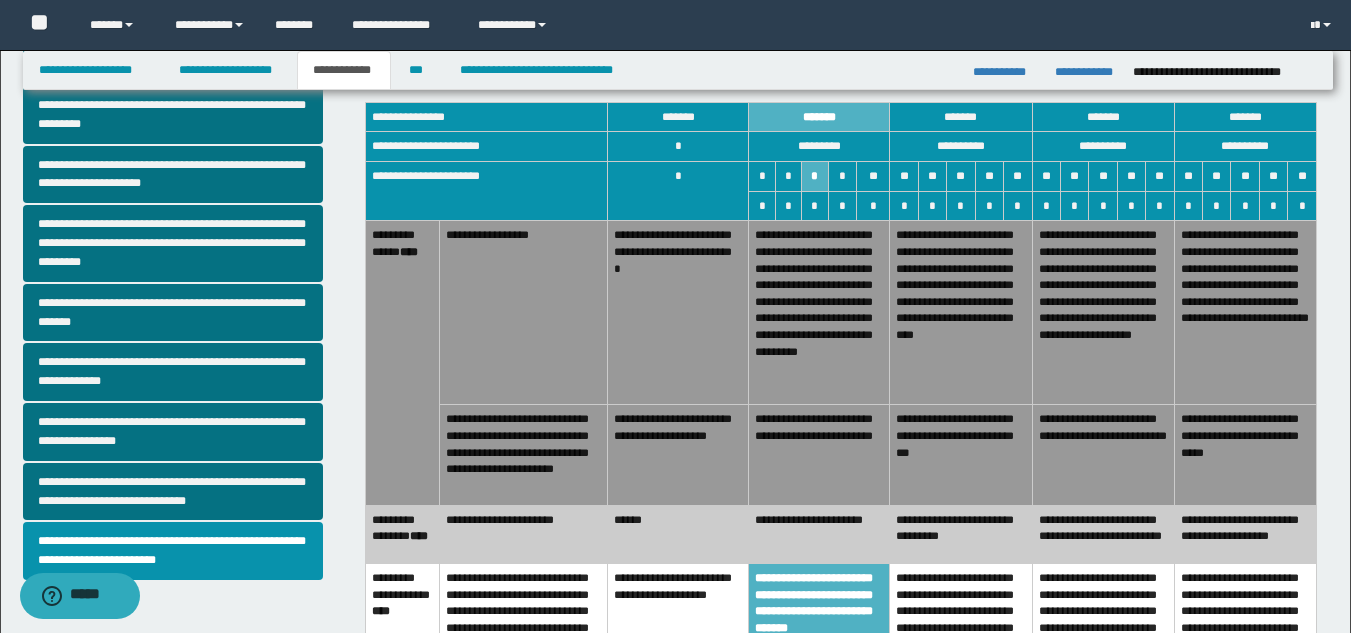click on "**********" at bounding box center [819, 455] 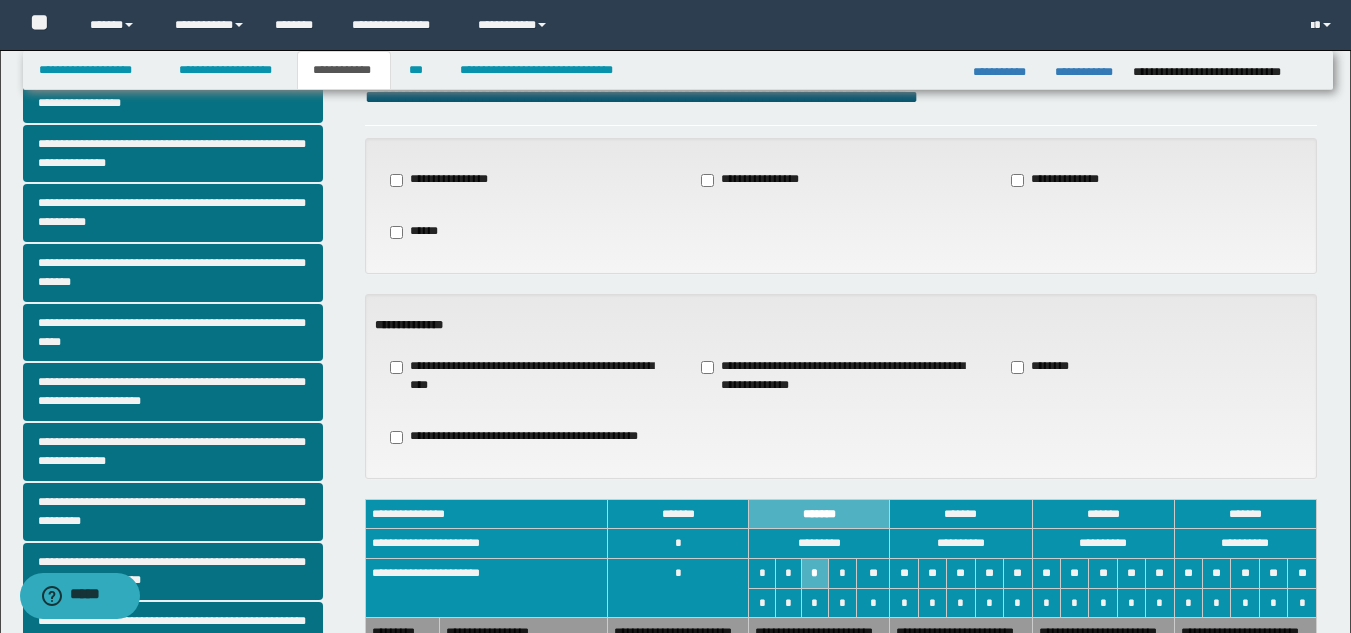 scroll, scrollTop: 58, scrollLeft: 0, axis: vertical 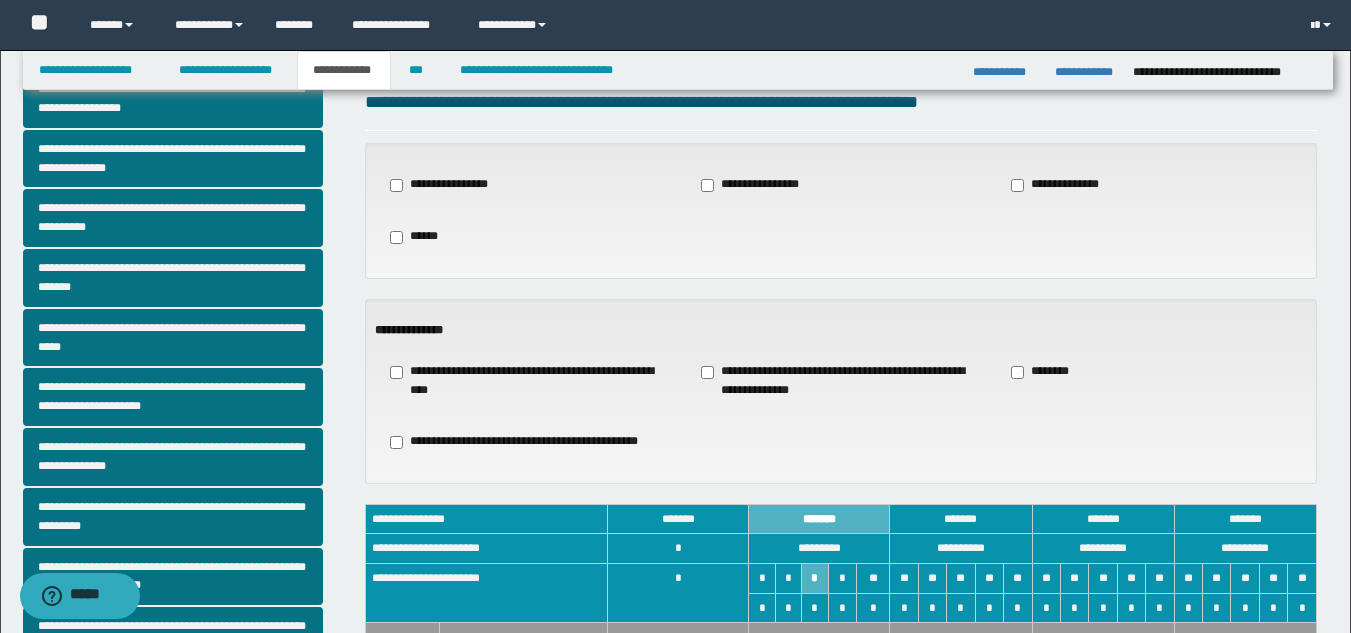 click on "**********" at bounding box center [445, 185] 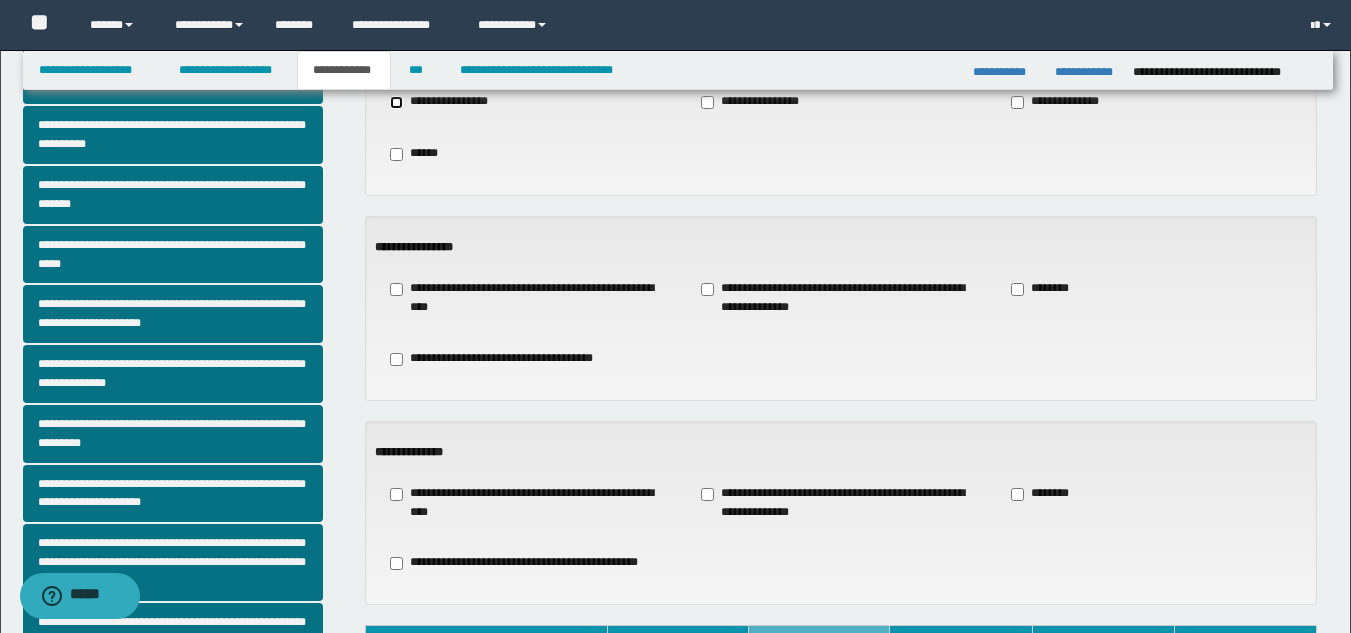 scroll, scrollTop: 138, scrollLeft: 0, axis: vertical 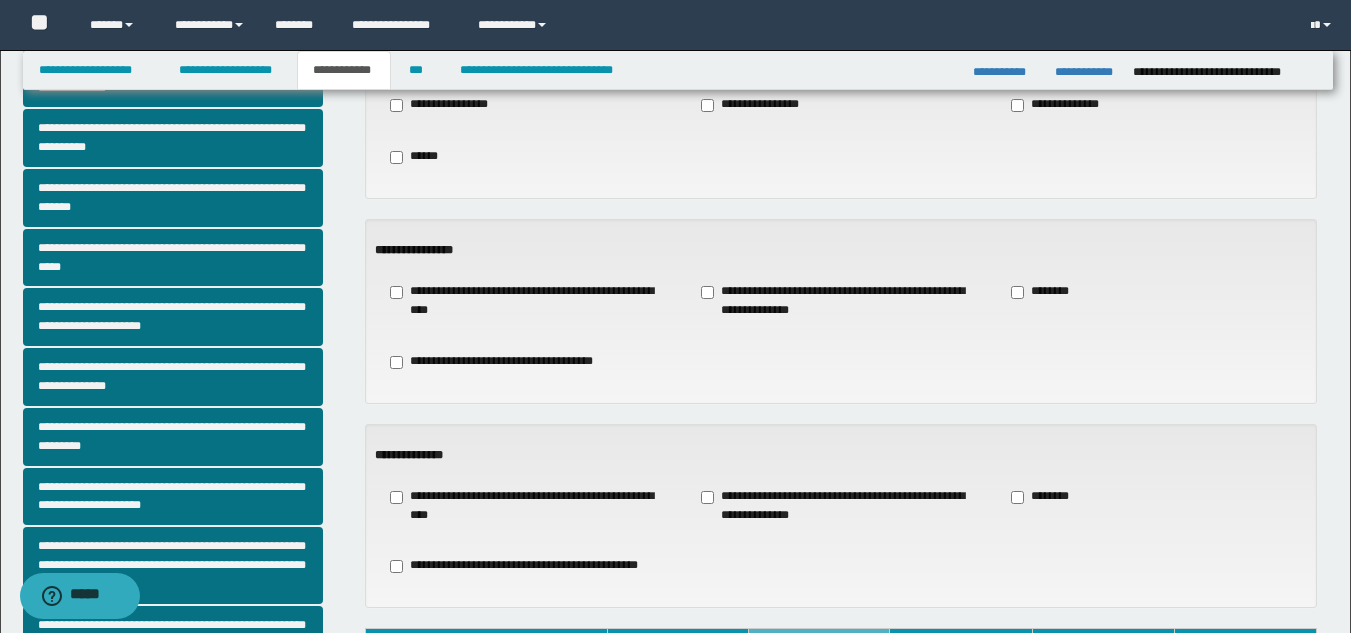 click on "**********" at bounding box center (841, 301) 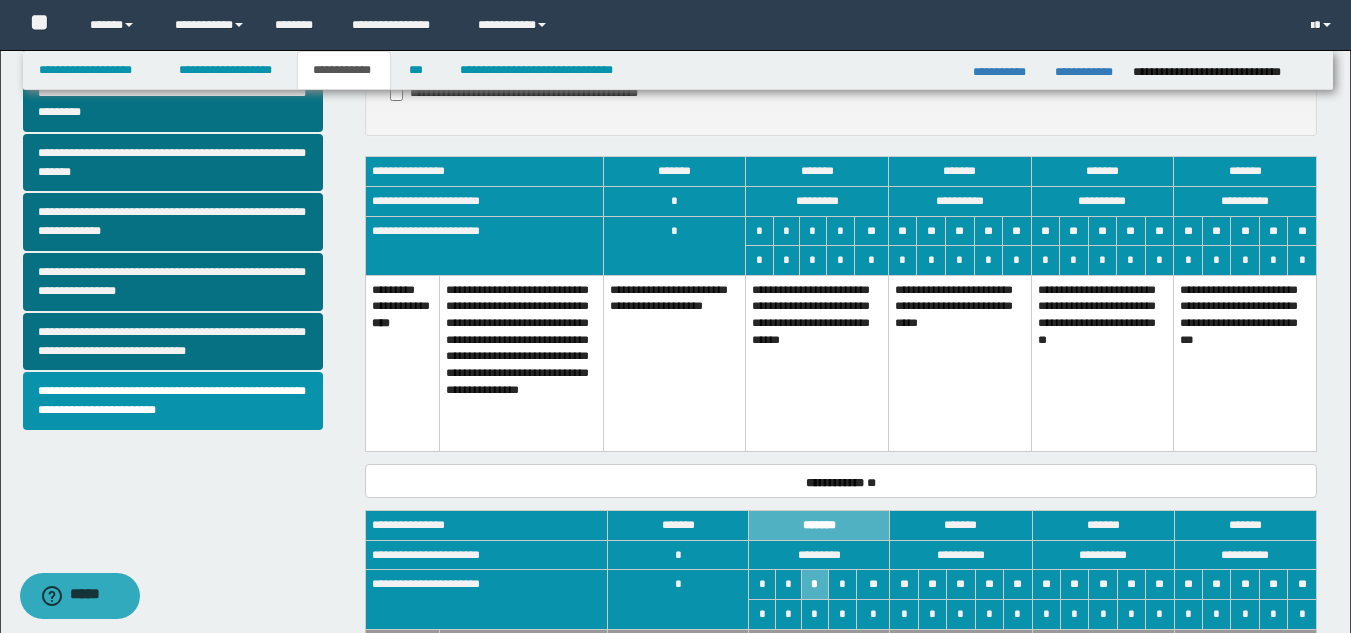 scroll, scrollTop: 603, scrollLeft: 0, axis: vertical 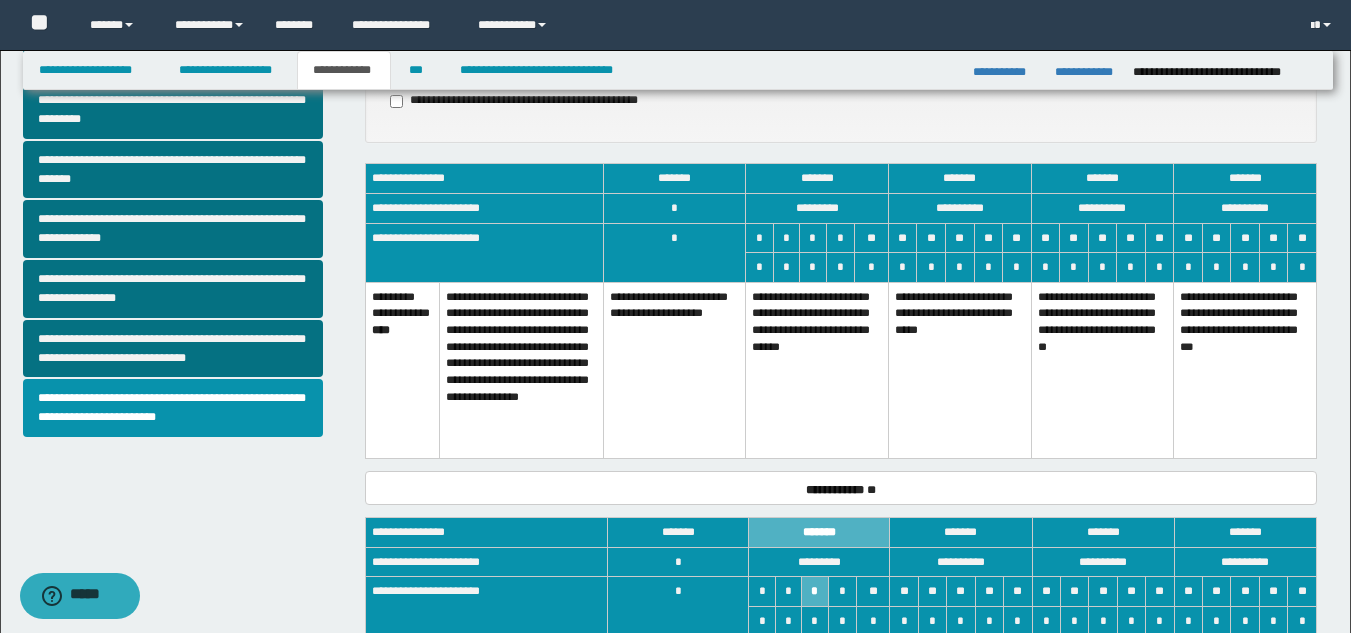 click on "**********" at bounding box center (817, 370) 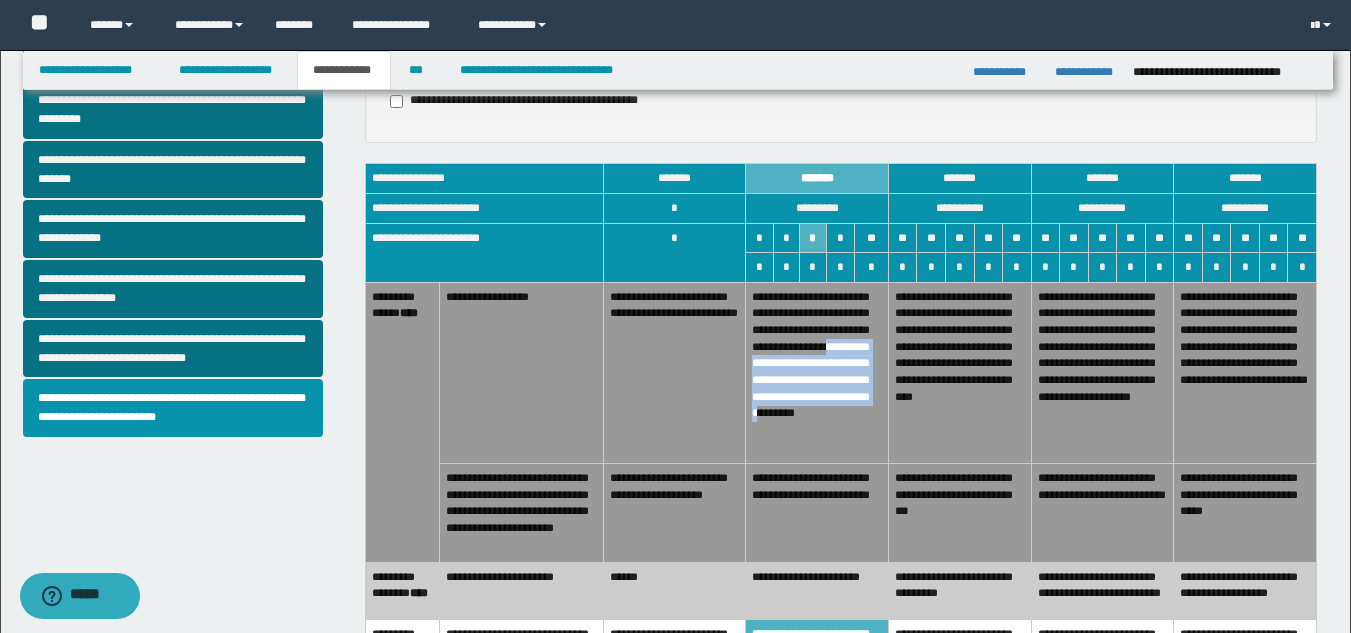 drag, startPoint x: 859, startPoint y: 340, endPoint x: 842, endPoint y: 473, distance: 134.08206 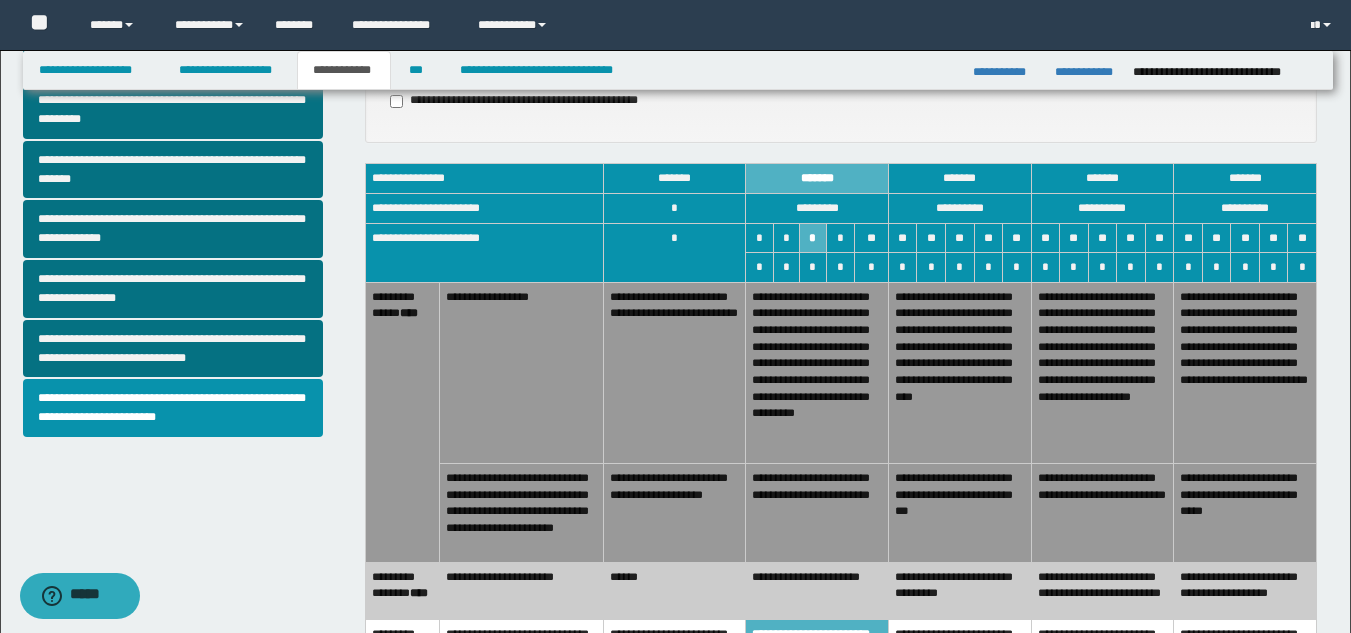 click on "**********" at bounding box center (817, 513) 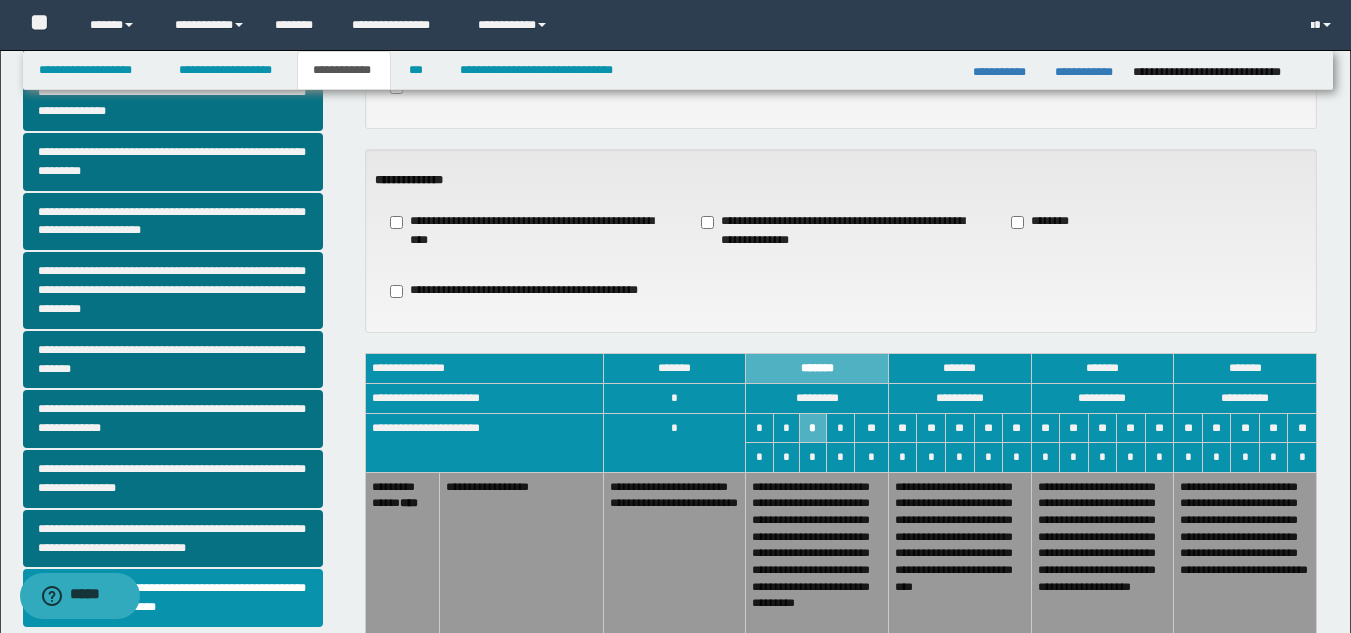 scroll, scrollTop: 202, scrollLeft: 0, axis: vertical 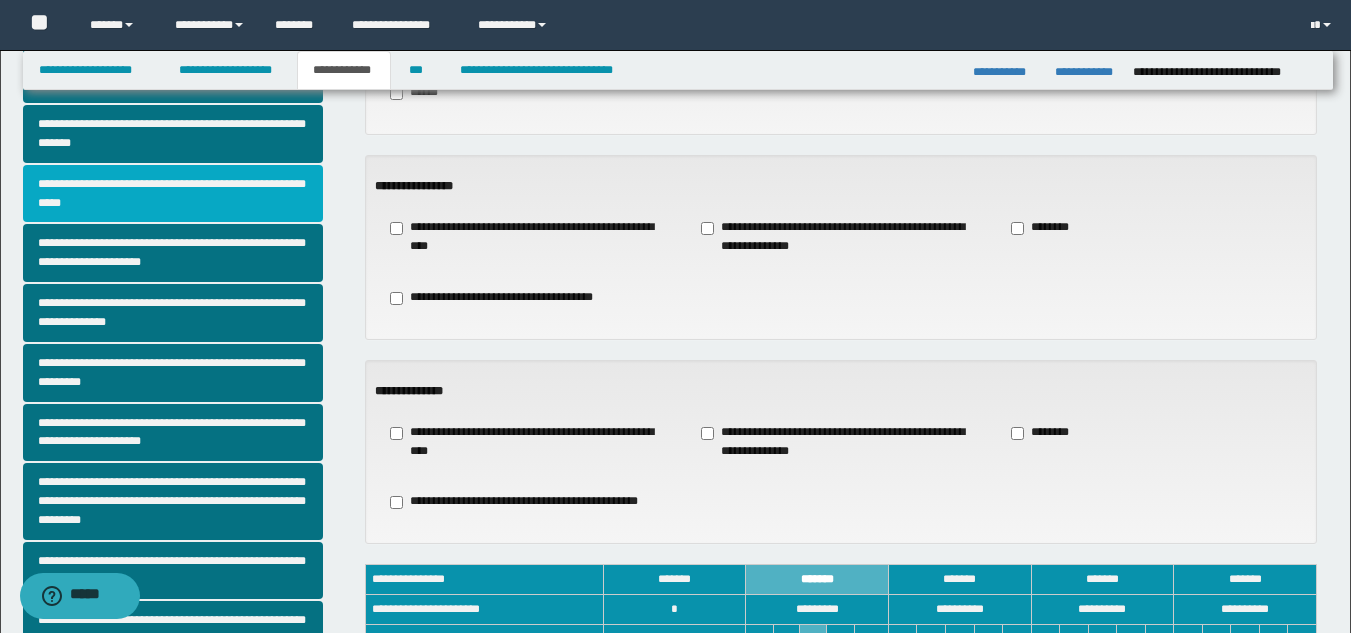 click on "**********" at bounding box center [173, 194] 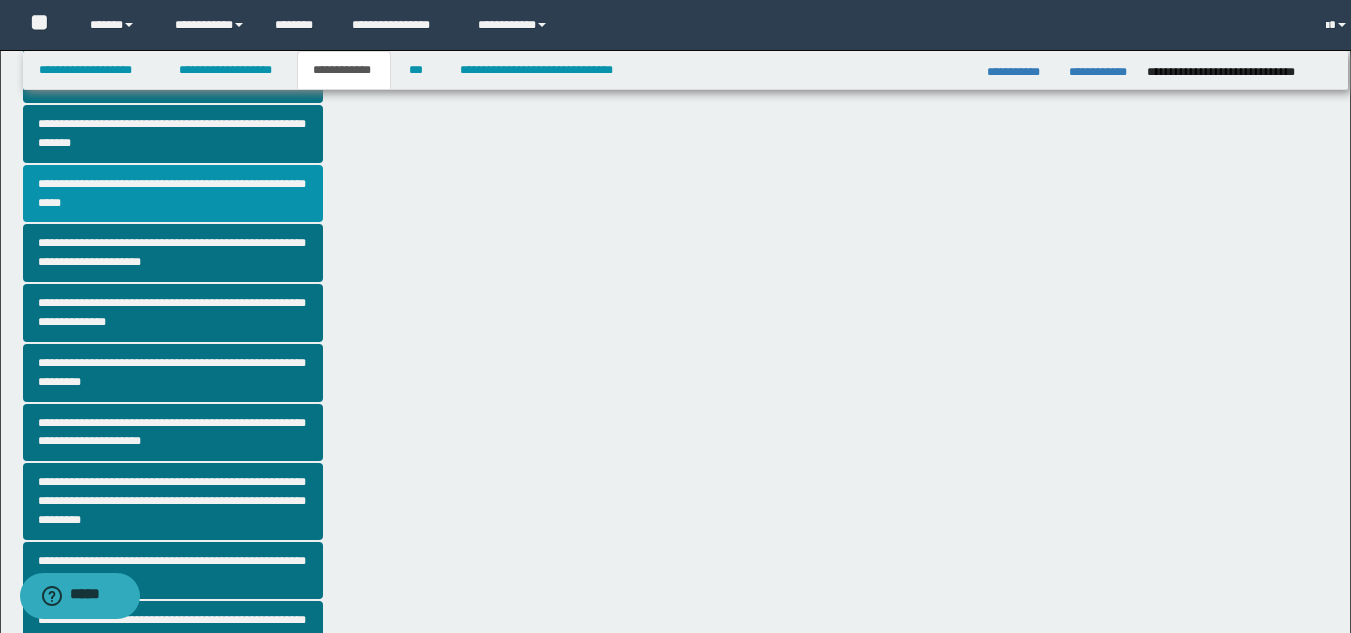 scroll, scrollTop: 0, scrollLeft: 0, axis: both 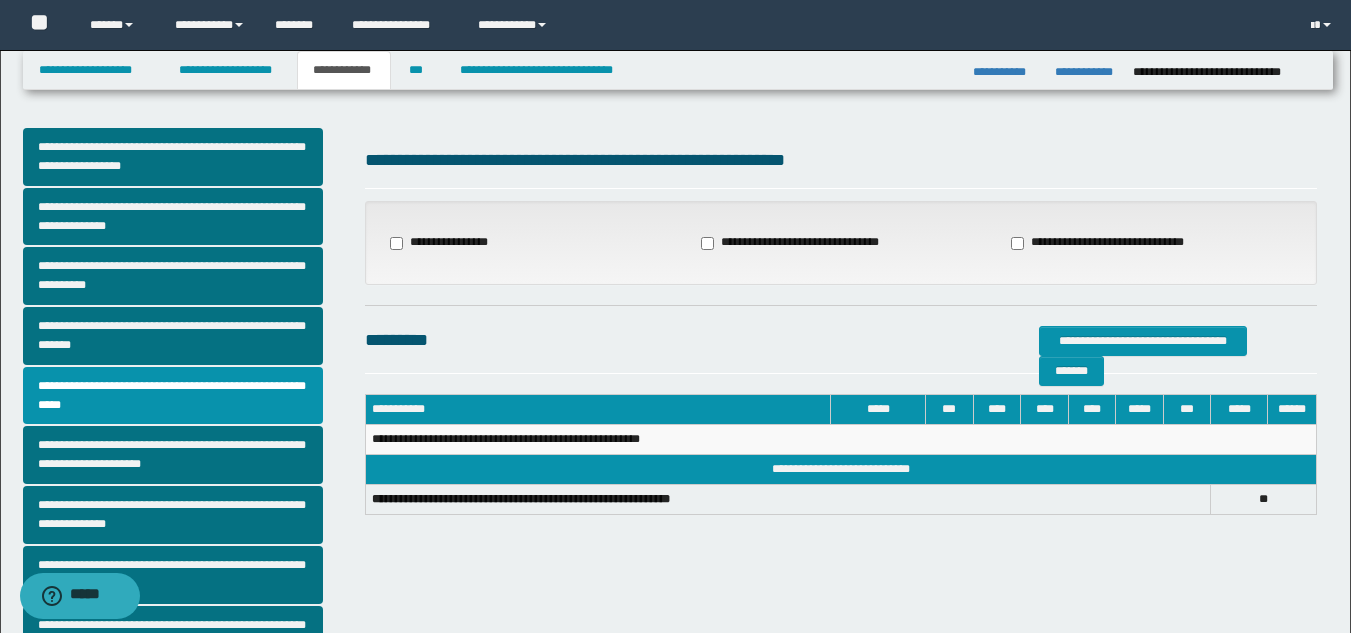 click on "**********" at bounding box center (802, 243) 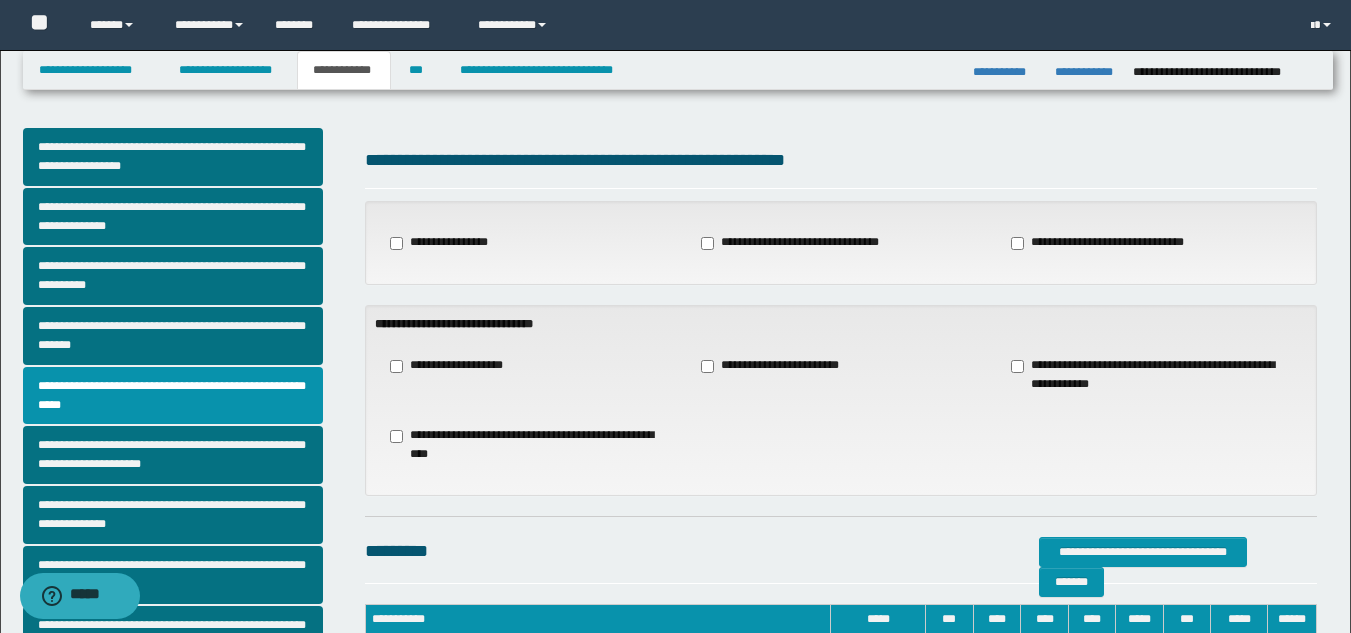 click on "**********" at bounding box center (530, 445) 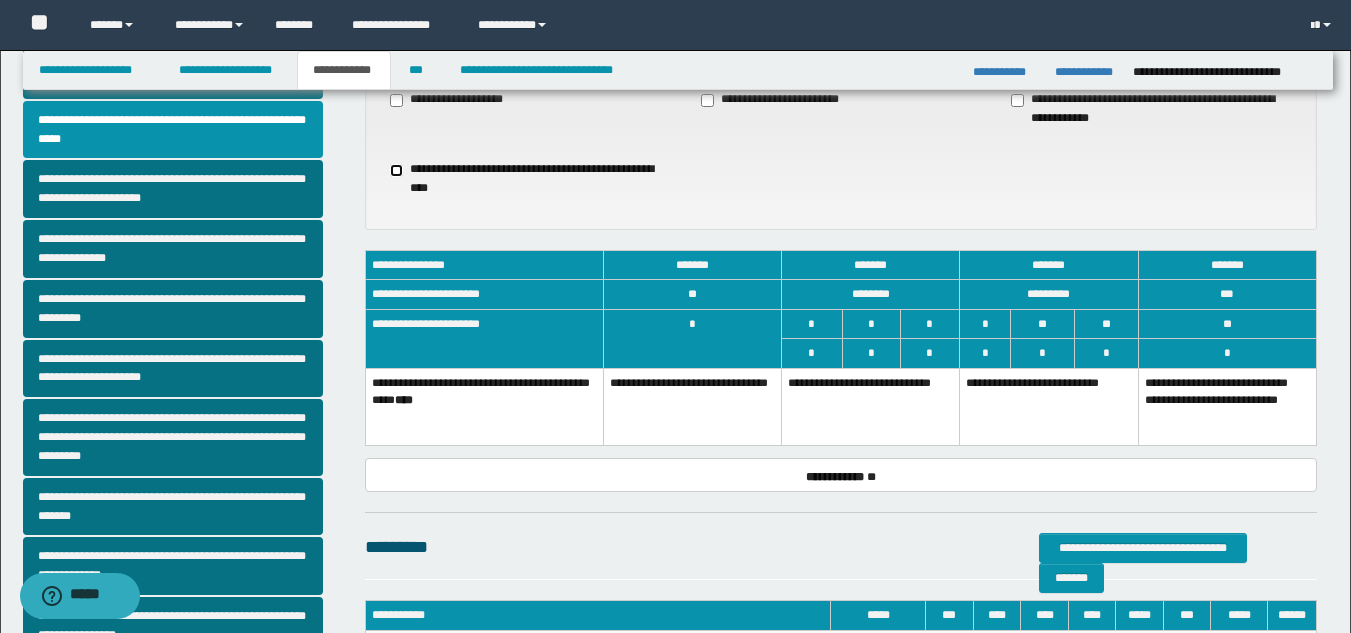 scroll, scrollTop: 310, scrollLeft: 0, axis: vertical 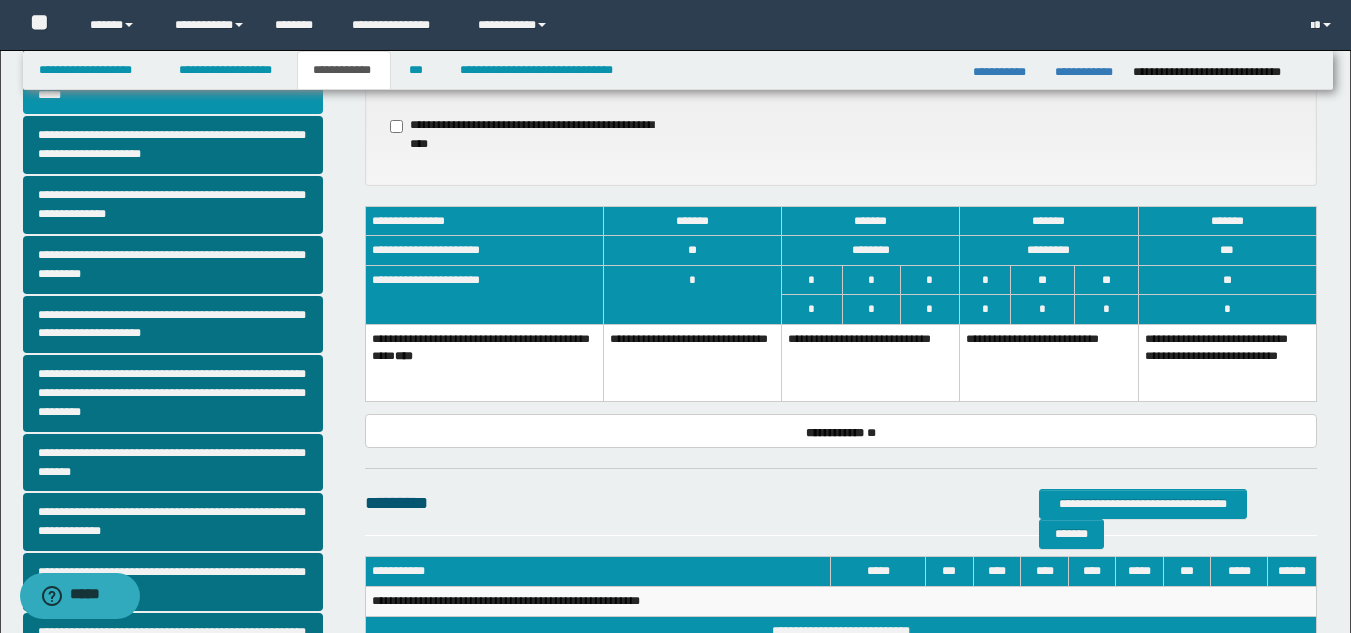 click on "**********" at bounding box center (1049, 363) 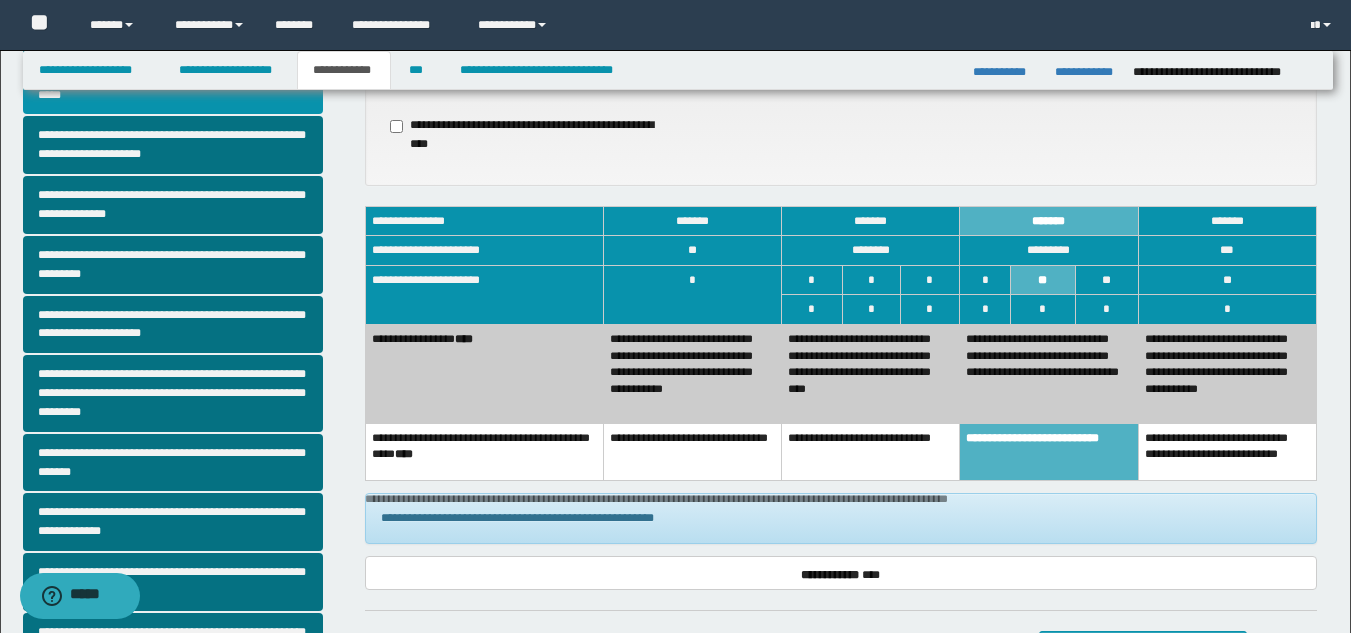 click on "**********" at bounding box center [871, 374] 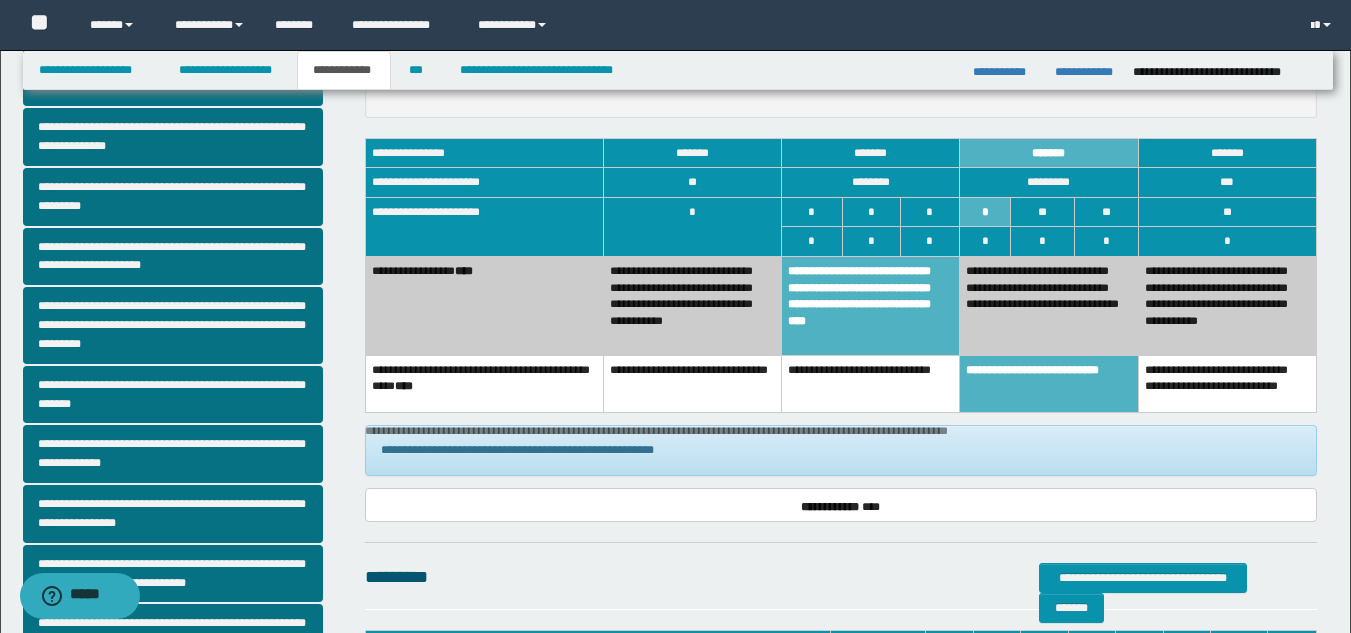 scroll, scrollTop: 340, scrollLeft: 0, axis: vertical 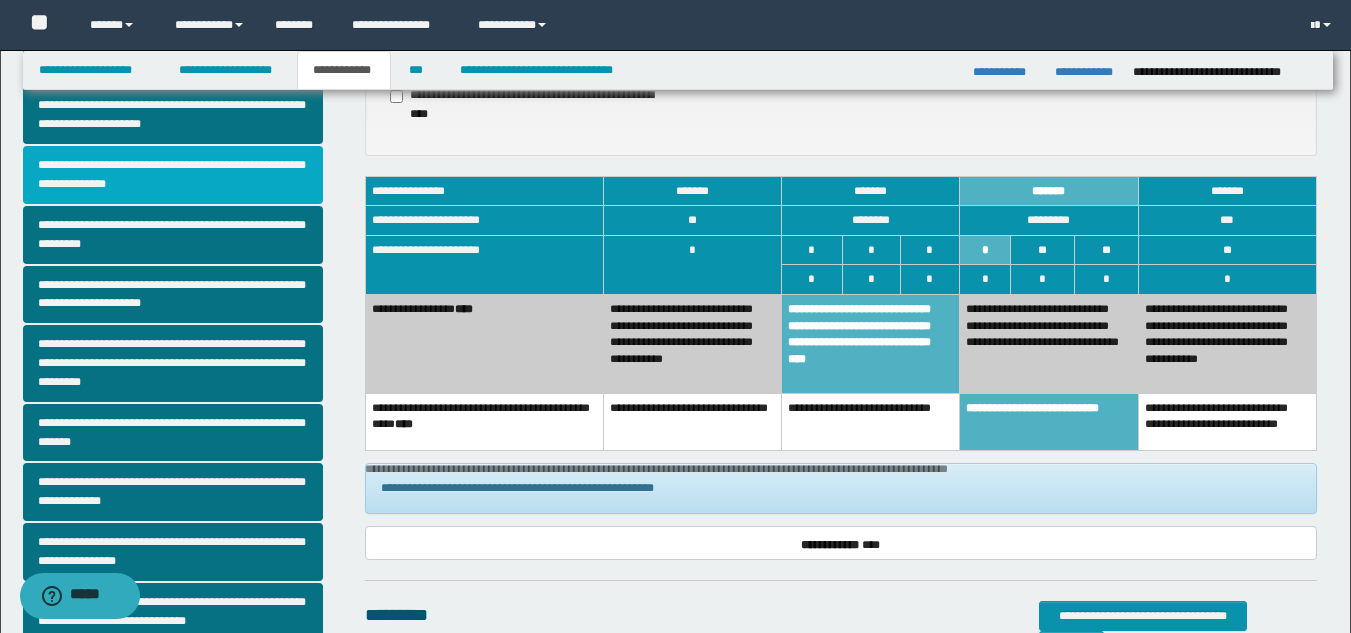 click on "**********" at bounding box center [173, 175] 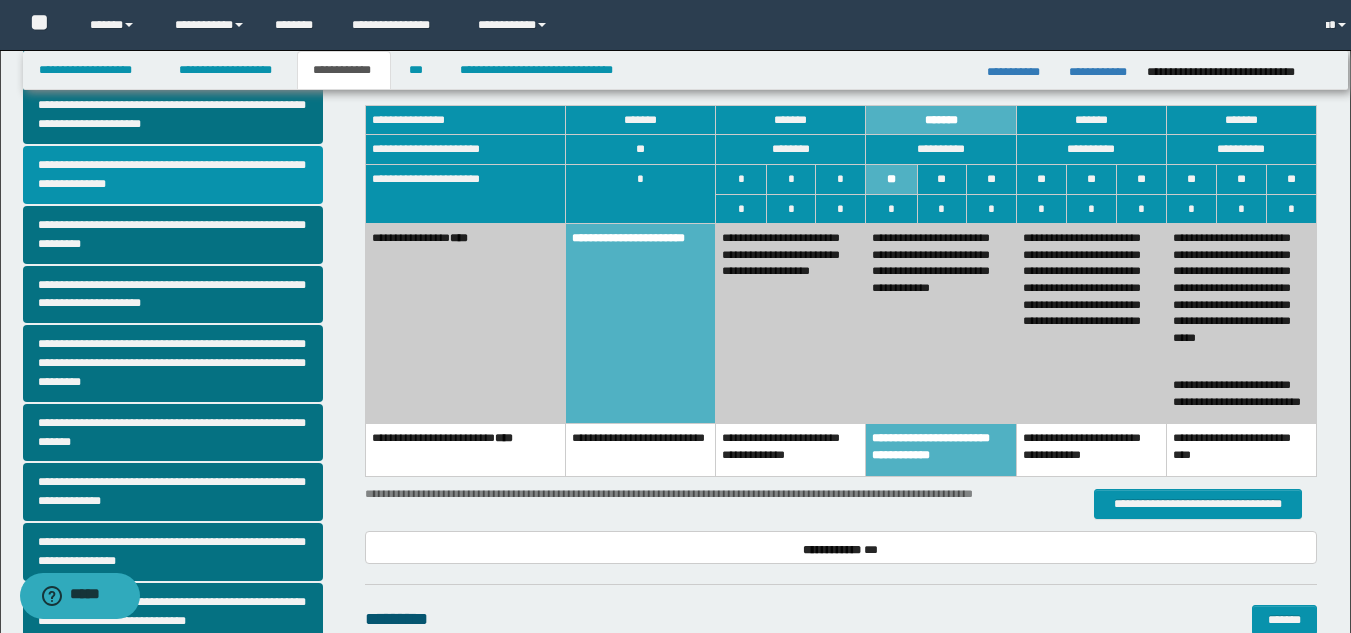 scroll, scrollTop: 0, scrollLeft: 0, axis: both 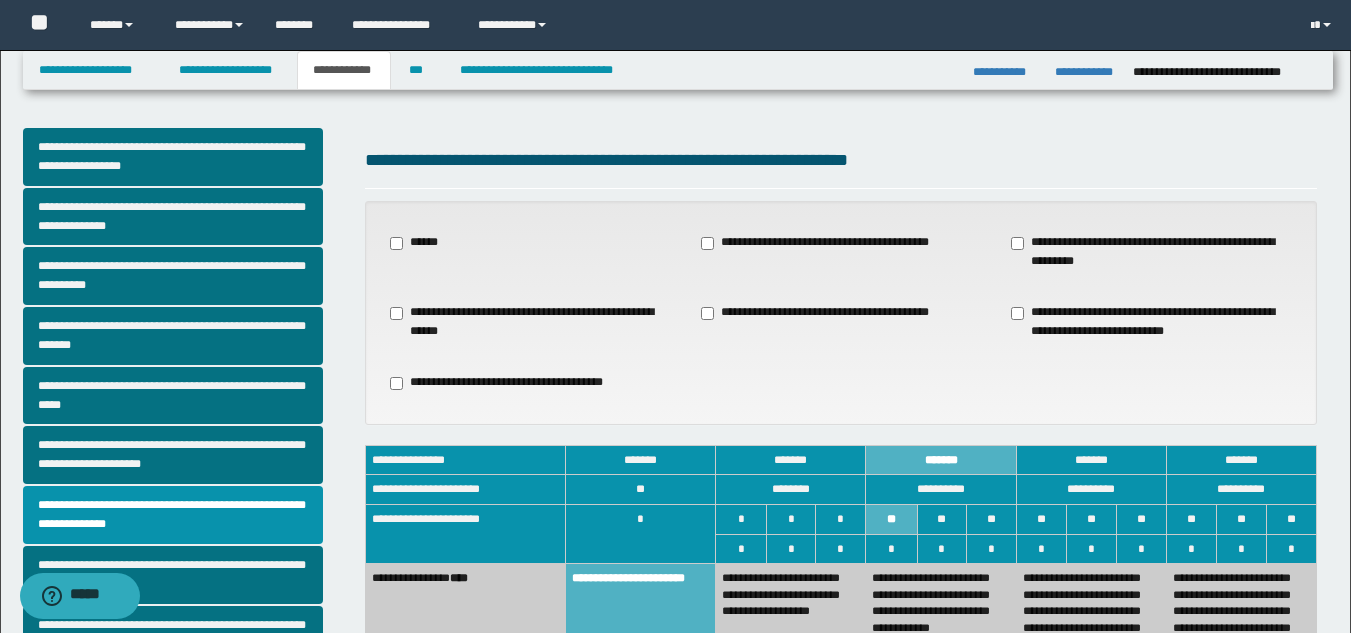 click on "**********" at bounding box center [530, 322] 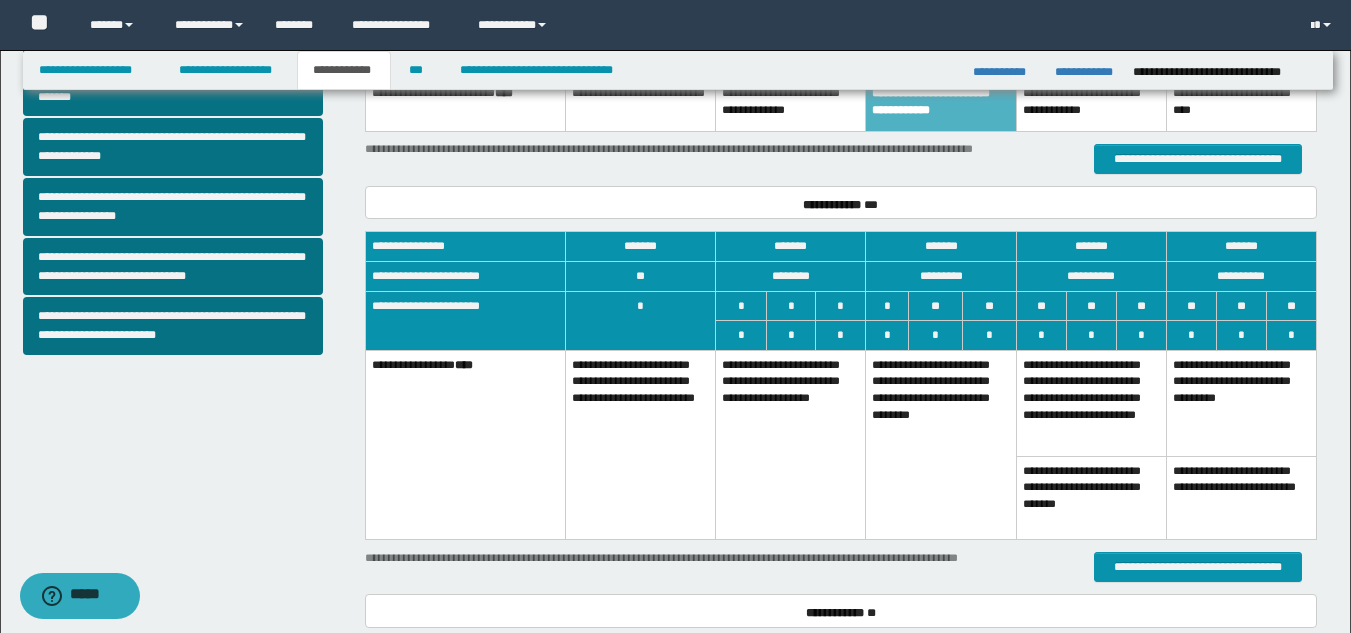 scroll, scrollTop: 691, scrollLeft: 0, axis: vertical 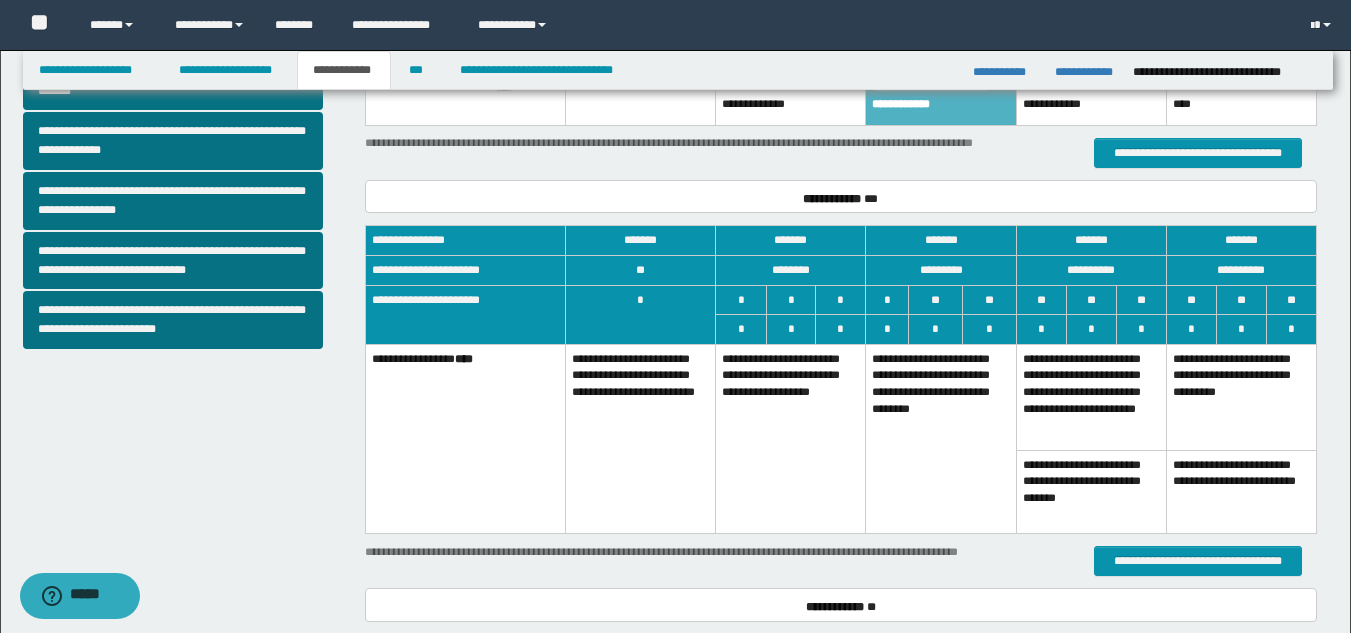 click on "**********" at bounding box center (791, 438) 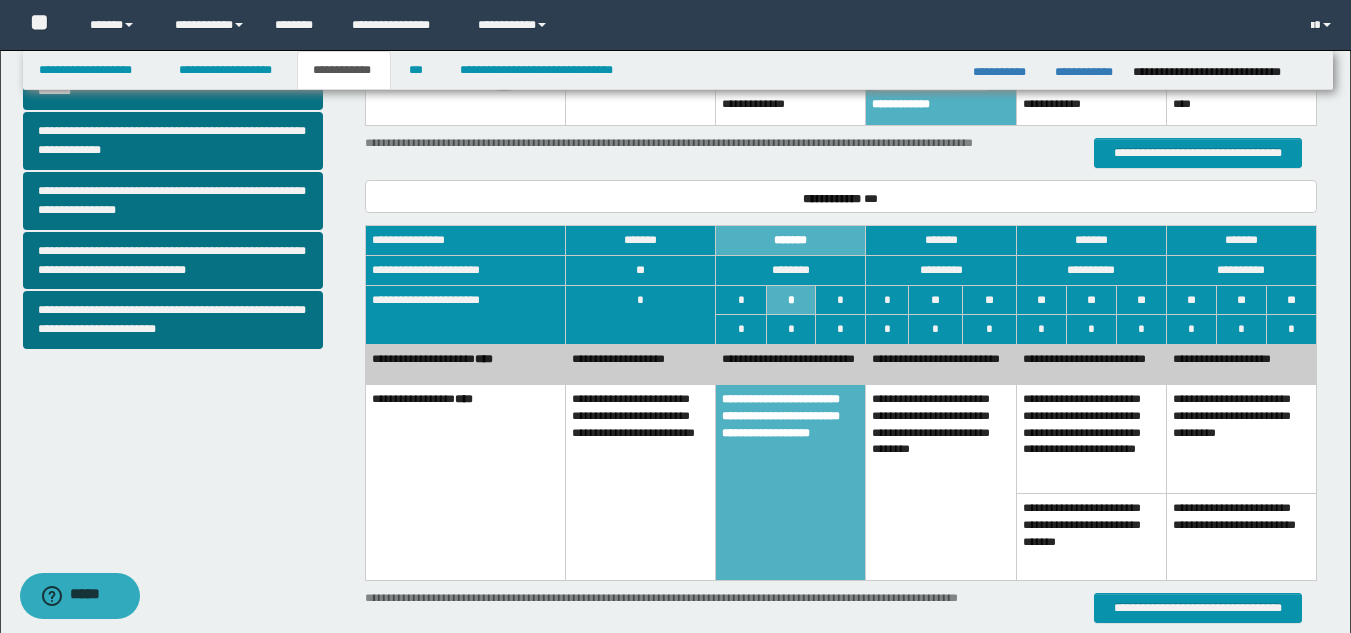 click on "**********" at bounding box center [641, 364] 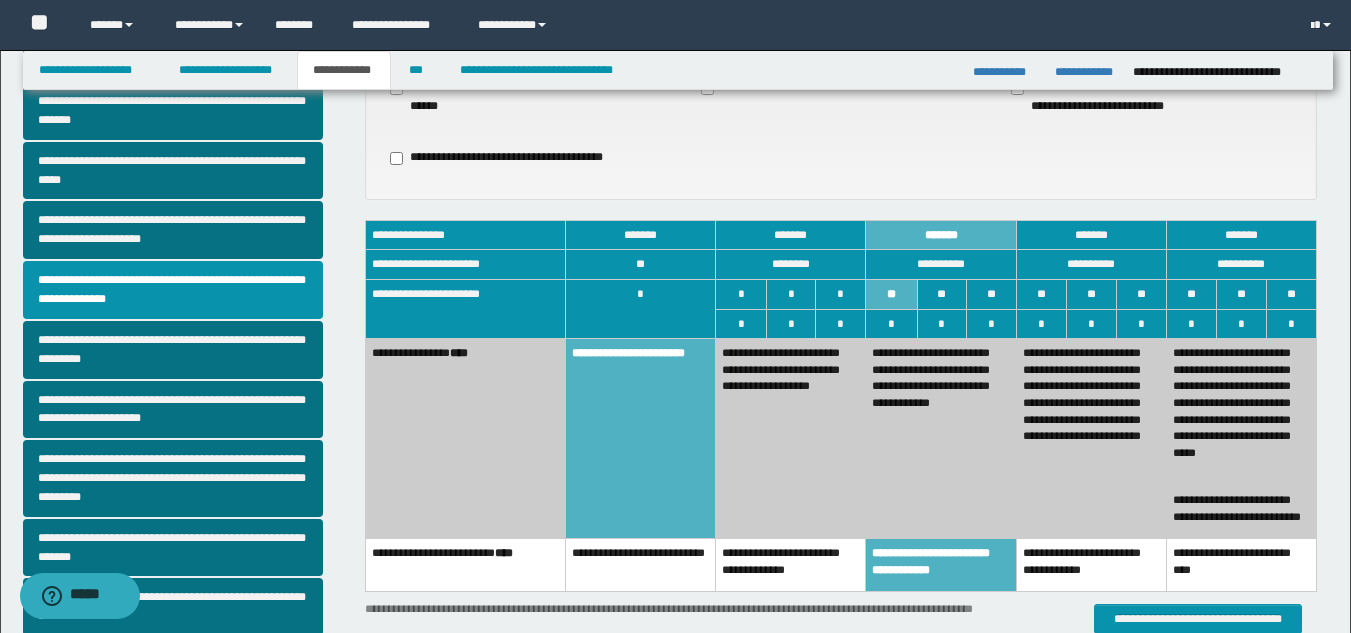scroll, scrollTop: 0, scrollLeft: 0, axis: both 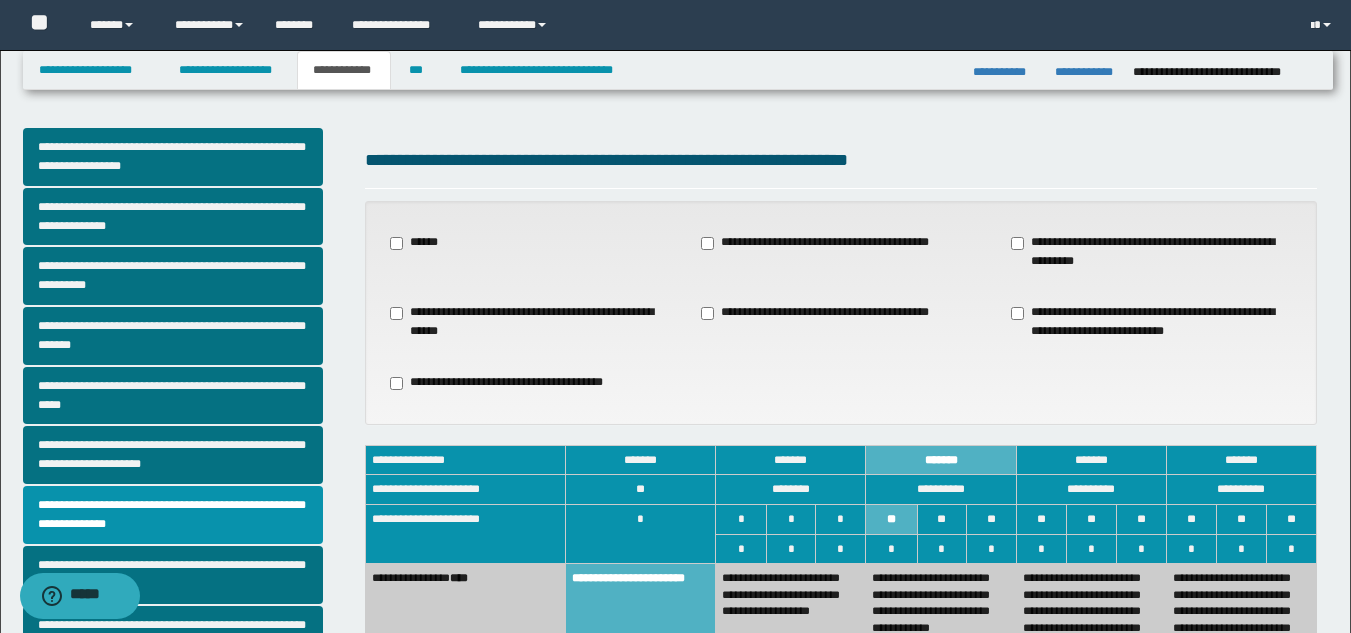 click on "******" at bounding box center [420, 243] 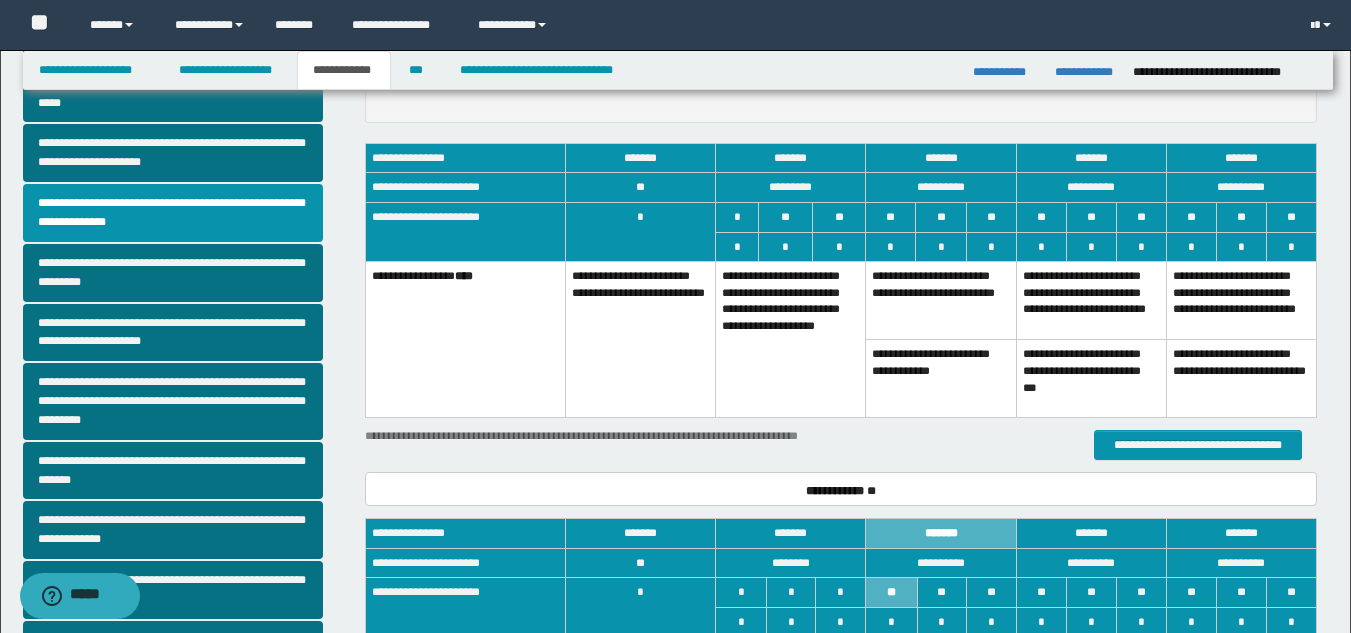 scroll, scrollTop: 313, scrollLeft: 0, axis: vertical 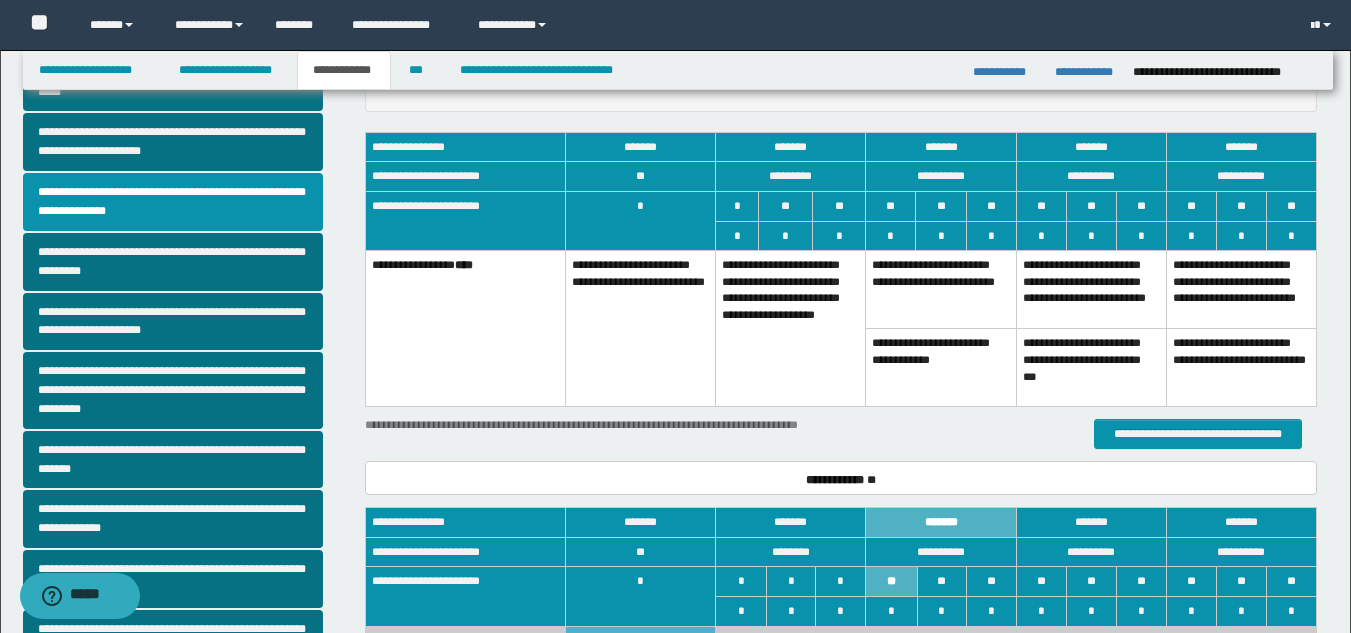 click on "**********" at bounding box center (791, 329) 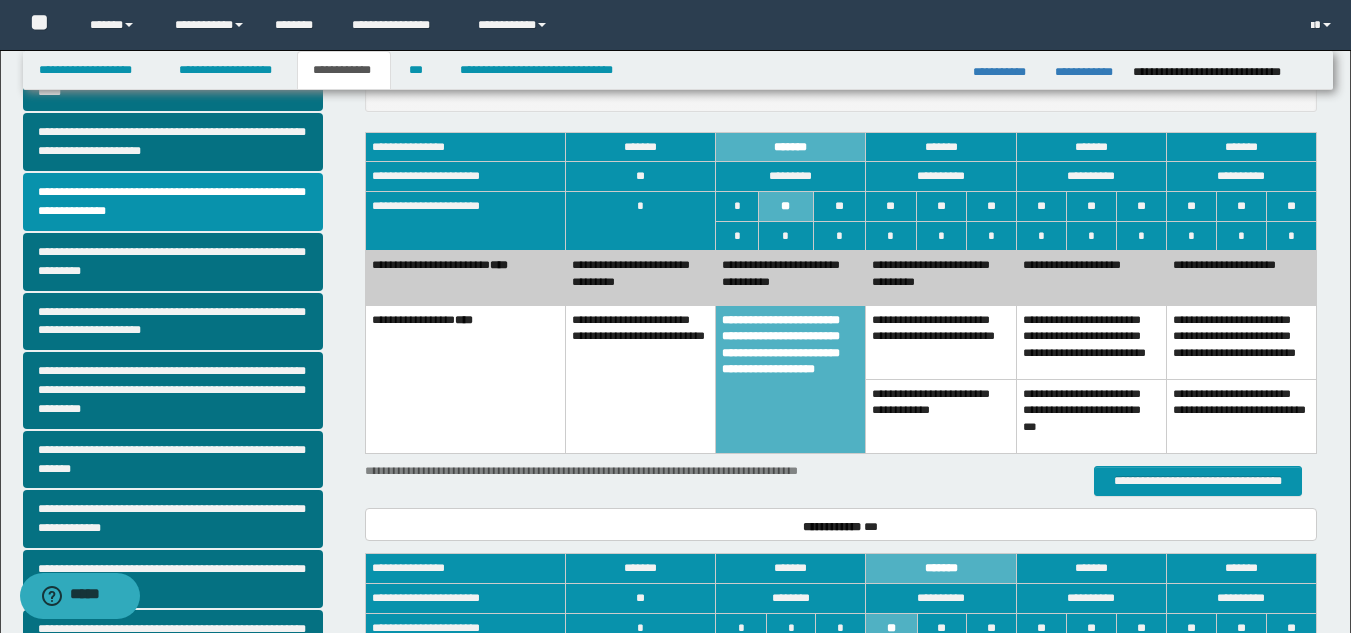 click on "**********" at bounding box center (641, 278) 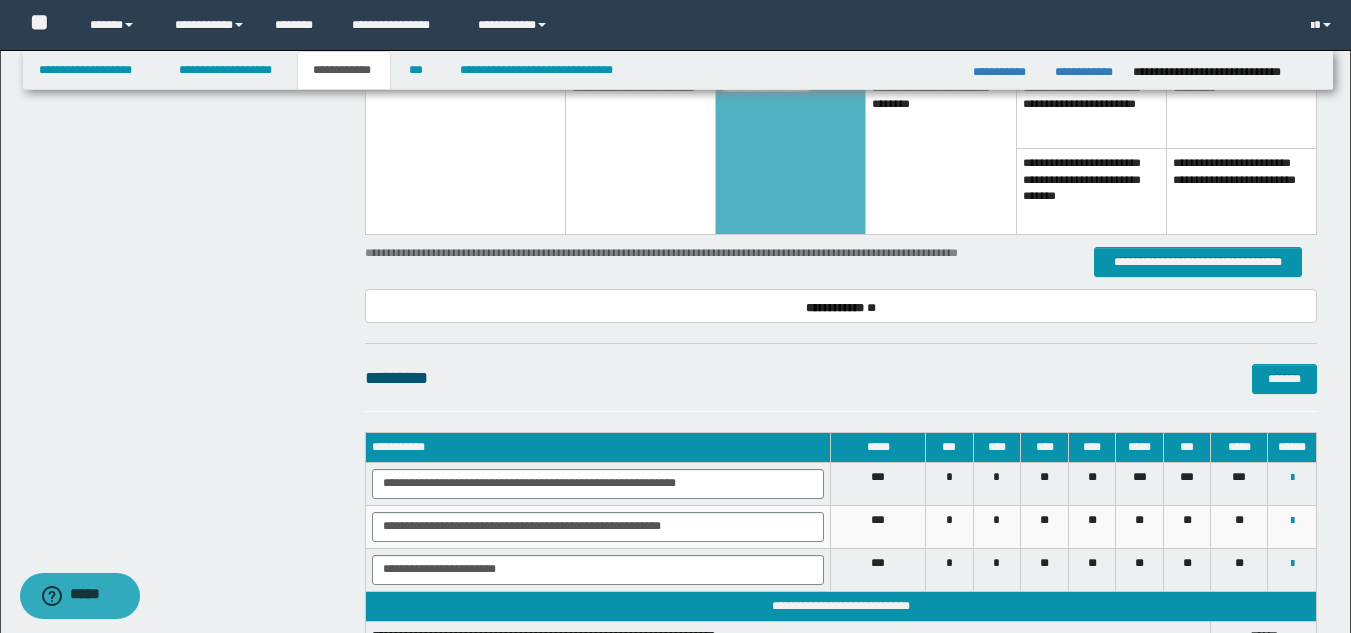 scroll, scrollTop: 1555, scrollLeft: 0, axis: vertical 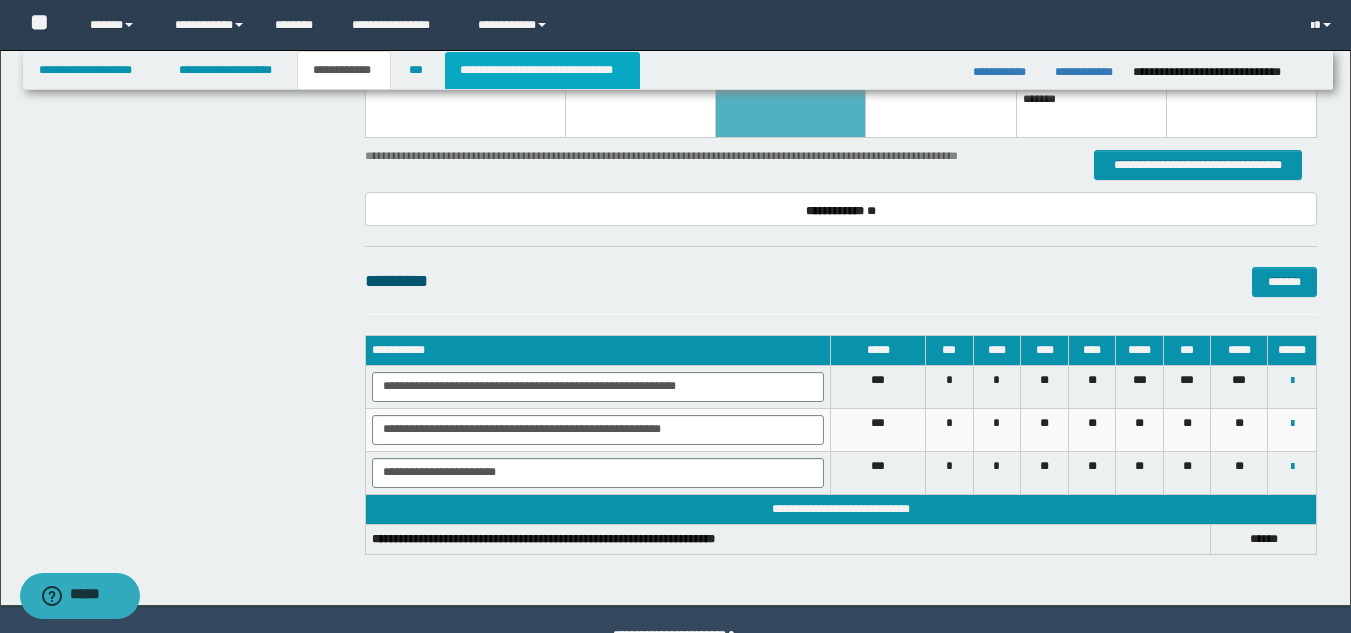 click on "**********" at bounding box center (542, 70) 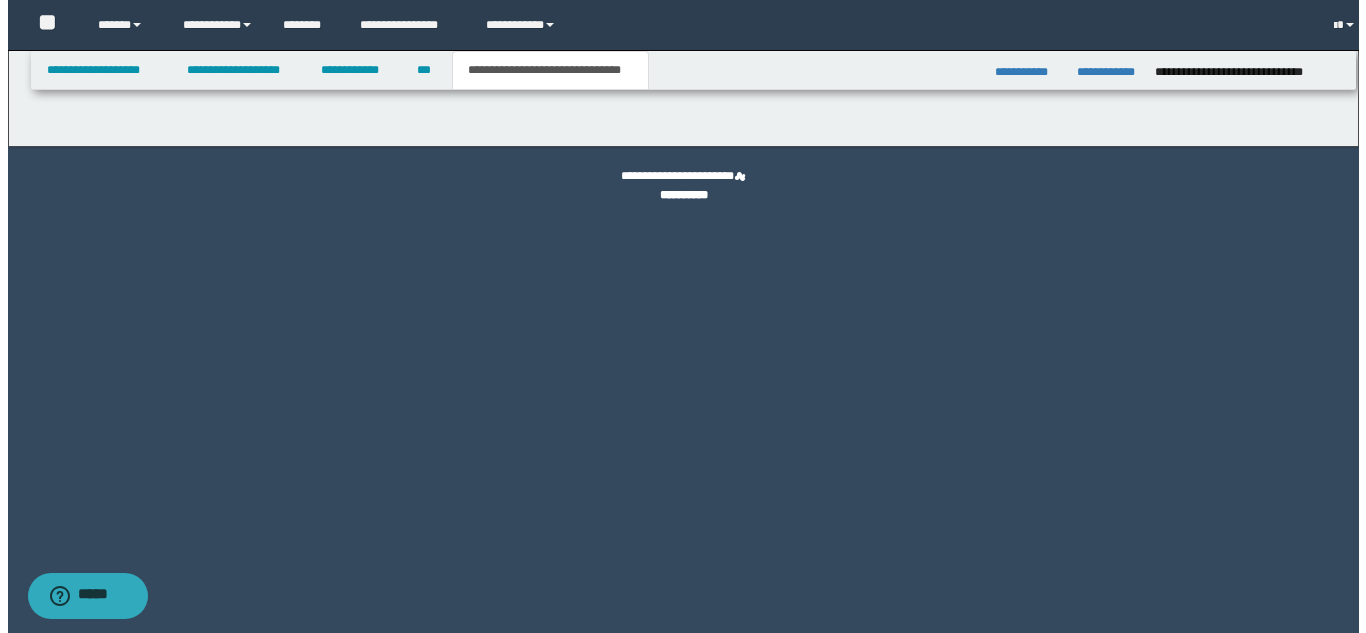 scroll, scrollTop: 0, scrollLeft: 0, axis: both 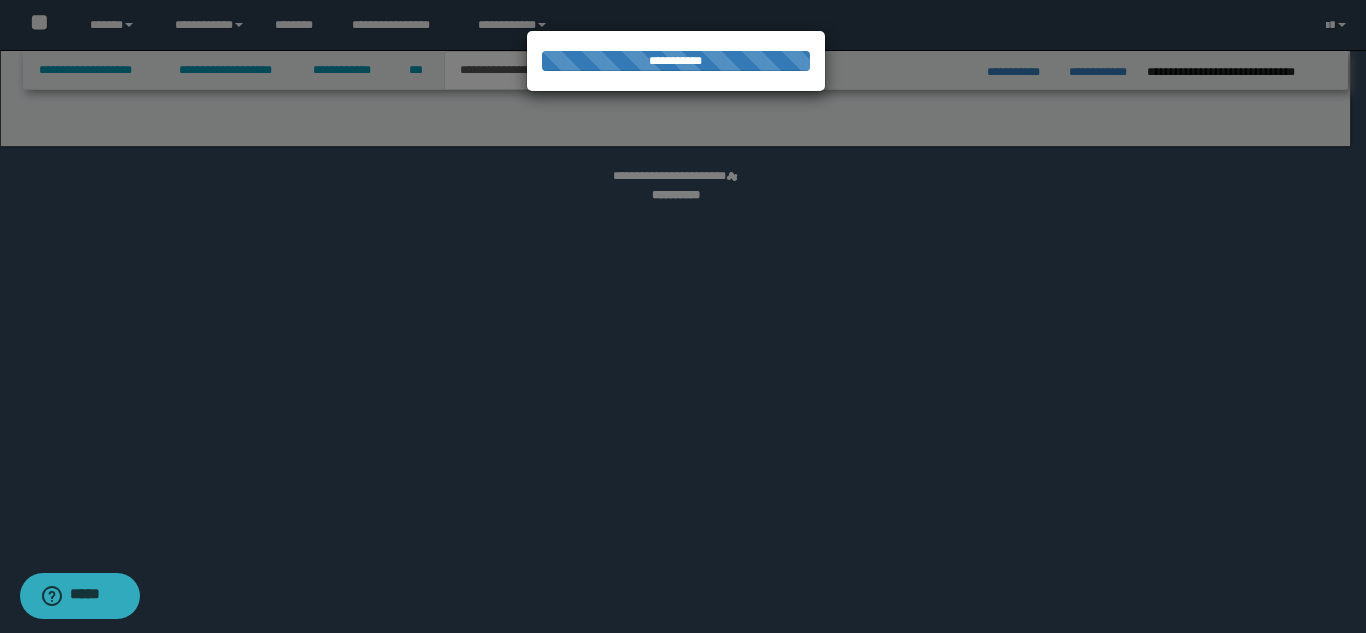 select on "*" 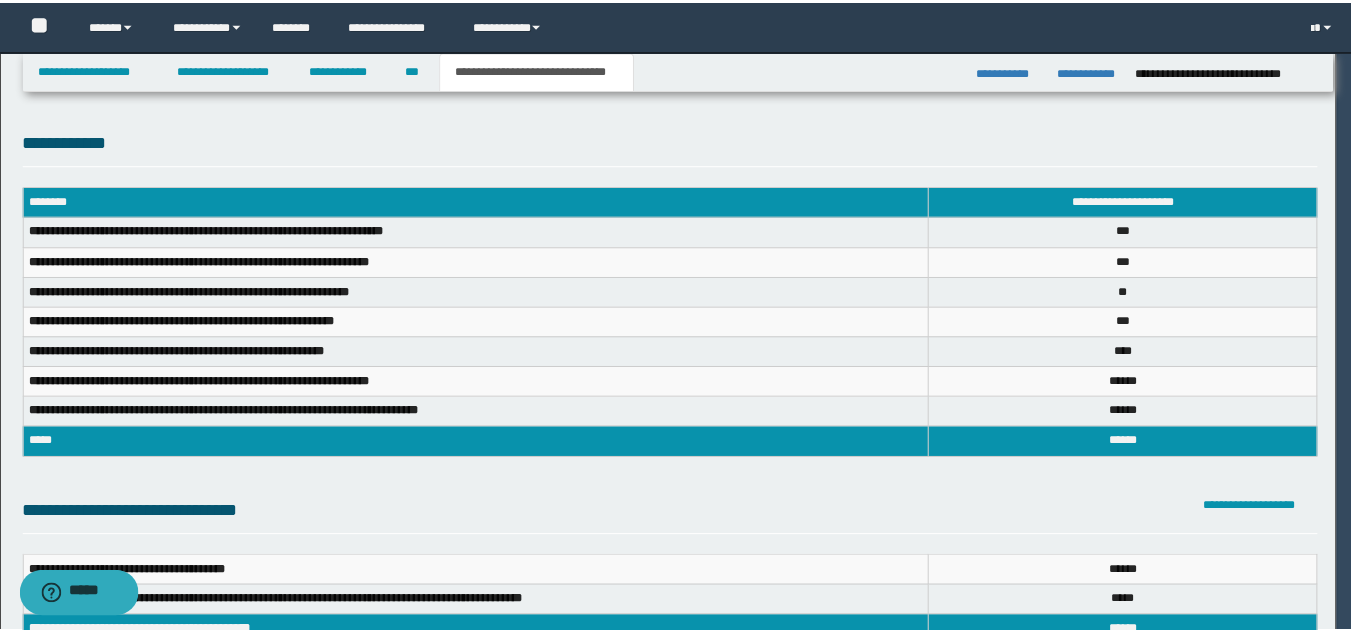 scroll, scrollTop: 0, scrollLeft: 0, axis: both 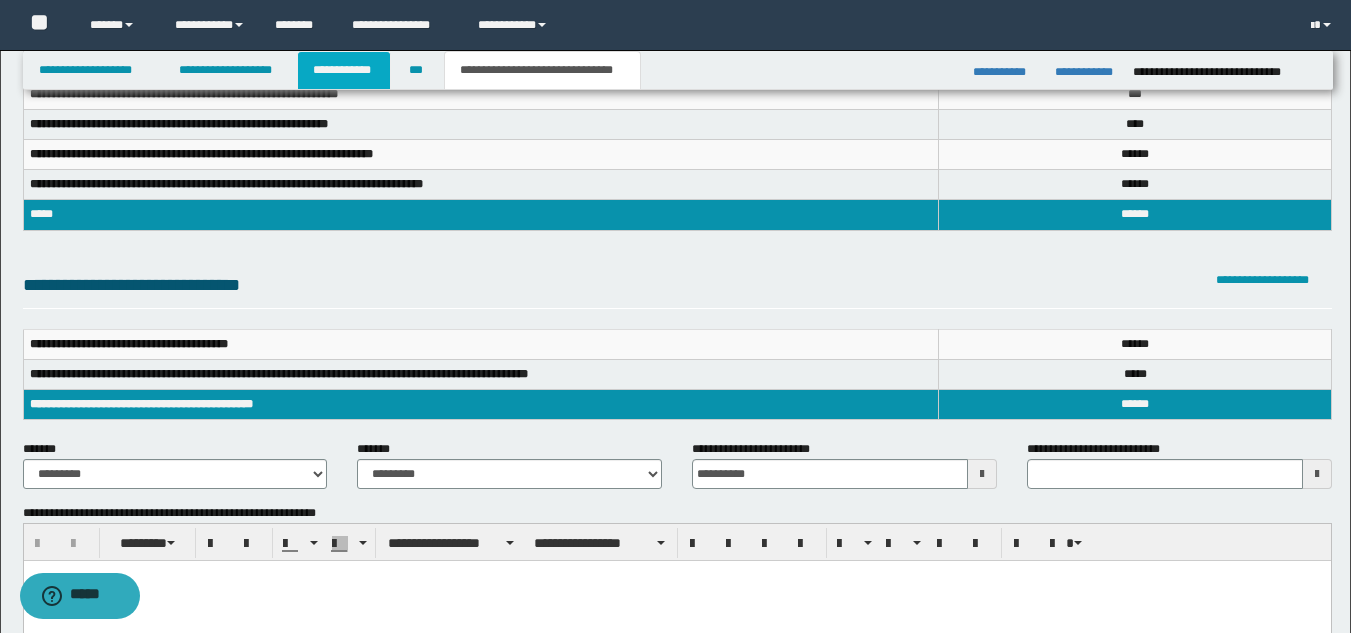 click on "**********" at bounding box center [344, 70] 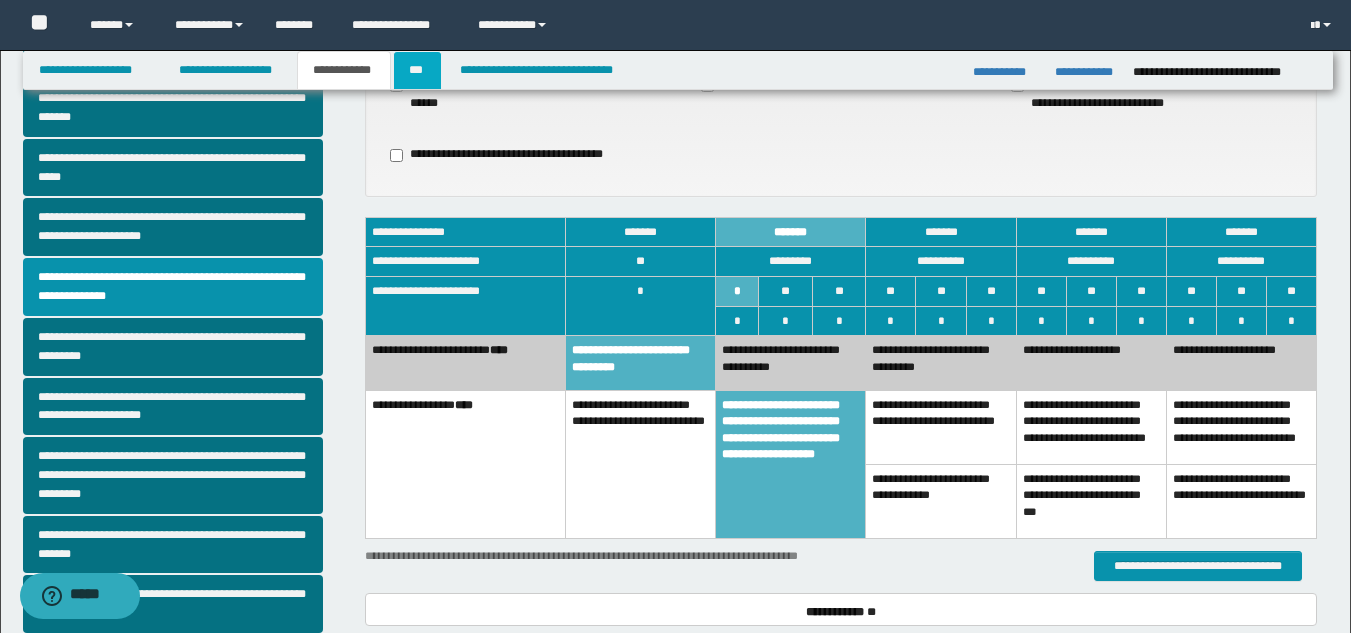 click on "***" at bounding box center [417, 70] 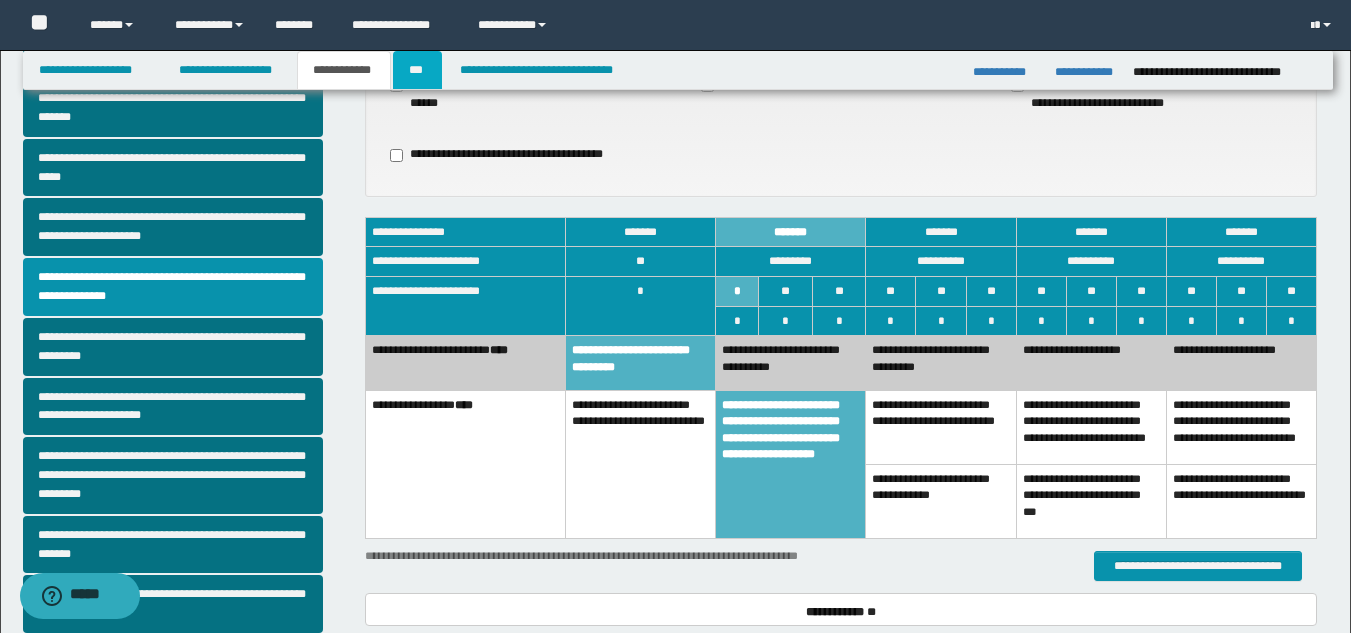 scroll, scrollTop: 0, scrollLeft: 0, axis: both 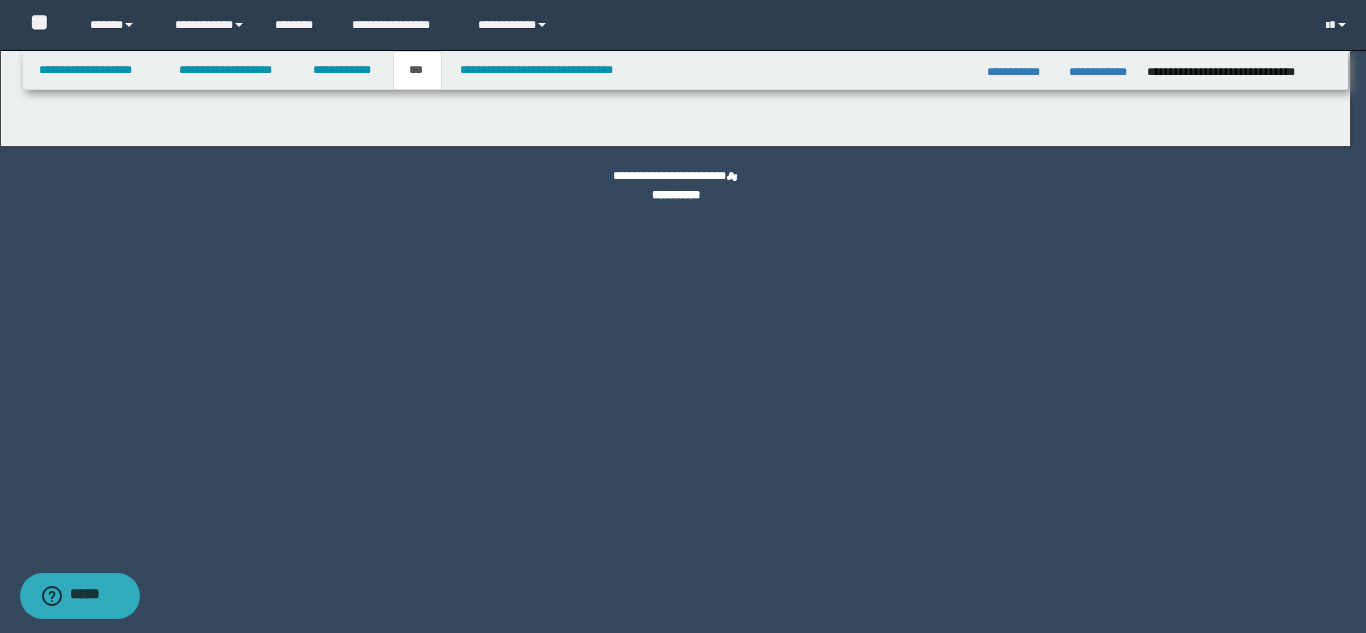 select on "**" 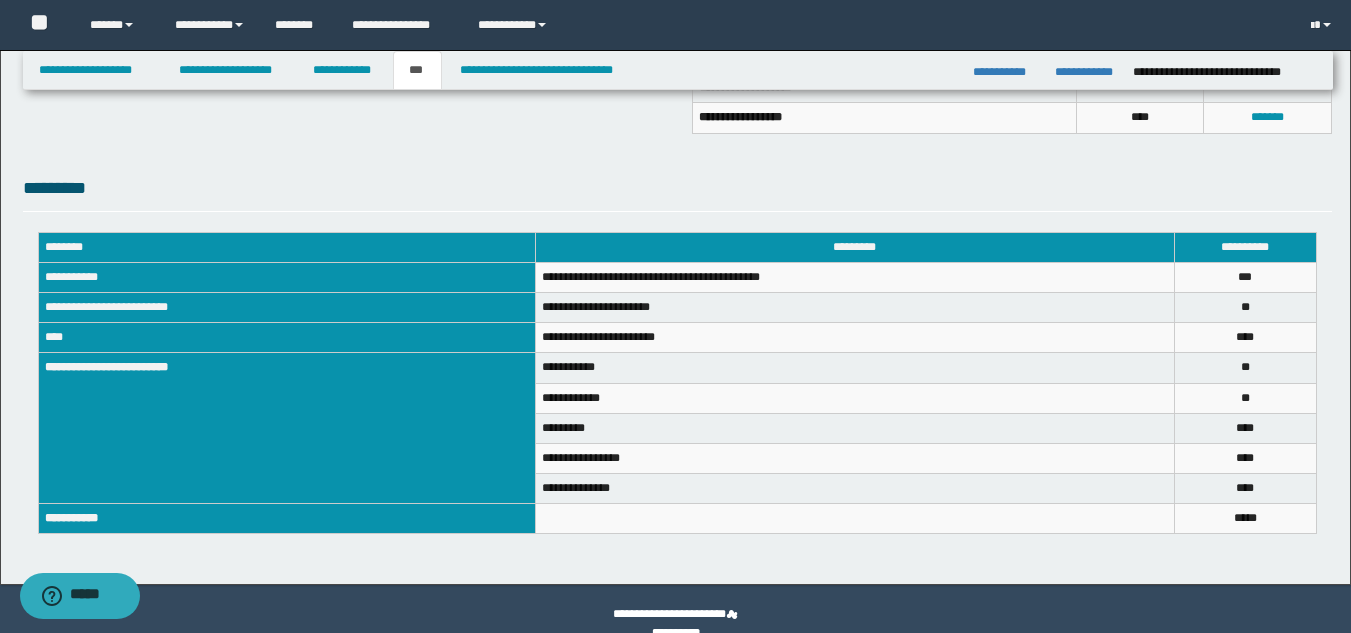 scroll, scrollTop: 638, scrollLeft: 0, axis: vertical 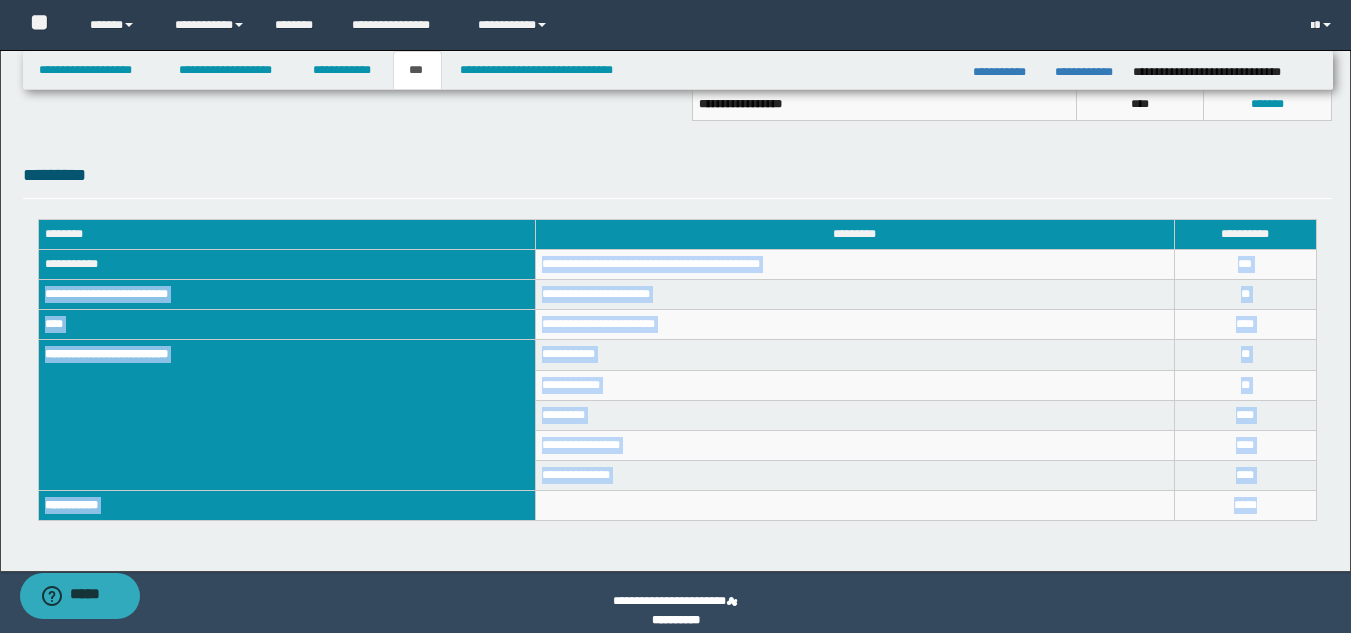 drag, startPoint x: 542, startPoint y: 264, endPoint x: 1262, endPoint y: 499, distance: 757.3804 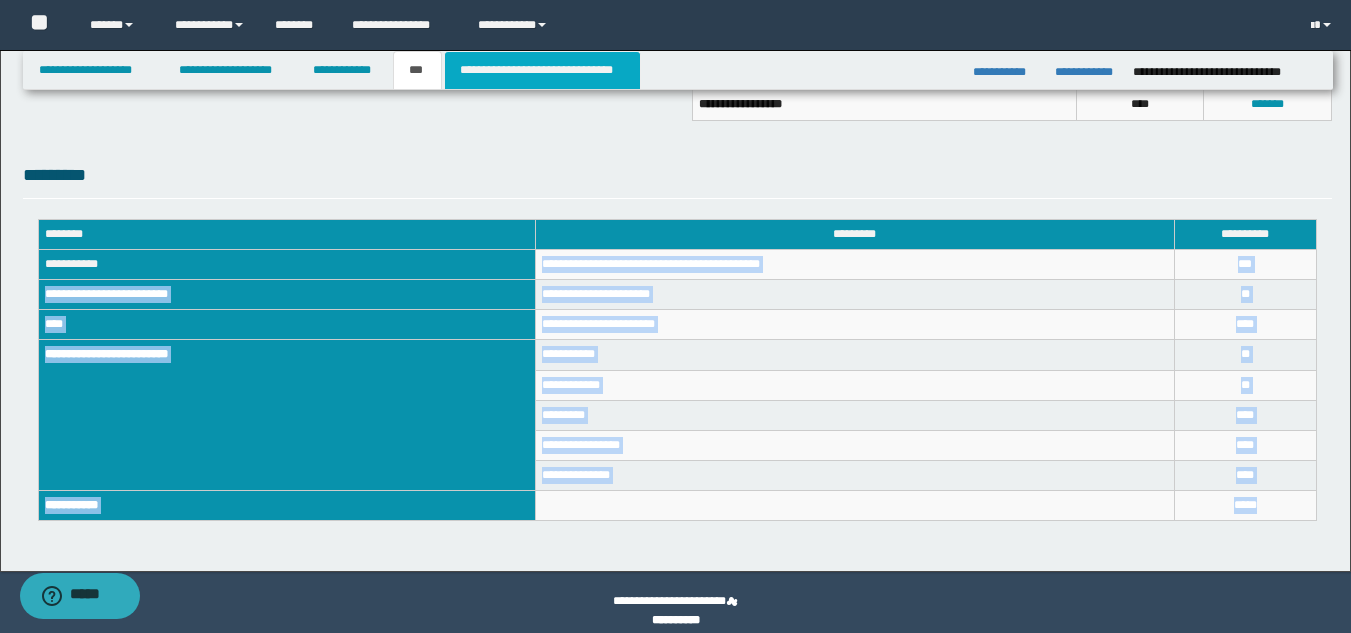 click on "**********" at bounding box center [542, 70] 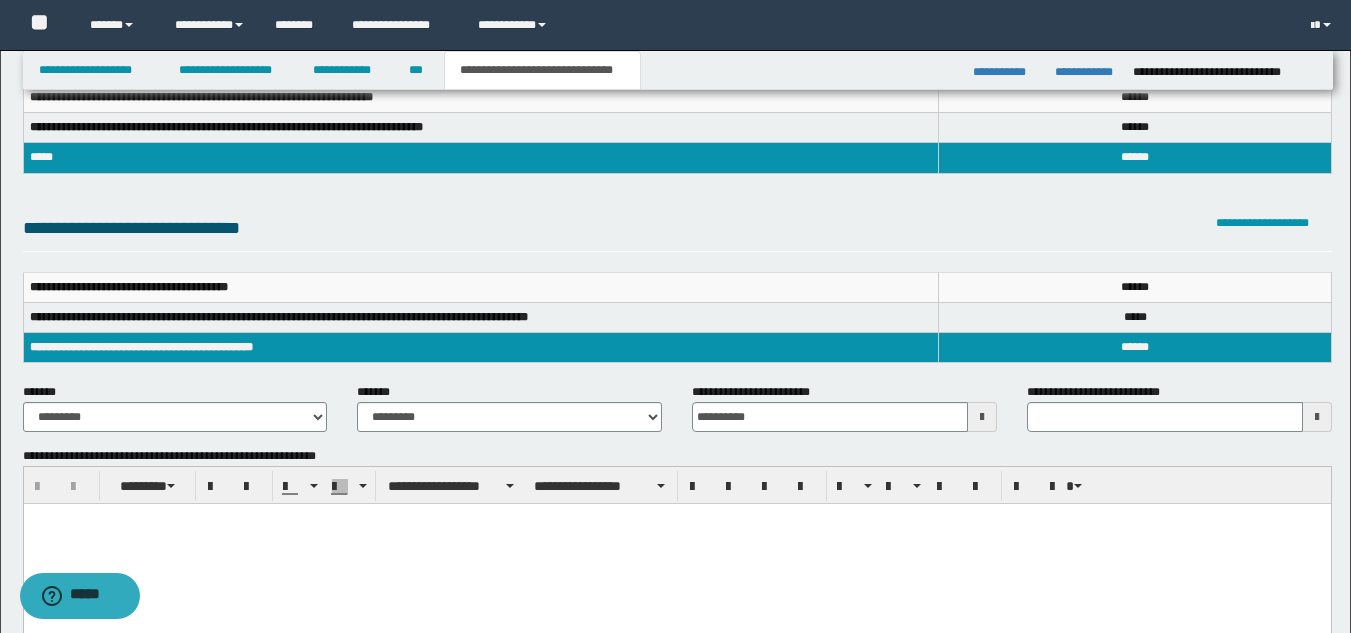 scroll, scrollTop: 319, scrollLeft: 0, axis: vertical 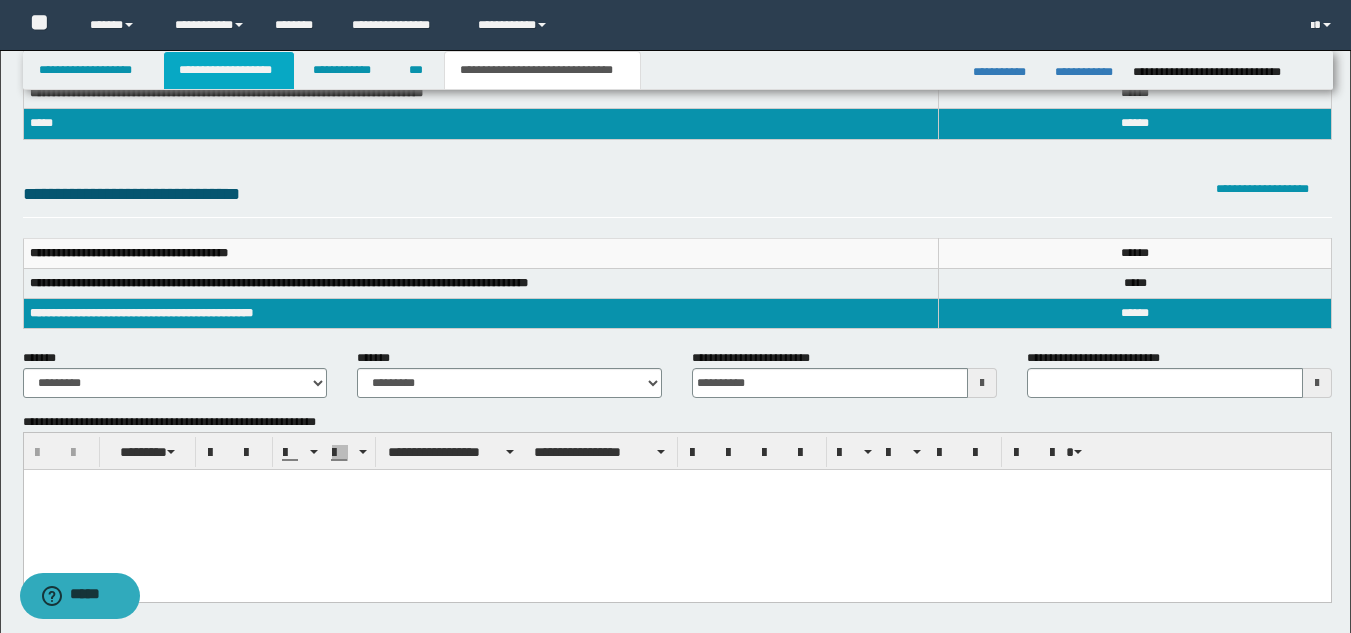 click on "**********" at bounding box center [229, 70] 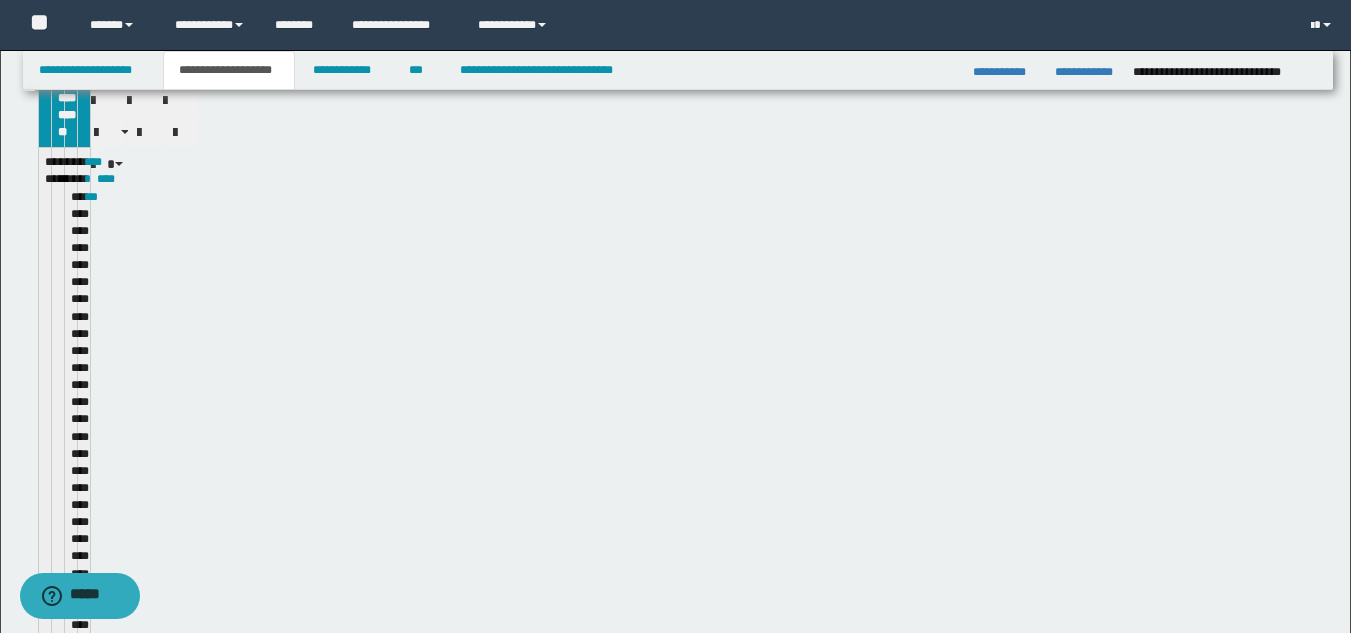 scroll, scrollTop: 350, scrollLeft: 0, axis: vertical 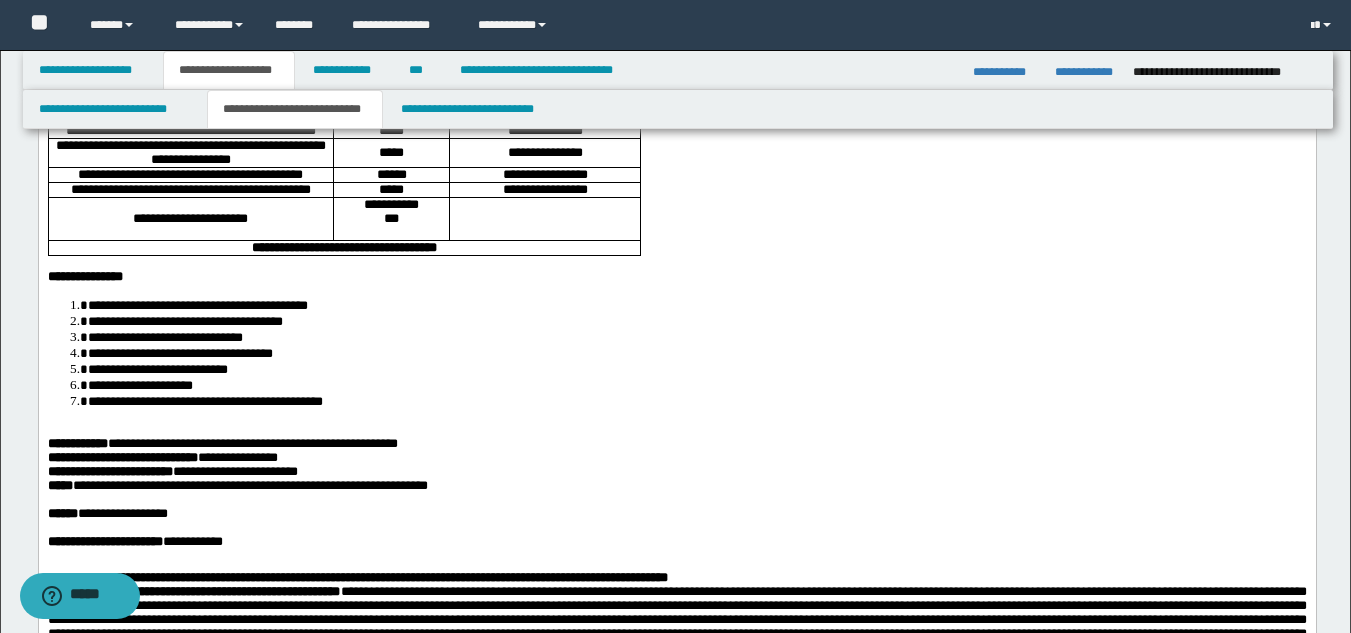 click on "**********" at bounding box center (204, 401) 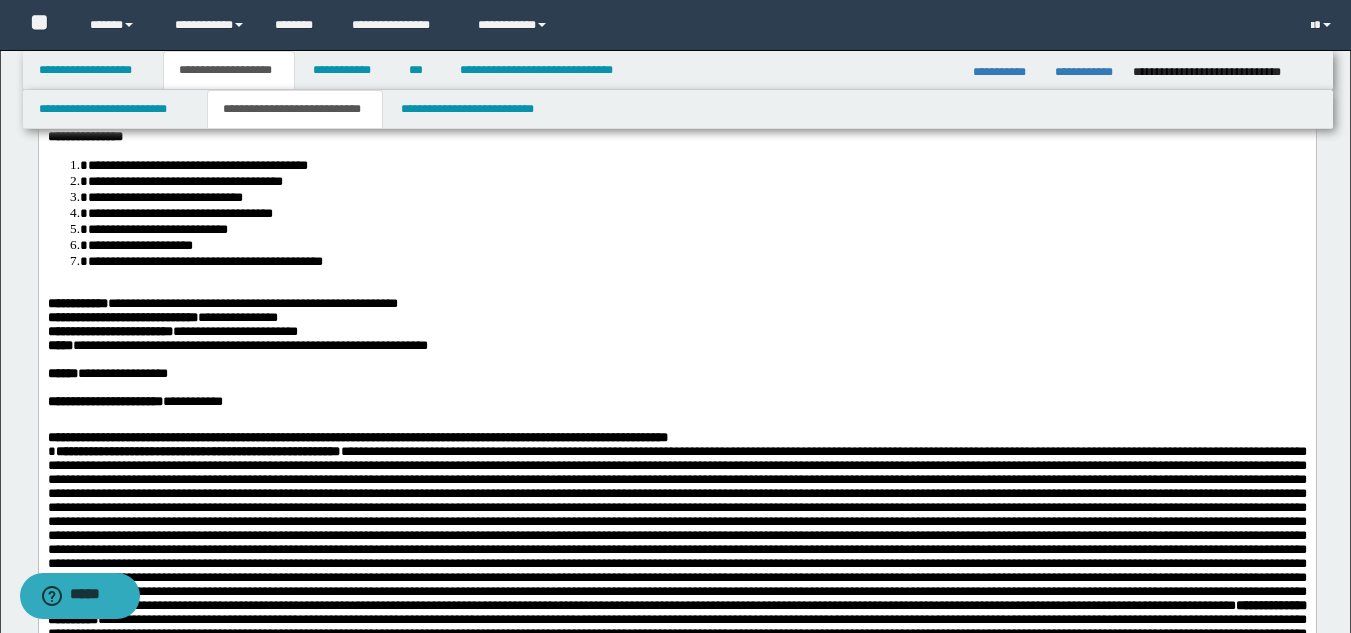 scroll, scrollTop: 522, scrollLeft: 0, axis: vertical 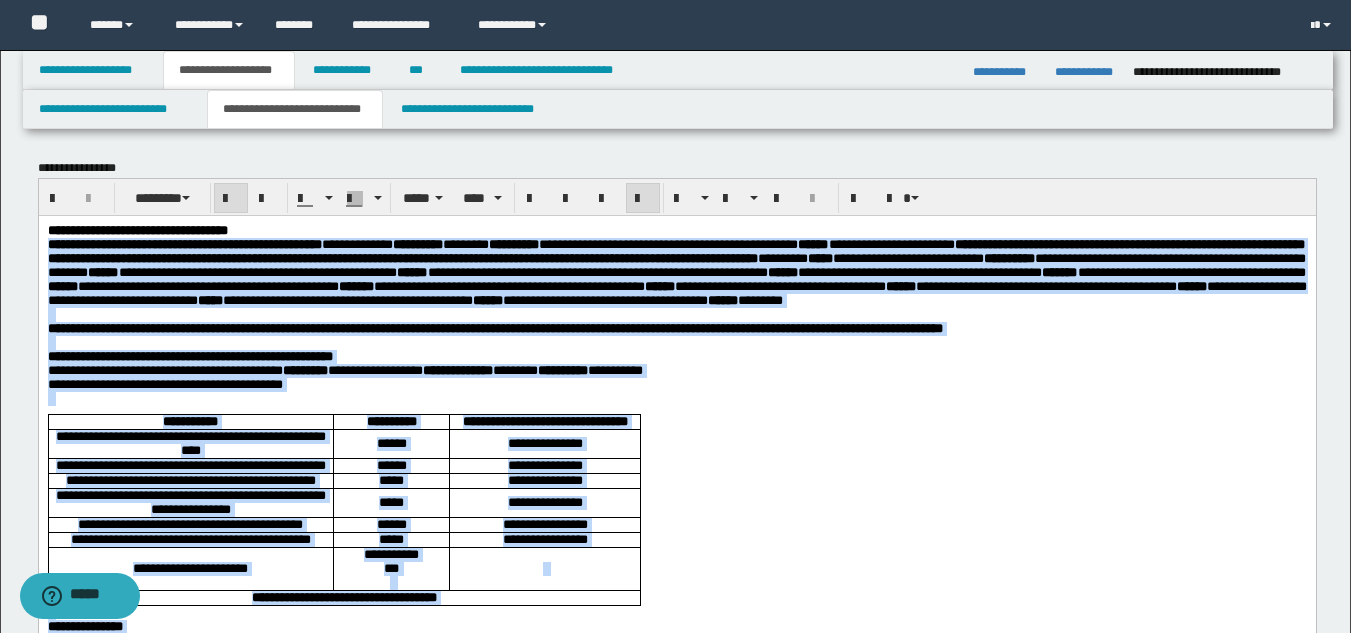 drag, startPoint x: 363, startPoint y: 1027, endPoint x: 63, endPoint y: 470, distance: 632.65234 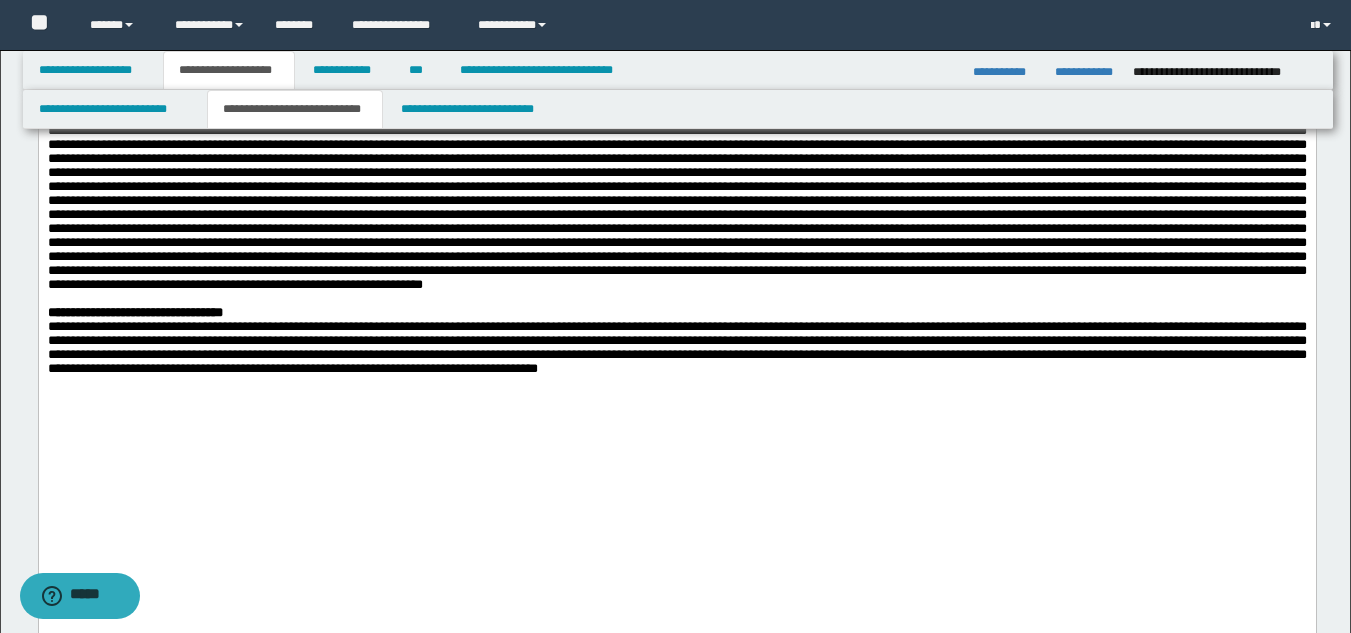 scroll, scrollTop: 1272, scrollLeft: 0, axis: vertical 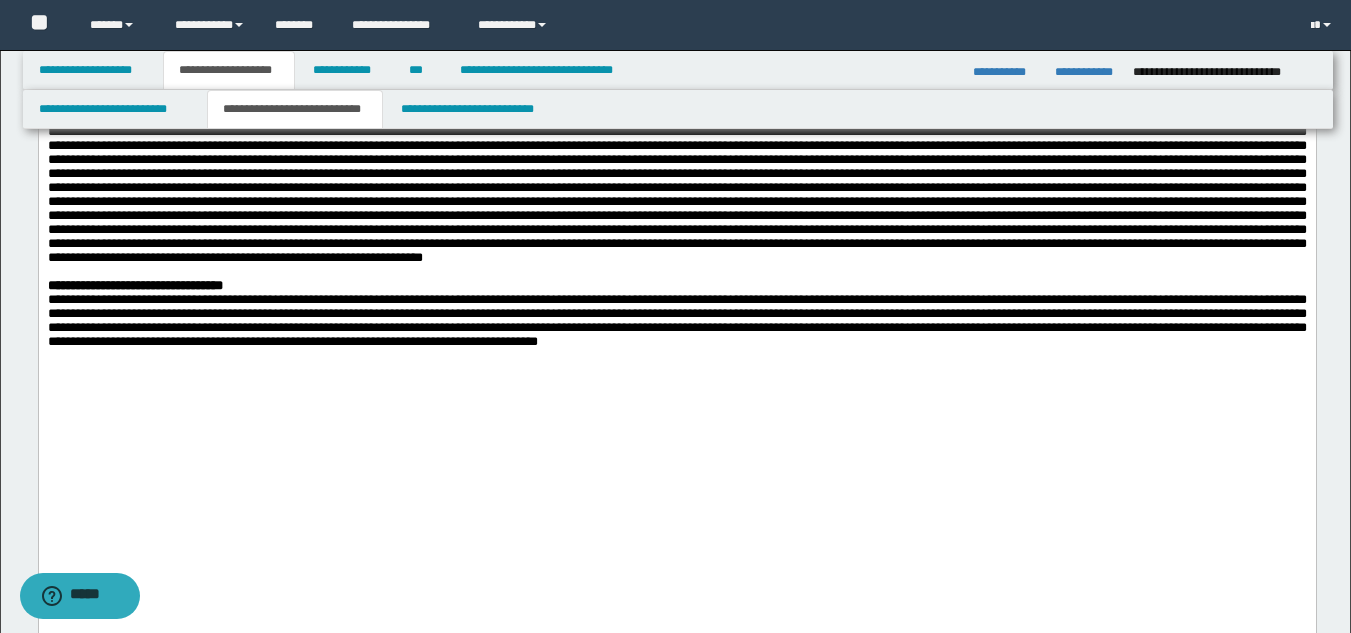 drag, startPoint x: 51, startPoint y: 291, endPoint x: 897, endPoint y: 292, distance: 846.0006 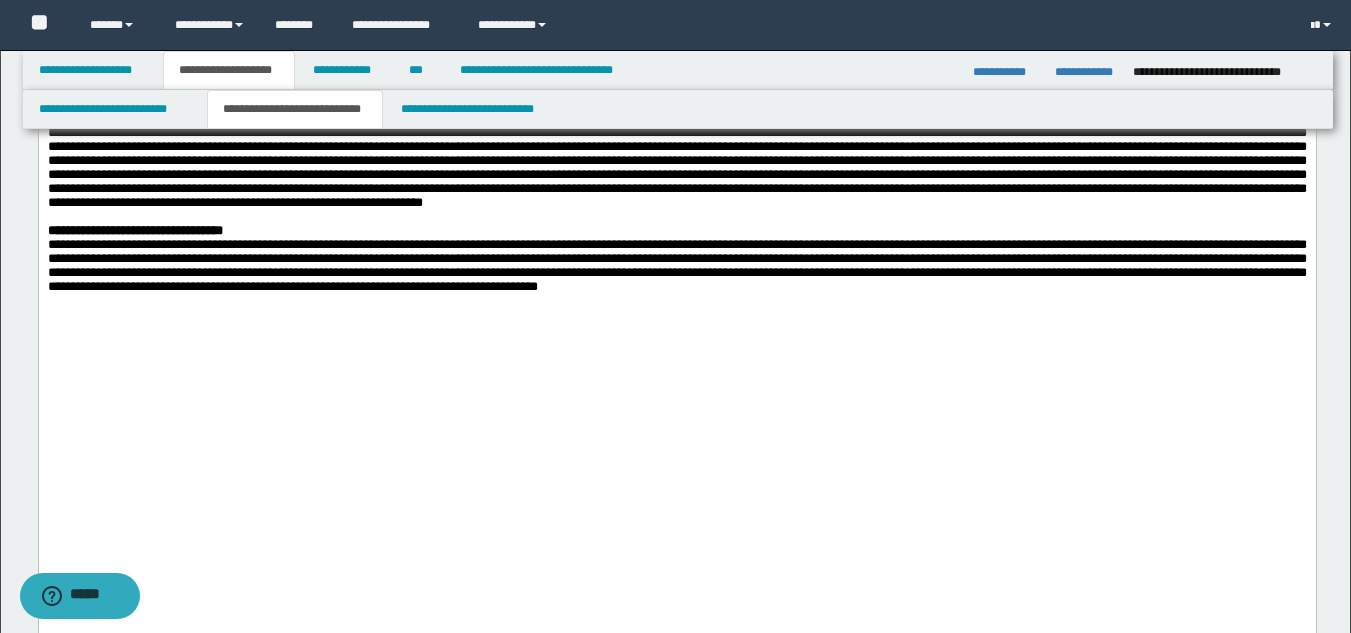 scroll, scrollTop: 1354, scrollLeft: 0, axis: vertical 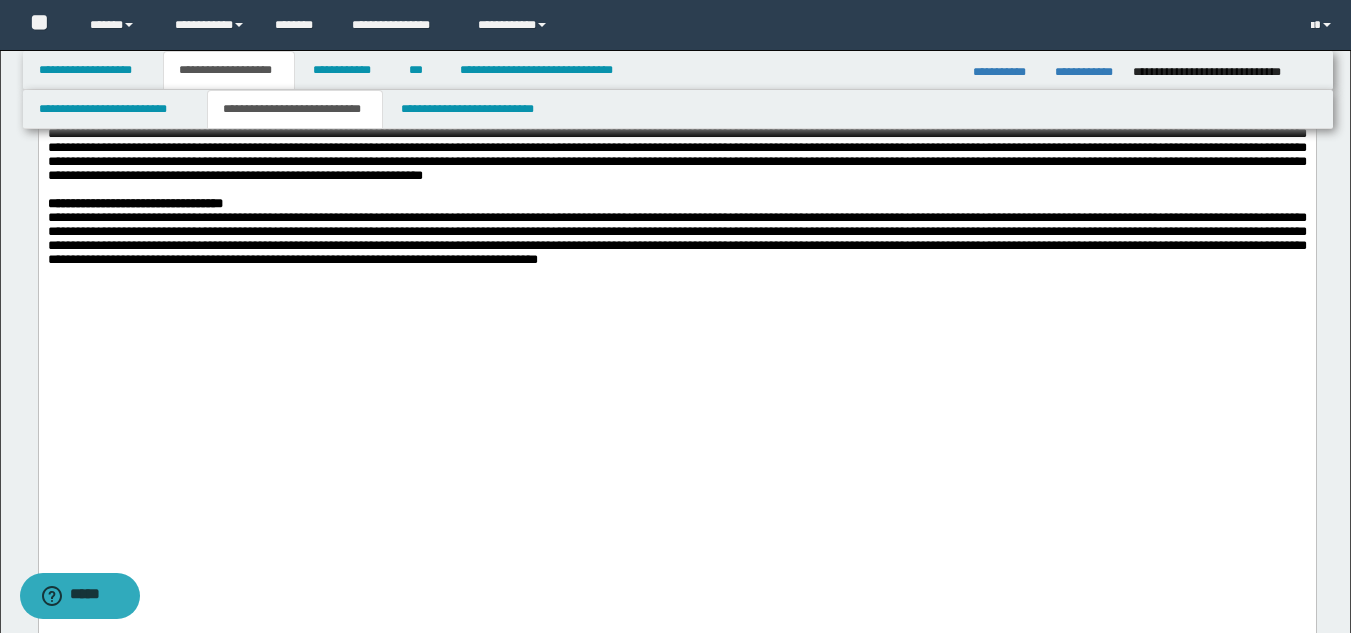 drag, startPoint x: 873, startPoint y: 382, endPoint x: 1078, endPoint y: 429, distance: 210.3188 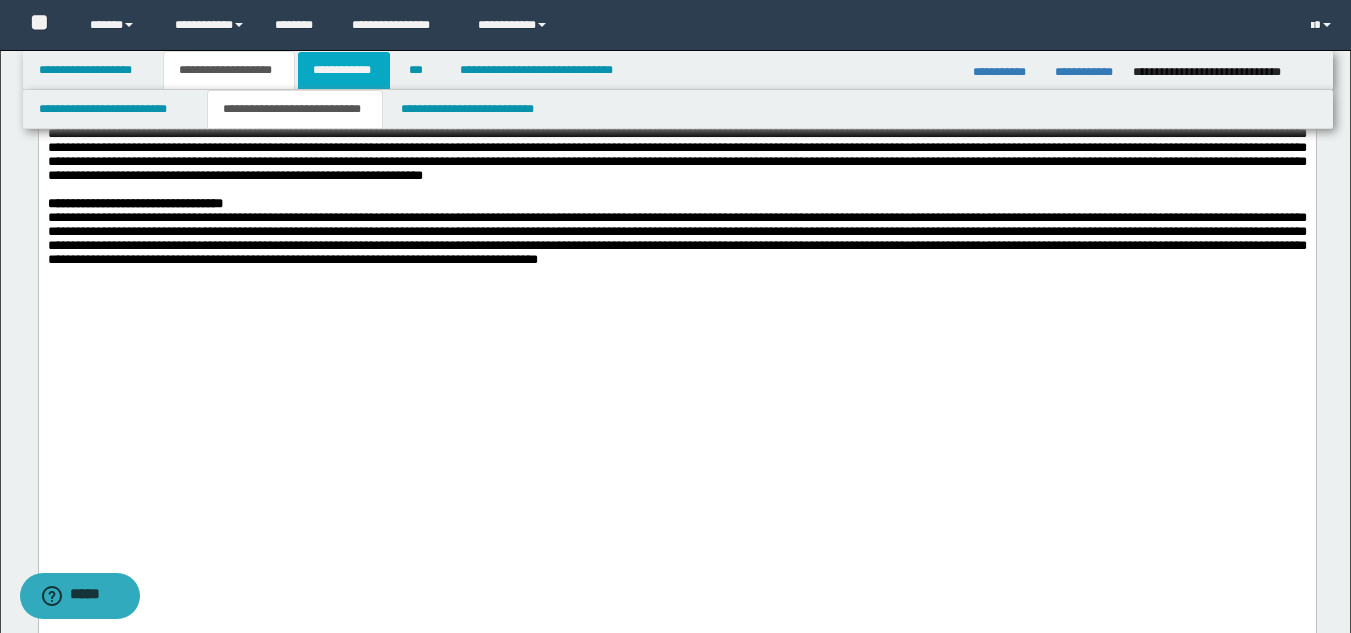 click on "**********" at bounding box center (344, 70) 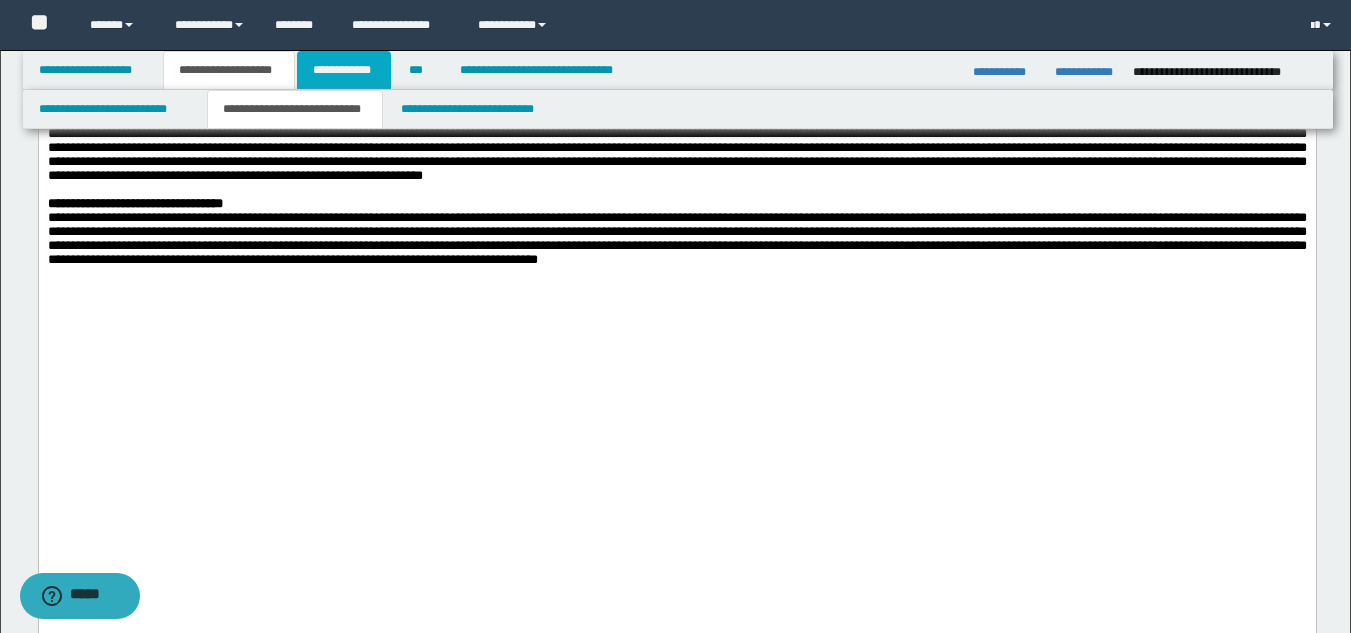 scroll, scrollTop: 1323, scrollLeft: 0, axis: vertical 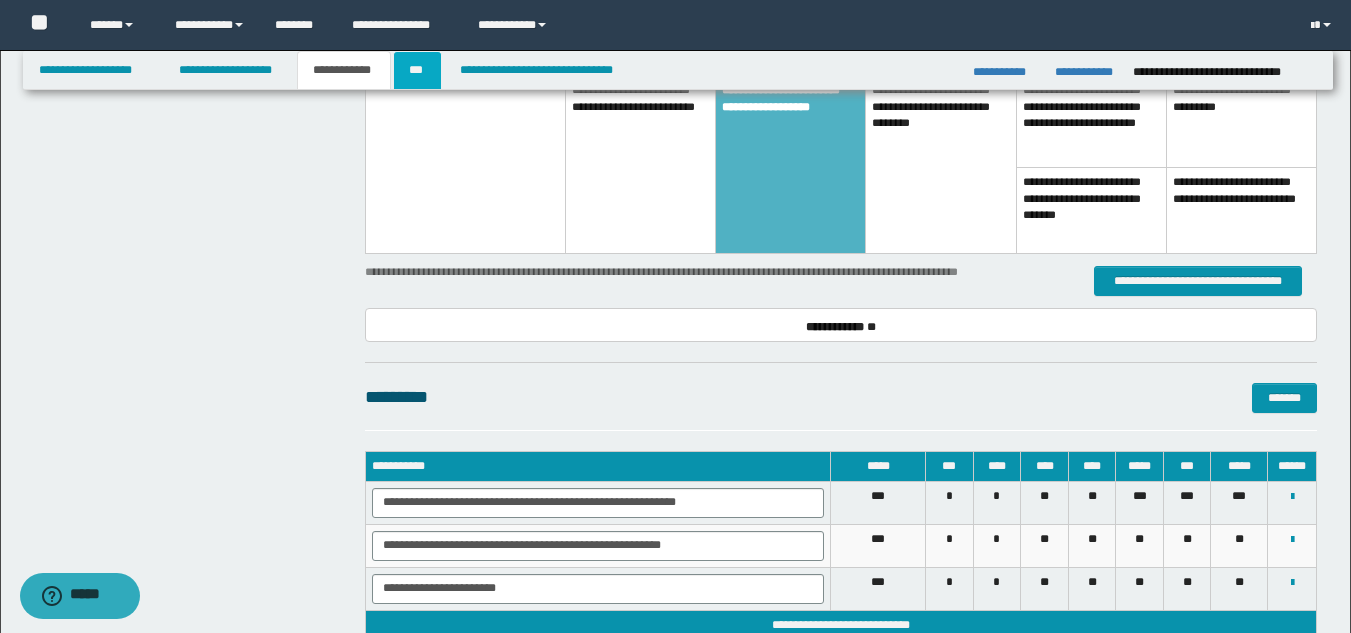 click on "***" at bounding box center (417, 70) 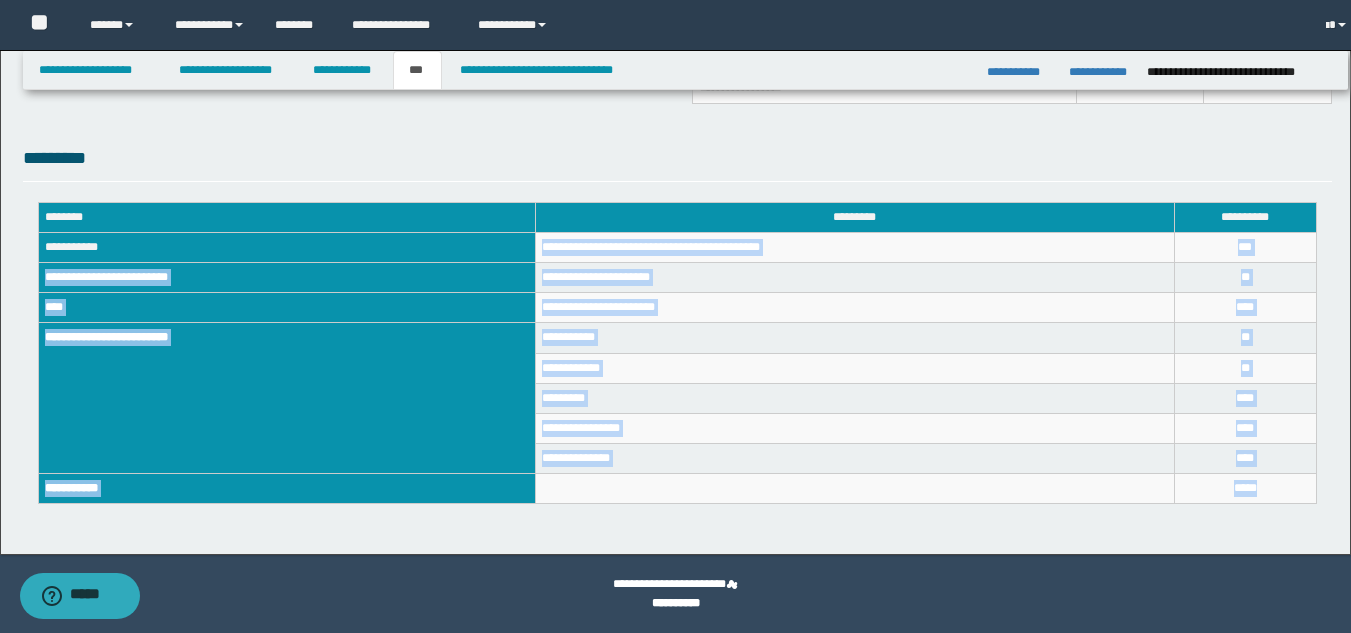 scroll, scrollTop: 655, scrollLeft: 0, axis: vertical 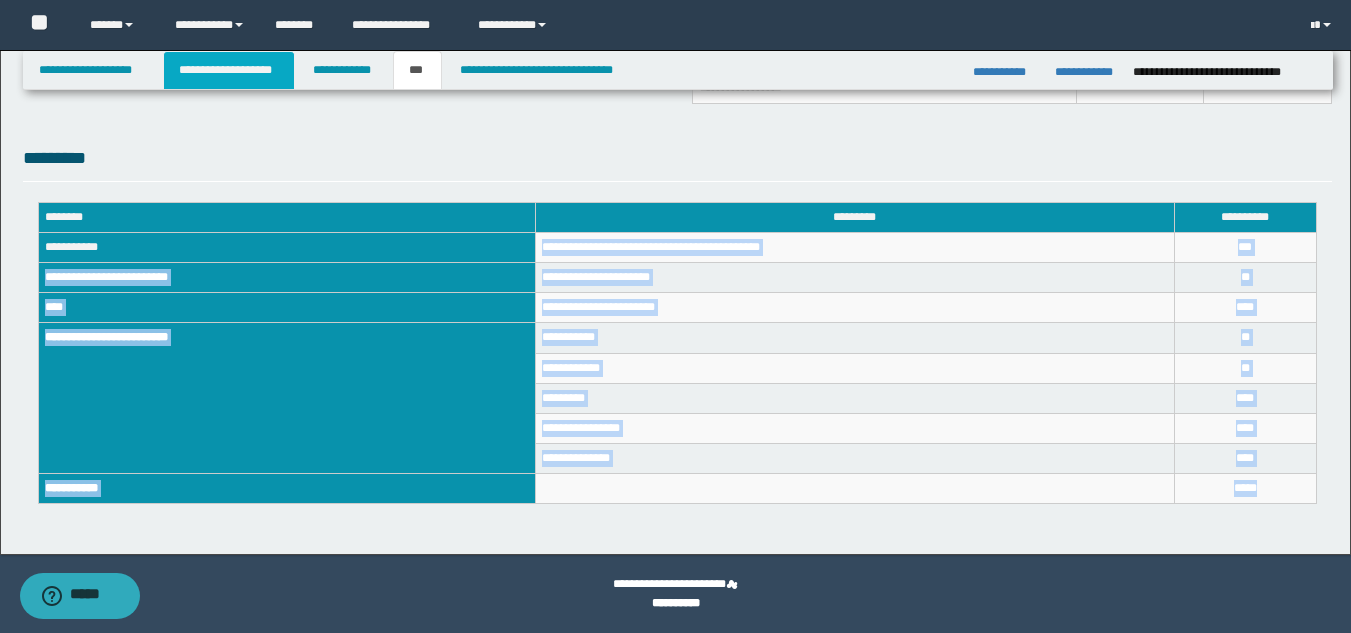 click on "**********" at bounding box center (229, 70) 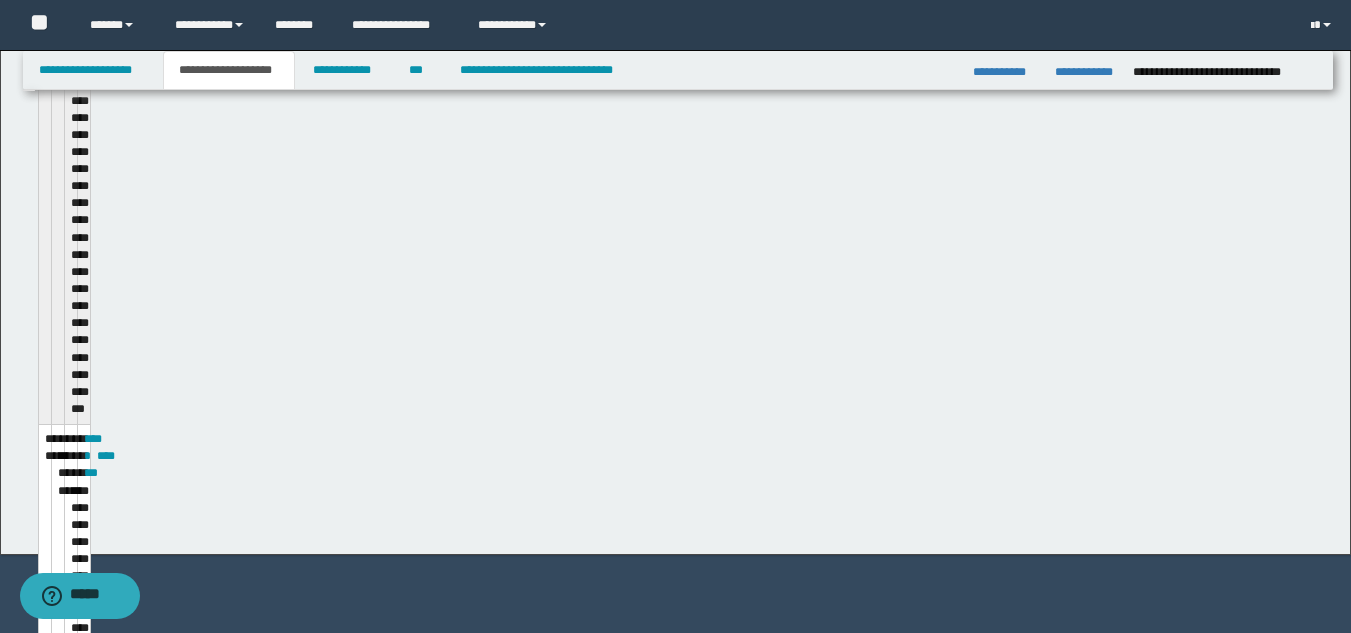 scroll, scrollTop: 686, scrollLeft: 0, axis: vertical 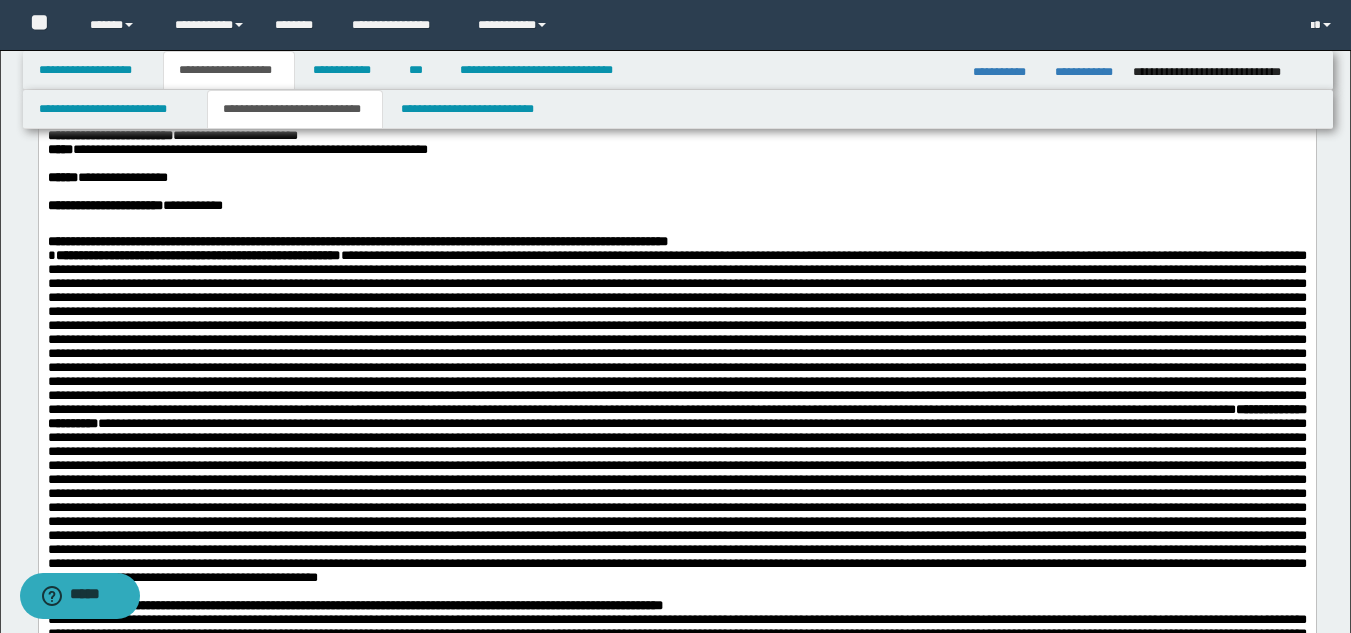 click on "**********" at bounding box center [295, 109] 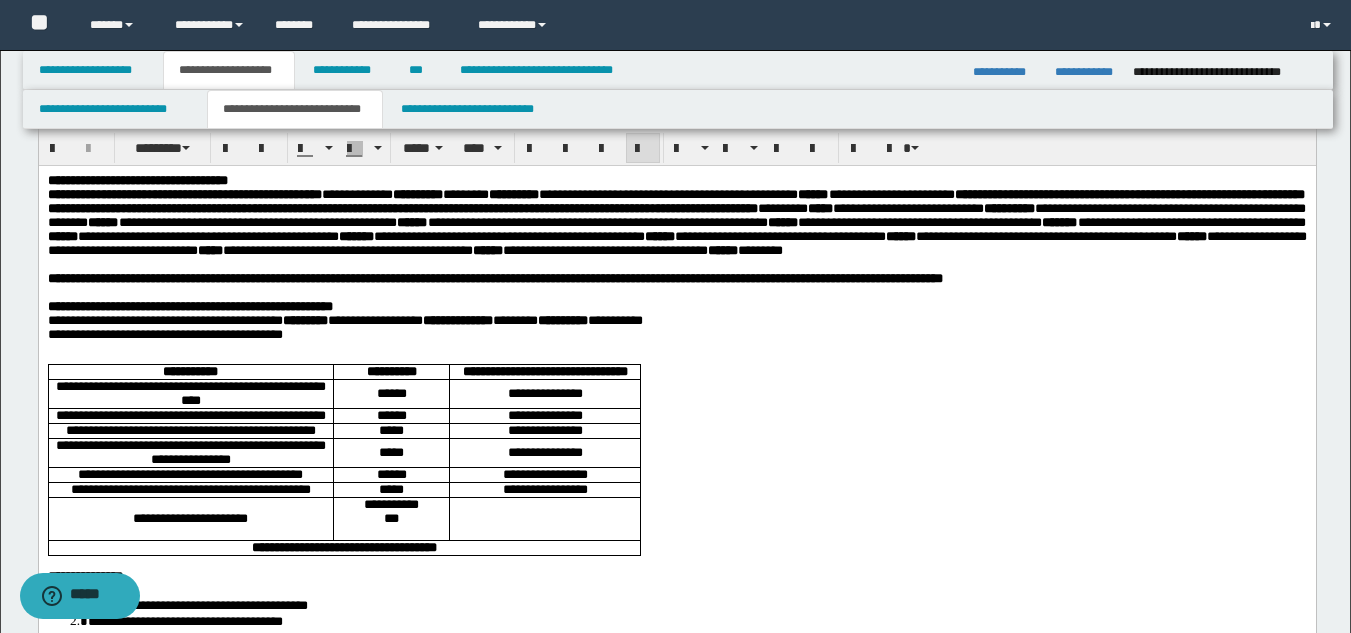 scroll, scrollTop: 117, scrollLeft: 0, axis: vertical 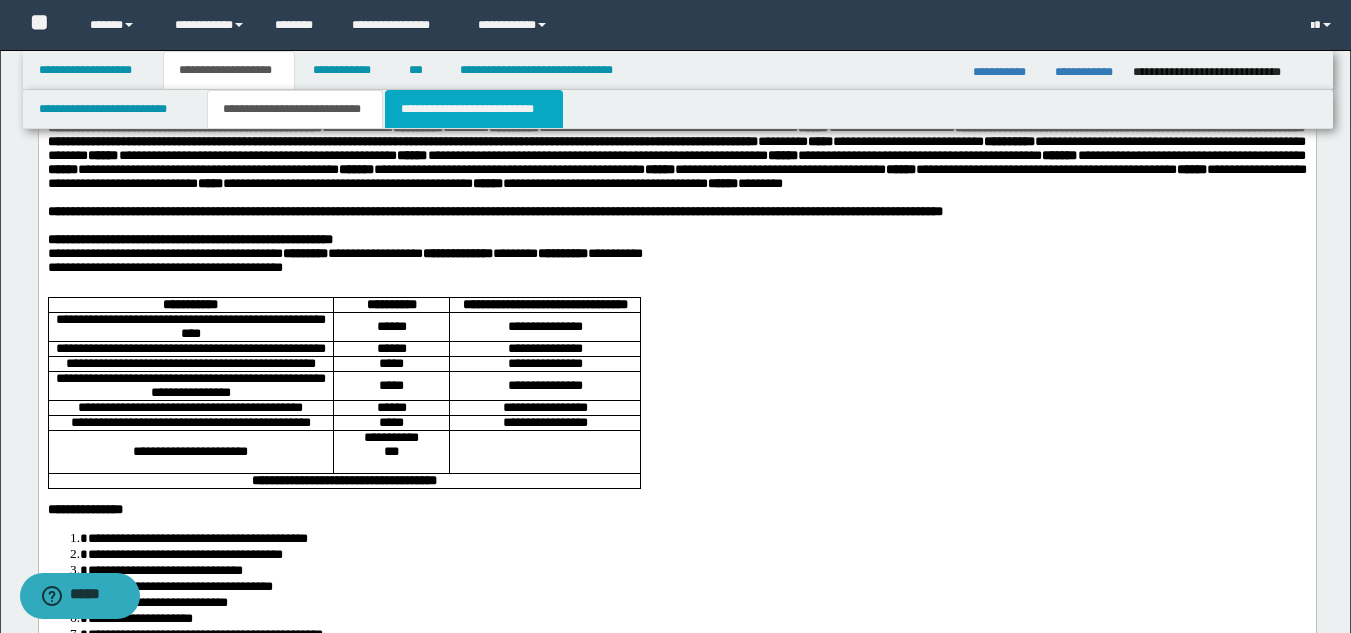 click on "**********" at bounding box center (474, 109) 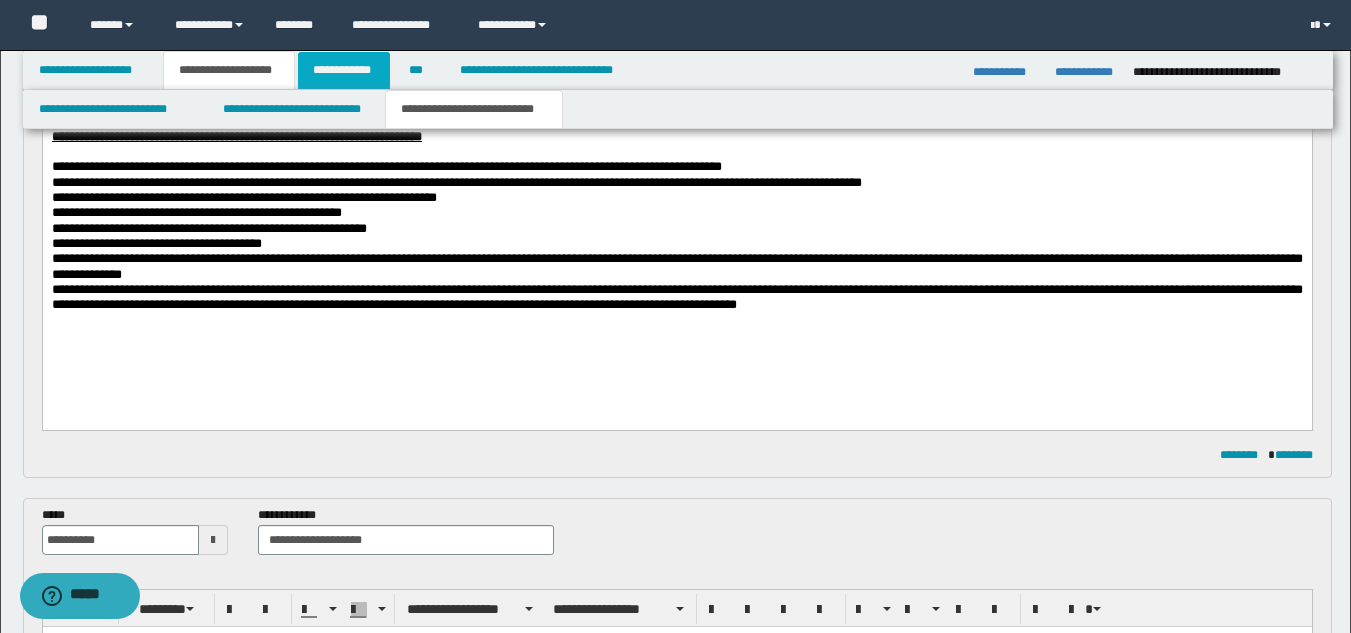 scroll, scrollTop: 228, scrollLeft: 0, axis: vertical 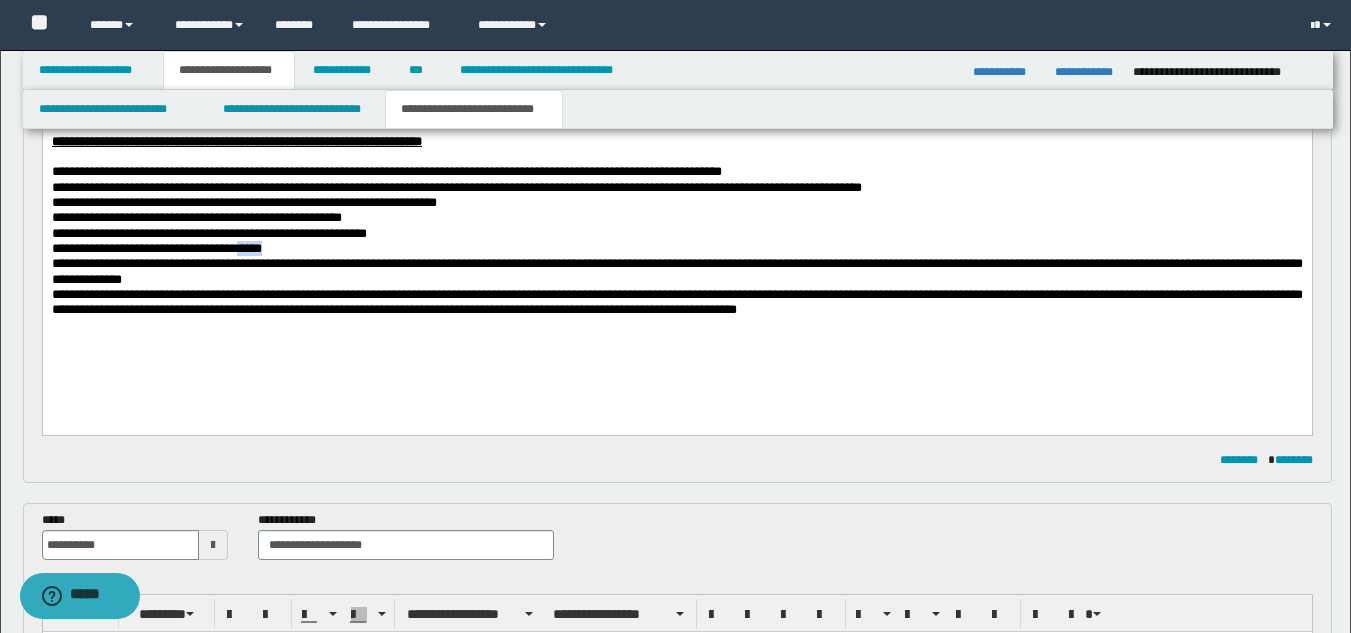 drag, startPoint x: 268, startPoint y: 253, endPoint x: 297, endPoint y: 254, distance: 29.017237 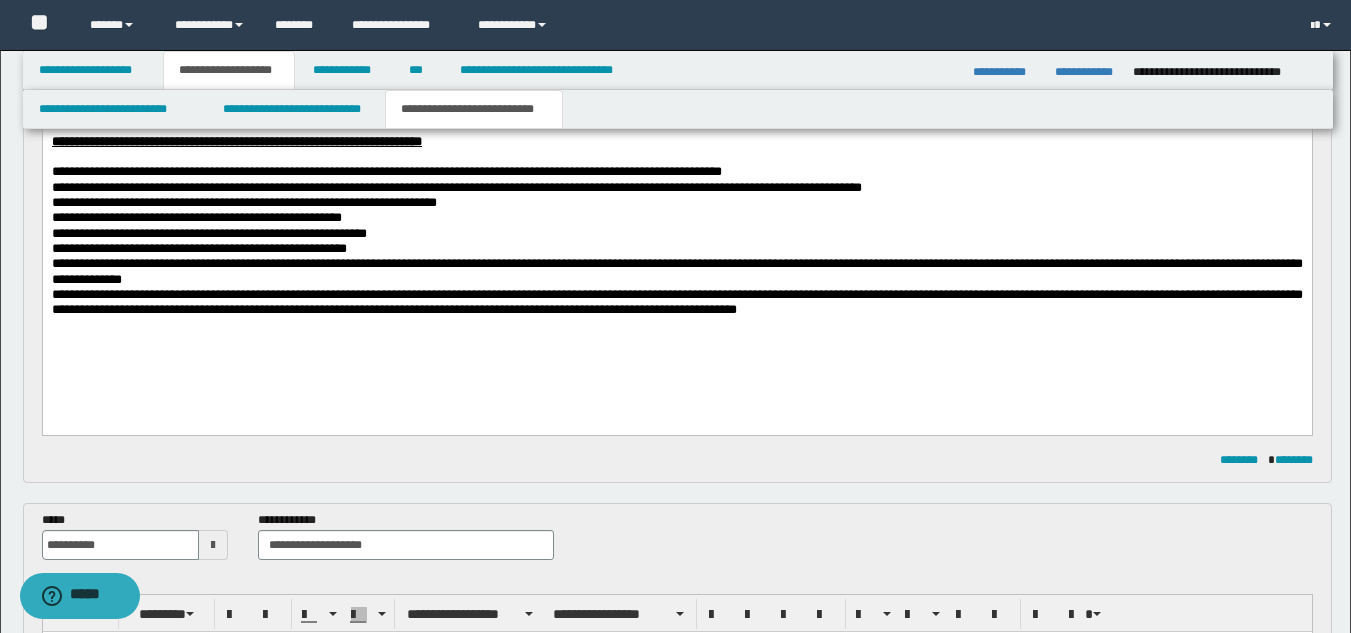 click on "**********" at bounding box center (198, 248) 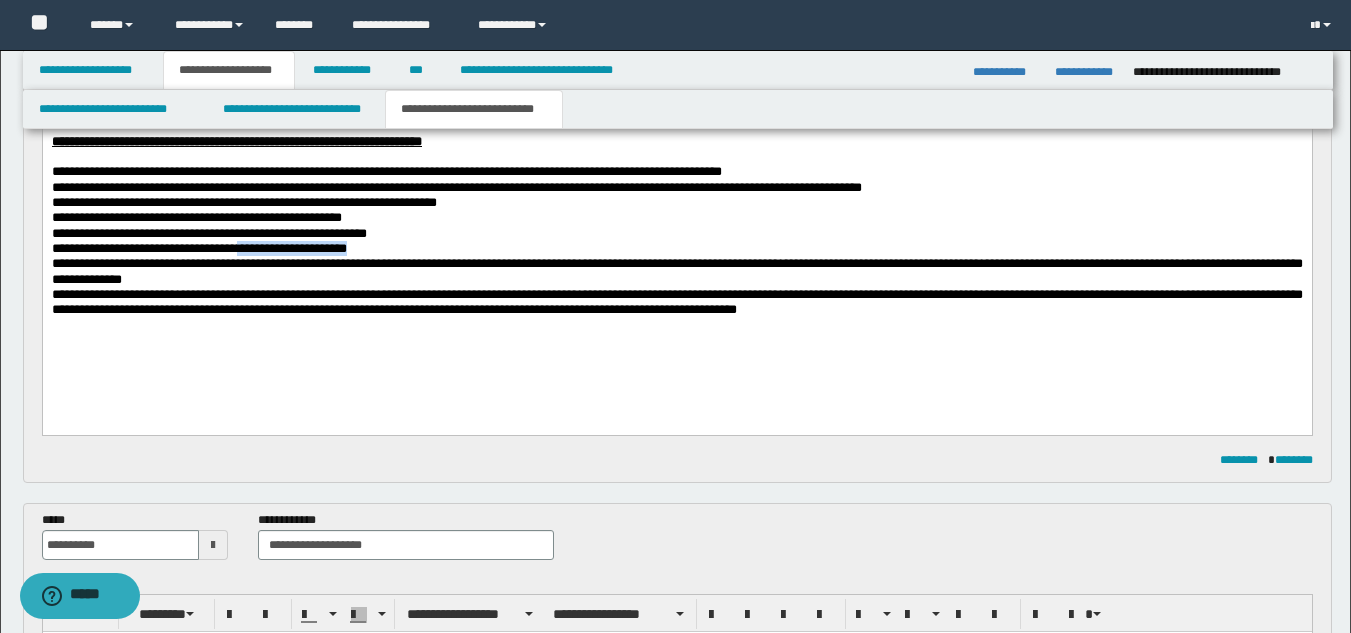 drag, startPoint x: 273, startPoint y: 253, endPoint x: 406, endPoint y: 252, distance: 133.00375 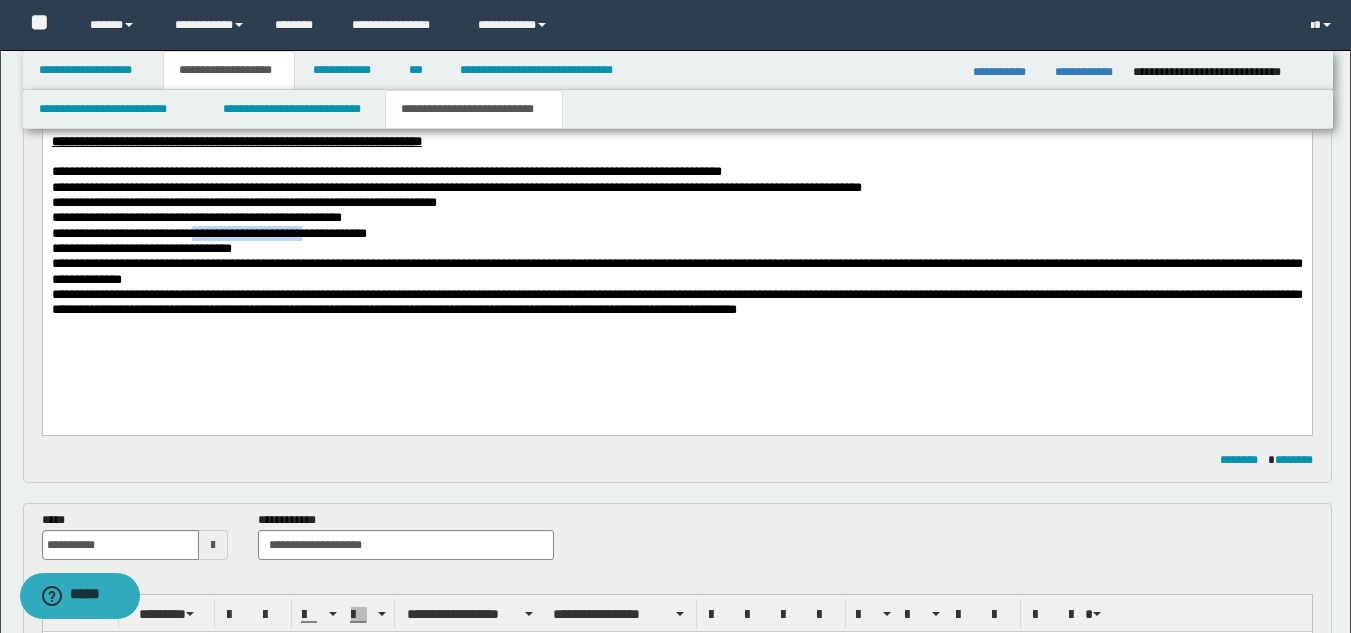 drag, startPoint x: 228, startPoint y: 236, endPoint x: 353, endPoint y: 241, distance: 125.09996 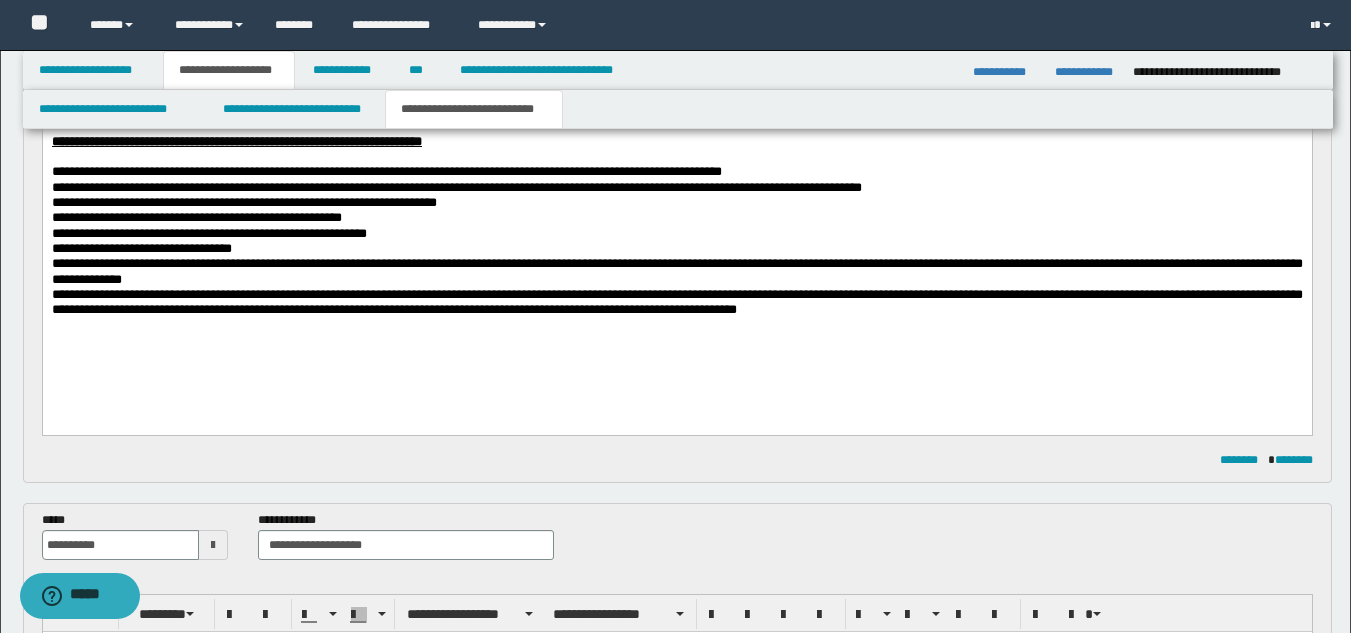 click on "**********" at bounding box center [676, 271] 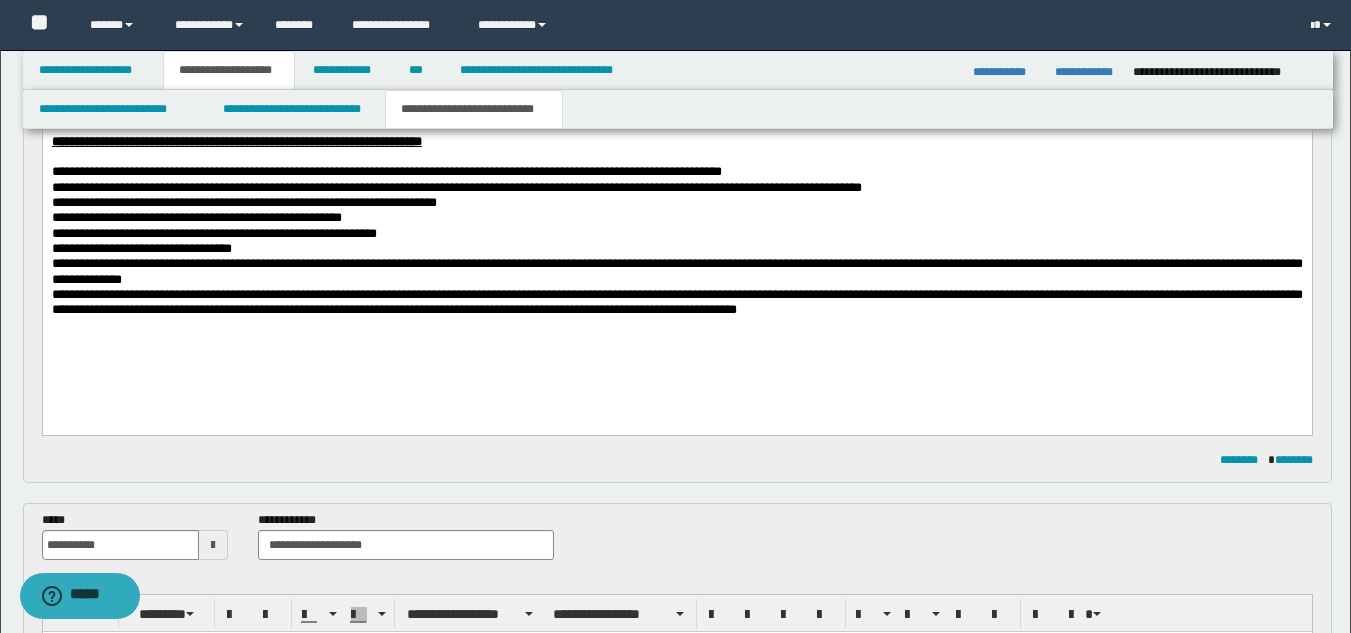 drag, startPoint x: 368, startPoint y: 238, endPoint x: 365, endPoint y: 269, distance: 31.144823 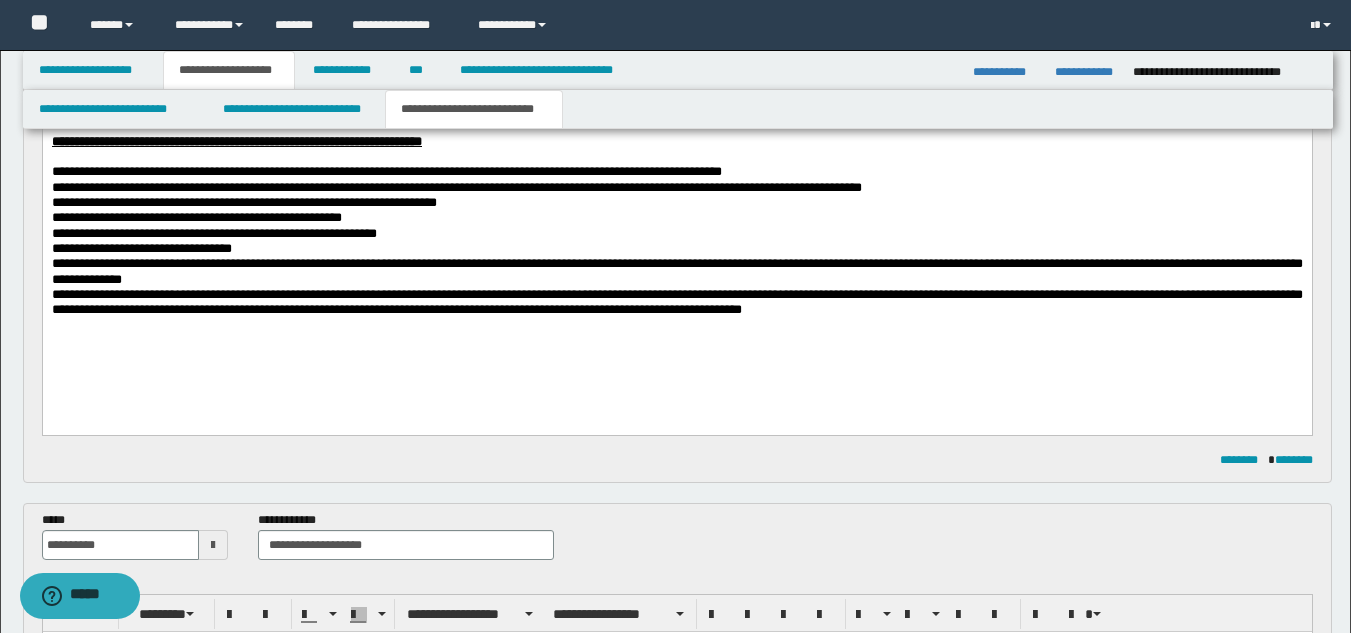 click on "**********" at bounding box center [676, 302] 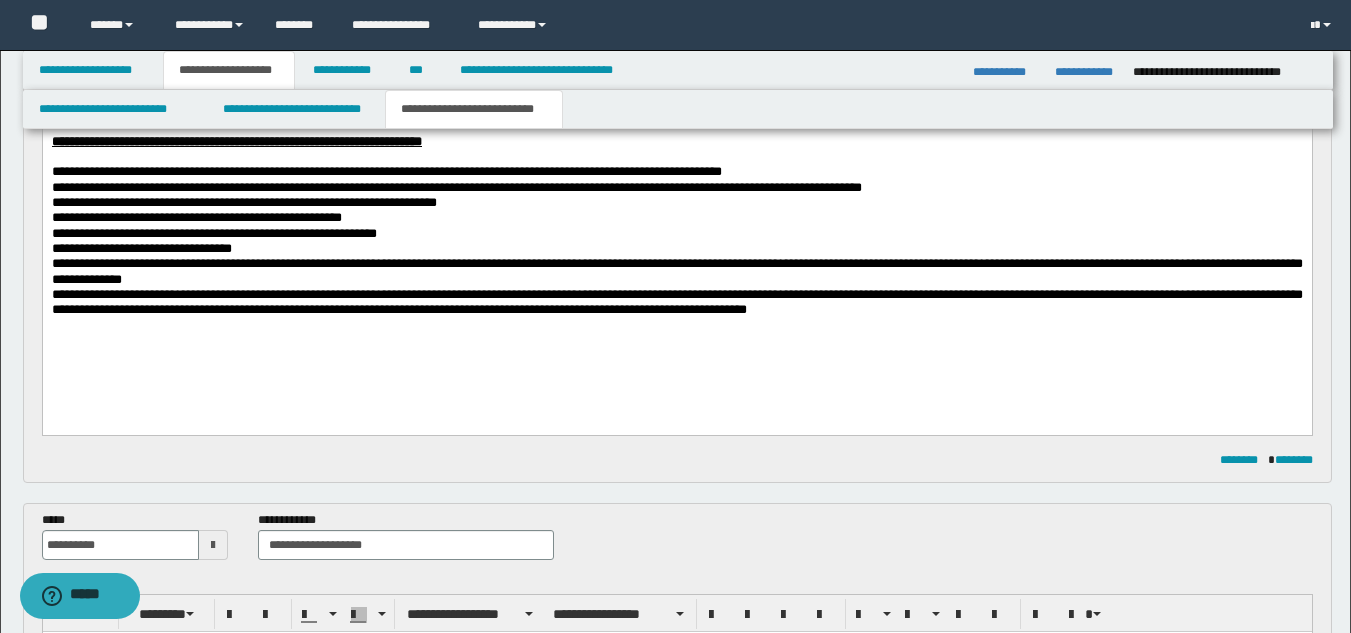 click on "**********" at bounding box center [676, 251] 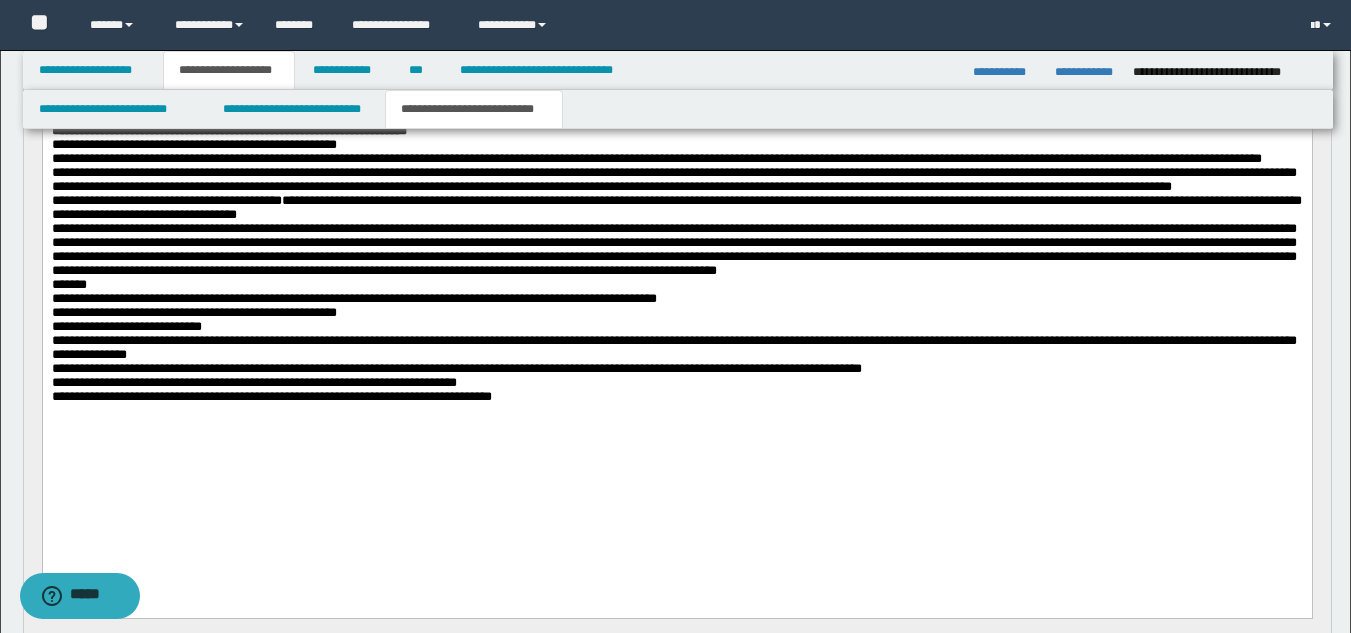 scroll, scrollTop: 773, scrollLeft: 0, axis: vertical 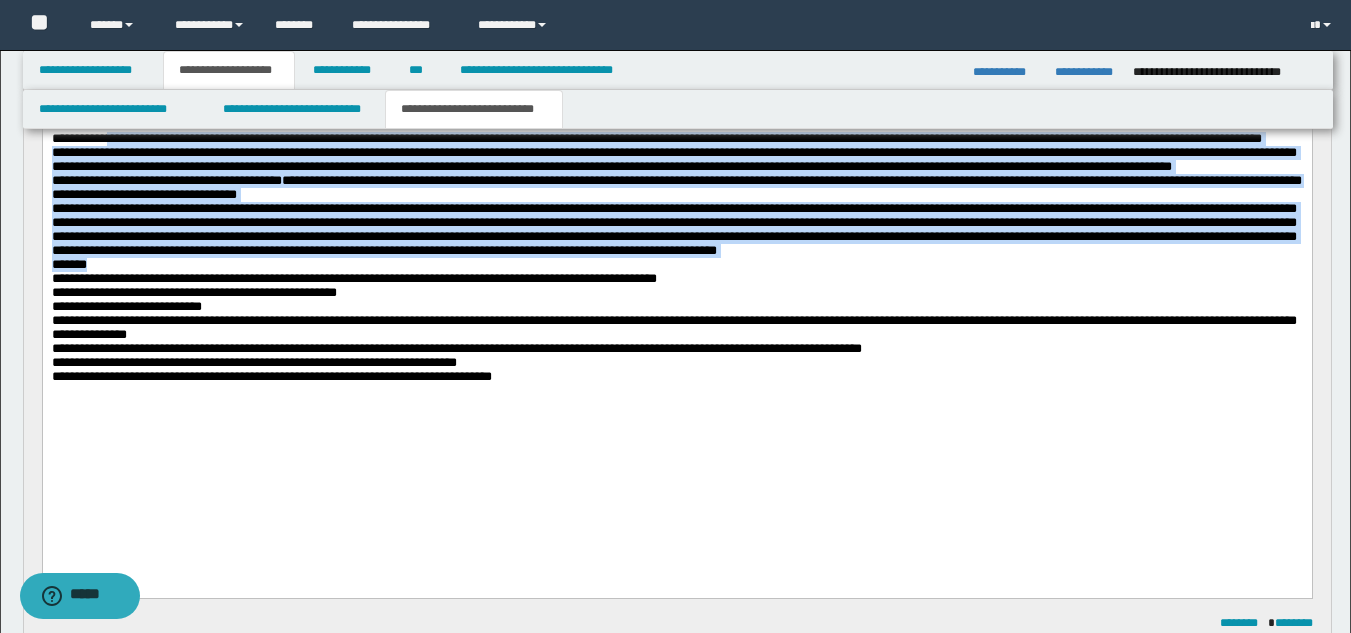 drag, startPoint x: 119, startPoint y: 143, endPoint x: 356, endPoint y: 336, distance: 305.6436 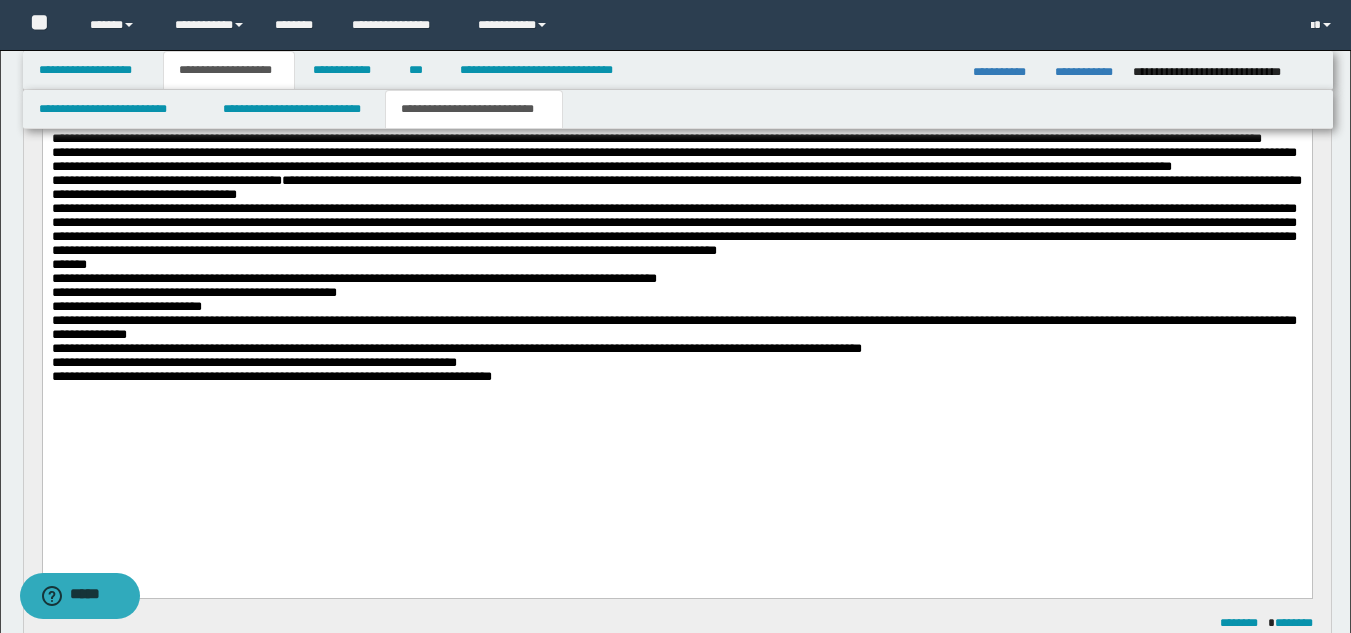 click on "**********" at bounding box center [676, 306] 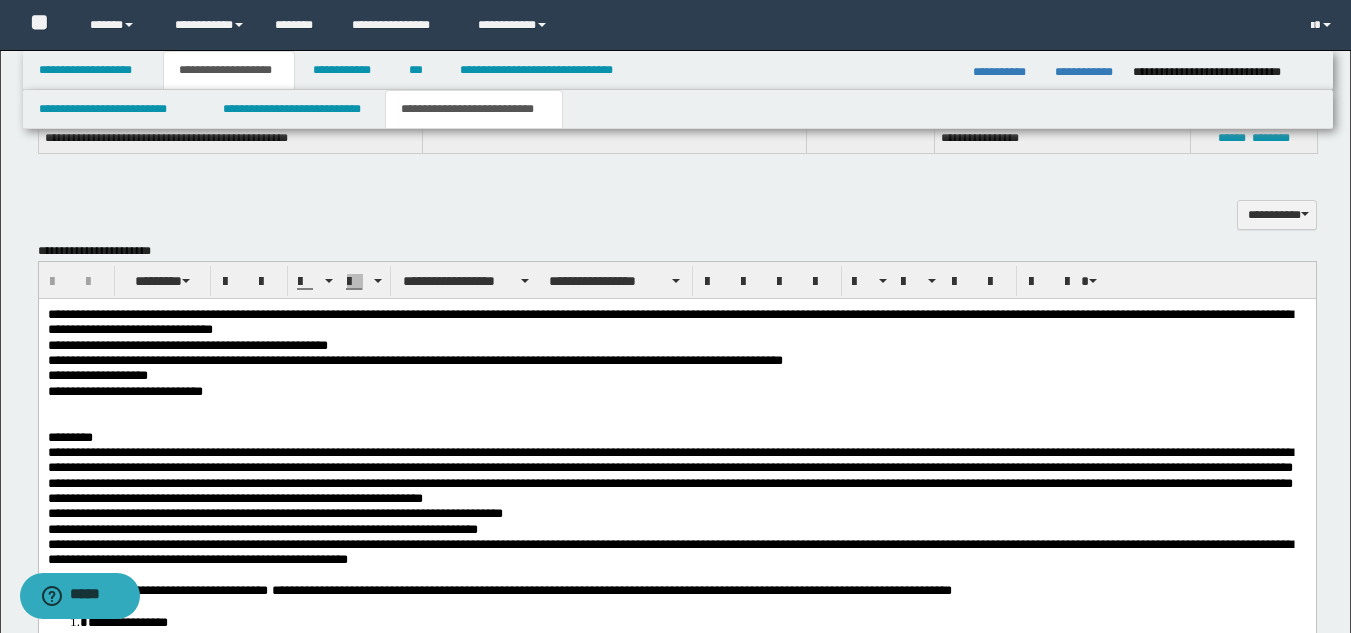scroll, scrollTop: 1609, scrollLeft: 0, axis: vertical 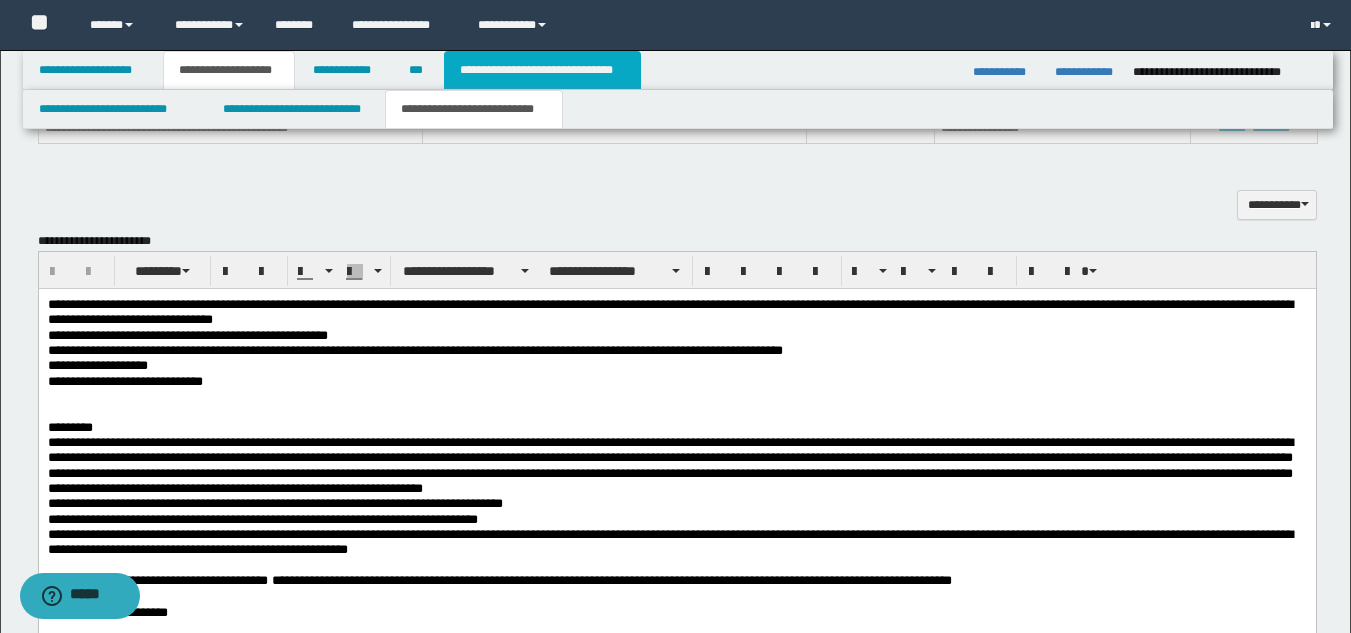 drag, startPoint x: 512, startPoint y: 78, endPoint x: 536, endPoint y: 94, distance: 28.84441 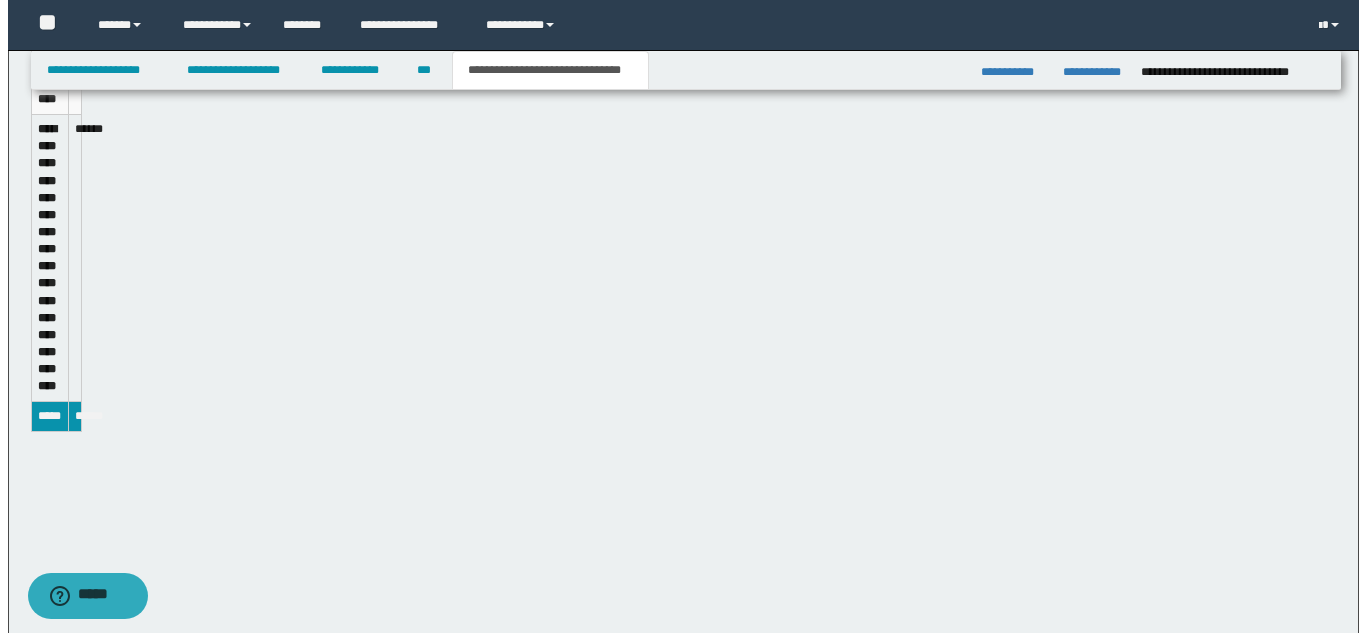 scroll, scrollTop: 1049, scrollLeft: 0, axis: vertical 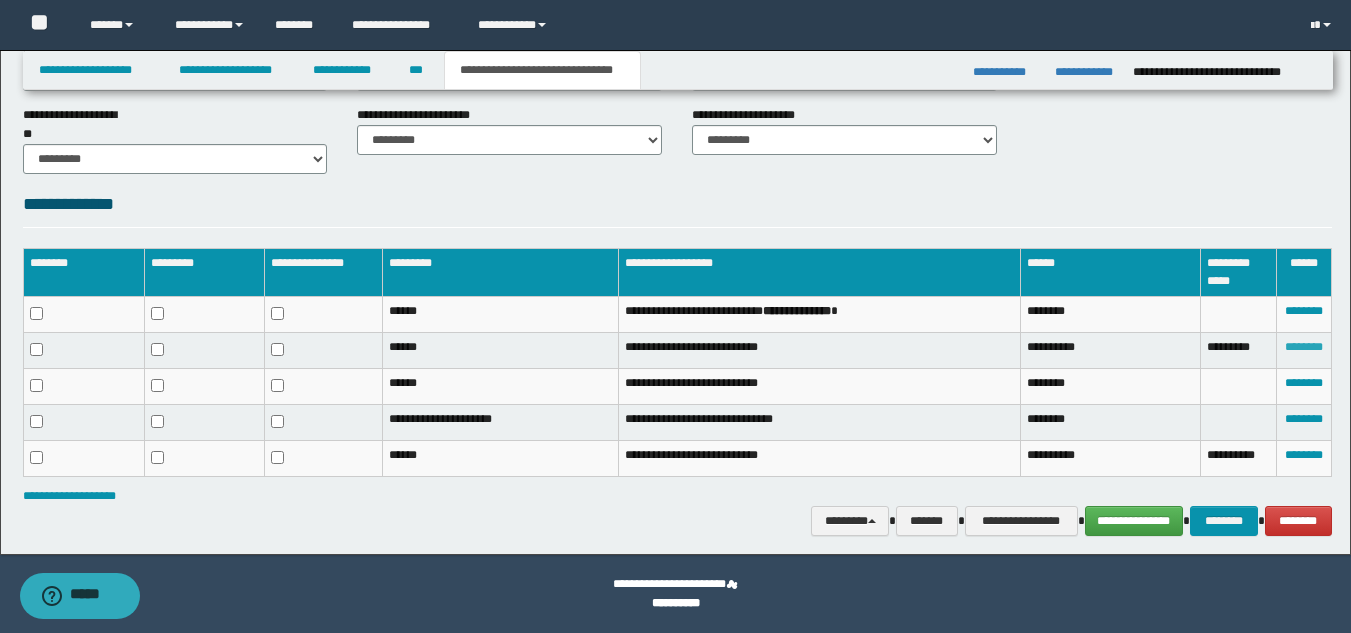 click on "********" at bounding box center [1304, 347] 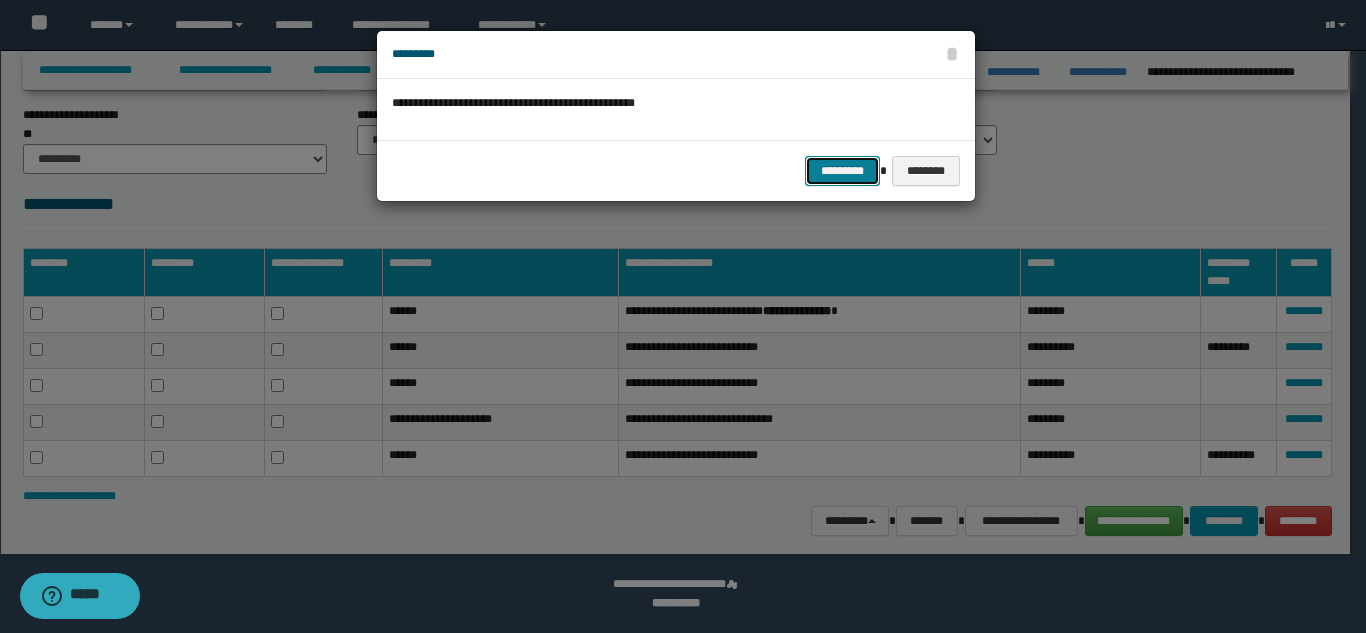 drag, startPoint x: 851, startPoint y: 175, endPoint x: 892, endPoint y: 199, distance: 47.507893 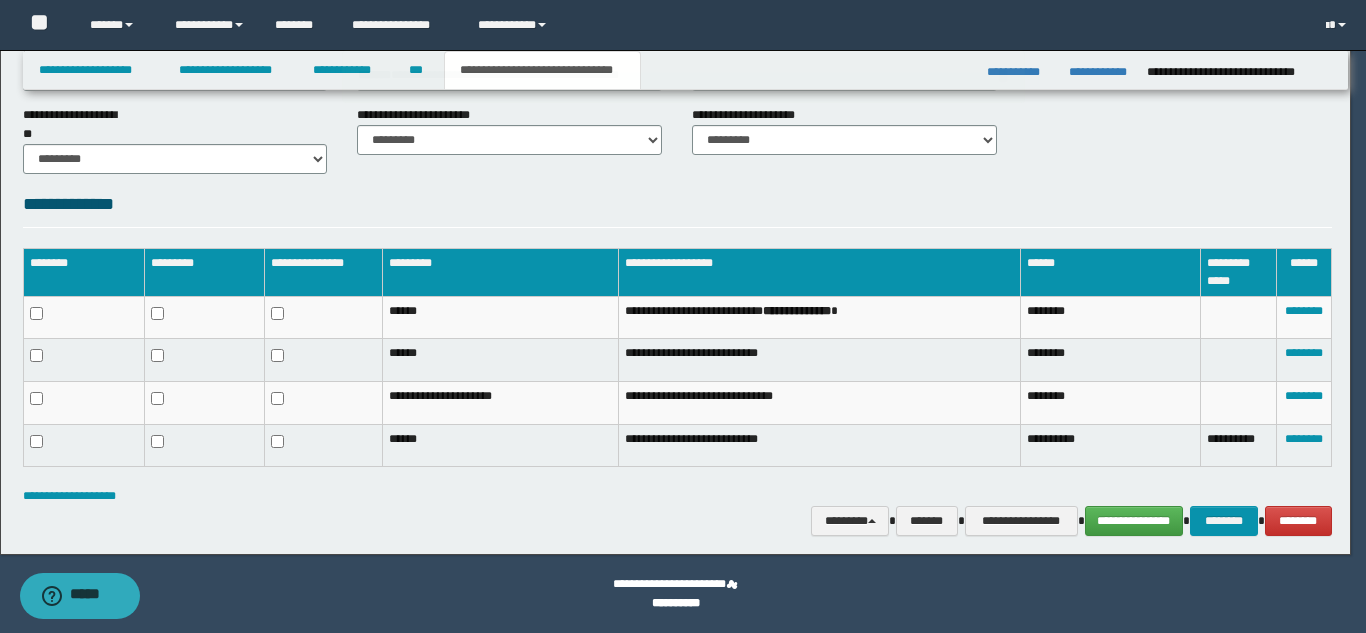 scroll, scrollTop: 1015, scrollLeft: 0, axis: vertical 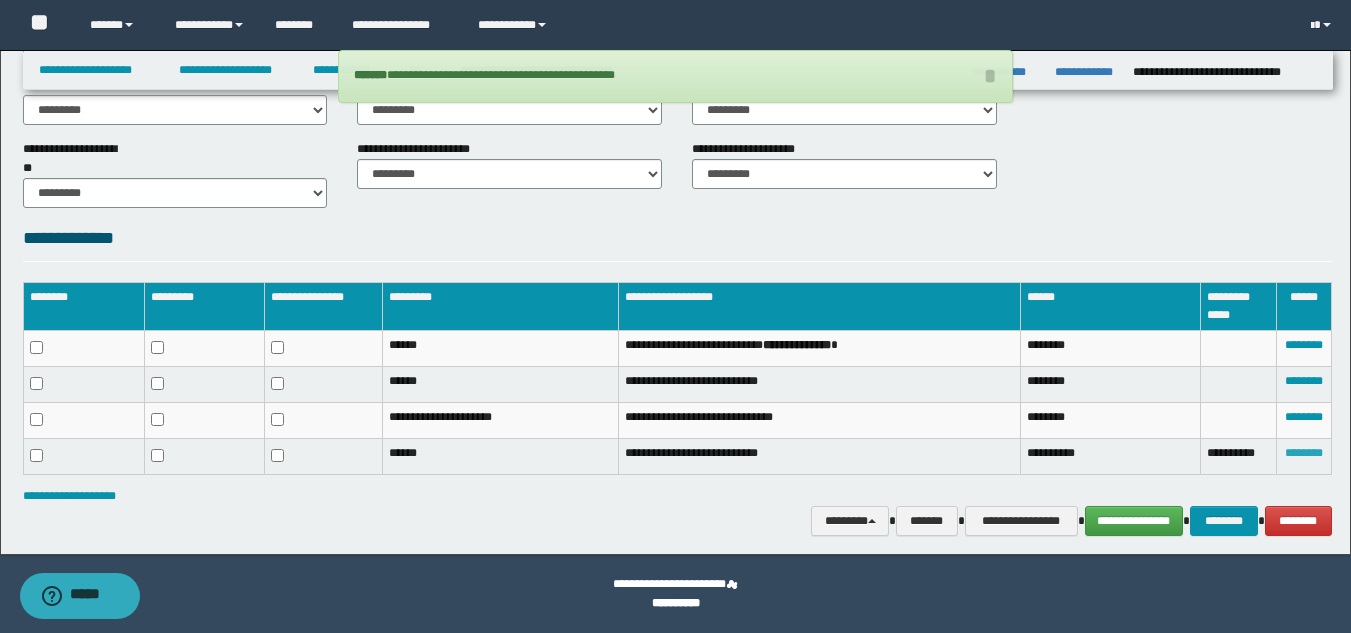 click on "********" at bounding box center (1304, 453) 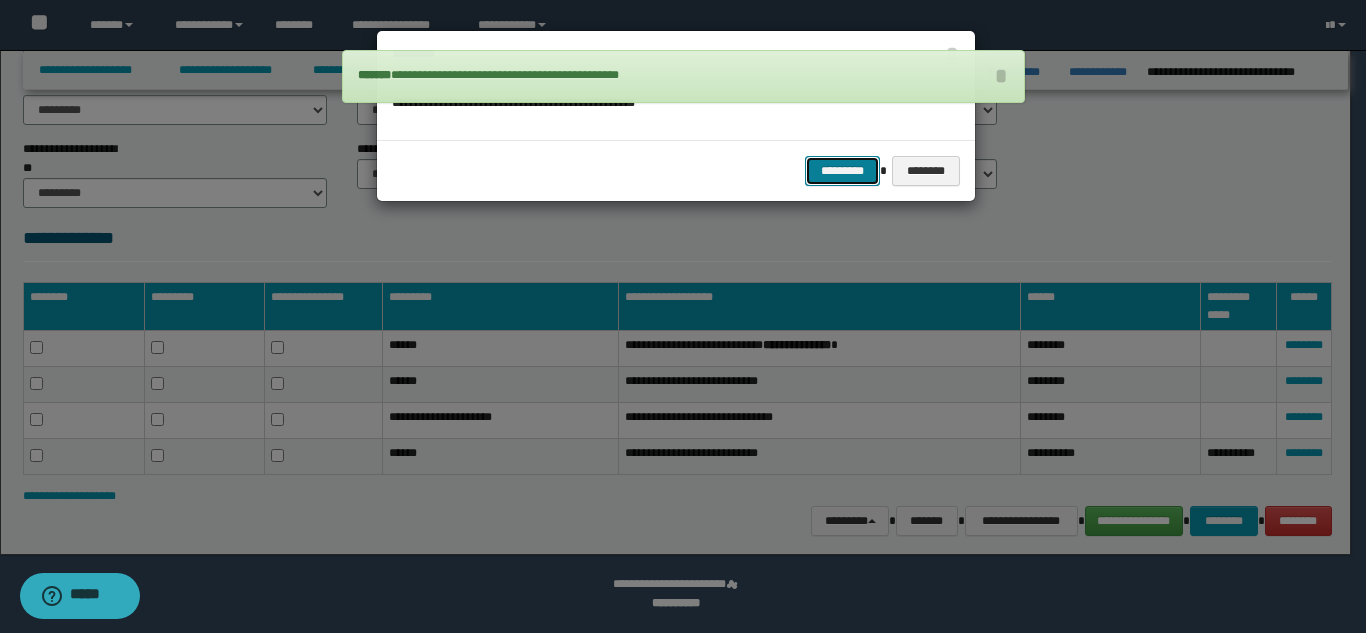click on "*********" at bounding box center (842, 171) 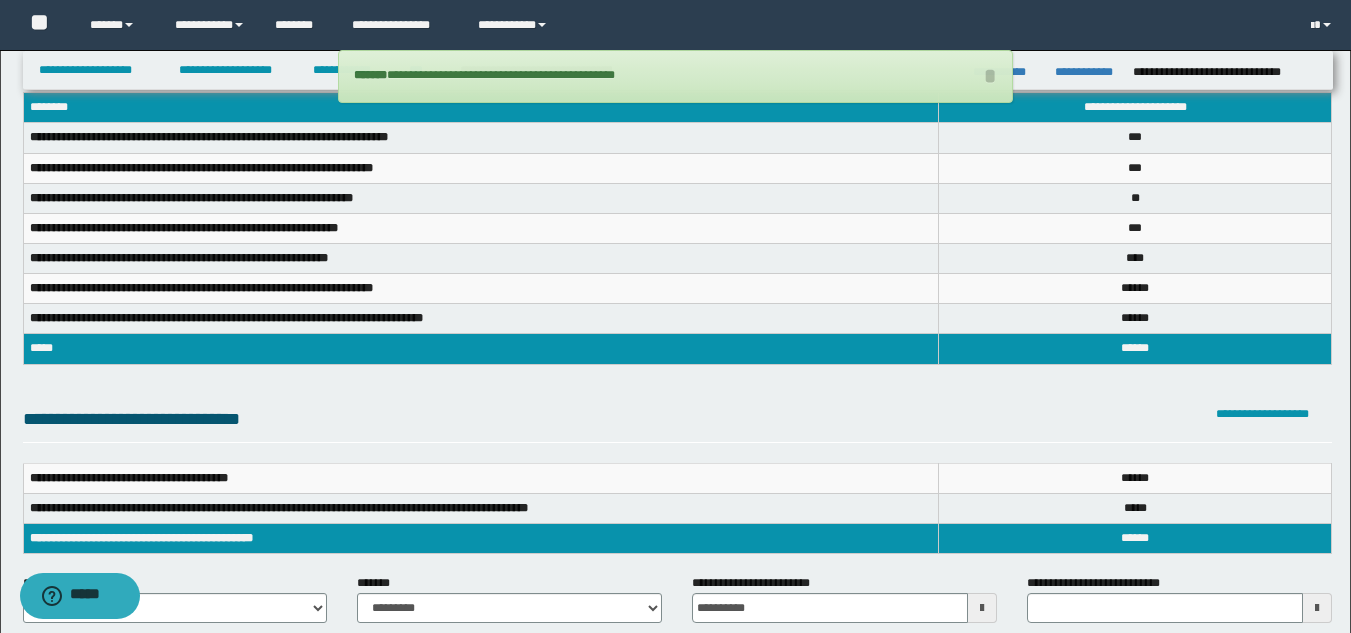 scroll, scrollTop: 78, scrollLeft: 0, axis: vertical 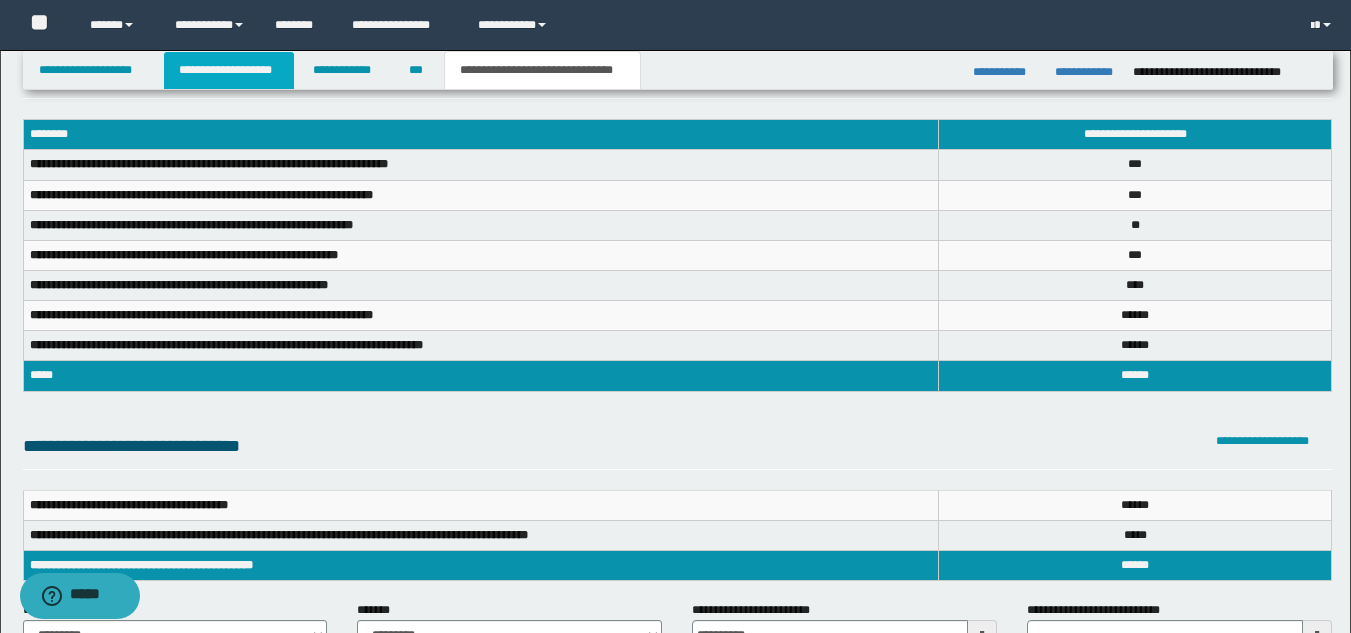 click on "**********" at bounding box center [229, 70] 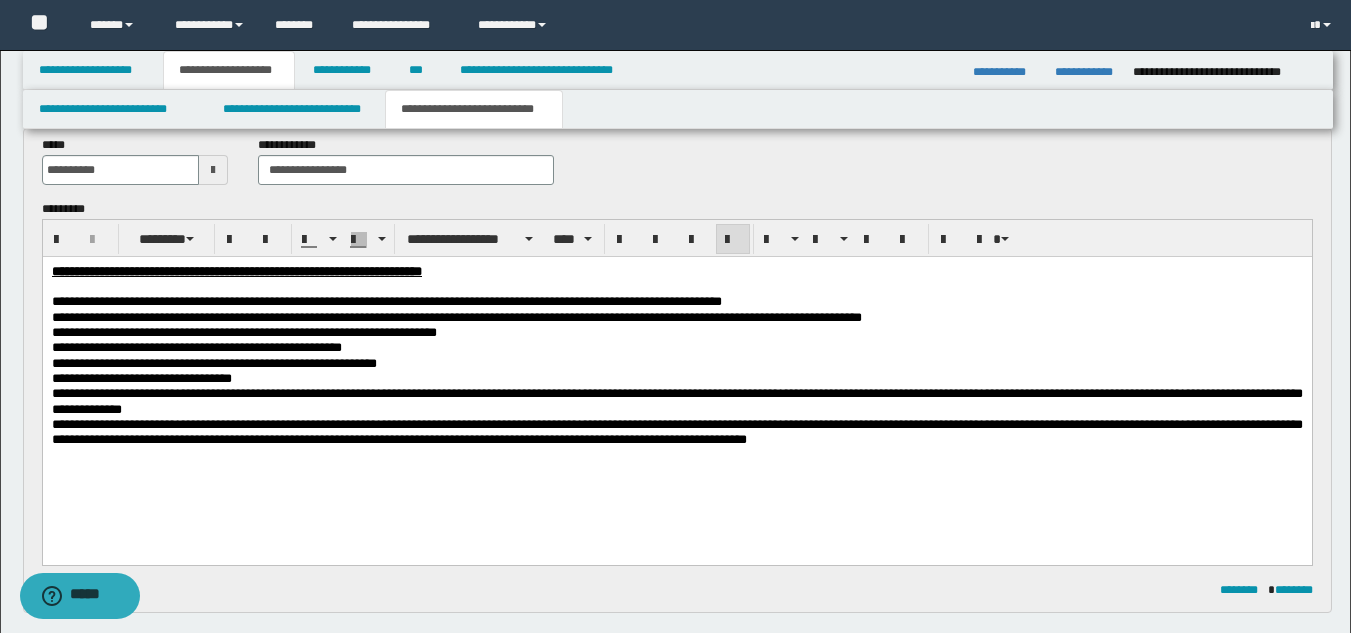 click on "**********" at bounding box center [676, 432] 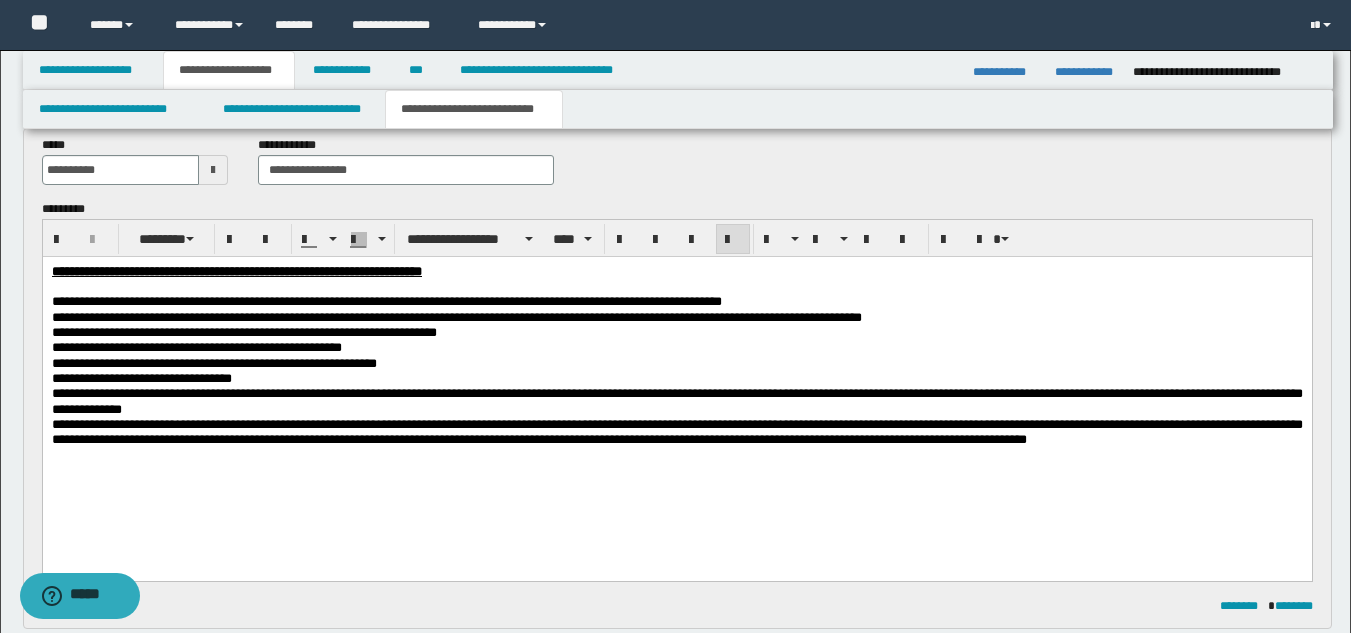 click on "**********" at bounding box center (676, 432) 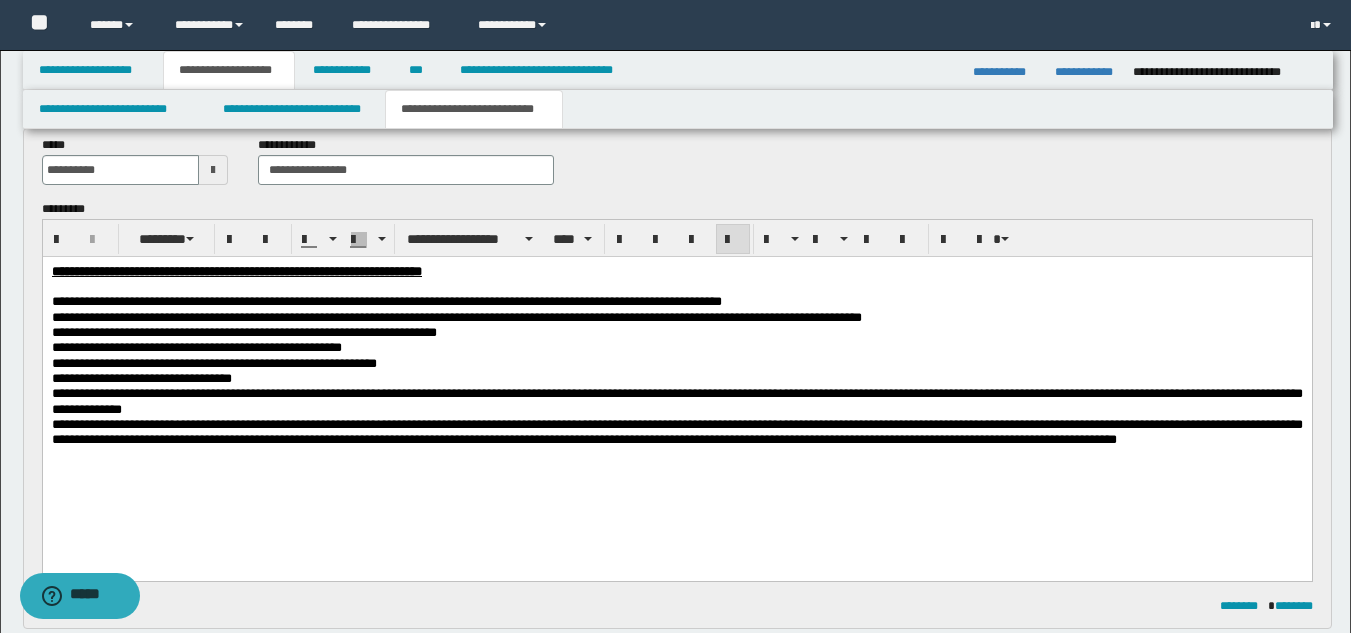 drag, startPoint x: 117, startPoint y: 454, endPoint x: 139, endPoint y: 451, distance: 22.203604 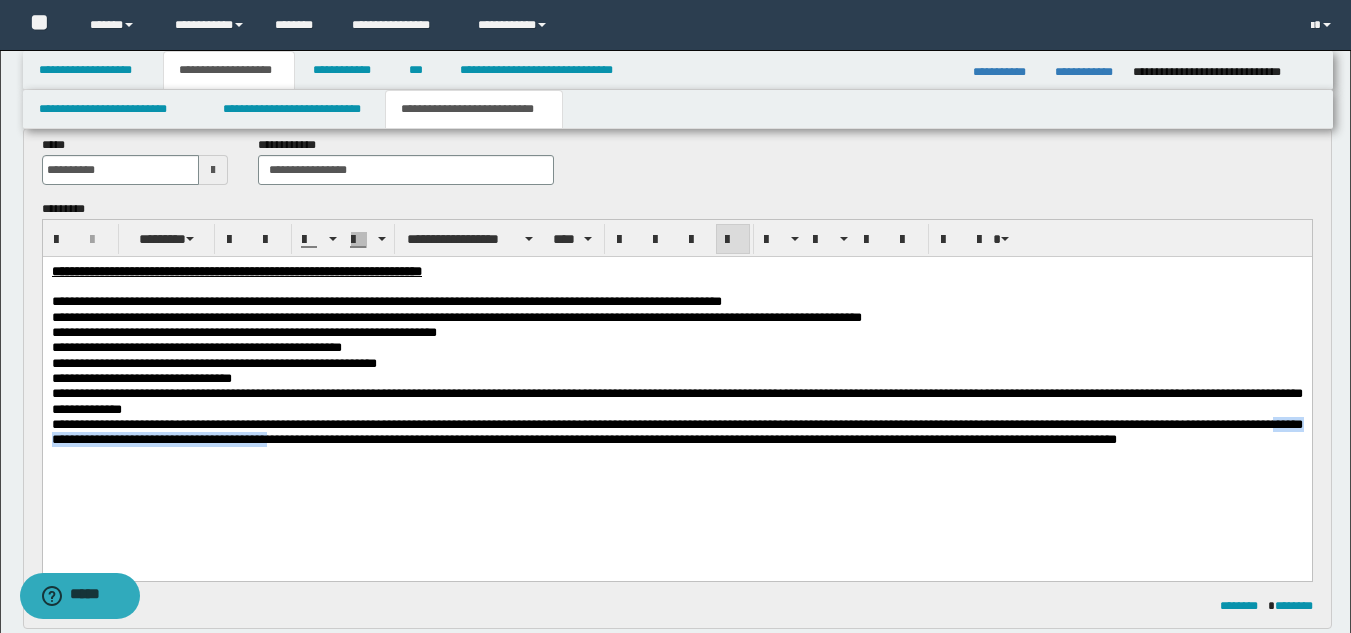 drag, startPoint x: 317, startPoint y: 445, endPoint x: 611, endPoint y: 446, distance: 294.0017 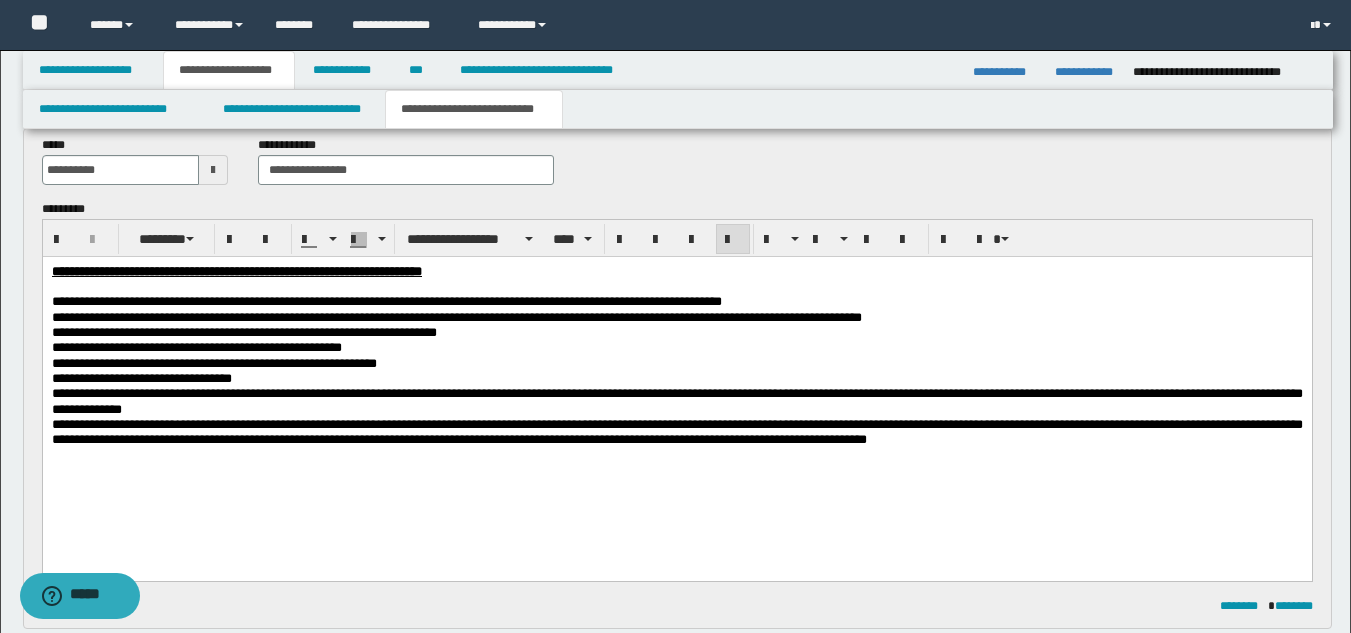 drag, startPoint x: 1118, startPoint y: 434, endPoint x: 1113, endPoint y: 509, distance: 75.16648 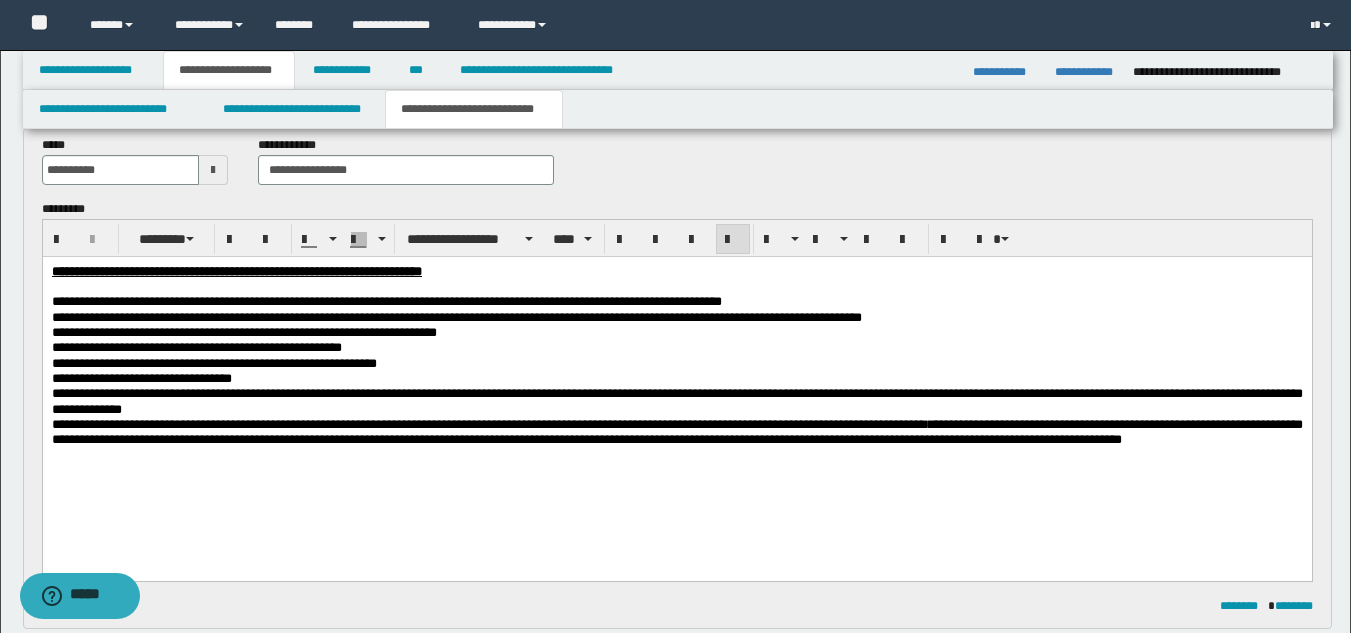 drag, startPoint x: 546, startPoint y: 446, endPoint x: 537, endPoint y: 454, distance: 12.0415945 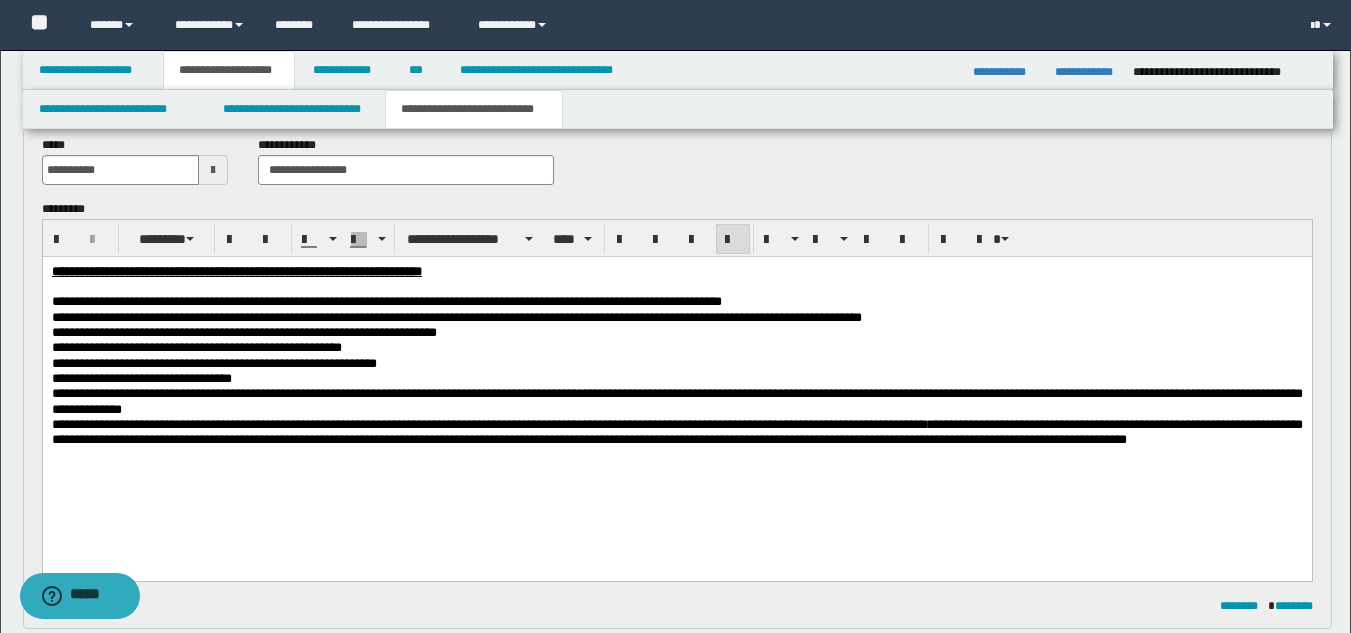 click on "**********" at bounding box center [676, 432] 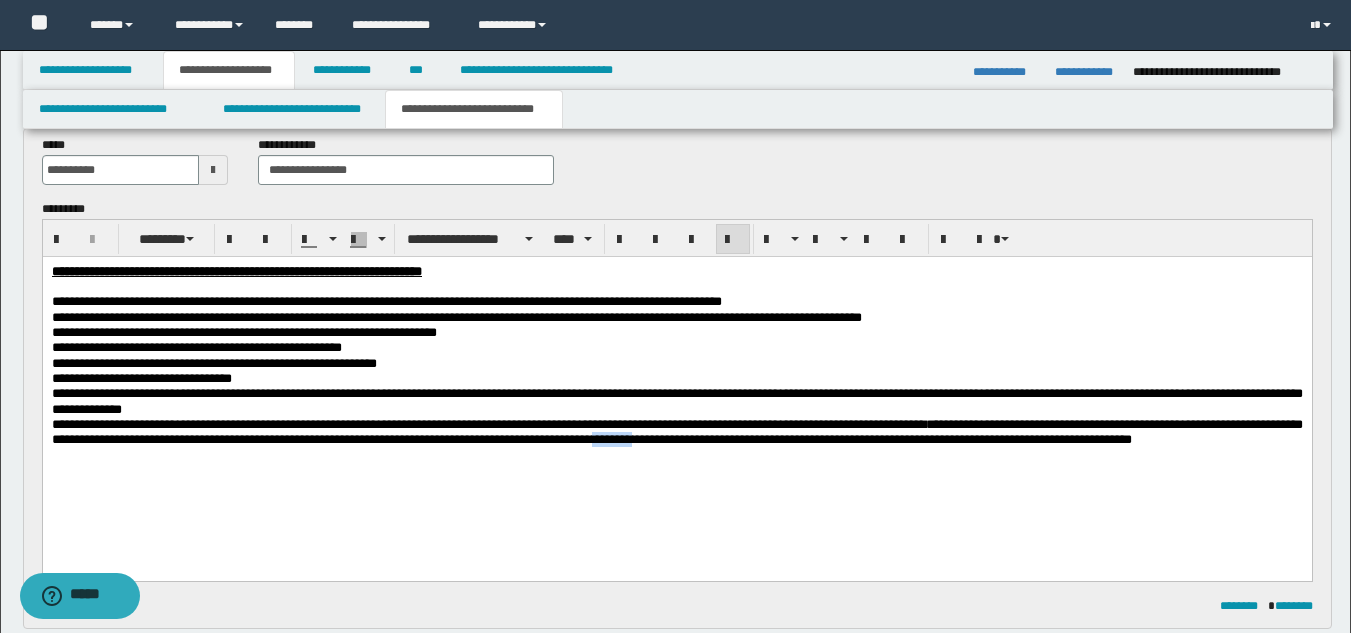 drag, startPoint x: 996, startPoint y: 448, endPoint x: 1053, endPoint y: 445, distance: 57.07889 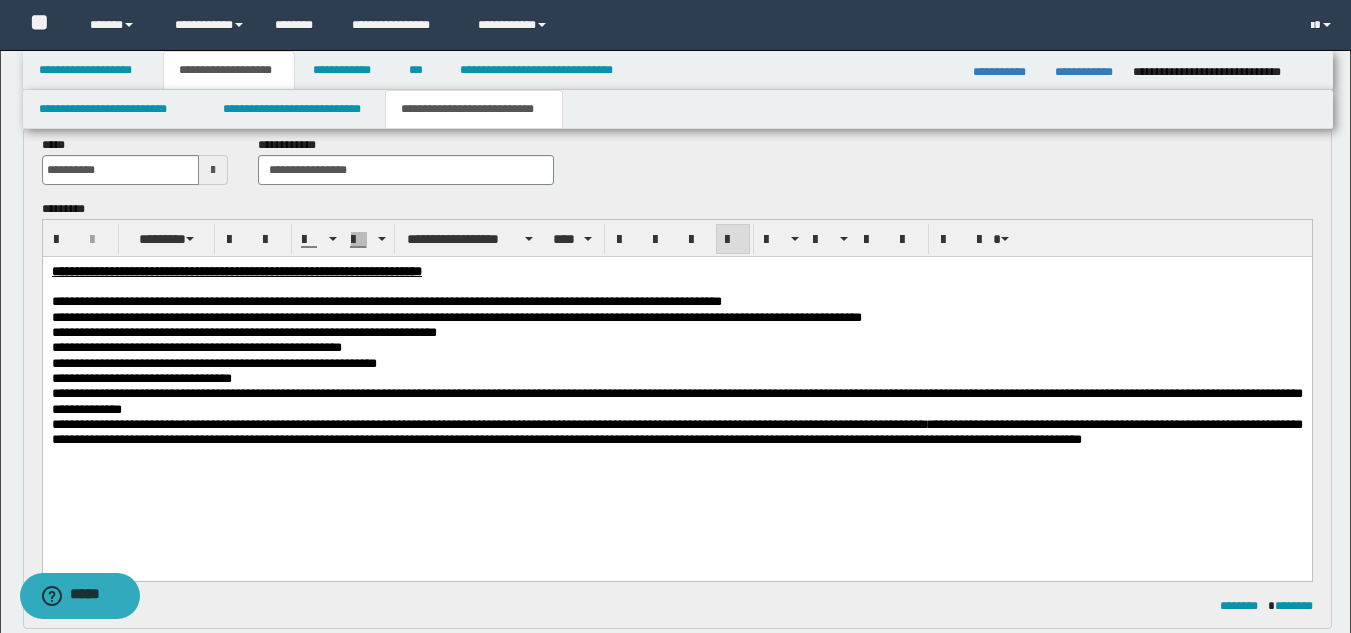 drag, startPoint x: 1205, startPoint y: 447, endPoint x: 1203, endPoint y: 458, distance: 11.18034 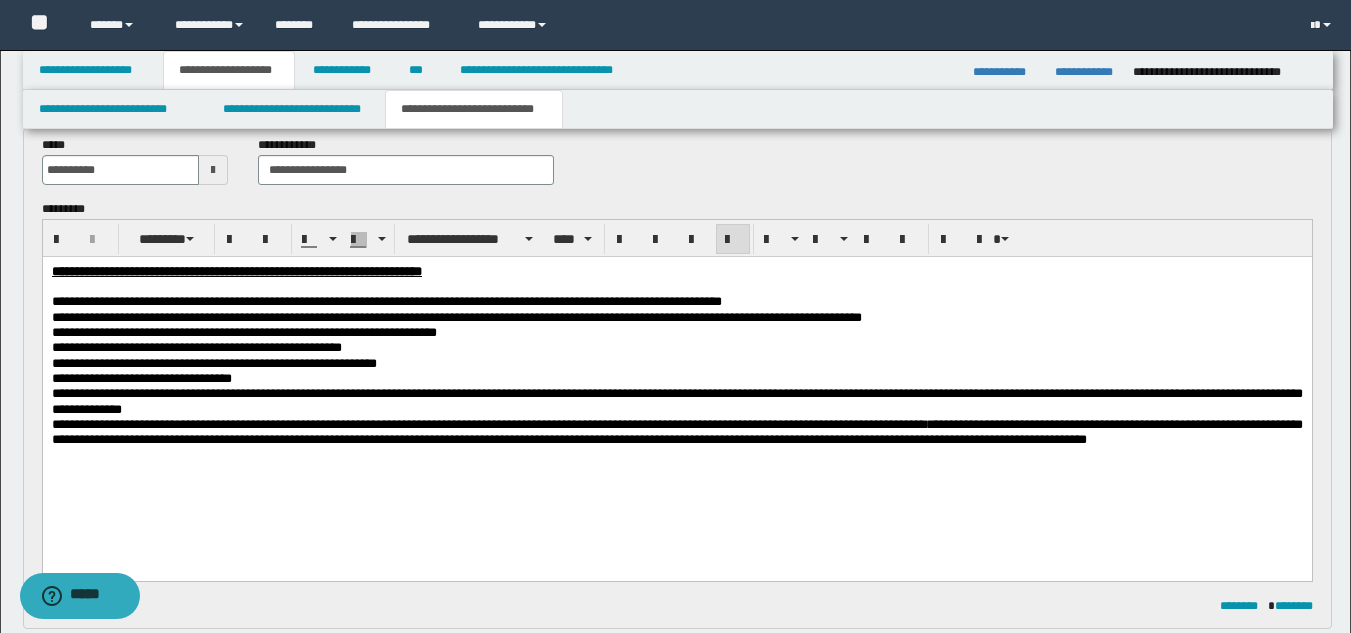 click on "**********" at bounding box center (676, 432) 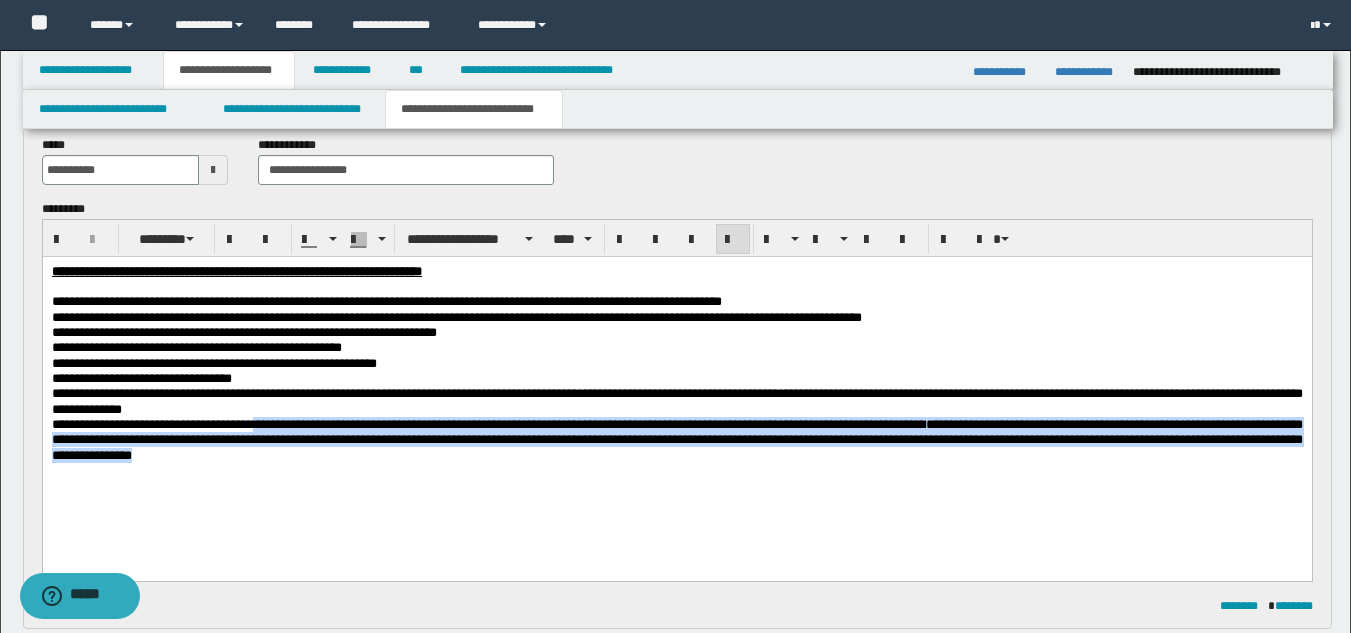 drag, startPoint x: 297, startPoint y: 426, endPoint x: 763, endPoint y: 490, distance: 470.37433 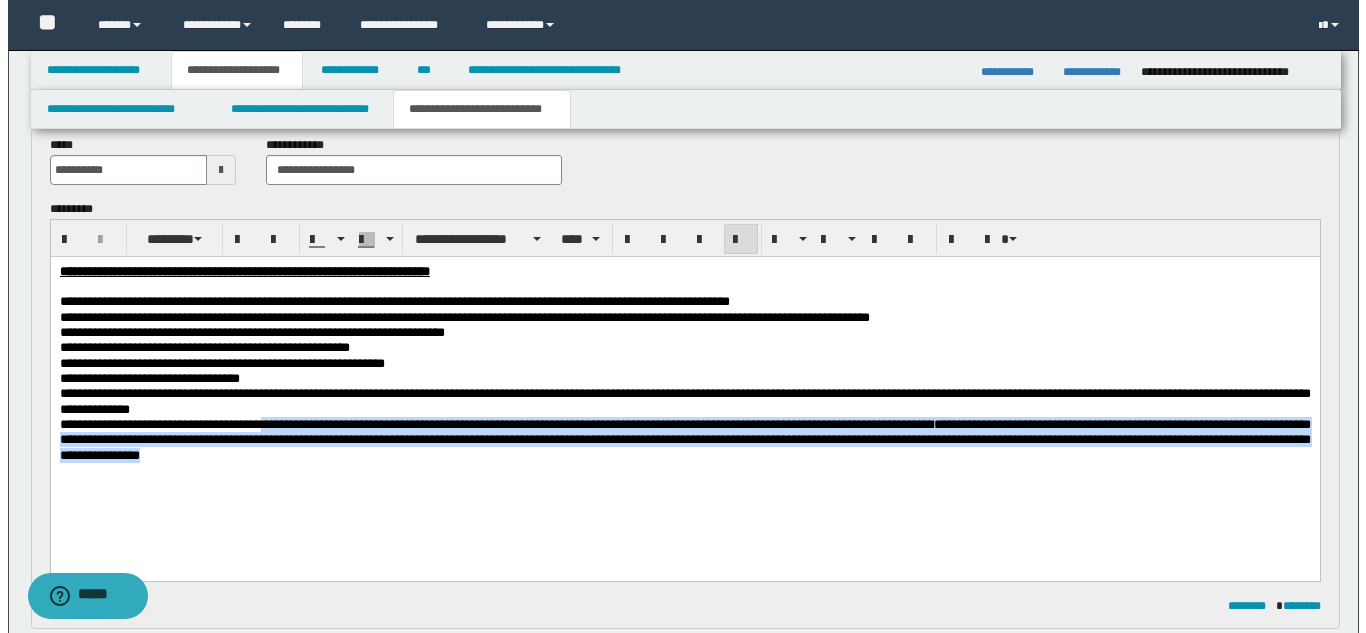 scroll, scrollTop: 0, scrollLeft: 0, axis: both 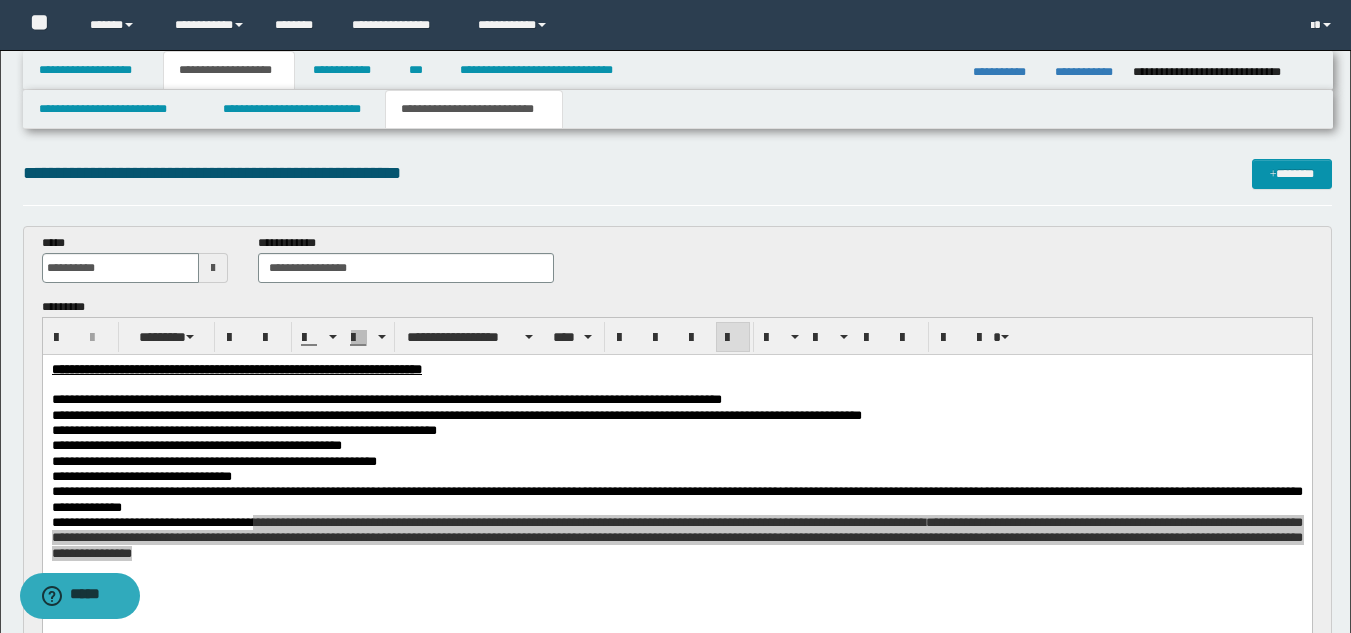 click on "**********" at bounding box center (1086, 72) 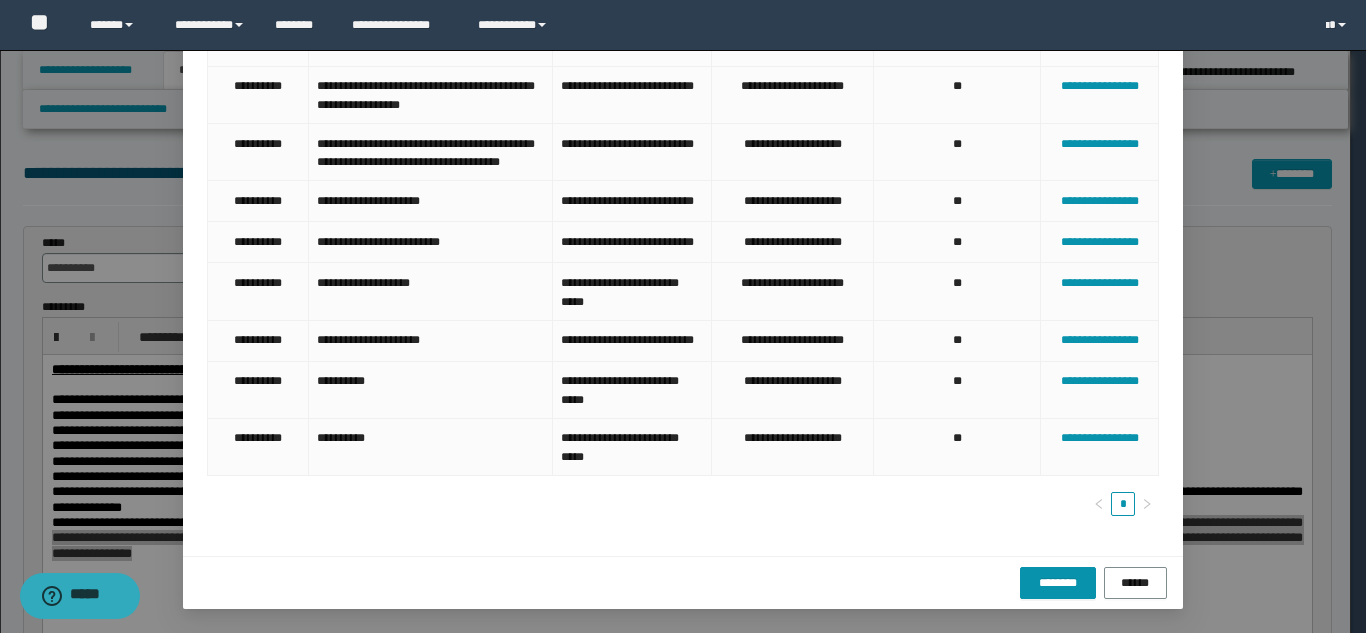 scroll, scrollTop: 277, scrollLeft: 0, axis: vertical 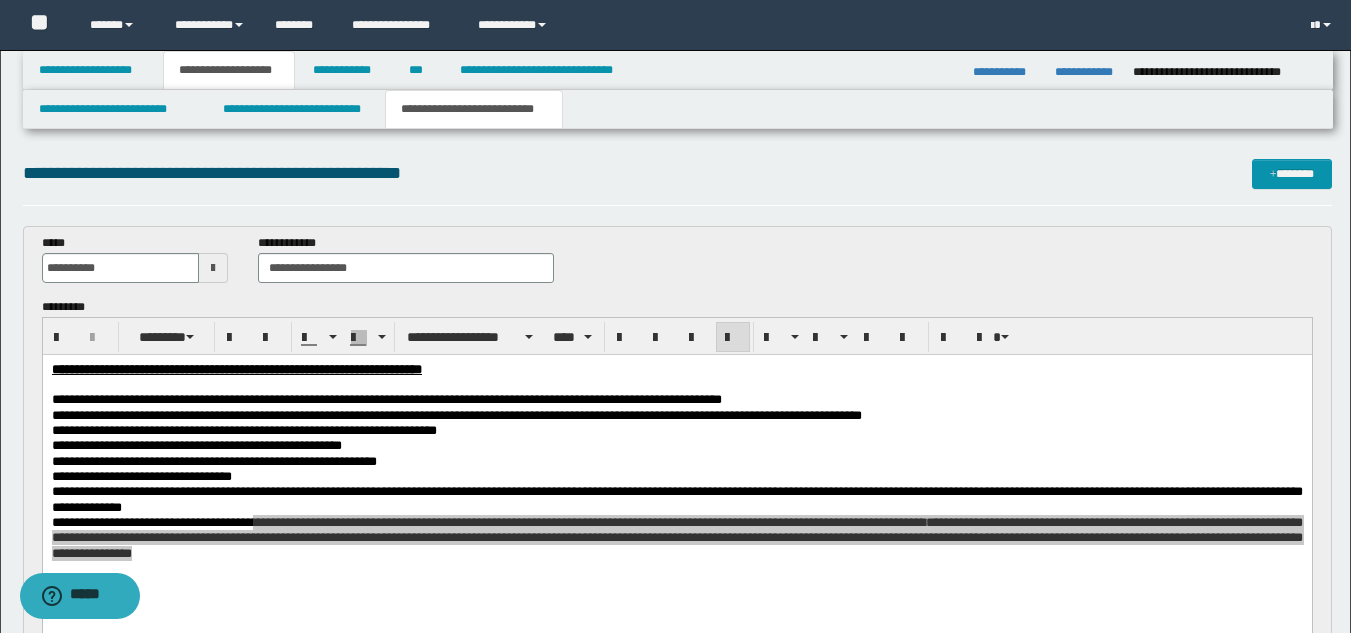 drag, startPoint x: 204, startPoint y: 272, endPoint x: 201, endPoint y: 282, distance: 10.440307 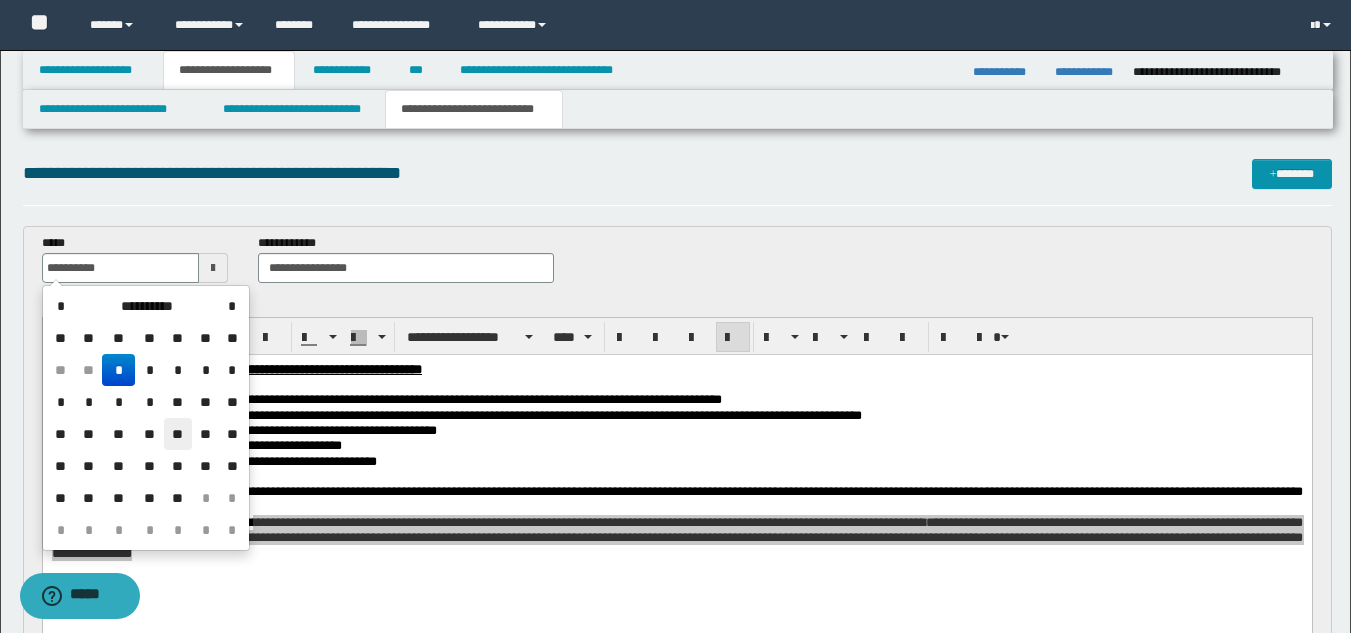 click on "**" at bounding box center [178, 434] 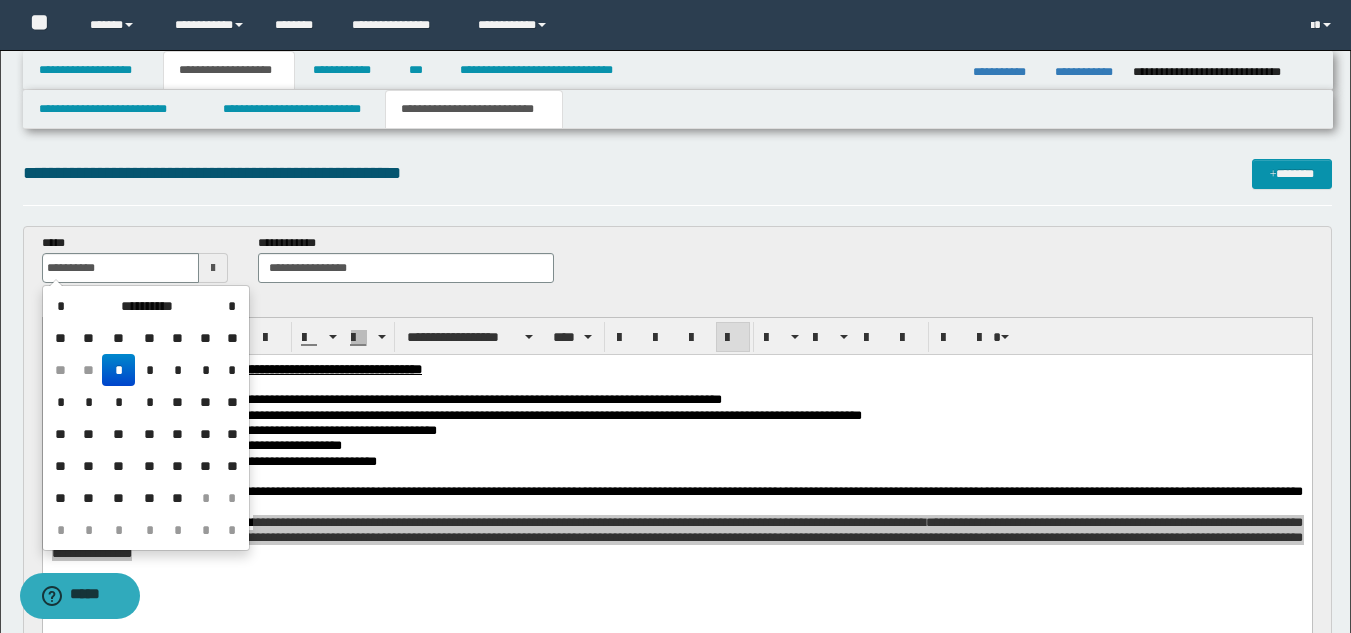 type on "**********" 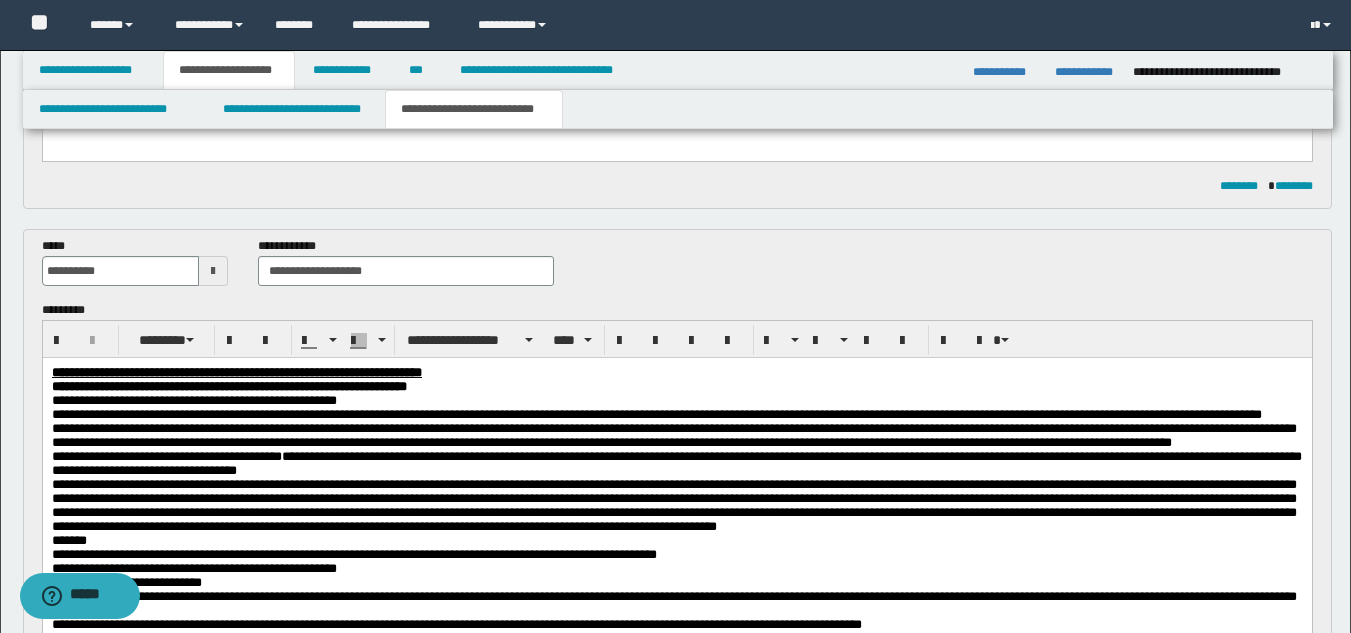 scroll, scrollTop: 523, scrollLeft: 0, axis: vertical 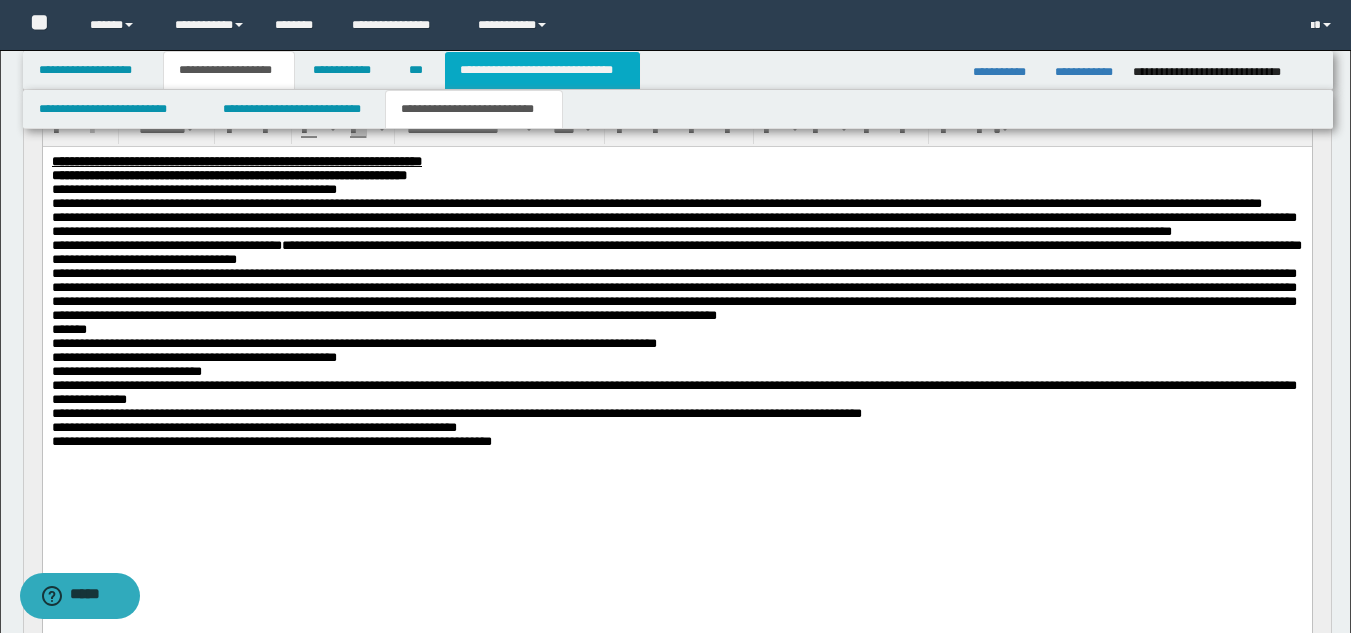 drag, startPoint x: 597, startPoint y: 64, endPoint x: 736, endPoint y: 45, distance: 140.29256 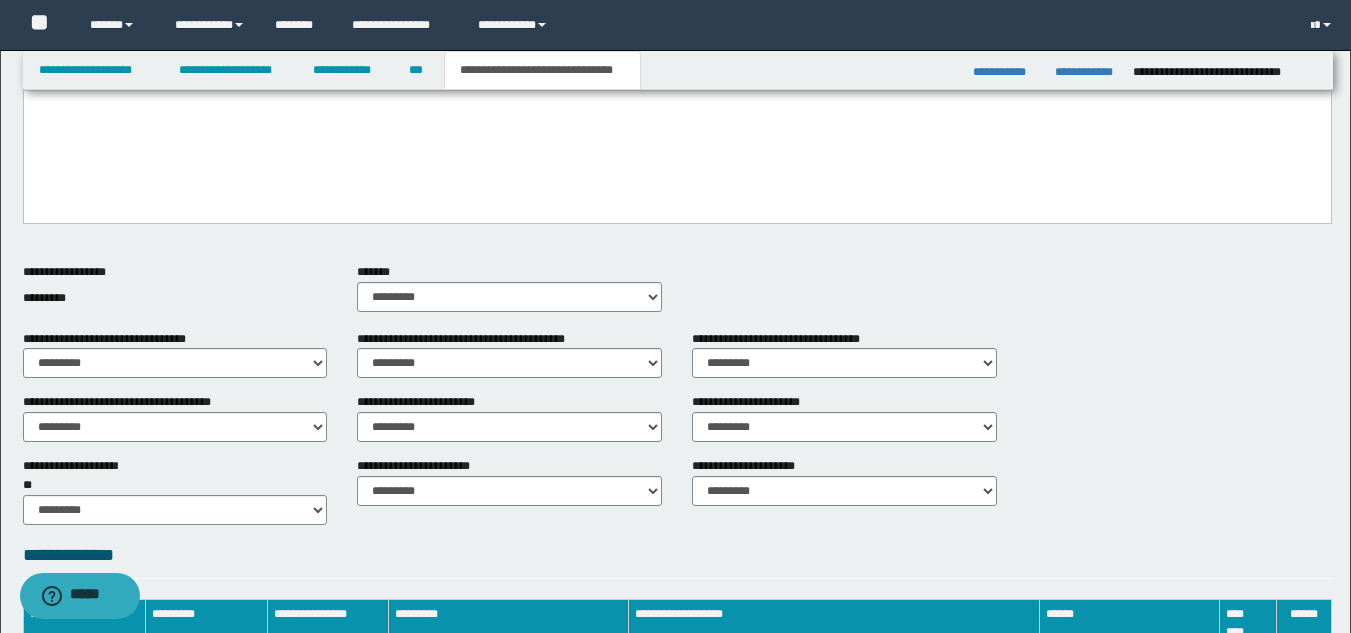 scroll, scrollTop: 145, scrollLeft: 0, axis: vertical 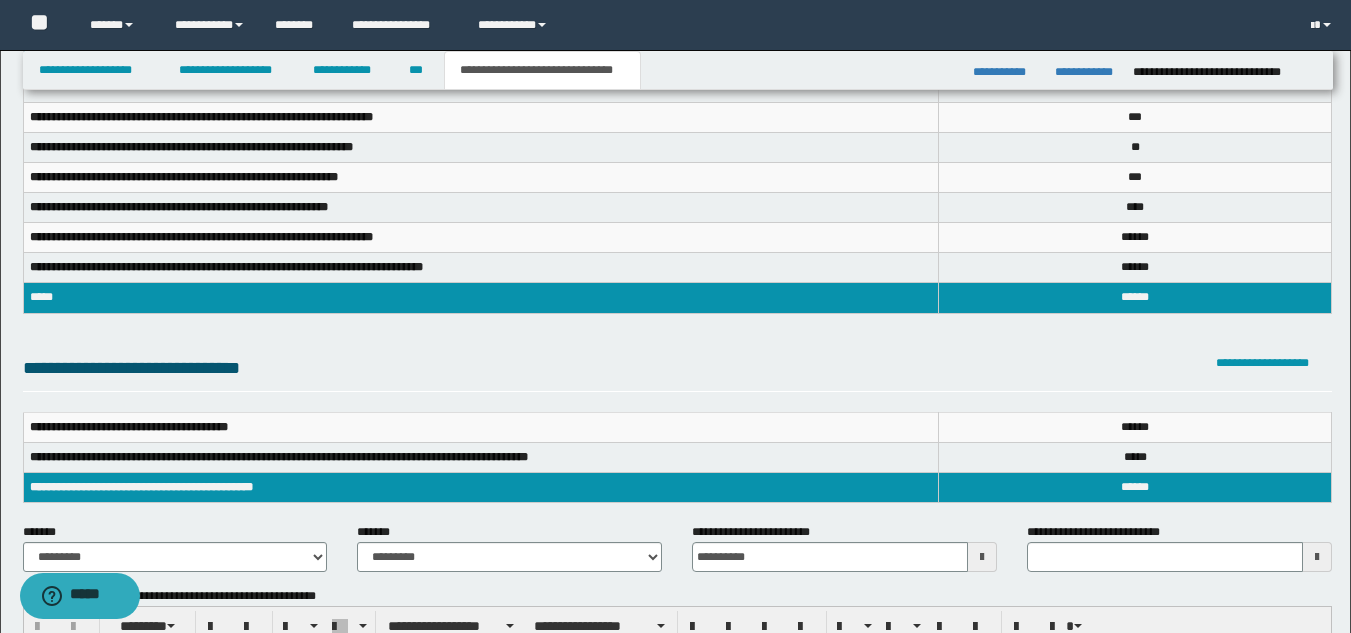 type 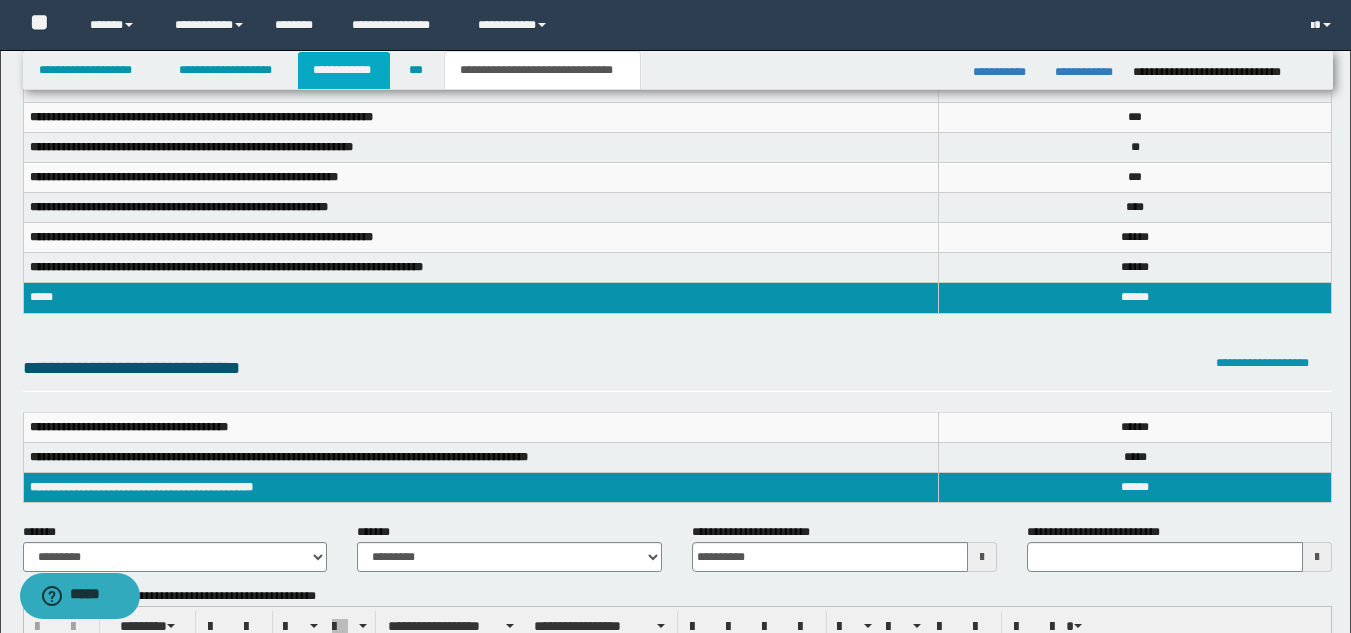 click on "**********" at bounding box center [344, 70] 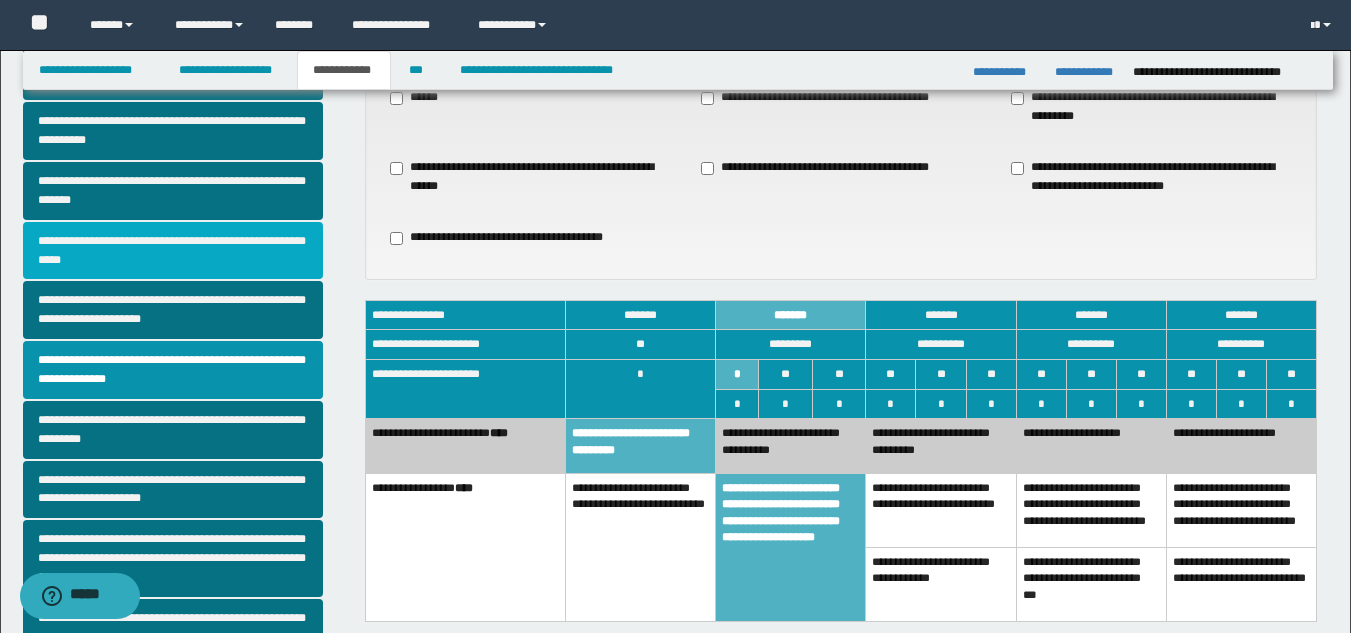 click on "**********" at bounding box center (173, 251) 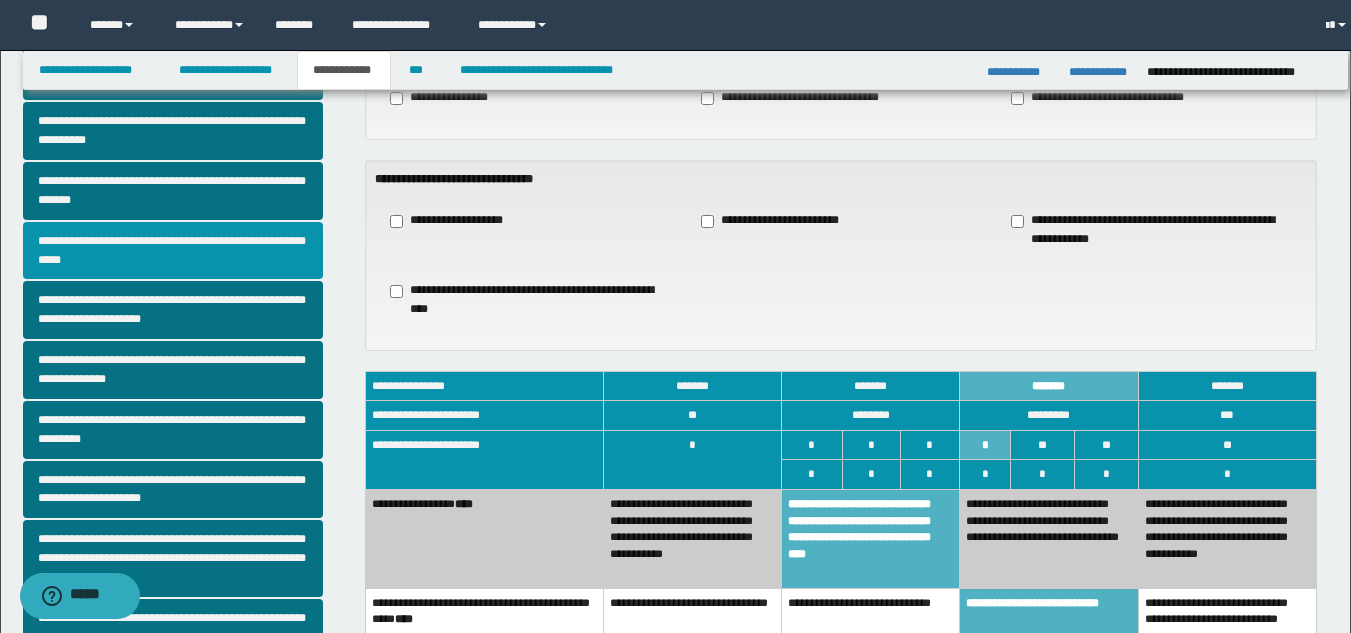 scroll, scrollTop: 0, scrollLeft: 0, axis: both 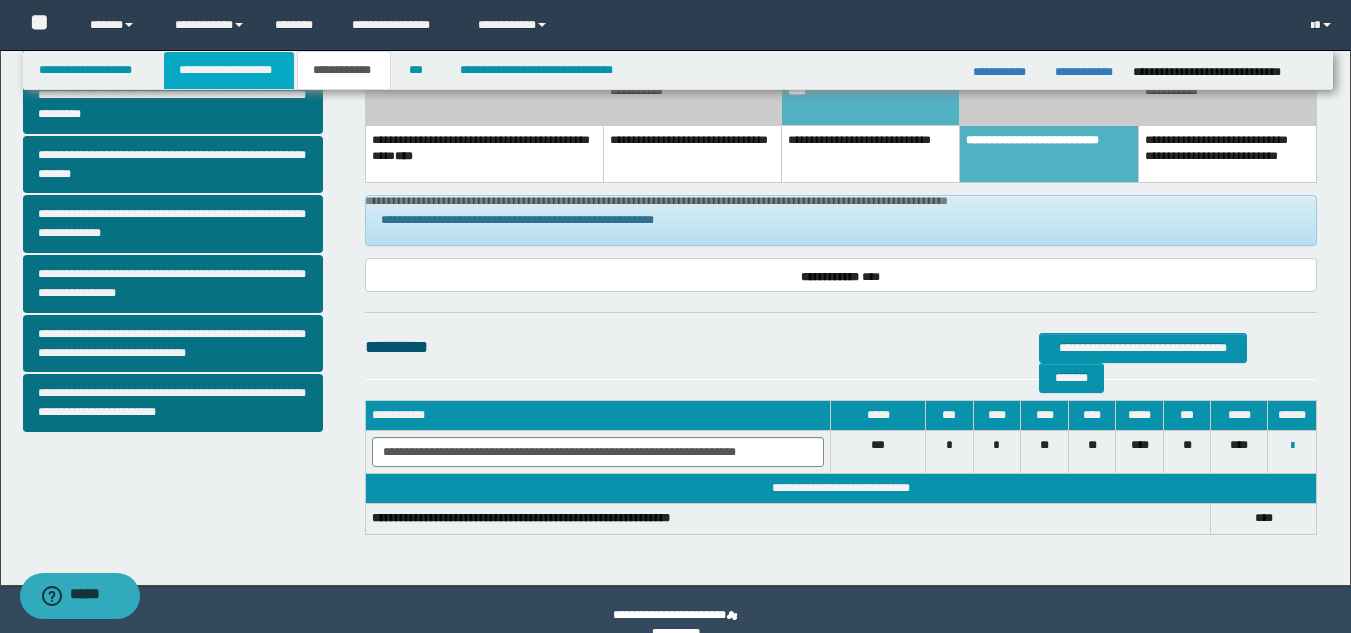 click on "**********" at bounding box center (229, 70) 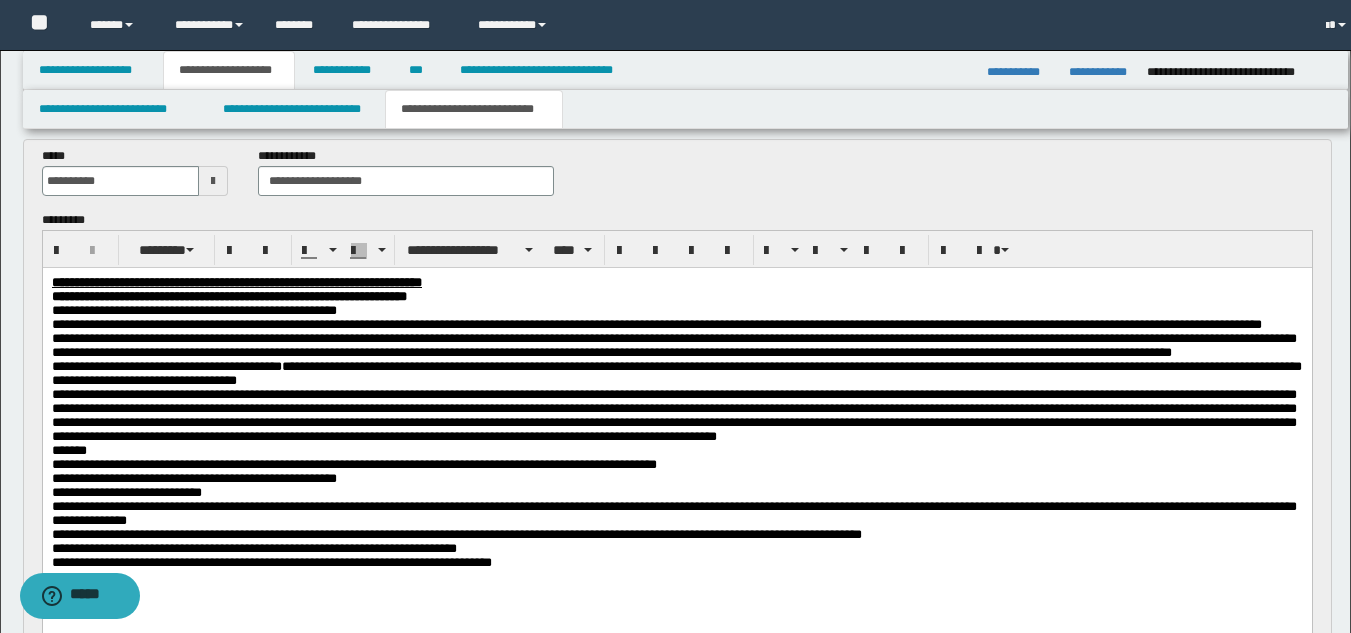 scroll, scrollTop: 639, scrollLeft: 0, axis: vertical 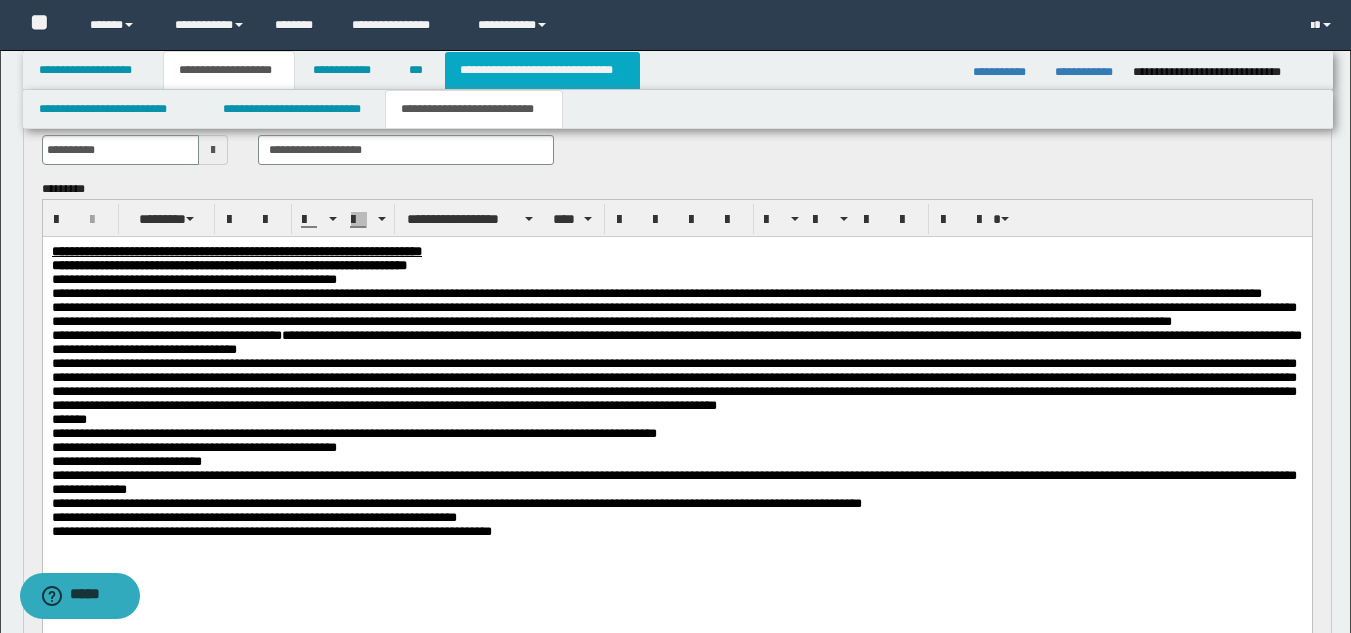 click on "**********" at bounding box center [542, 70] 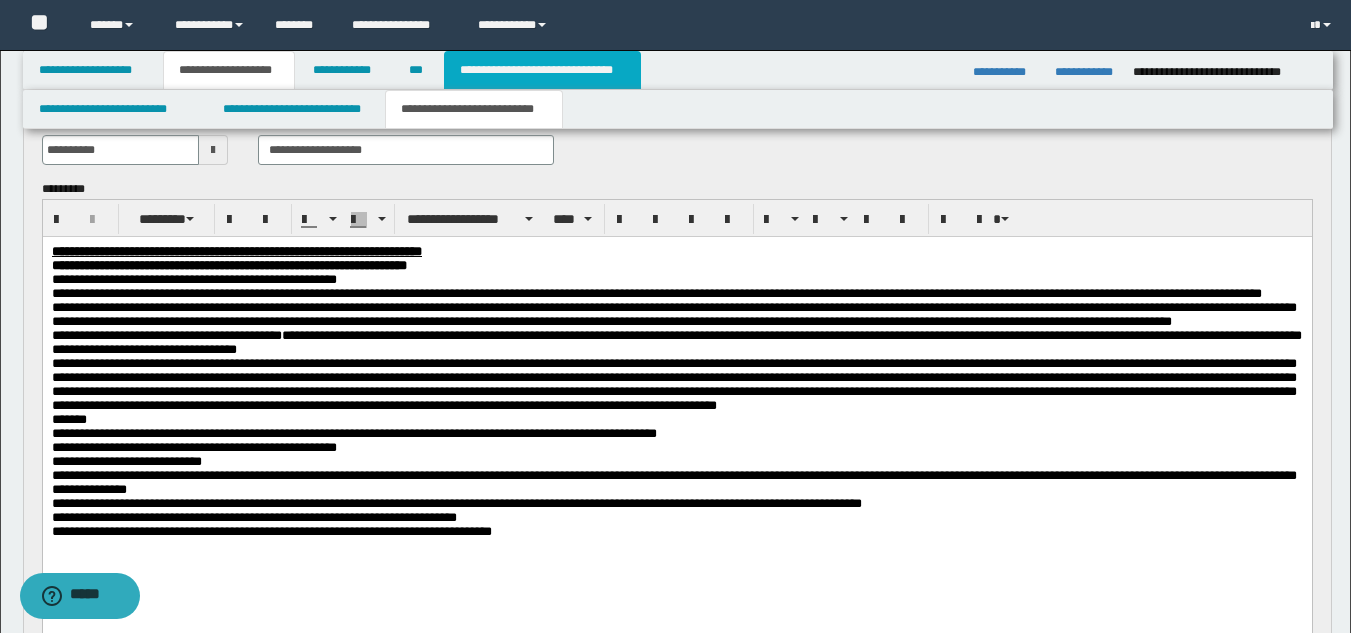 type on "**********" 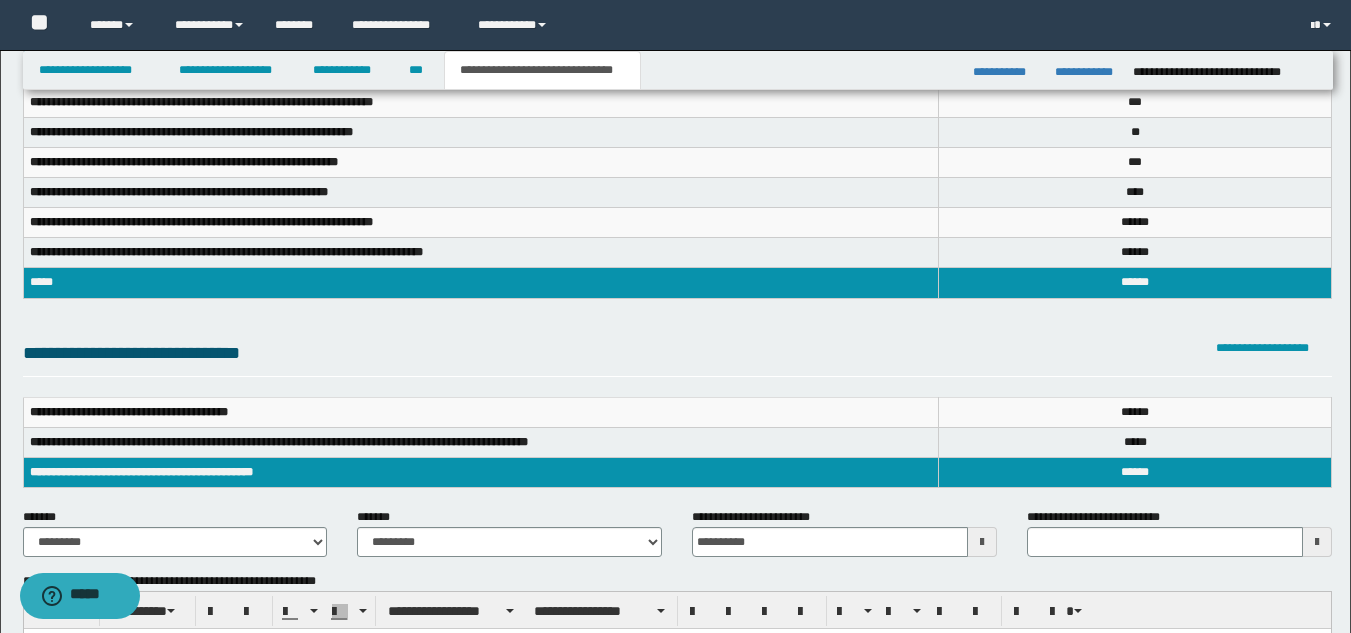 scroll, scrollTop: 124, scrollLeft: 0, axis: vertical 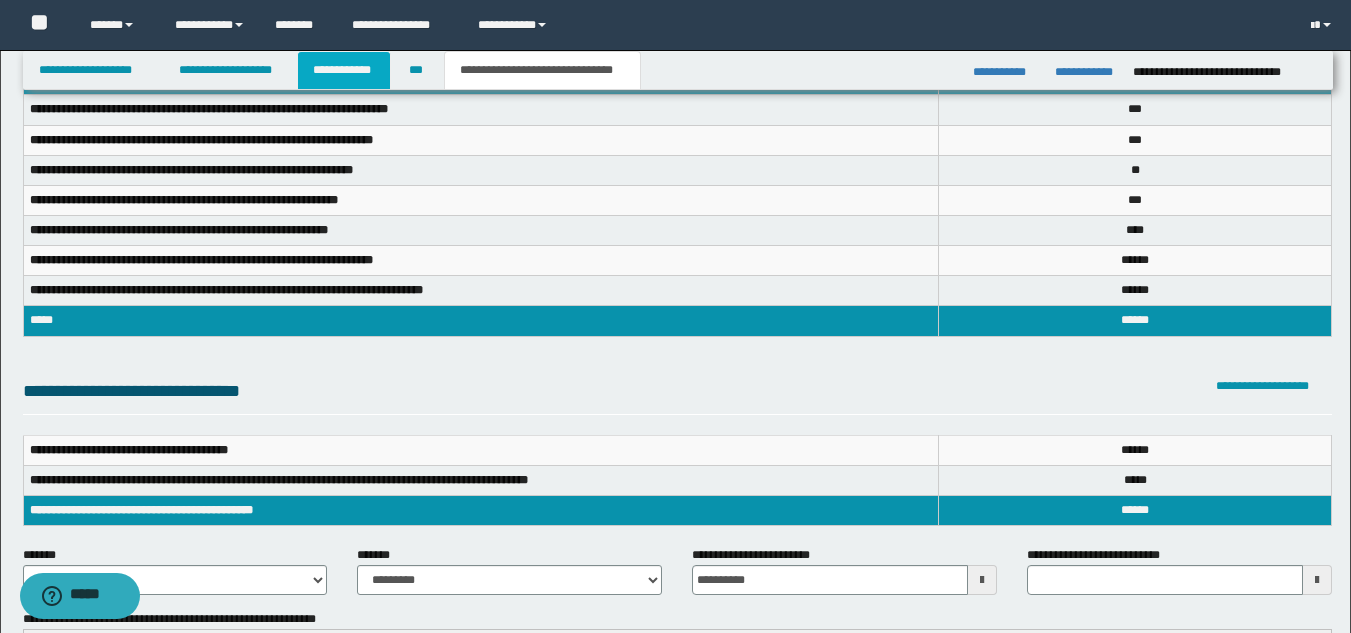 click on "**********" at bounding box center [344, 70] 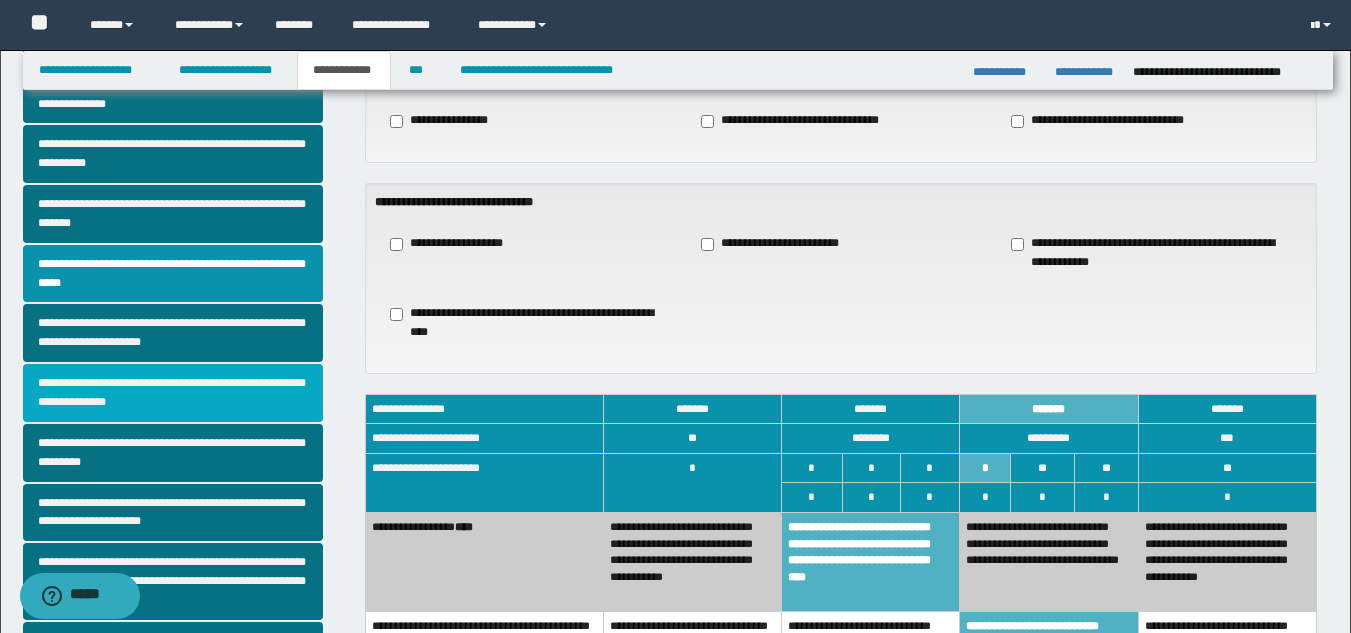 click on "**********" at bounding box center (173, 393) 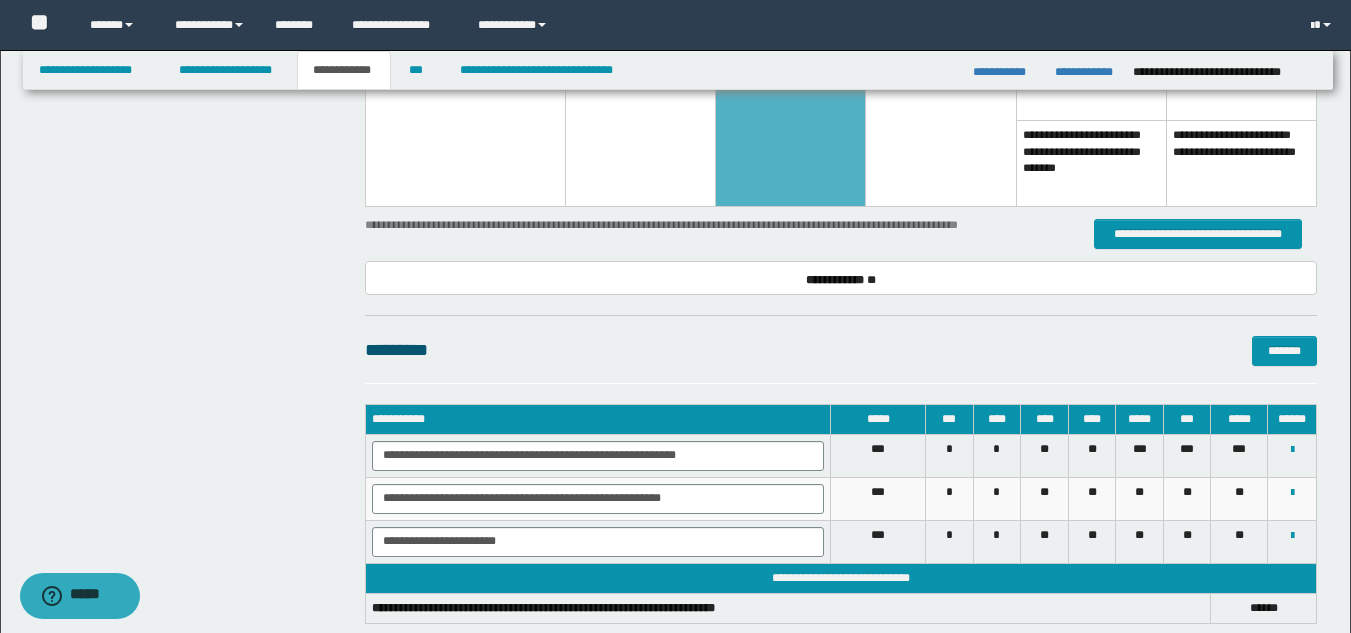 scroll, scrollTop: 1580, scrollLeft: 0, axis: vertical 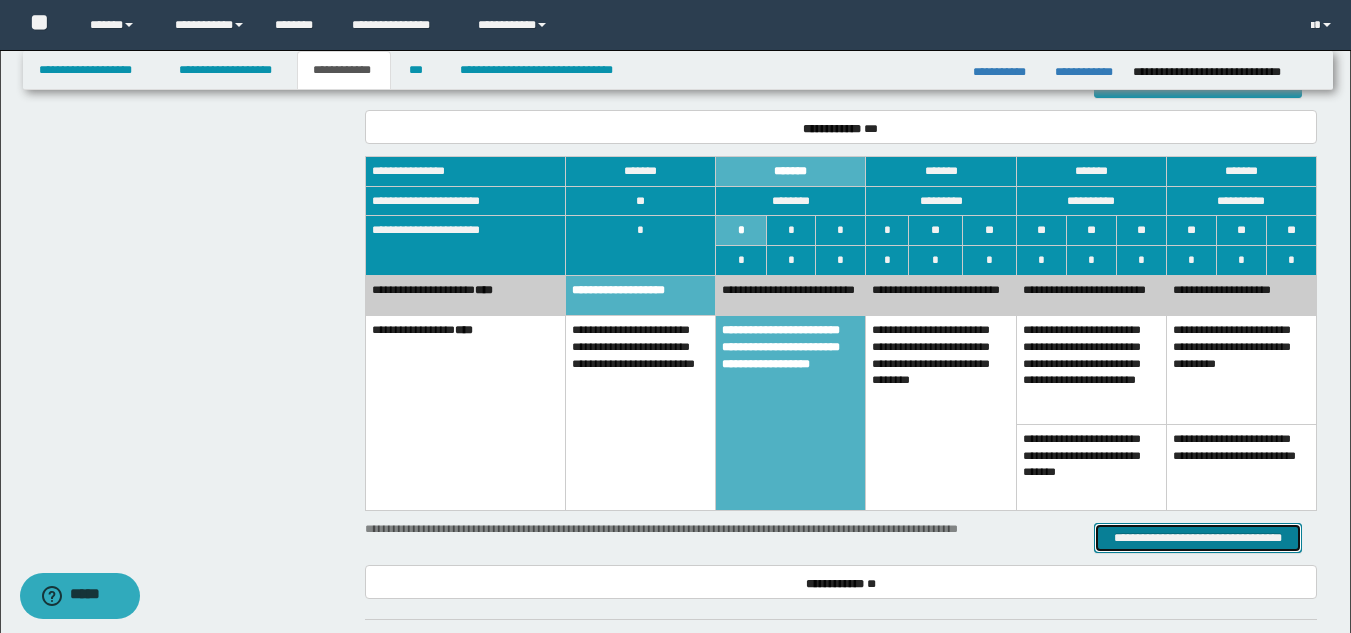 click on "**********" at bounding box center (1198, 538) 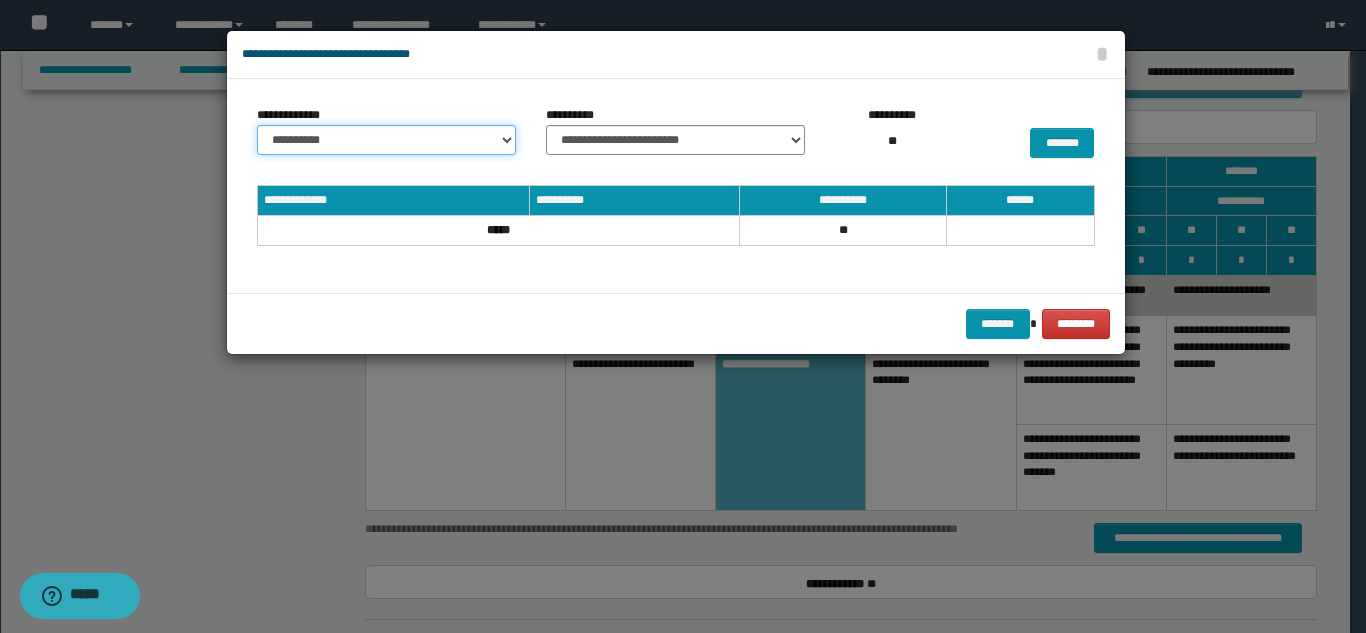 click on "**********" at bounding box center [386, 140] 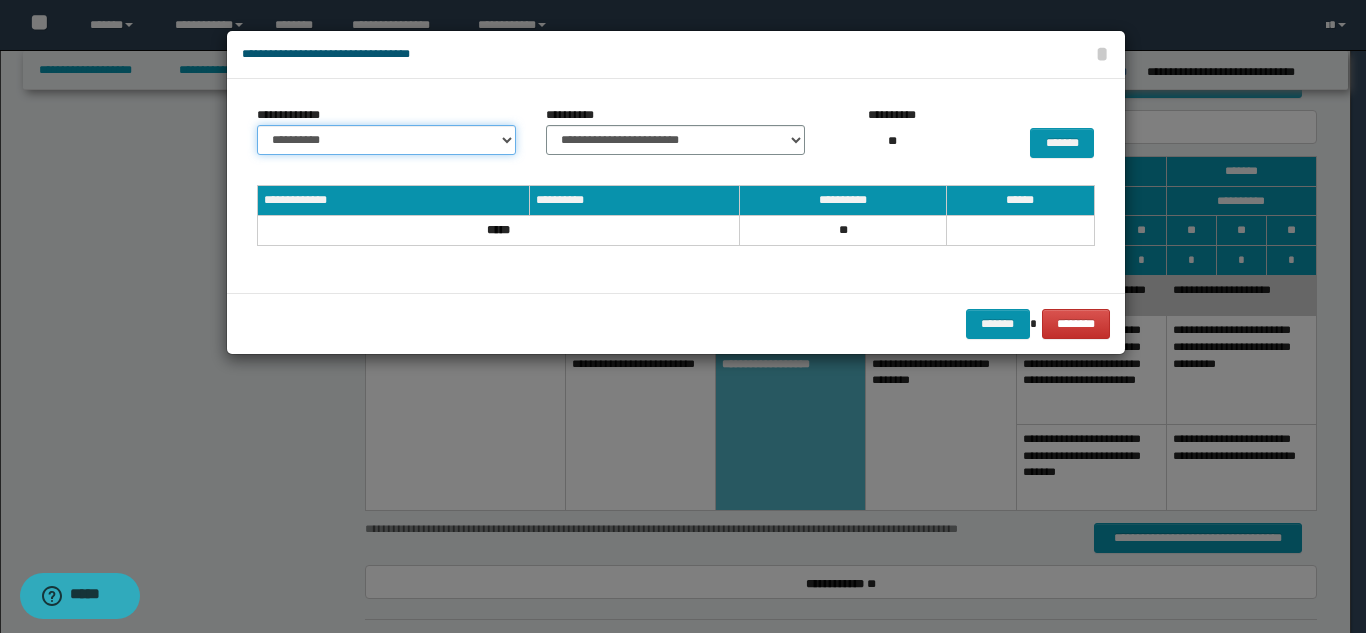 select on "**" 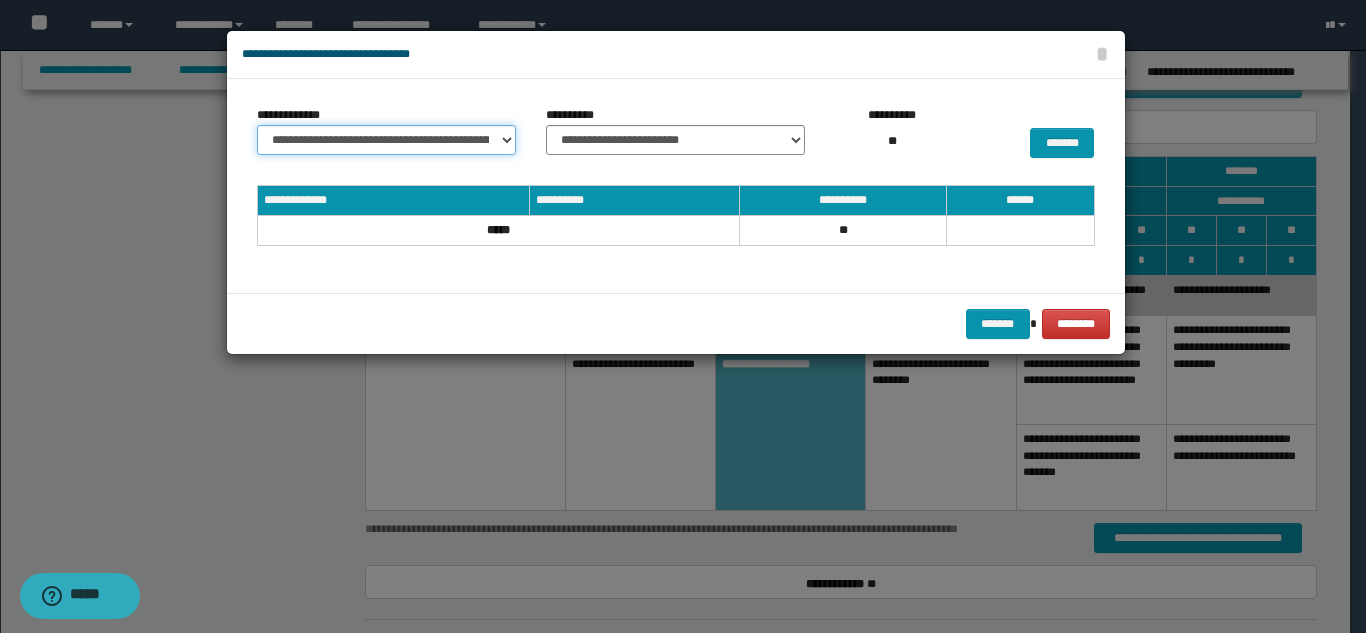 click on "**********" at bounding box center (386, 140) 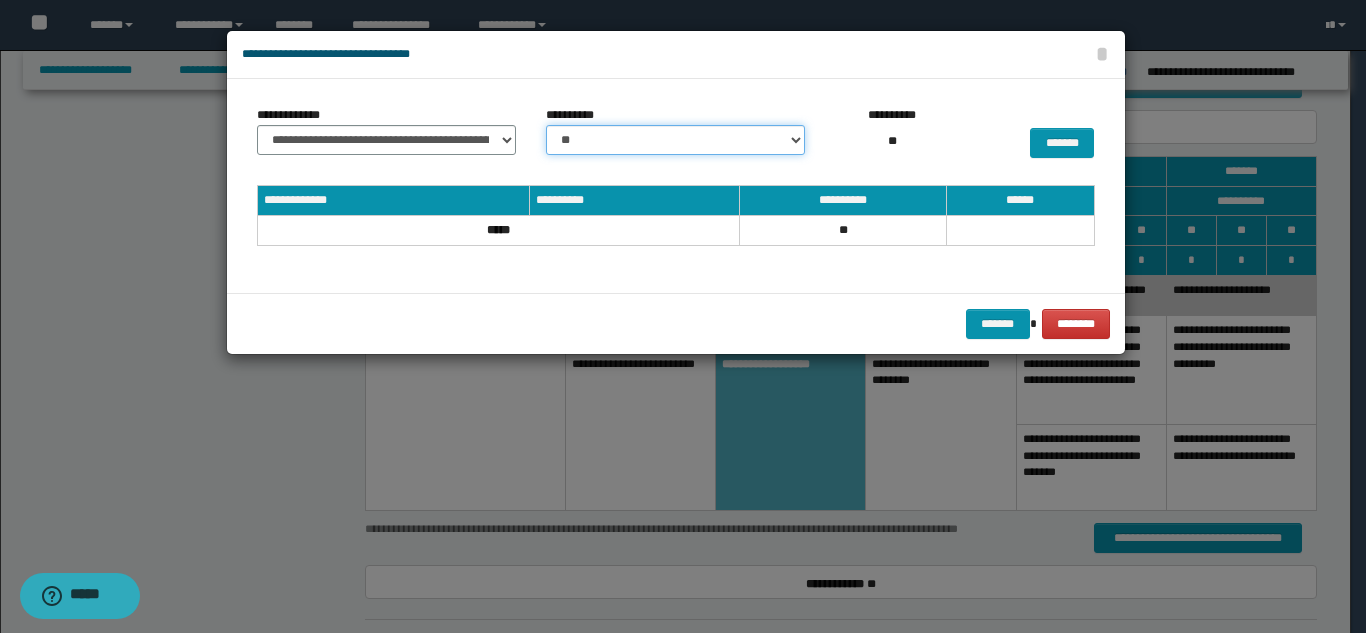 click on "** **" at bounding box center (675, 140) 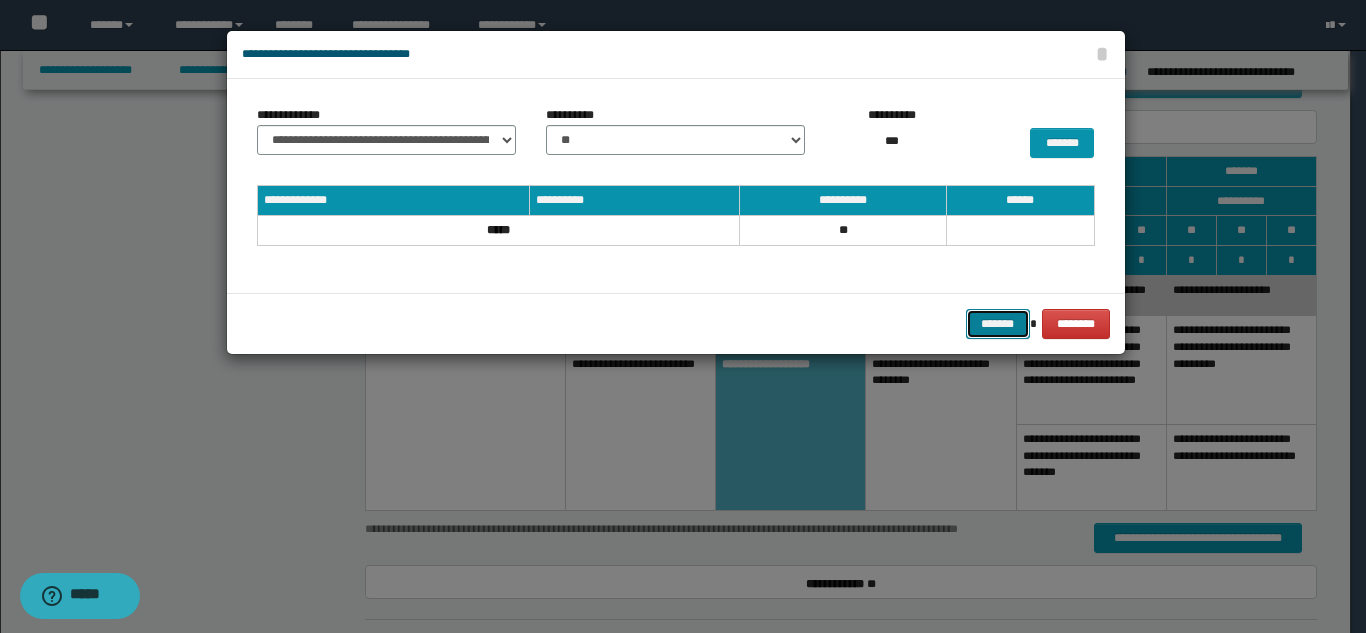 click on "*******" at bounding box center [998, 324] 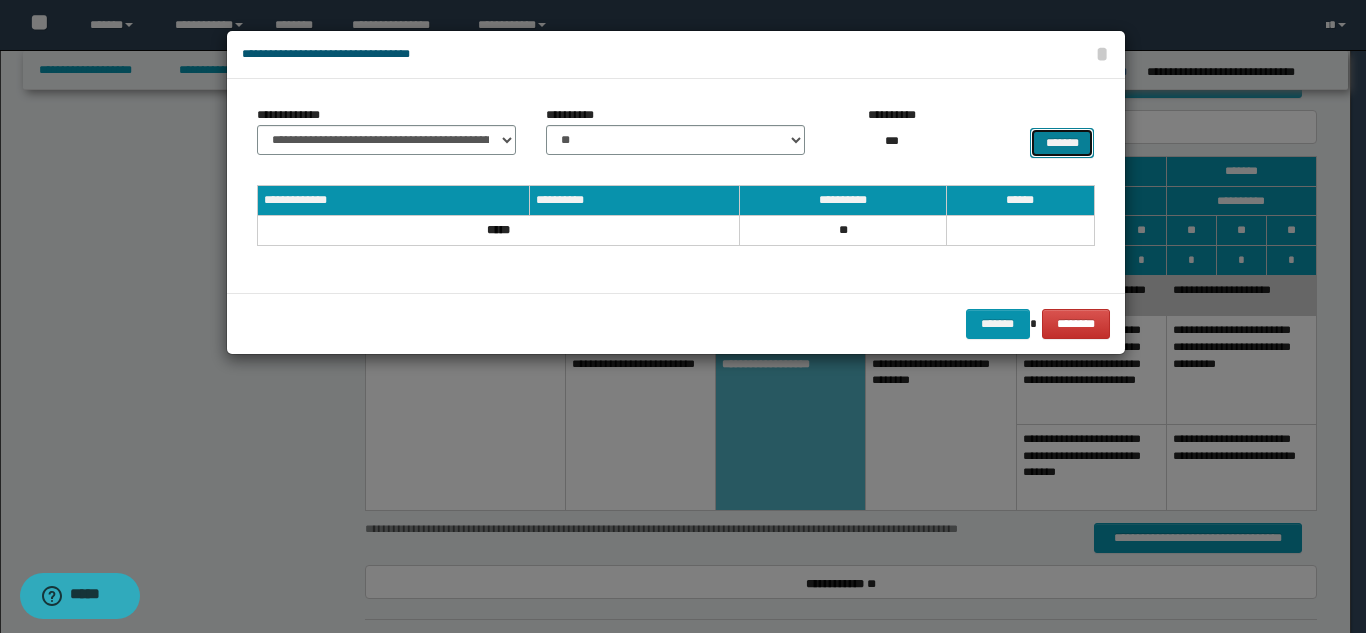 click on "*******" at bounding box center (1062, 143) 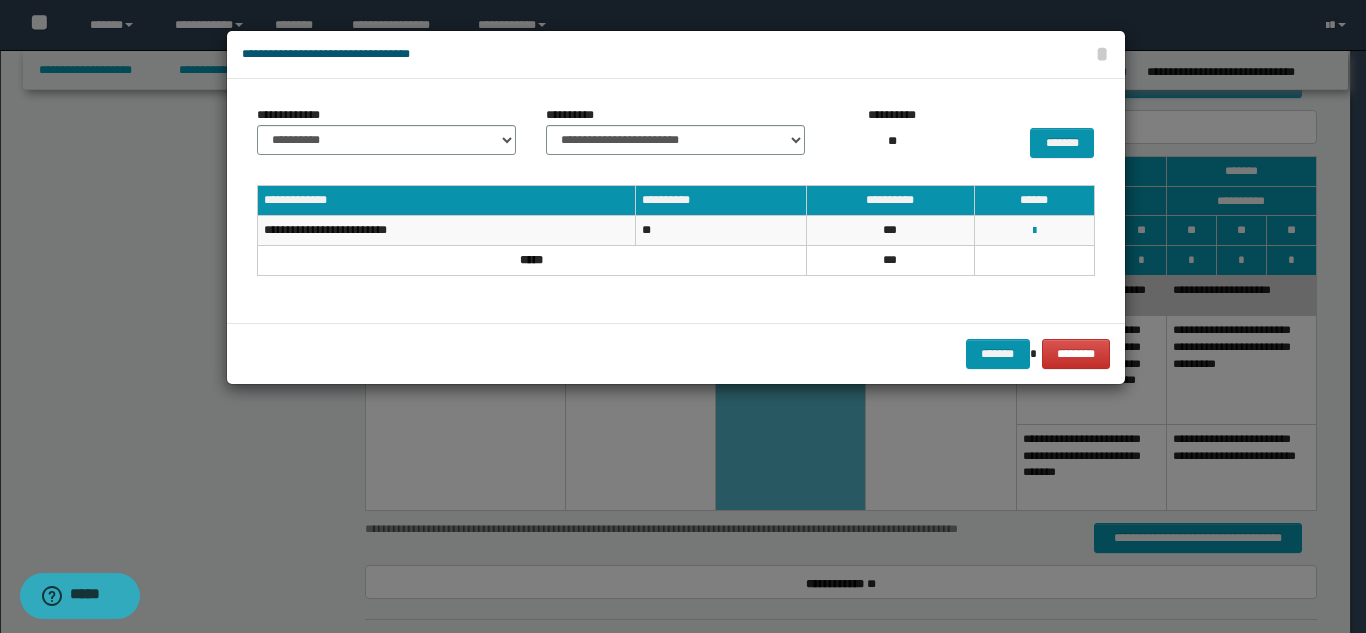 click on "*******
********" at bounding box center (676, 353) 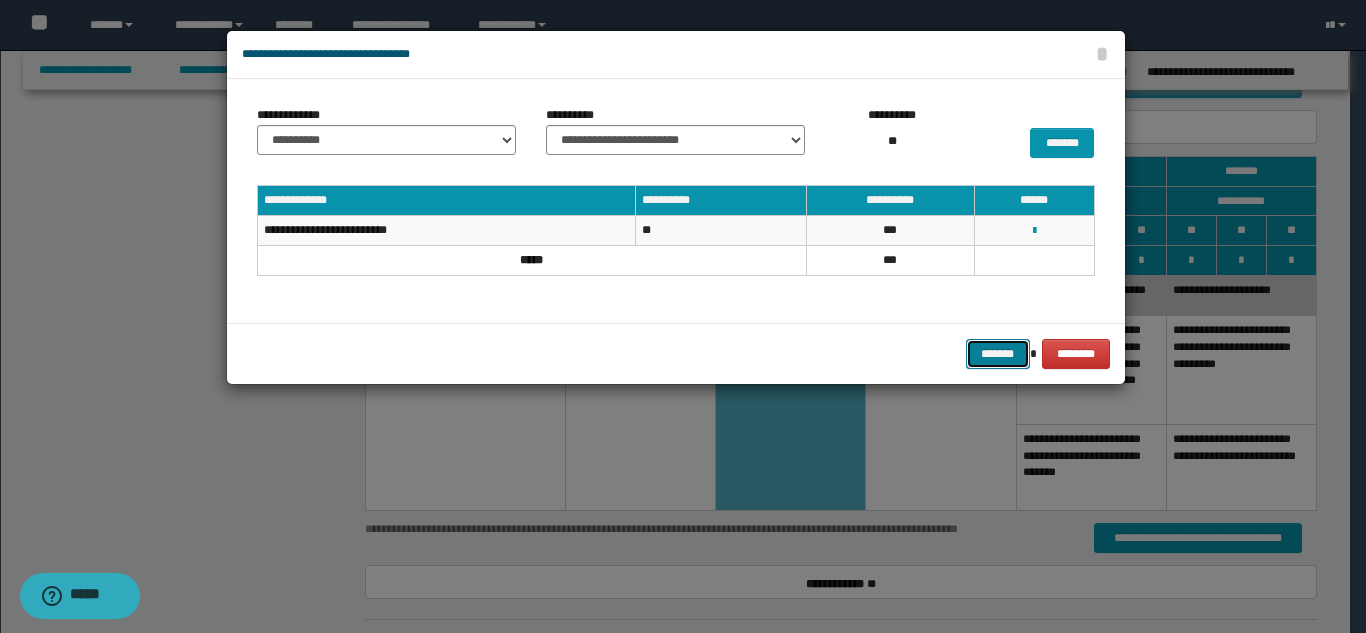 click on "*******" at bounding box center (998, 354) 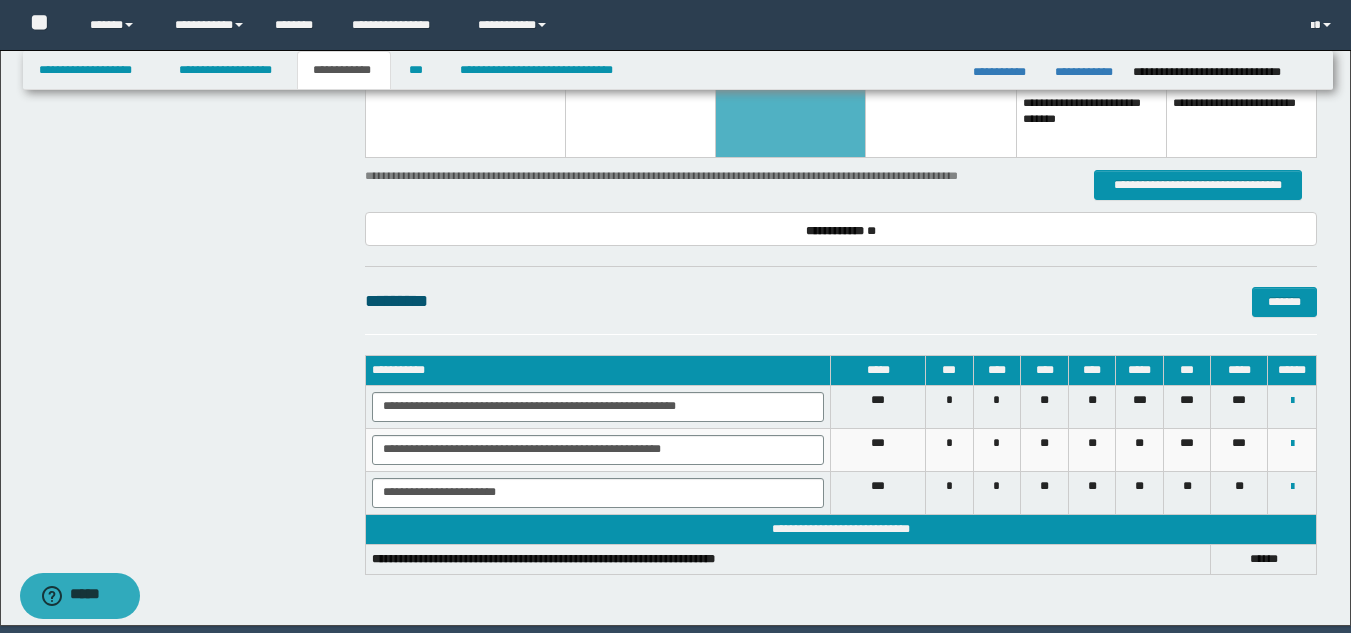 scroll, scrollTop: 1538, scrollLeft: 0, axis: vertical 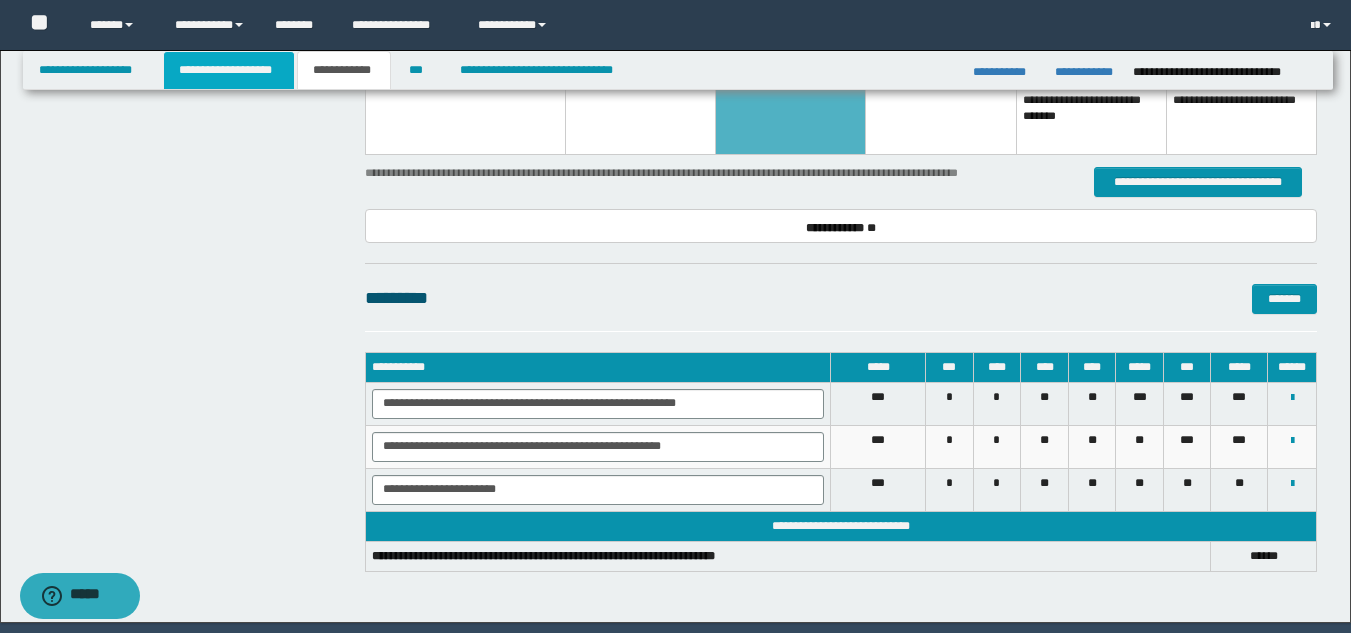 click on "**********" at bounding box center [229, 70] 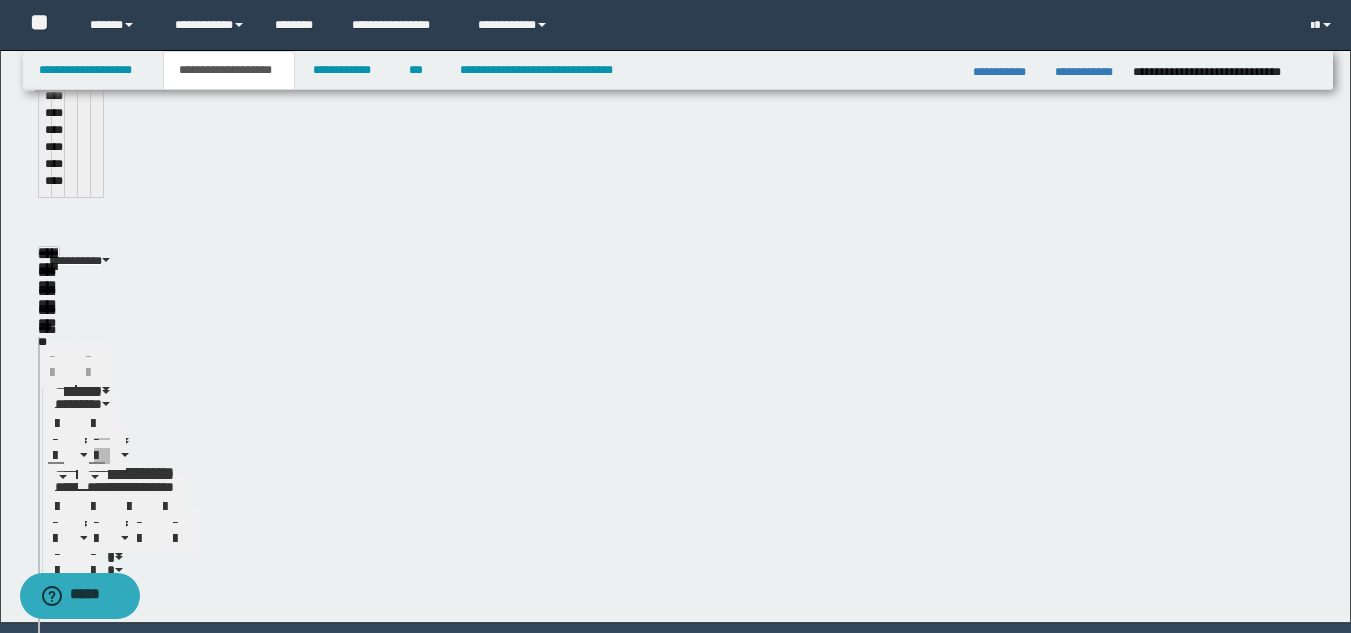 scroll, scrollTop: 1569, scrollLeft: 0, axis: vertical 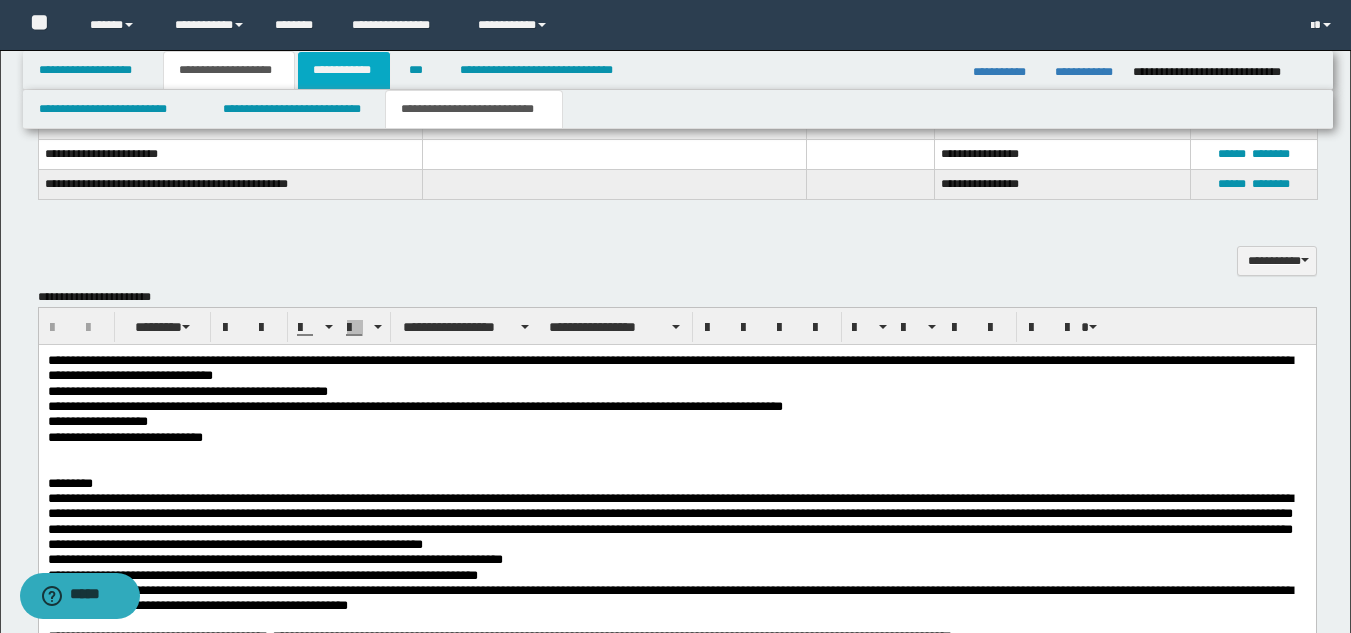 click on "**********" at bounding box center [344, 70] 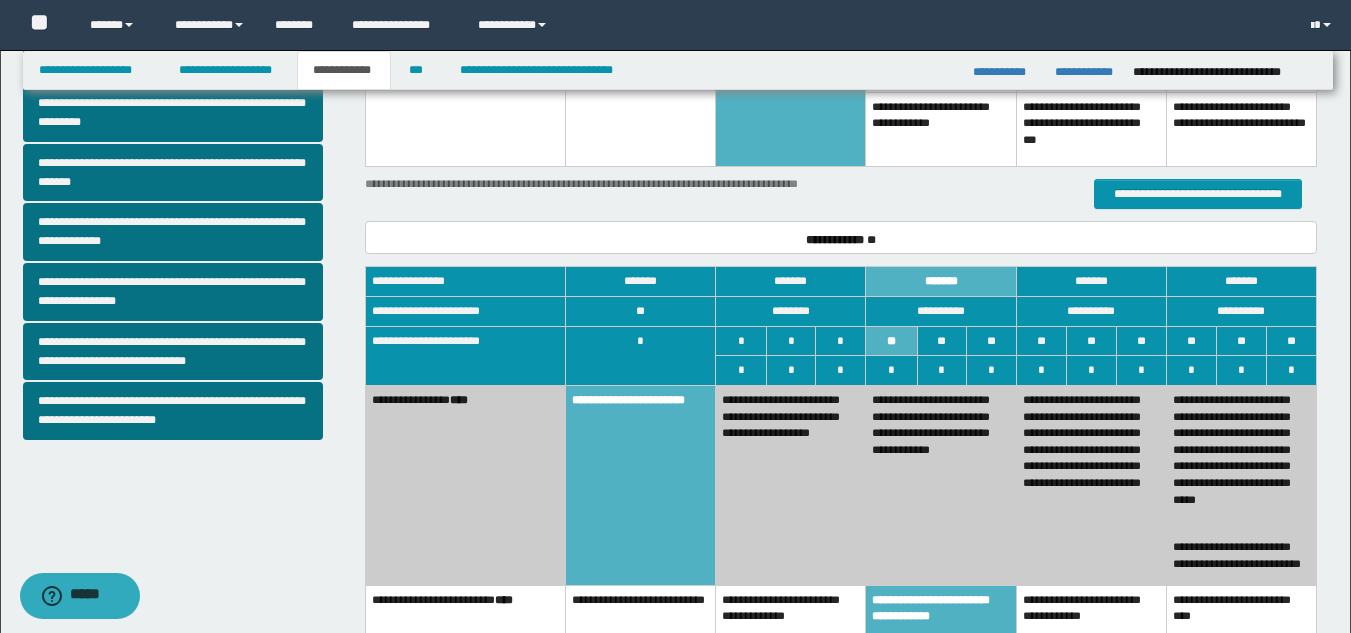 scroll, scrollTop: 0, scrollLeft: 0, axis: both 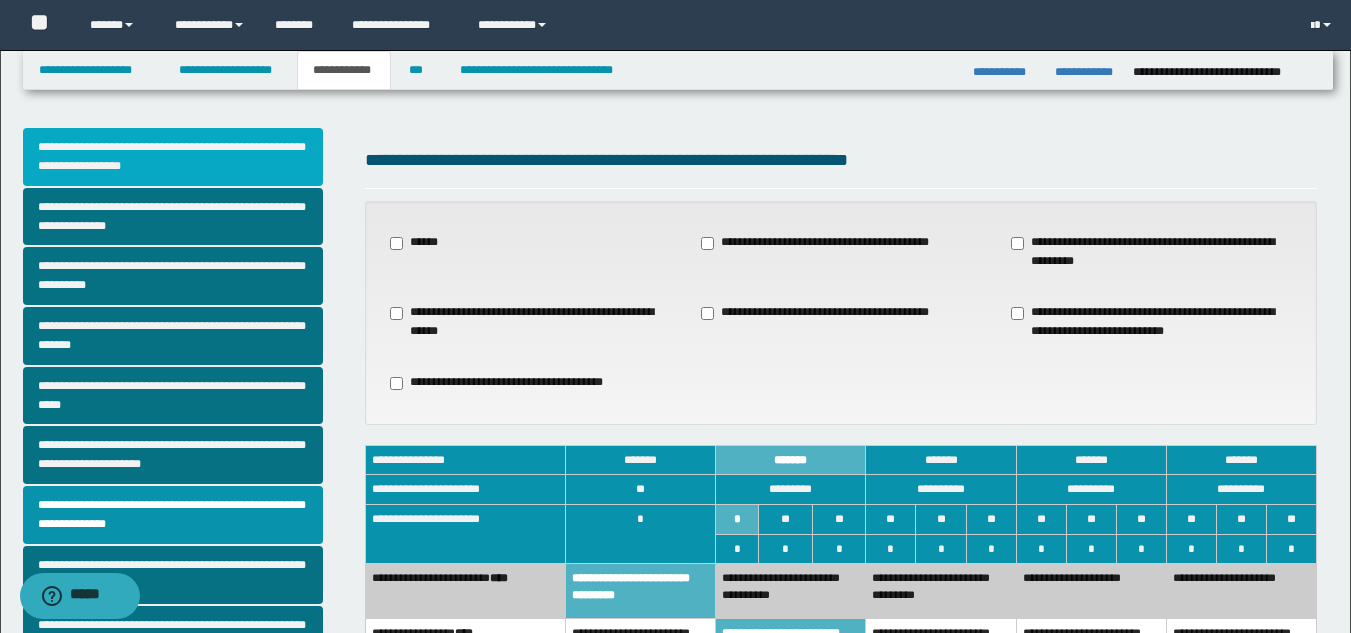 click on "**********" at bounding box center (173, 157) 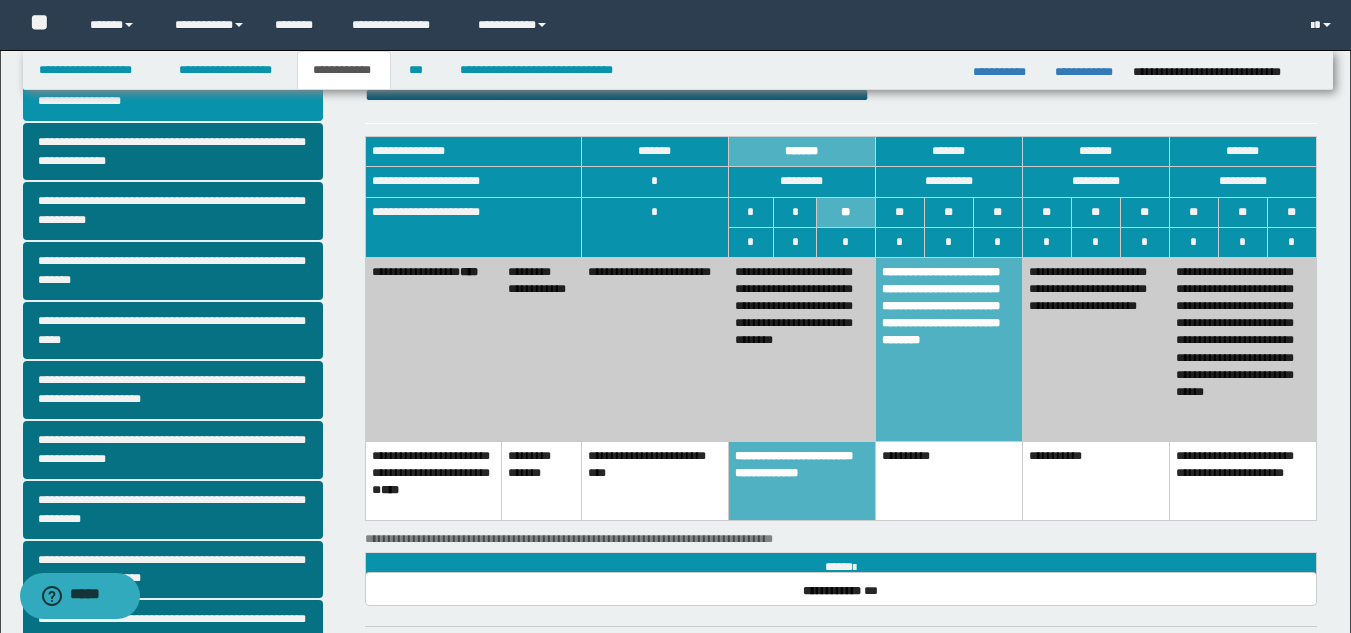 scroll, scrollTop: 71, scrollLeft: 0, axis: vertical 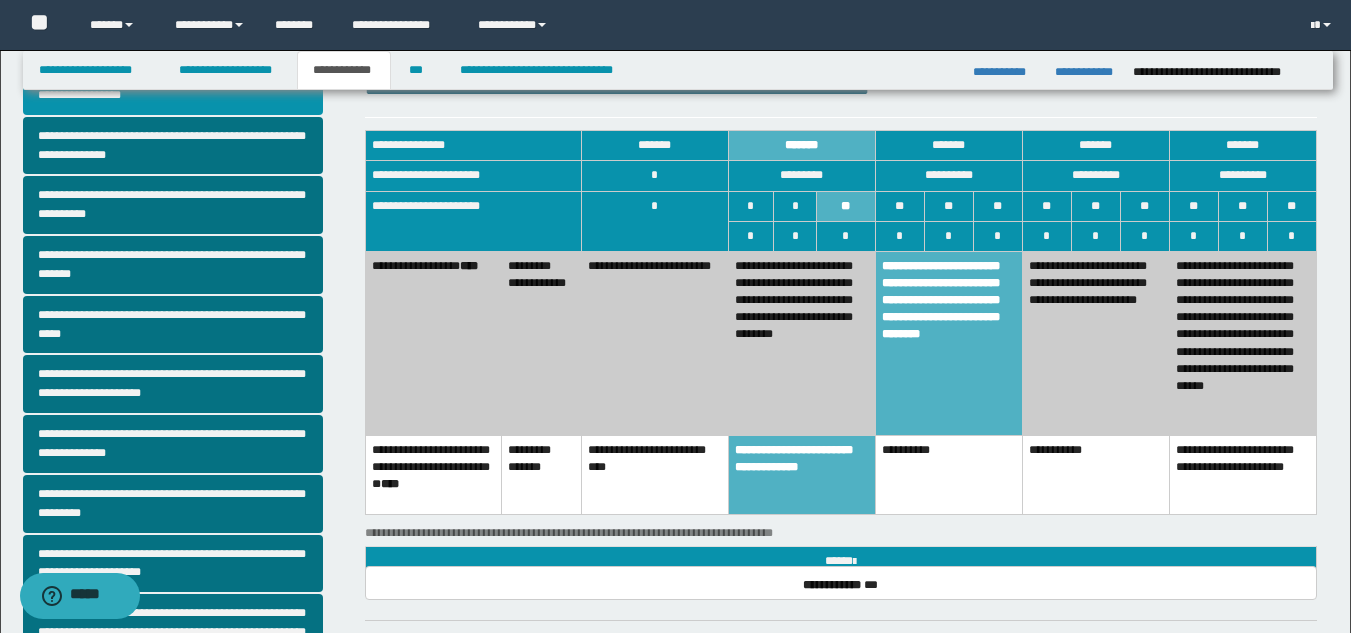 click on "**********" at bounding box center [801, 343] 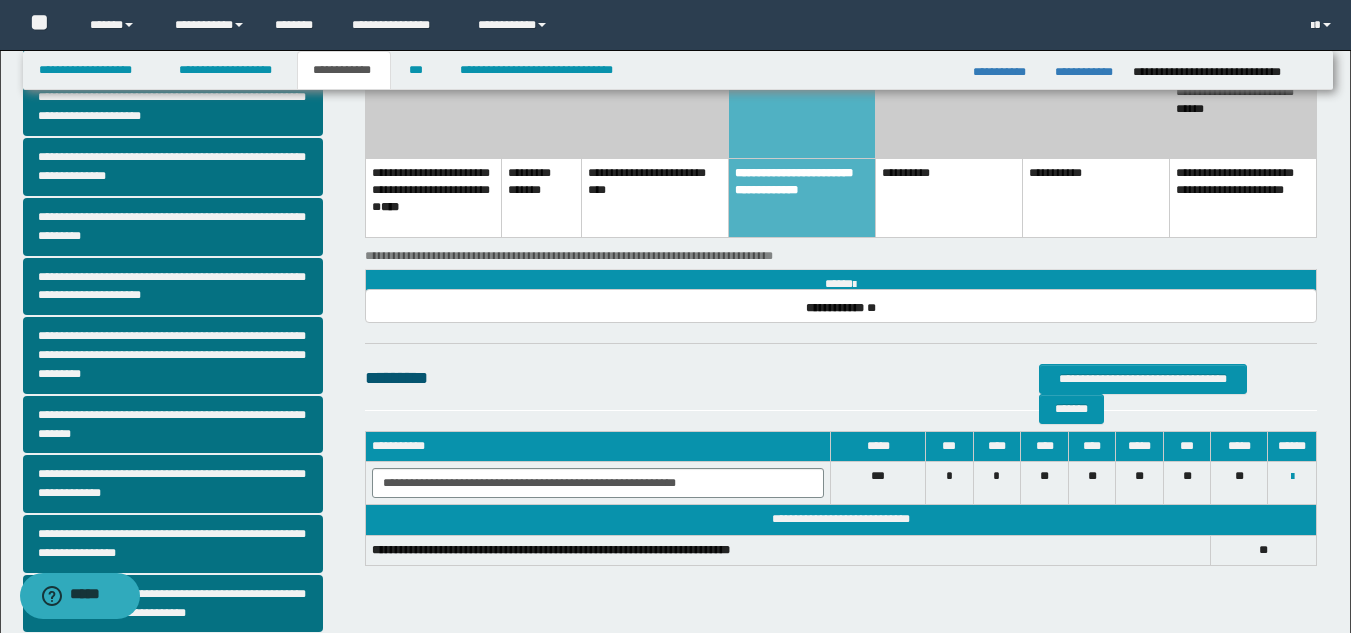 scroll, scrollTop: 350, scrollLeft: 0, axis: vertical 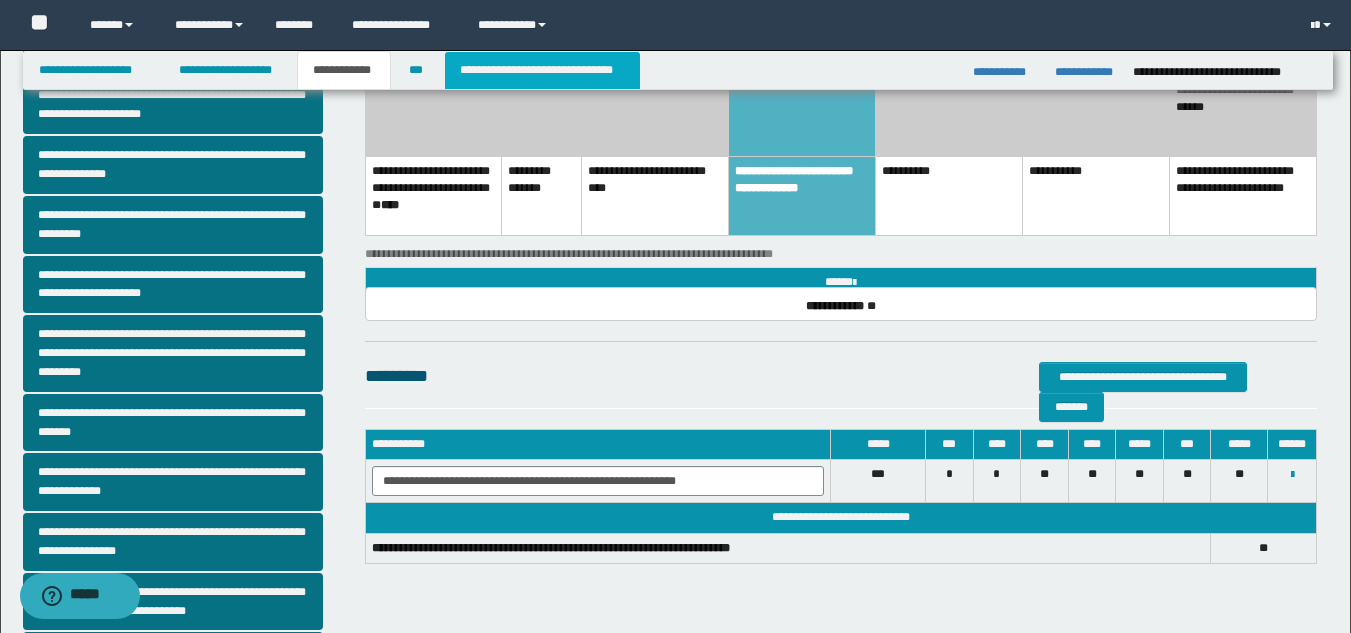 click on "**********" at bounding box center [542, 70] 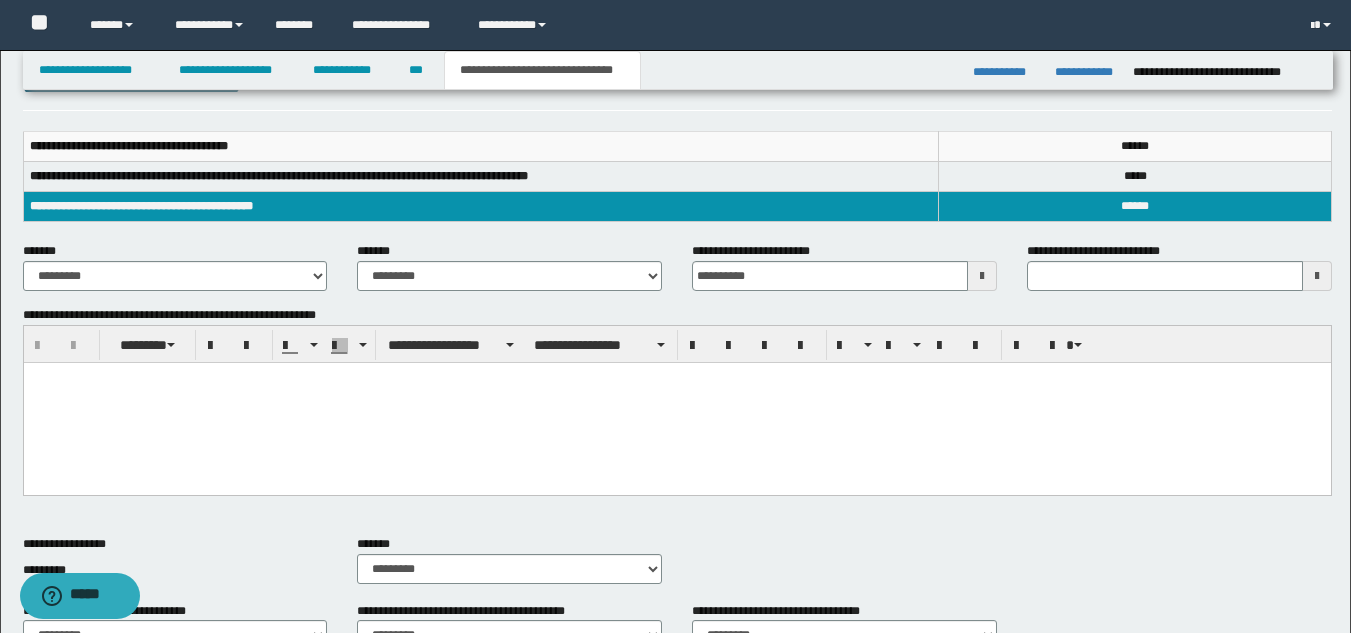 scroll, scrollTop: 437, scrollLeft: 0, axis: vertical 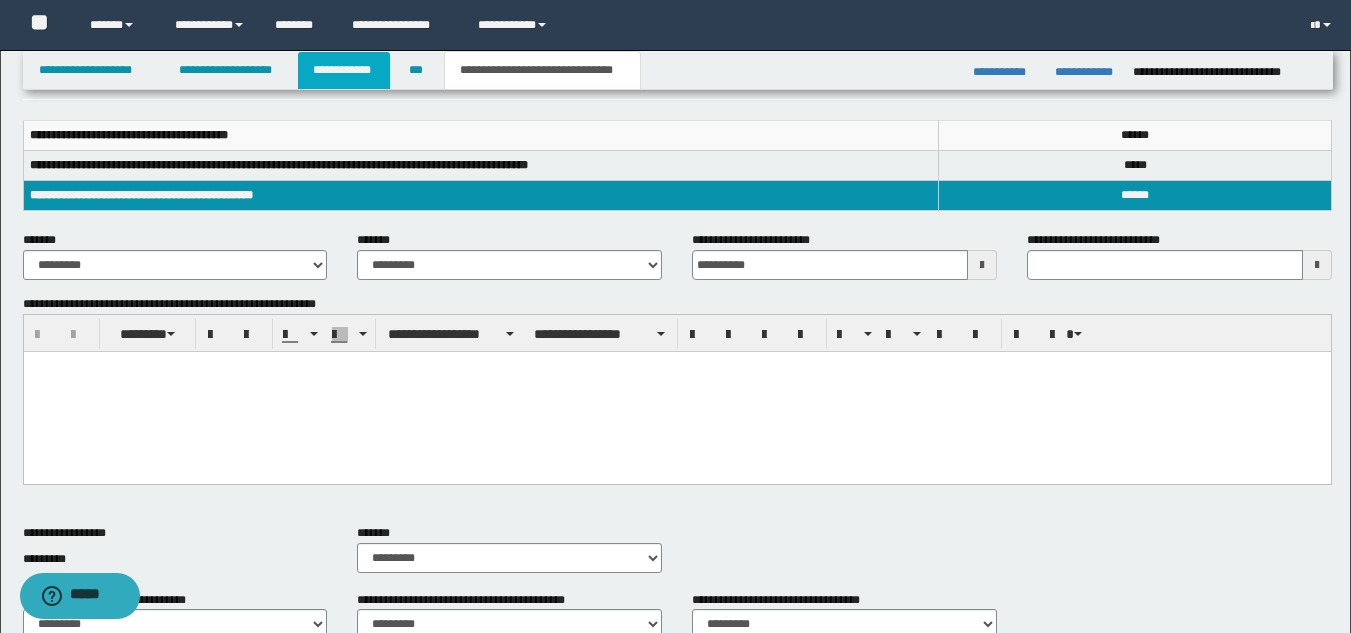 click on "**********" at bounding box center (344, 70) 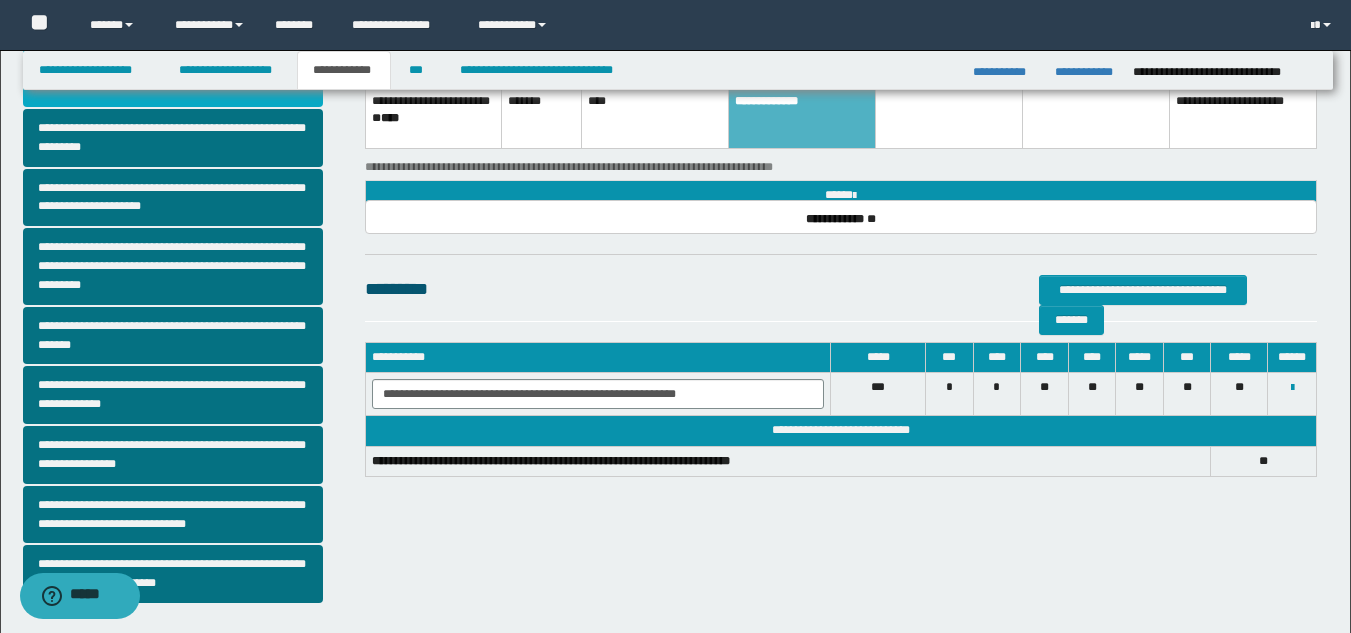 click on "**********" at bounding box center (173, 78) 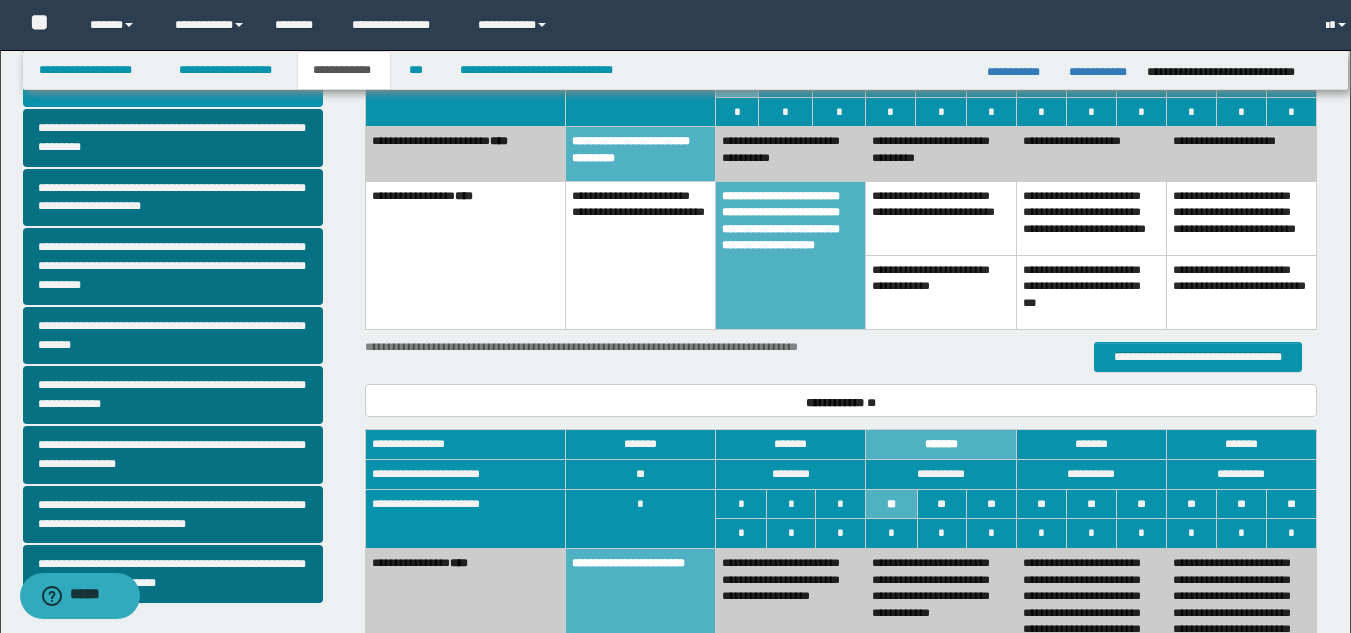 scroll, scrollTop: 0, scrollLeft: 0, axis: both 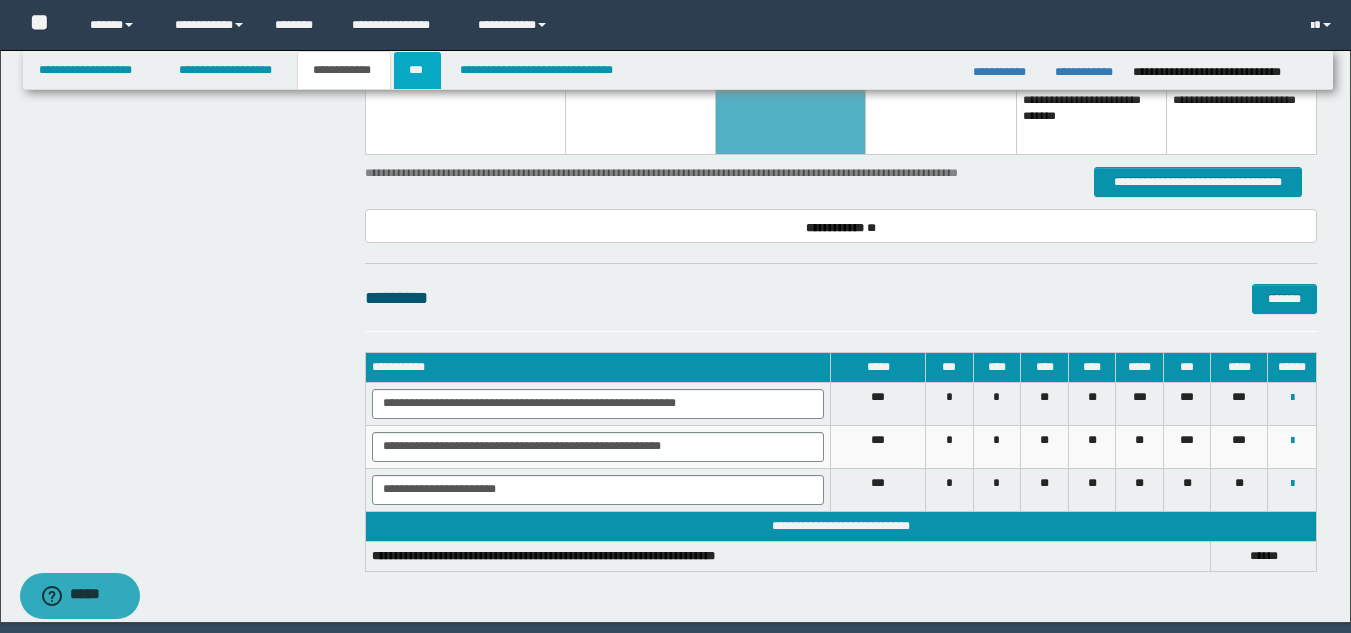 click on "***" at bounding box center [417, 70] 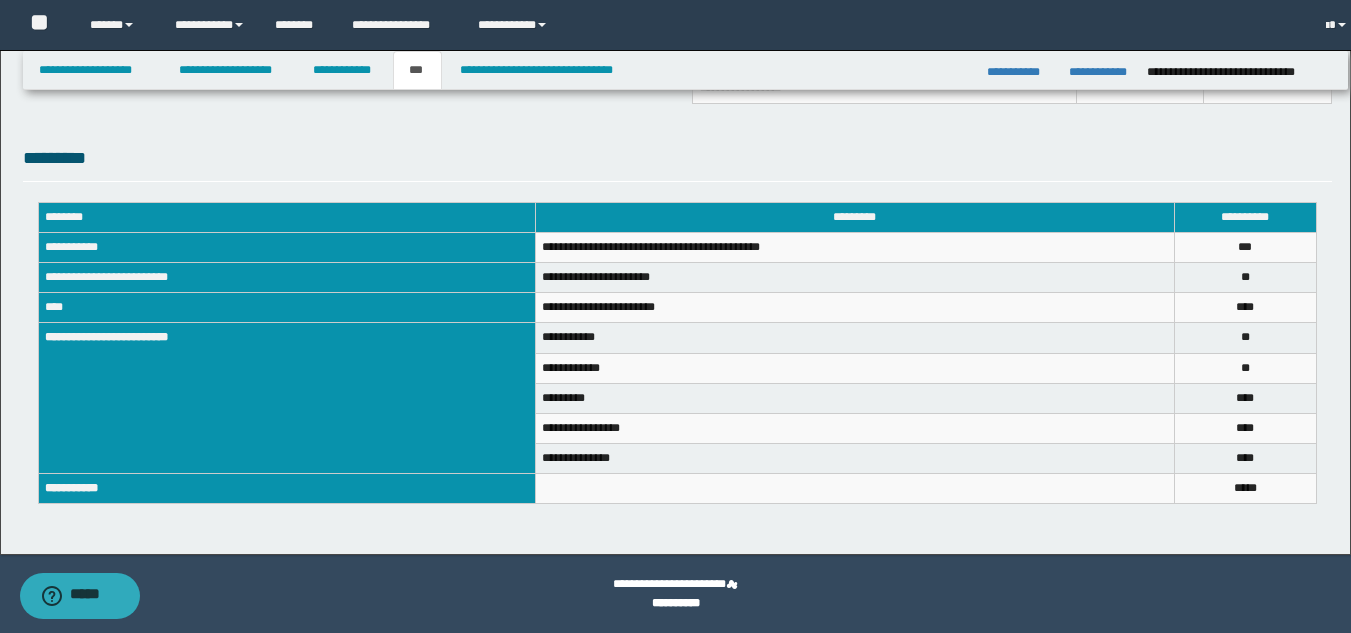 scroll, scrollTop: 655, scrollLeft: 0, axis: vertical 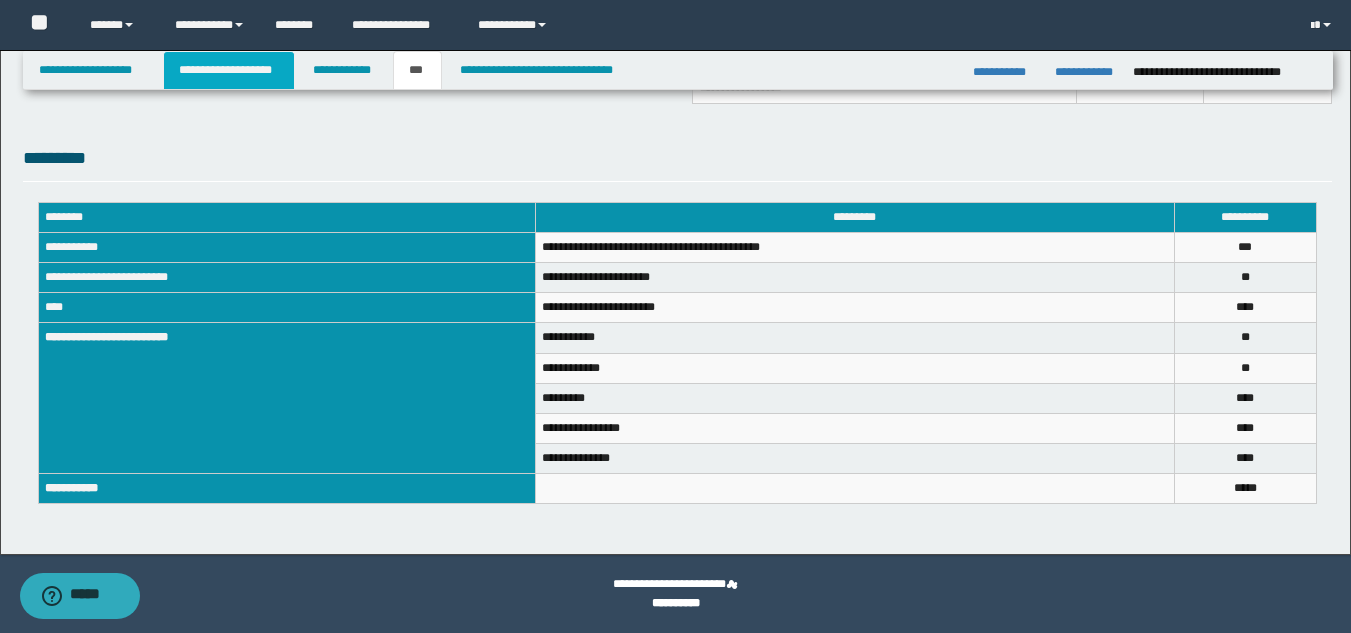 click on "**********" at bounding box center (229, 70) 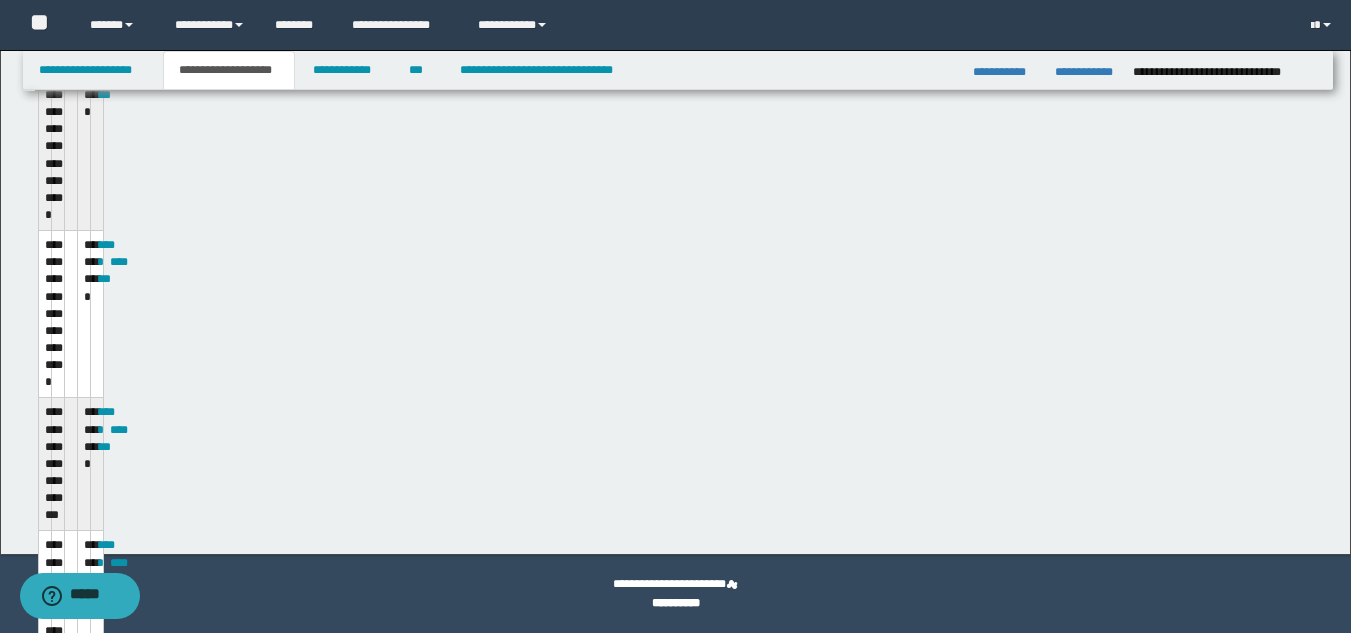 scroll, scrollTop: 686, scrollLeft: 0, axis: vertical 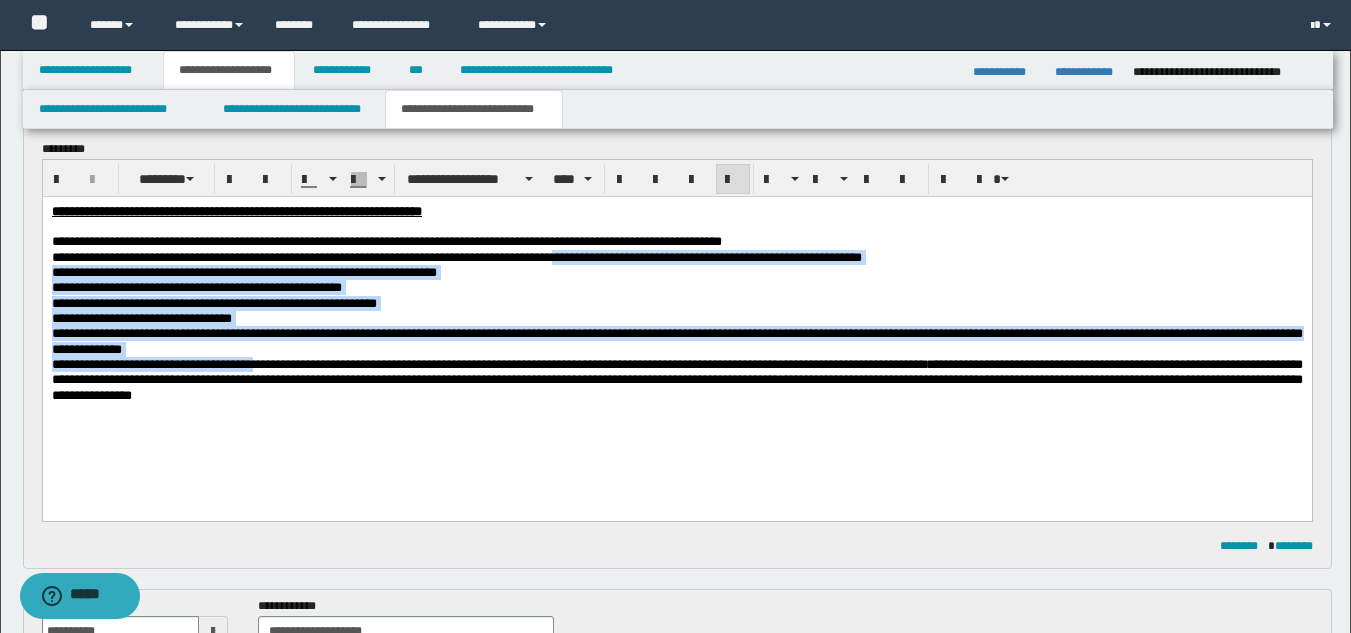 click on "**********" at bounding box center (456, 257) 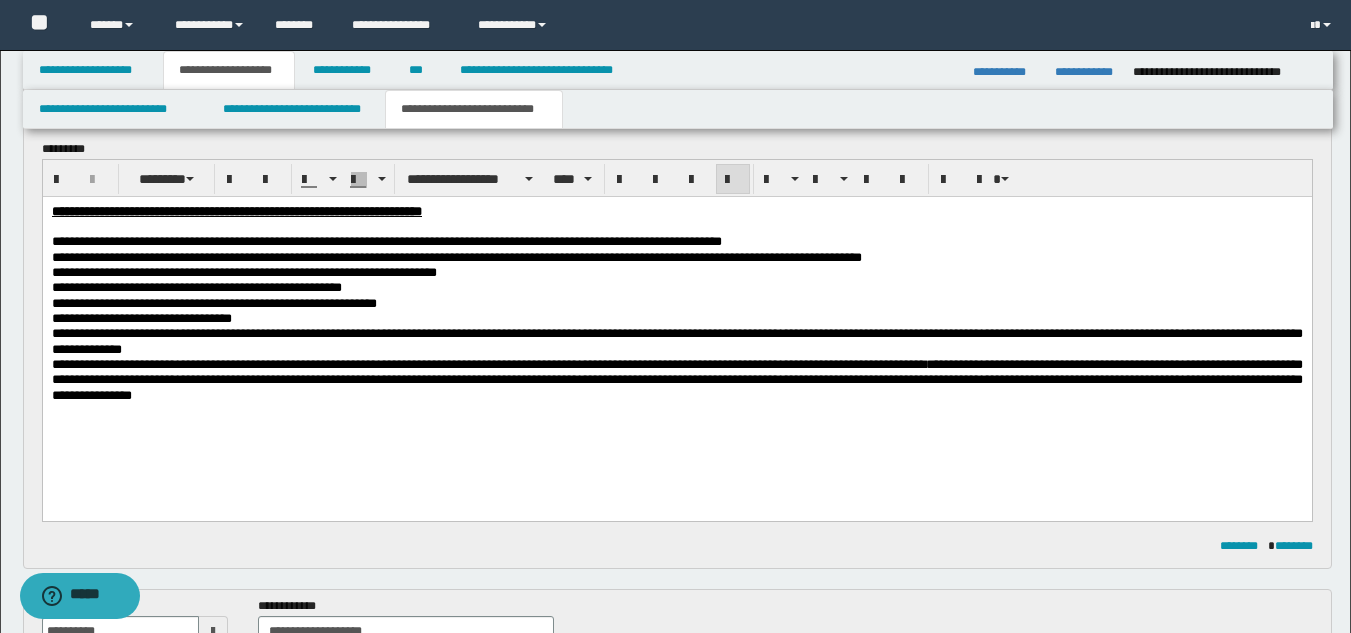 click on "**********" at bounding box center (386, 241) 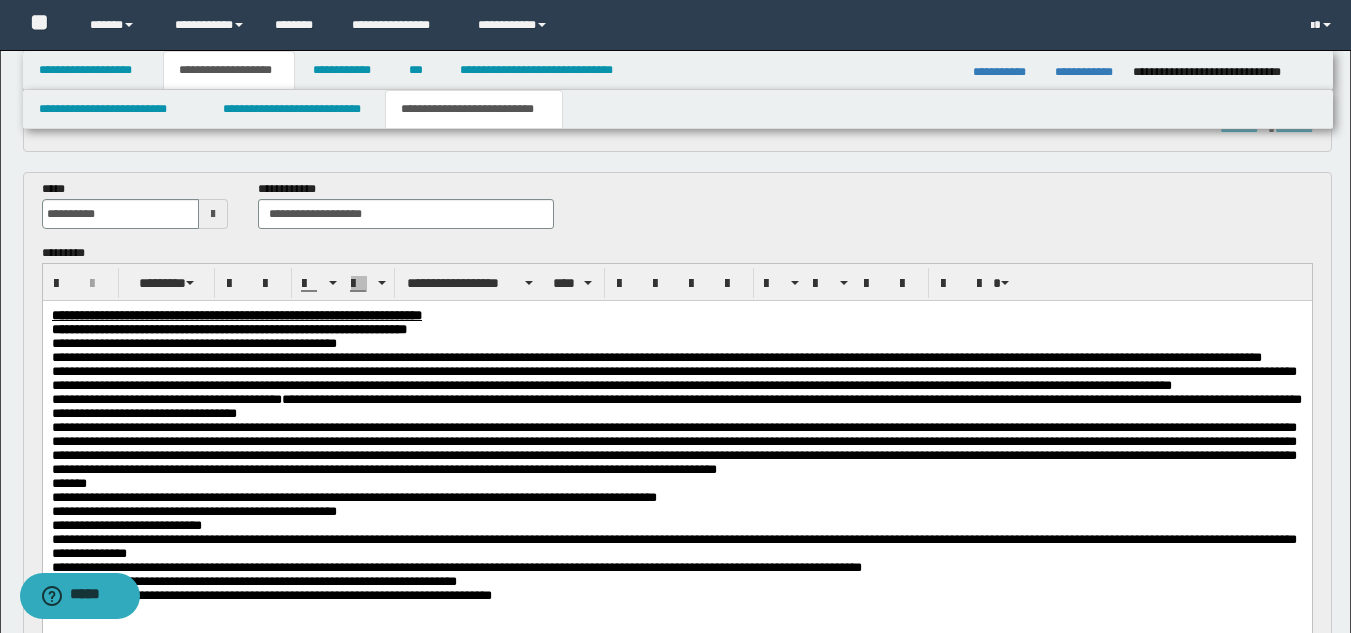 scroll, scrollTop: 696, scrollLeft: 0, axis: vertical 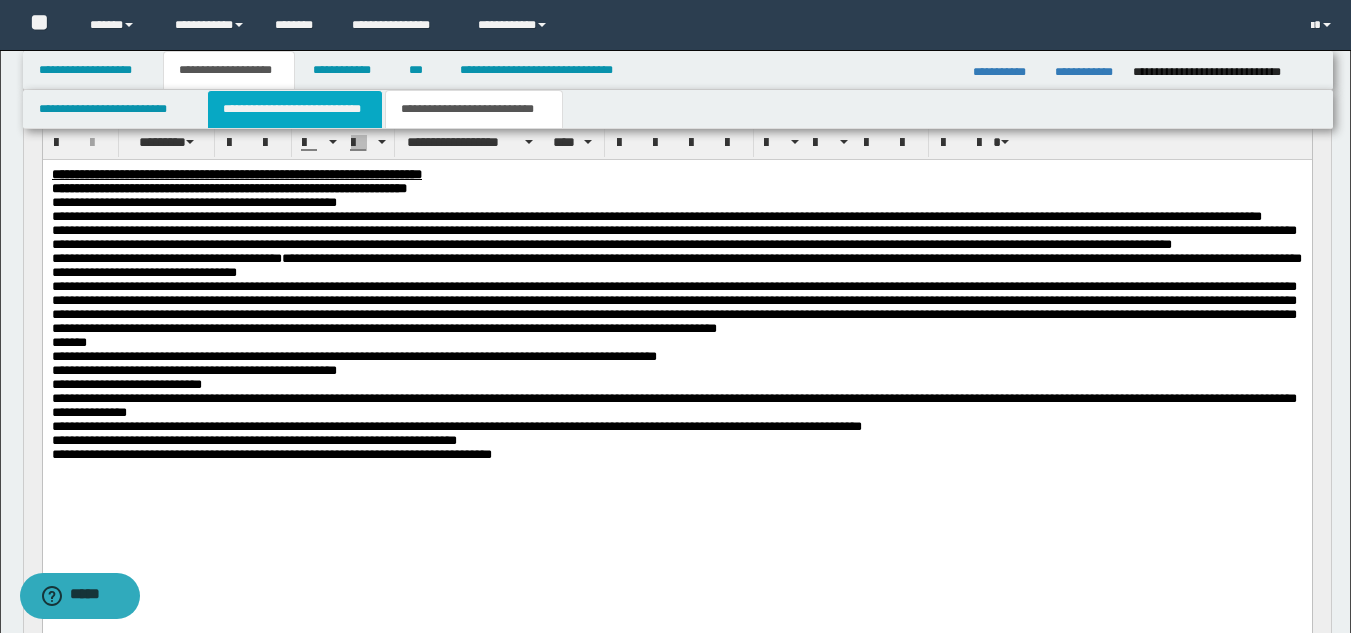 click on "**********" at bounding box center [295, 109] 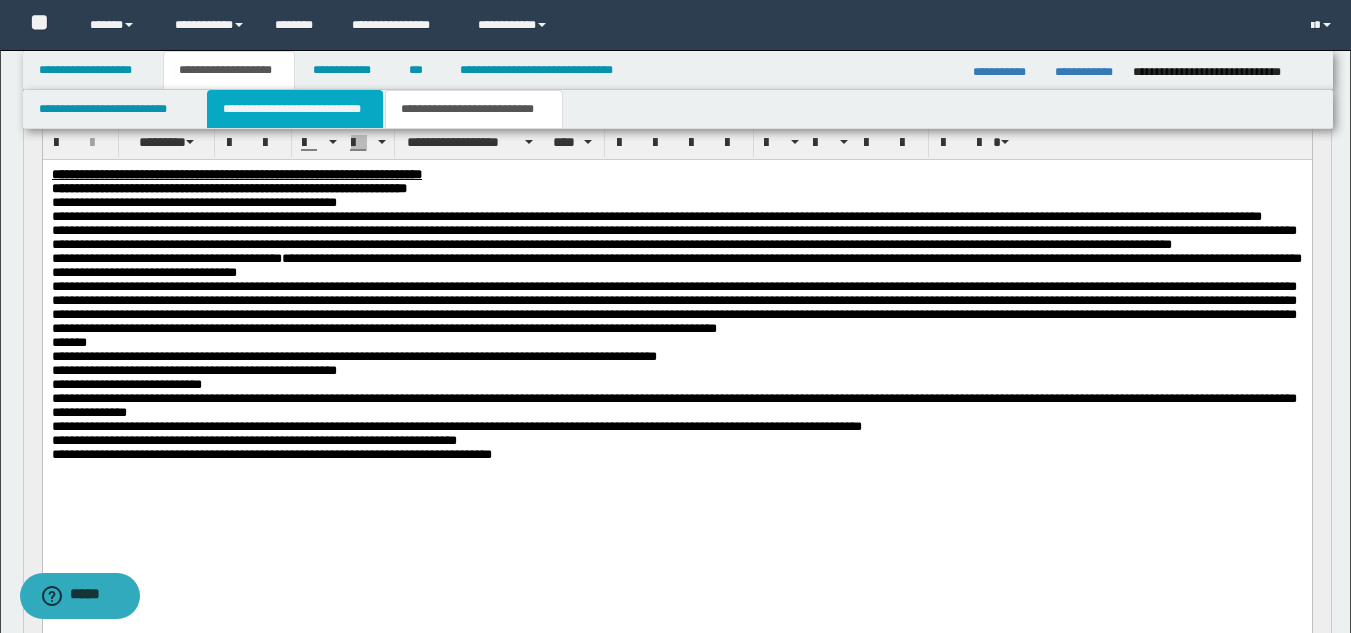 type 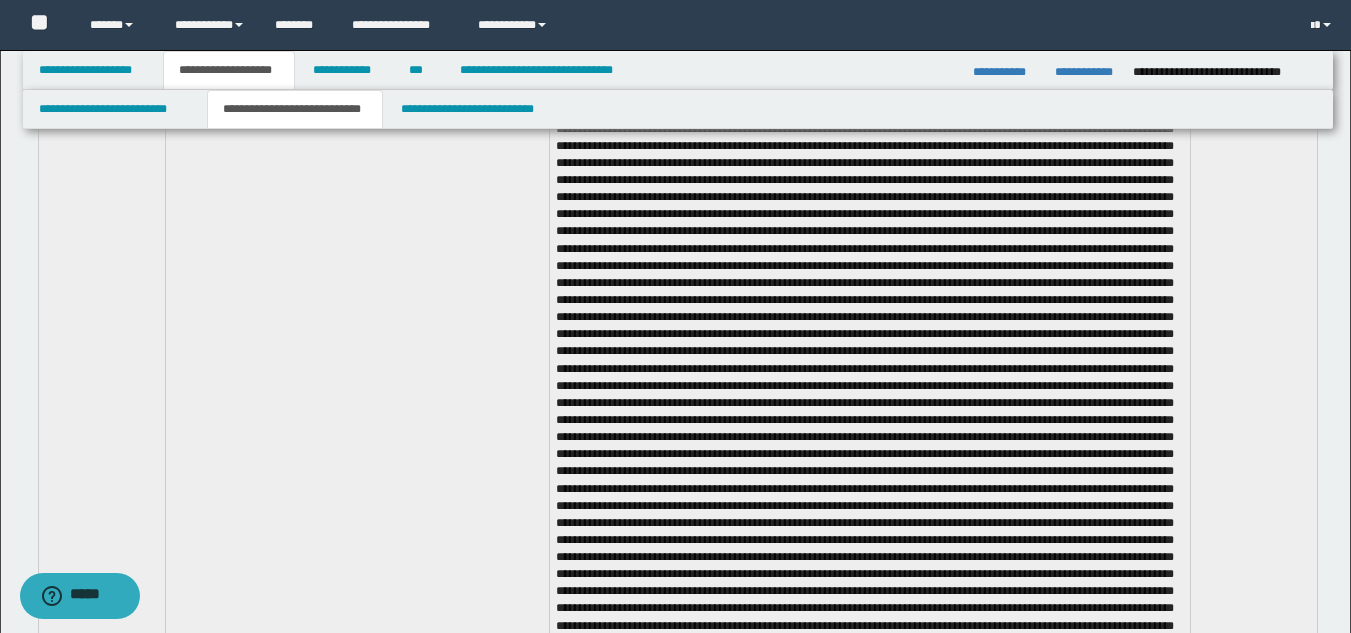 scroll, scrollTop: 3721, scrollLeft: 0, axis: vertical 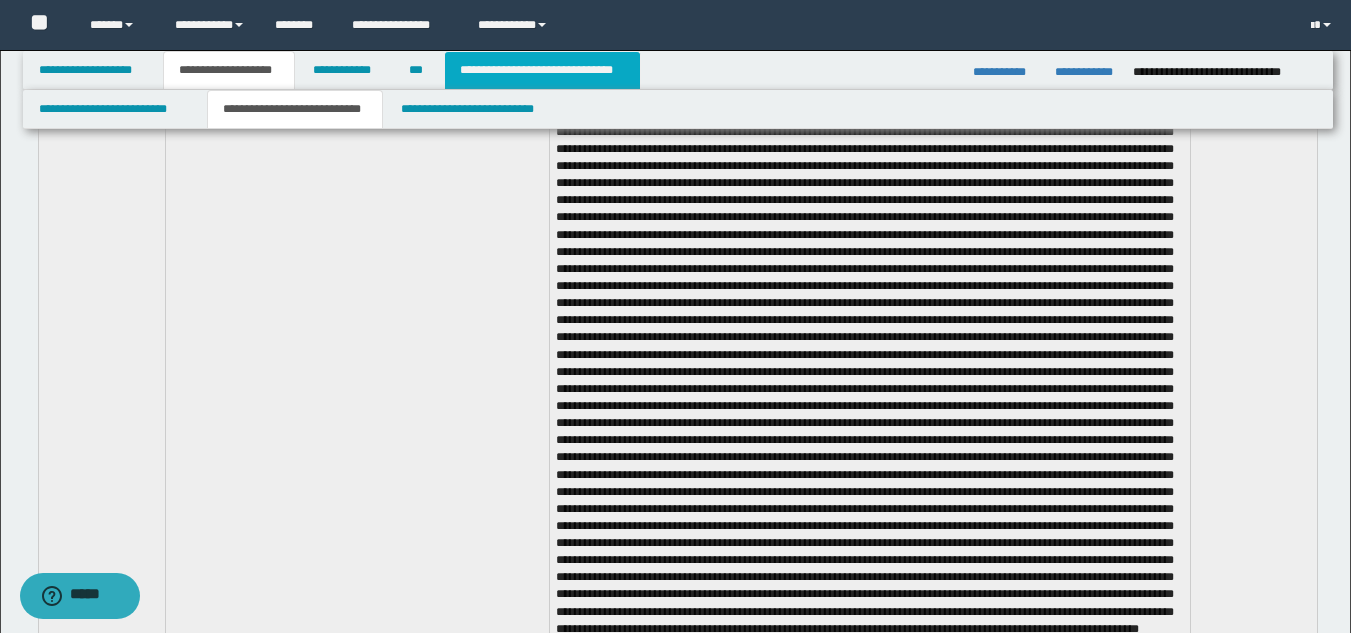 click on "**********" at bounding box center [542, 70] 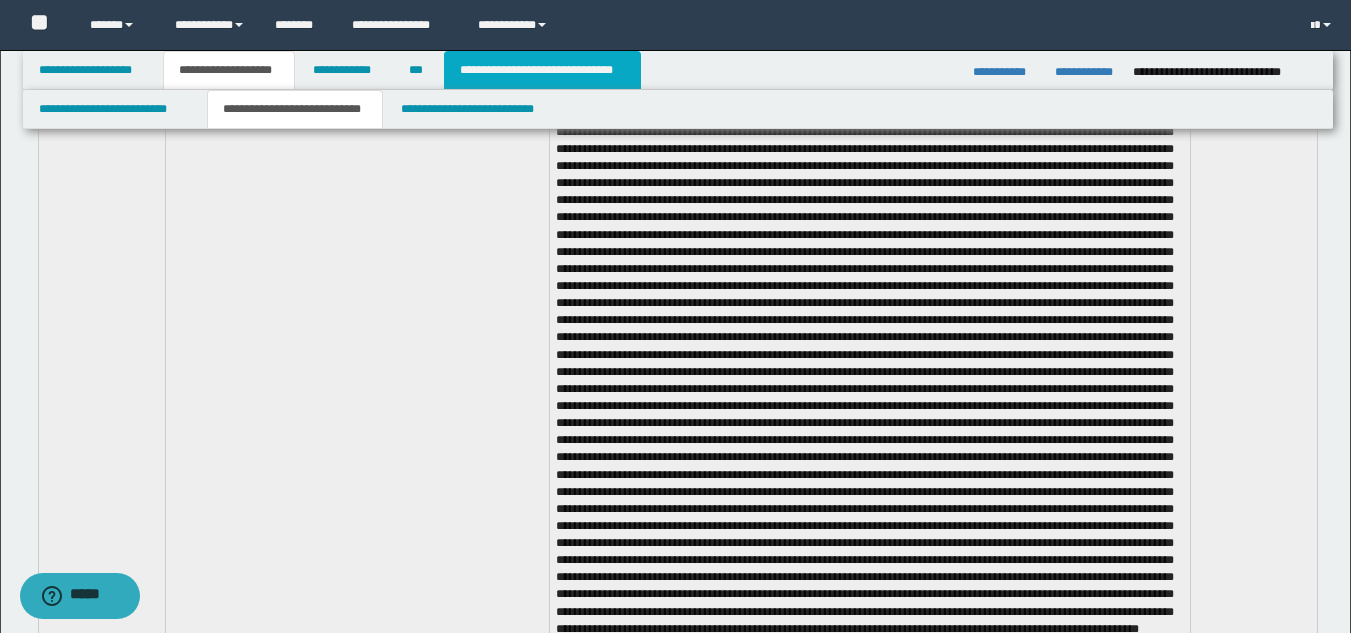 type on "**********" 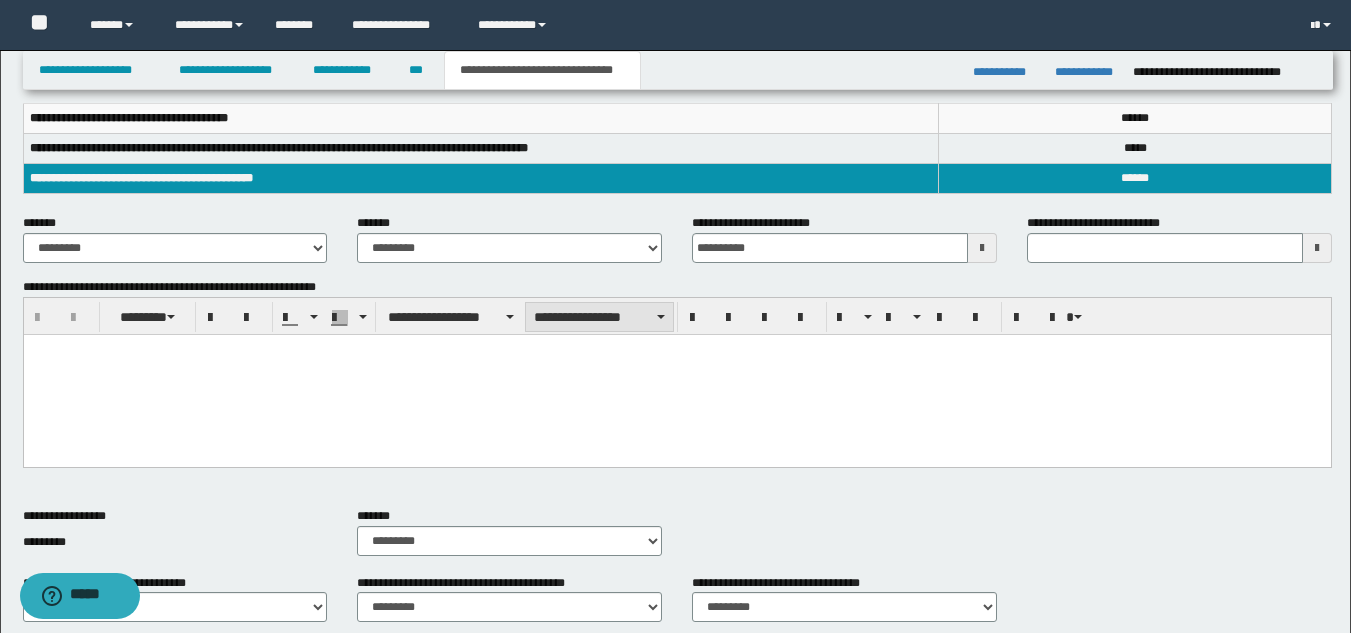 scroll, scrollTop: 457, scrollLeft: 0, axis: vertical 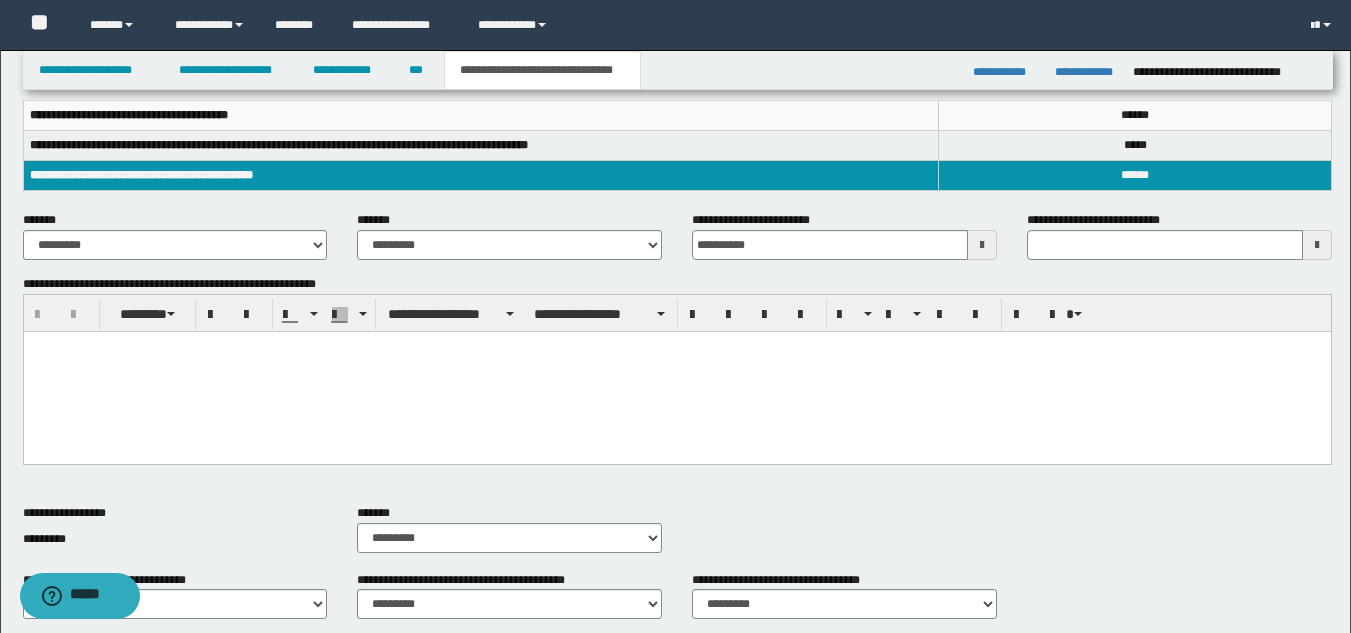 click at bounding box center [676, 371] 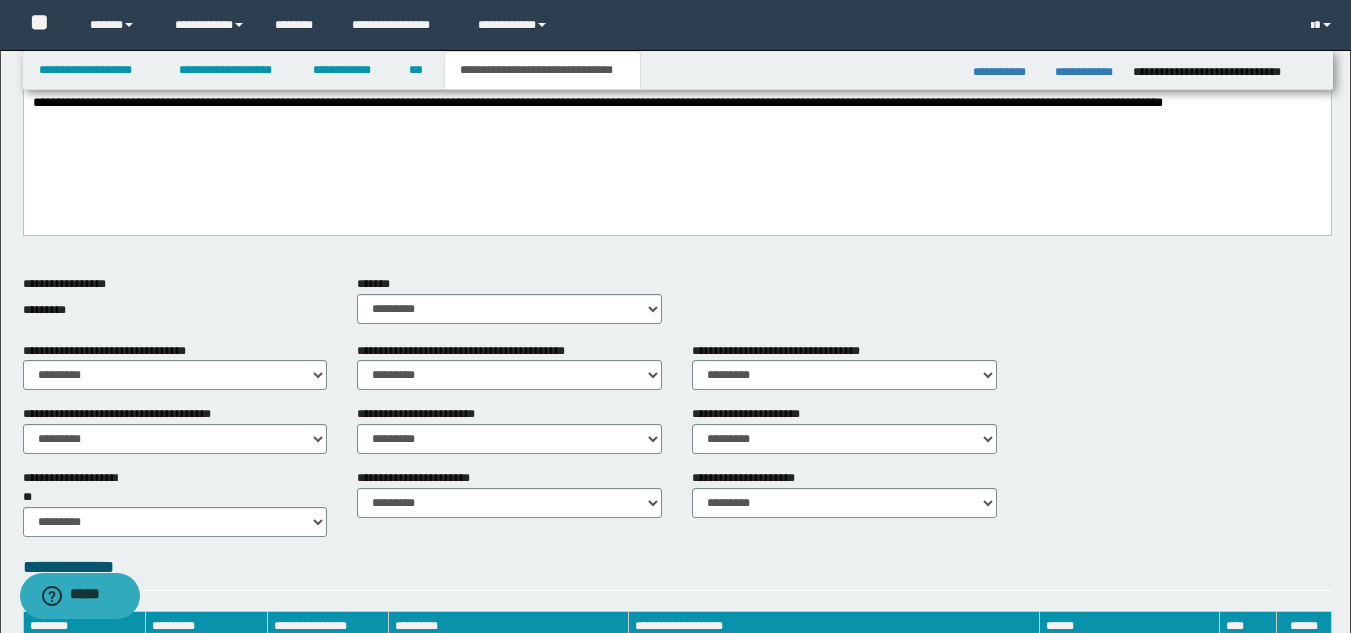 scroll, scrollTop: 708, scrollLeft: 0, axis: vertical 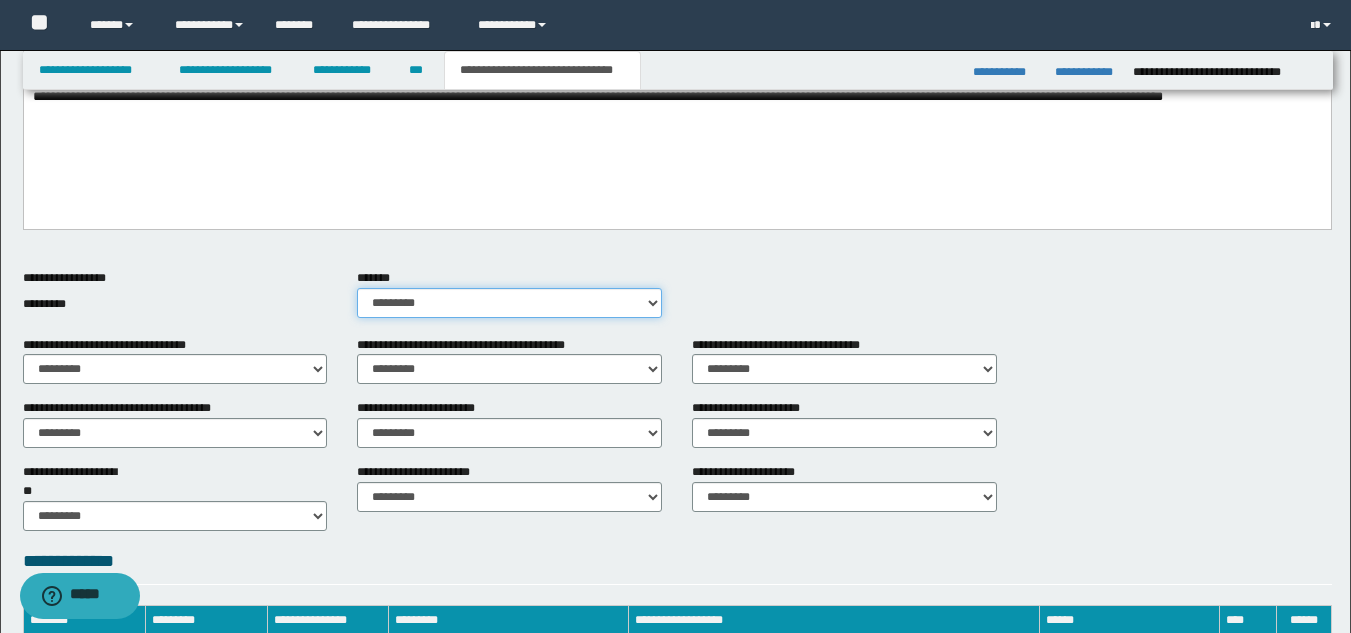 click on "*********
**
**" at bounding box center (509, 303) 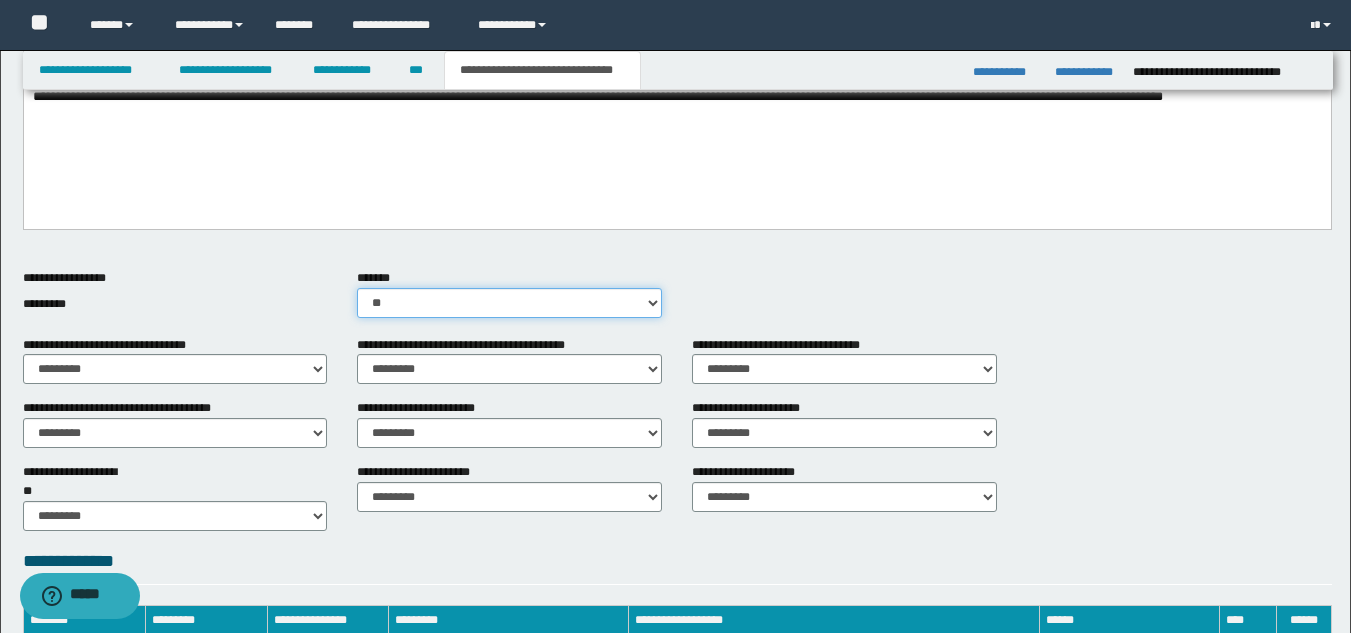 click on "*********
**
**" at bounding box center (509, 303) 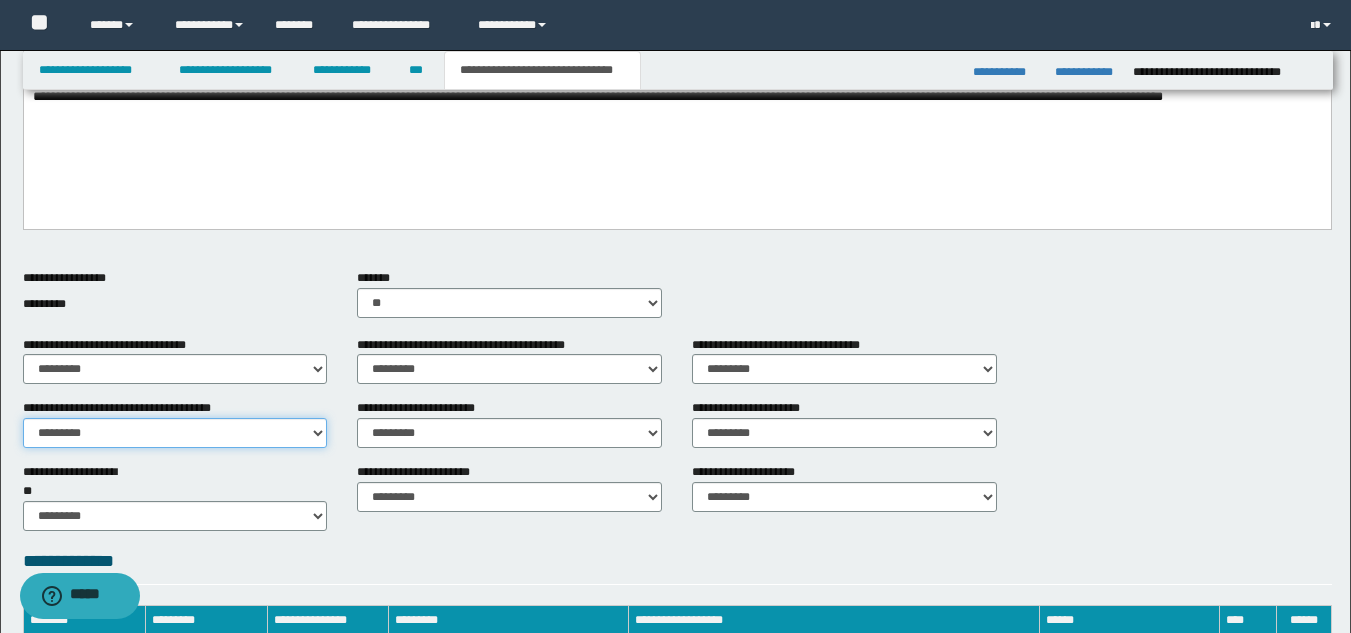 click on "*********
**
**" at bounding box center [175, 433] 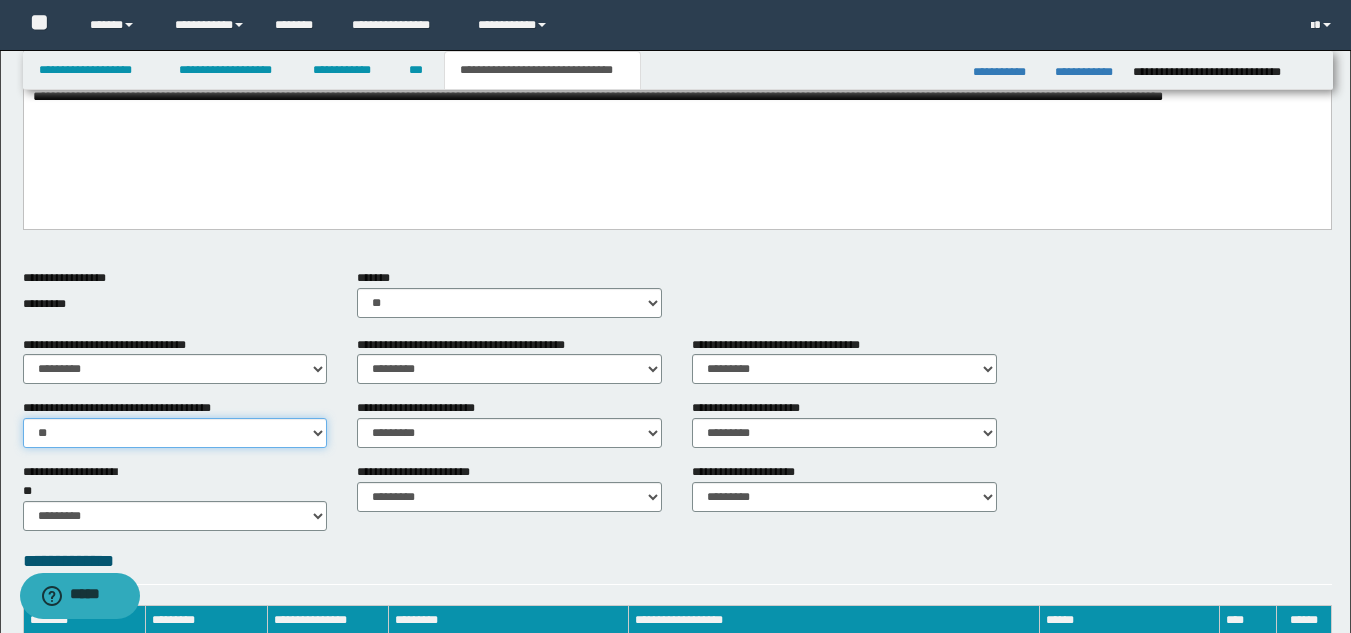 click on "*********
**
**" at bounding box center (175, 433) 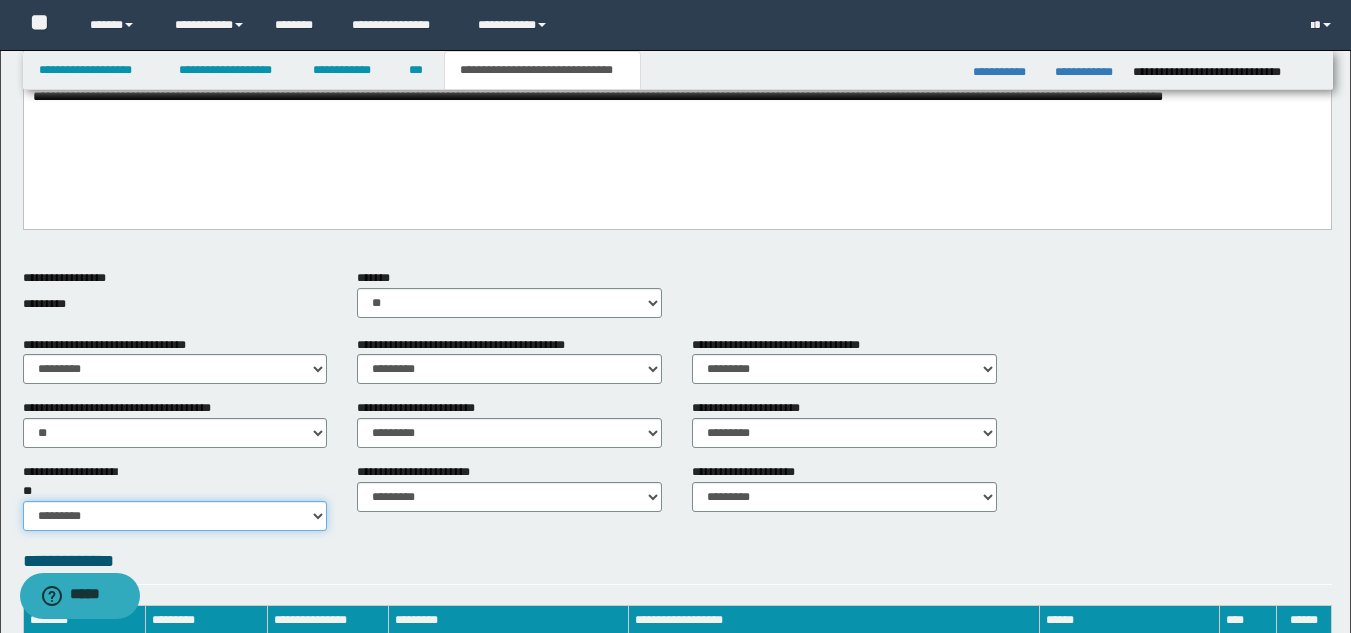 click on "*********
**
**" at bounding box center (175, 516) 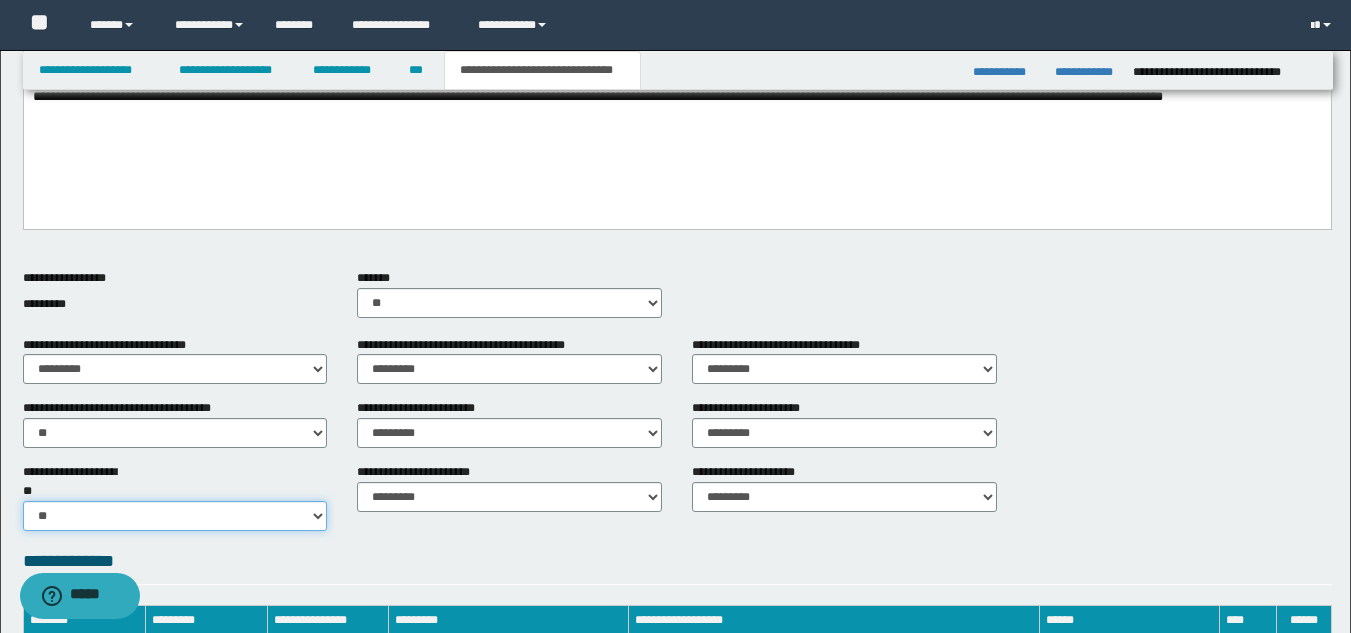 click on "*********
**
**" at bounding box center (175, 516) 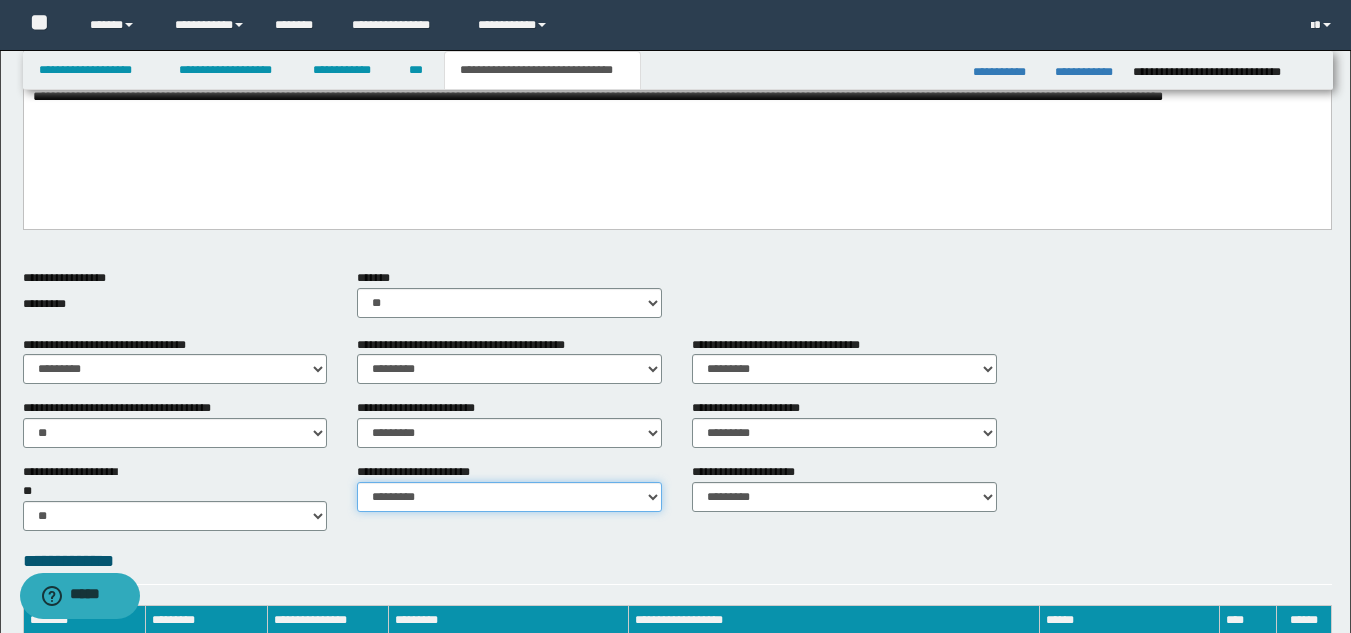click on "*********
*********
*********" at bounding box center (509, 497) 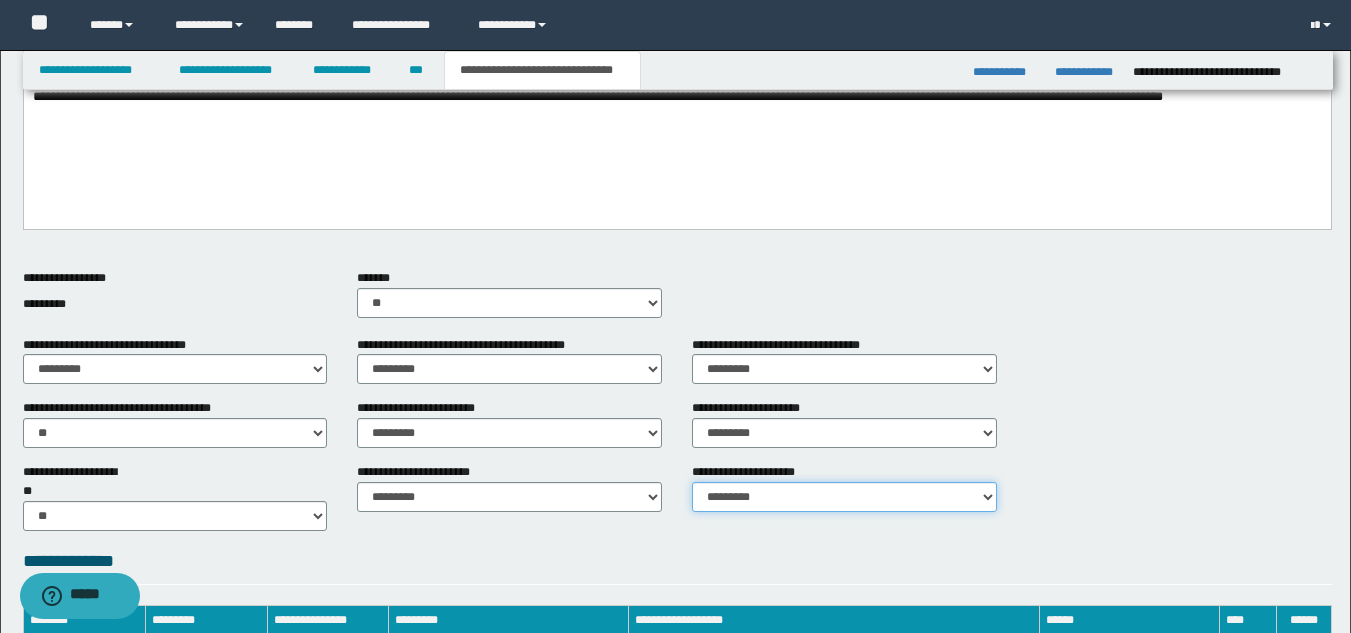 drag, startPoint x: 775, startPoint y: 500, endPoint x: 767, endPoint y: 511, distance: 13.601471 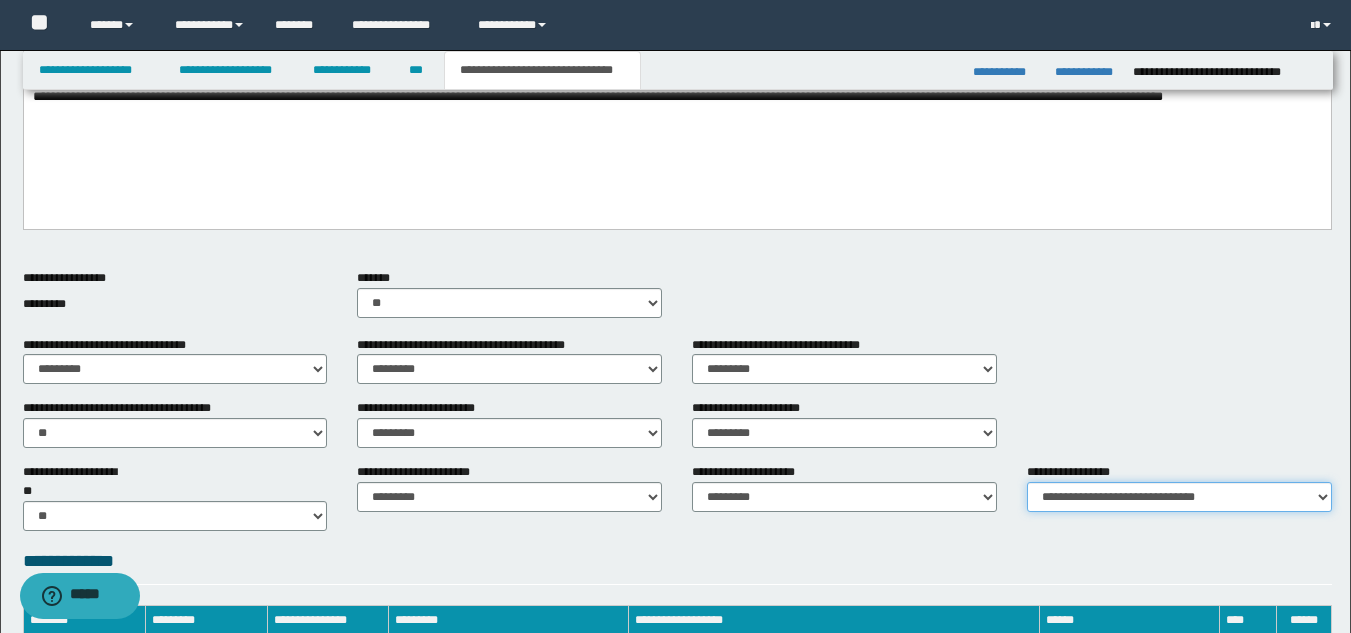click on "**********" at bounding box center (1179, 497) 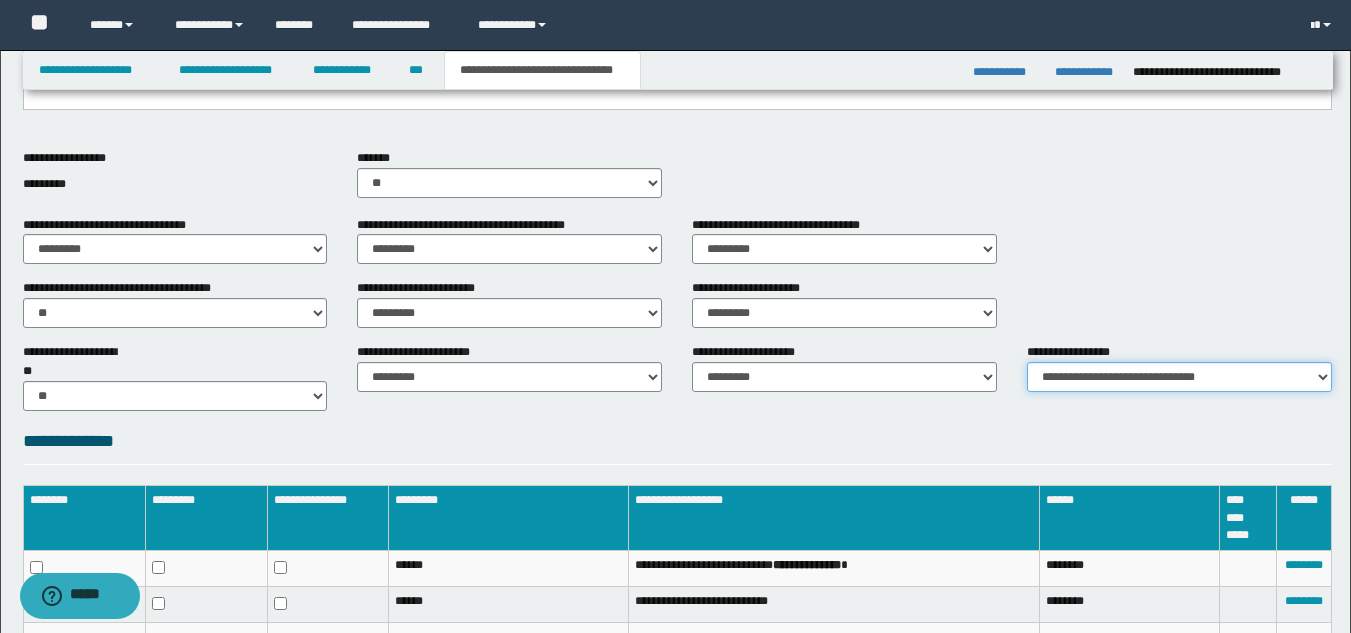 scroll, scrollTop: 836, scrollLeft: 0, axis: vertical 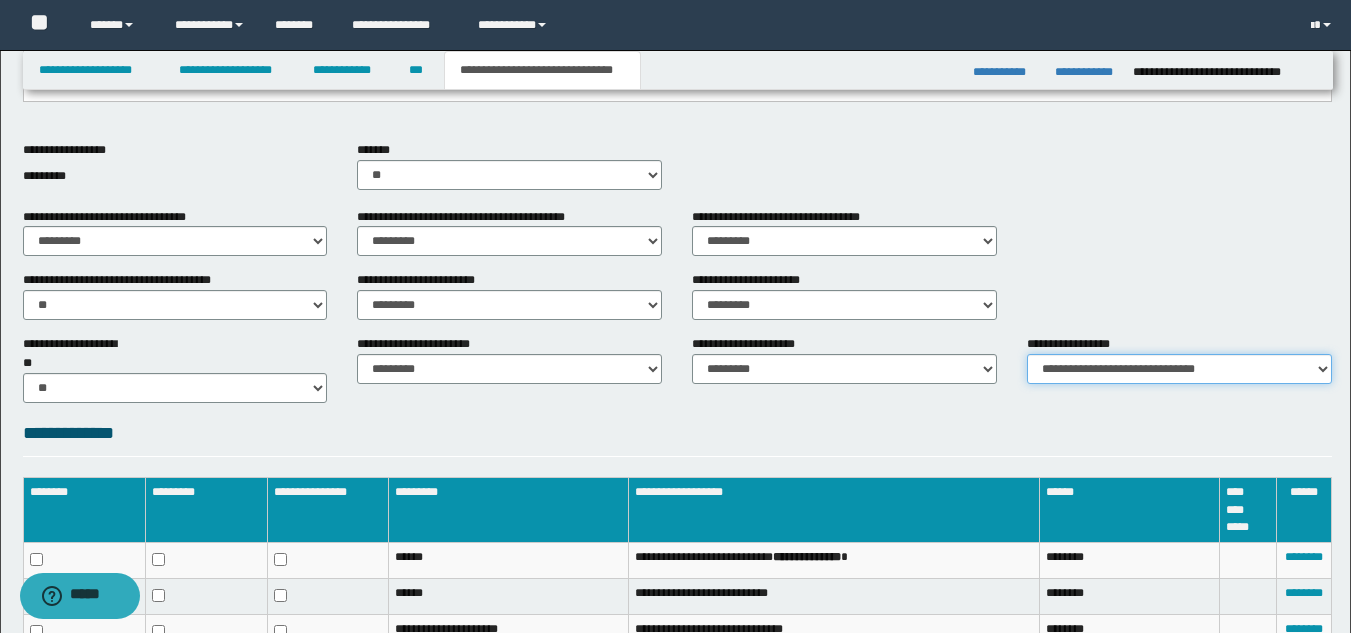click on "**********" at bounding box center [1179, 369] 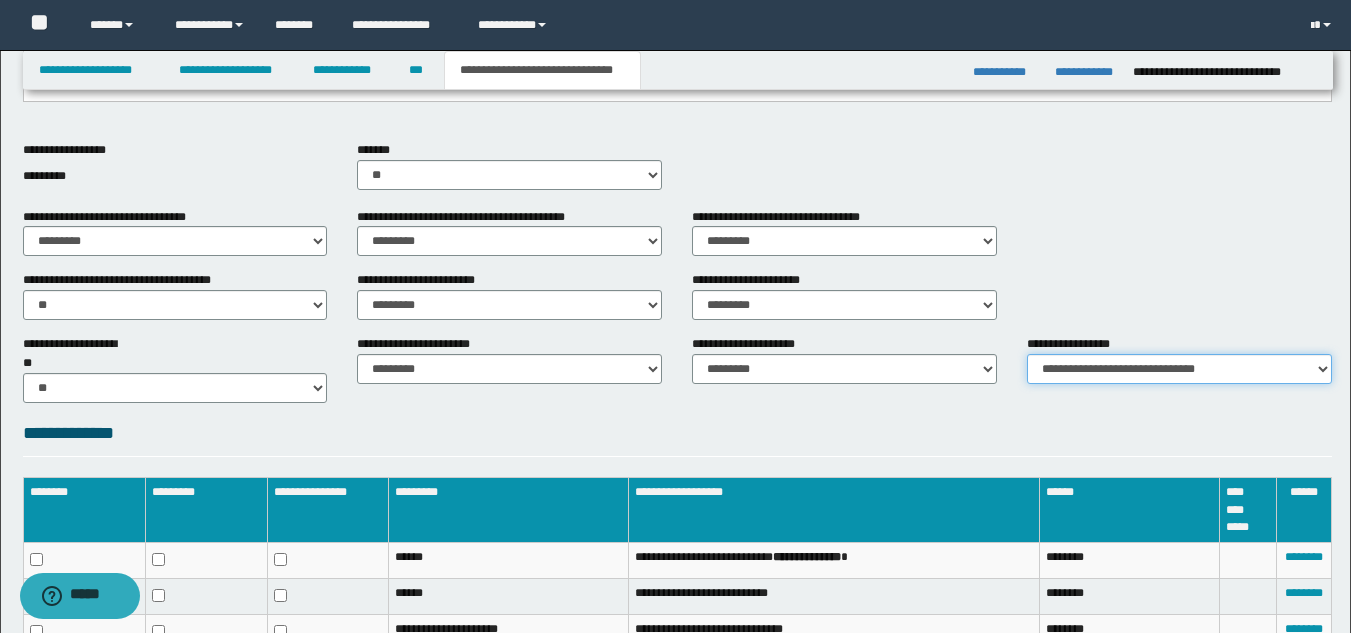 select on "*" 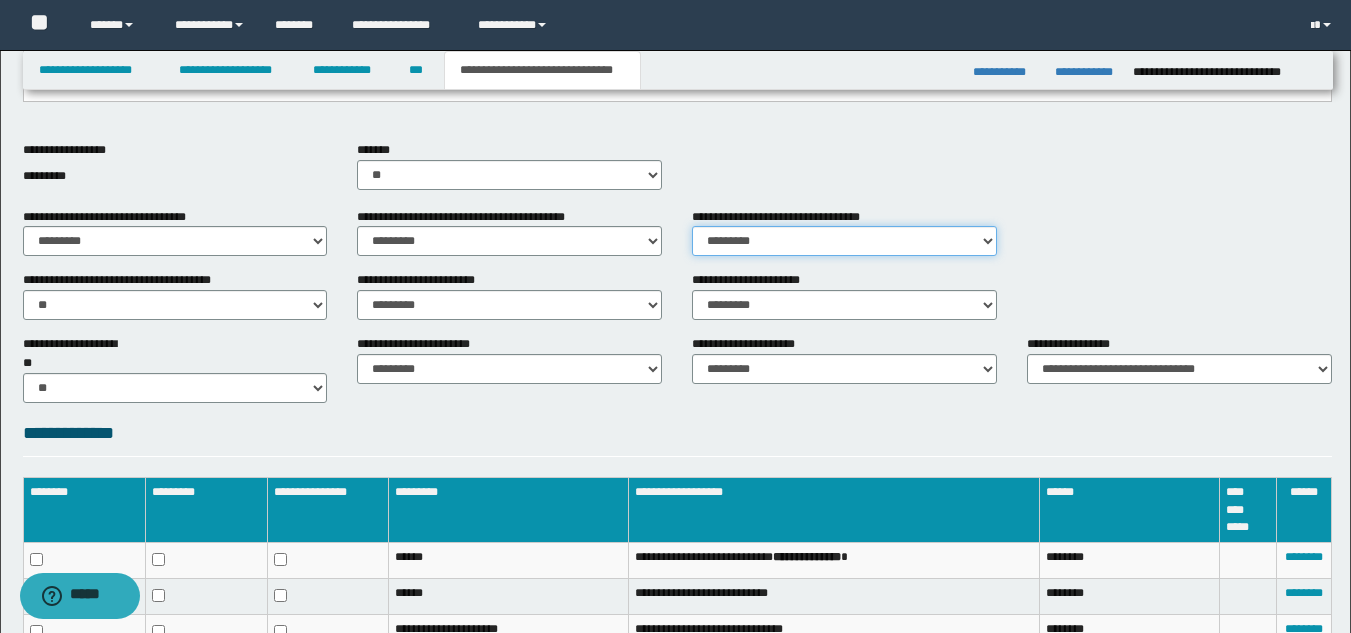 click on "*********
**
**" at bounding box center (844, 241) 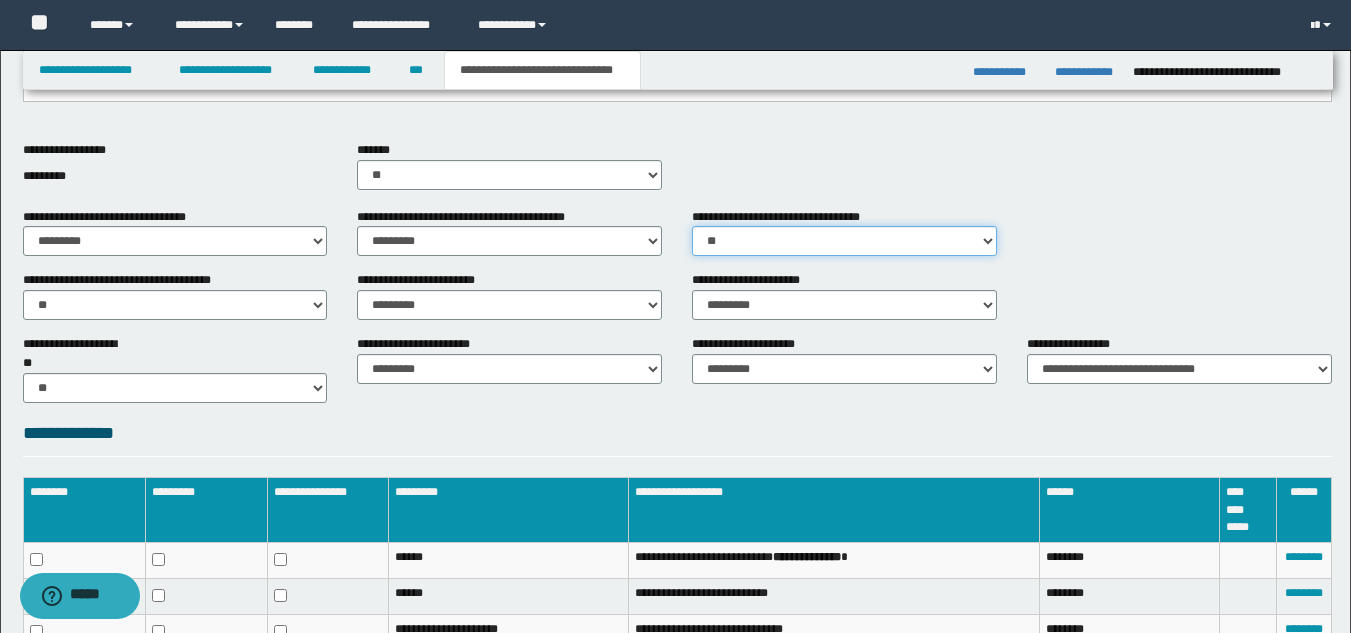 click on "*********
**
**" at bounding box center (844, 241) 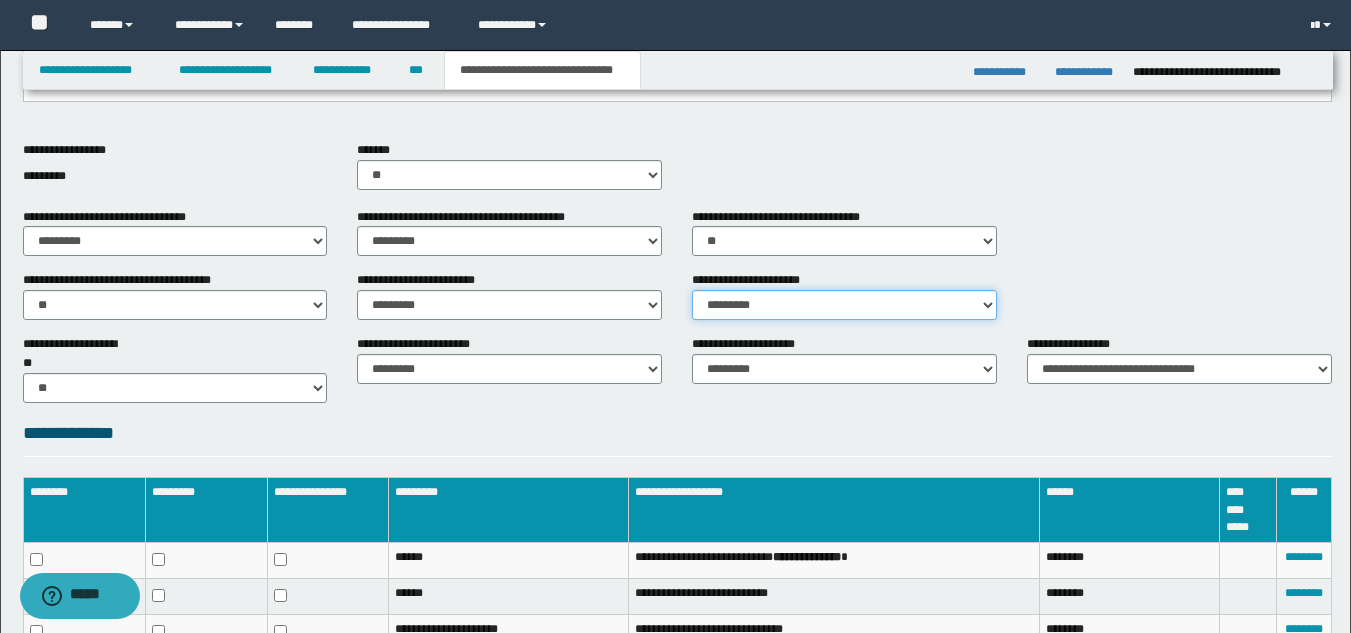click on "*********
**
**" at bounding box center [844, 305] 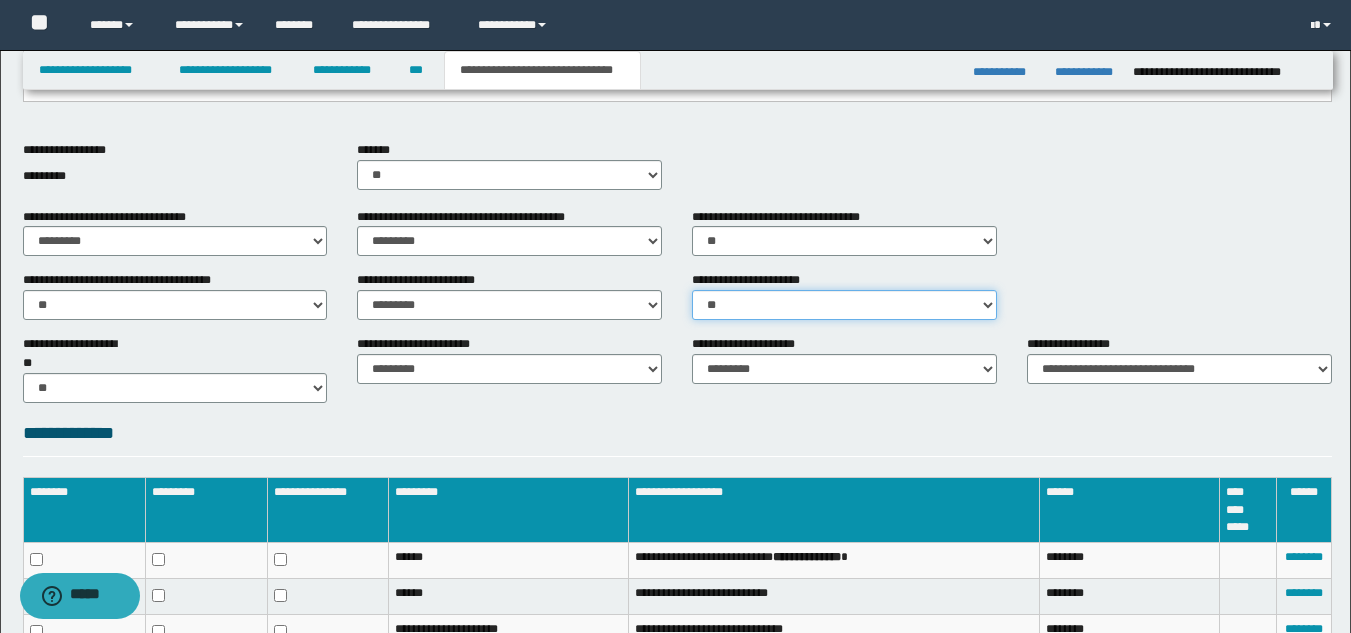 click on "*********
**
**" at bounding box center [844, 305] 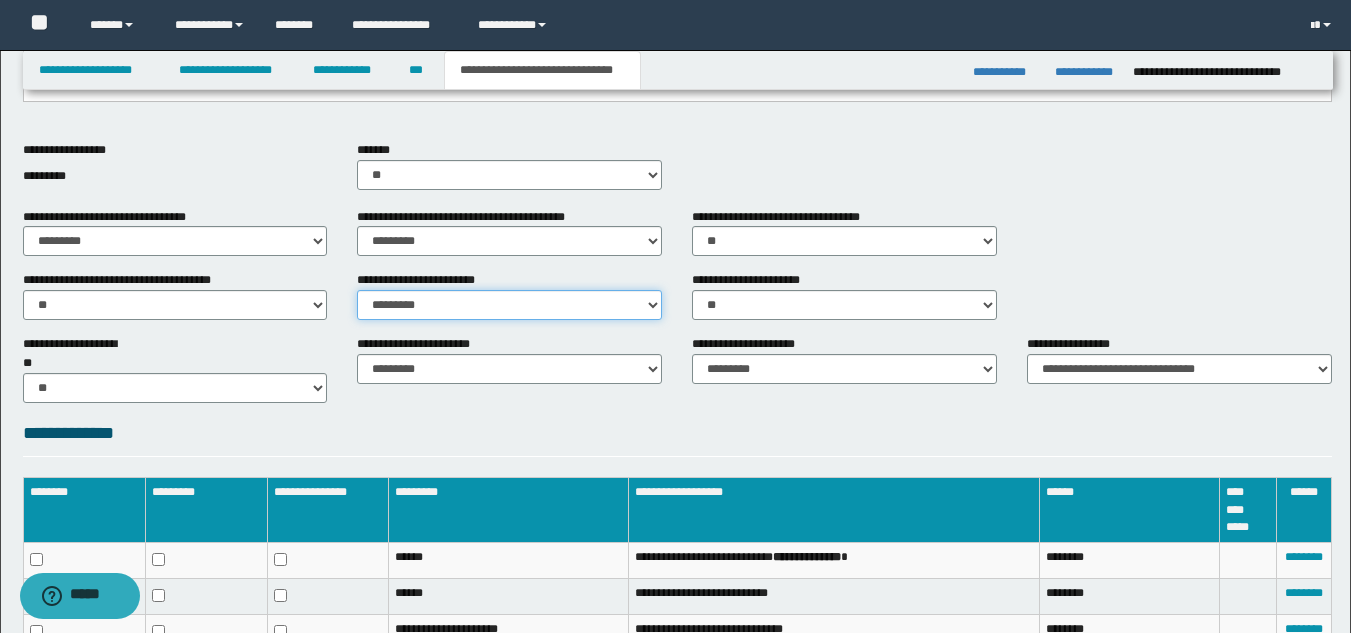 drag, startPoint x: 469, startPoint y: 303, endPoint x: 469, endPoint y: 317, distance: 14 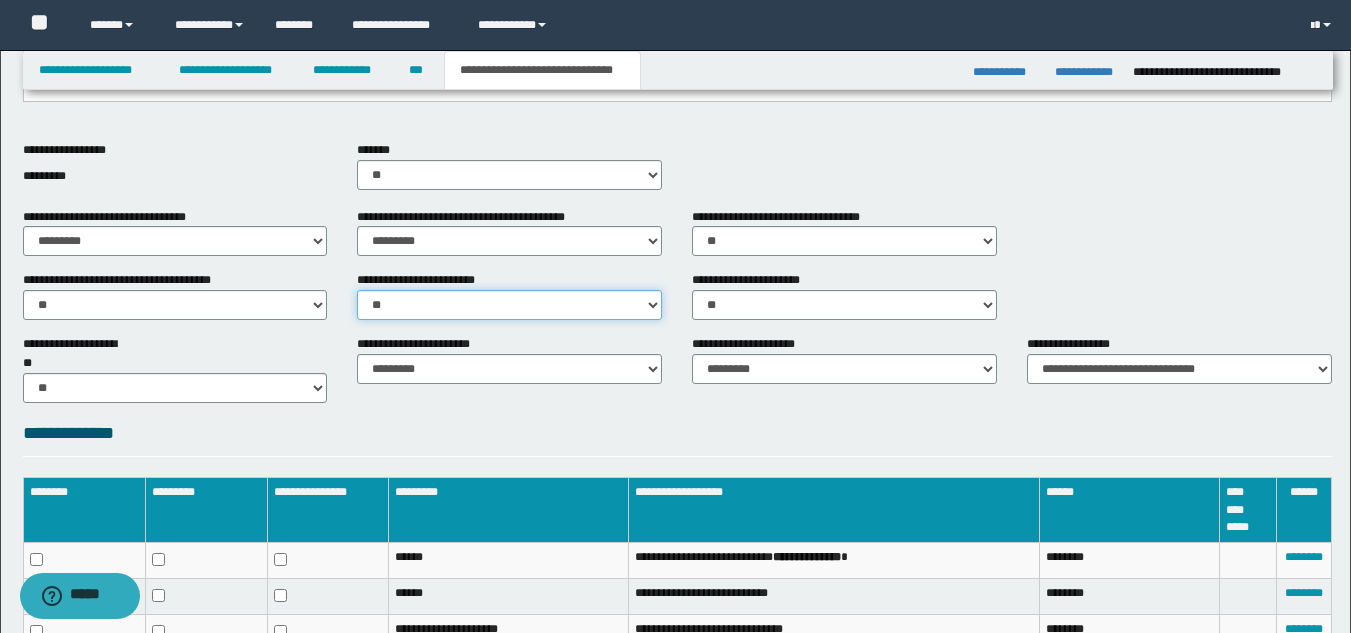 click on "*********
**
**" at bounding box center [509, 305] 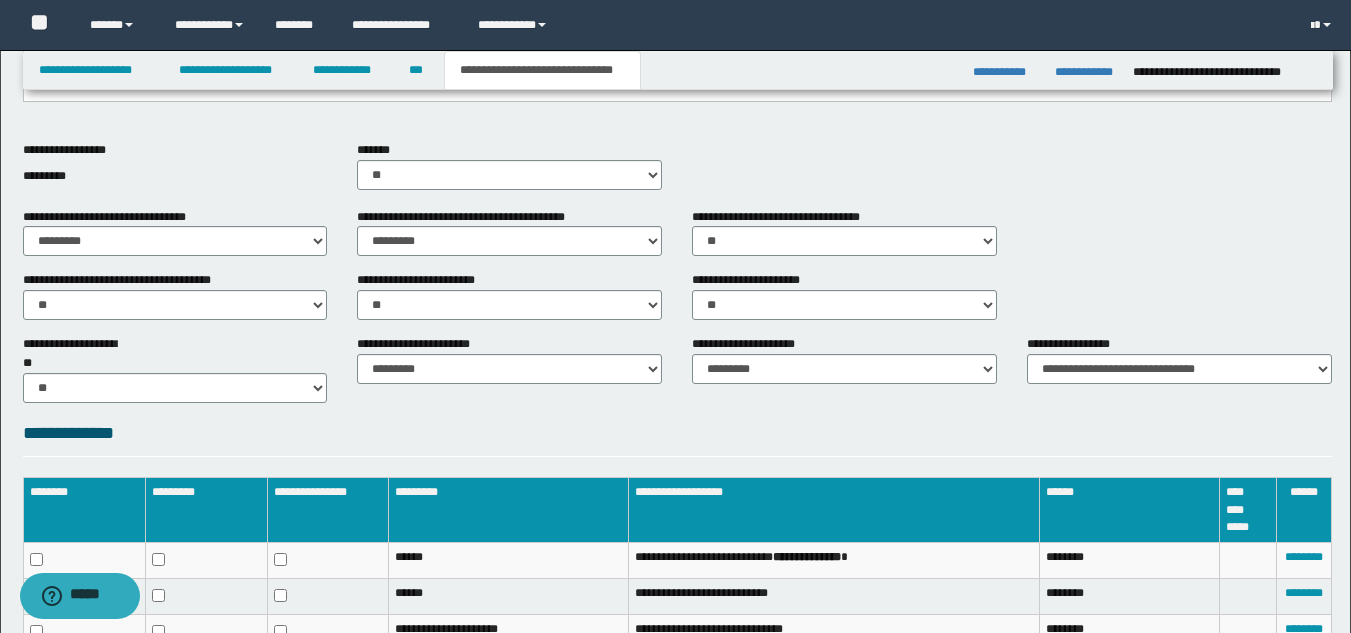 click on "*******
*********
**
**" at bounding box center [509, 173] 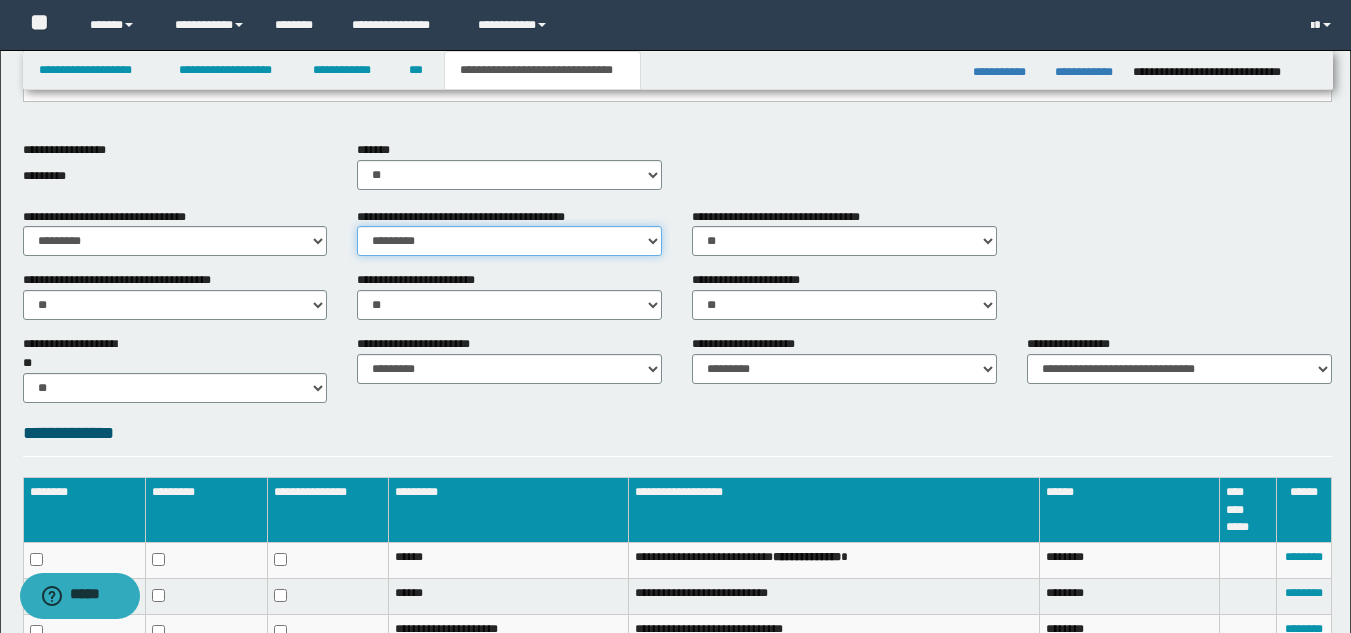 drag, startPoint x: 461, startPoint y: 245, endPoint x: 459, endPoint y: 255, distance: 10.198039 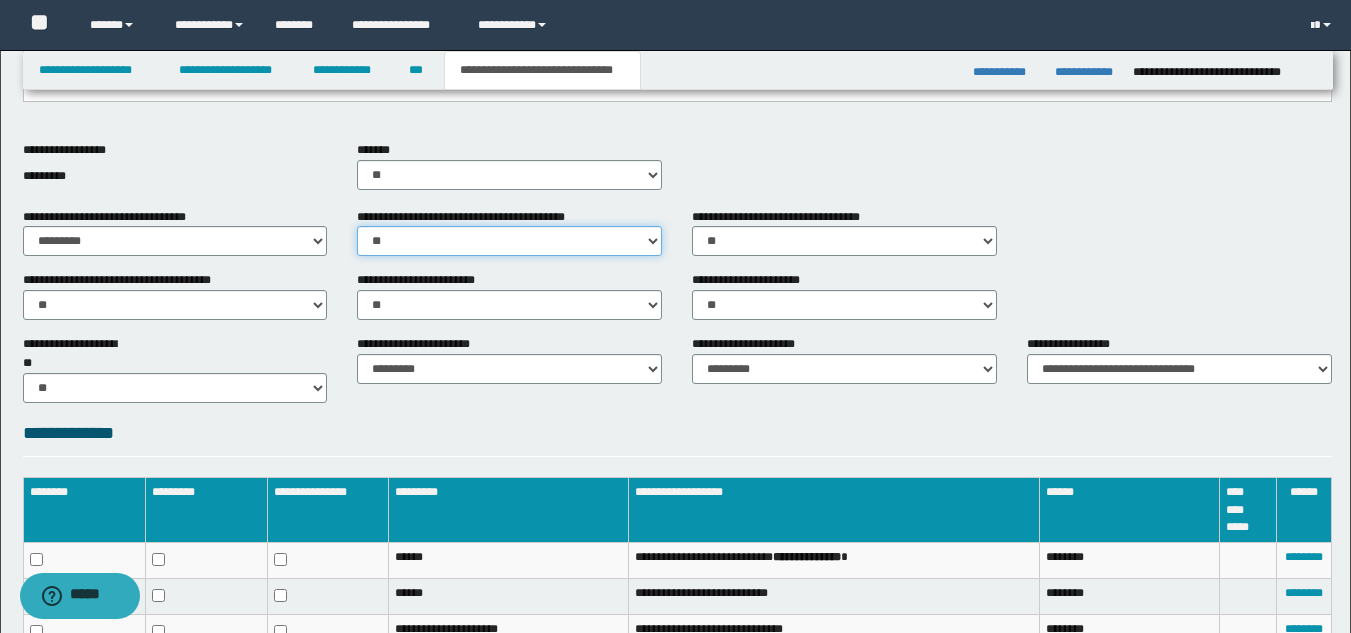 click on "*********
**
**" at bounding box center [509, 241] 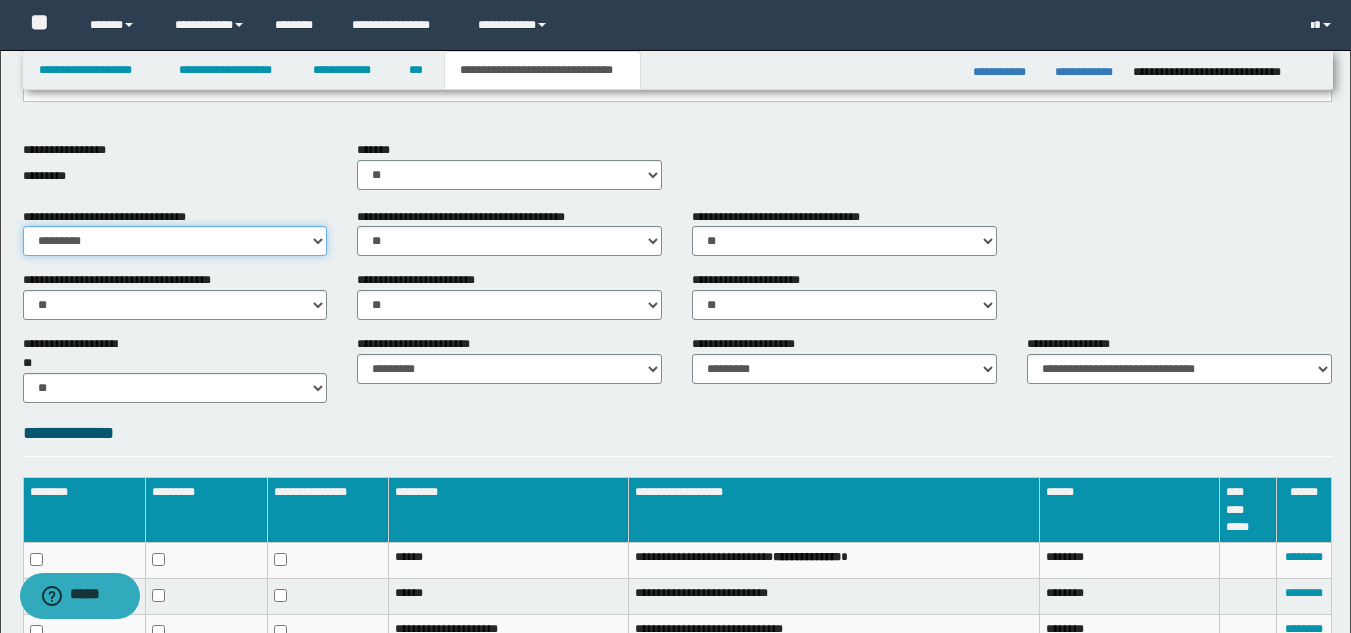 click on "*********
**
**" at bounding box center [175, 241] 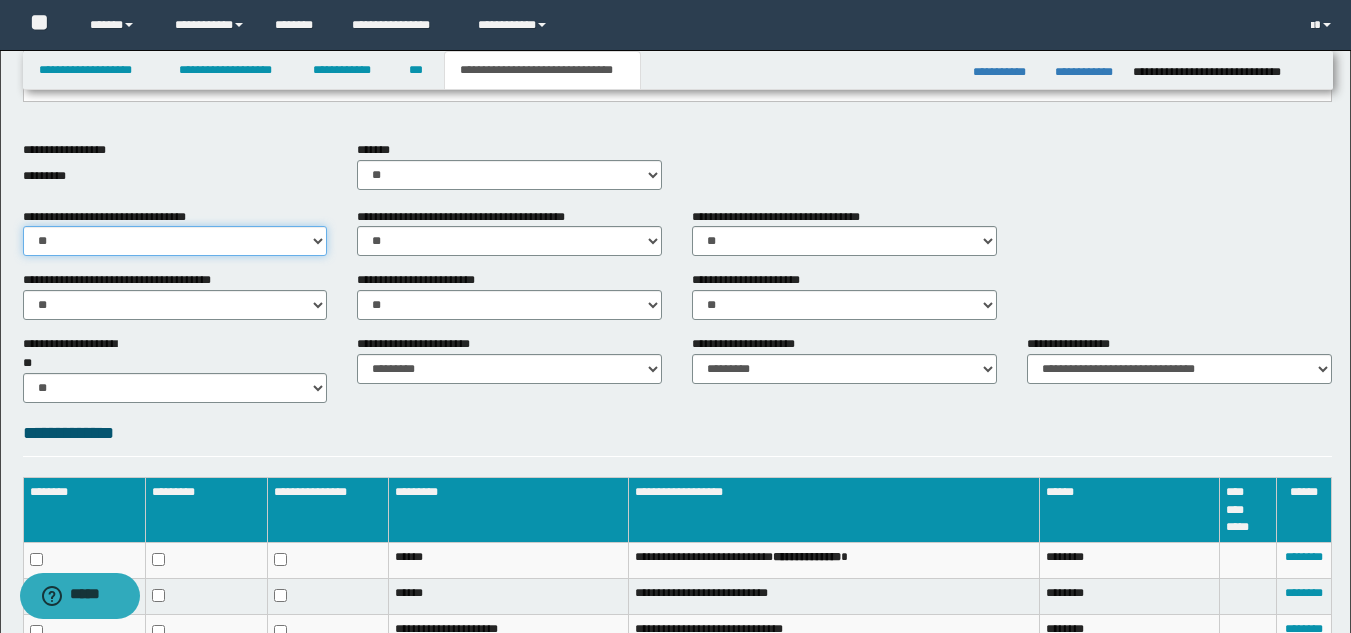 click on "*********
**
**" at bounding box center (175, 241) 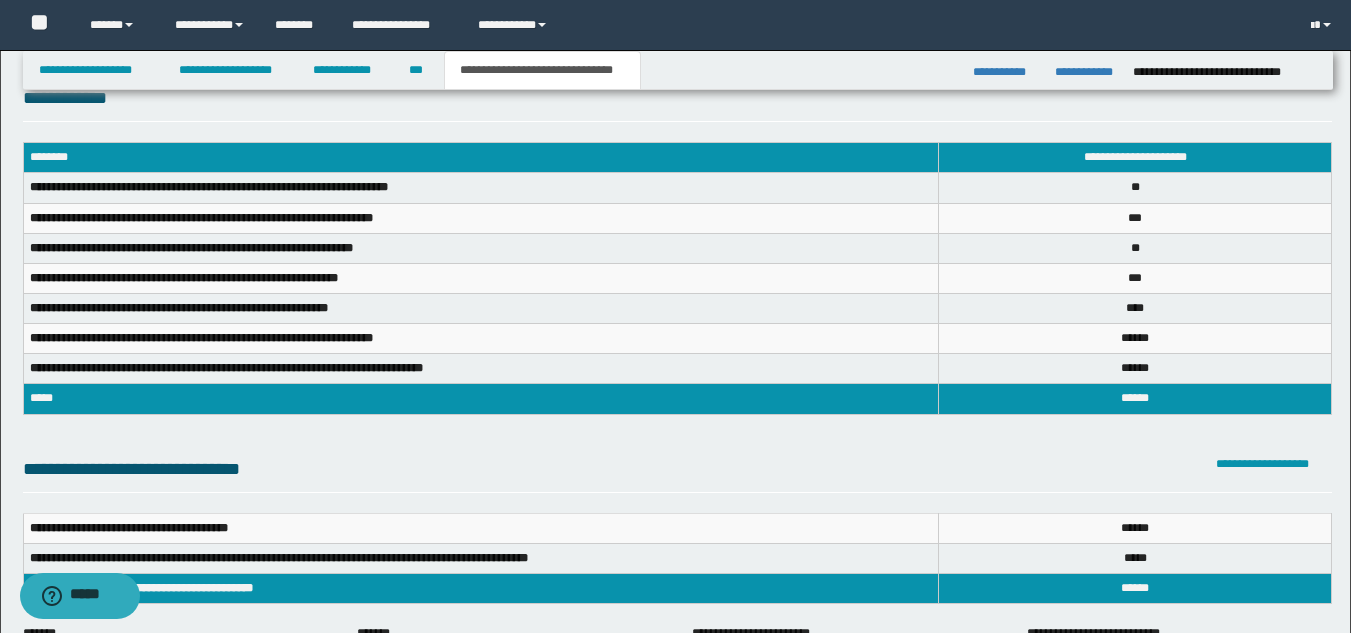 scroll, scrollTop: 0, scrollLeft: 0, axis: both 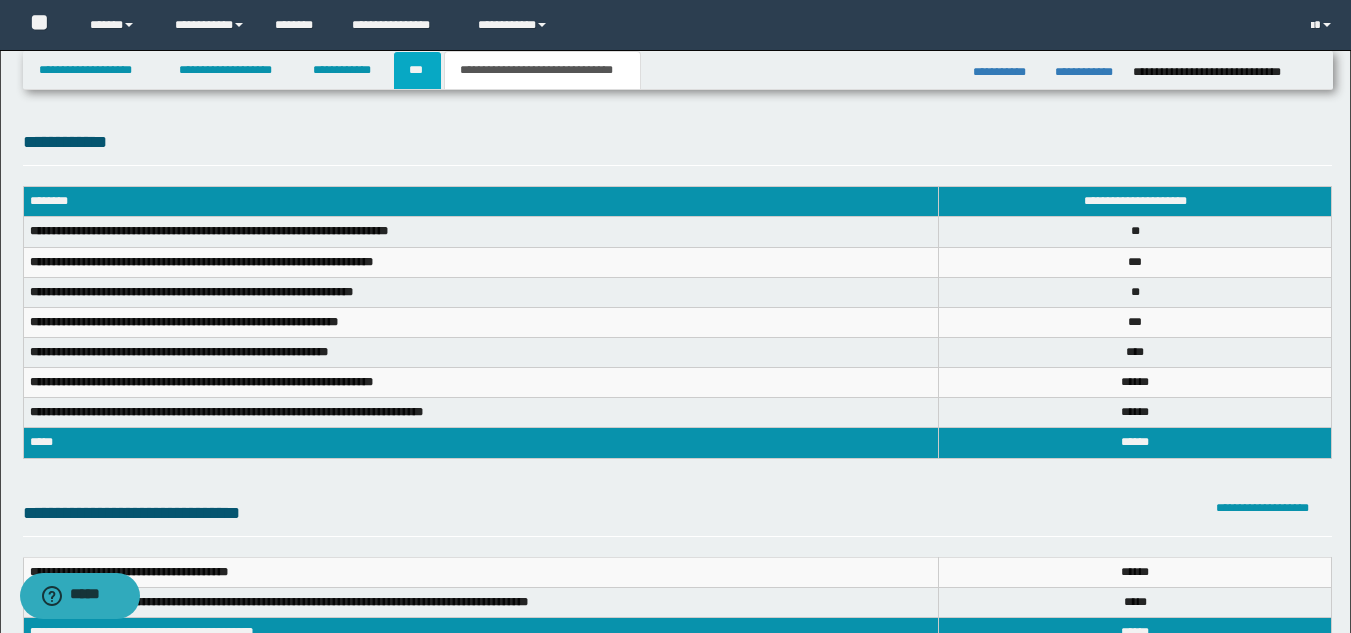 click on "***" at bounding box center (417, 70) 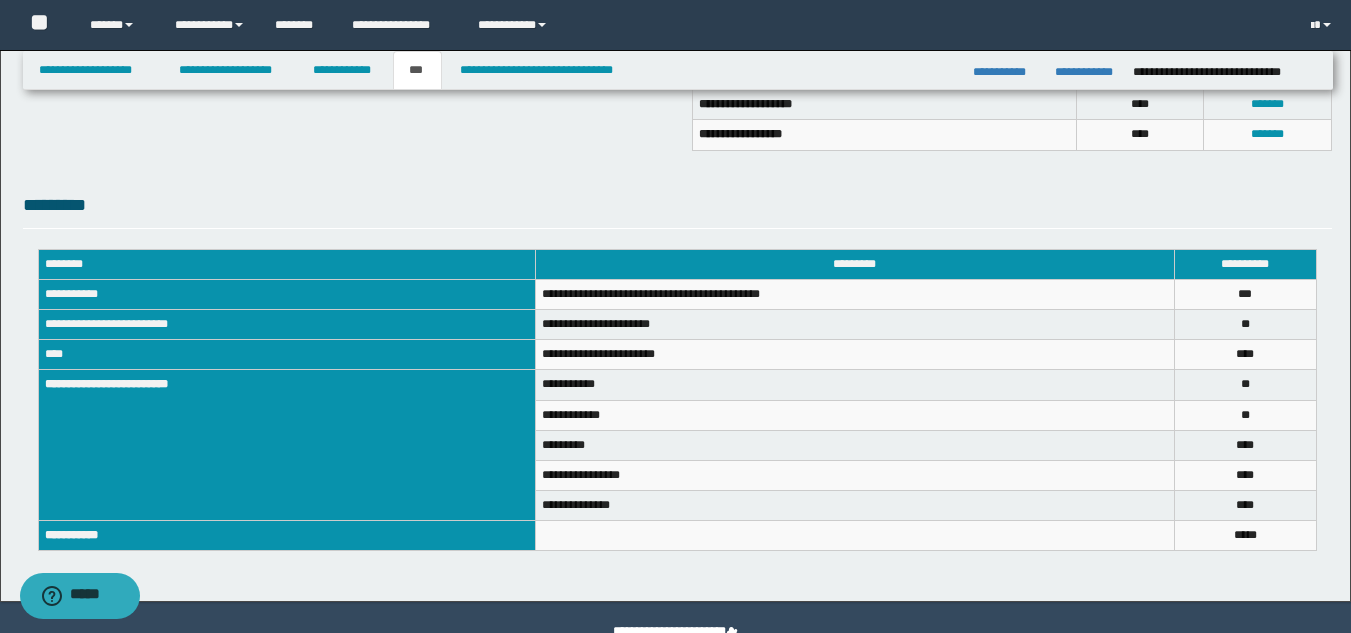 scroll, scrollTop: 655, scrollLeft: 0, axis: vertical 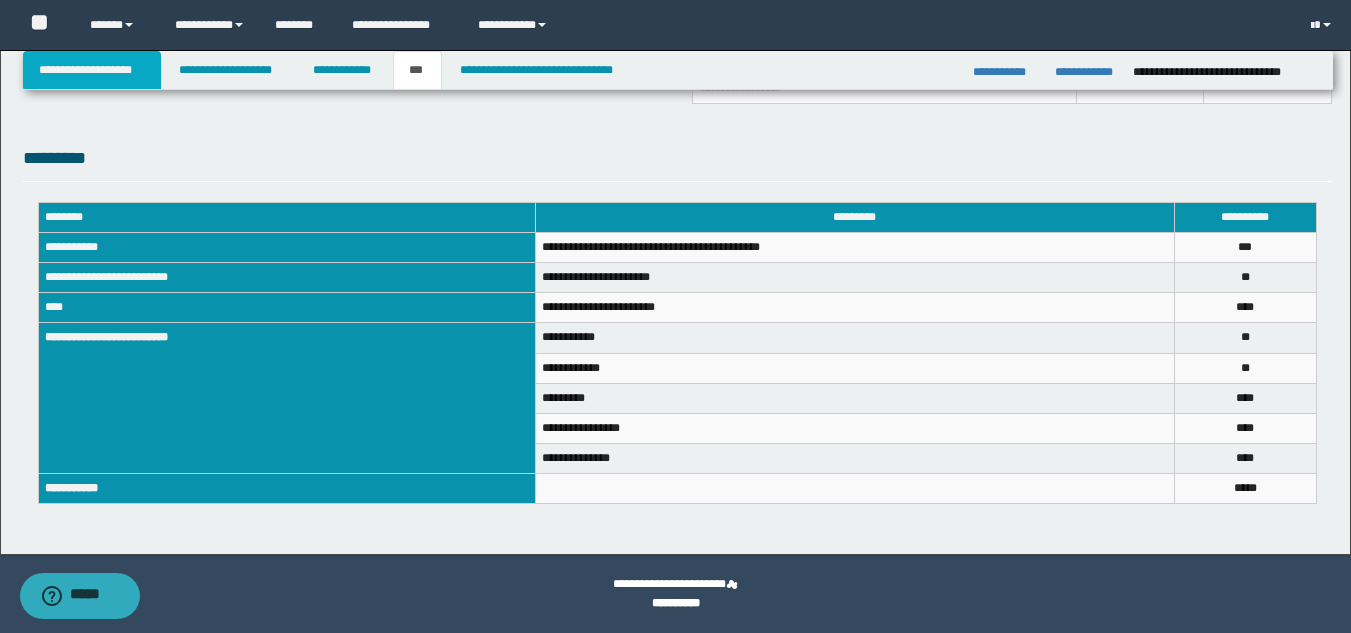drag, startPoint x: 107, startPoint y: 61, endPoint x: 143, endPoint y: 104, distance: 56.0803 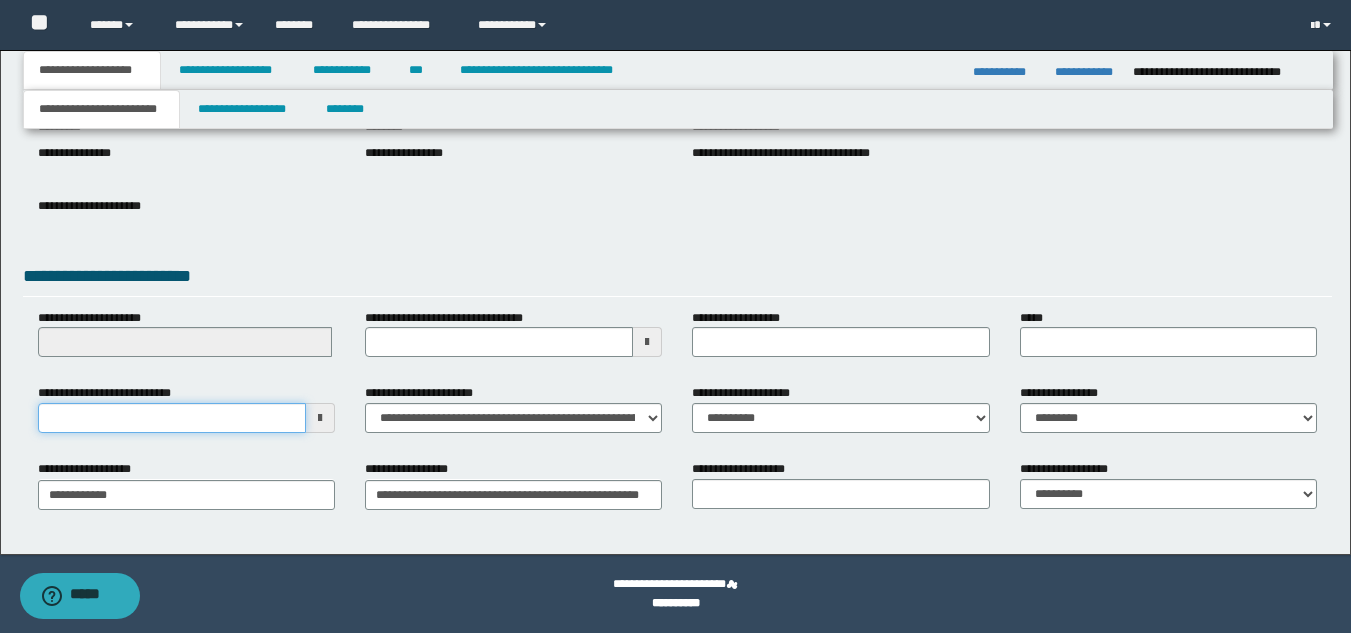 click on "**********" at bounding box center (172, 418) 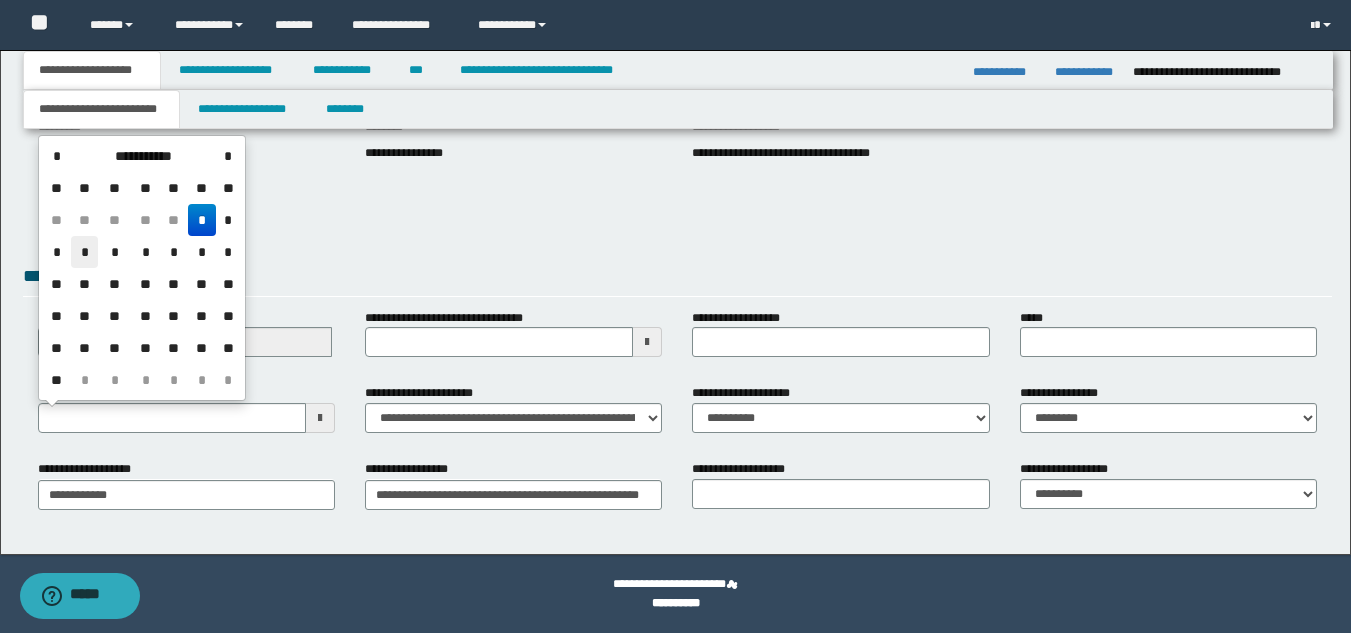 click on "*" at bounding box center [85, 252] 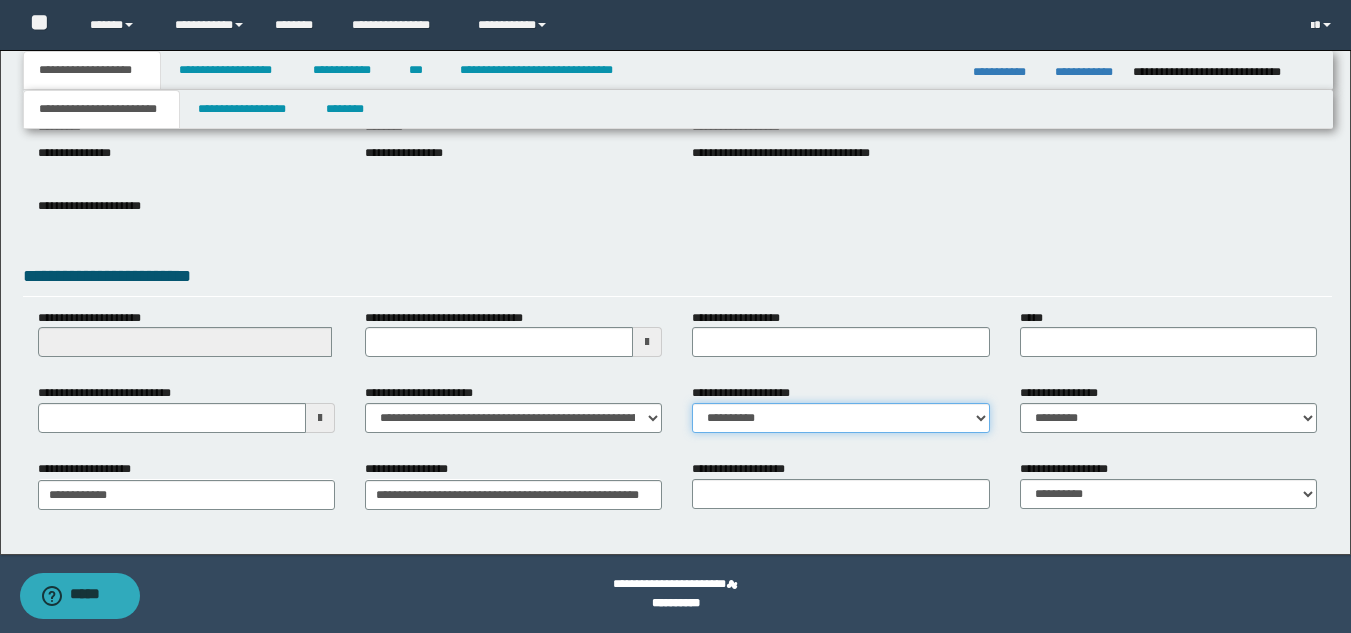 click on "**********" at bounding box center [840, 418] 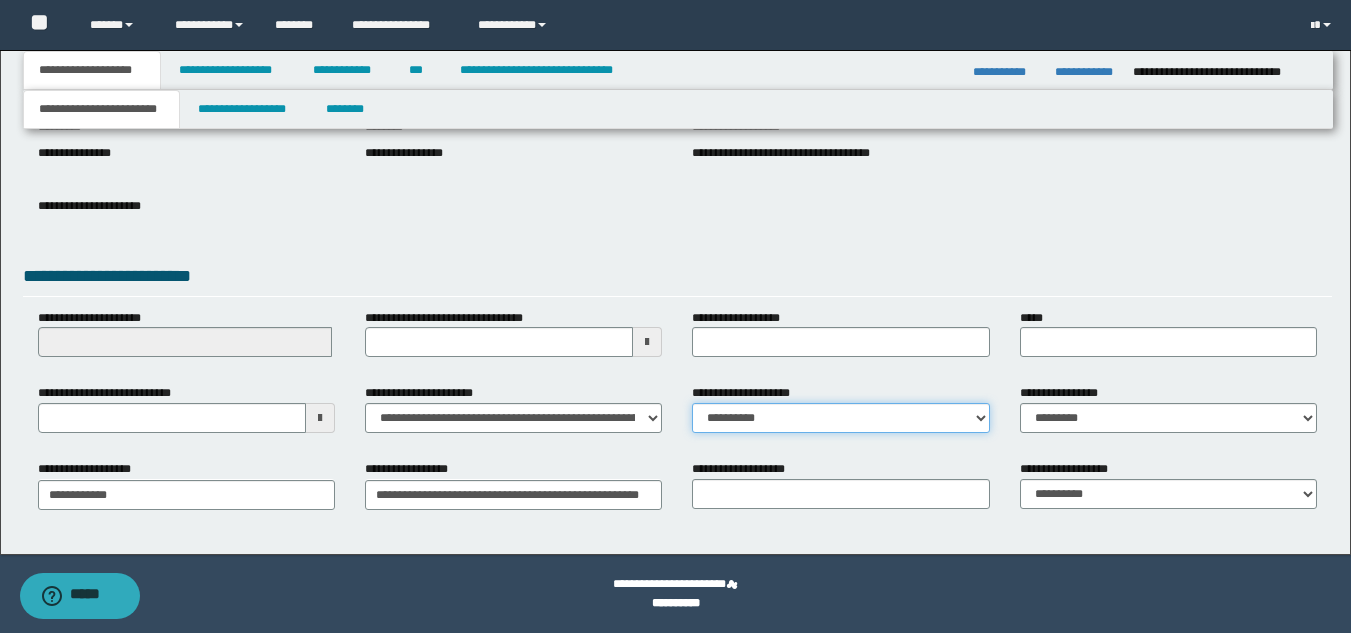 select on "**" 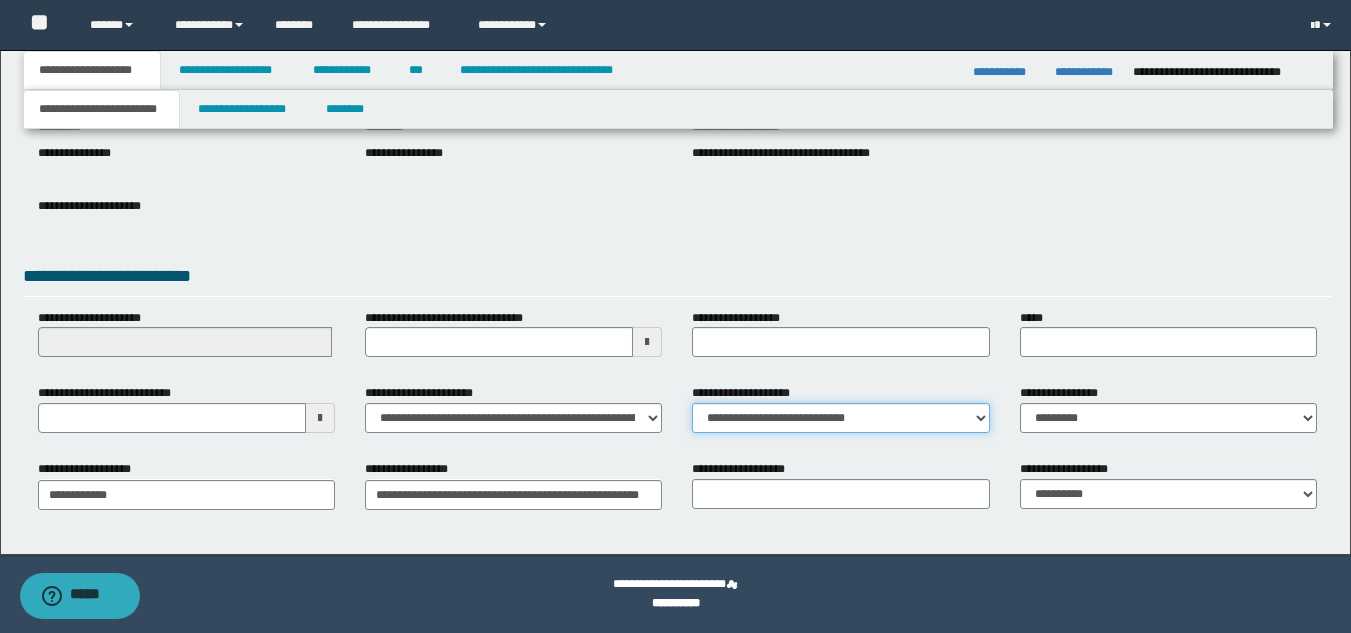 click on "**********" at bounding box center [840, 418] 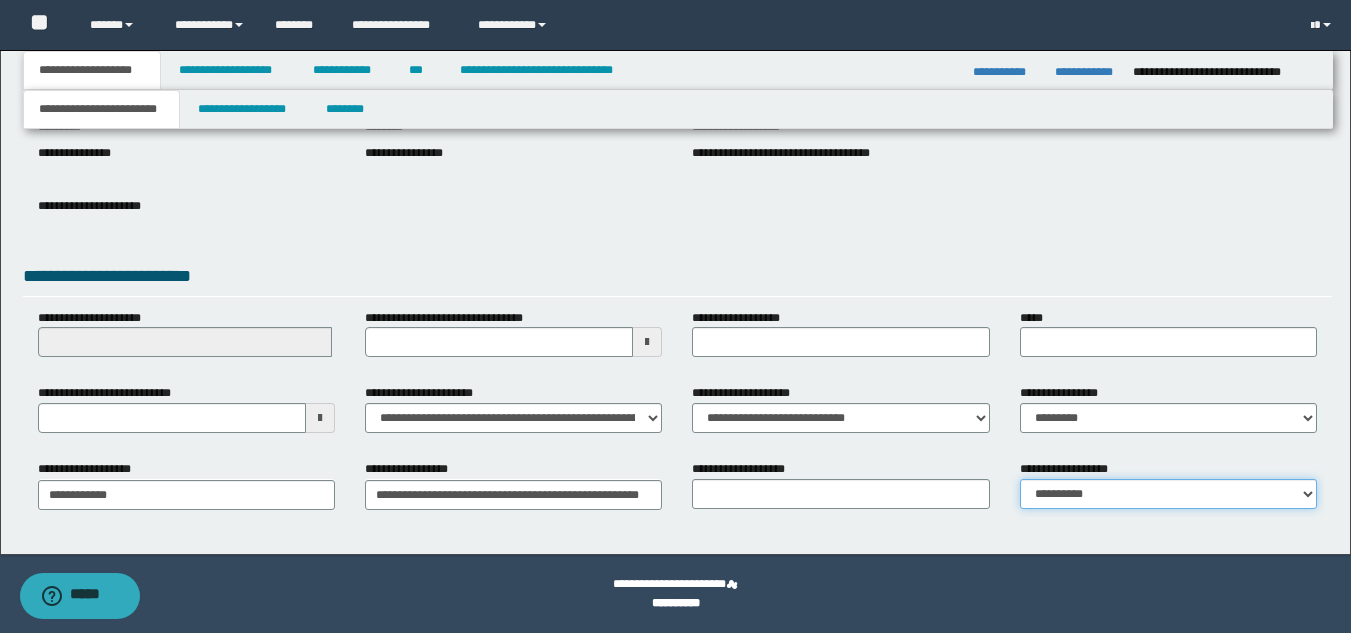 click on "**********" at bounding box center (1168, 494) 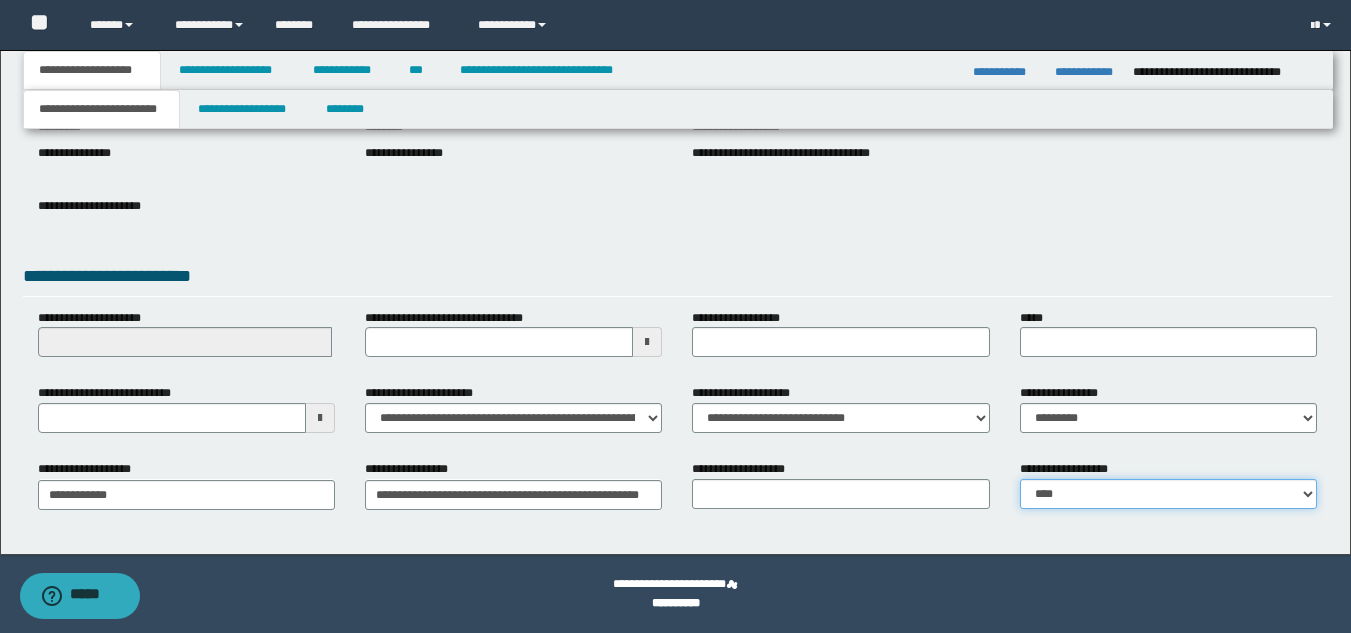 click on "**********" at bounding box center [1168, 494] 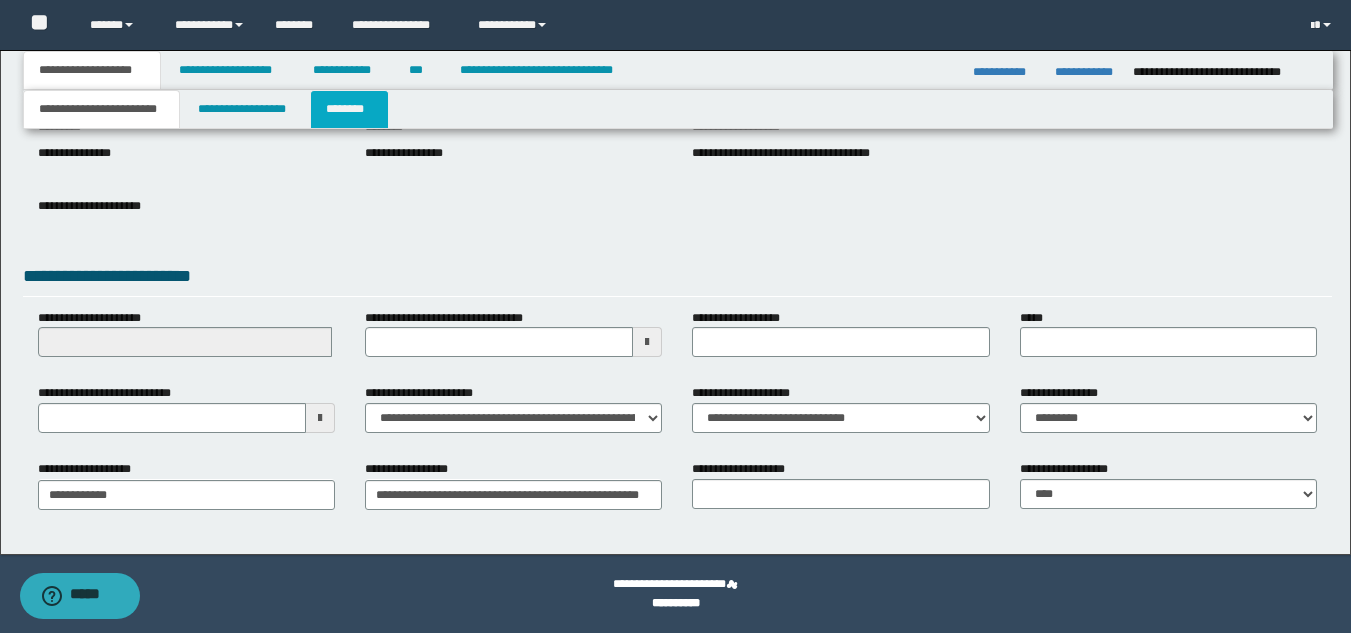 click on "********" at bounding box center [349, 109] 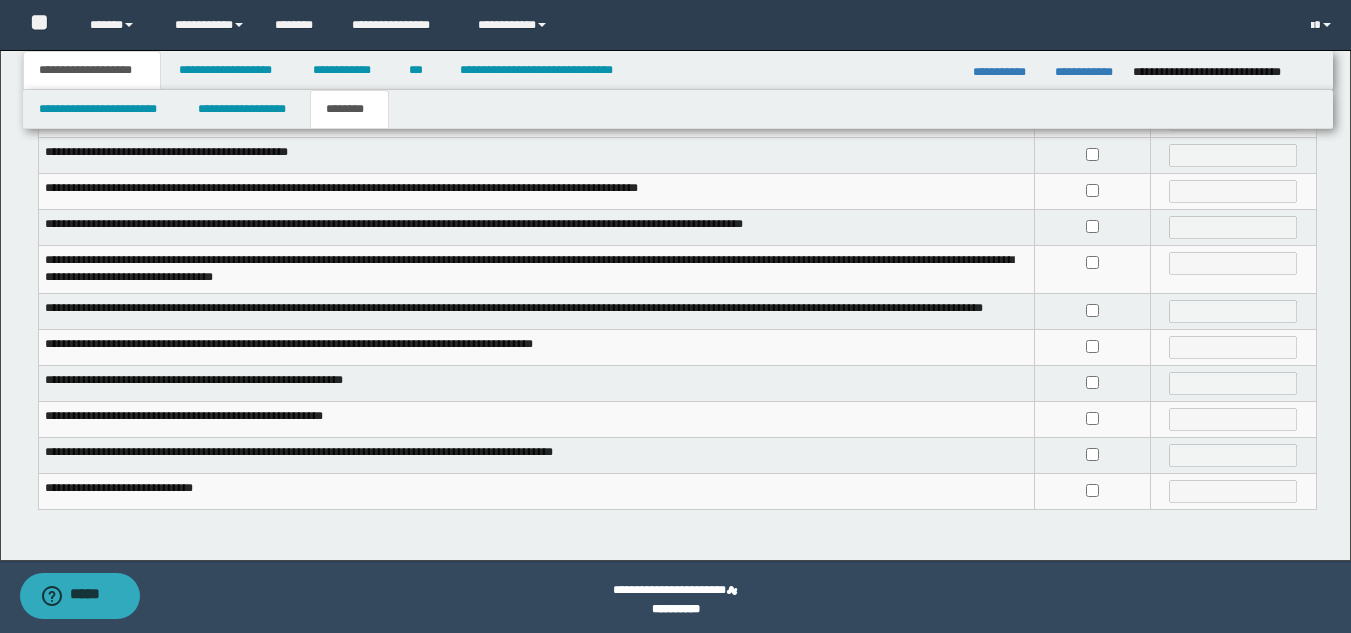 scroll, scrollTop: 509, scrollLeft: 0, axis: vertical 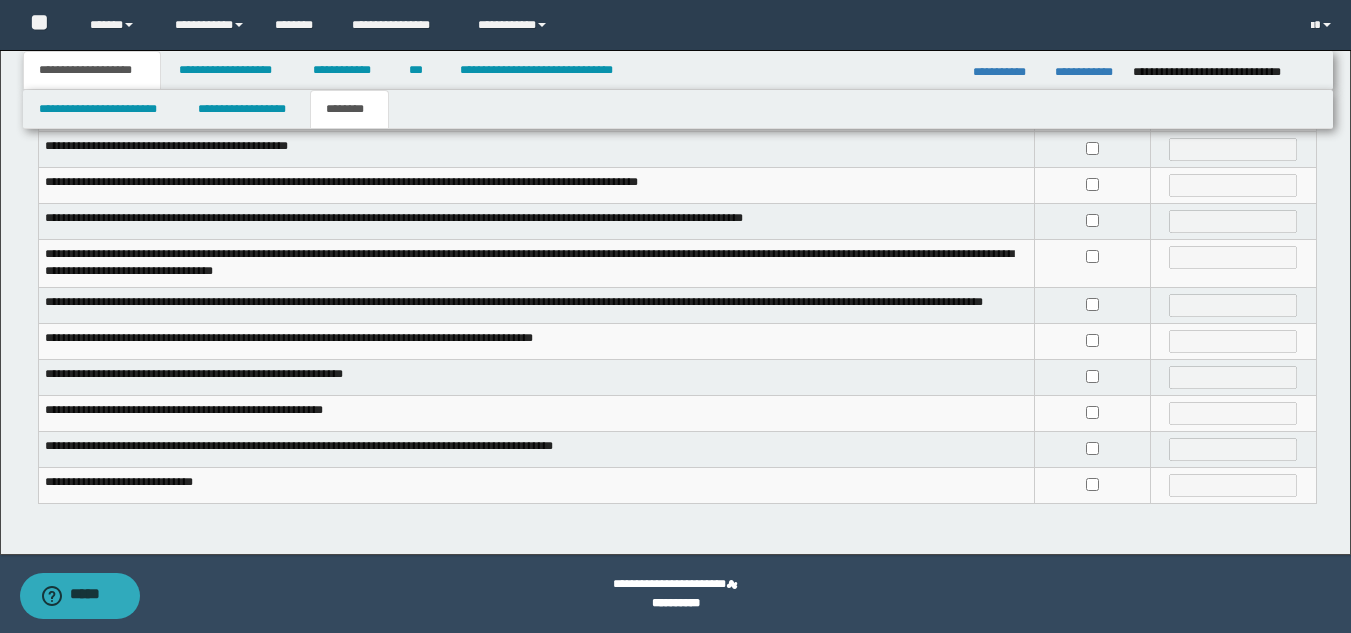 click at bounding box center (1093, 486) 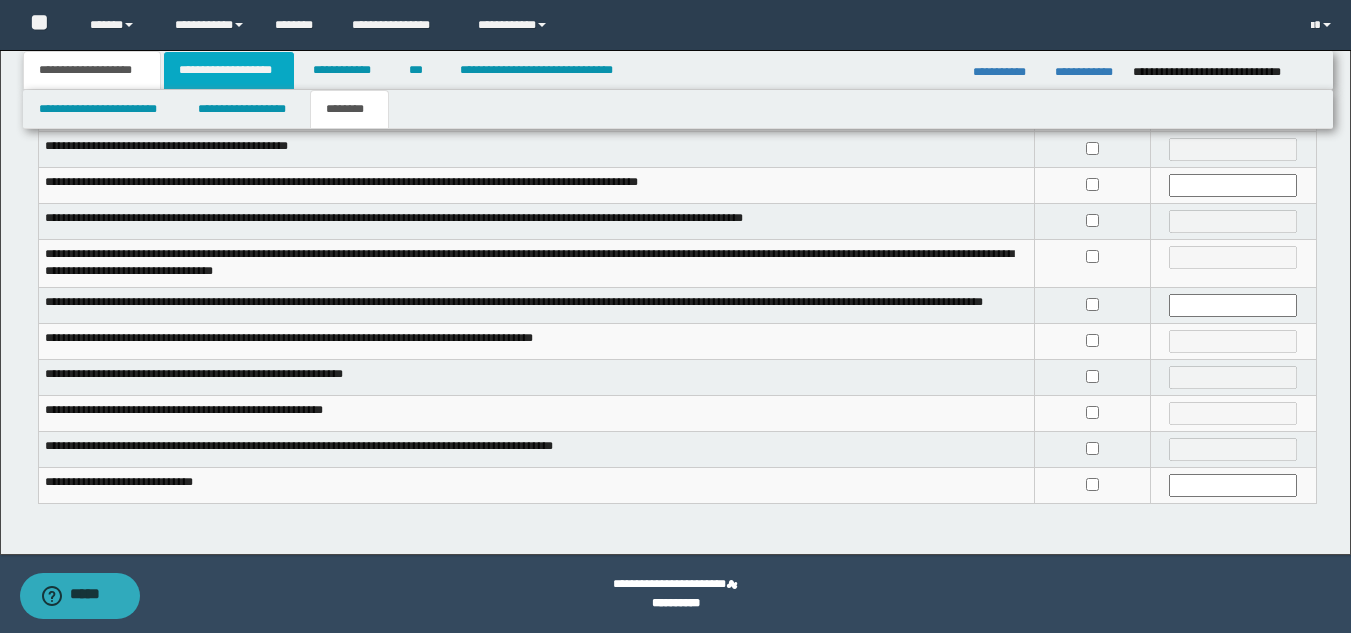 click on "**********" at bounding box center [229, 70] 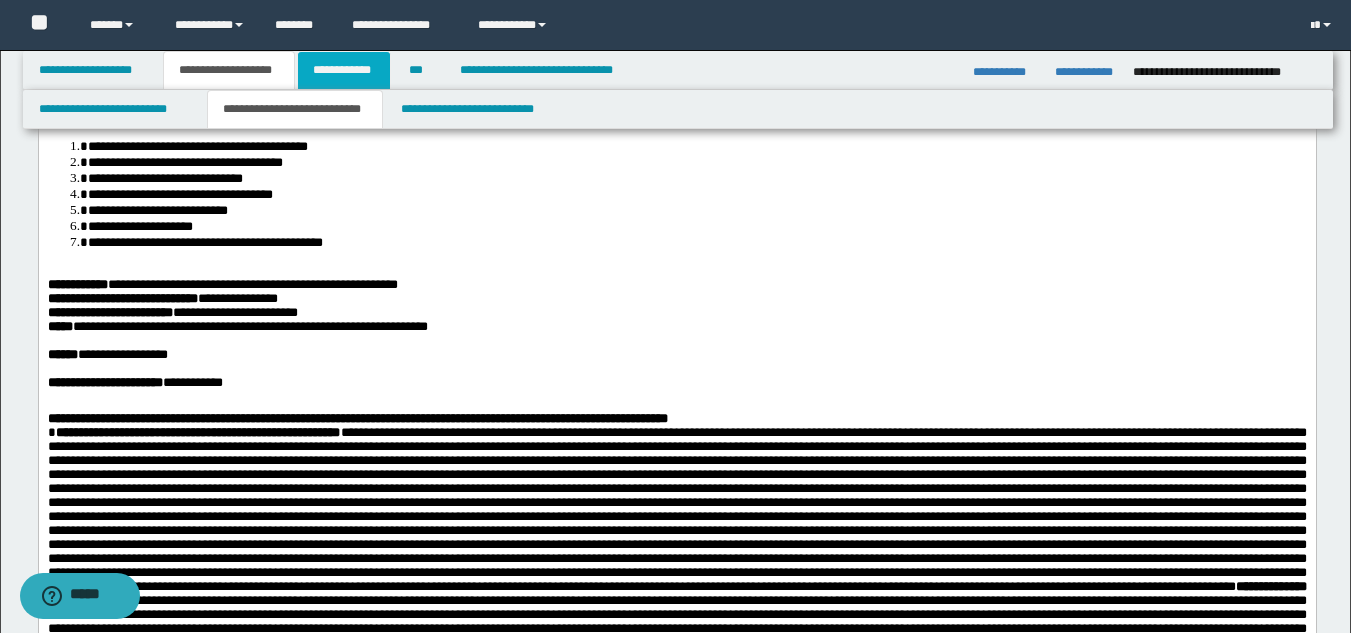 drag, startPoint x: 313, startPoint y: 71, endPoint x: 321, endPoint y: 82, distance: 13.601471 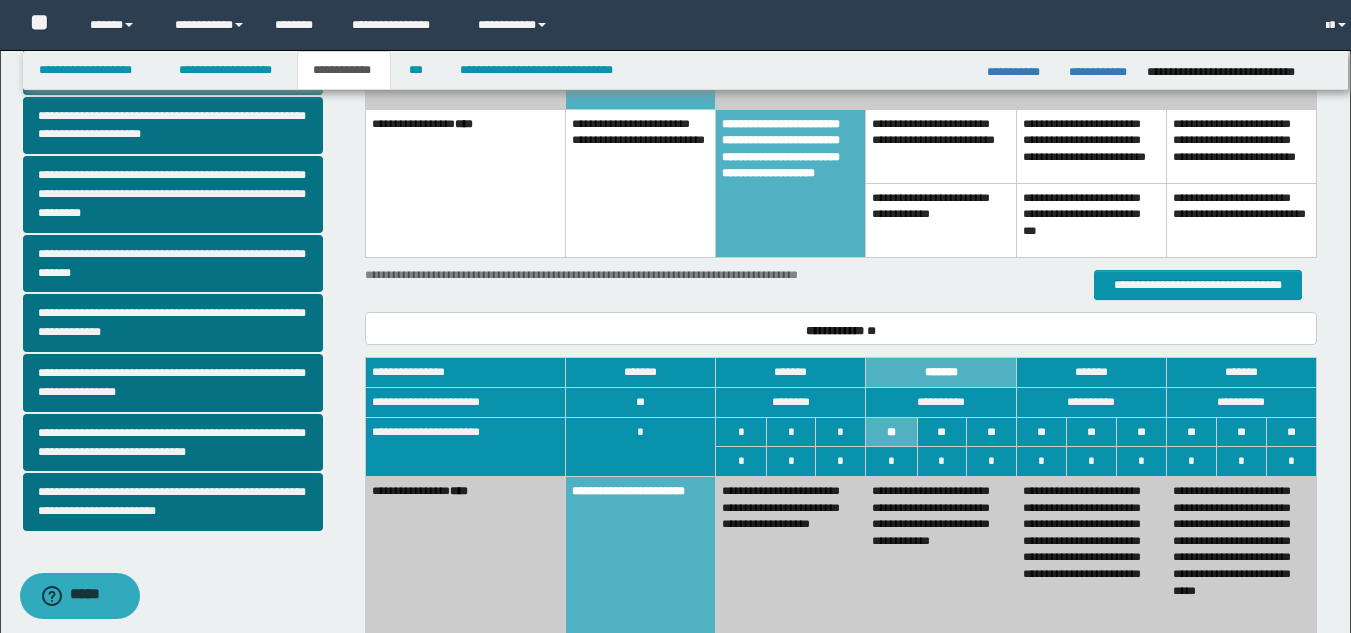 scroll, scrollTop: 478, scrollLeft: 0, axis: vertical 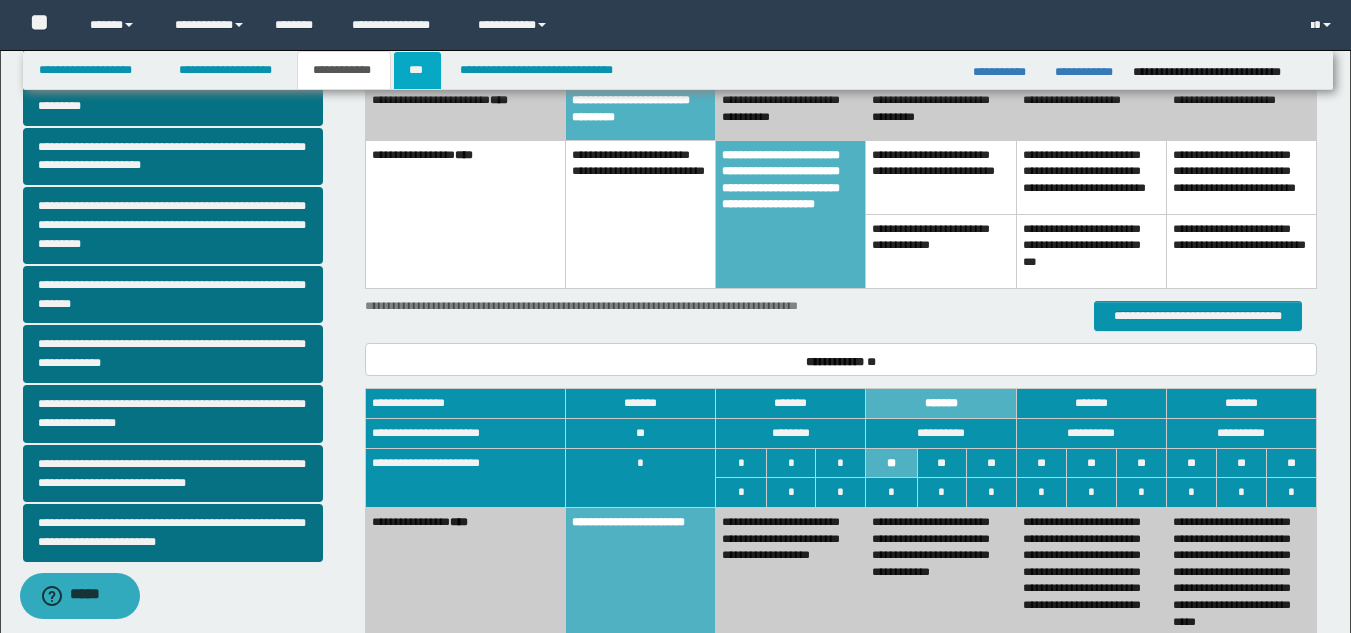 click on "***" at bounding box center (417, 70) 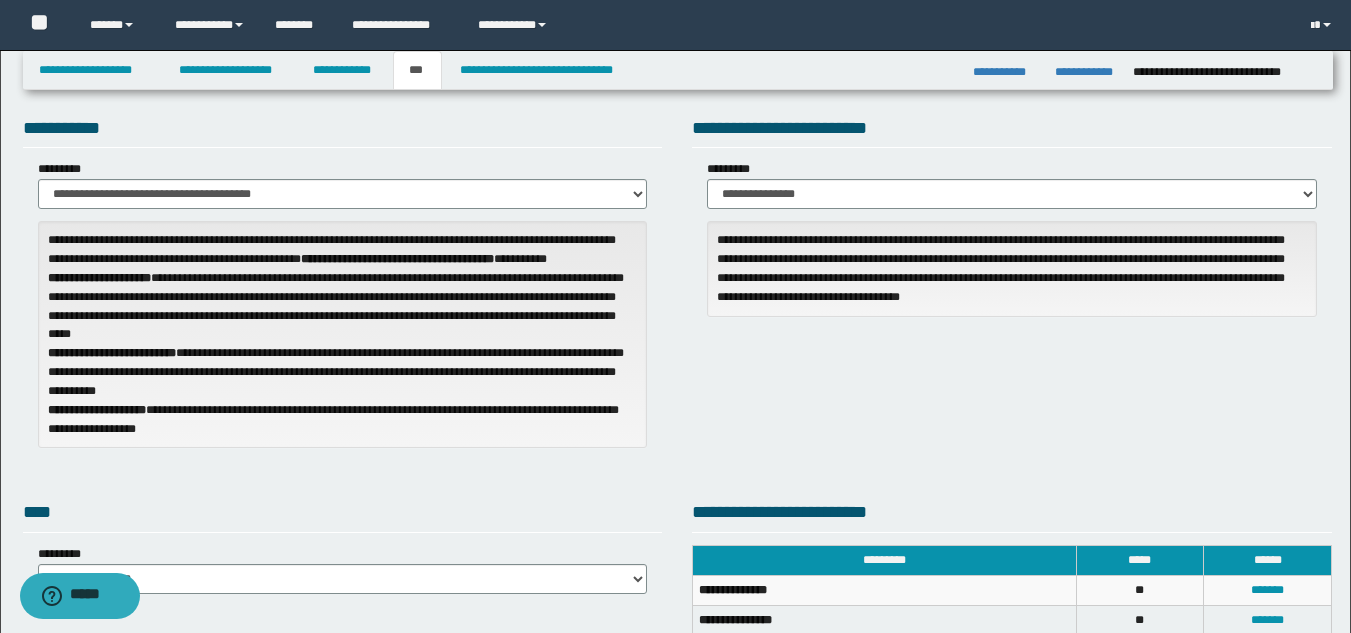scroll, scrollTop: 28, scrollLeft: 0, axis: vertical 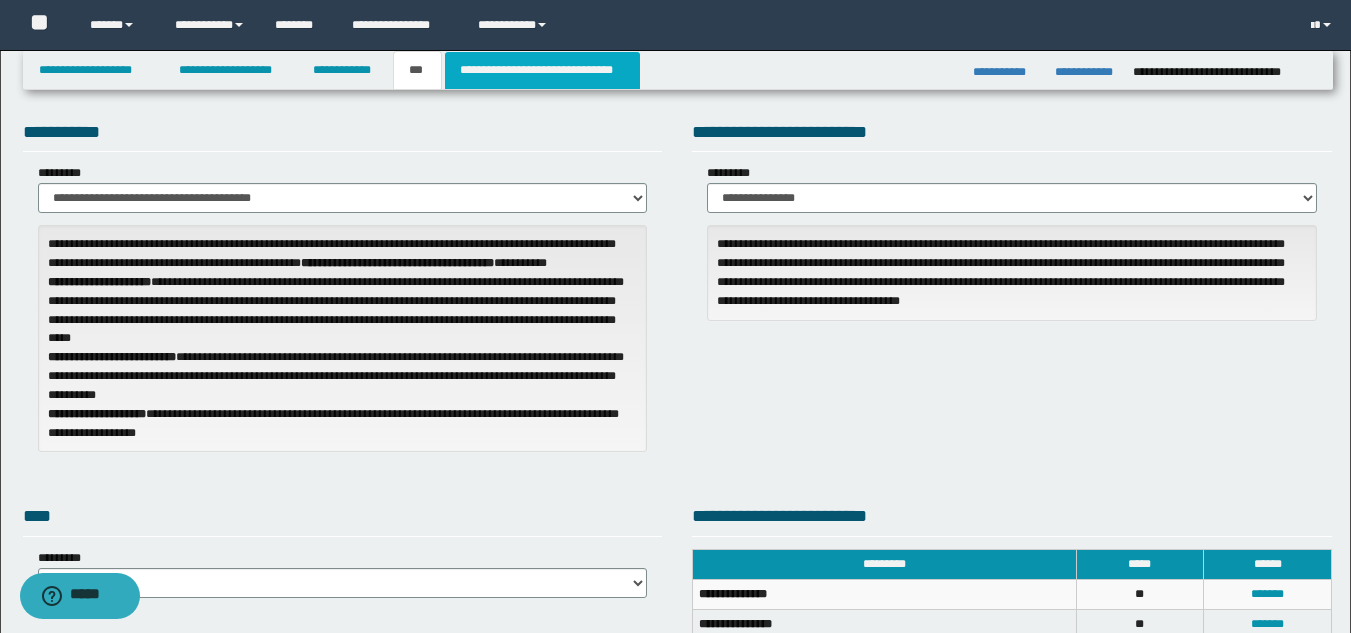 click on "**********" at bounding box center (542, 70) 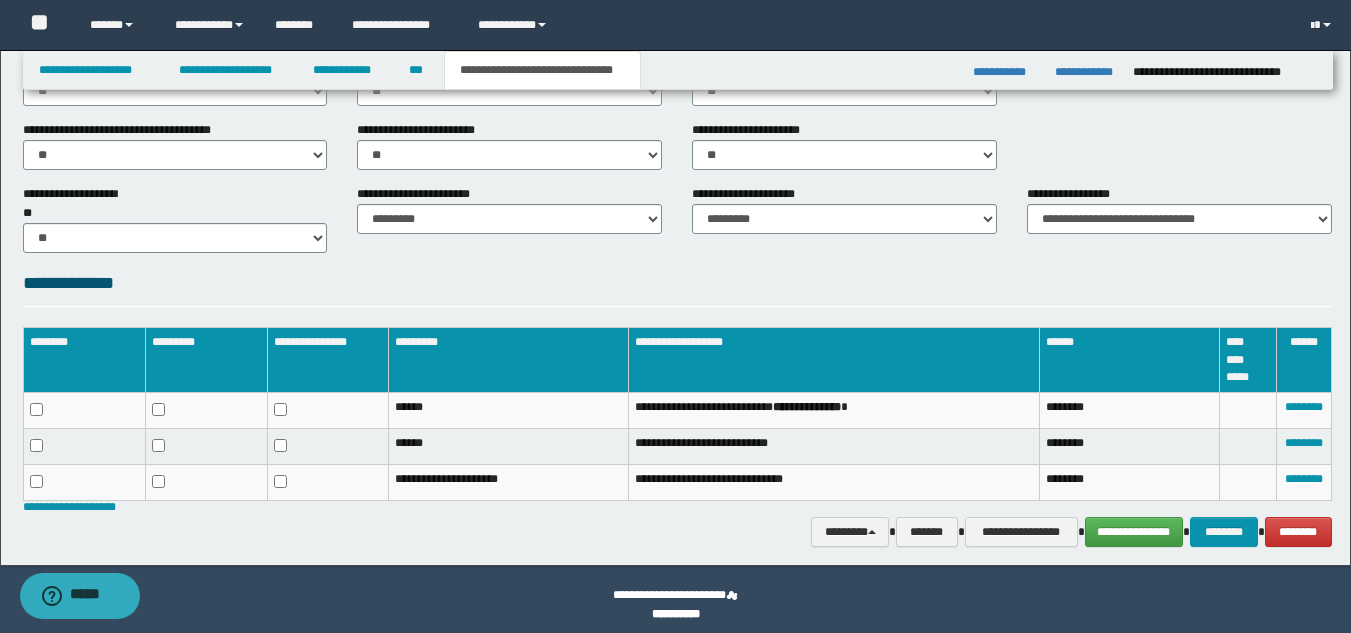 scroll, scrollTop: 997, scrollLeft: 0, axis: vertical 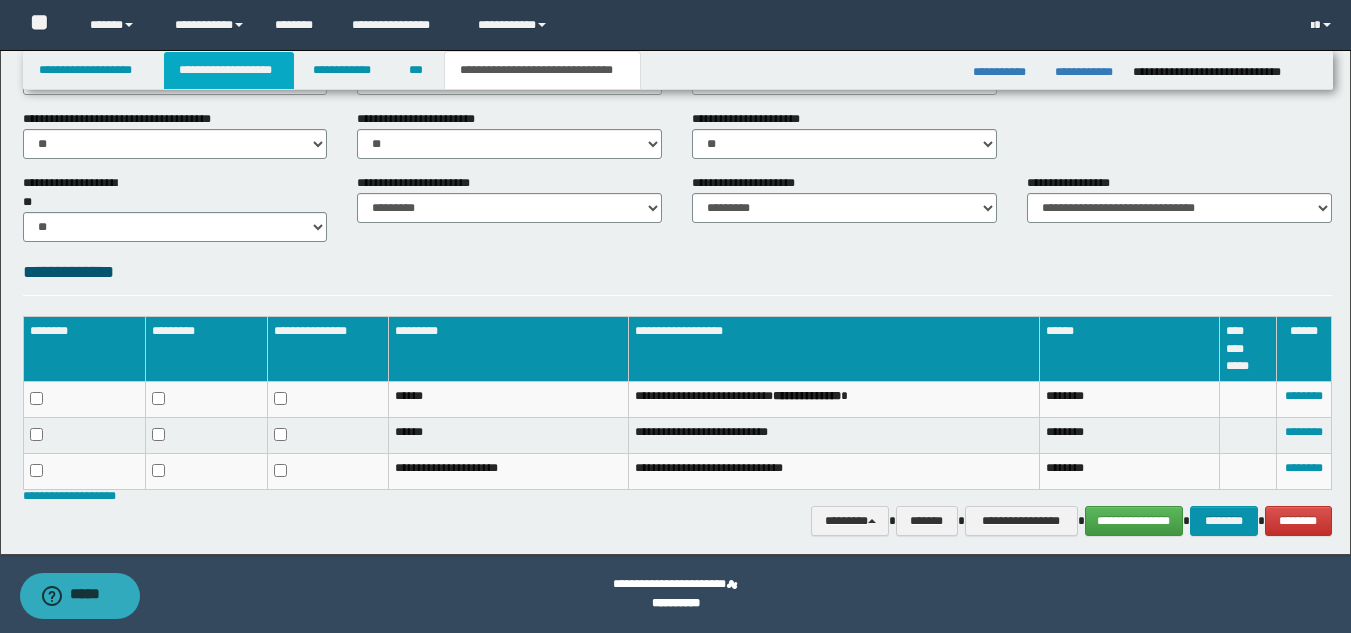 click on "**********" at bounding box center [229, 70] 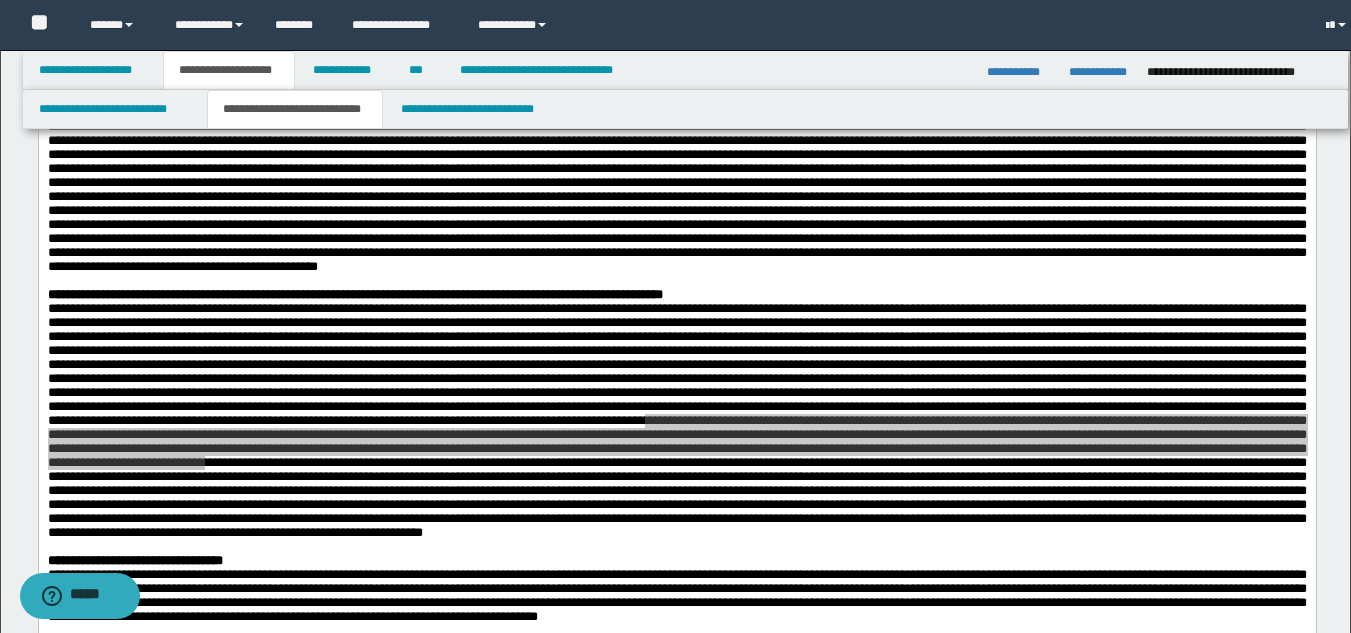 scroll, scrollTop: 1028, scrollLeft: 0, axis: vertical 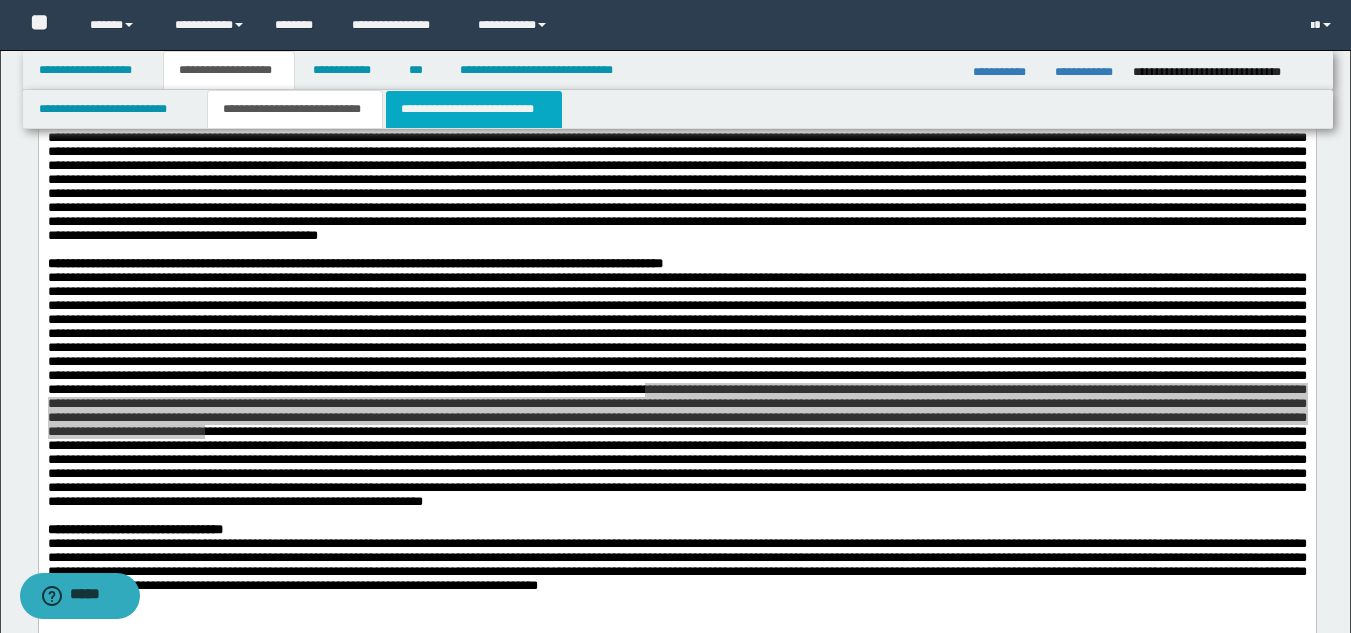 click on "**********" at bounding box center (474, 109) 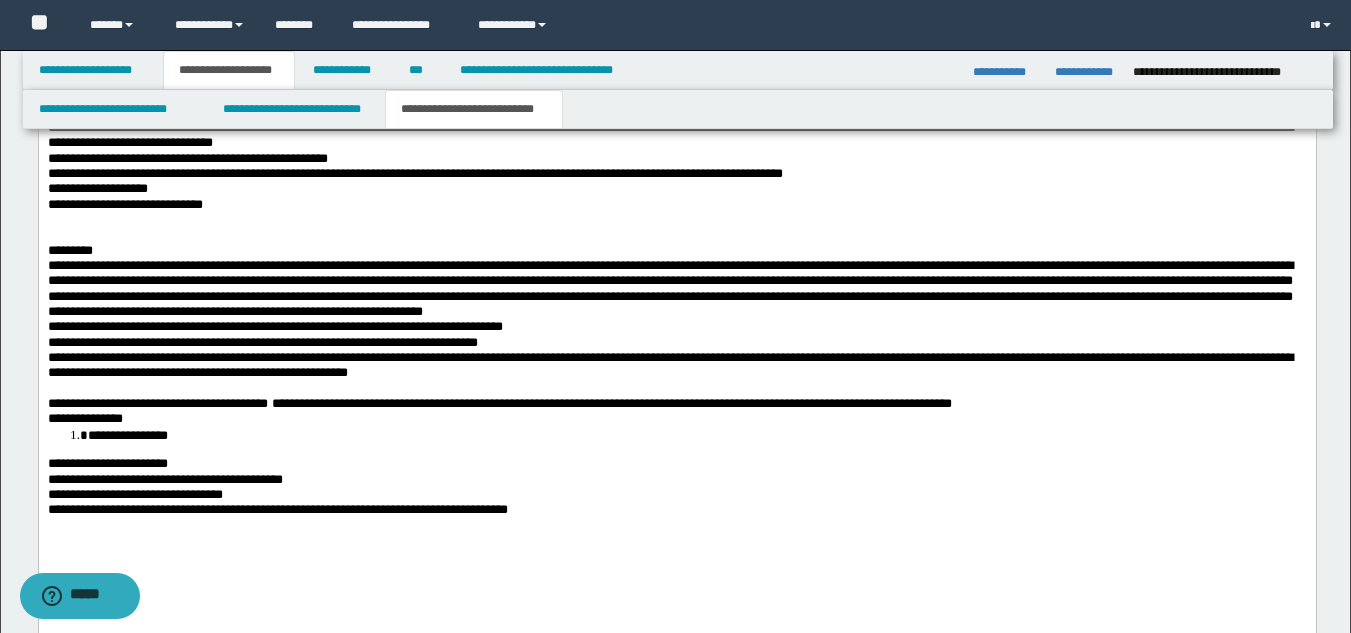 scroll, scrollTop: 1807, scrollLeft: 0, axis: vertical 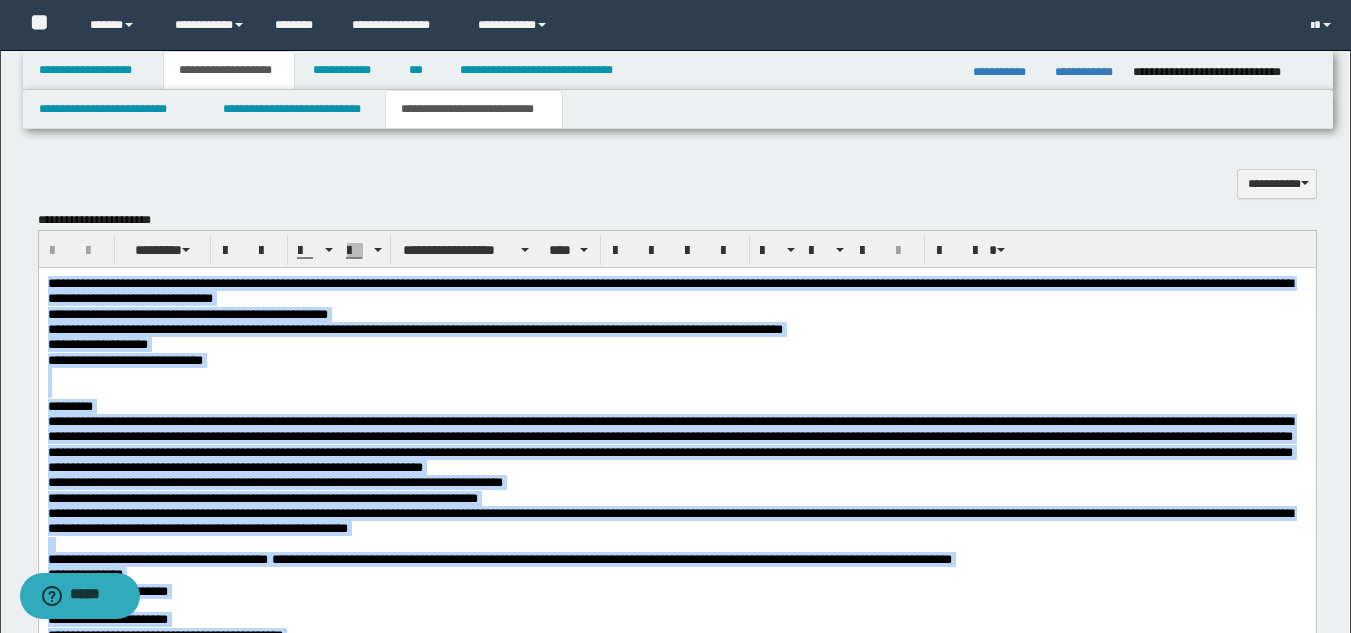 drag, startPoint x: 690, startPoint y: 720, endPoint x: 22, endPoint y: 272, distance: 804.31836 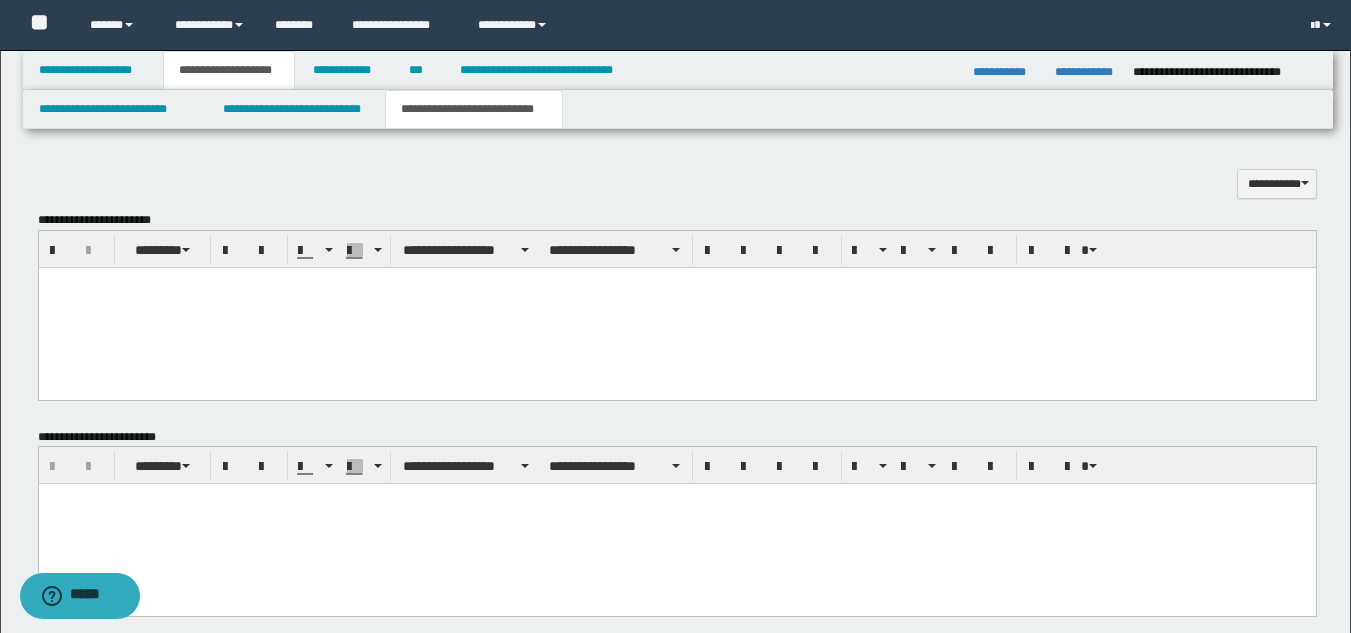 click at bounding box center [676, 307] 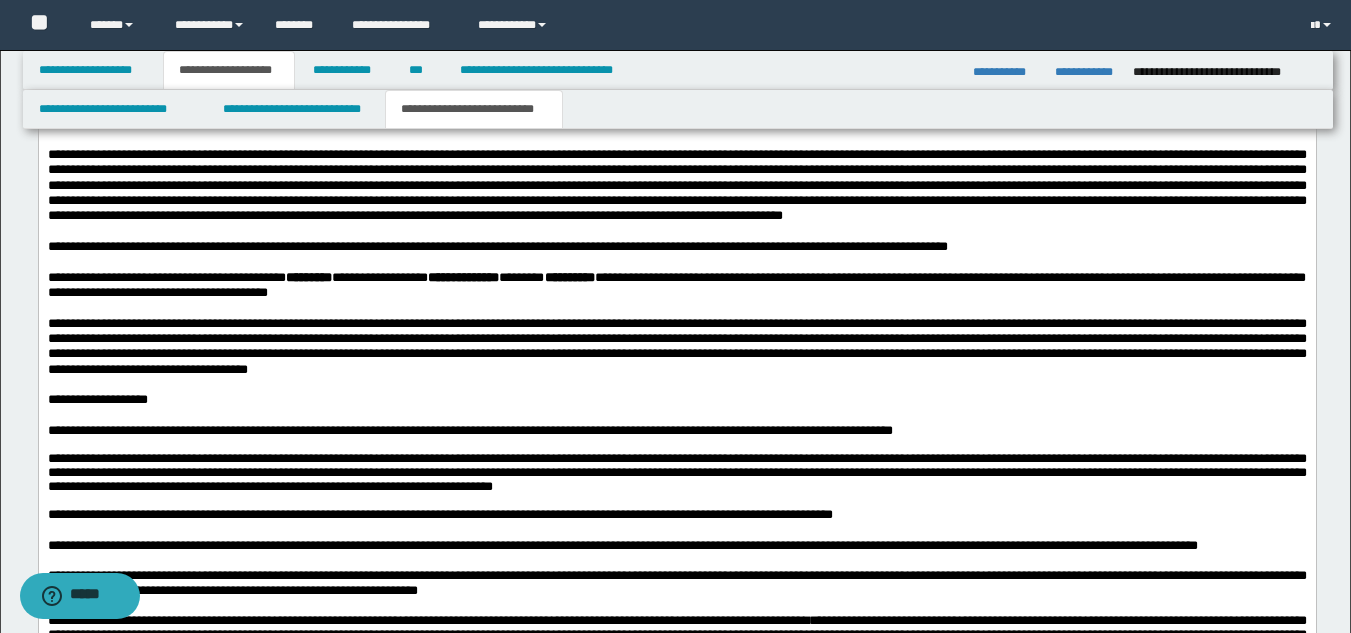 scroll, scrollTop: 2057, scrollLeft: 0, axis: vertical 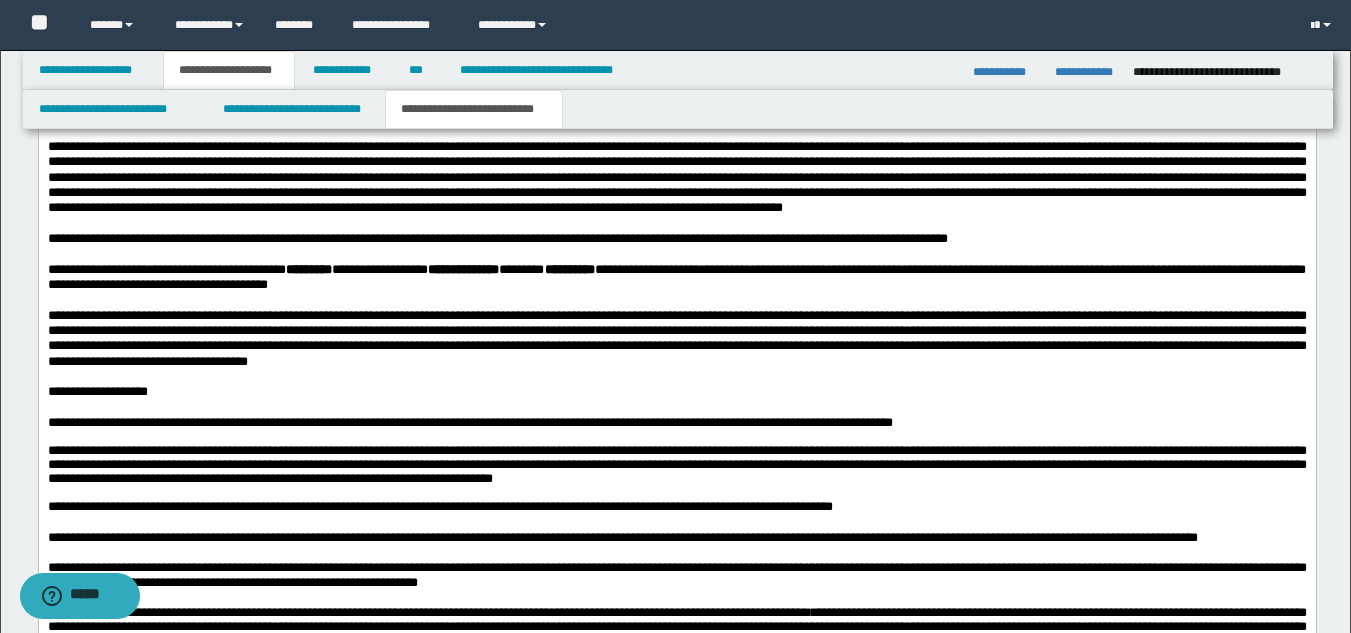 click at bounding box center (676, 131) 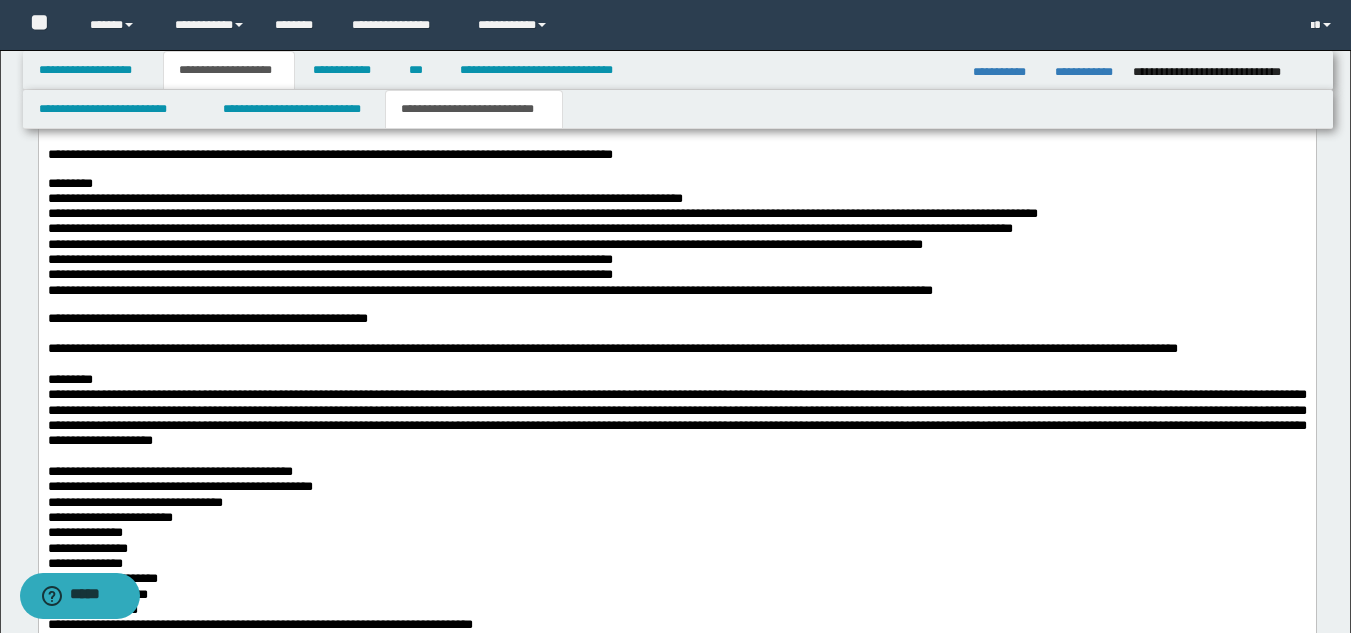 scroll, scrollTop: 2694, scrollLeft: 0, axis: vertical 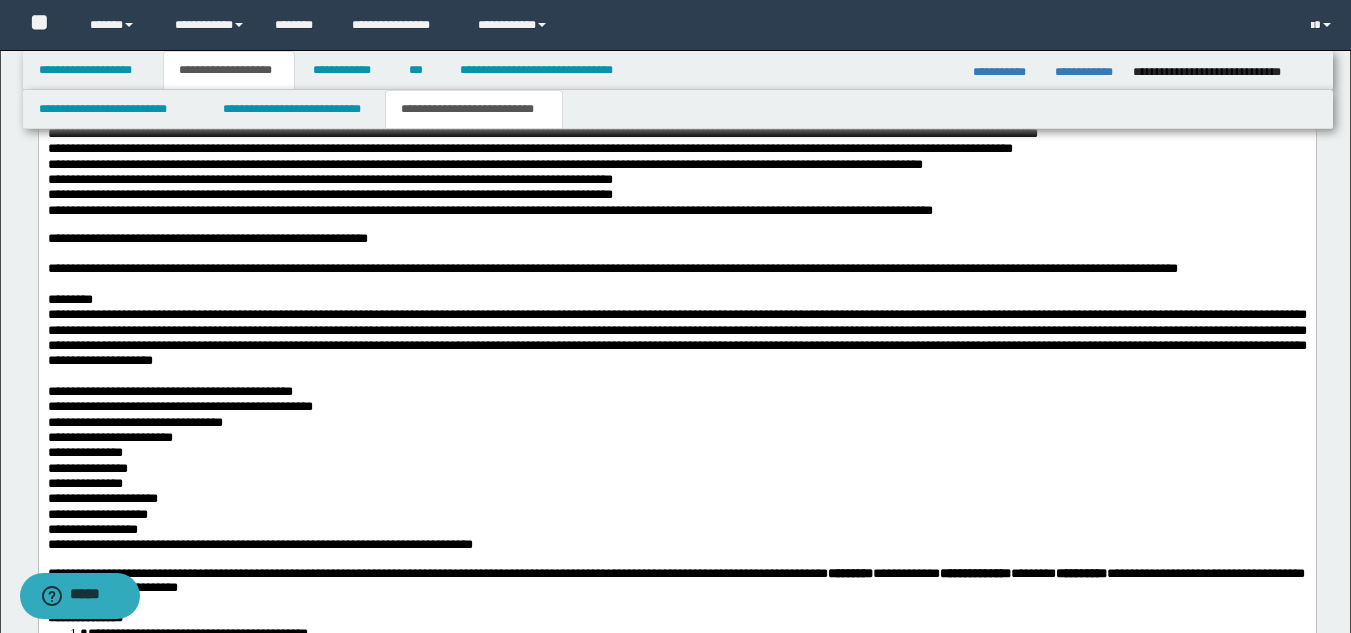 drag, startPoint x: 46, startPoint y: 188, endPoint x: 1070, endPoint y: 206, distance: 1024.1582 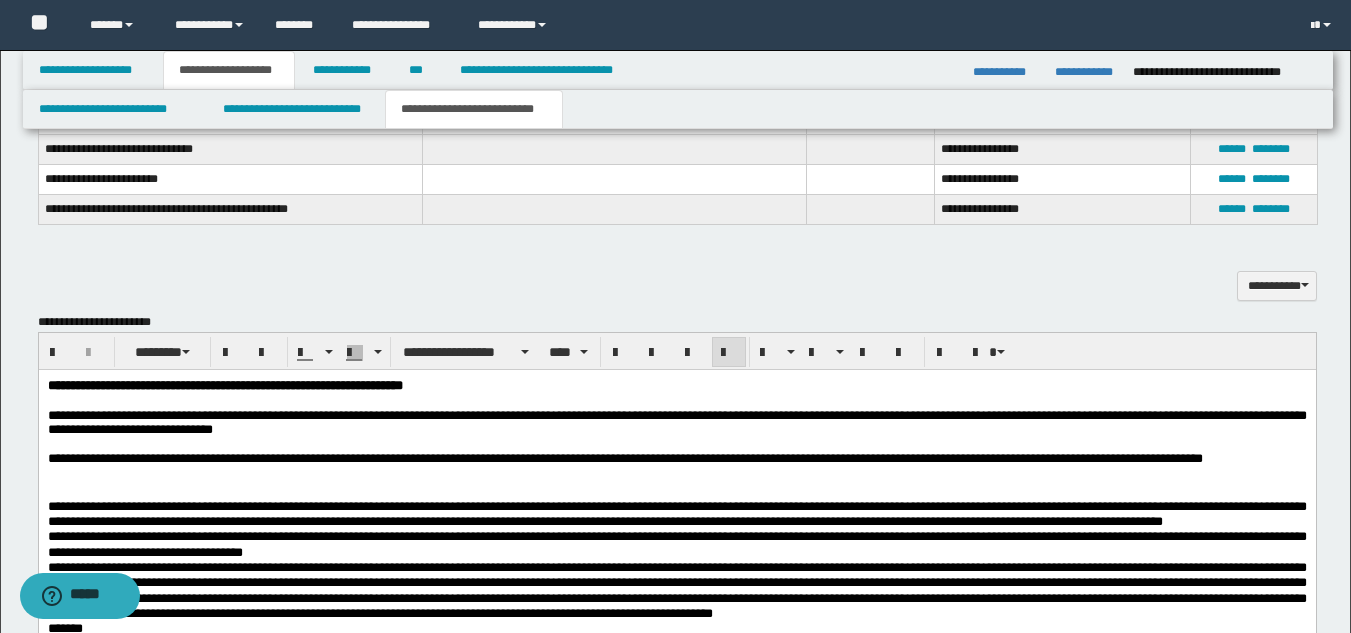 scroll, scrollTop: 1536, scrollLeft: 0, axis: vertical 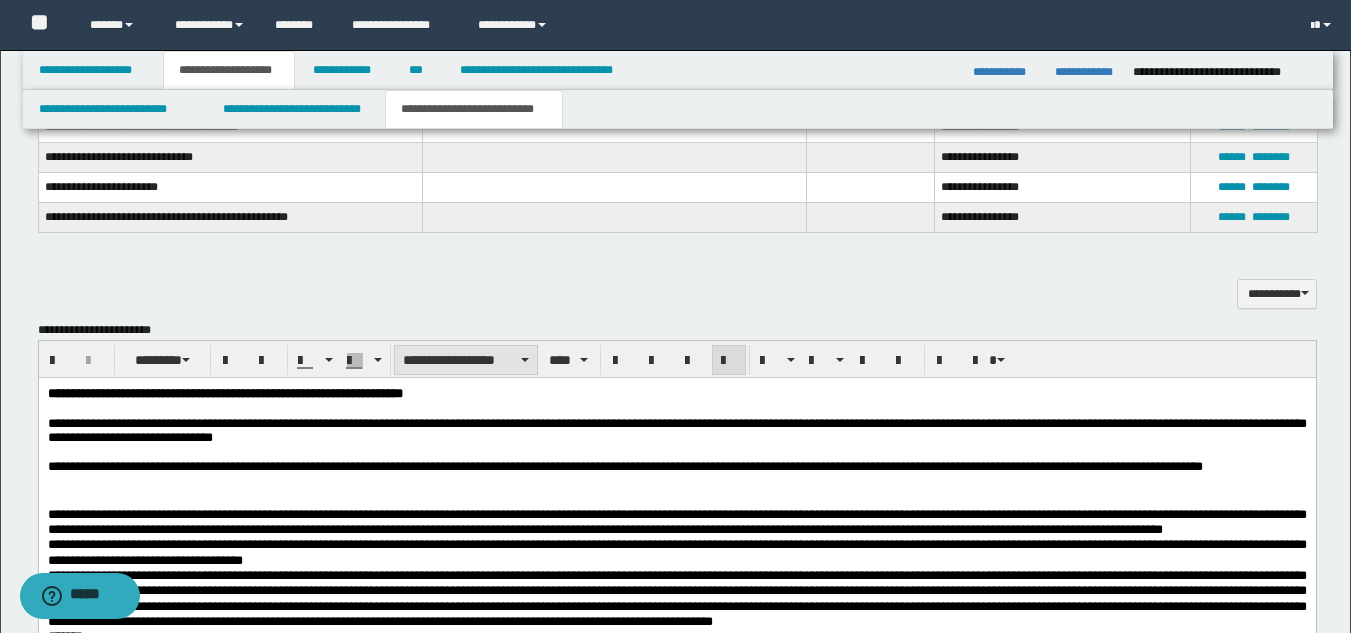 click on "**********" at bounding box center [466, 360] 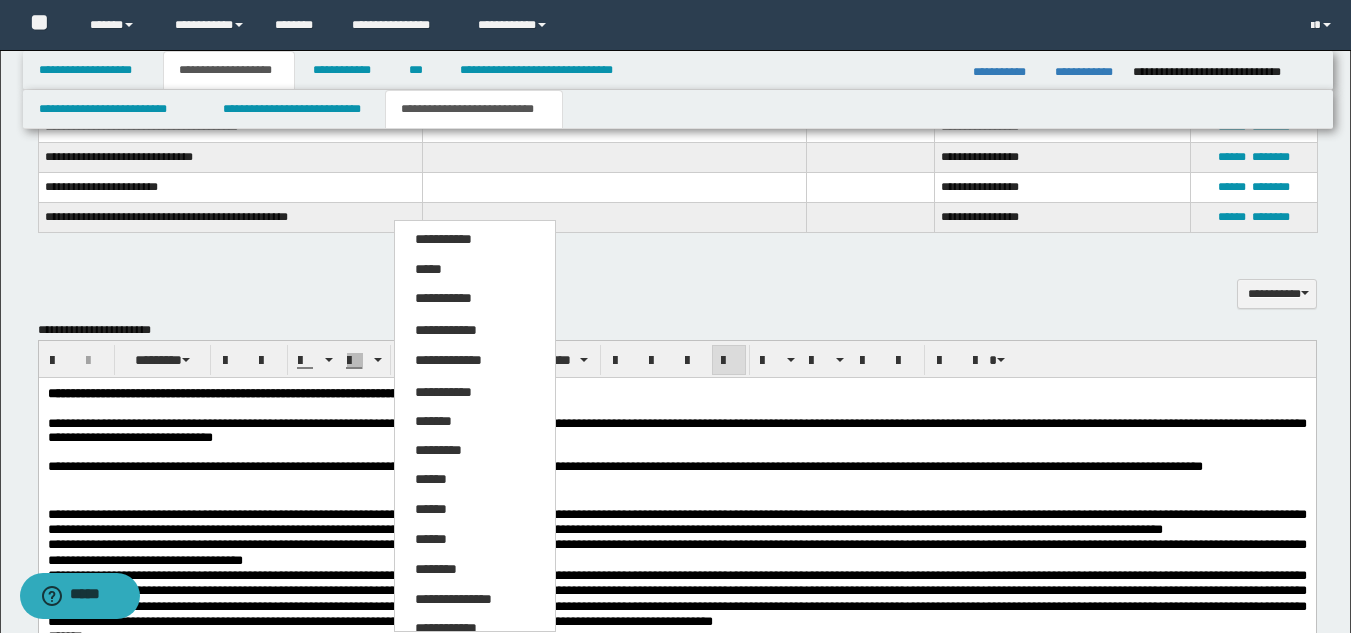 click on "*****" at bounding box center [475, 270] 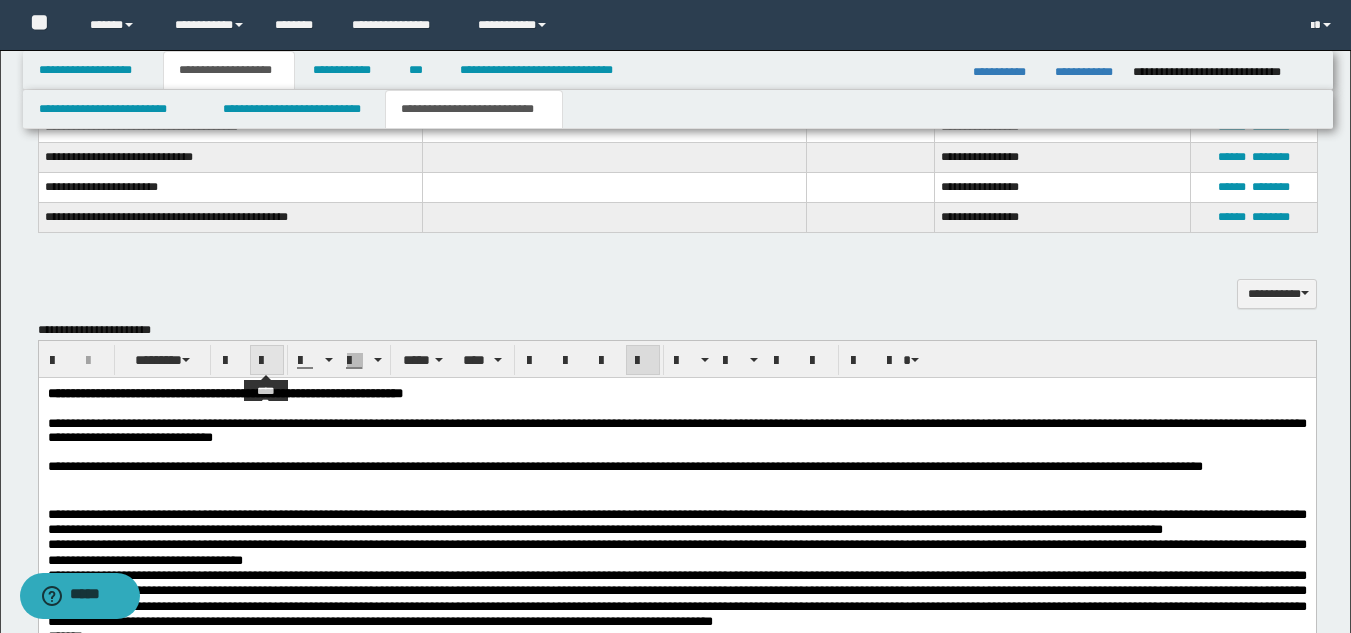 click at bounding box center [267, 360] 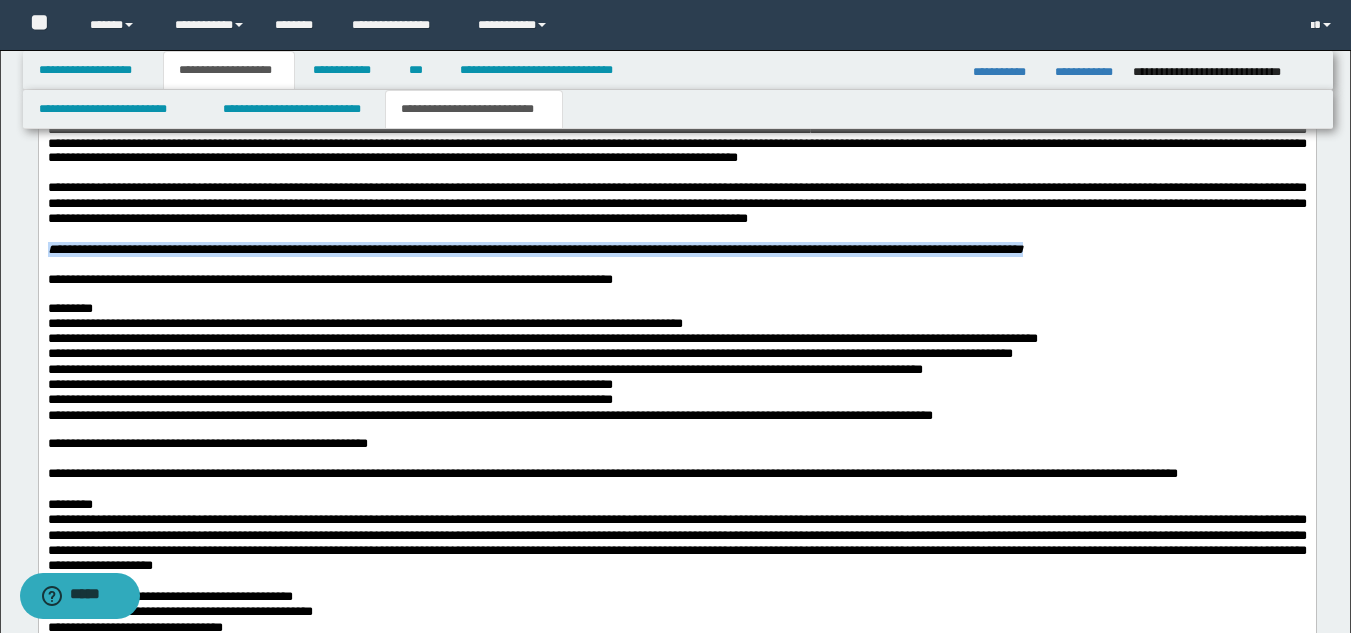 scroll, scrollTop: 2569, scrollLeft: 0, axis: vertical 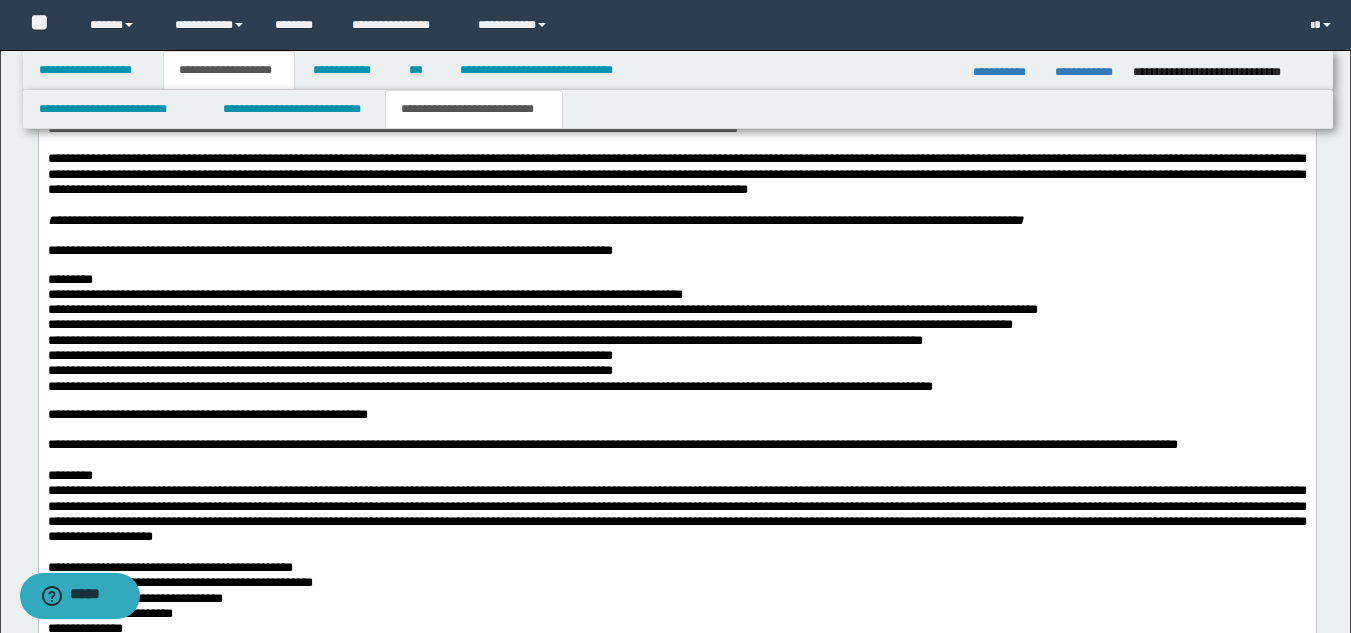 click on "*********" at bounding box center (676, 280) 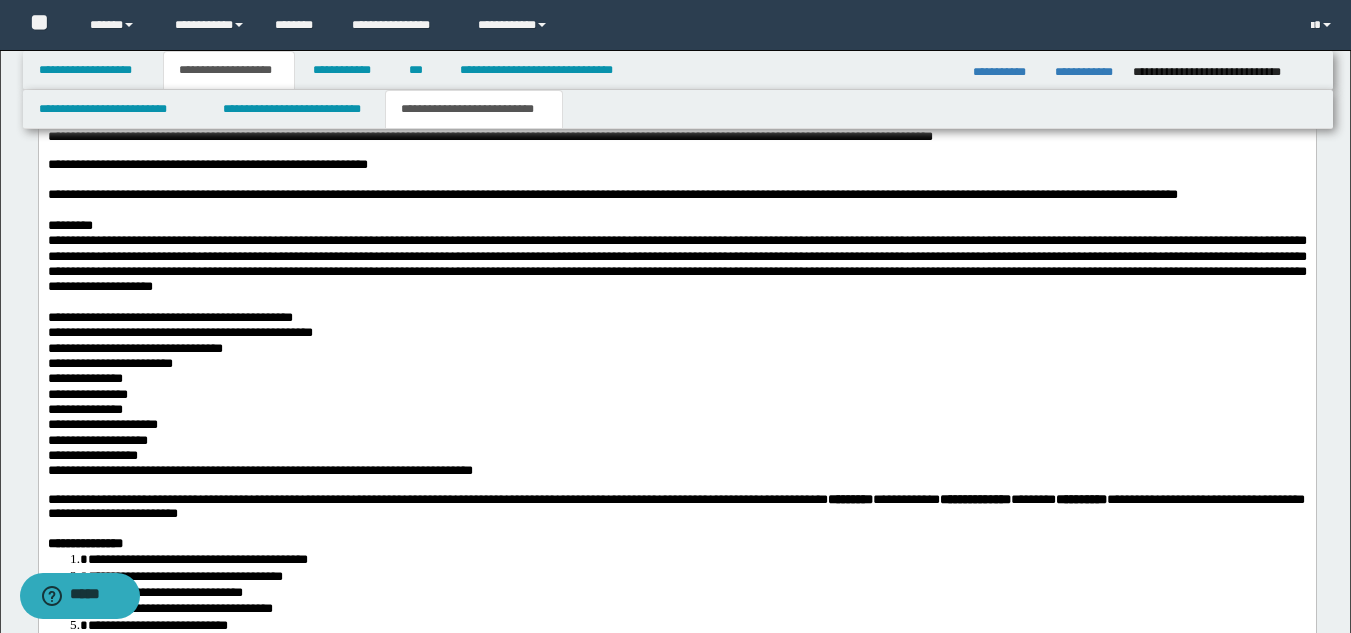 scroll, scrollTop: 2811, scrollLeft: 0, axis: vertical 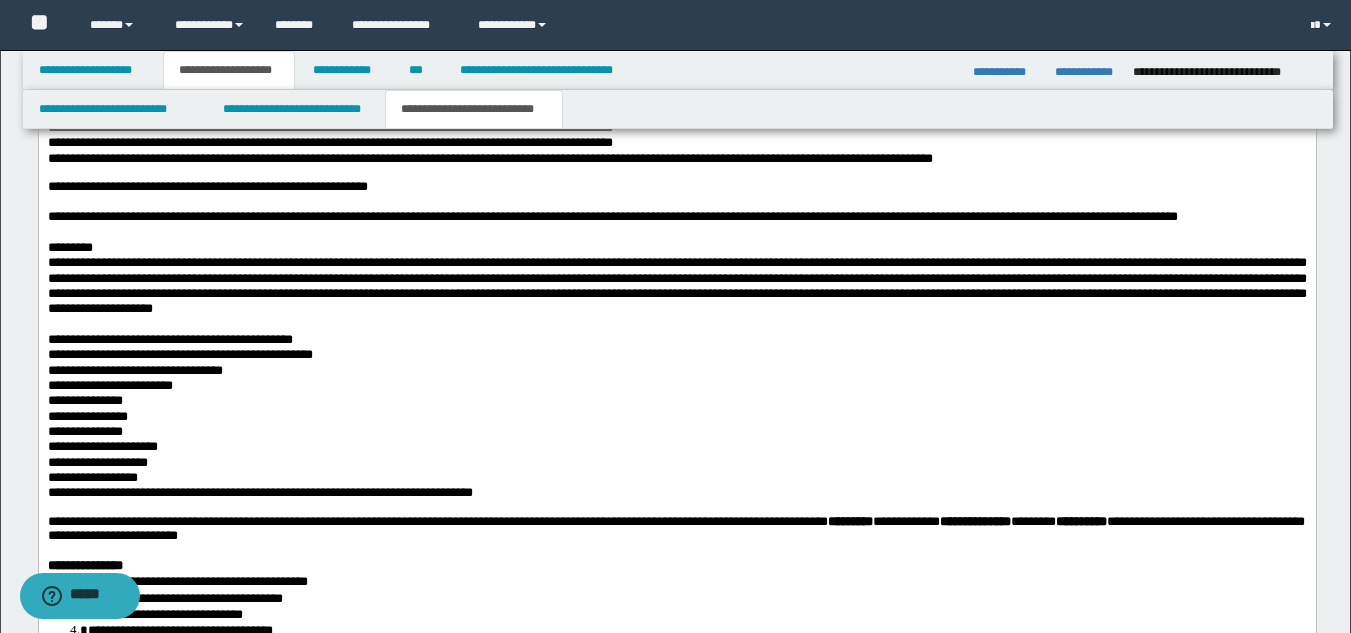 click on "**********" at bounding box center (364, 66) 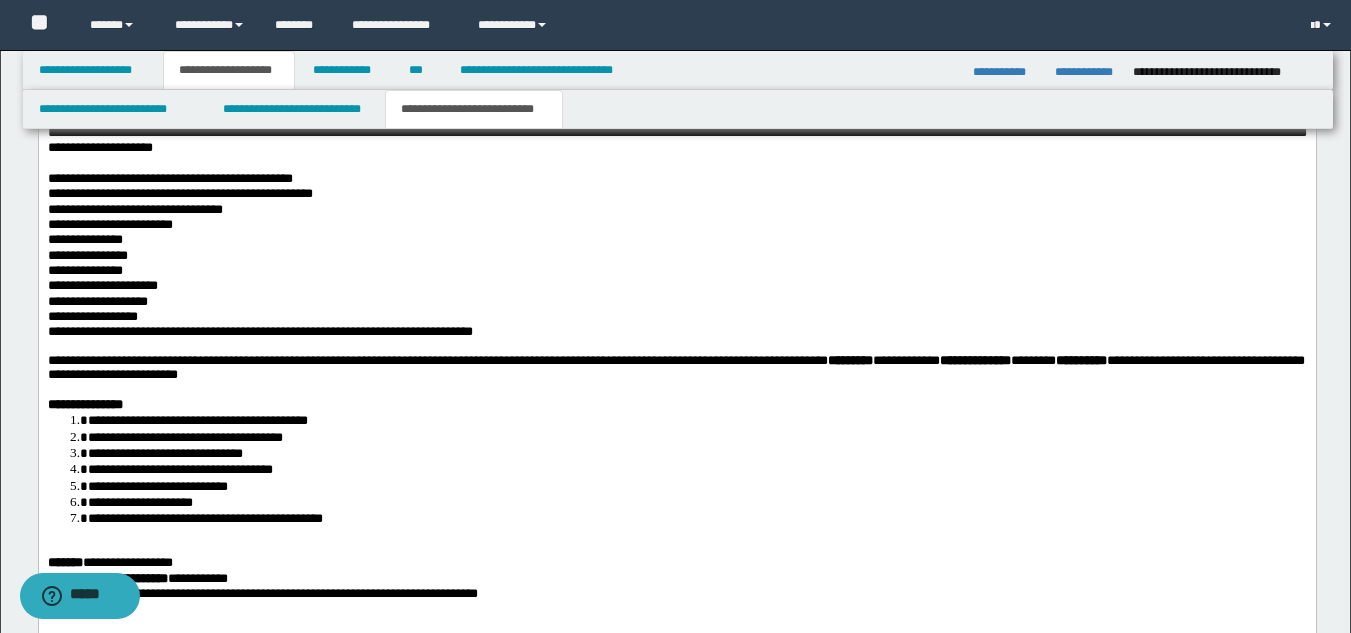 scroll, scrollTop: 3082, scrollLeft: 0, axis: vertical 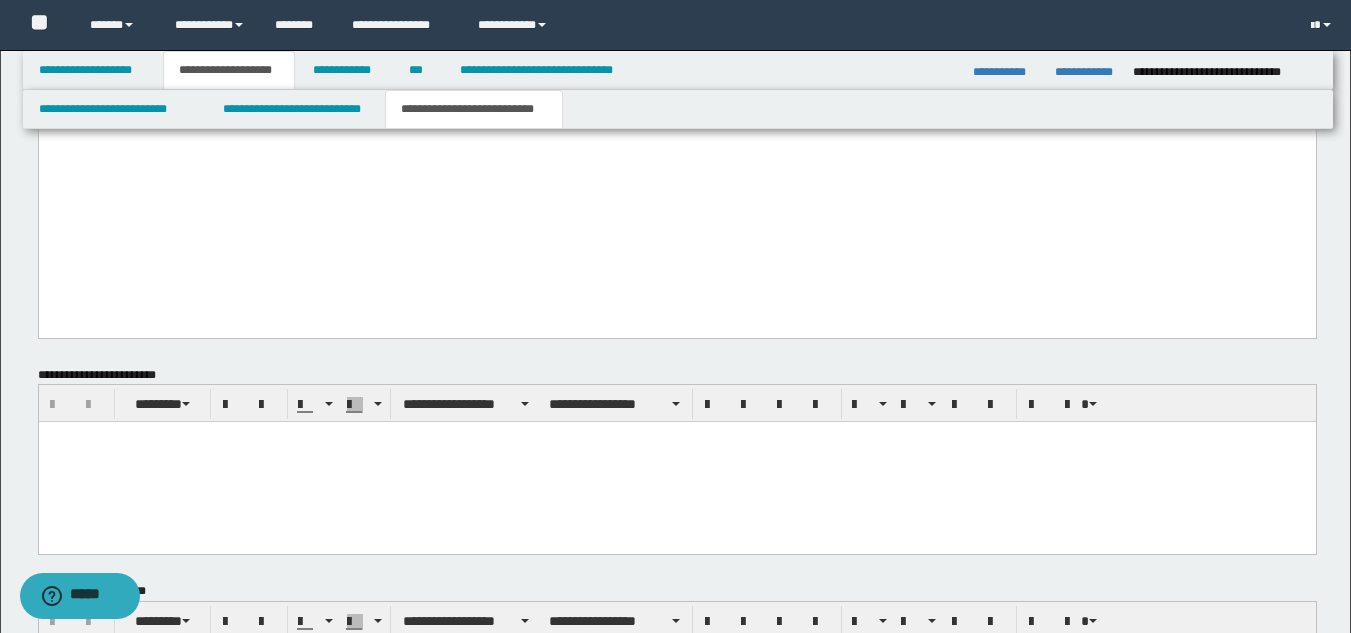 drag, startPoint x: 1358, startPoint y: 451, endPoint x: 1126, endPoint y: 101, distance: 419.90952 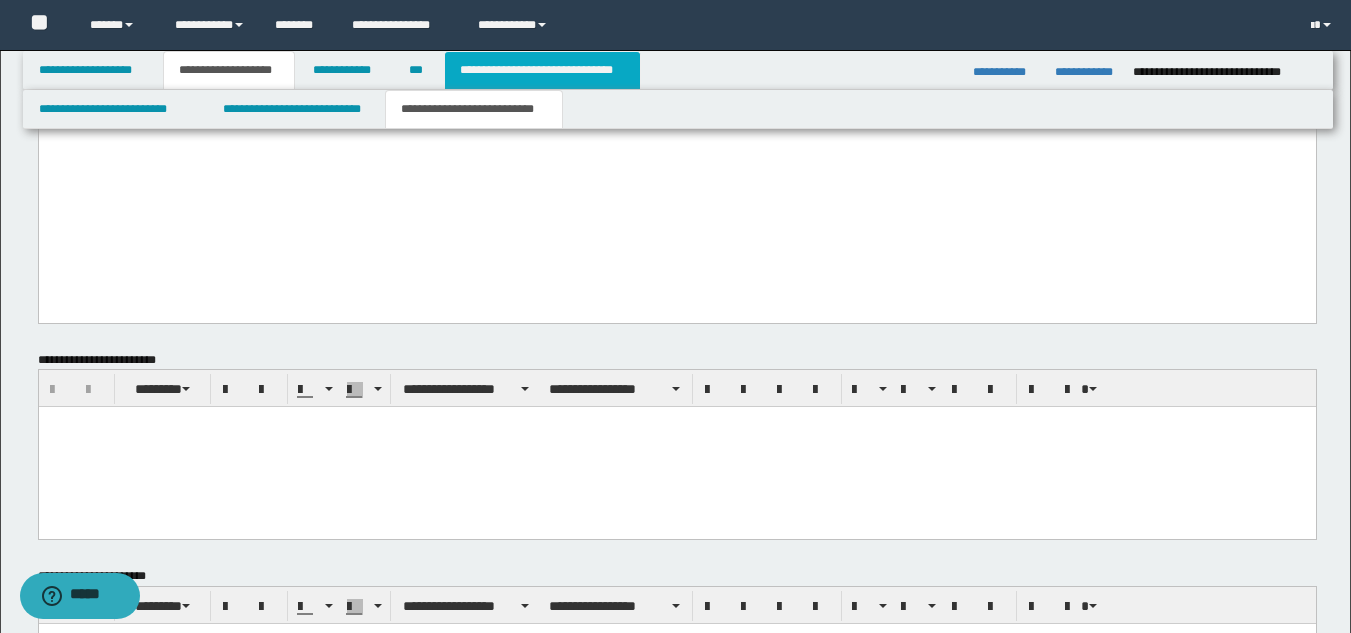 click on "**********" at bounding box center (542, 70) 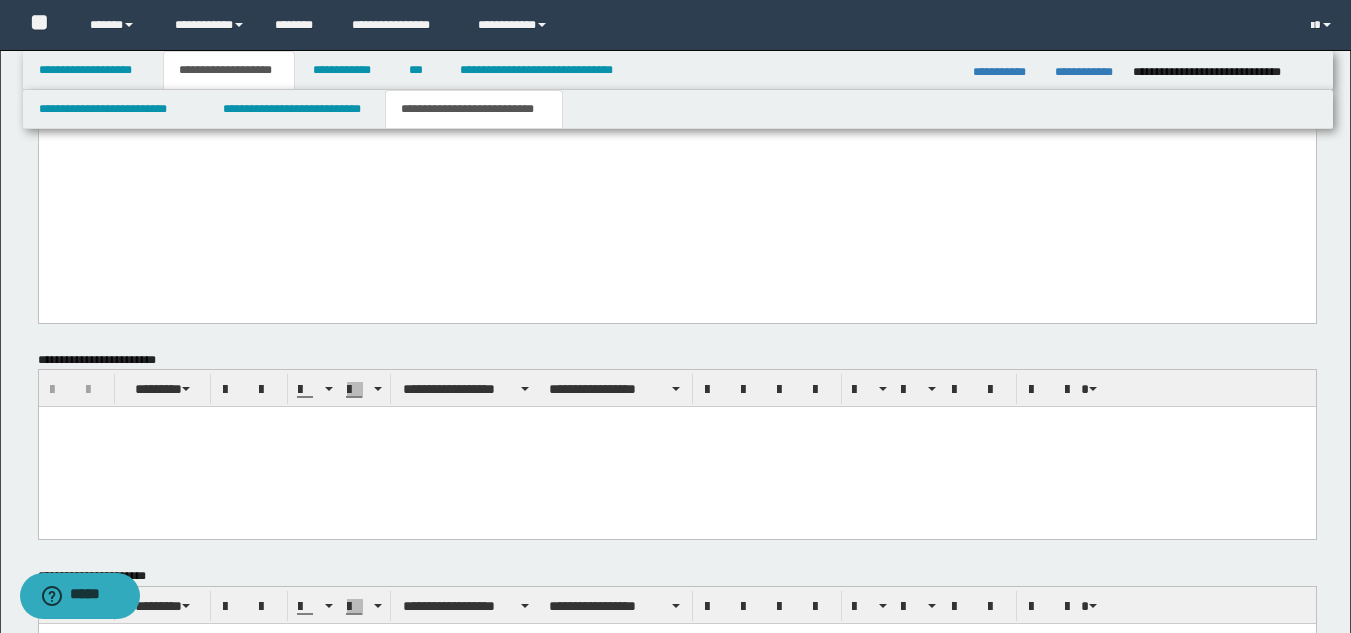 type on "**********" 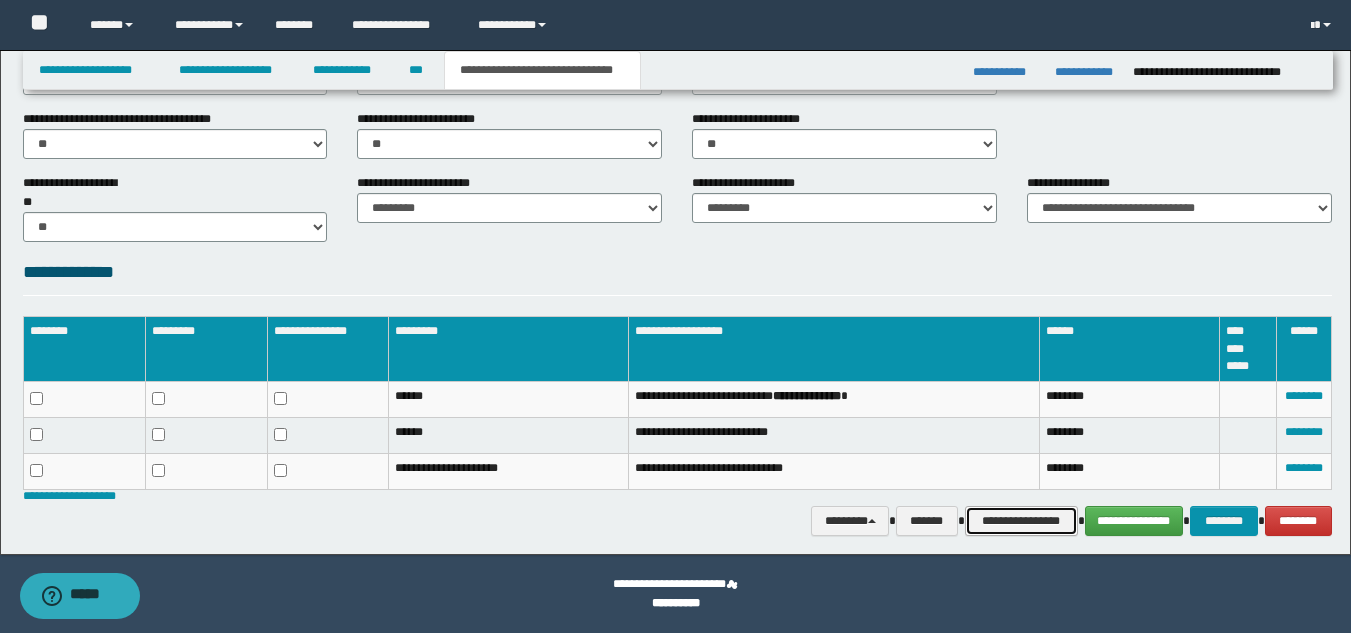 click on "**********" at bounding box center [1021, 521] 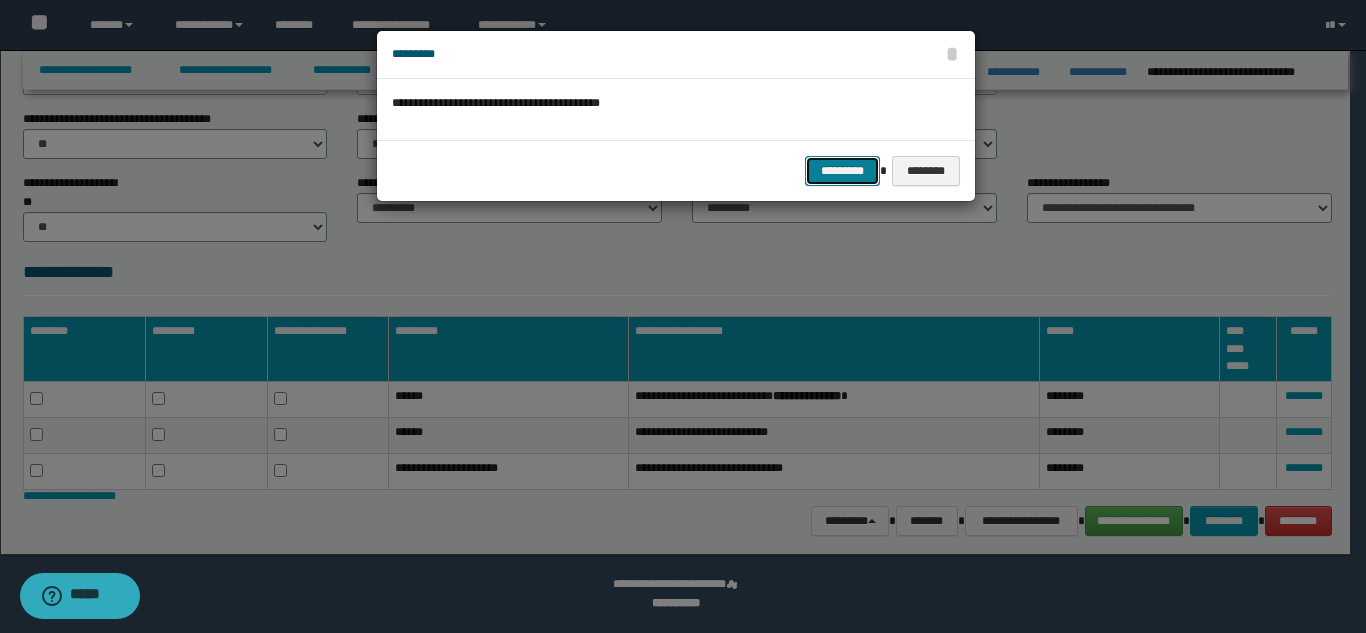 click on "*********" at bounding box center [842, 171] 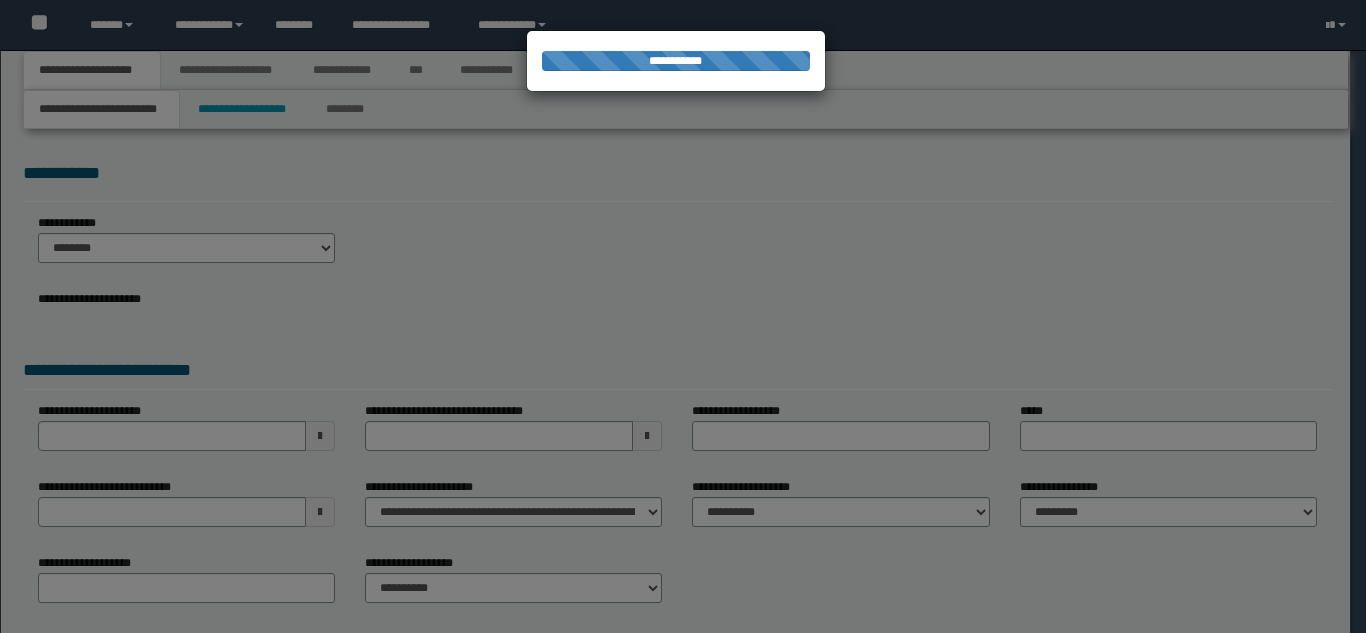 scroll, scrollTop: 0, scrollLeft: 0, axis: both 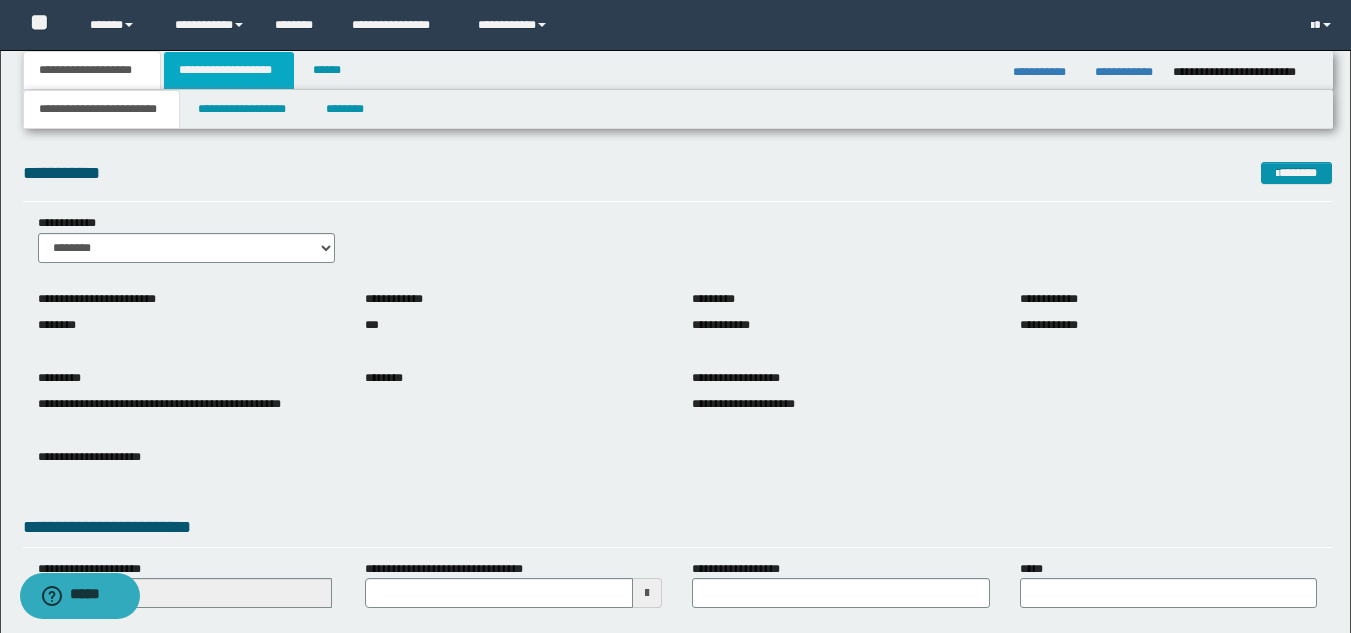 click on "**********" at bounding box center [229, 70] 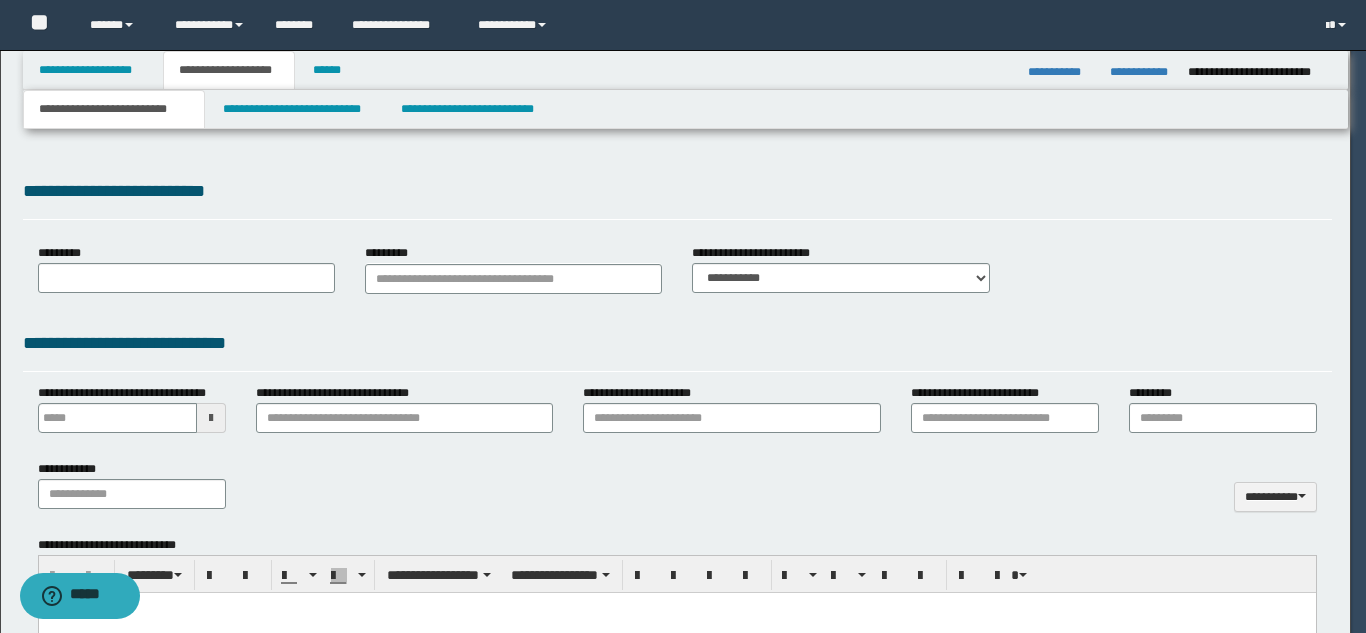 type on "**********" 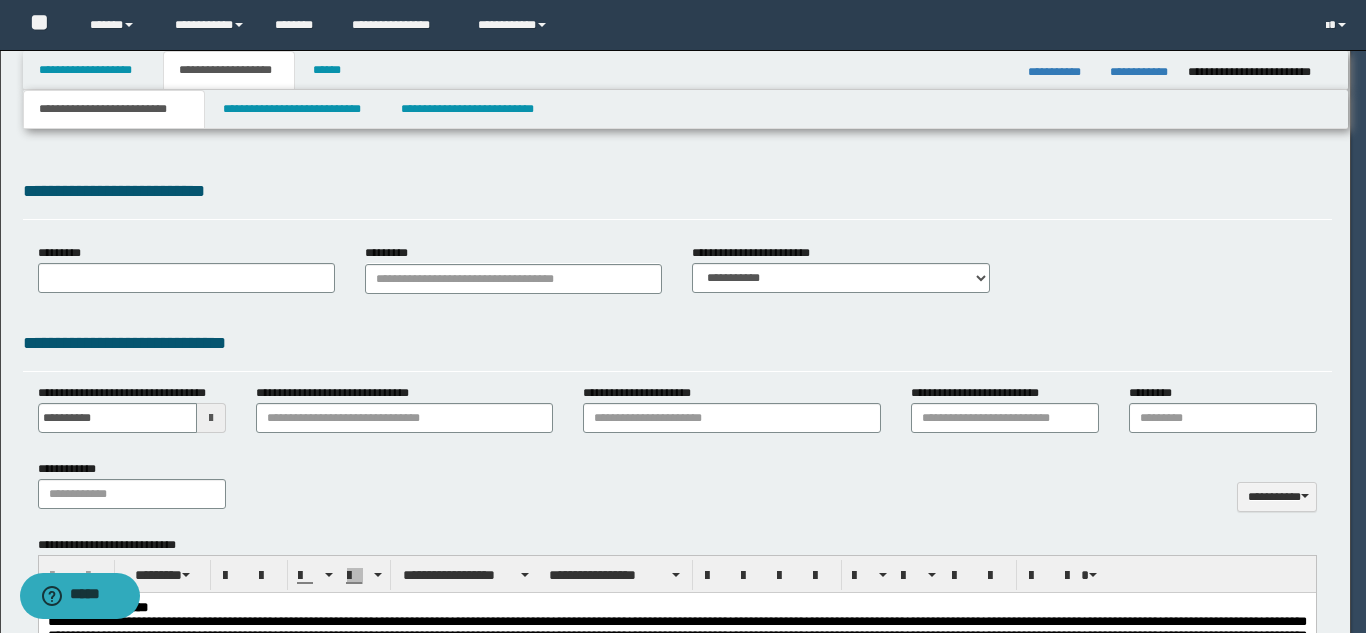 scroll, scrollTop: 0, scrollLeft: 0, axis: both 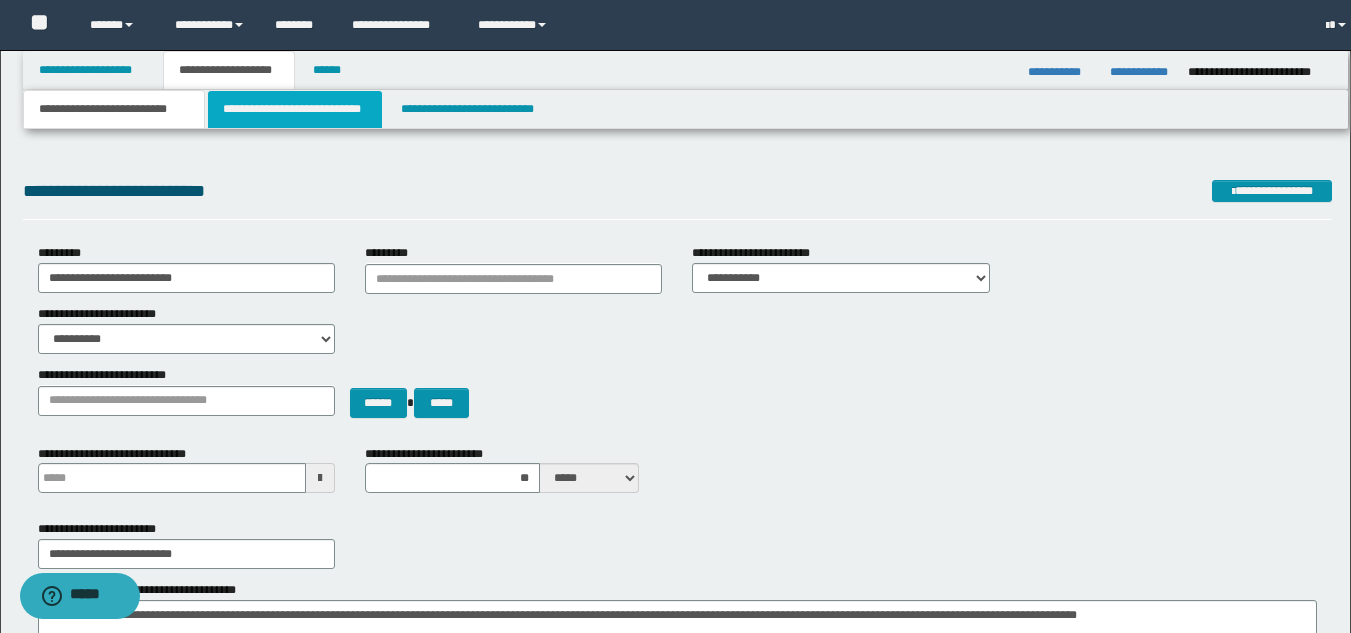 click on "**********" at bounding box center [295, 109] 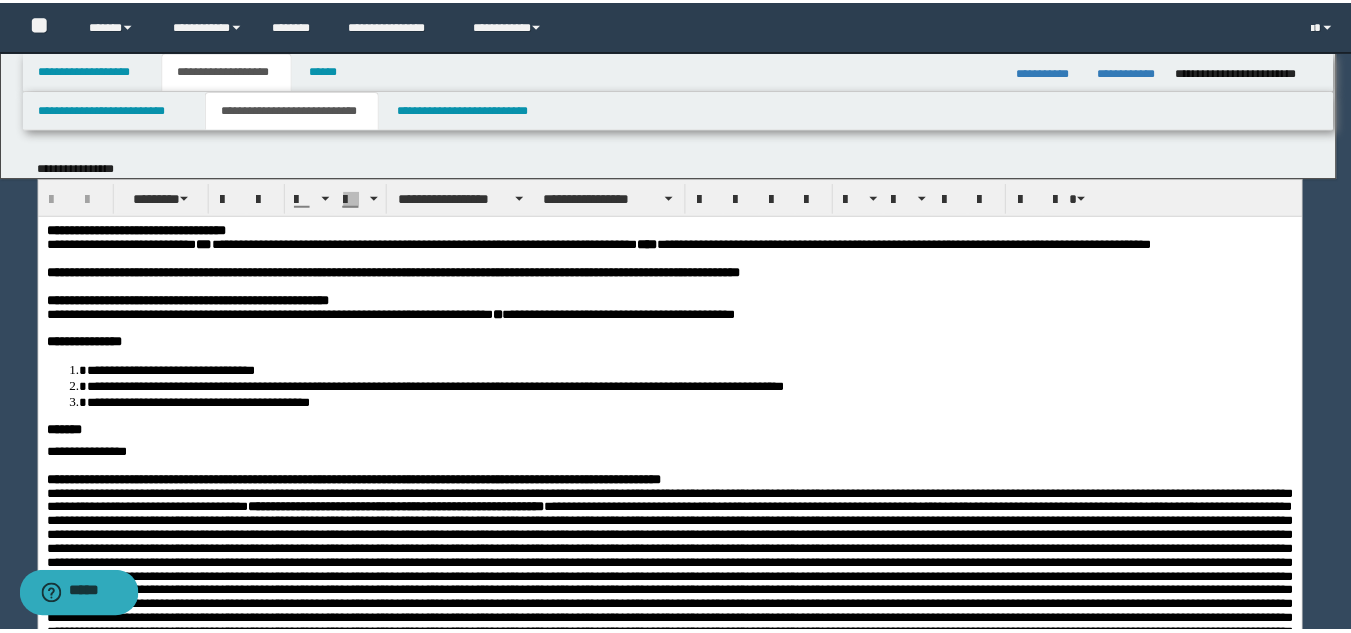 scroll, scrollTop: 0, scrollLeft: 0, axis: both 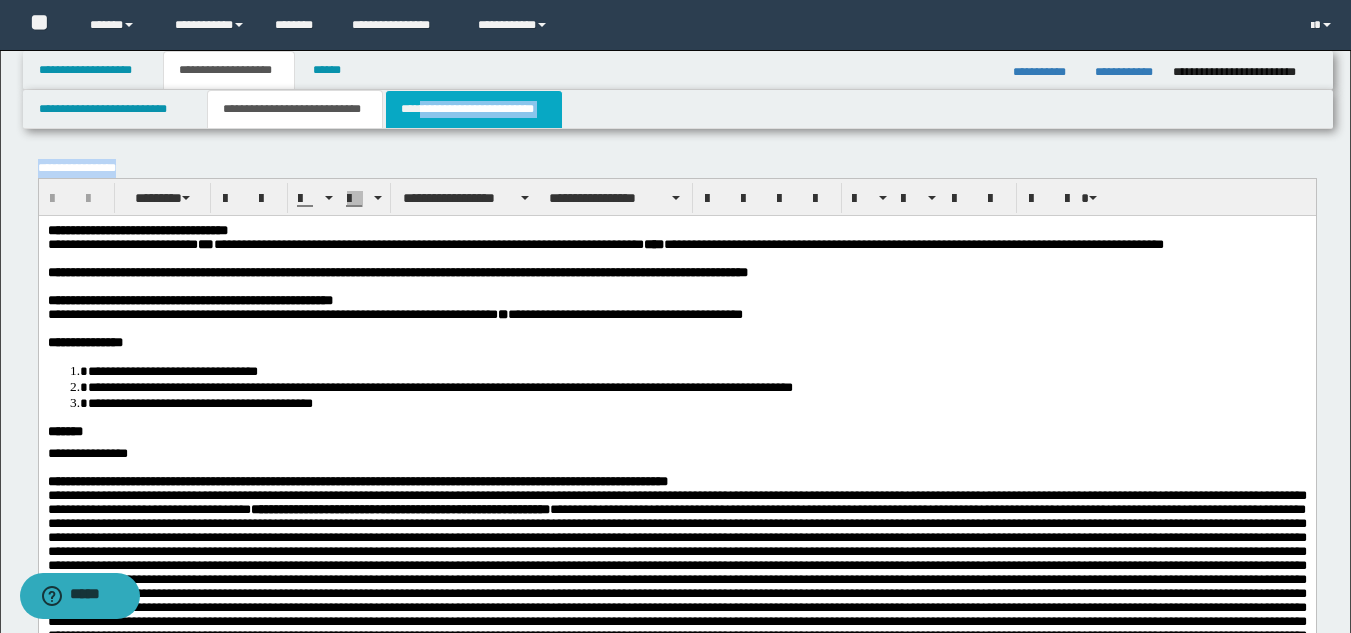 click on "**********" at bounding box center (675, 2197) 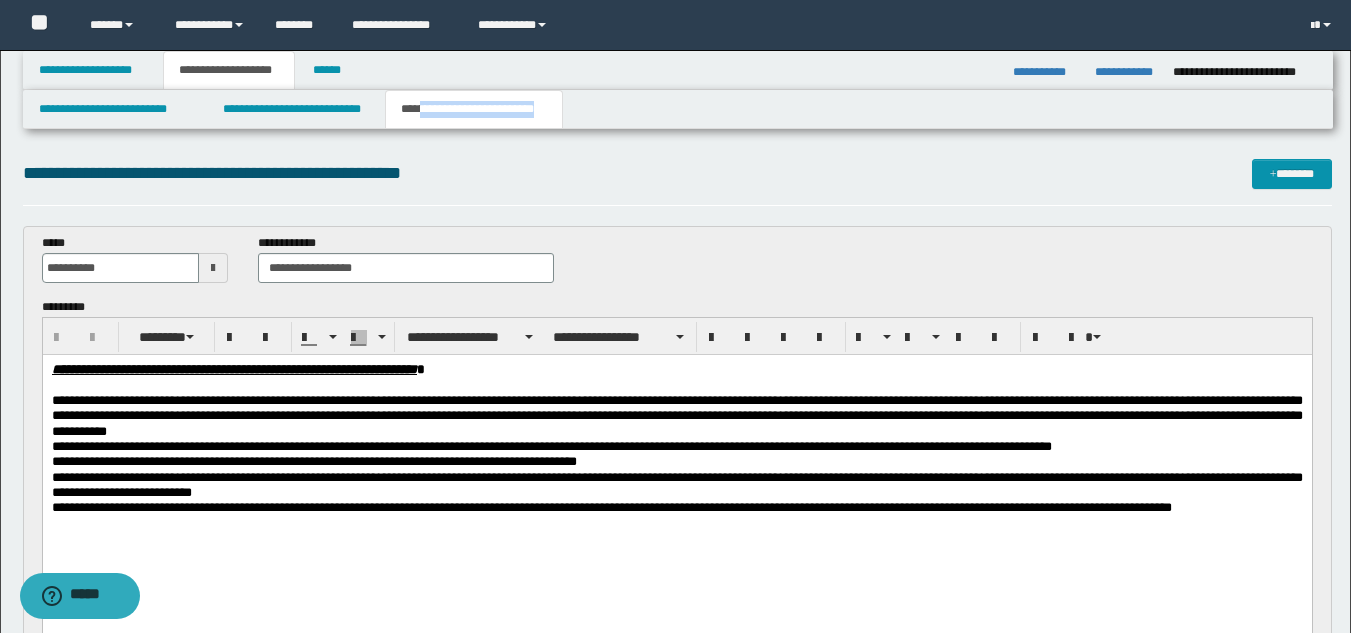 scroll, scrollTop: 0, scrollLeft: 0, axis: both 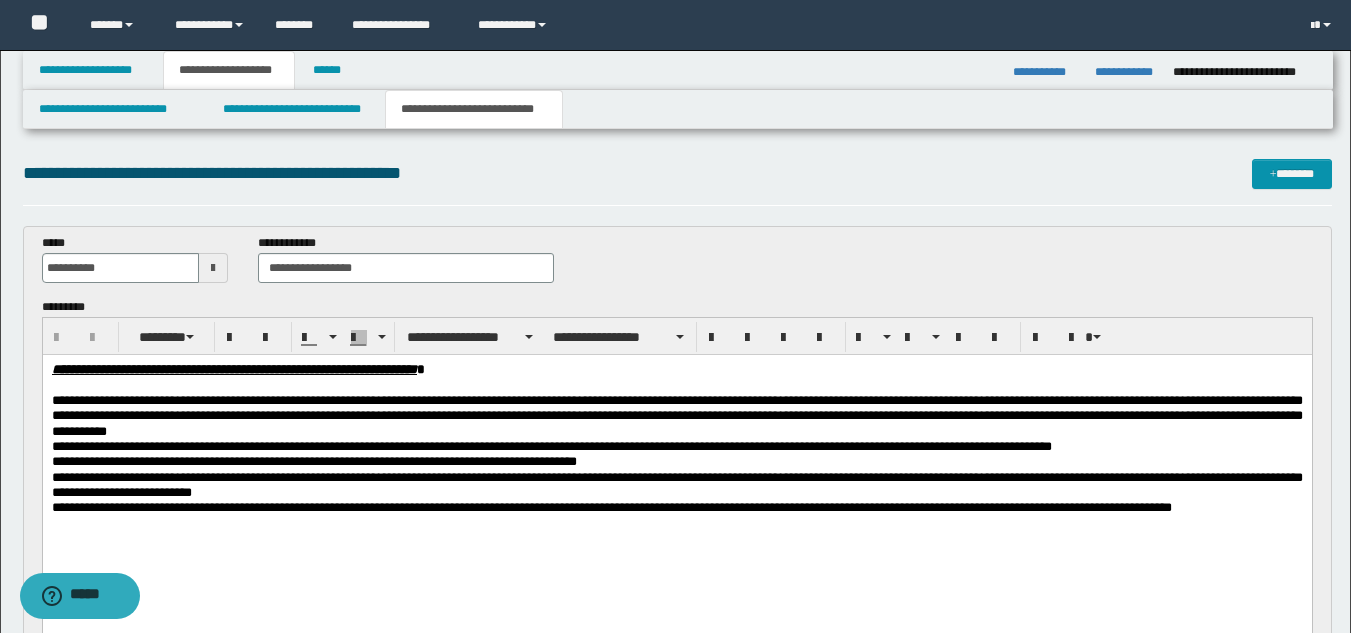 click at bounding box center (213, 268) 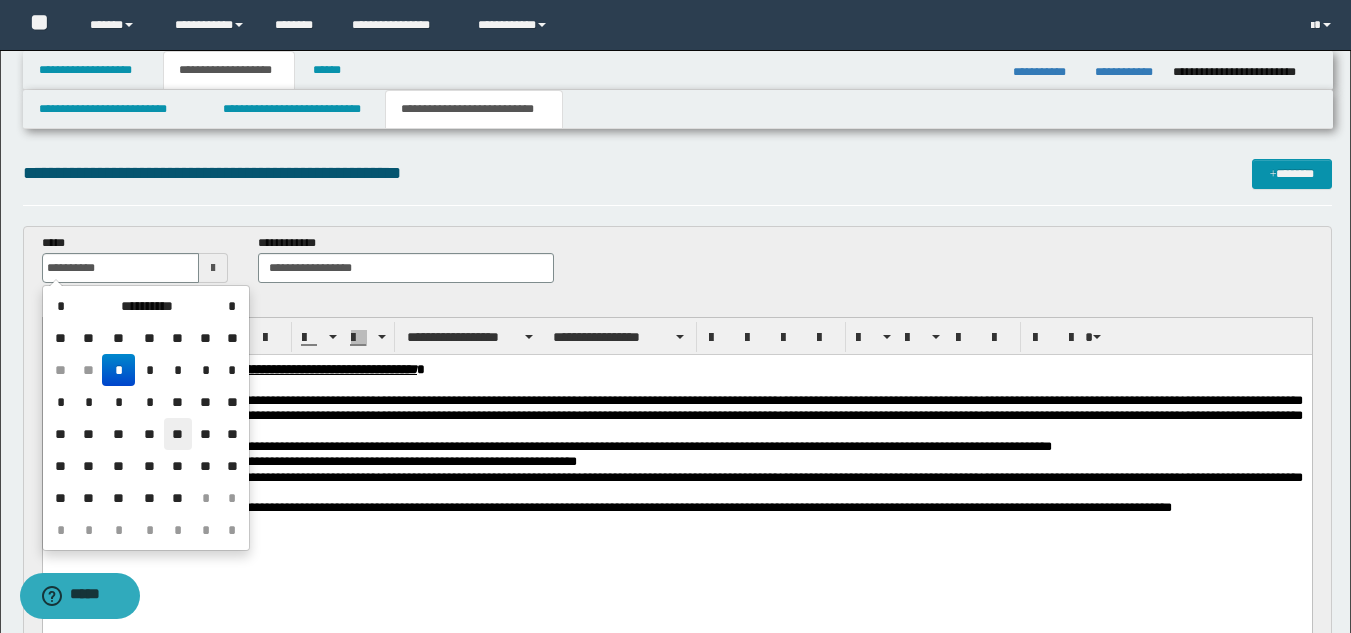 click on "**" at bounding box center (178, 434) 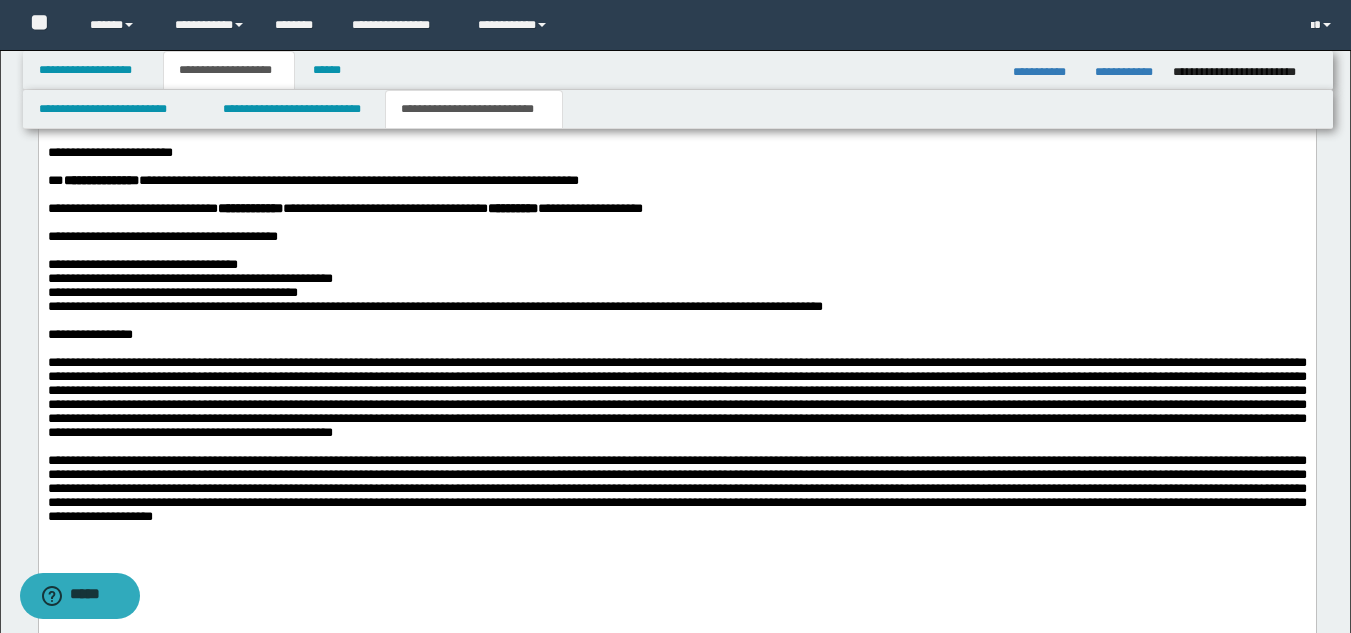 scroll, scrollTop: 1634, scrollLeft: 0, axis: vertical 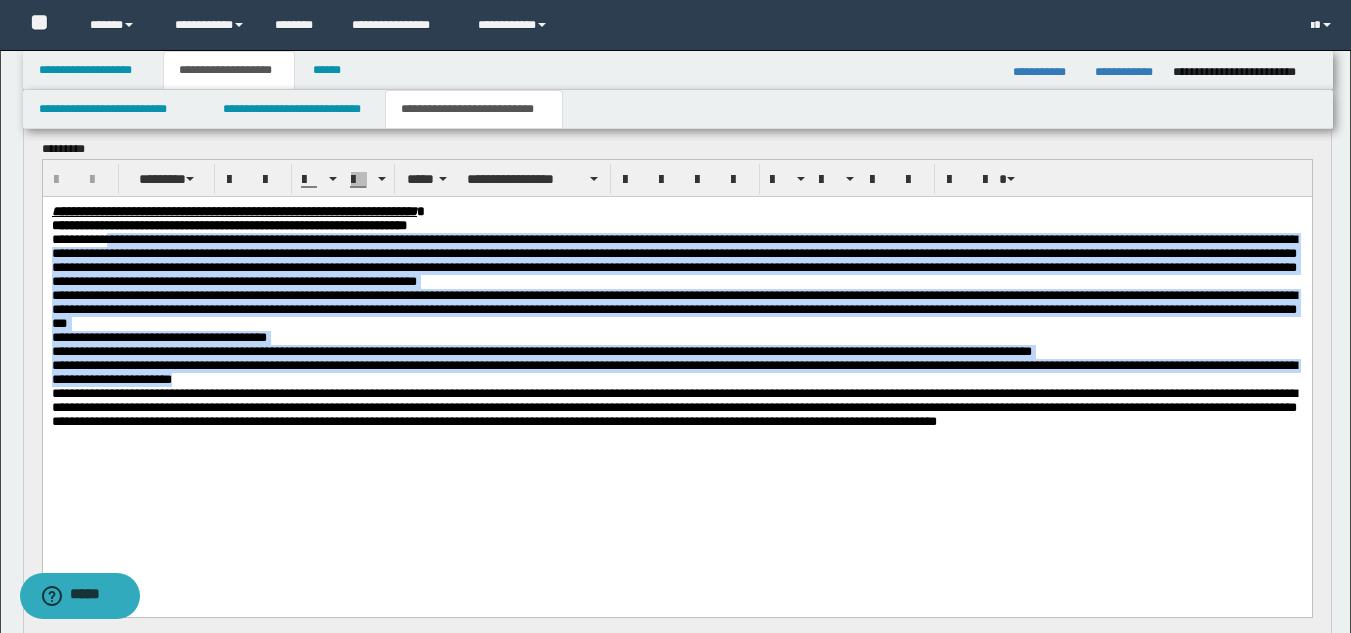 drag, startPoint x: 121, startPoint y: 240, endPoint x: 416, endPoint y: 420, distance: 345.57922 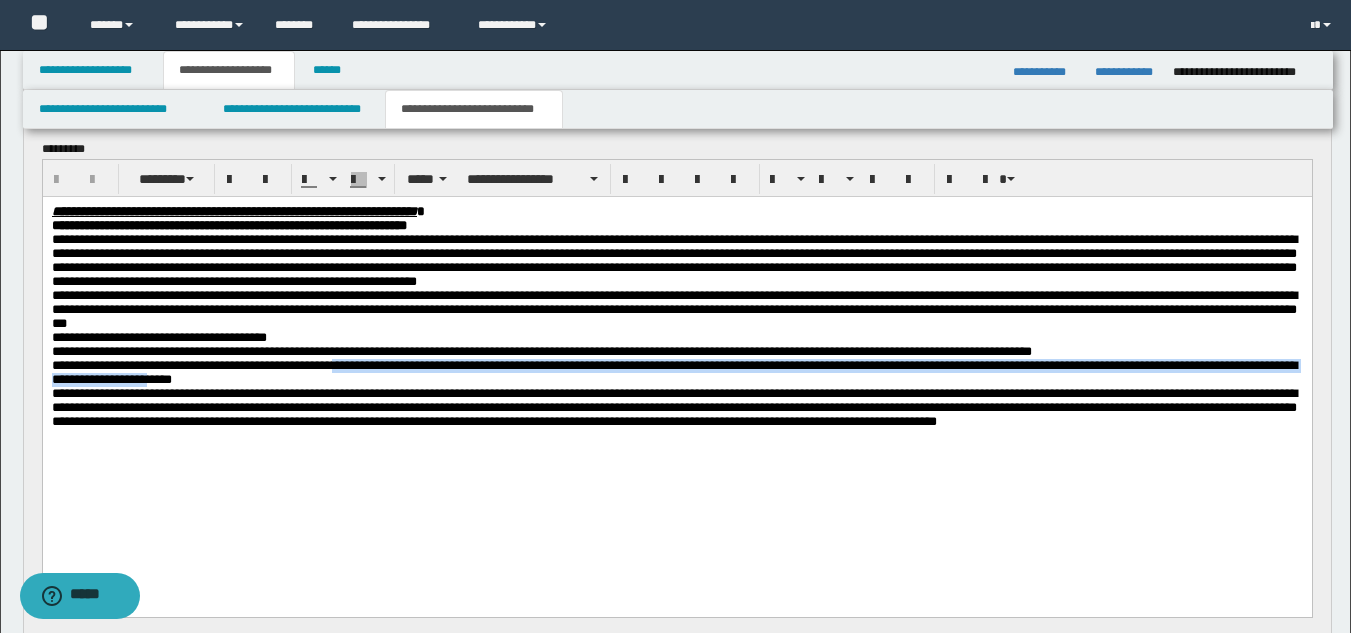 click on "**********" at bounding box center (673, 371) 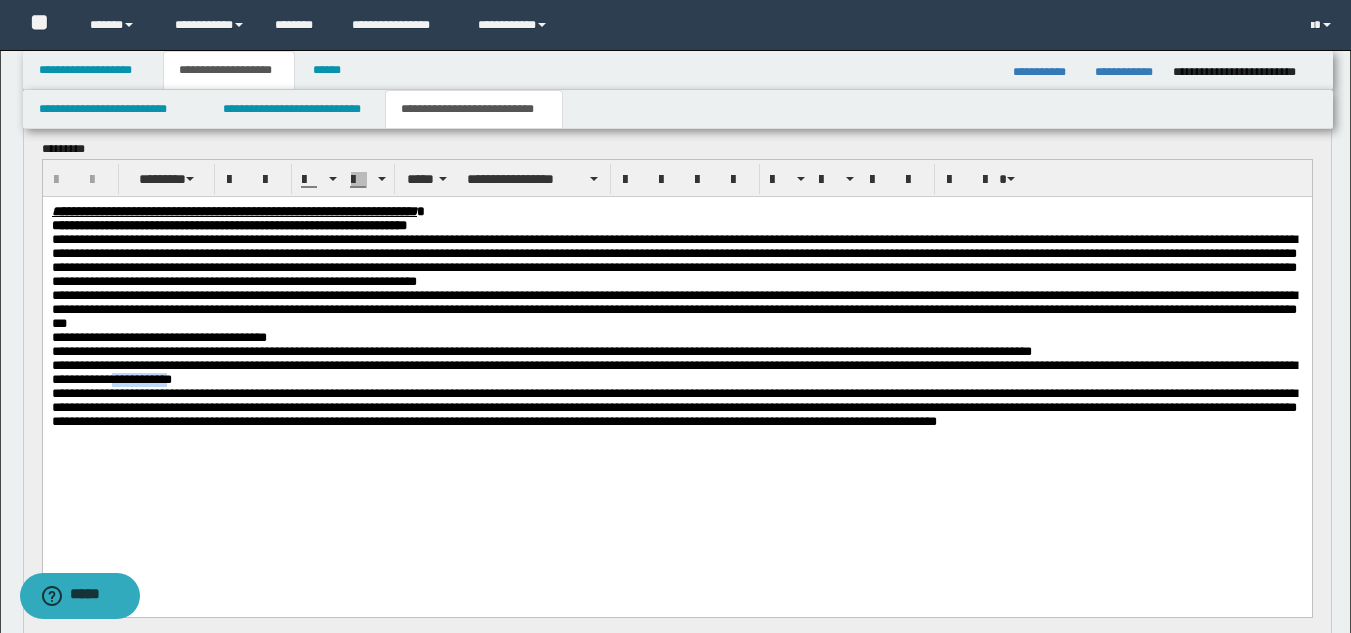 type 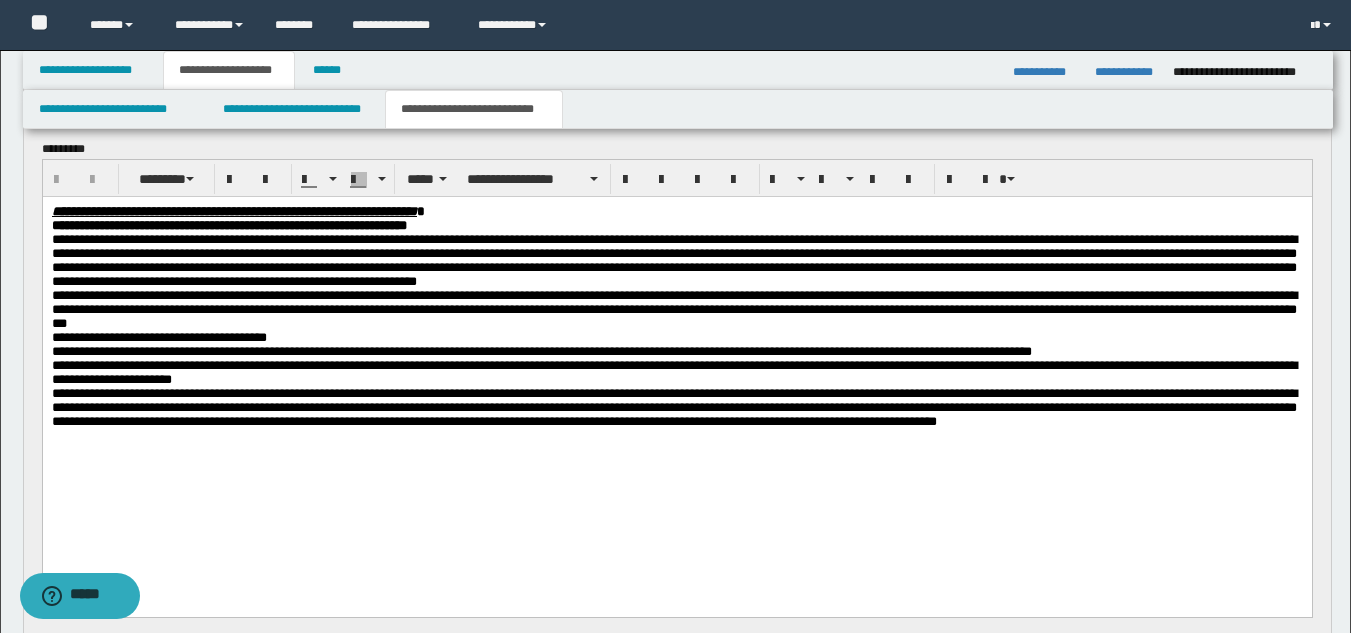 click on "**********" at bounding box center (673, 406) 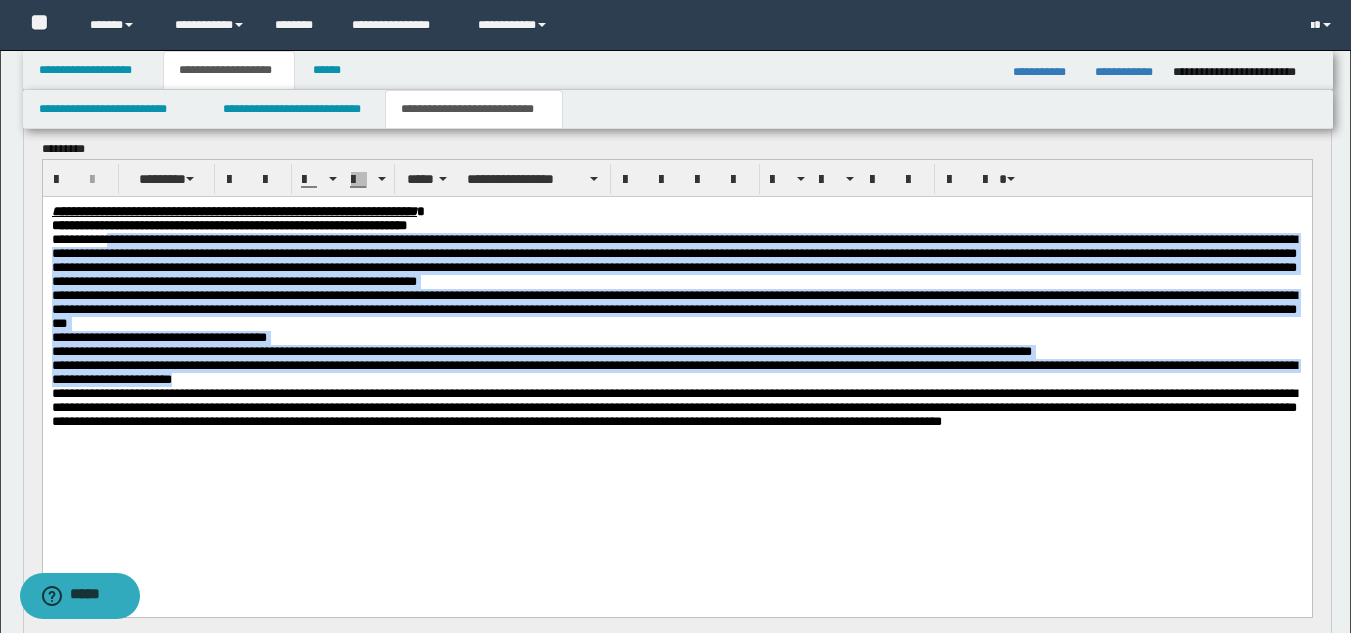 drag, startPoint x: 122, startPoint y: 249, endPoint x: 411, endPoint y: 419, distance: 335.29242 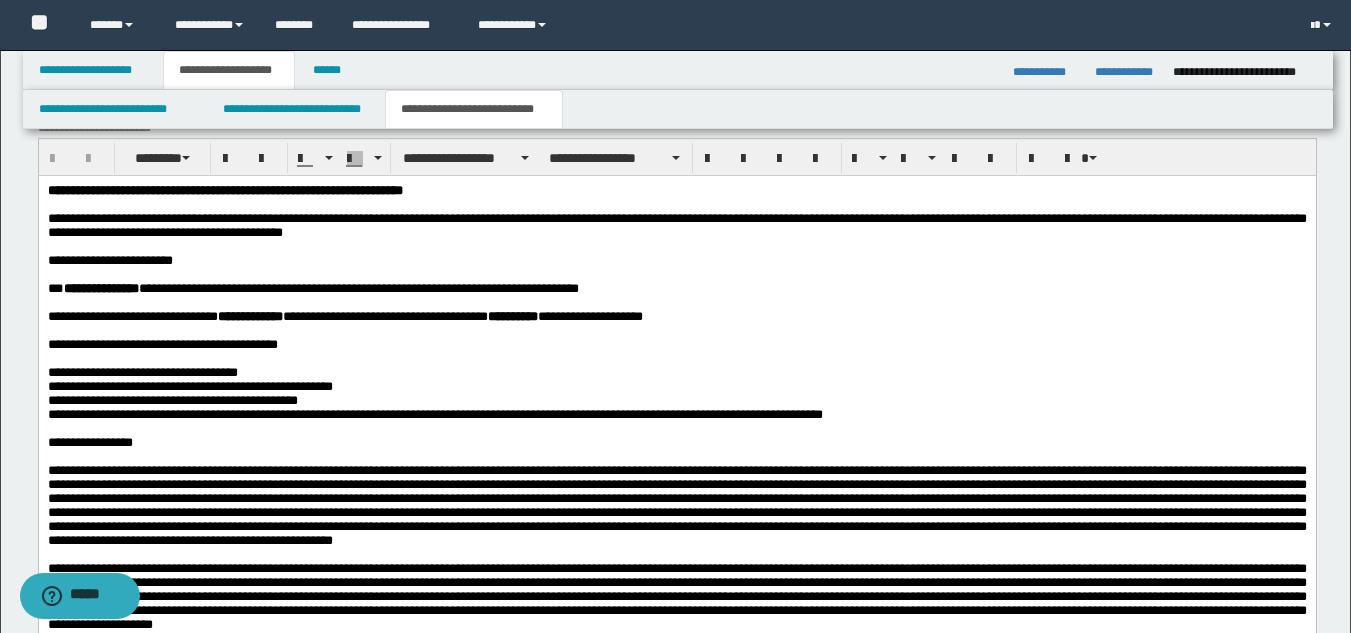 scroll, scrollTop: 1820, scrollLeft: 0, axis: vertical 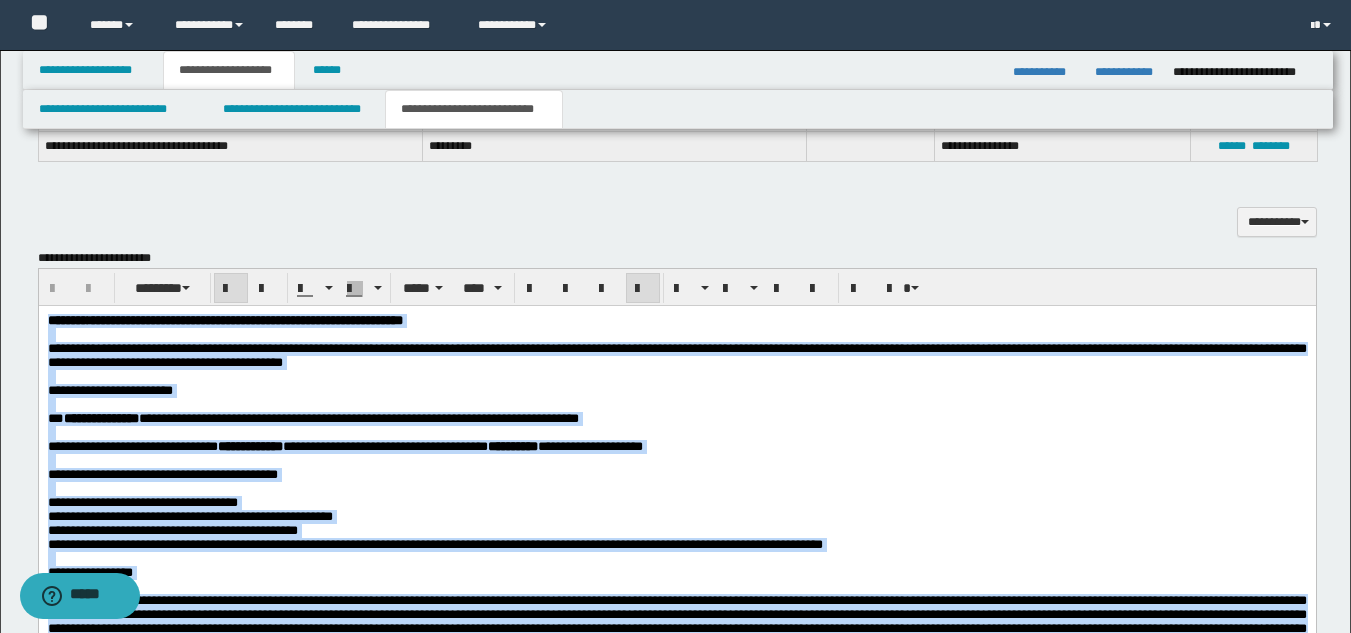drag, startPoint x: 1286, startPoint y: 829, endPoint x: 39, endPoint y: 340, distance: 1339.4514 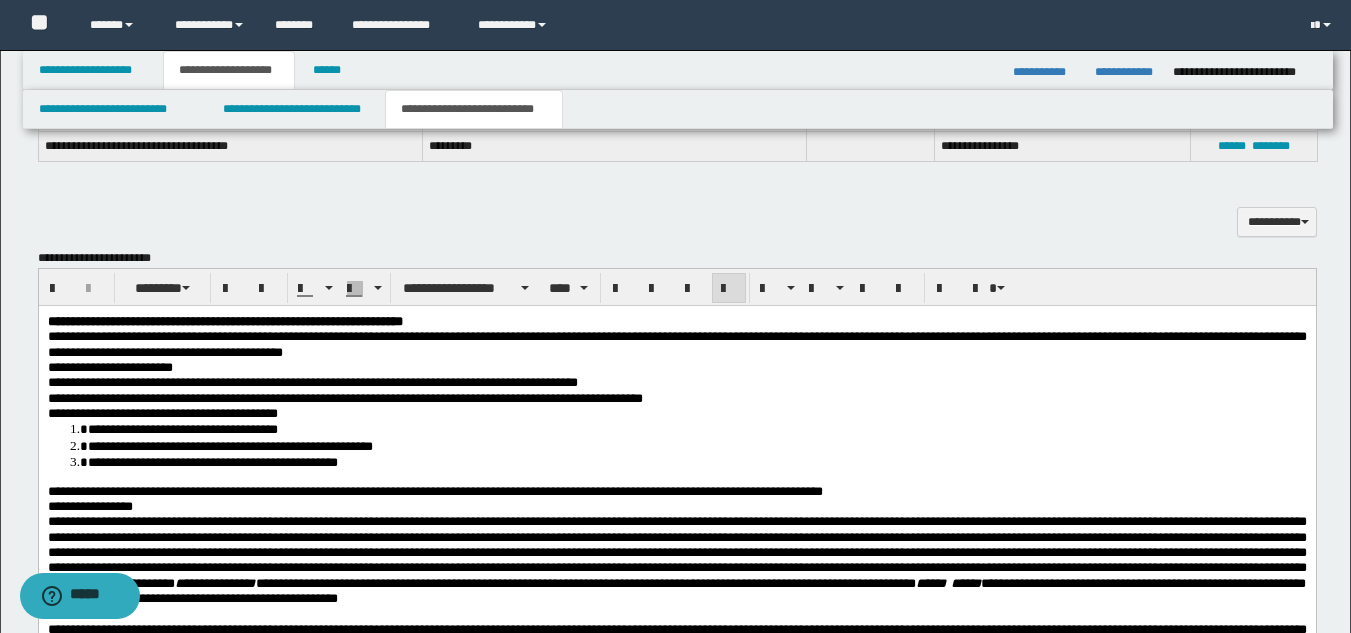 drag, startPoint x: 168, startPoint y: 368, endPoint x: 220, endPoint y: 367, distance: 52.009613 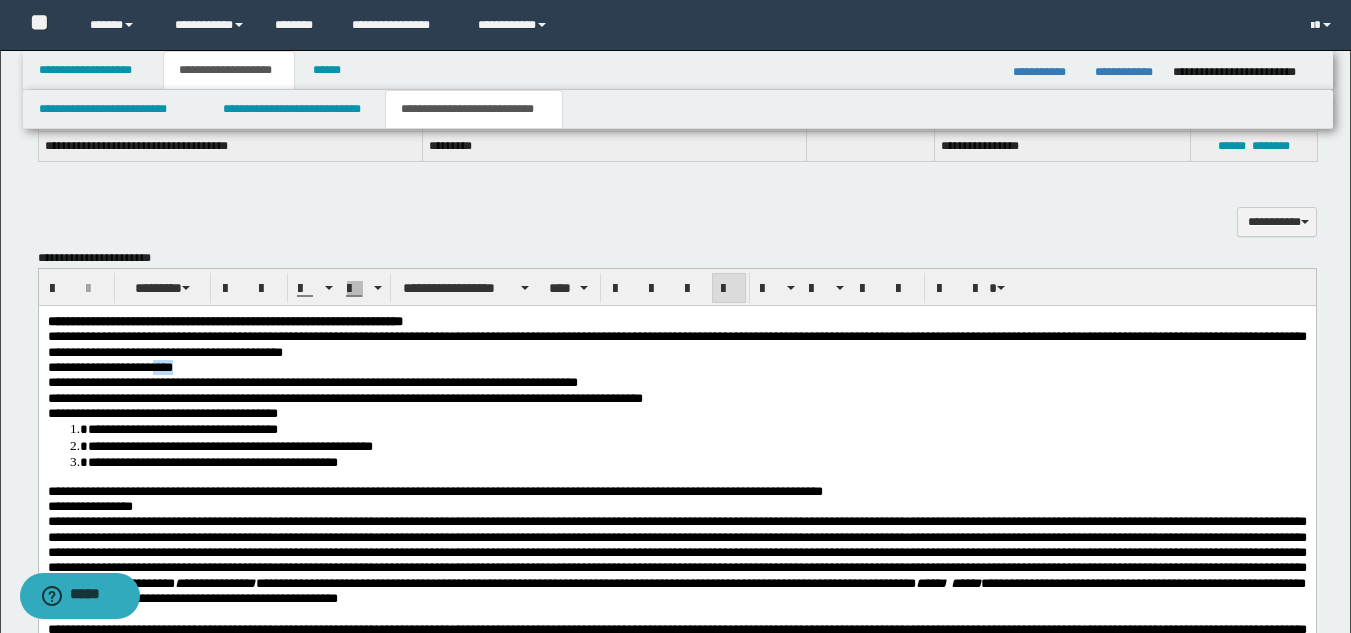 drag, startPoint x: 220, startPoint y: 367, endPoint x: 176, endPoint y: 376, distance: 44.911022 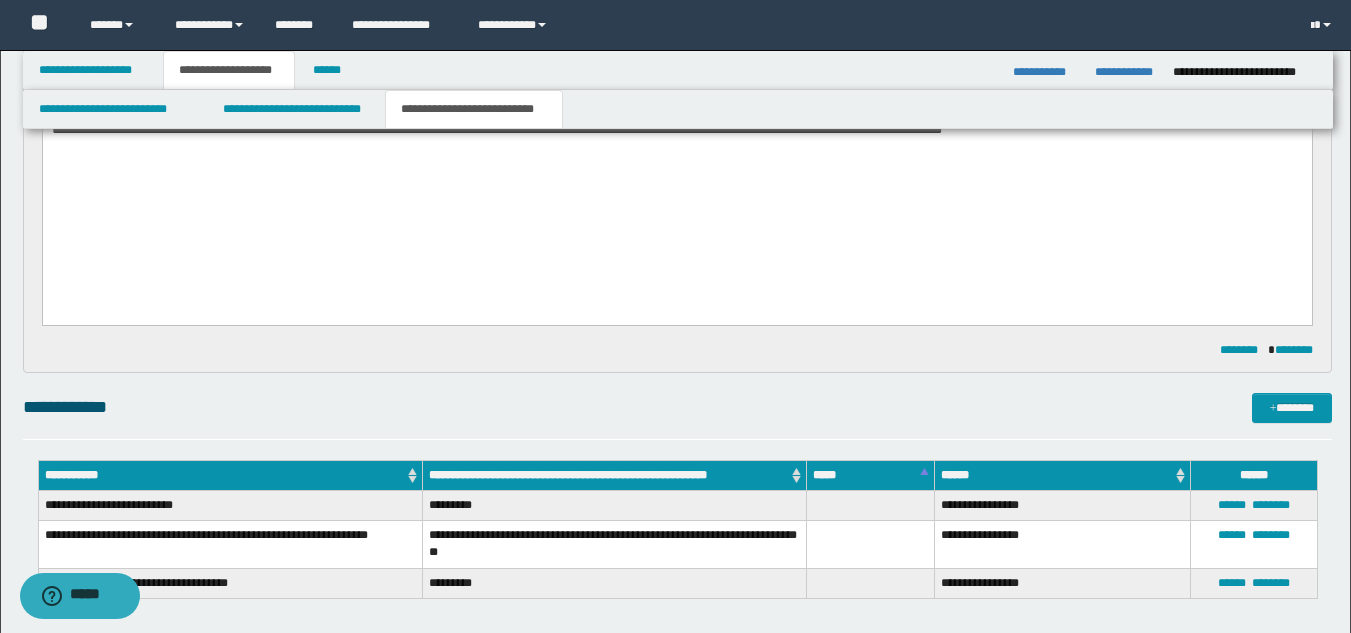 scroll, scrollTop: 1001, scrollLeft: 0, axis: vertical 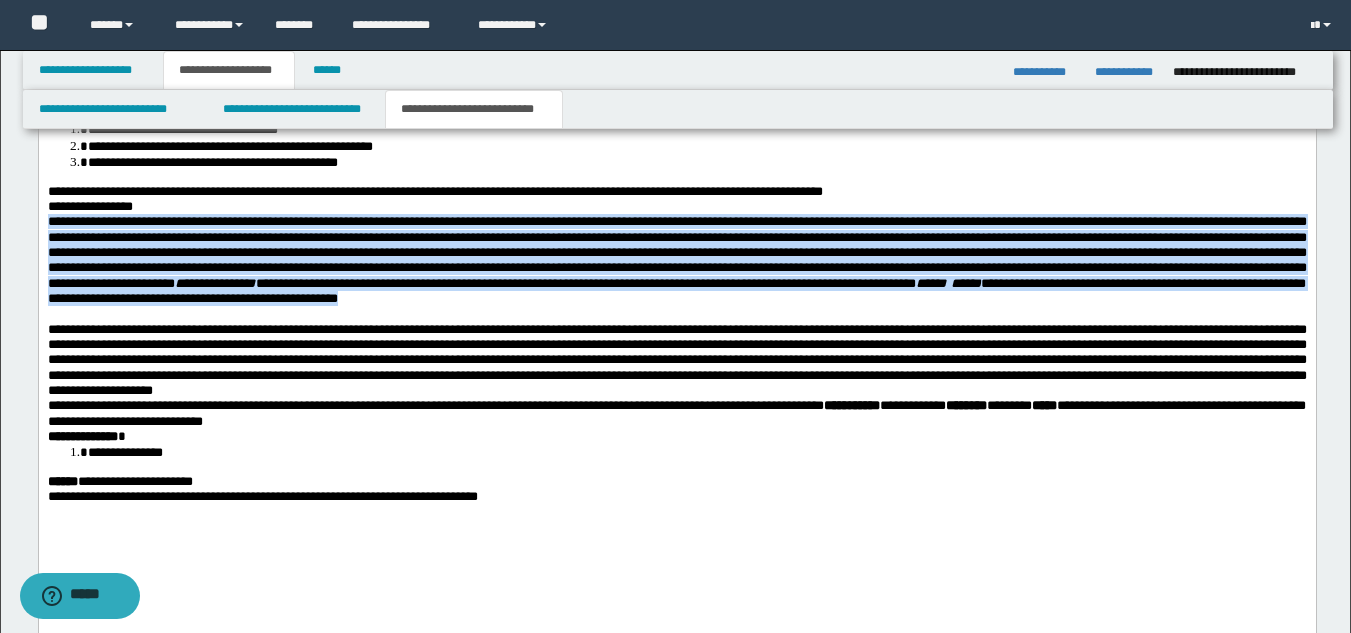 drag, startPoint x: 45, startPoint y: 225, endPoint x: 741, endPoint y: 346, distance: 706.43964 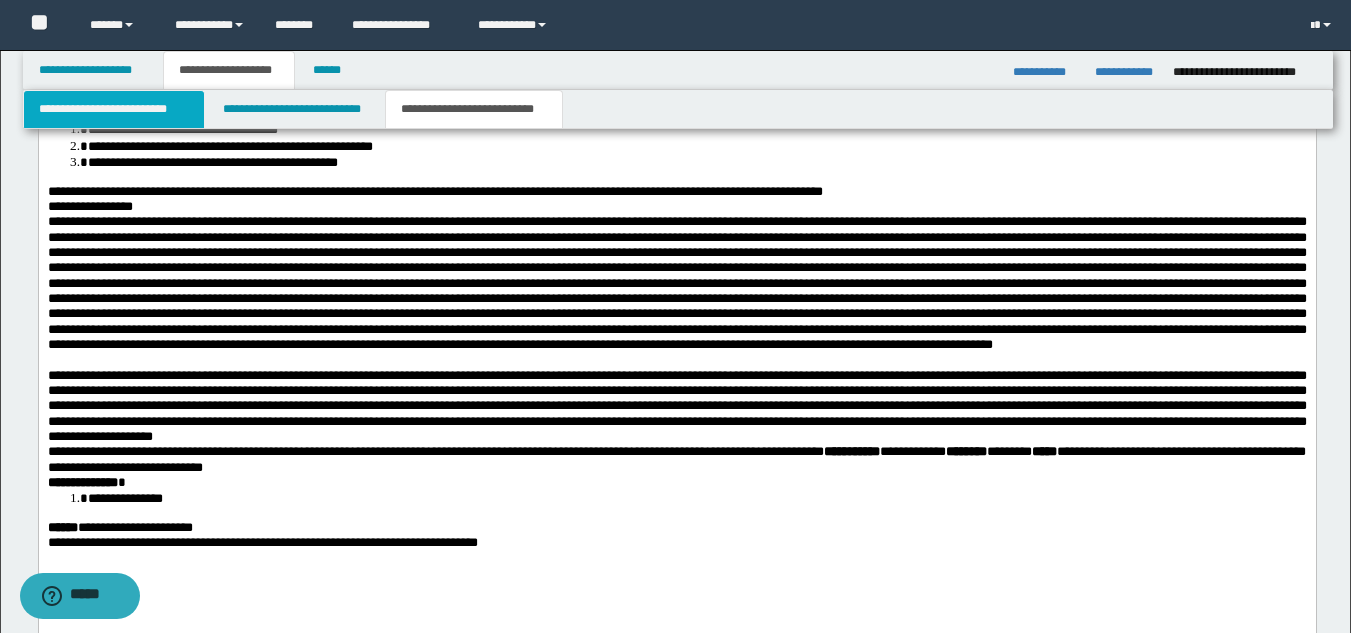 drag, startPoint x: 99, startPoint y: 109, endPoint x: 117, endPoint y: 116, distance: 19.313208 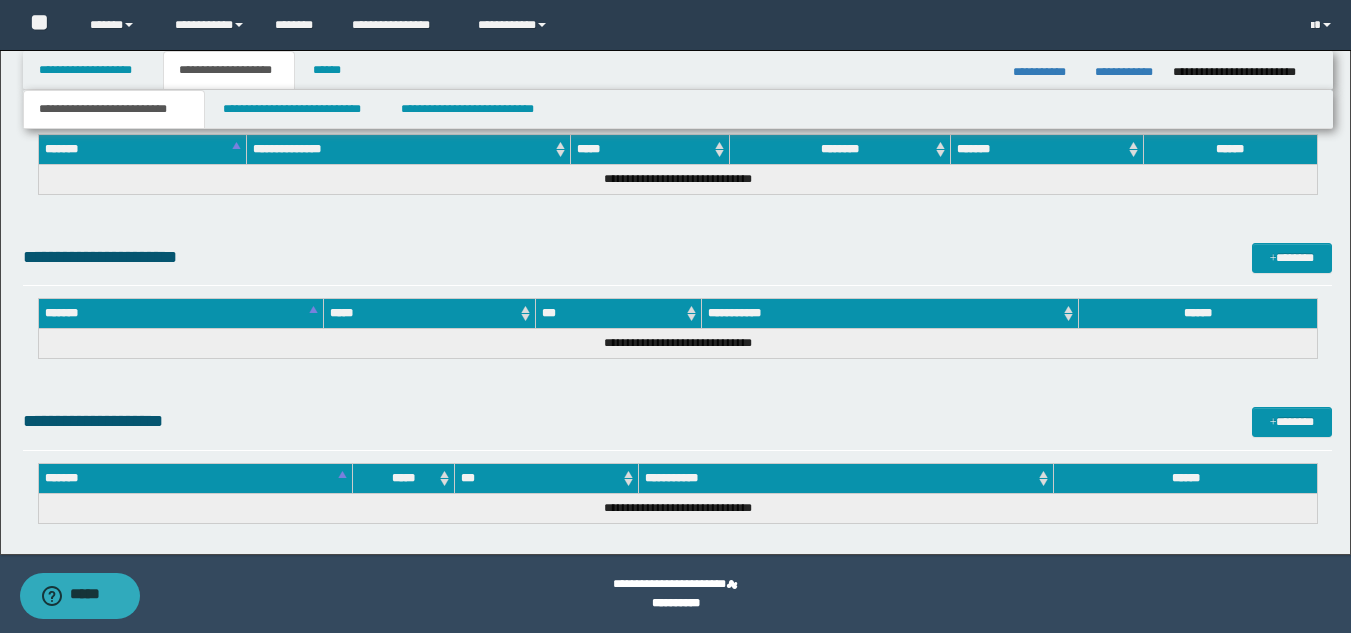 scroll, scrollTop: 1282, scrollLeft: 0, axis: vertical 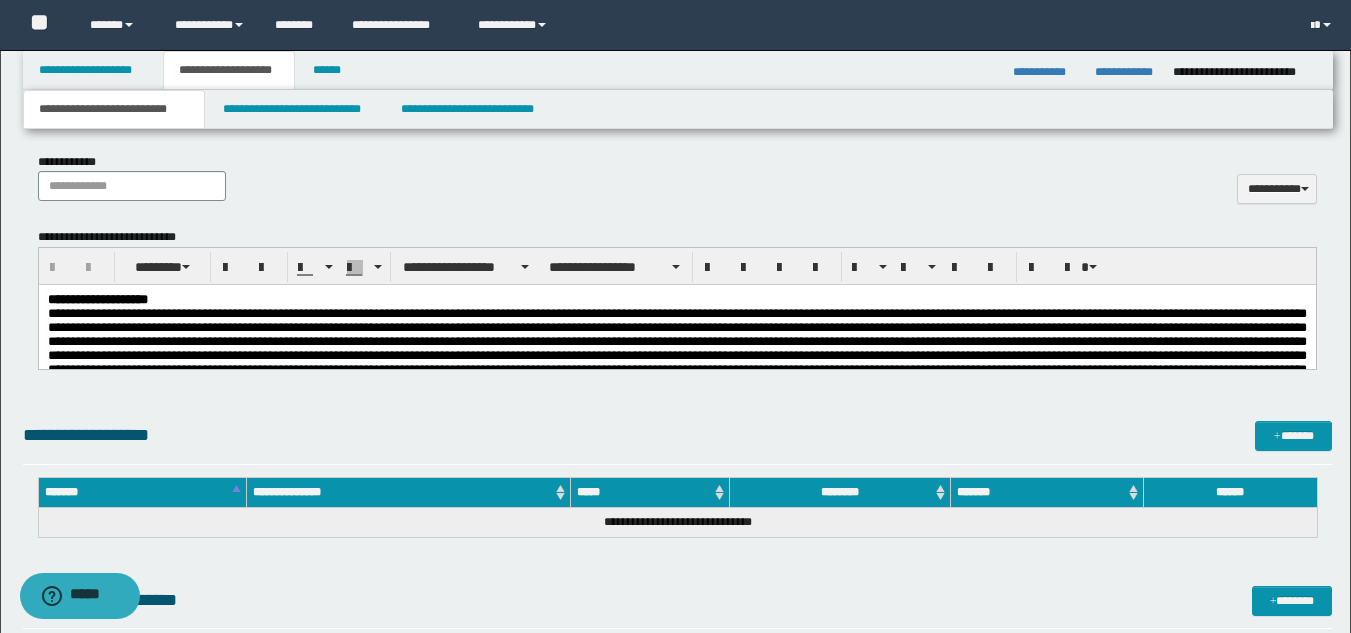 drag, startPoint x: 1353, startPoint y: 461, endPoint x: 1167, endPoint y: 83, distance: 421.28375 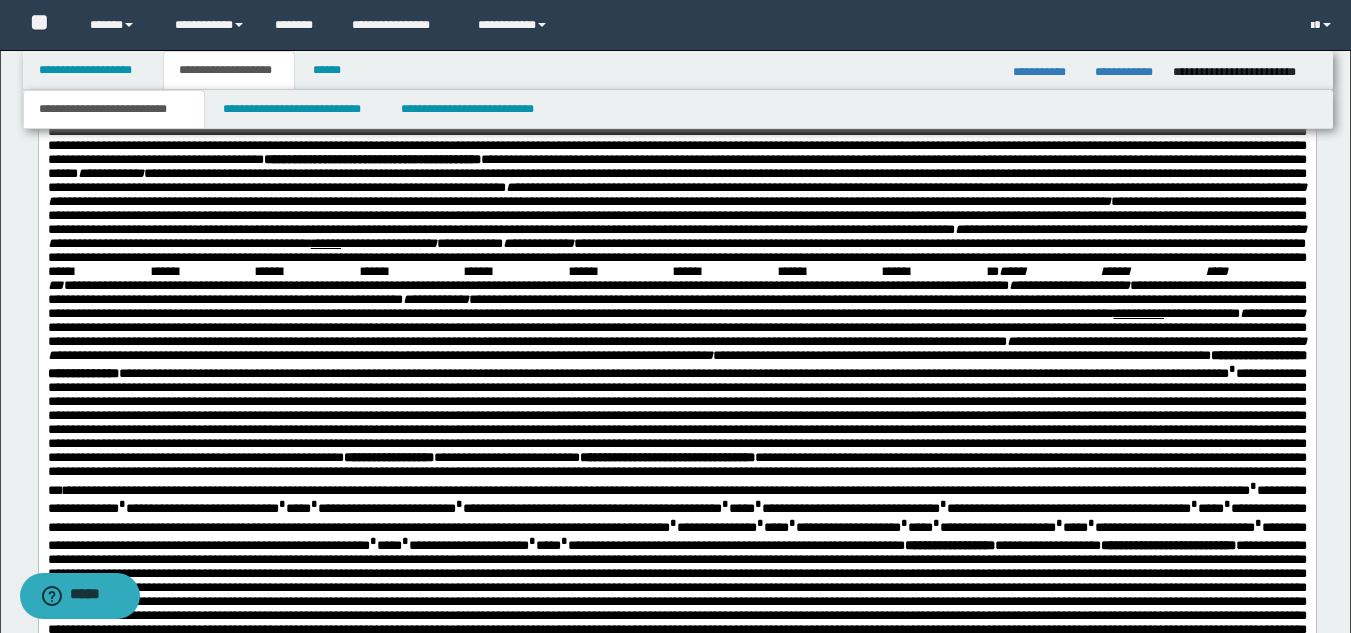 scroll, scrollTop: 1021, scrollLeft: 0, axis: vertical 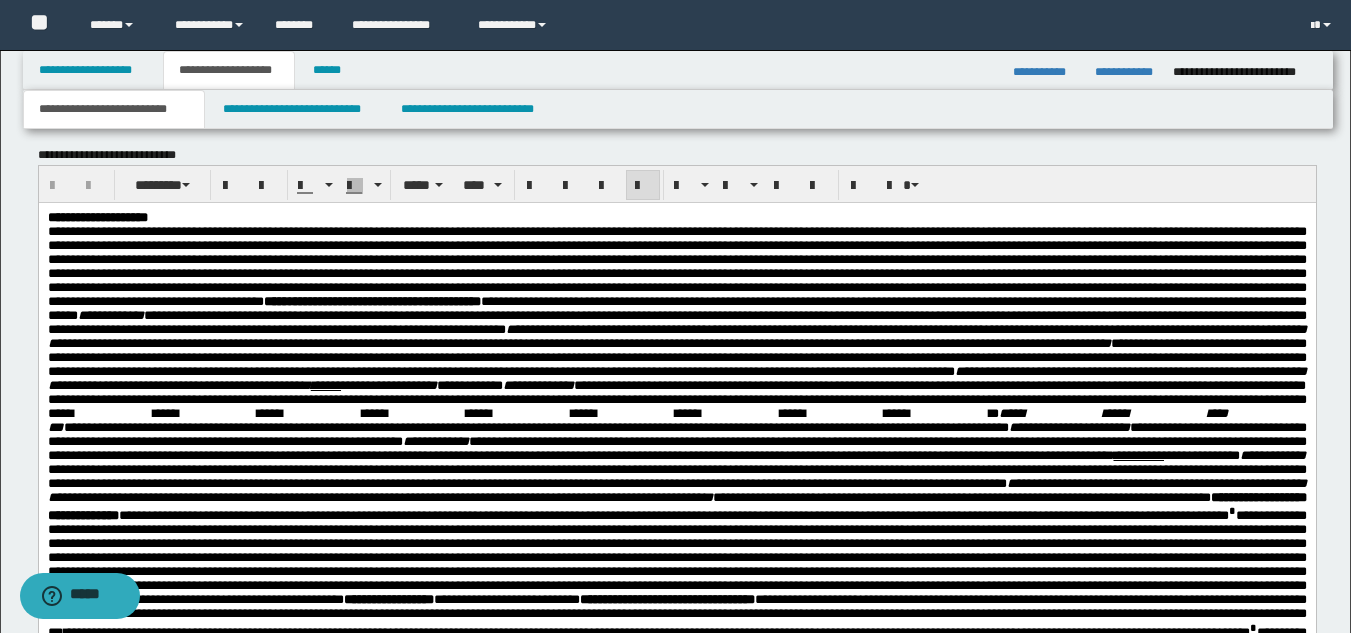 drag, startPoint x: 1365, startPoint y: 235, endPoint x: 917, endPoint y: 71, distance: 477.07443 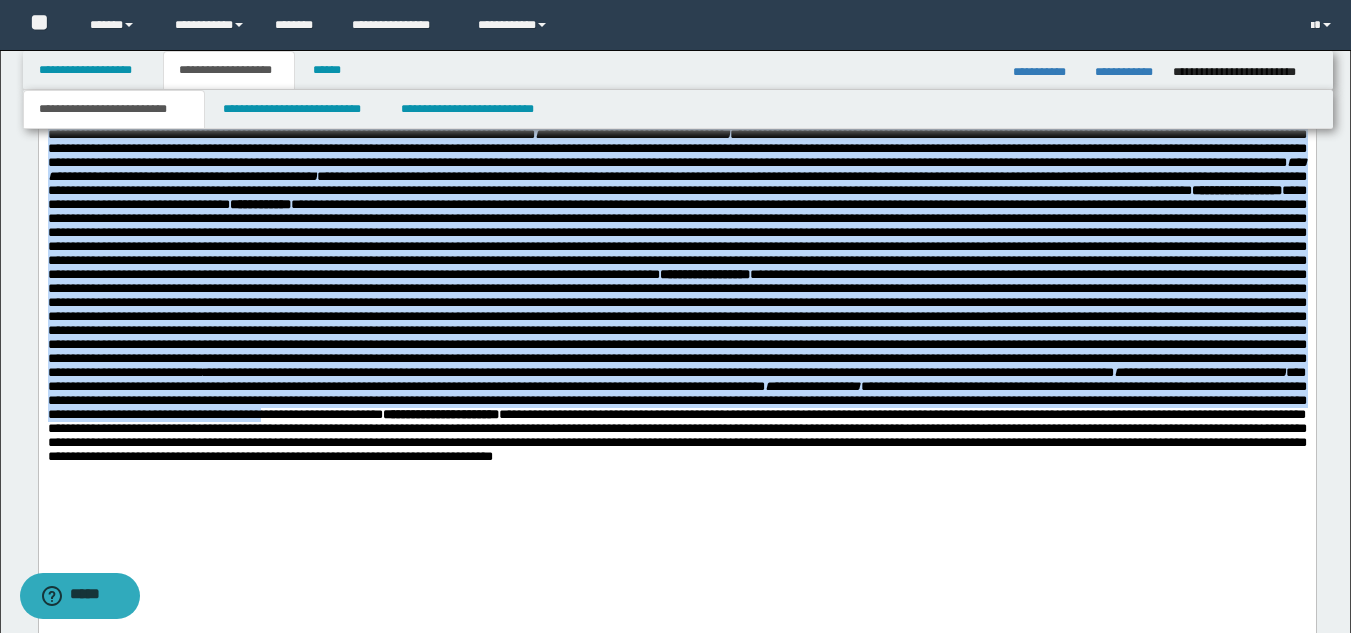 scroll, scrollTop: 1843, scrollLeft: 0, axis: vertical 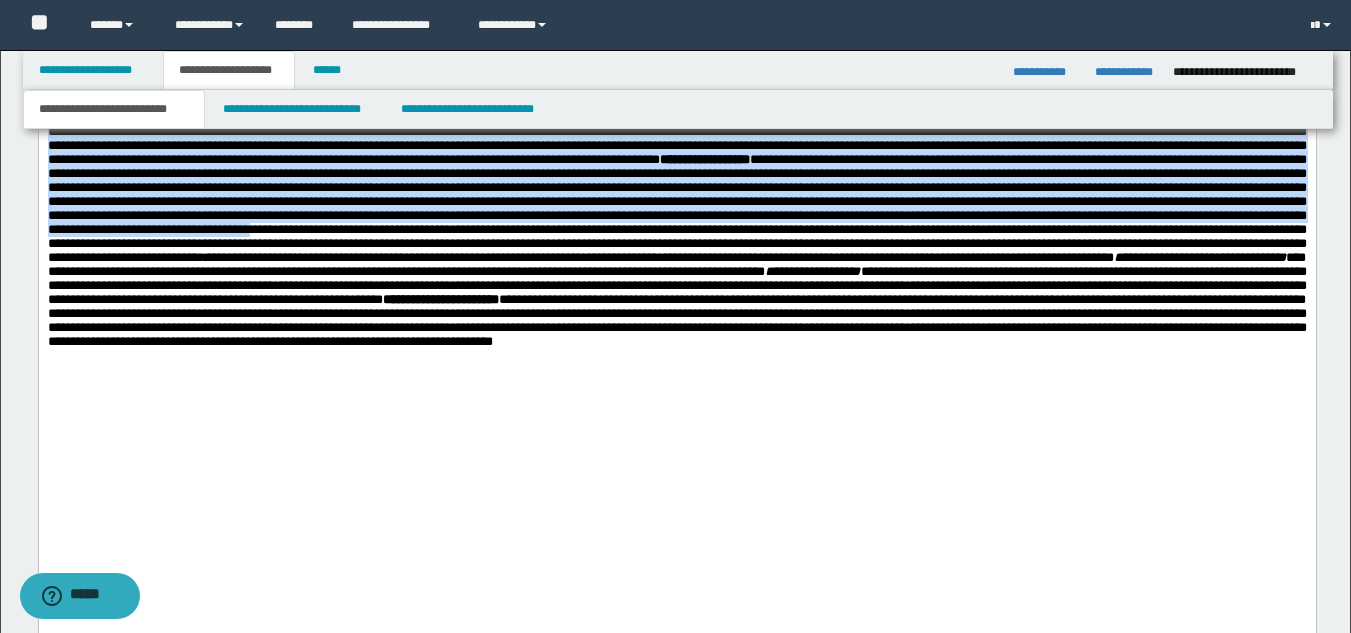 drag, startPoint x: 375, startPoint y: -493, endPoint x: 290, endPoint y: 509, distance: 1005.5988 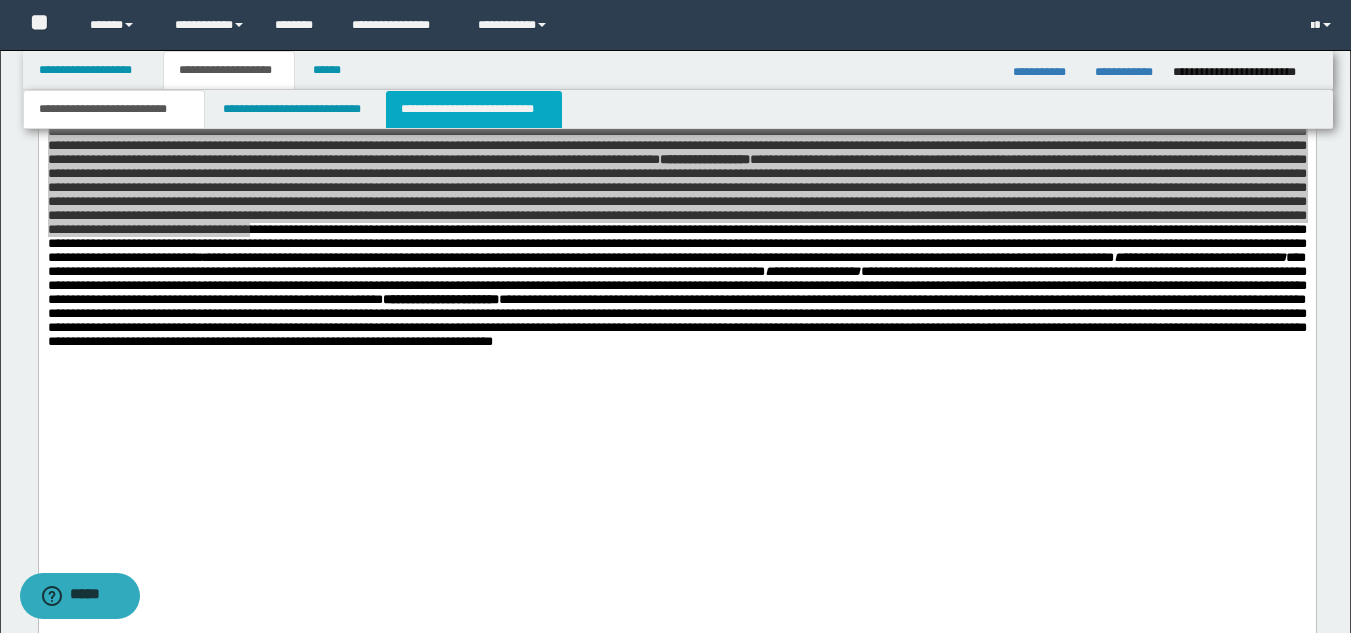 click on "**********" at bounding box center [474, 109] 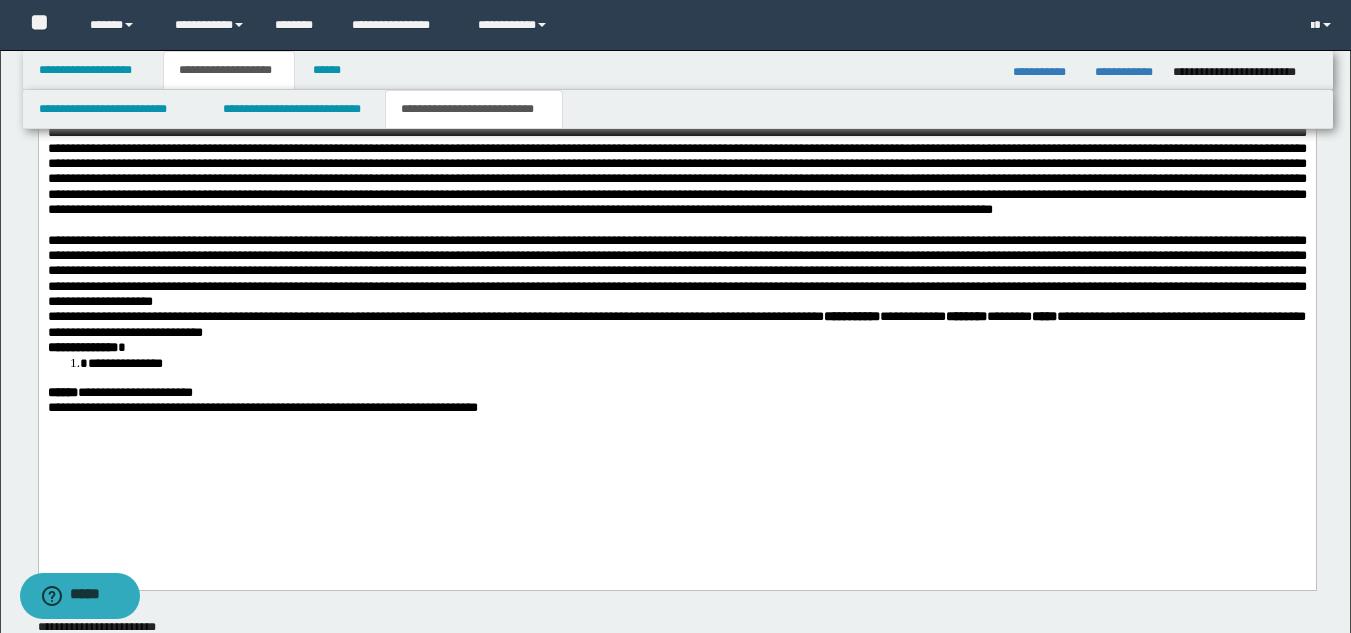 scroll, scrollTop: 1290, scrollLeft: 0, axis: vertical 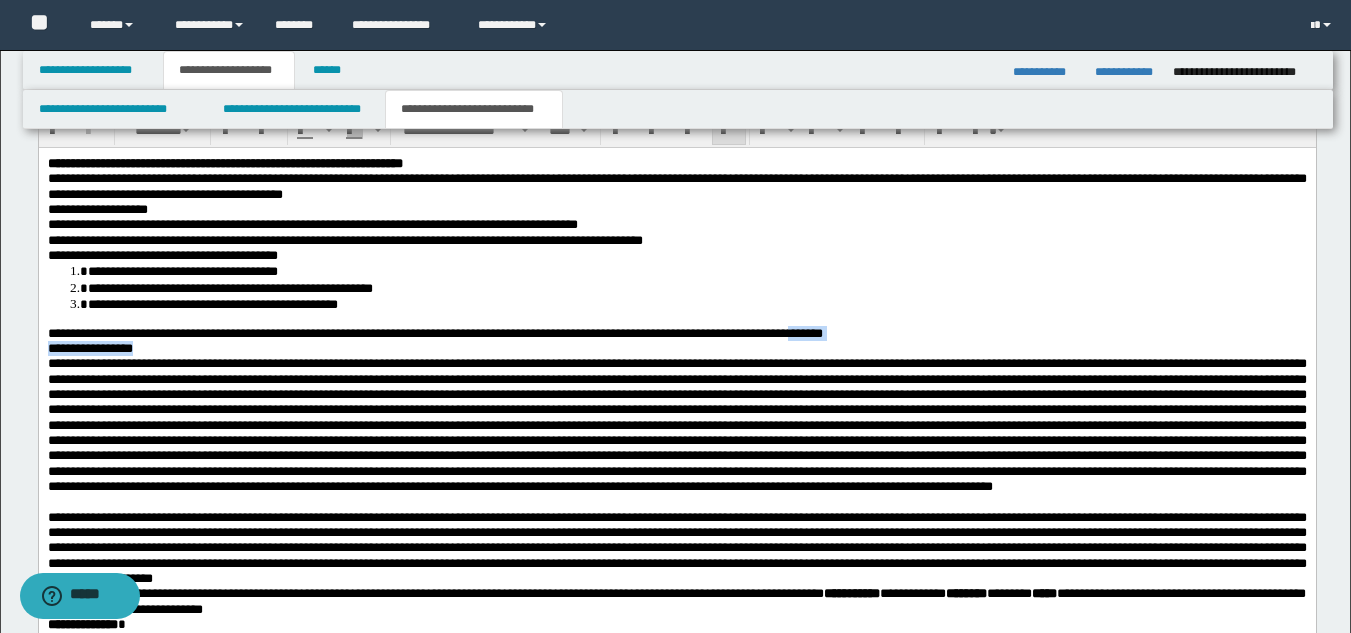 drag, startPoint x: 912, startPoint y: 333, endPoint x: 922, endPoint y: 363, distance: 31.622776 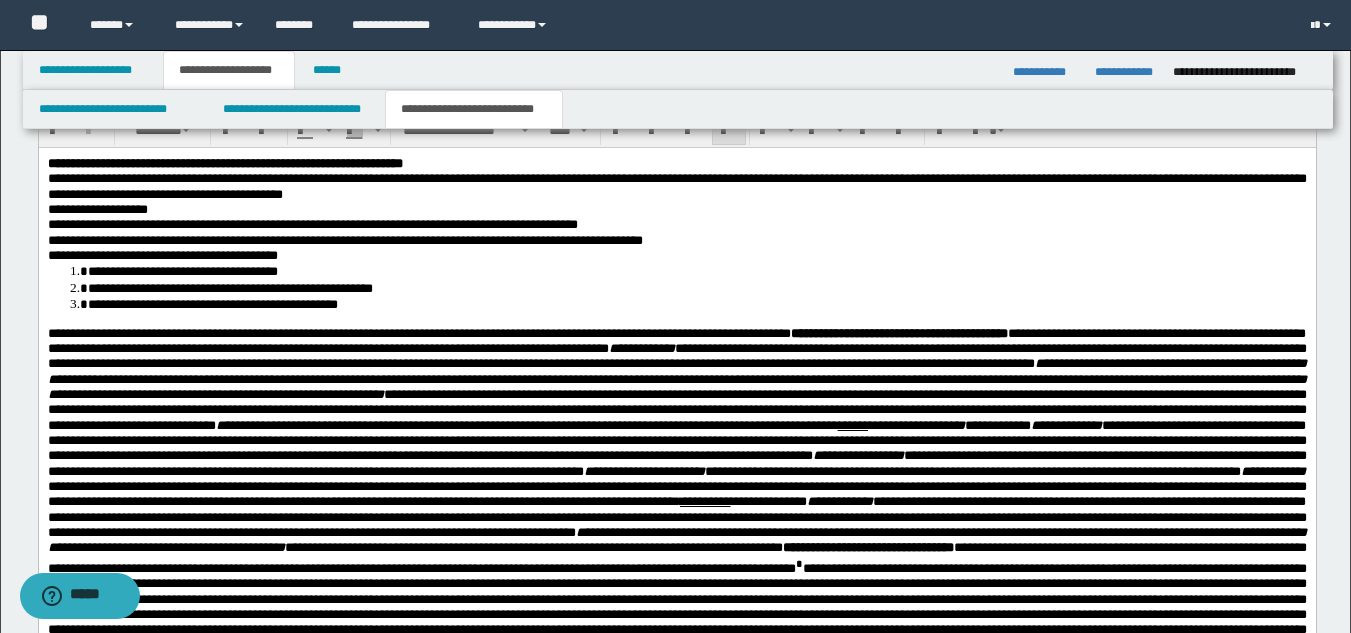 click on "**********" at bounding box center [843, 333] 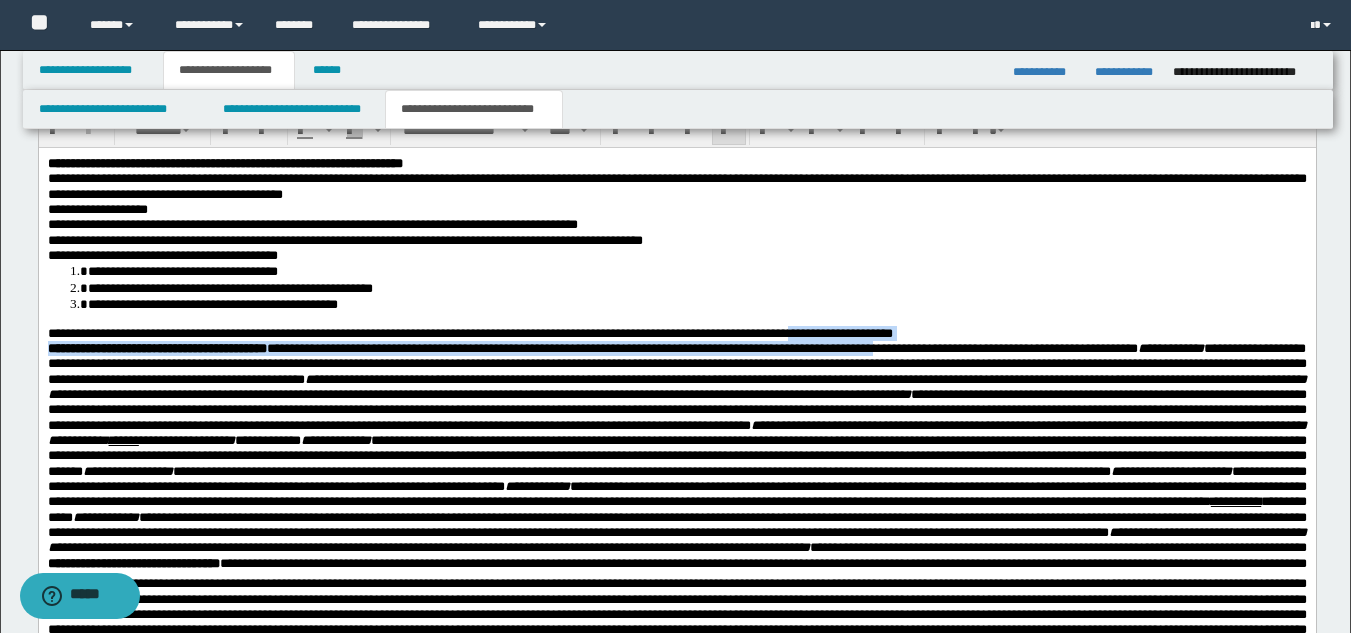 drag, startPoint x: 912, startPoint y: 334, endPoint x: 1098, endPoint y: 351, distance: 186.77527 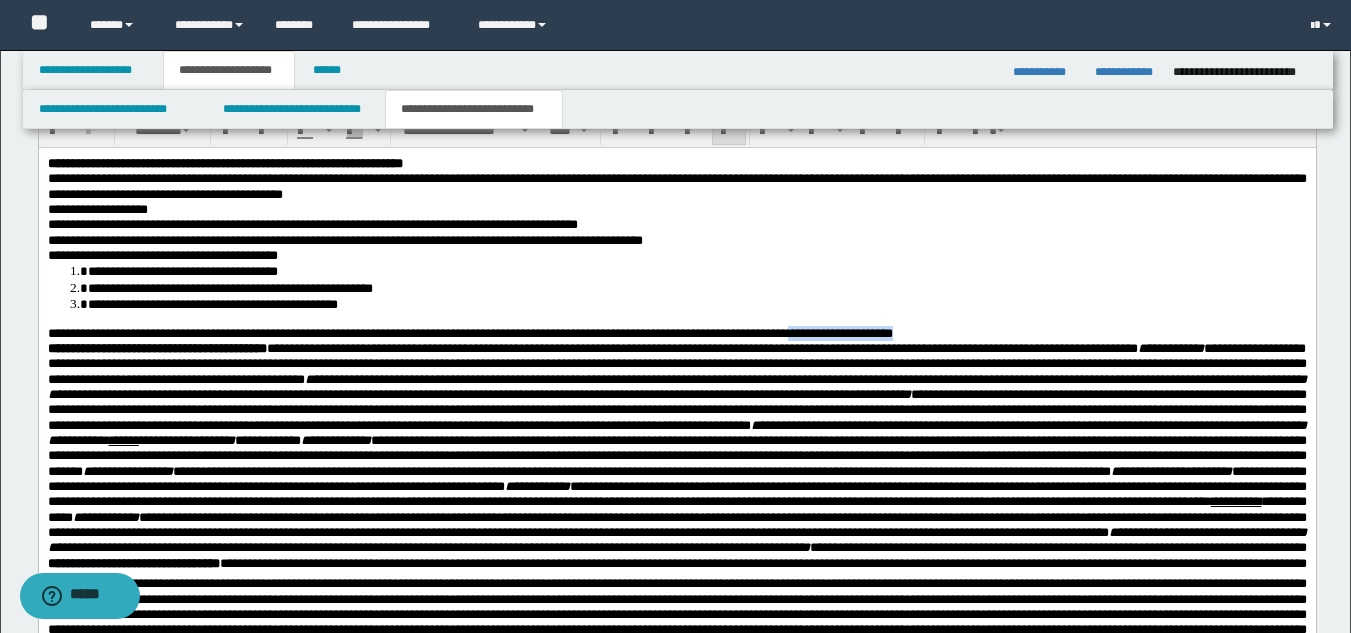 drag, startPoint x: 1087, startPoint y: 336, endPoint x: 912, endPoint y: 328, distance: 175.18275 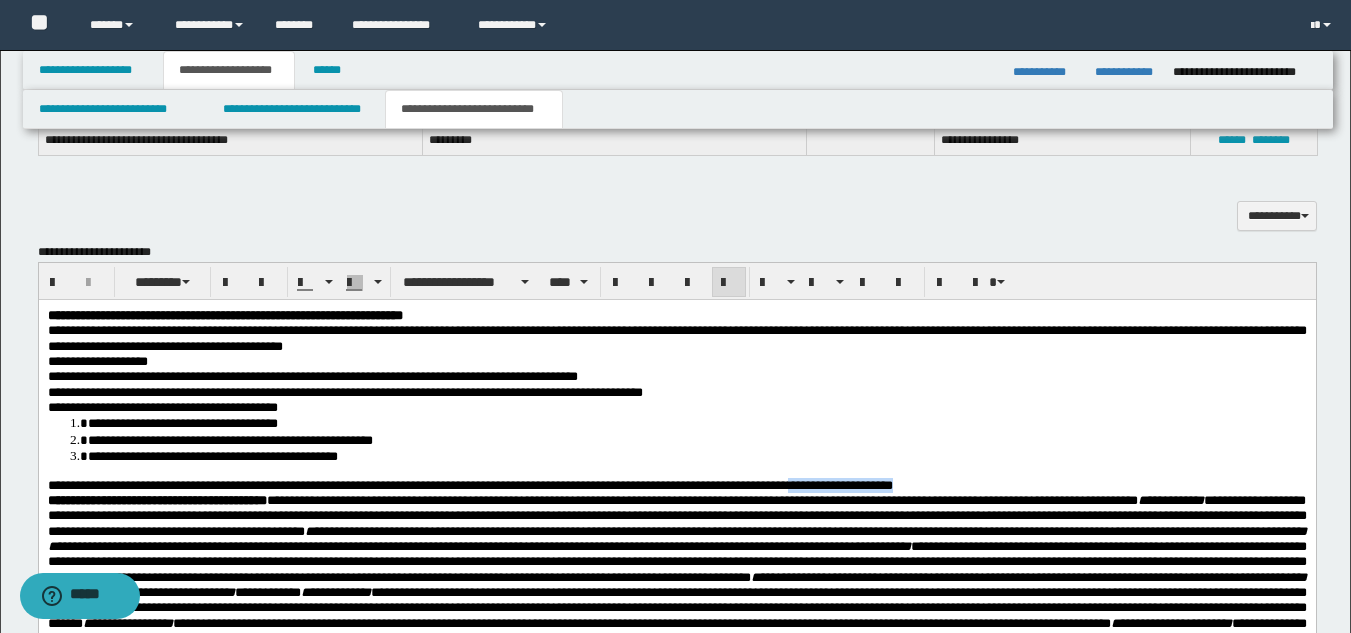 scroll, scrollTop: 1407, scrollLeft: 0, axis: vertical 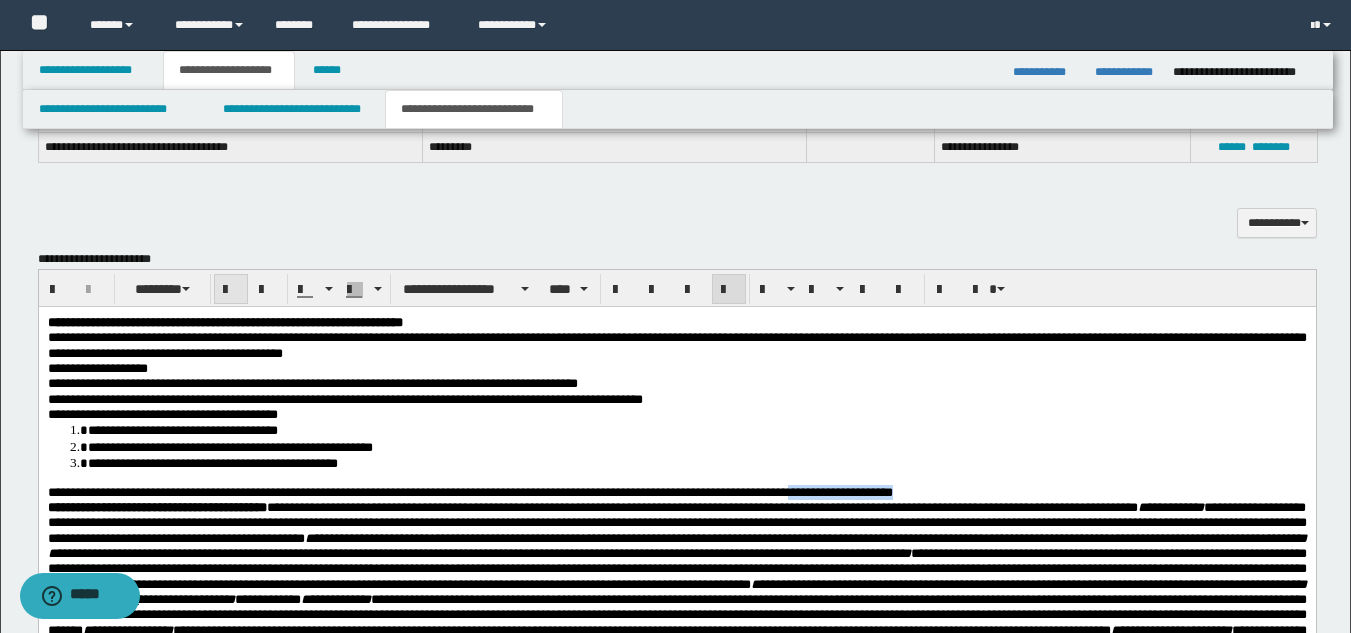 drag, startPoint x: 225, startPoint y: 290, endPoint x: 206, endPoint y: 2, distance: 288.62607 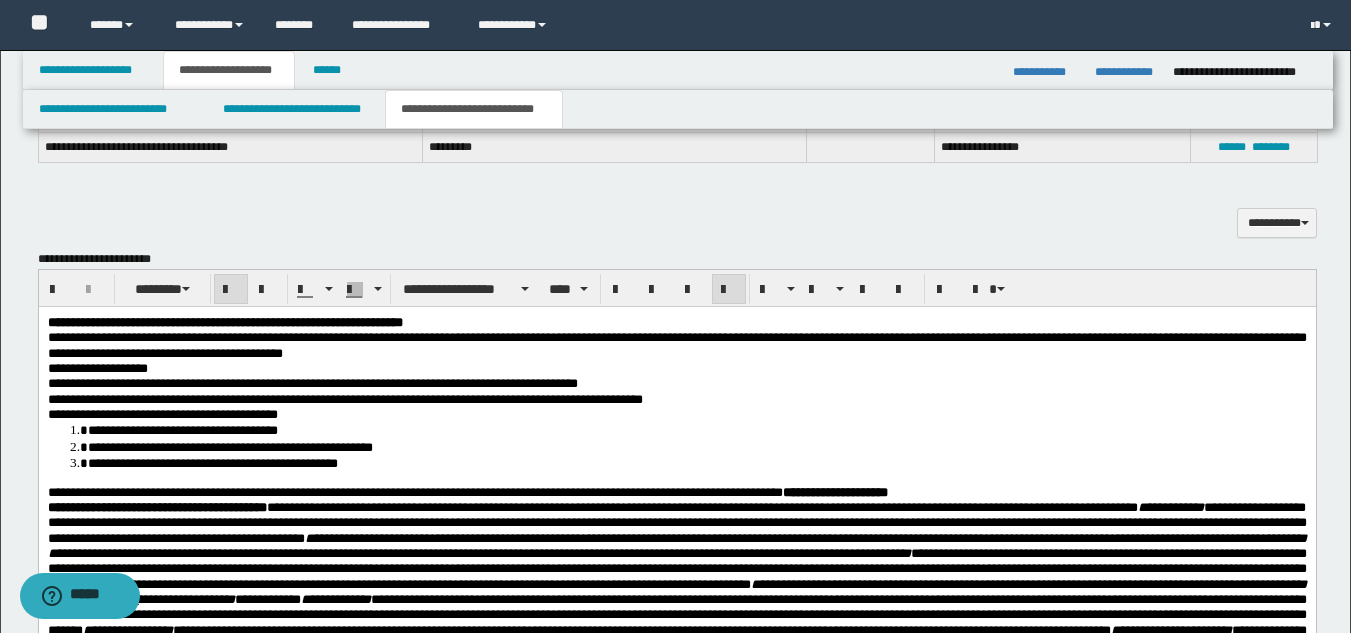 click on "**********" at bounding box center [834, 492] 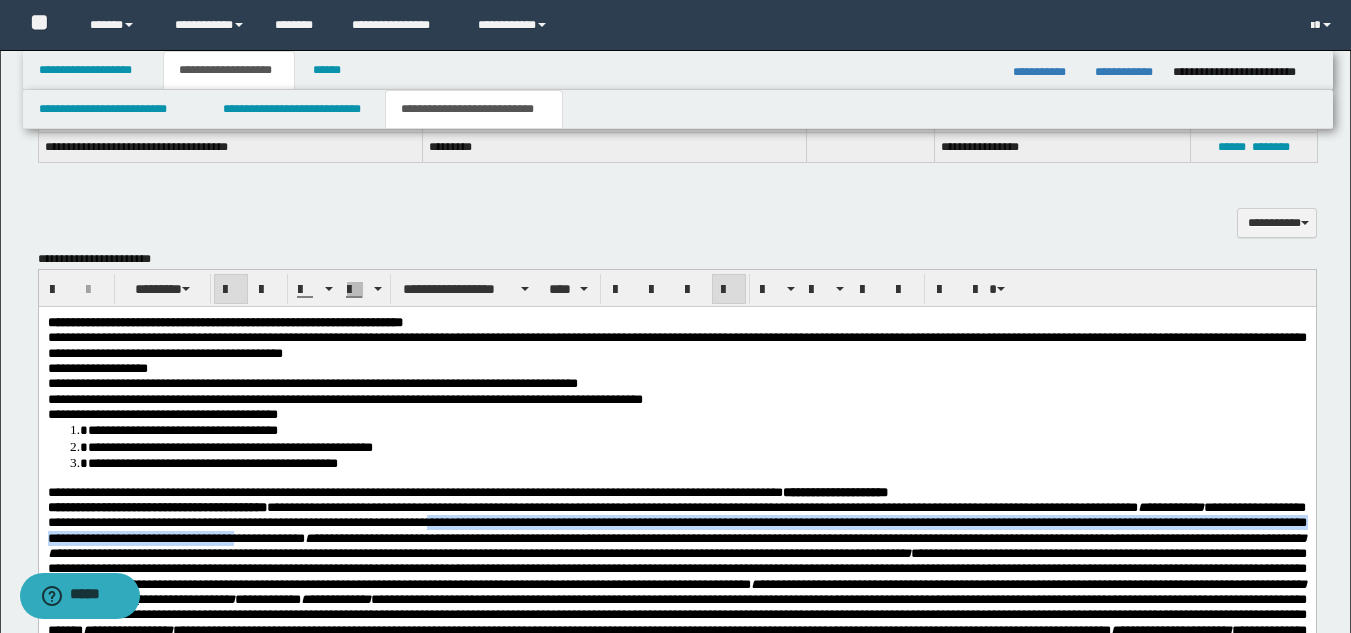 drag, startPoint x: 800, startPoint y: 536, endPoint x: 784, endPoint y: 533, distance: 16.27882 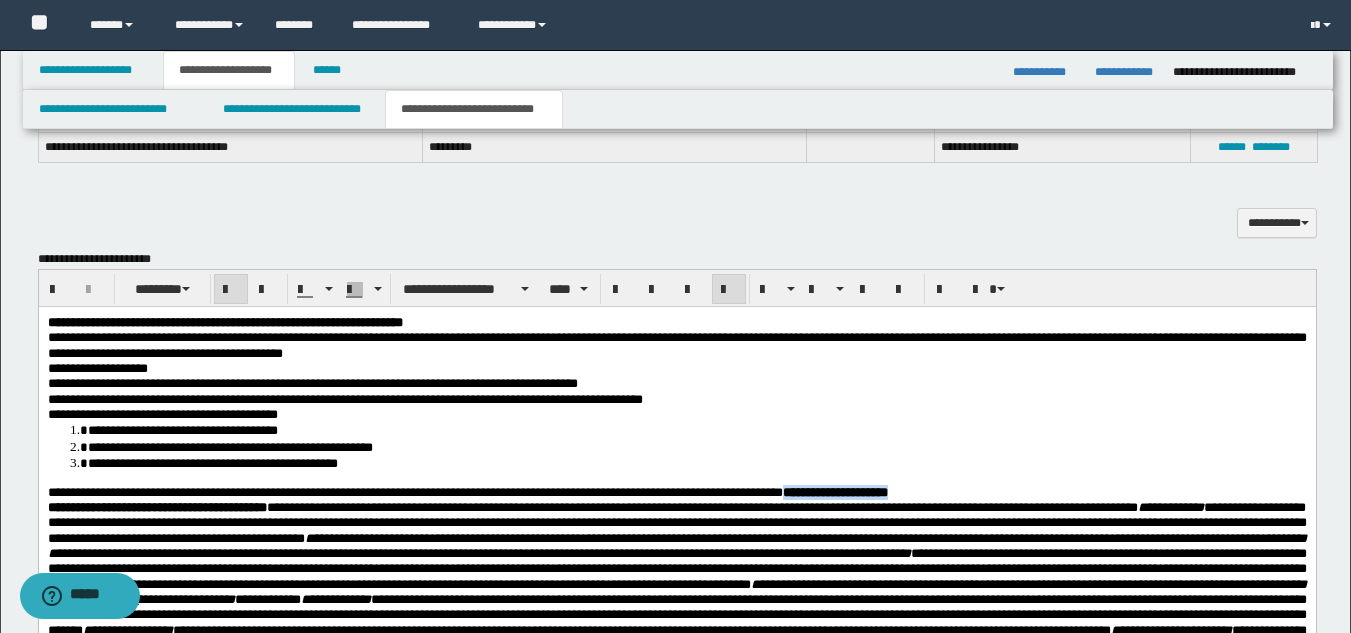 drag, startPoint x: 913, startPoint y: 495, endPoint x: 1095, endPoint y: 490, distance: 182.06866 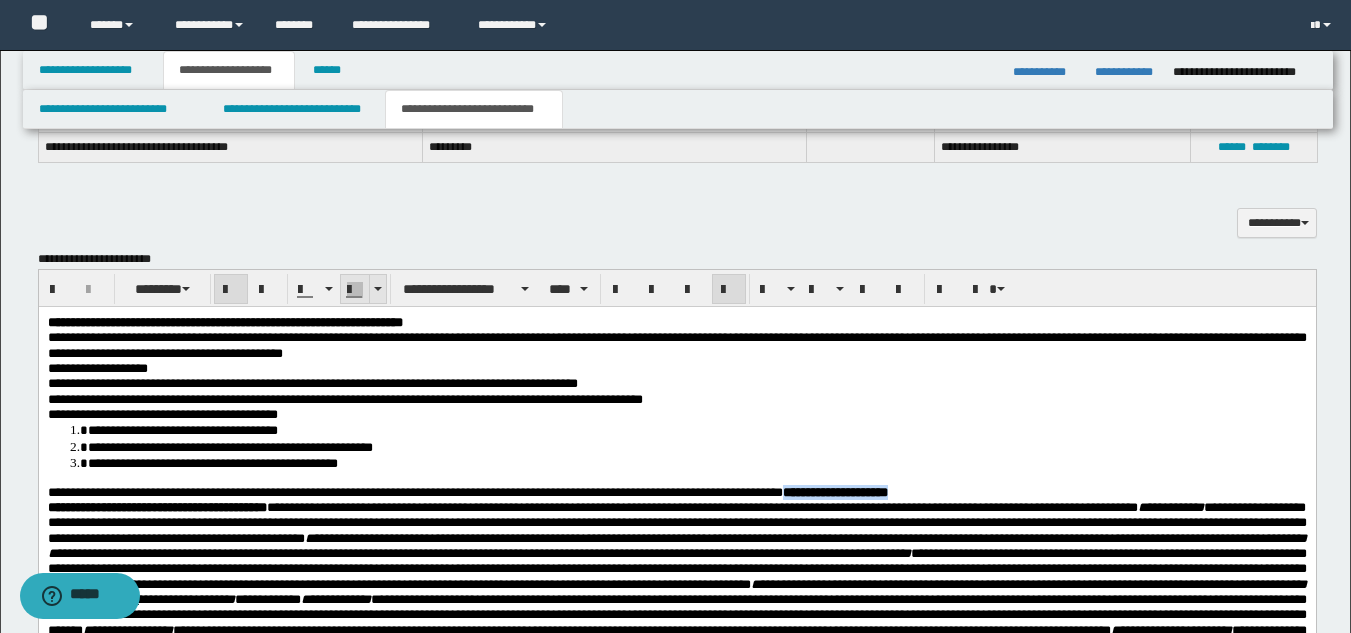 click at bounding box center (377, 289) 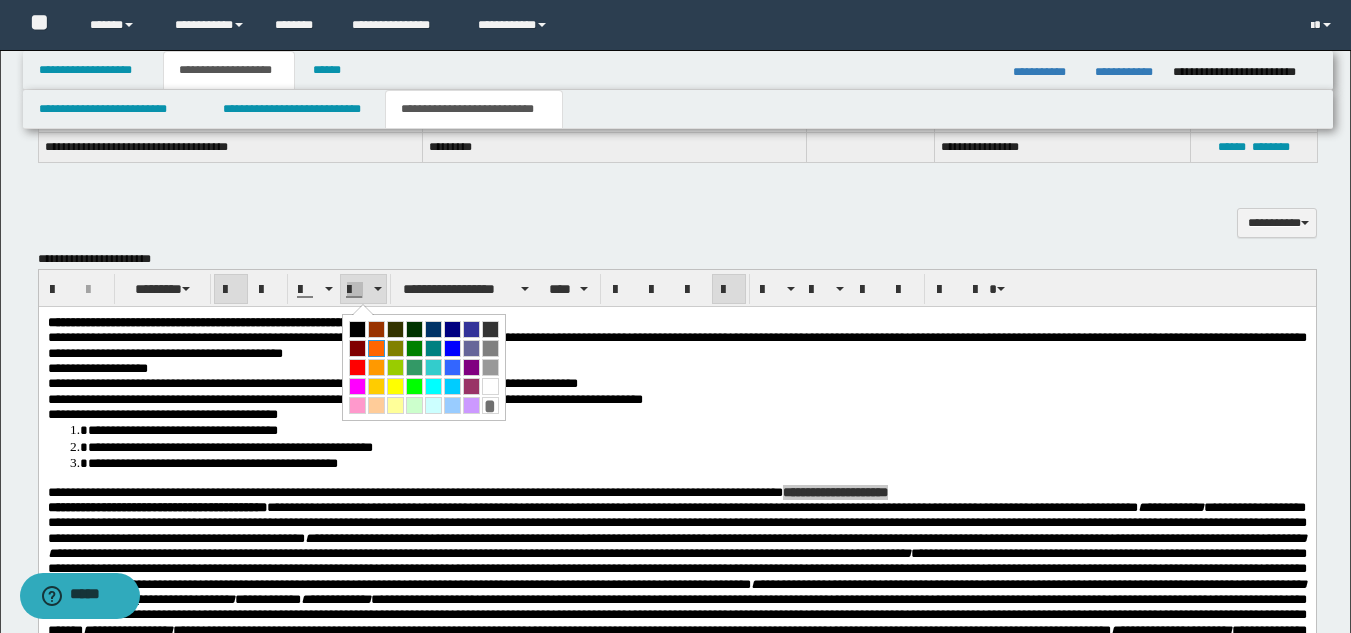 click at bounding box center [376, 348] 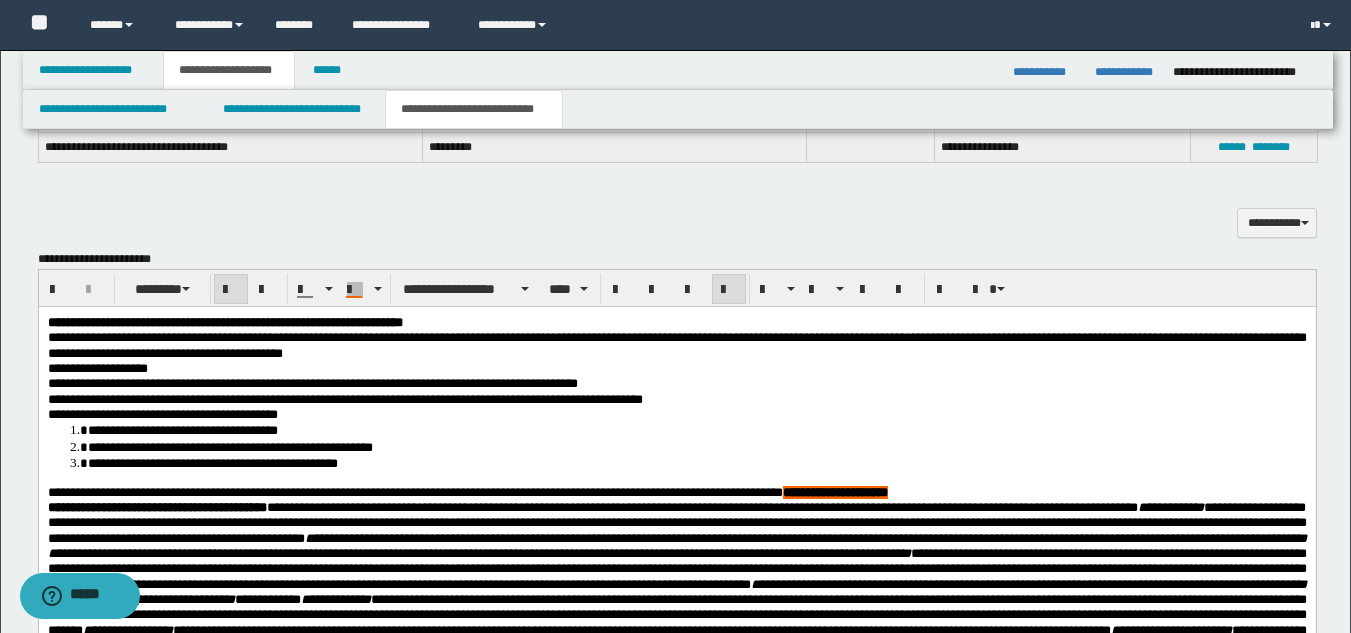 click on "**********" at bounding box center (676, 679) 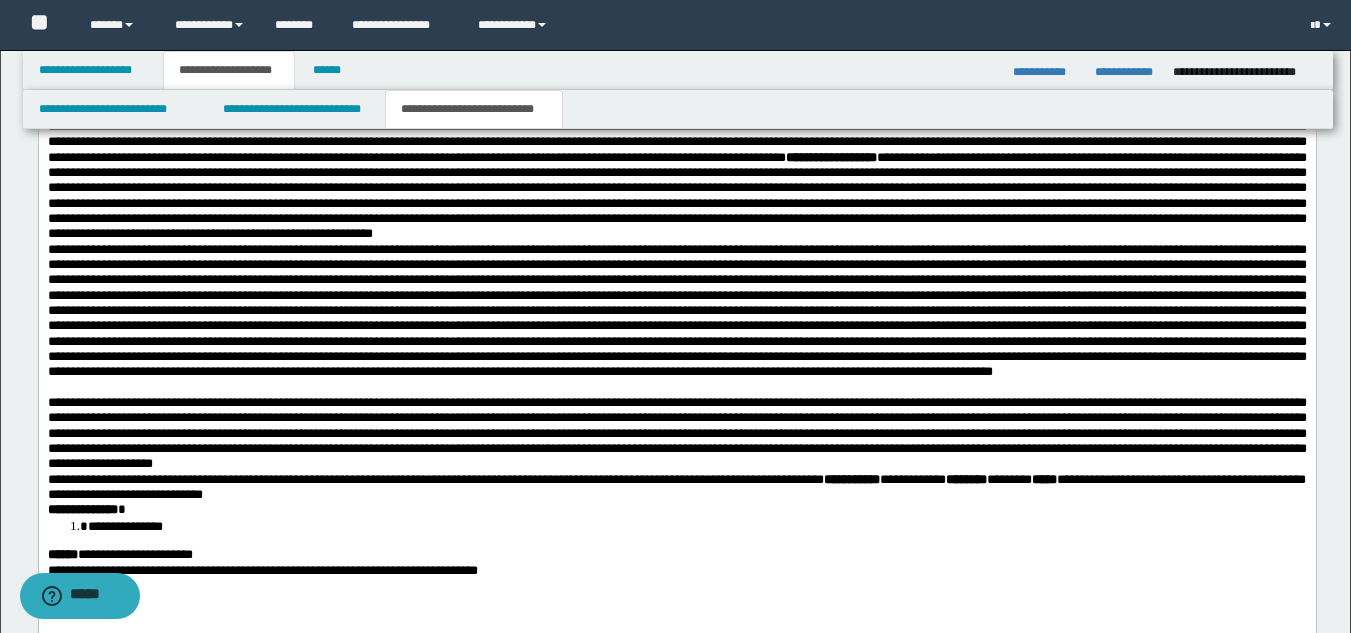 scroll, scrollTop: 2548, scrollLeft: 0, axis: vertical 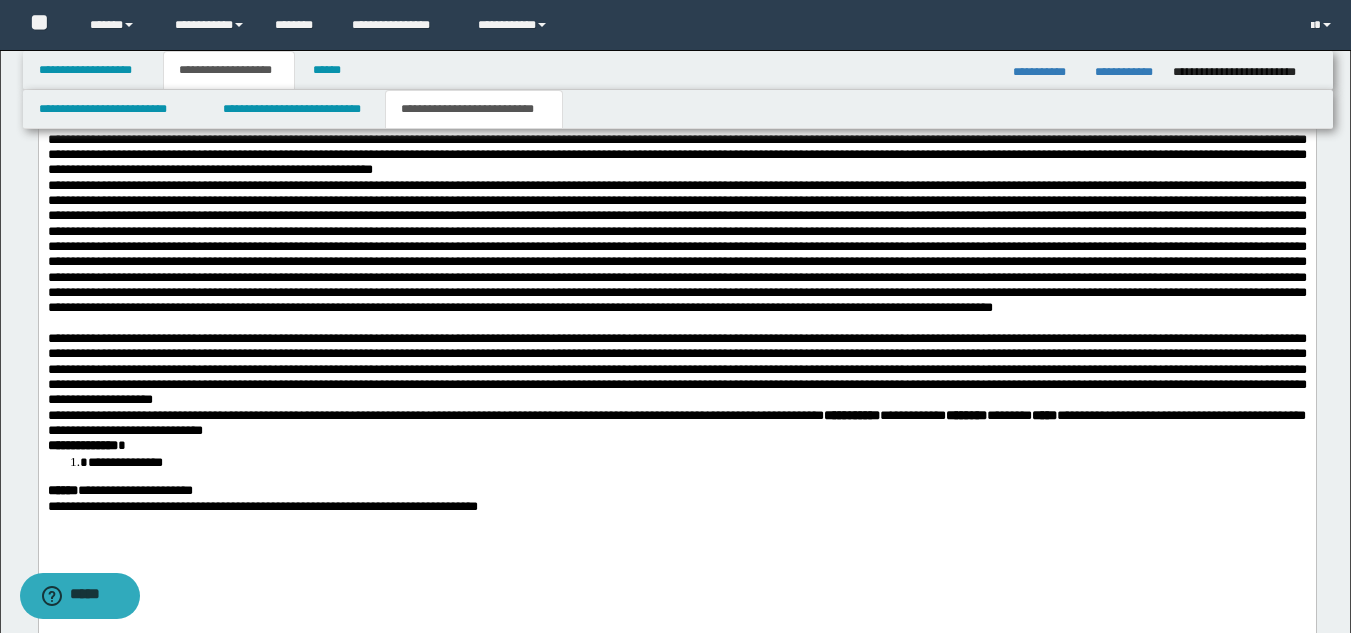 click on "**********" at bounding box center (676, -231) 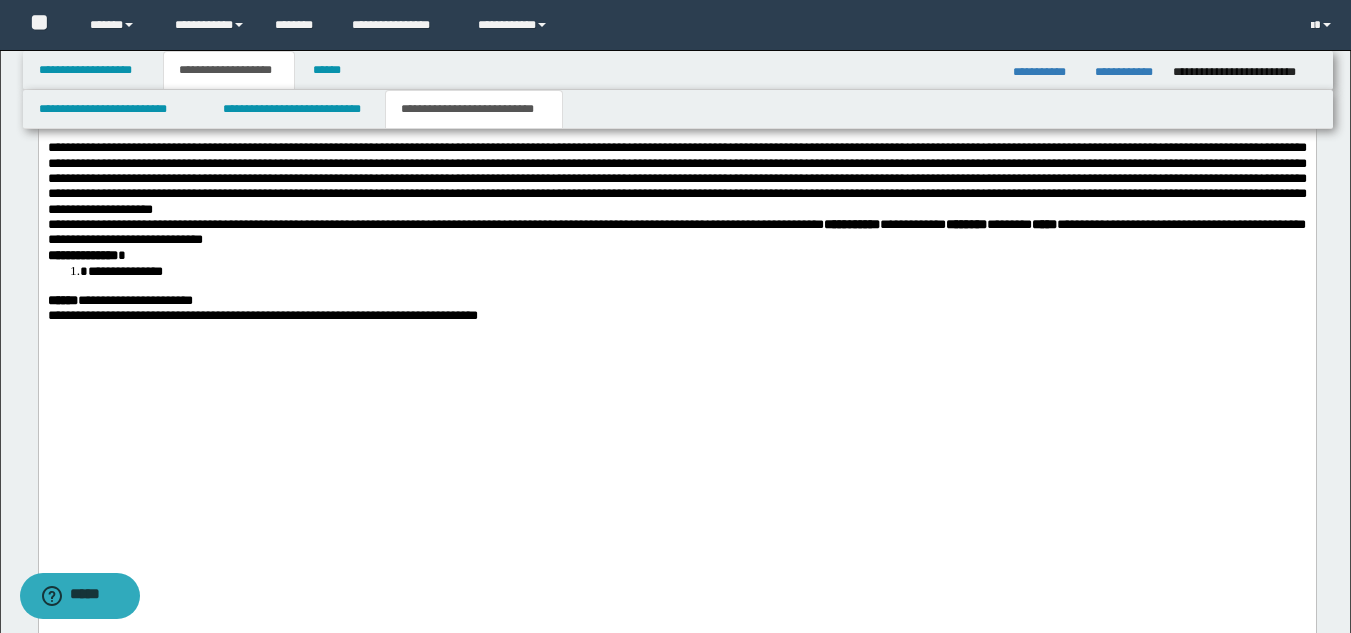 scroll, scrollTop: 2768, scrollLeft: 0, axis: vertical 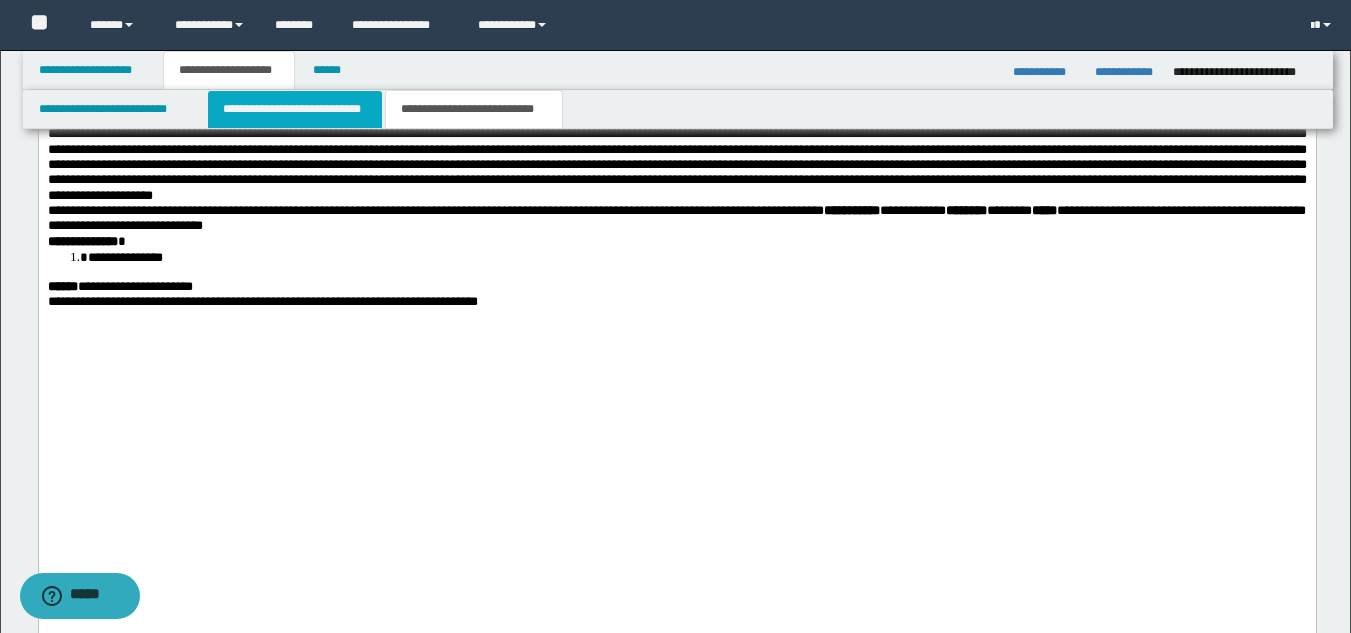 click on "**********" at bounding box center [295, 109] 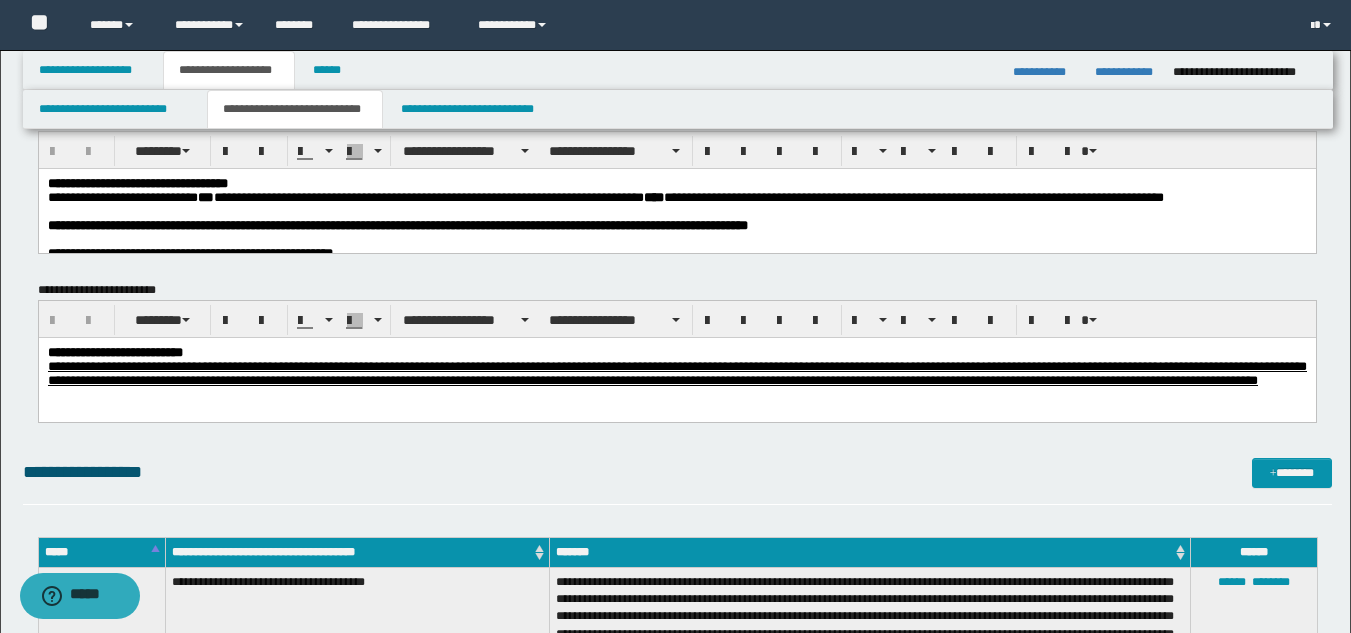 scroll, scrollTop: 63, scrollLeft: 0, axis: vertical 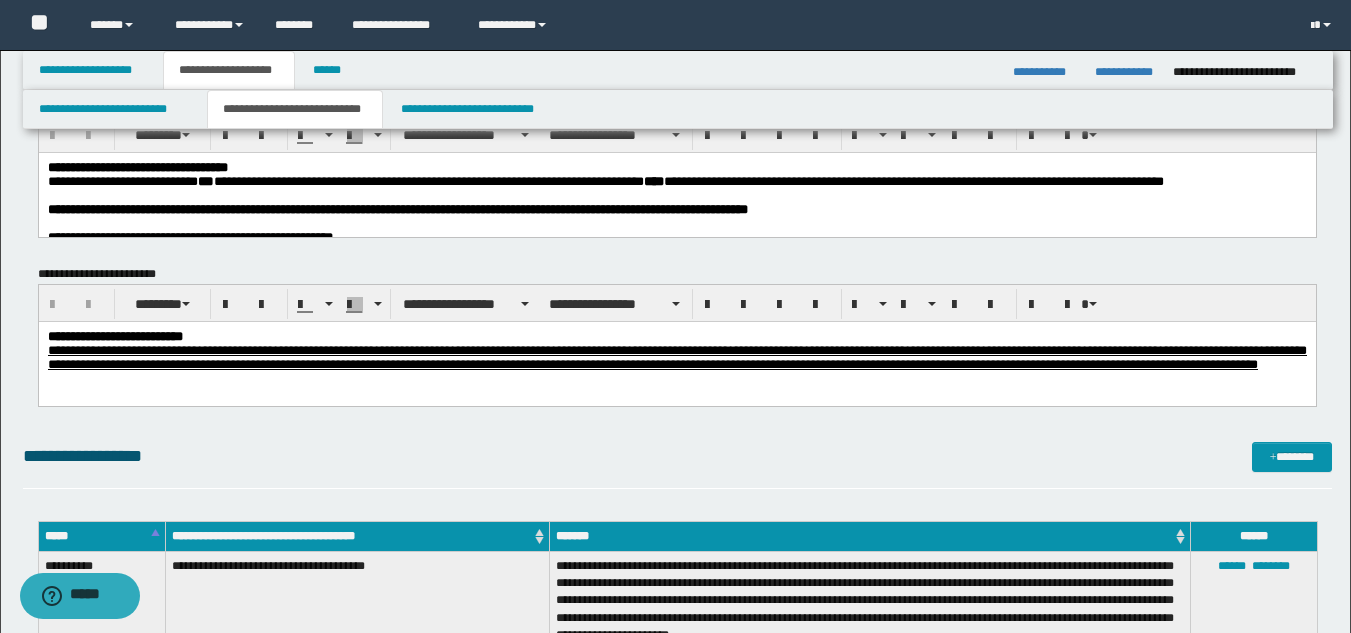 click at bounding box center (676, 195) 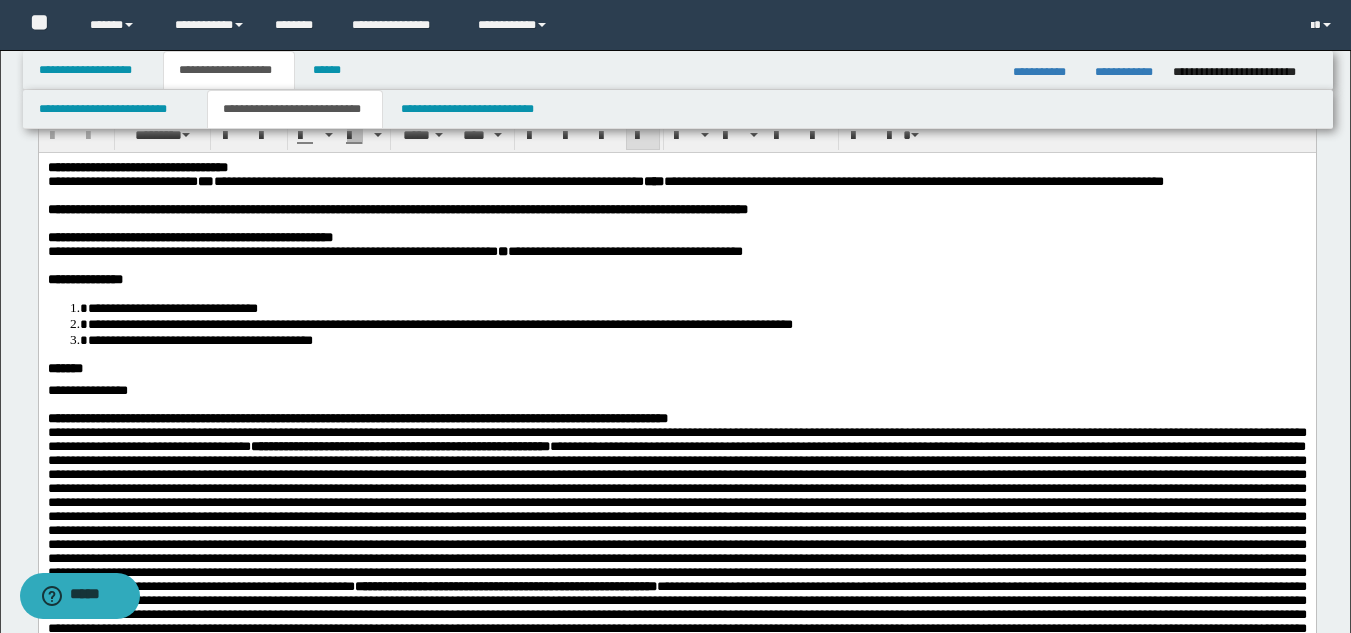 click on "**********" at bounding box center (676, 209) 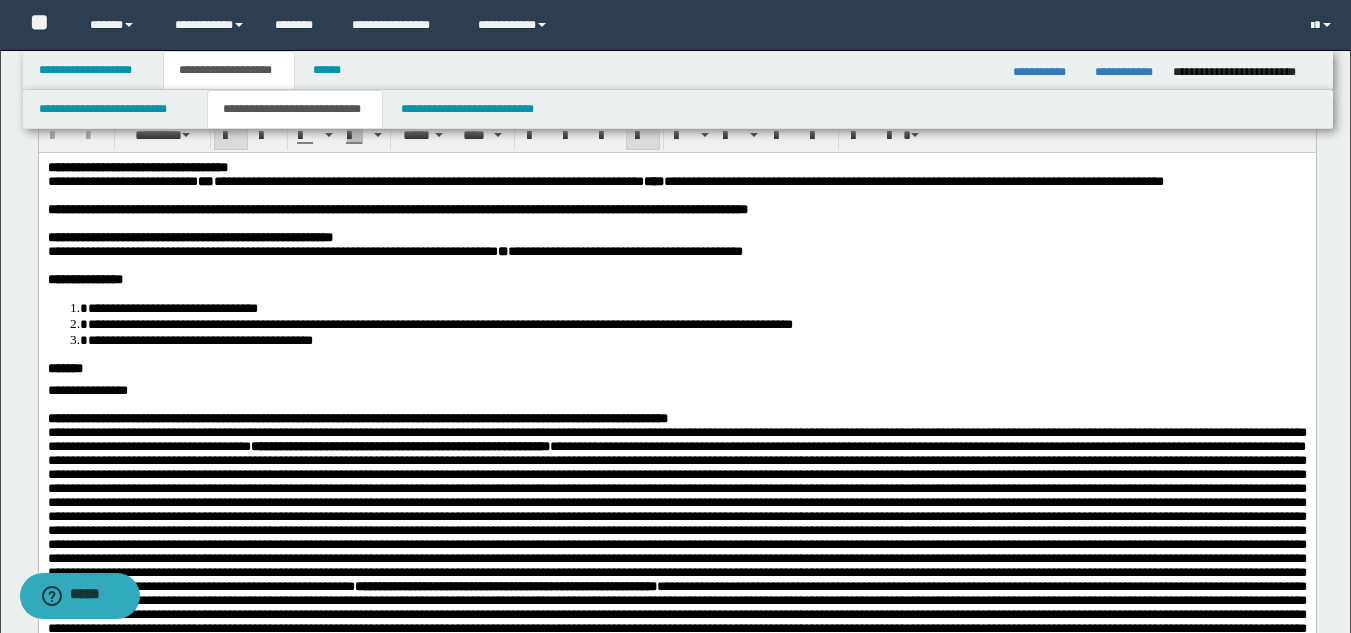 type 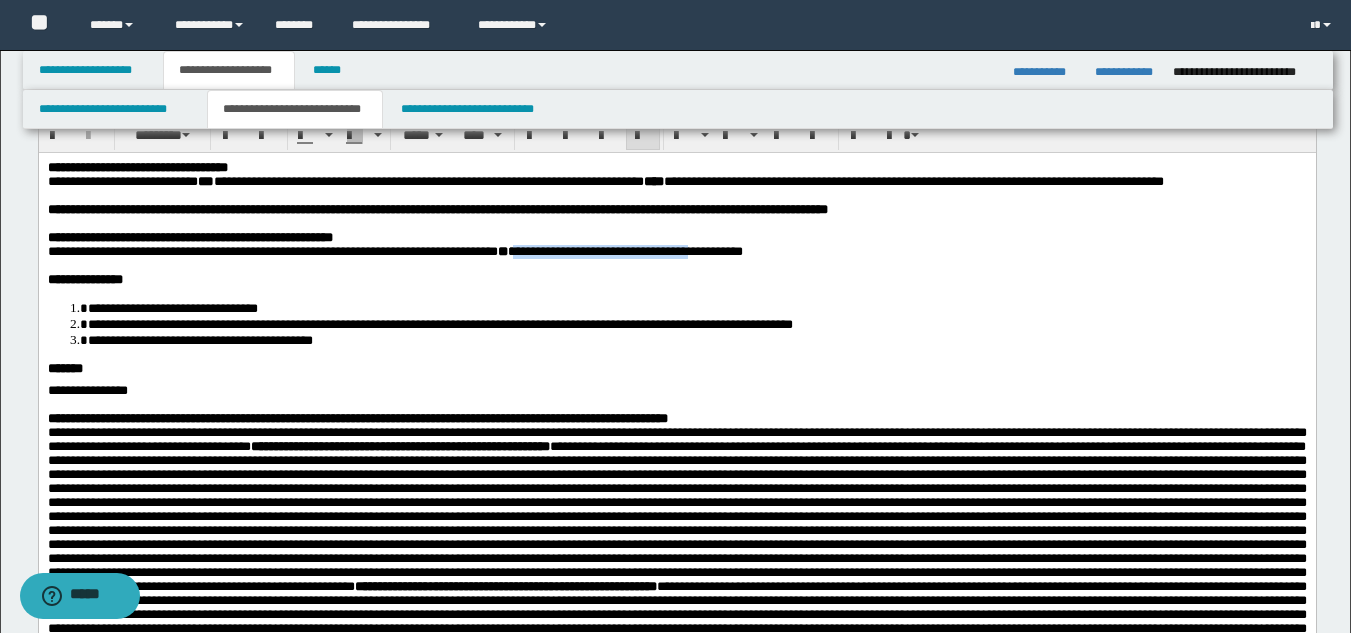 drag, startPoint x: 623, startPoint y: 278, endPoint x: 746, endPoint y: 270, distance: 123.25989 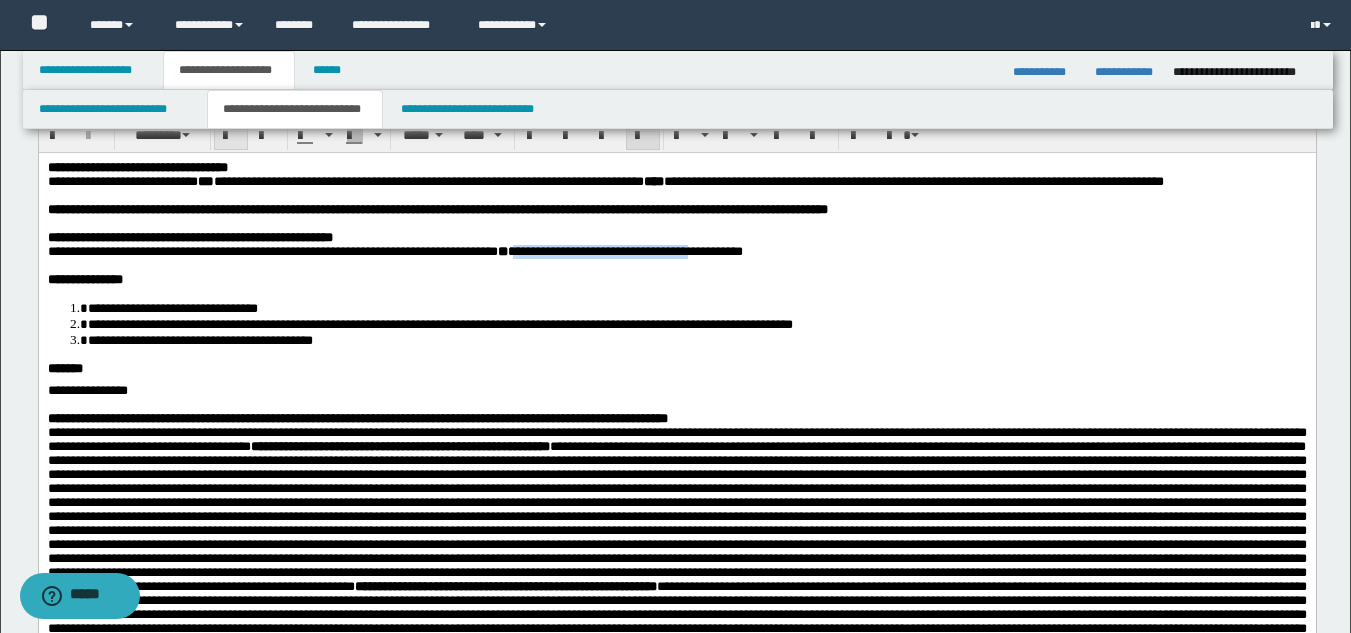 click at bounding box center [231, 135] 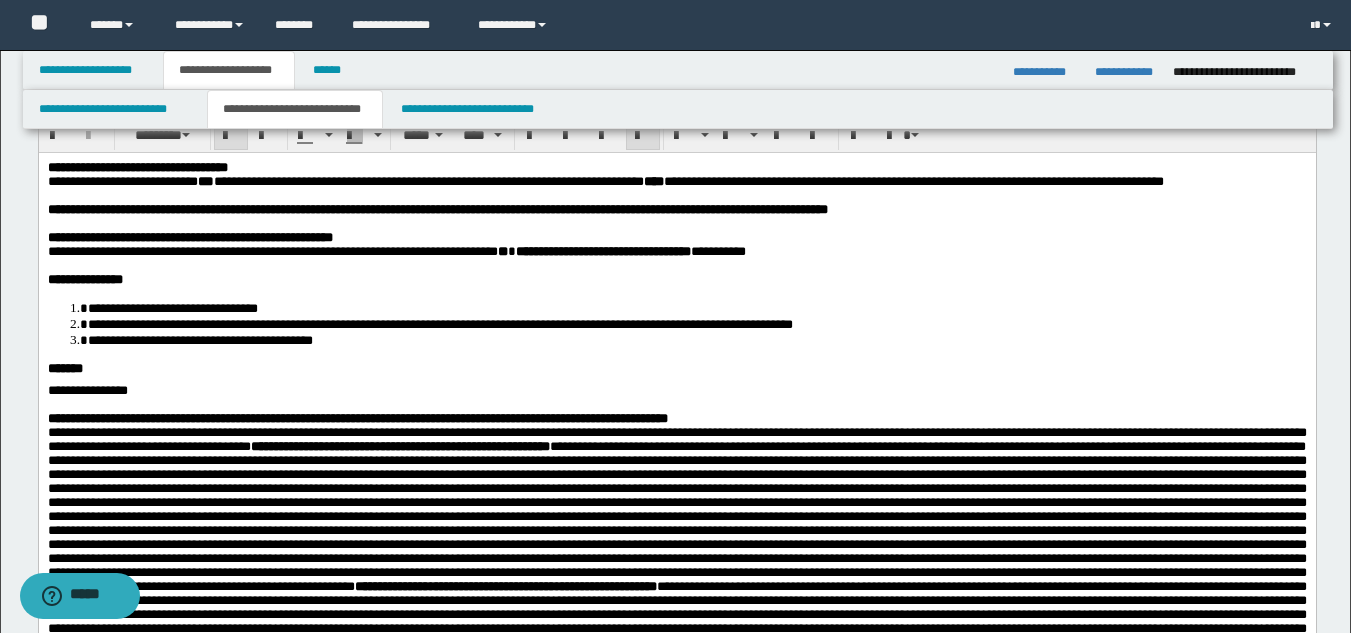 click on "**********" at bounding box center [676, 323] 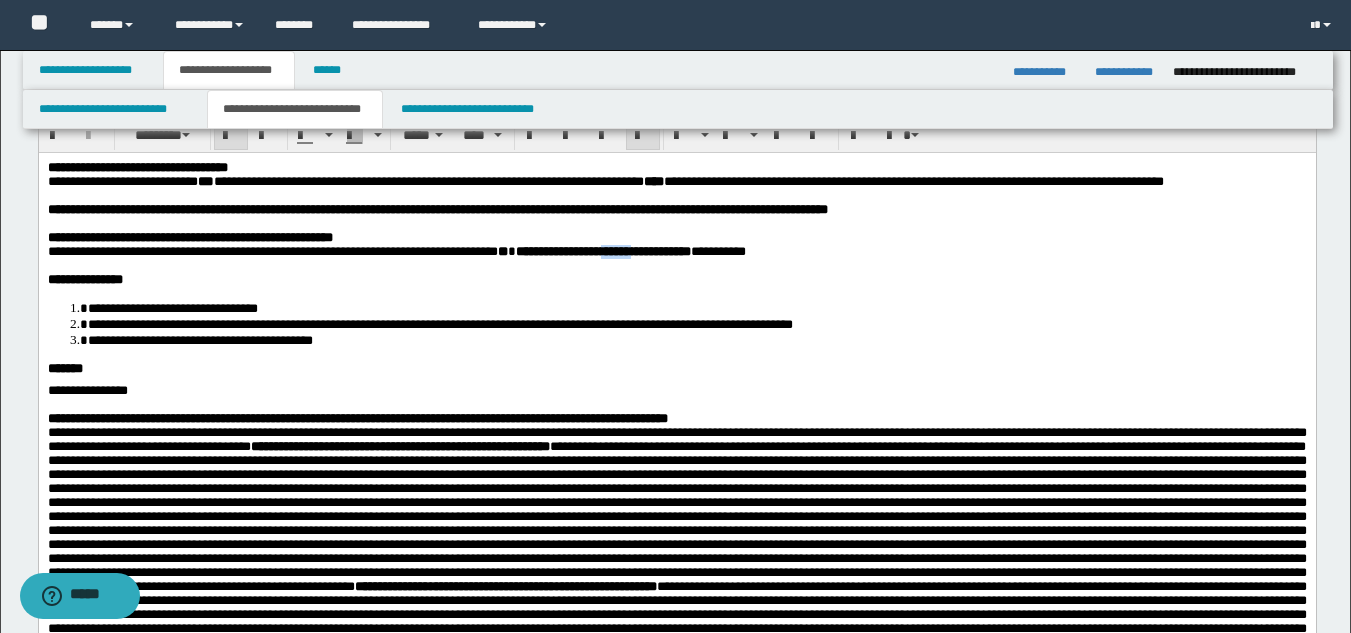 drag, startPoint x: 738, startPoint y: 279, endPoint x: 773, endPoint y: 279, distance: 35 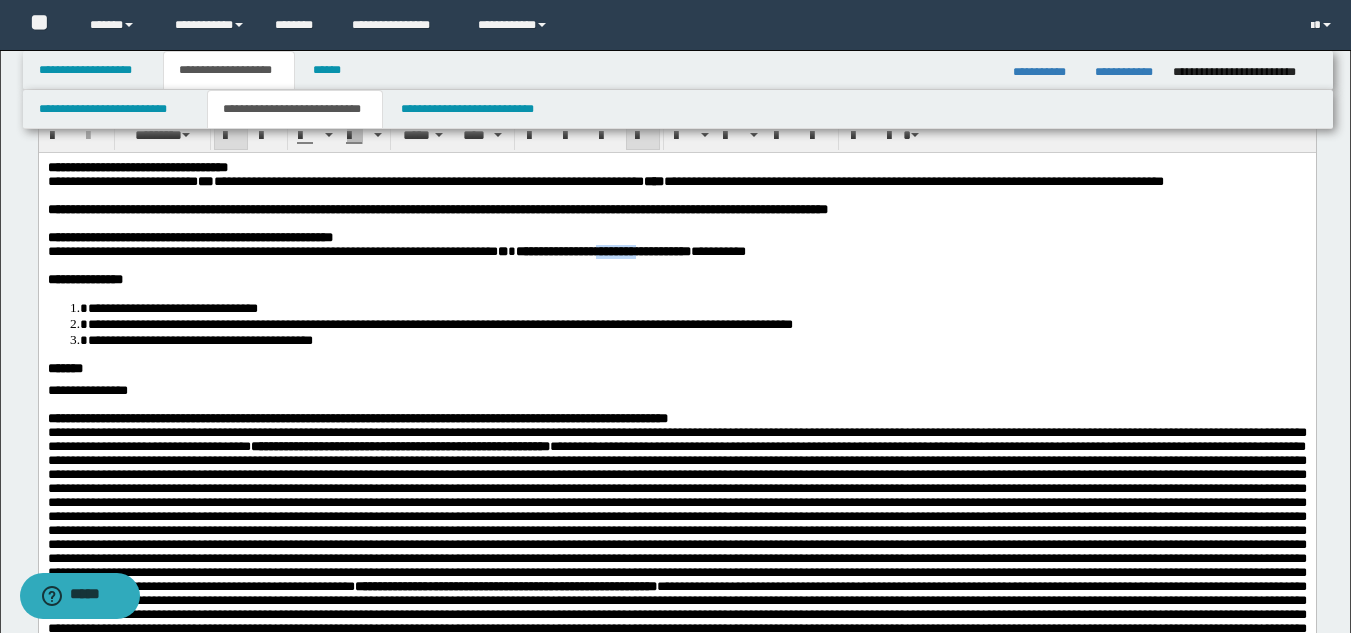 drag, startPoint x: 727, startPoint y: 280, endPoint x: 714, endPoint y: 267, distance: 18.384777 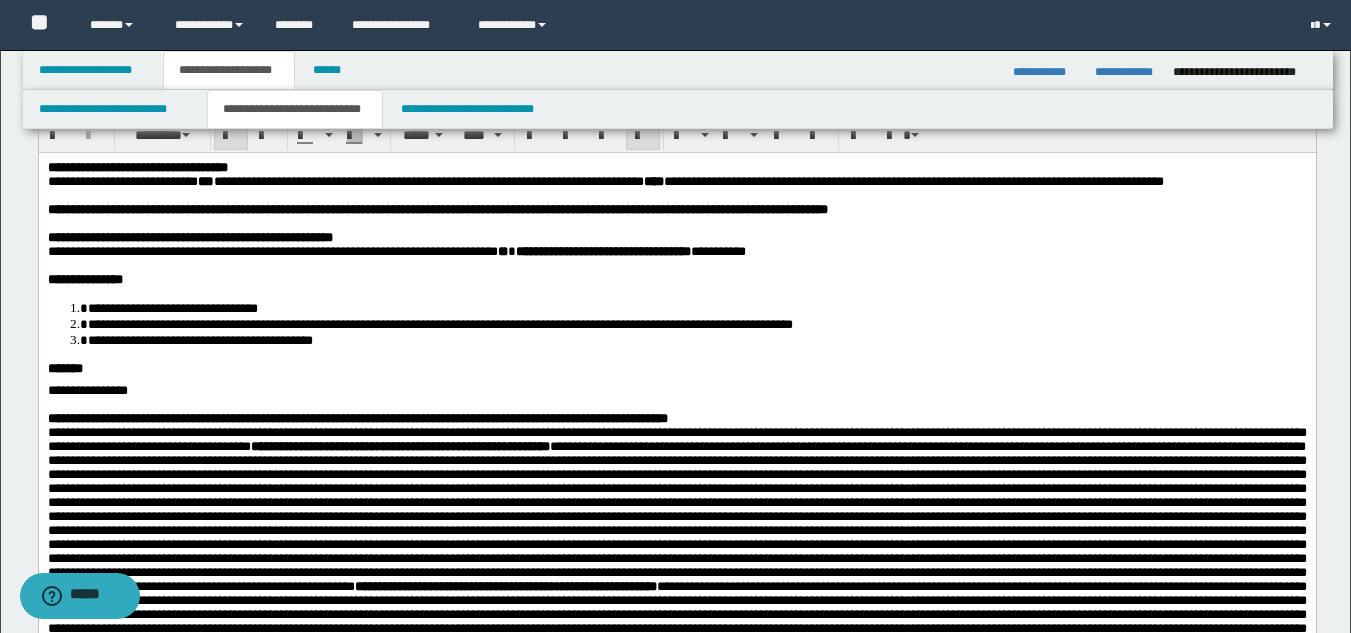 click at bounding box center (700, 265) 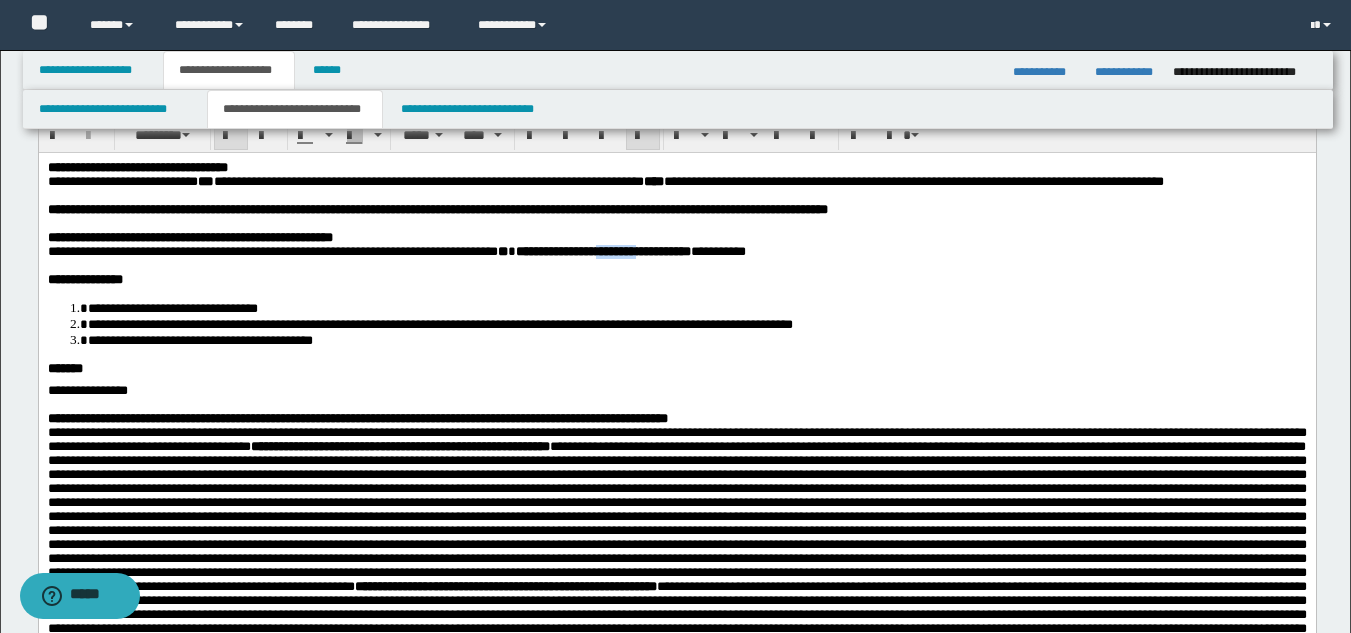 drag, startPoint x: 744, startPoint y: 282, endPoint x: 724, endPoint y: 285, distance: 20.22375 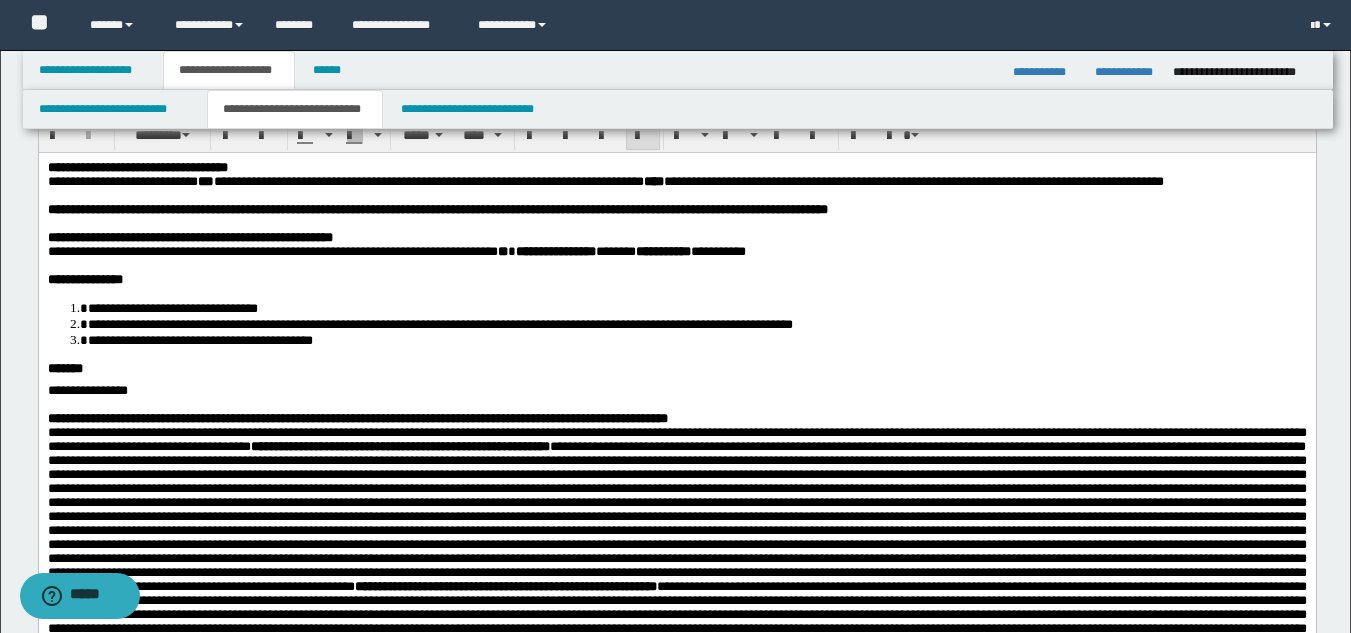 click on "**********" at bounding box center [676, 632] 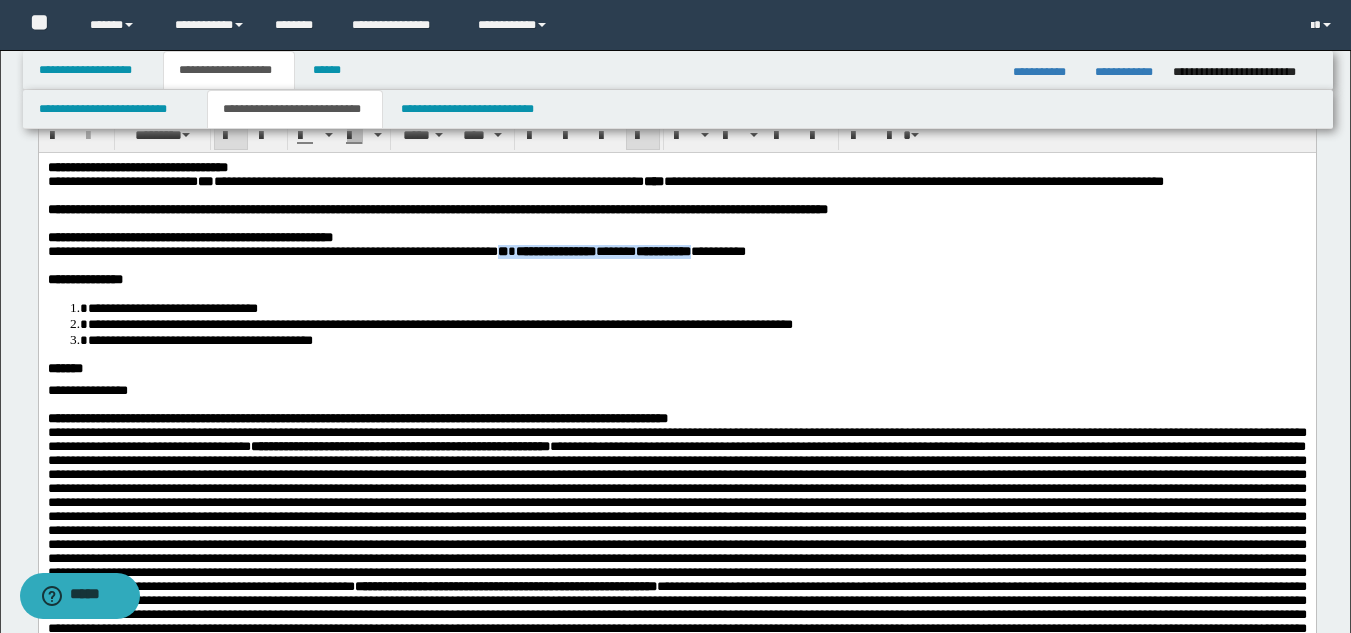 drag, startPoint x: 634, startPoint y: 278, endPoint x: 847, endPoint y: 283, distance: 213.05867 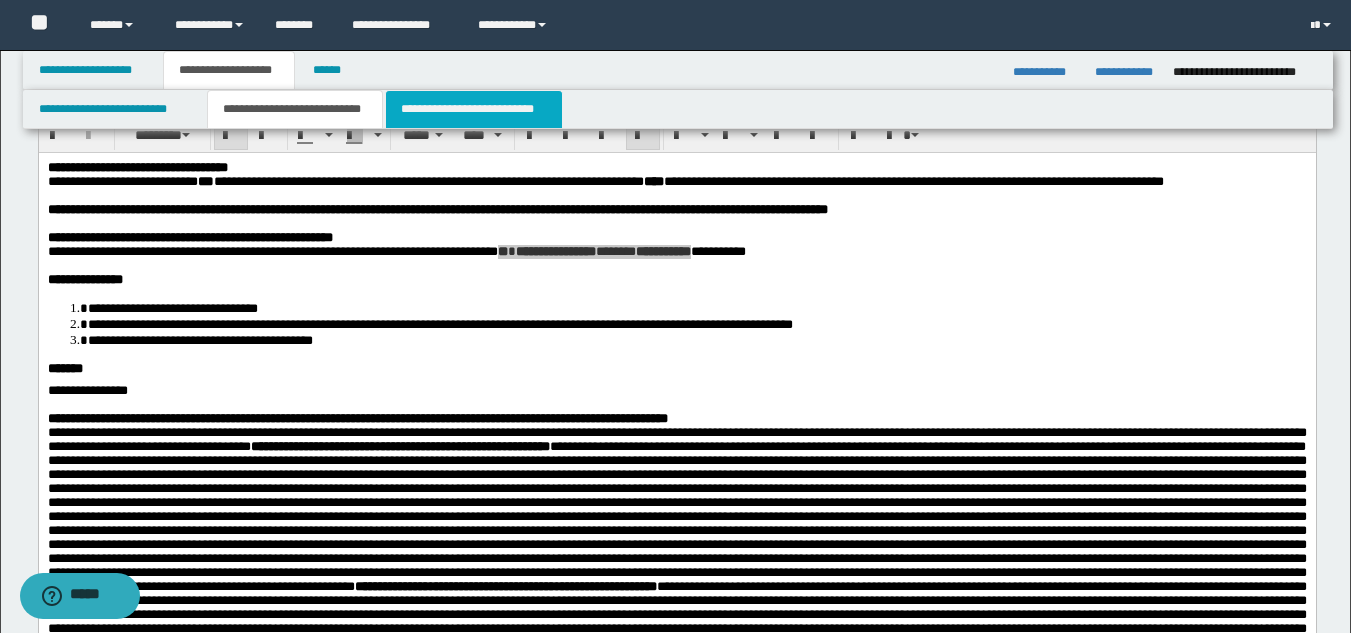 click on "**********" at bounding box center (474, 109) 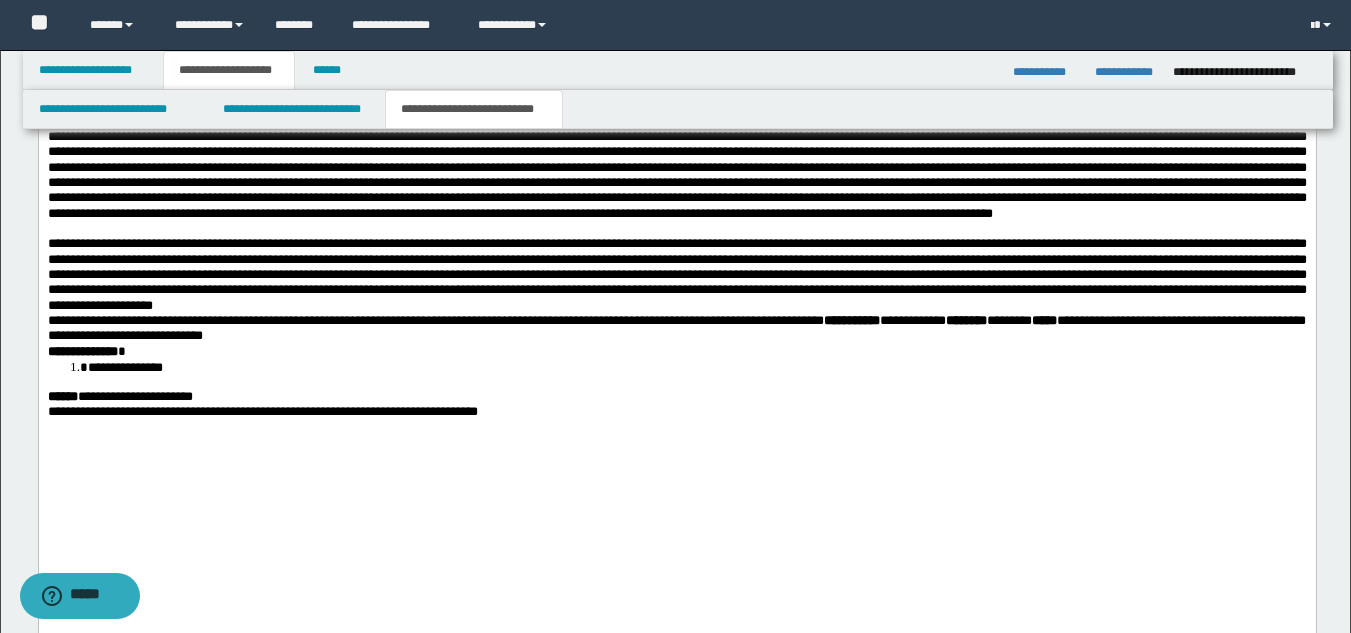 scroll, scrollTop: 2818, scrollLeft: 0, axis: vertical 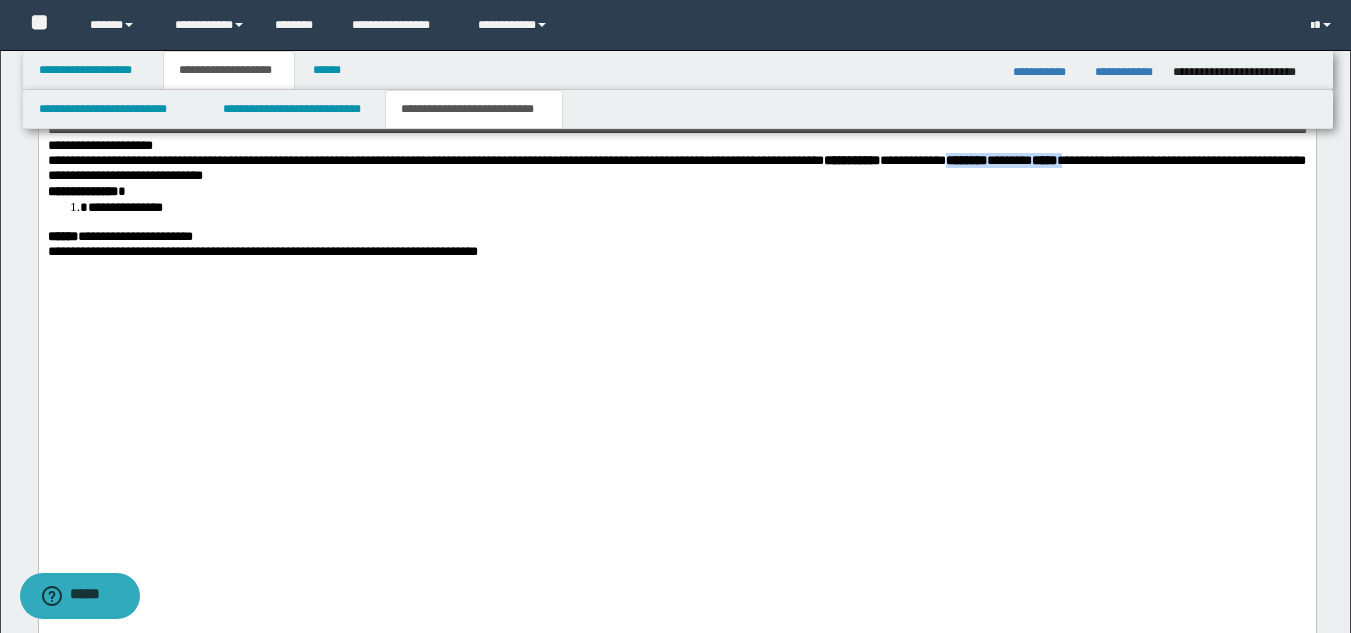 drag, startPoint x: 1228, startPoint y: 418, endPoint x: 130, endPoint y: 436, distance: 1098.1476 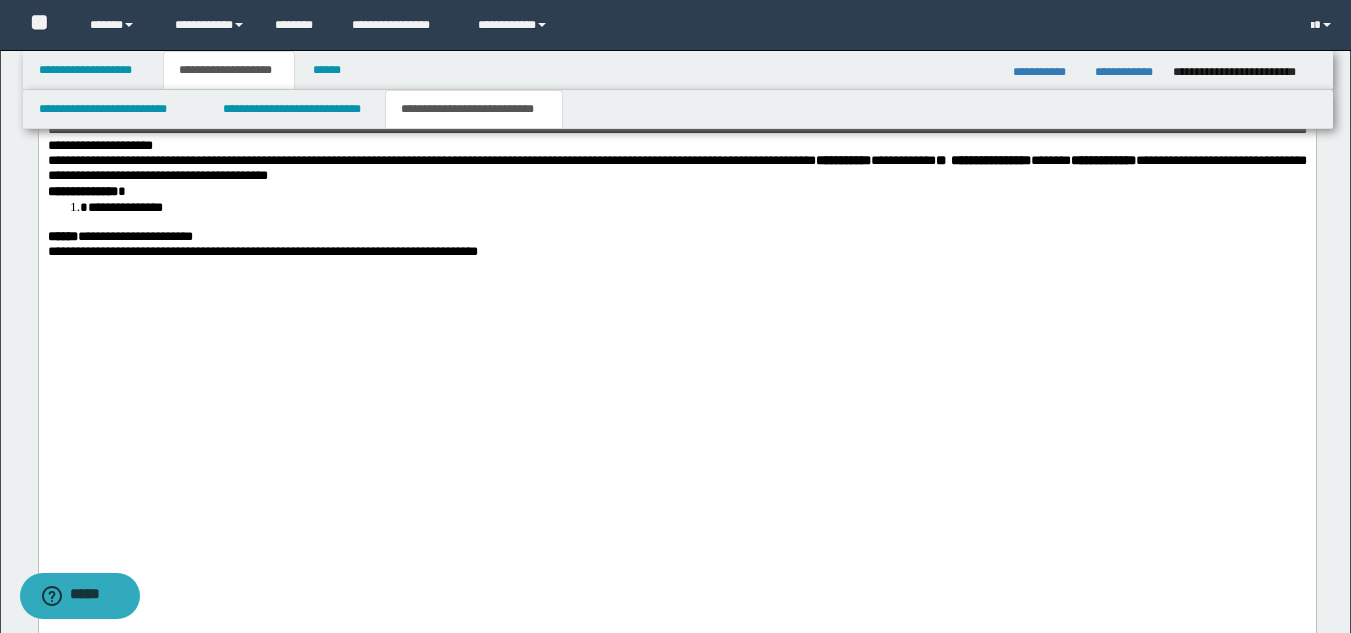click on "**********" at bounding box center [842, 161] 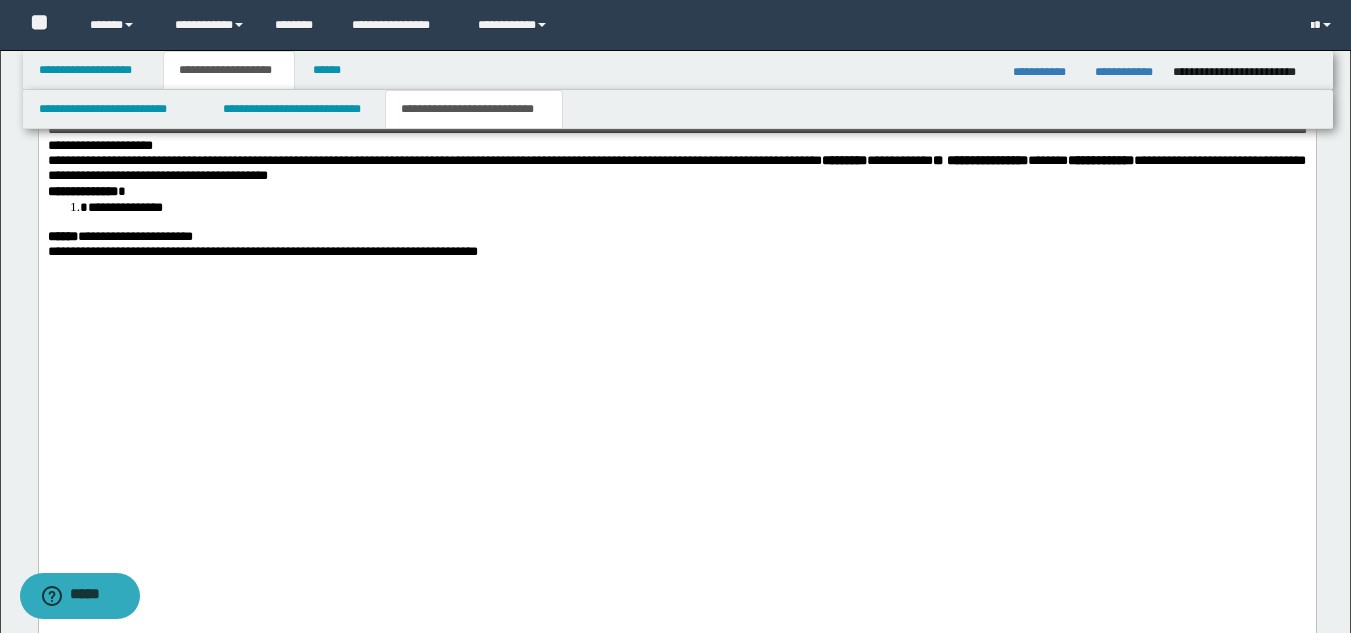 drag, startPoint x: 858, startPoint y: 375, endPoint x: 952, endPoint y: 379, distance: 94.08507 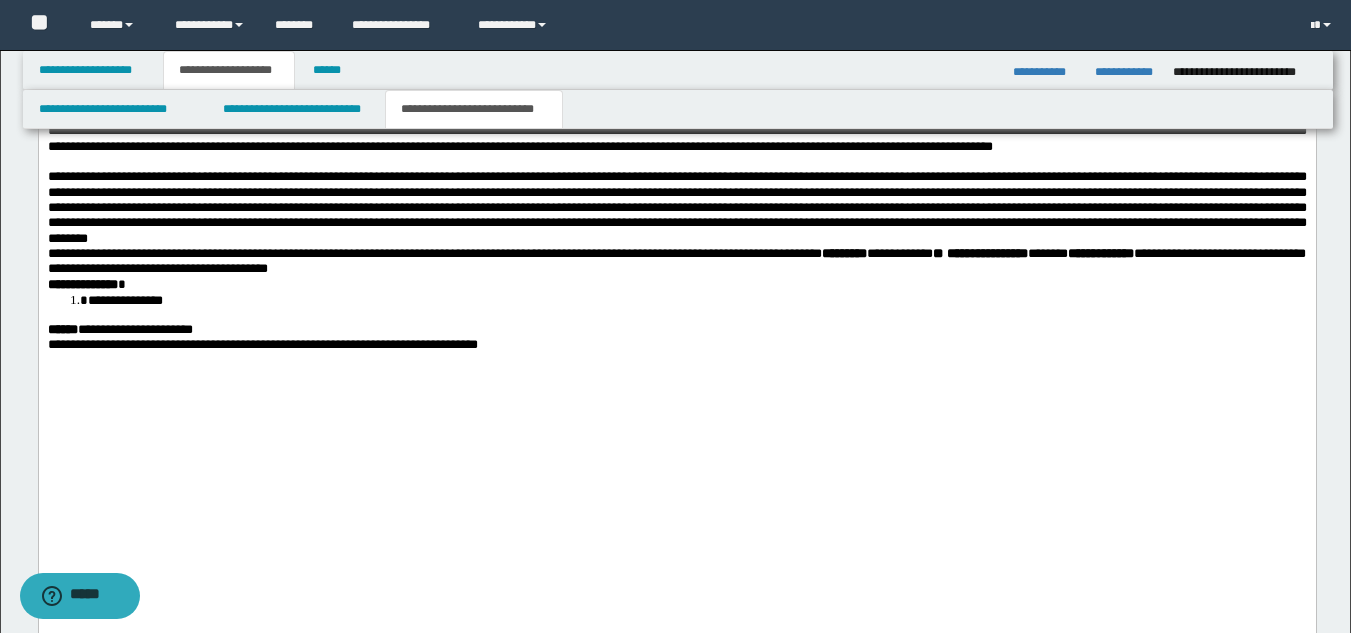 scroll, scrollTop: 2738, scrollLeft: 0, axis: vertical 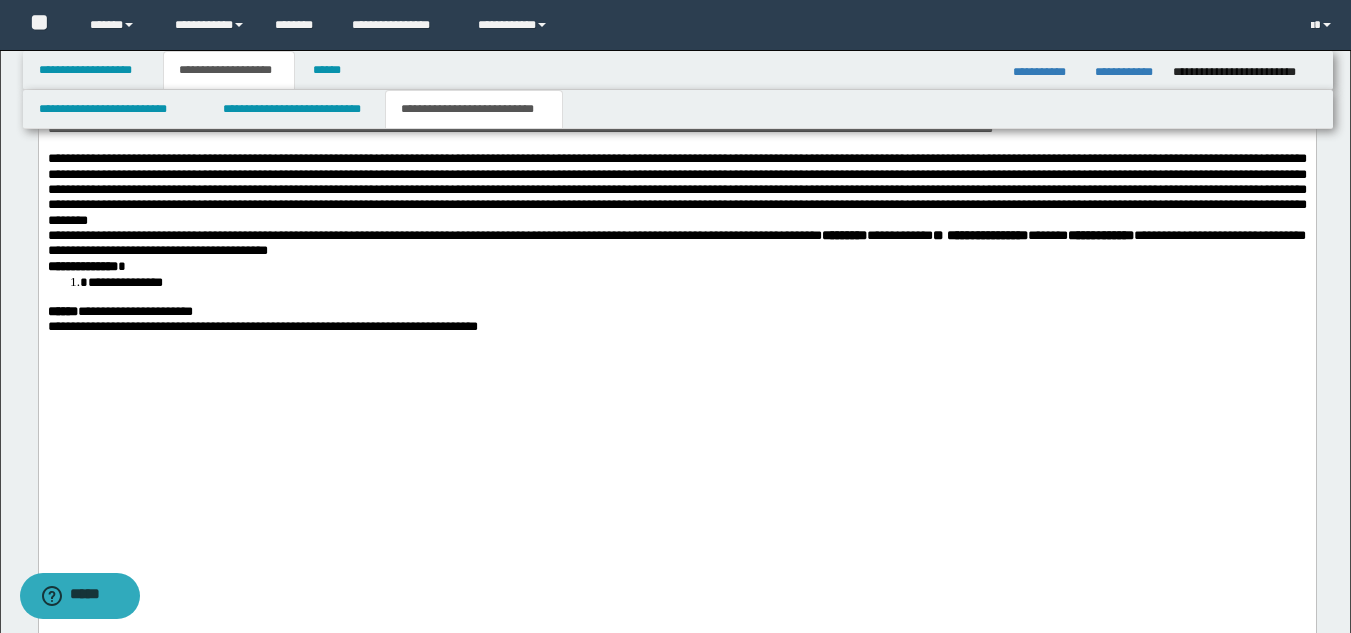 drag, startPoint x: 1365, startPoint y: 463, endPoint x: 1106, endPoint y: 1464, distance: 1033.9642 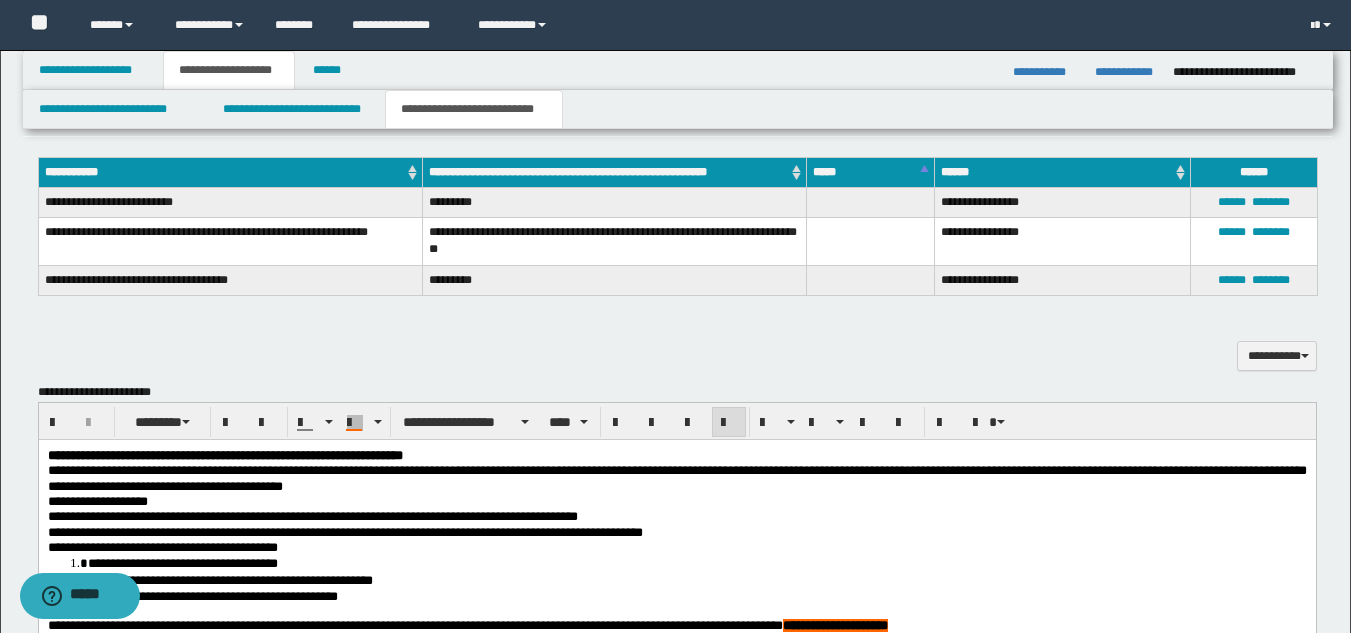 scroll, scrollTop: 2738, scrollLeft: 0, axis: vertical 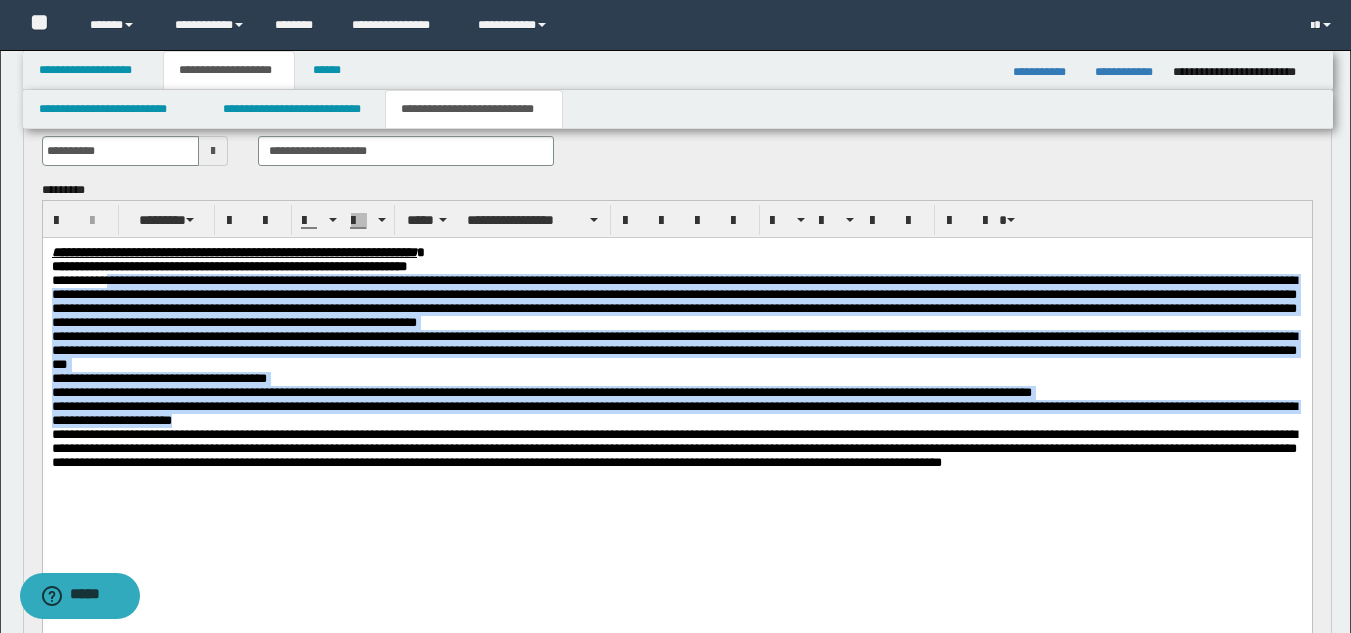 click on "**********" at bounding box center (673, 349) 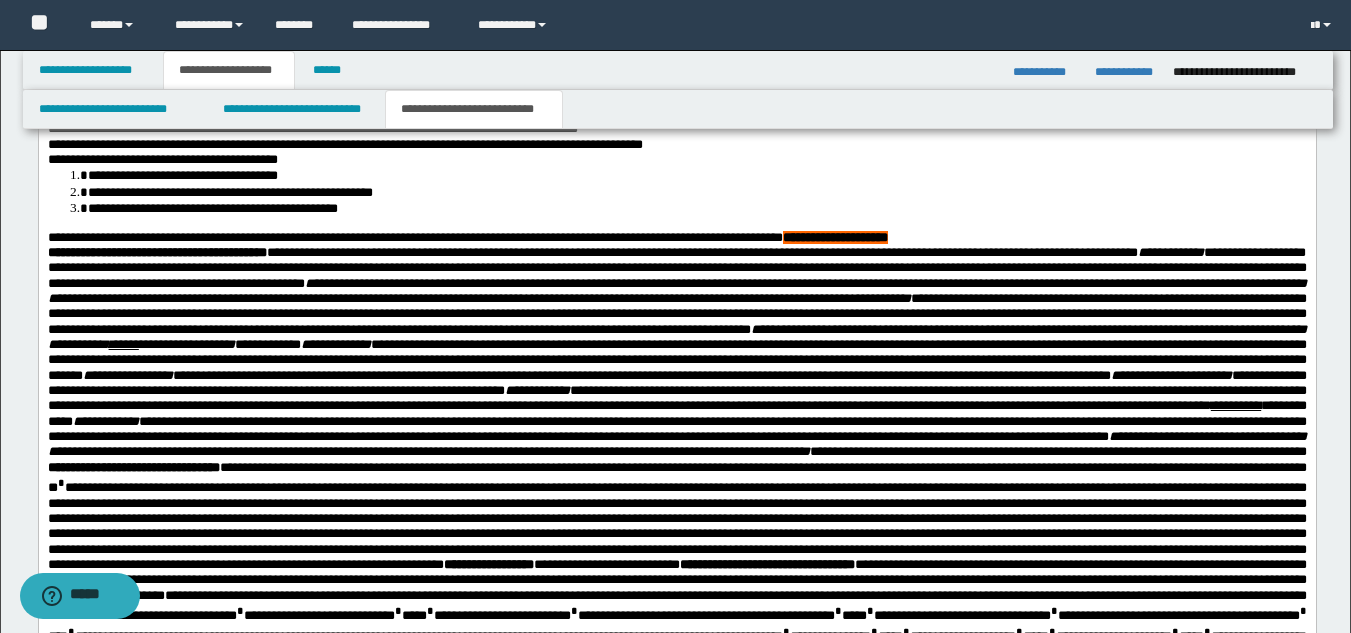 scroll, scrollTop: 1675, scrollLeft: 0, axis: vertical 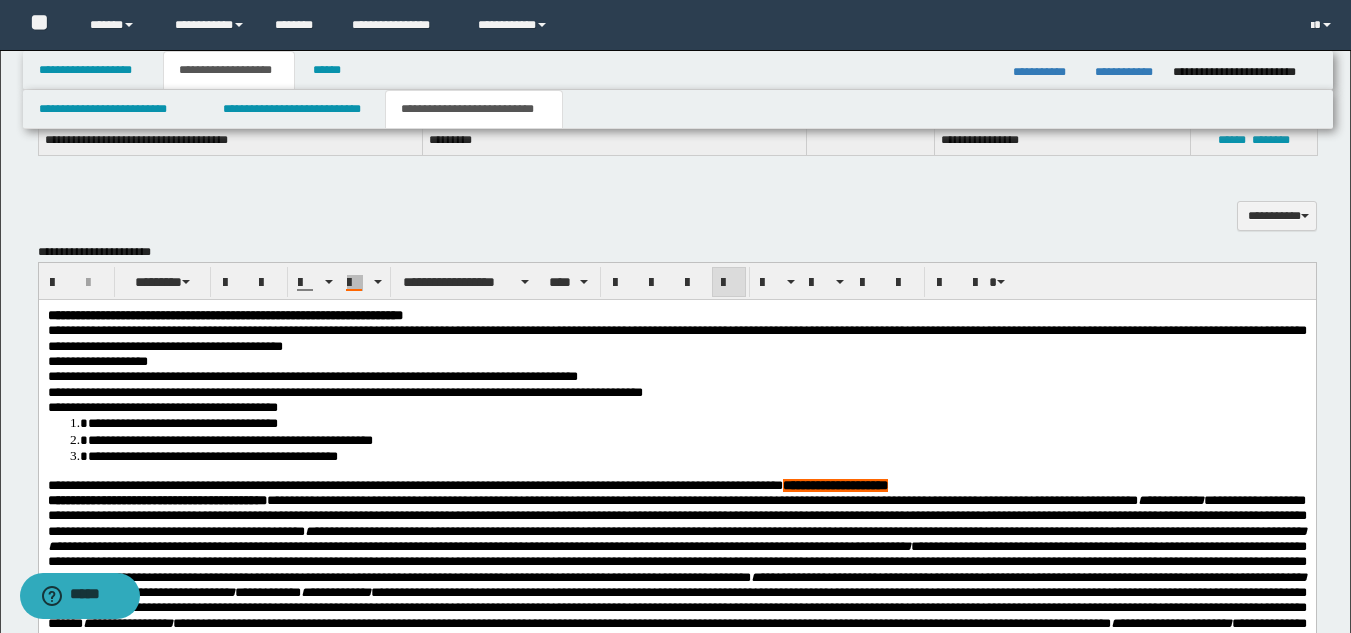 click on "**********" at bounding box center [676, 361] 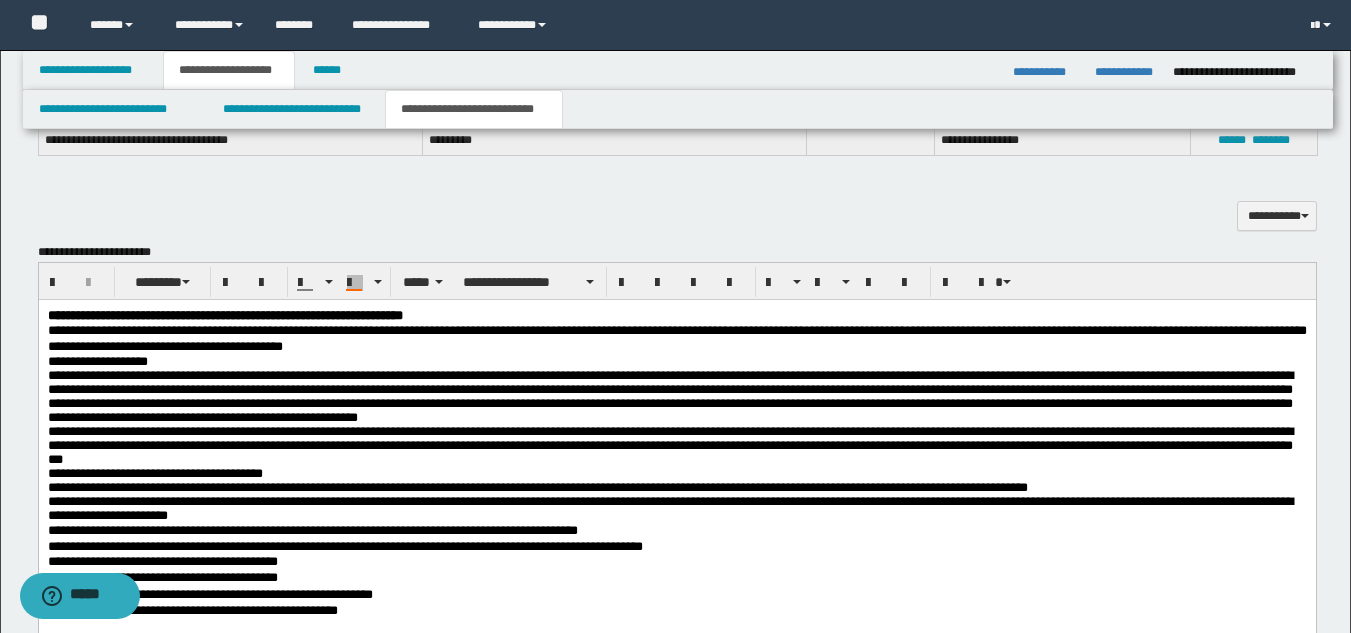 click on "**********" at bounding box center (669, 396) 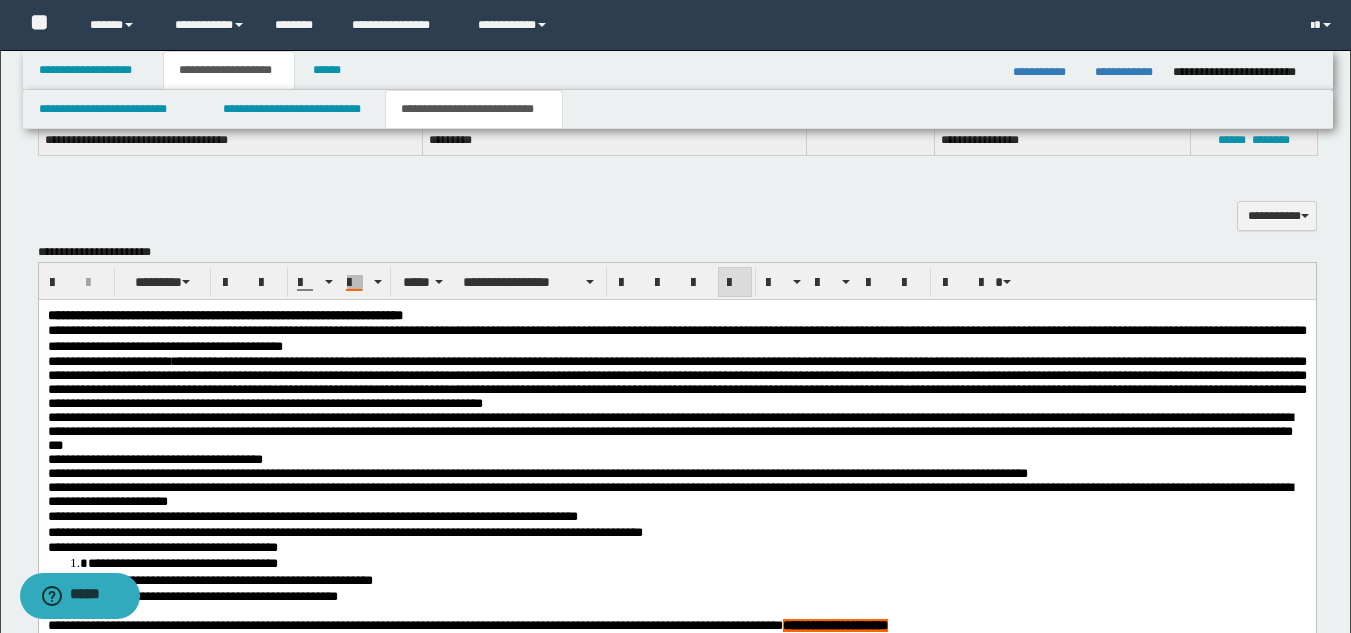click on "**********" at bounding box center (676, 382) 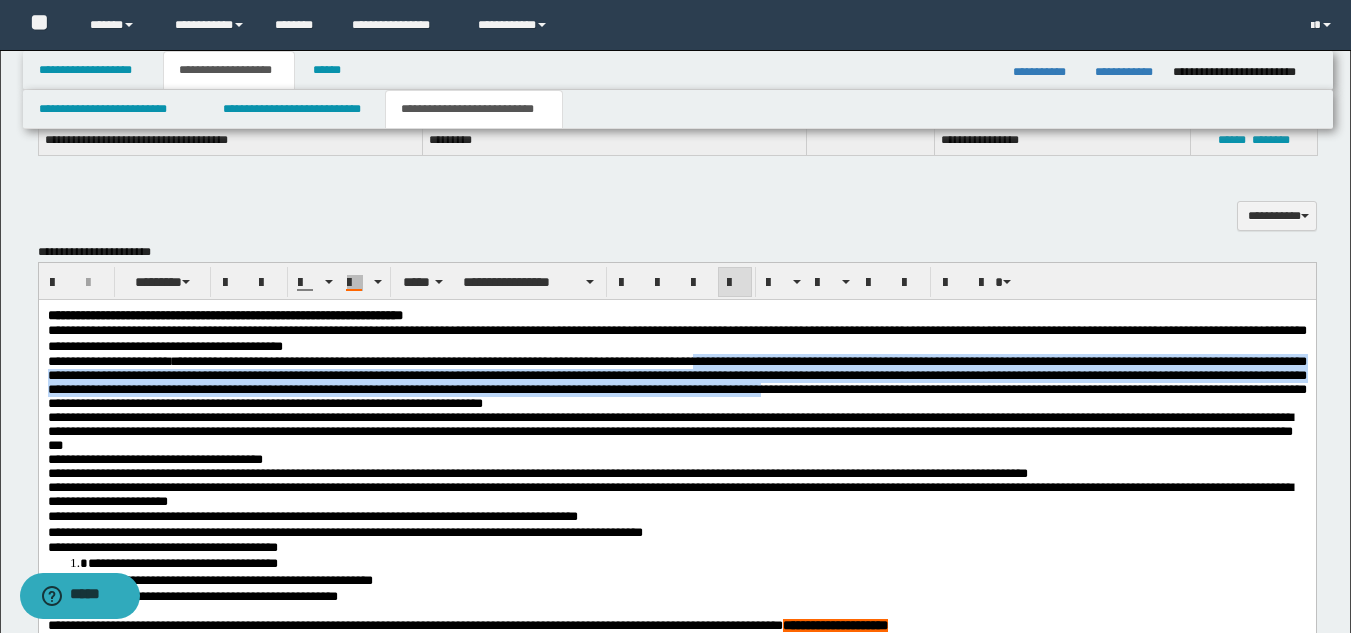 drag, startPoint x: 847, startPoint y: 357, endPoint x: 180, endPoint y: 414, distance: 669.4311 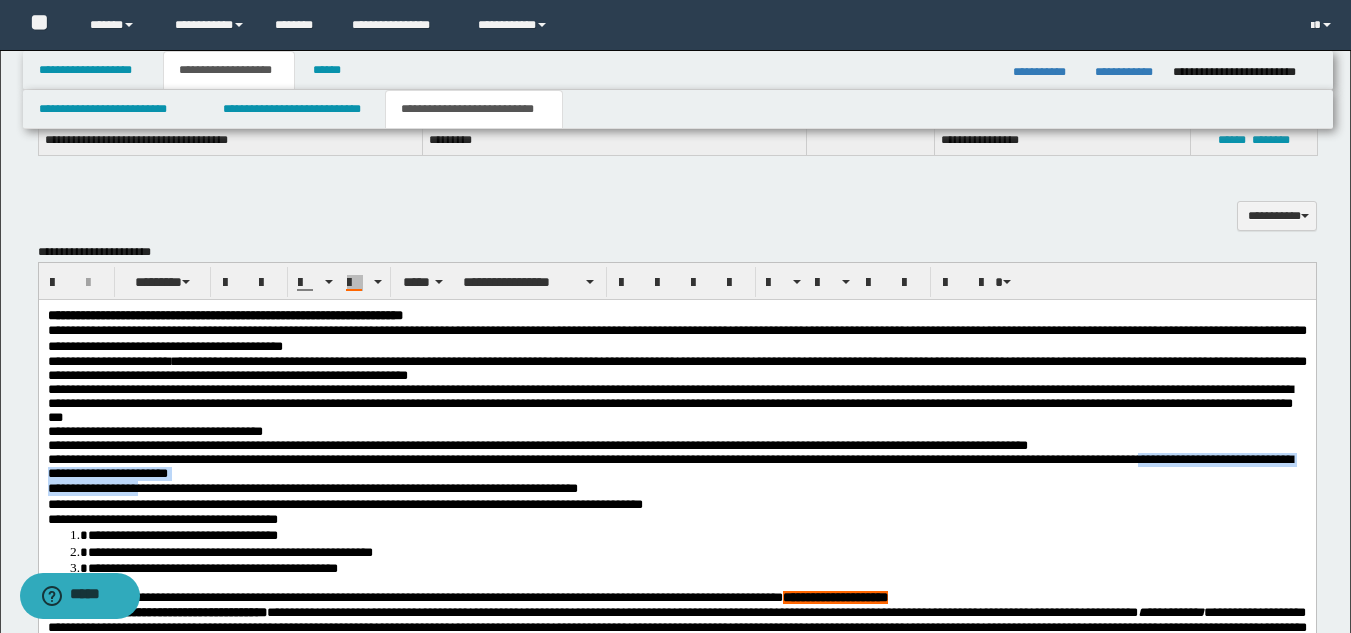 drag, startPoint x: 68, startPoint y: 498, endPoint x: 196, endPoint y: 510, distance: 128.56126 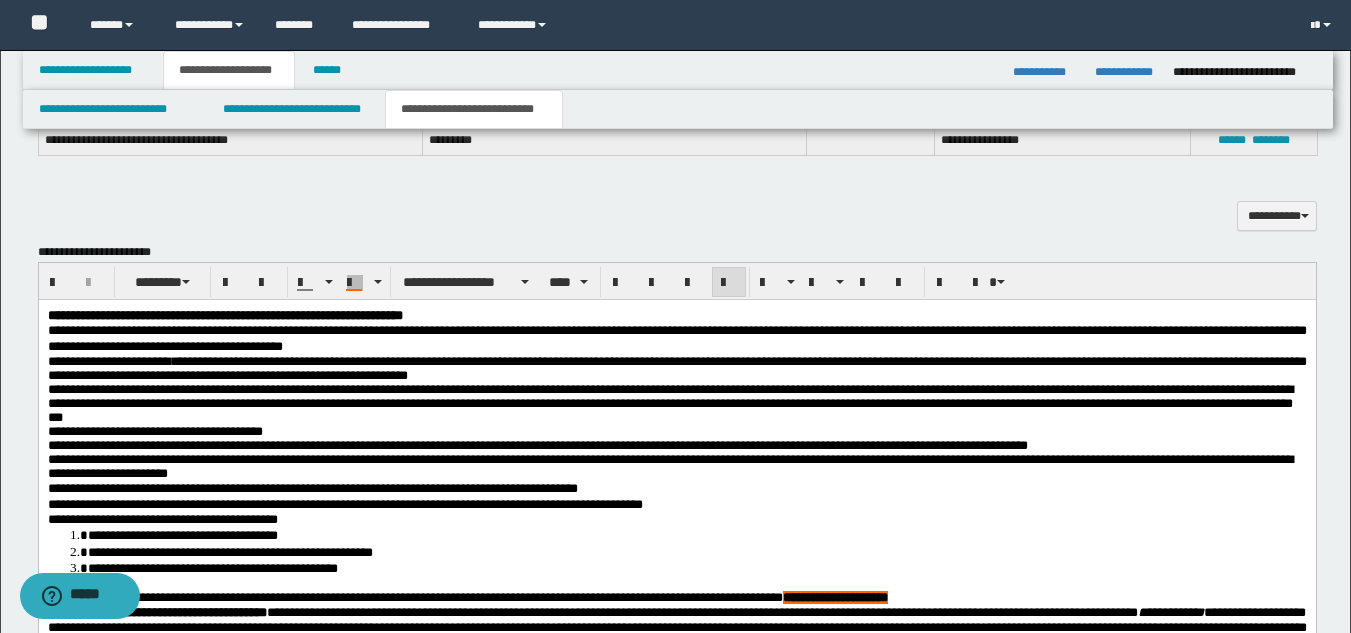 click on "**********" at bounding box center (344, 504) 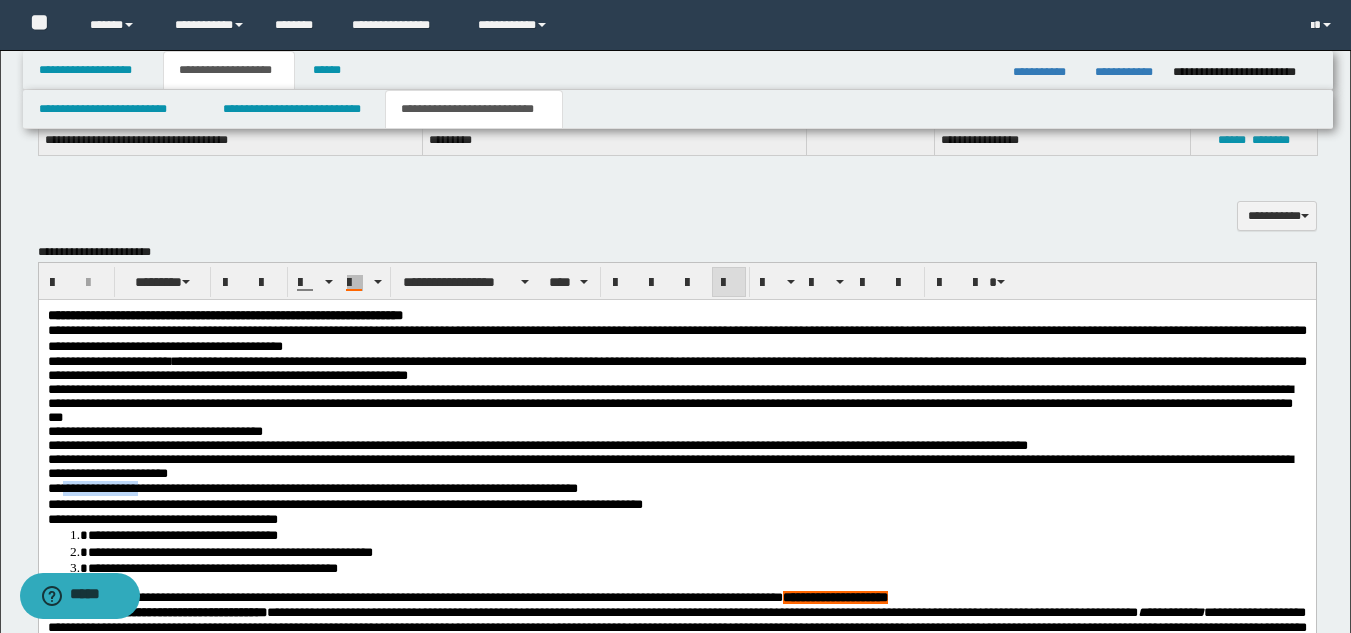 drag, startPoint x: 195, startPoint y: 505, endPoint x: 64, endPoint y: 501, distance: 131.06105 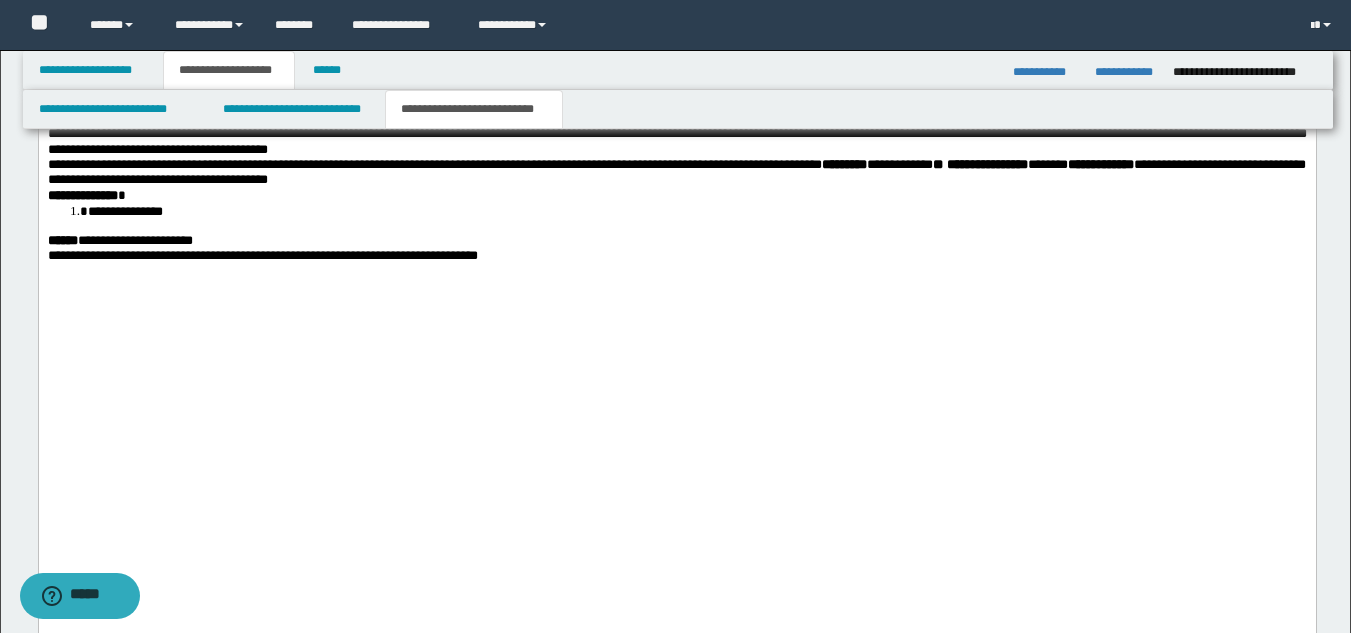 scroll, scrollTop: 2981, scrollLeft: 0, axis: vertical 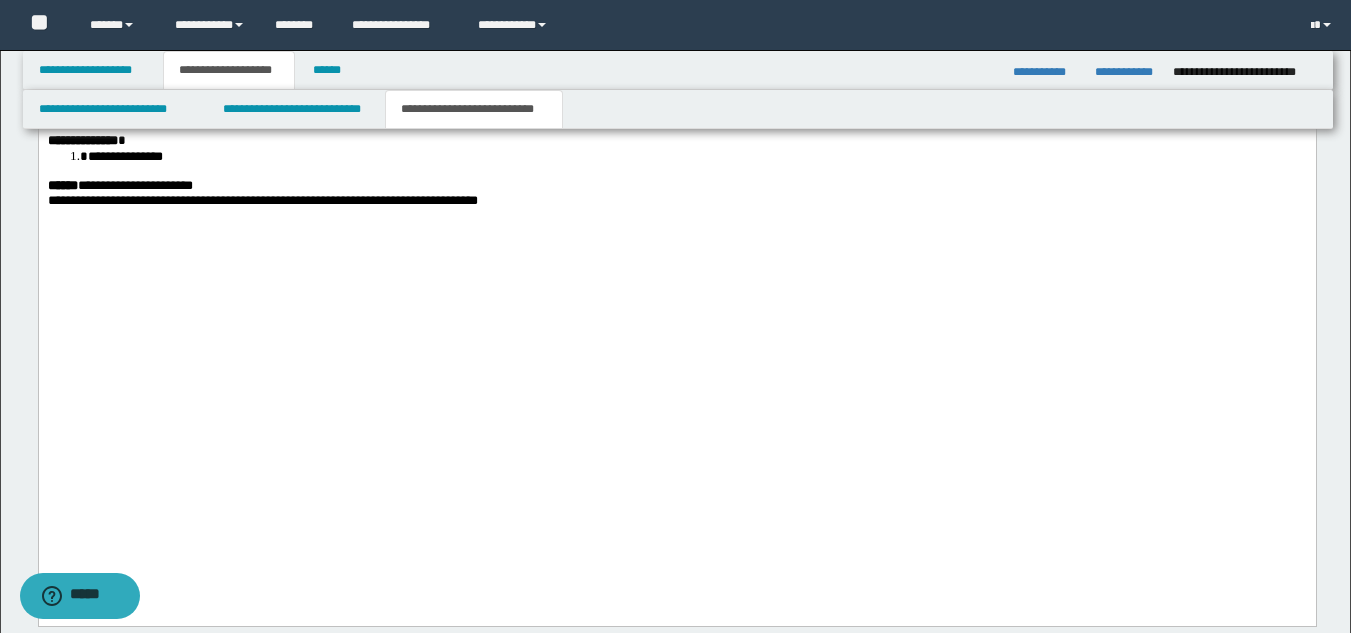 click on "**********" at bounding box center [676, 118] 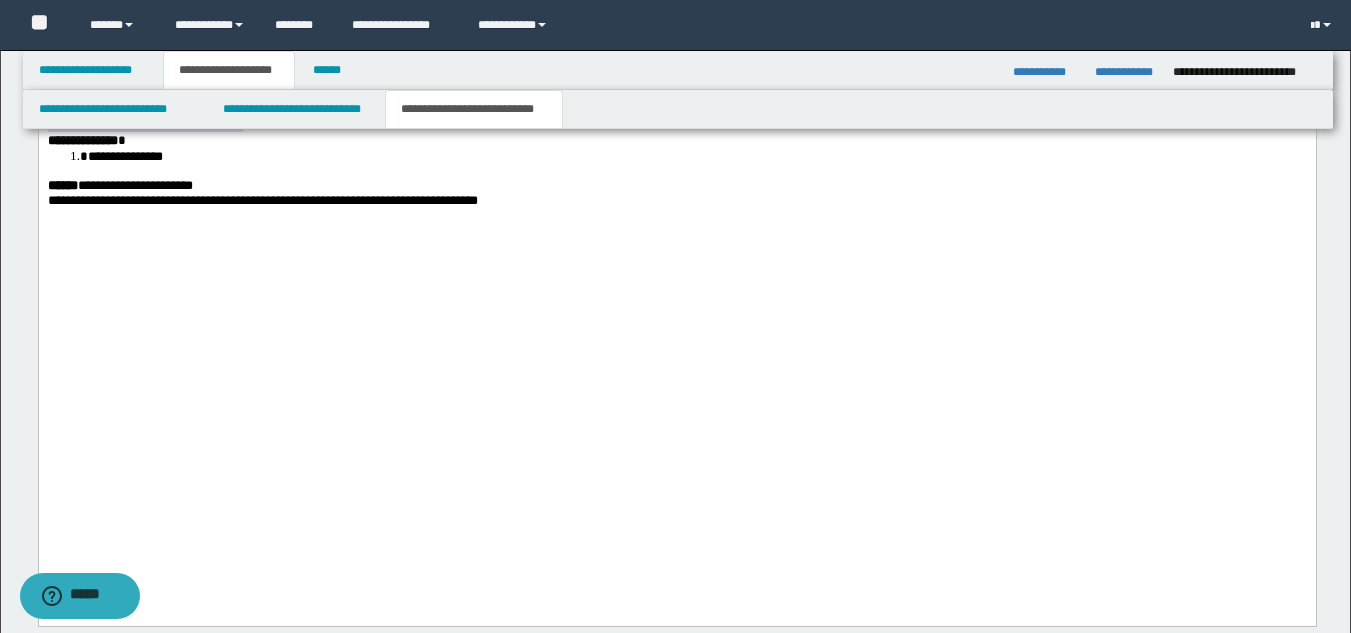 drag, startPoint x: 614, startPoint y: 420, endPoint x: 222, endPoint y: 455, distance: 393.5594 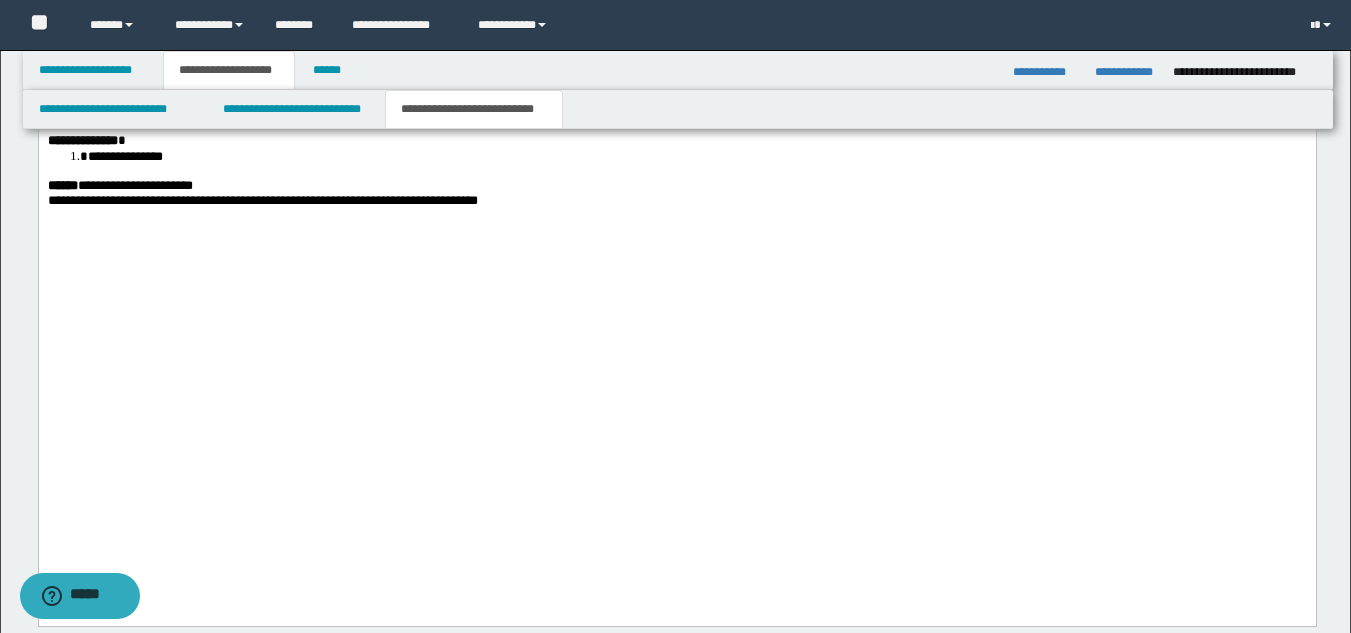 click on "**********" at bounding box center [676, 118] 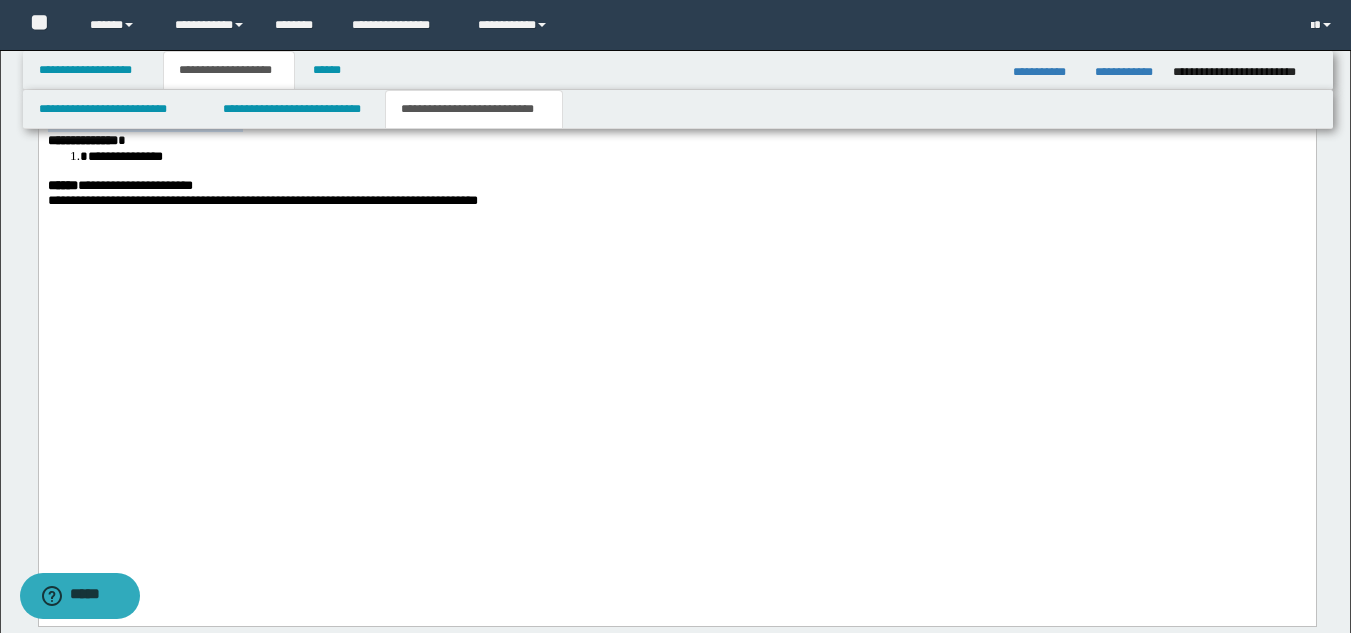 drag, startPoint x: 195, startPoint y: 416, endPoint x: 611, endPoint y: 412, distance: 416.01923 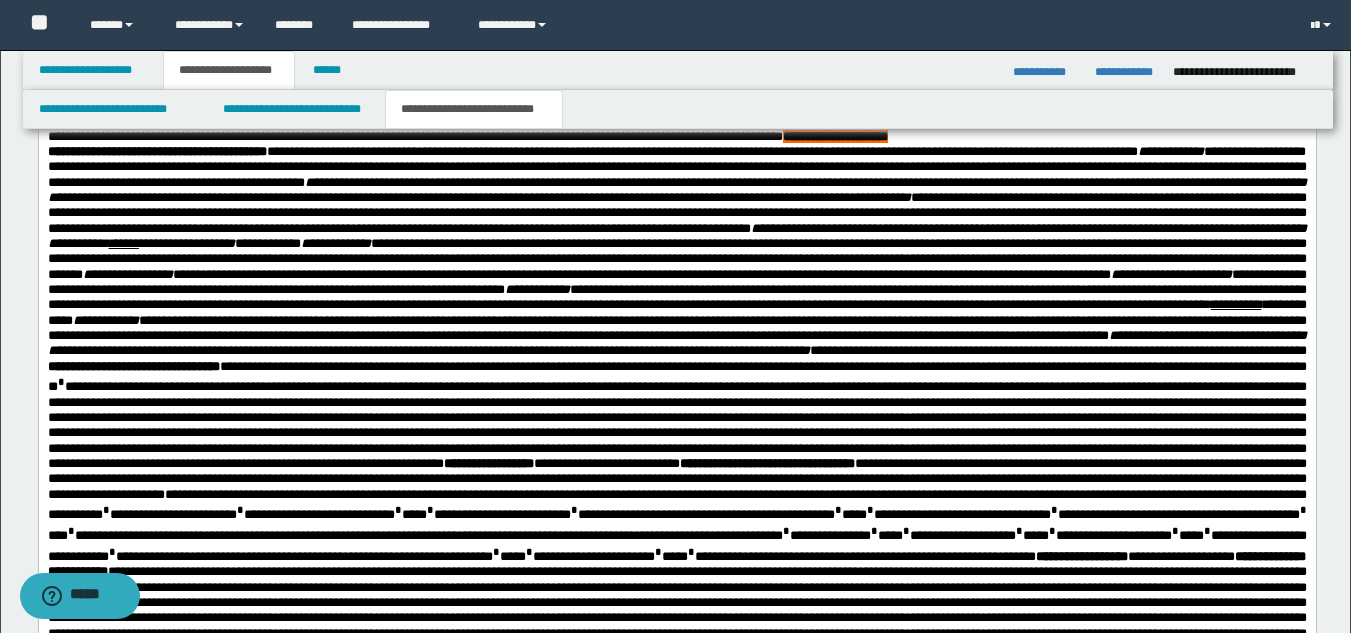 scroll, scrollTop: 1322, scrollLeft: 0, axis: vertical 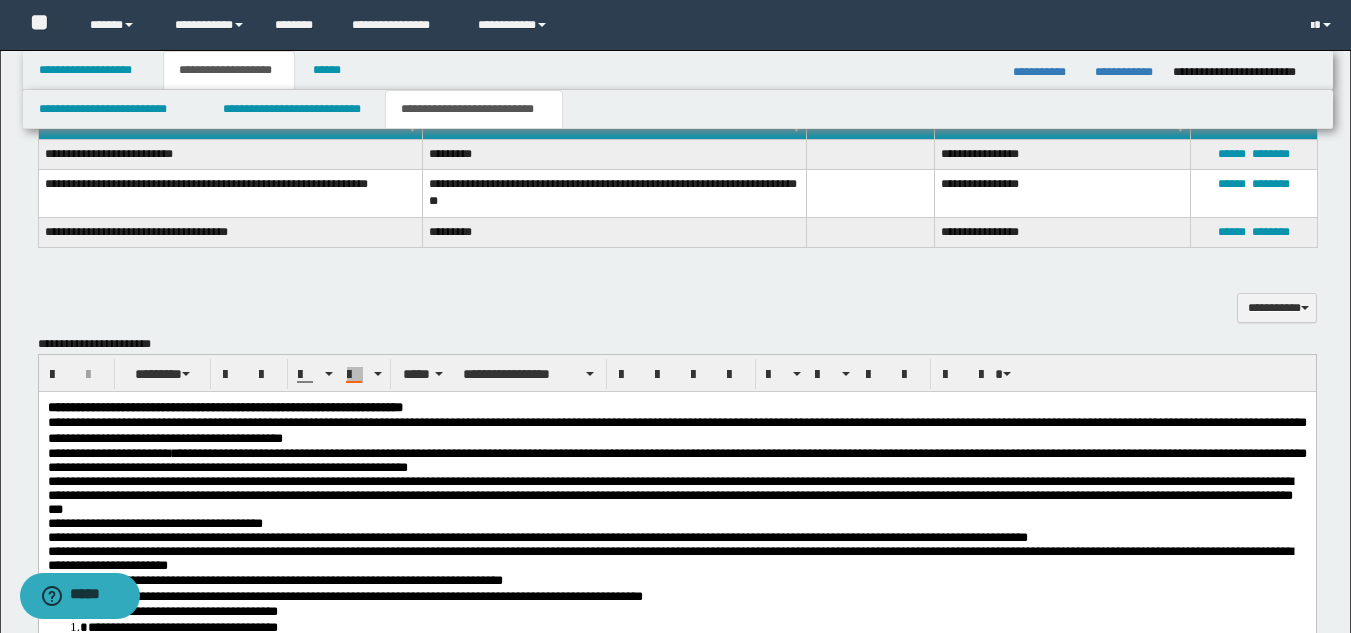 click on "**********" at bounding box center [669, 495] 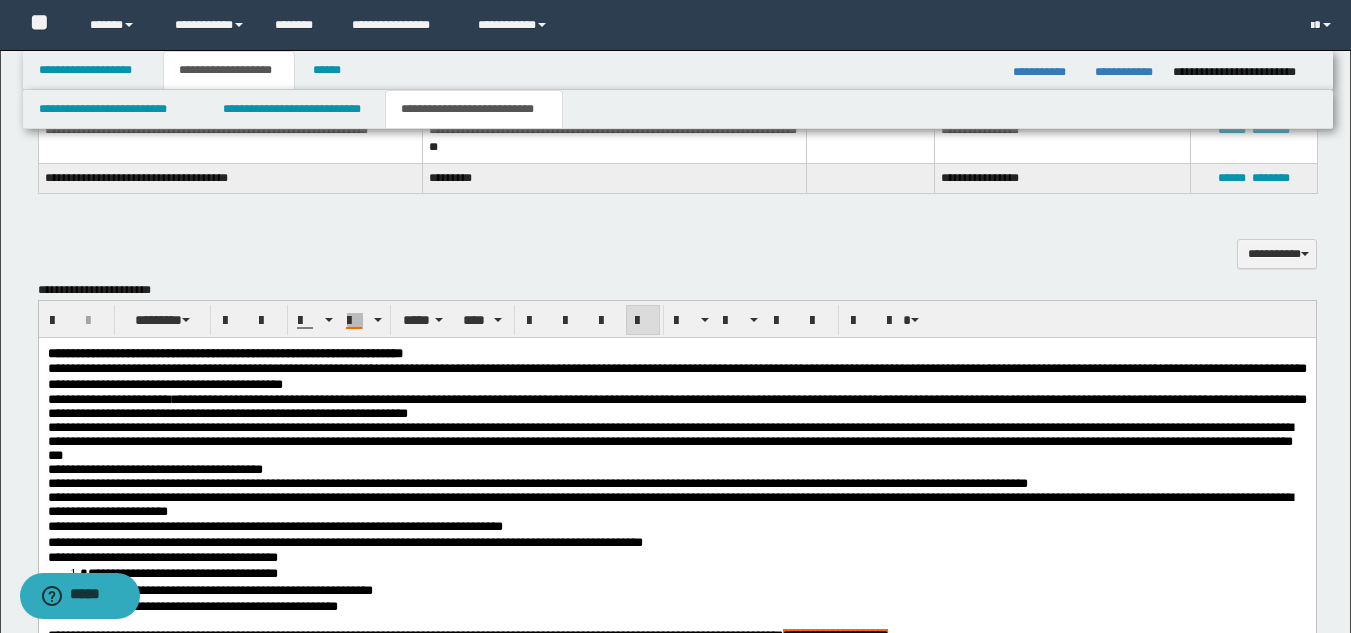 scroll, scrollTop: 1422, scrollLeft: 0, axis: vertical 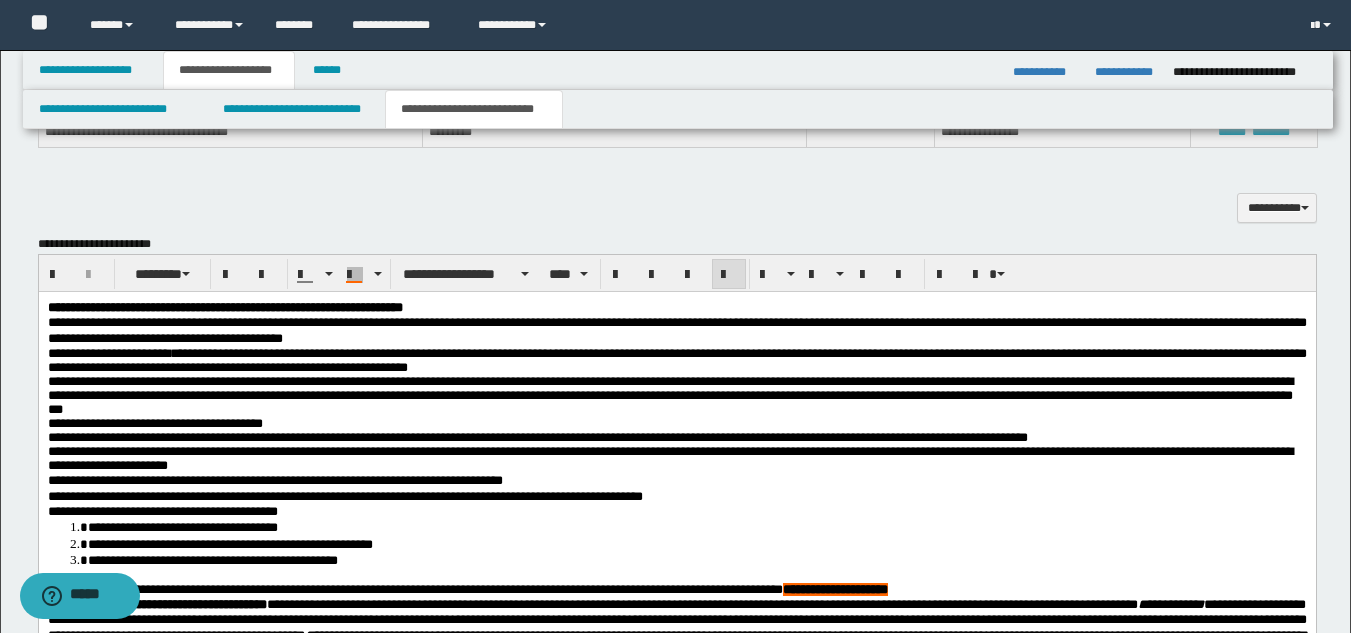 click on "**********" at bounding box center (274, 480) 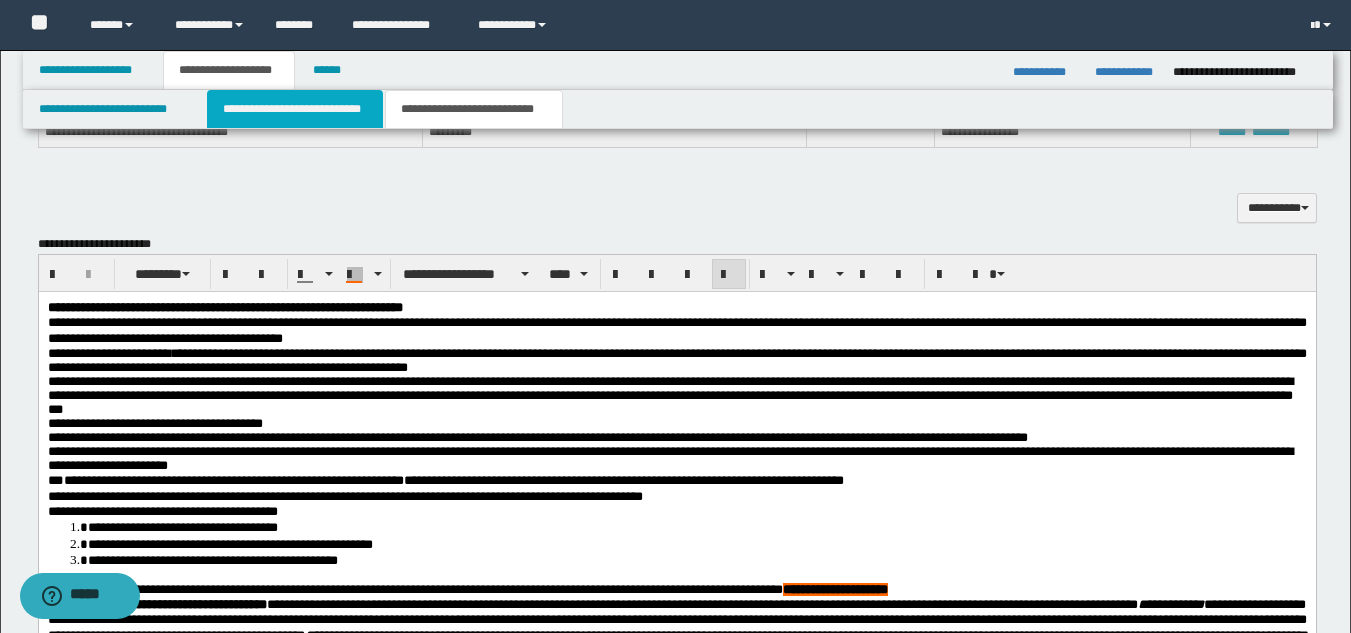 drag, startPoint x: 281, startPoint y: 120, endPoint x: 303, endPoint y: 133, distance: 25.553865 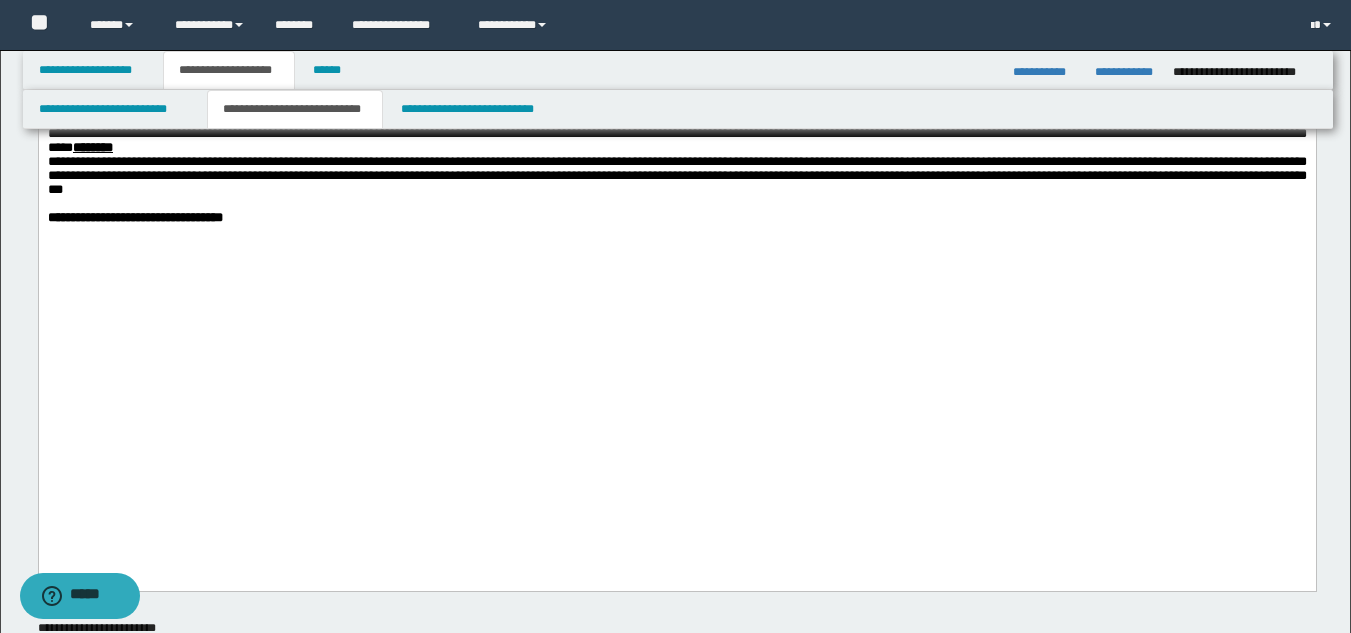 scroll, scrollTop: 894, scrollLeft: 0, axis: vertical 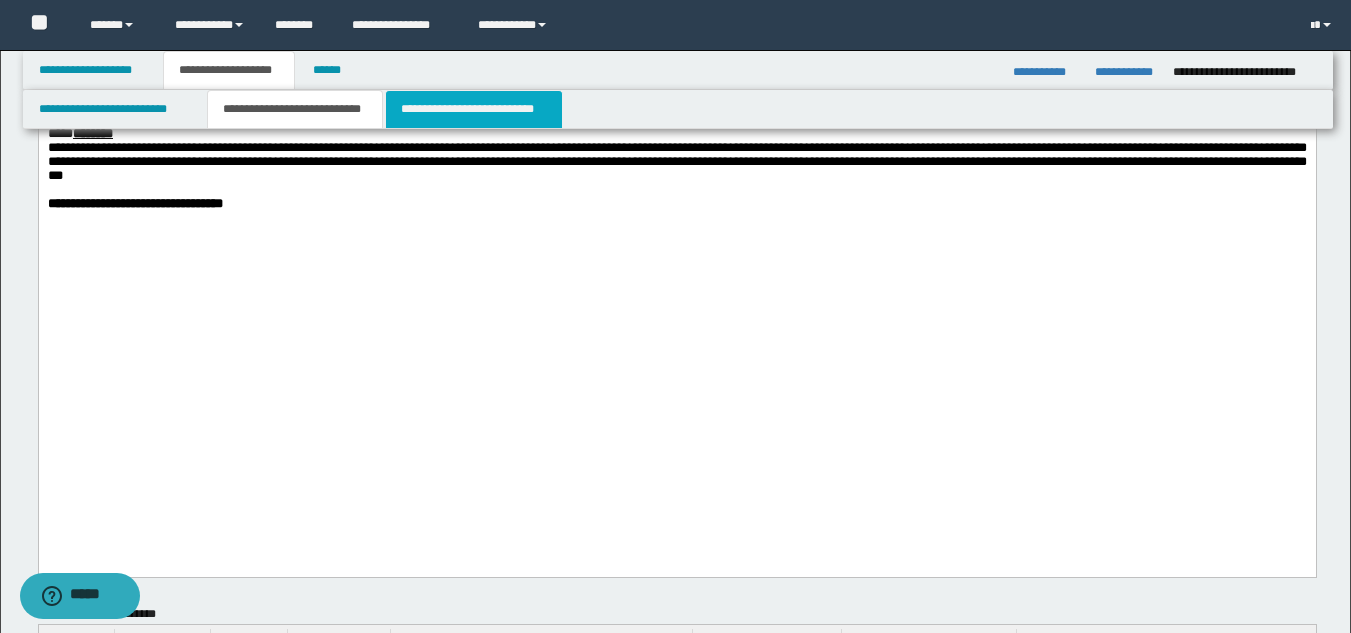 click on "**********" at bounding box center (474, 109) 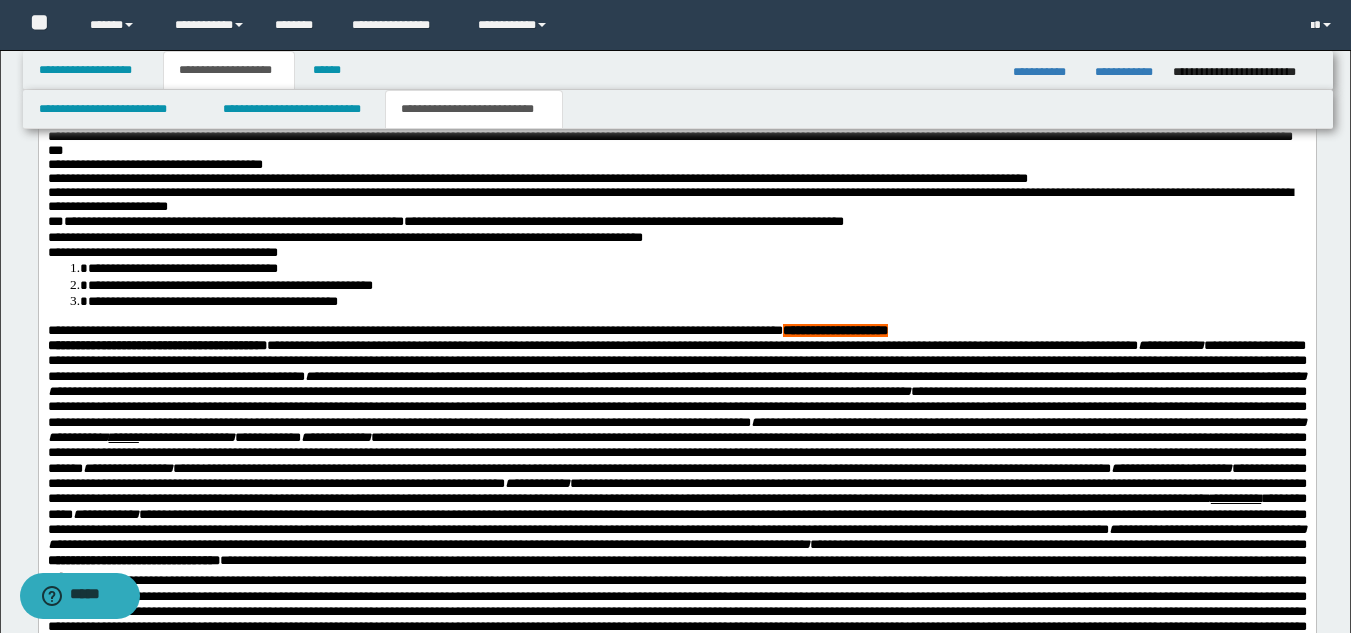 scroll, scrollTop: 1709, scrollLeft: 0, axis: vertical 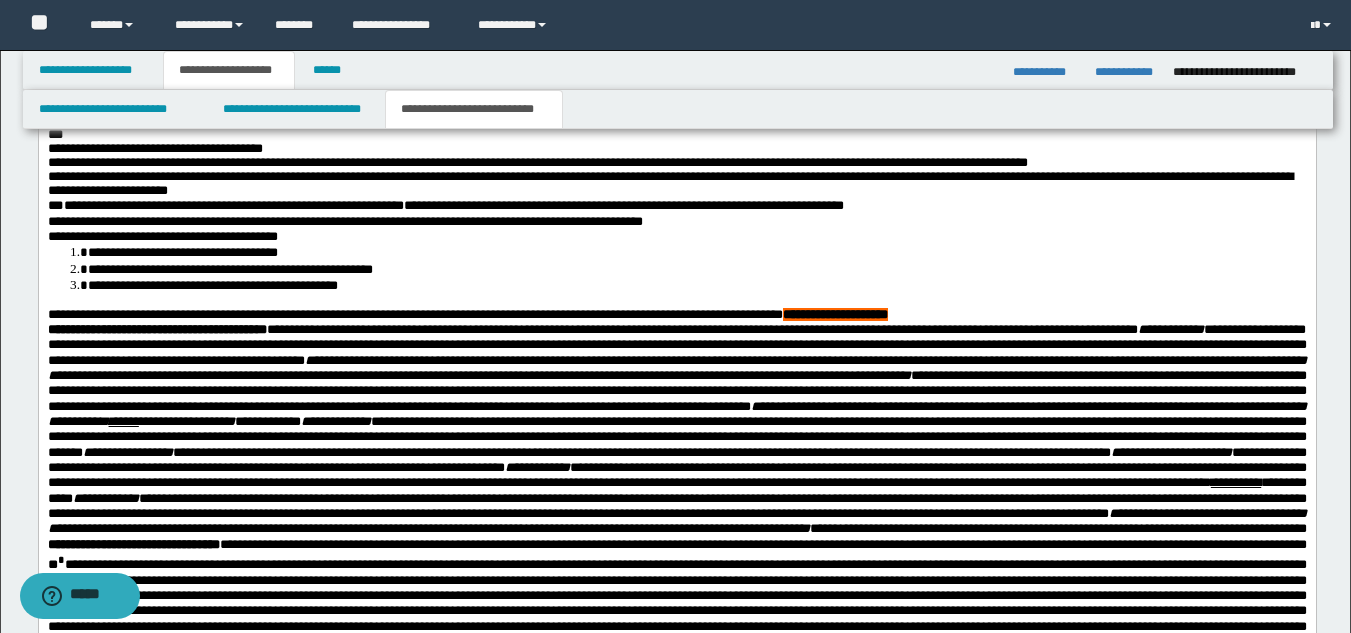 drag, startPoint x: 1365, startPoint y: 210, endPoint x: 1265, endPoint y: 323, distance: 150.894 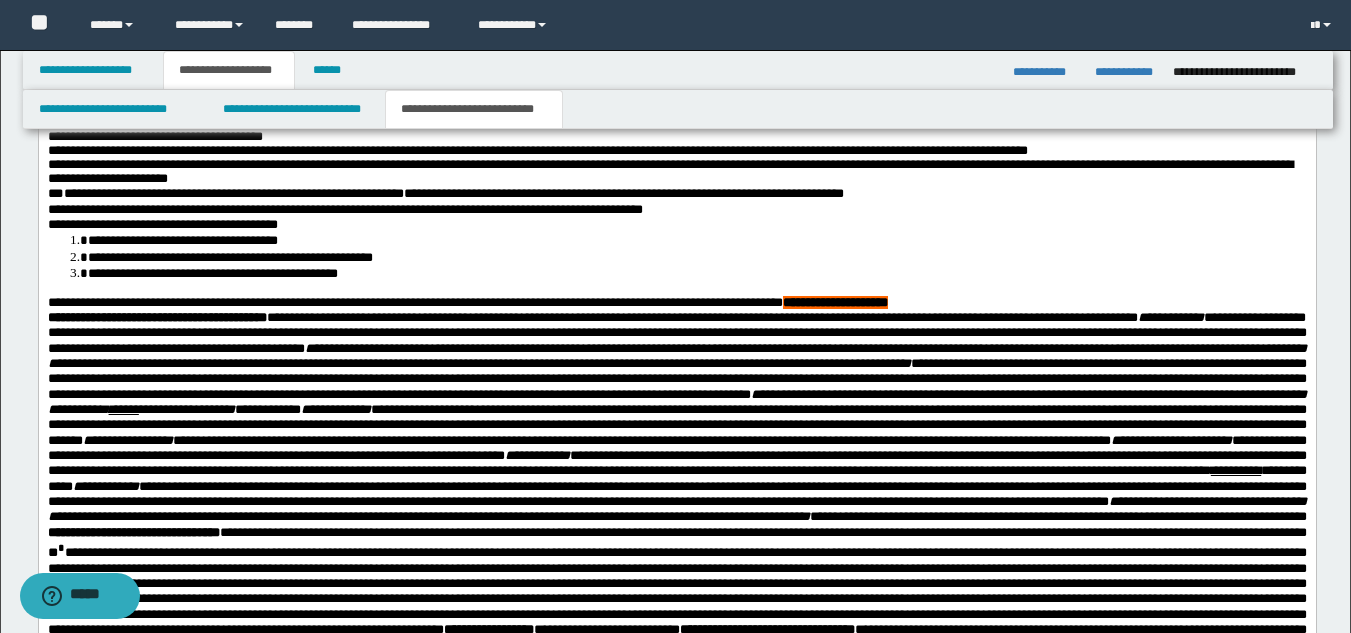 drag, startPoint x: 375, startPoint y: 247, endPoint x: 333, endPoint y: 244, distance: 42.107006 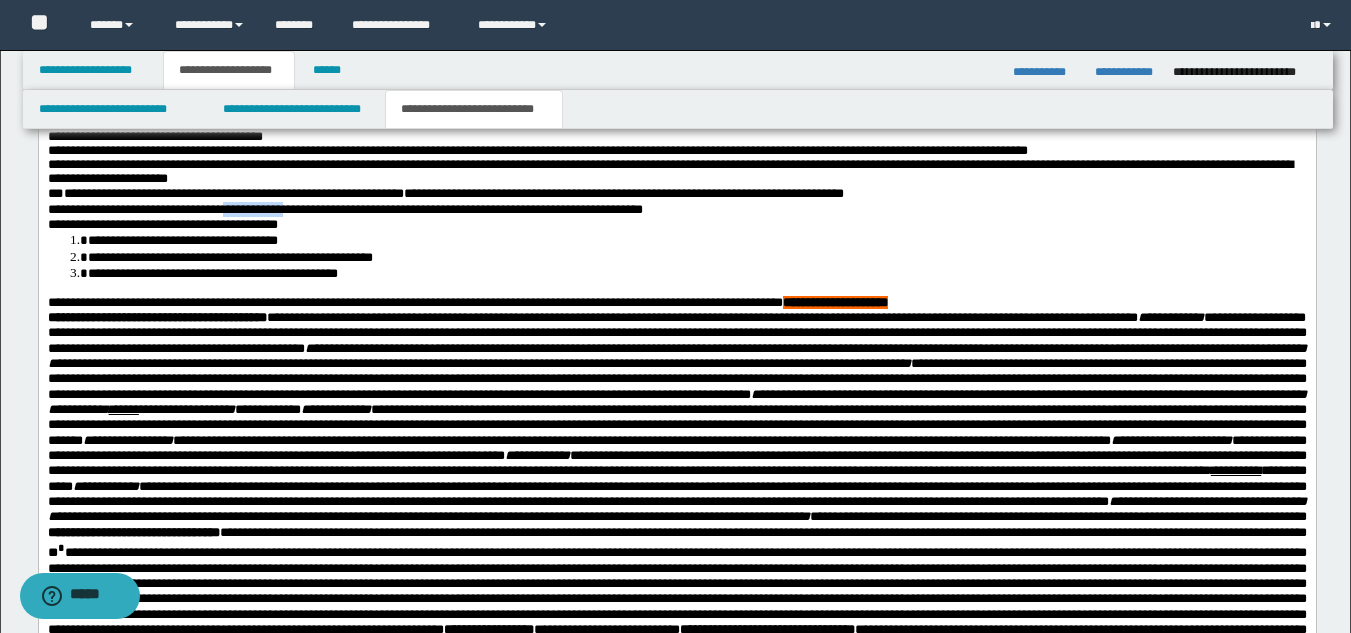 drag, startPoint x: 264, startPoint y: 225, endPoint x: 357, endPoint y: 225, distance: 93 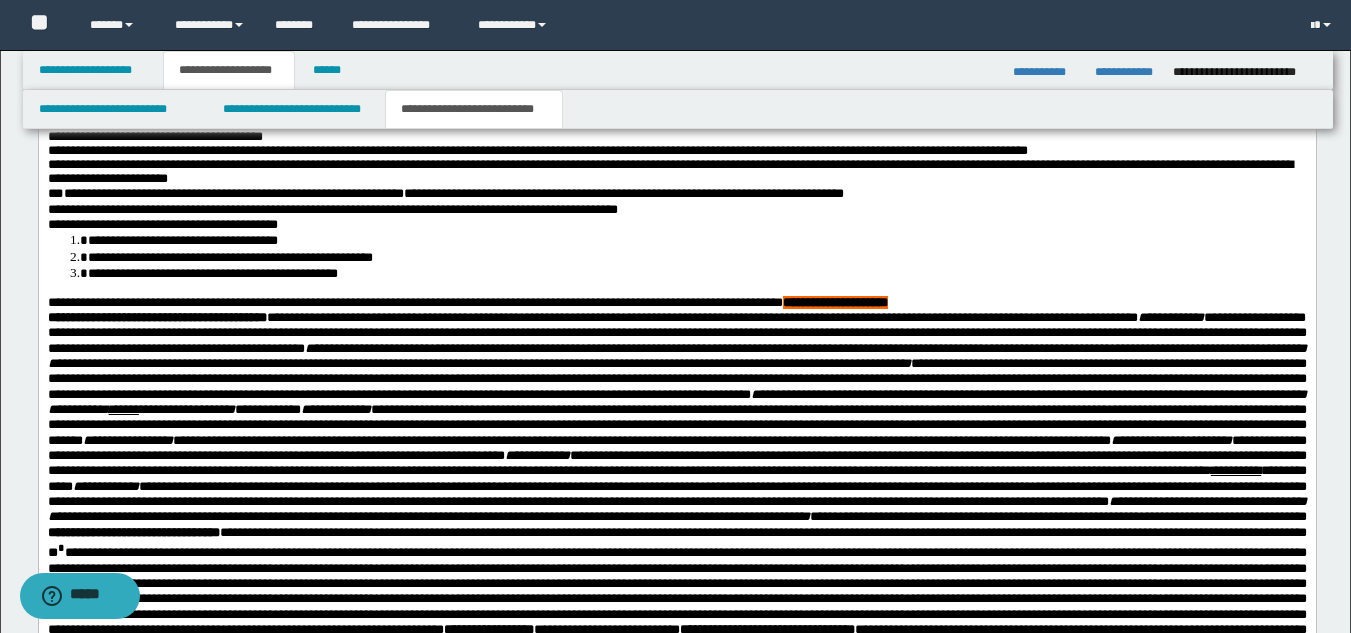 click on "**********" at bounding box center (332, 209) 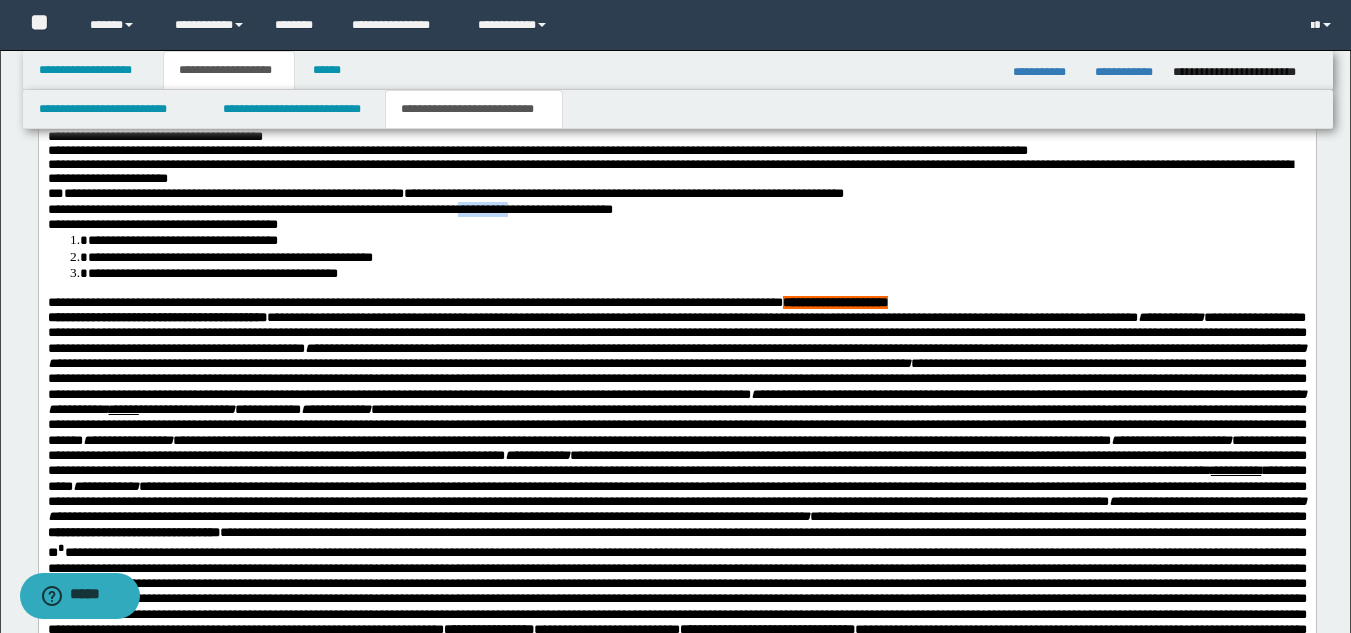 drag, startPoint x: 526, startPoint y: 230, endPoint x: 616, endPoint y: 222, distance: 90.35486 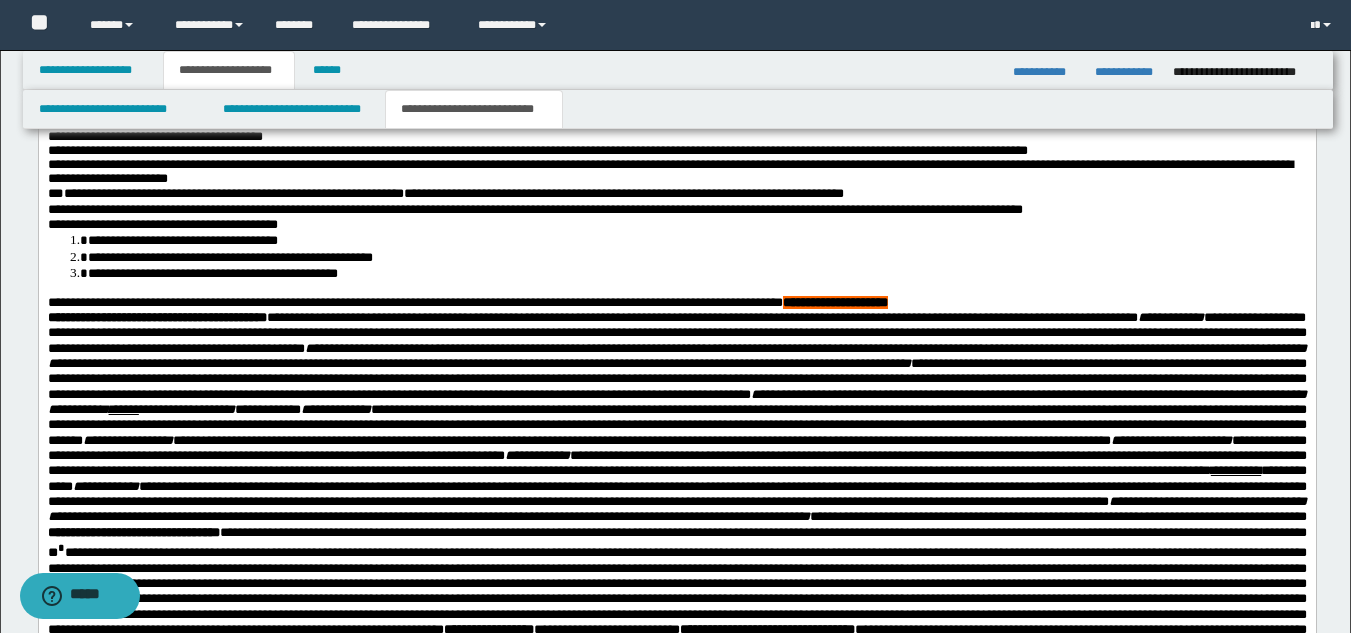 click on "**********" at bounding box center (534, 209) 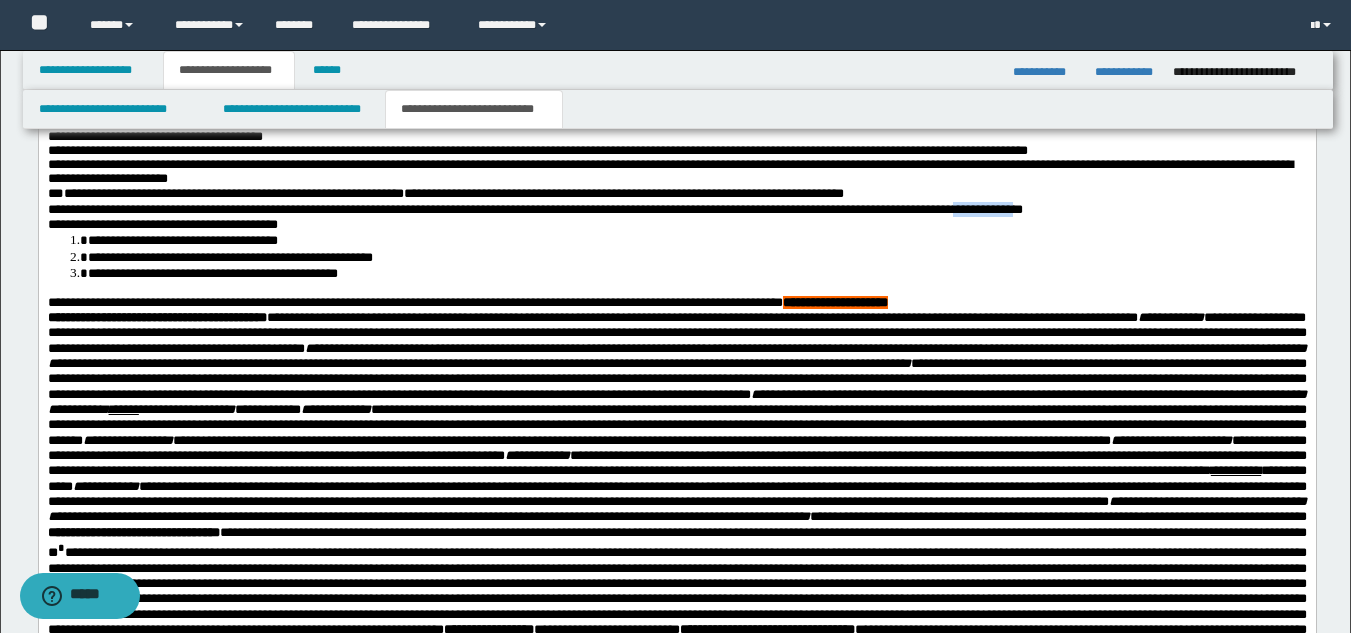 drag, startPoint x: 1106, startPoint y: 227, endPoint x: 1159, endPoint y: 222, distance: 53.235325 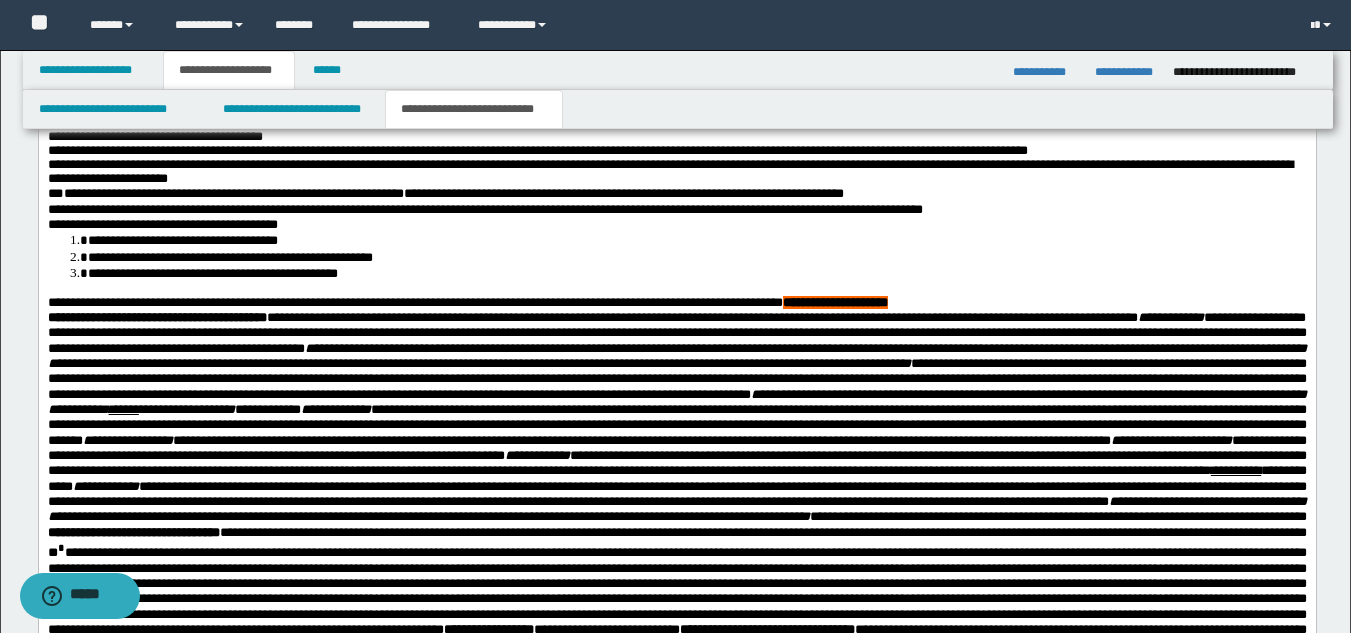 click on "**********" at bounding box center (676, 778) 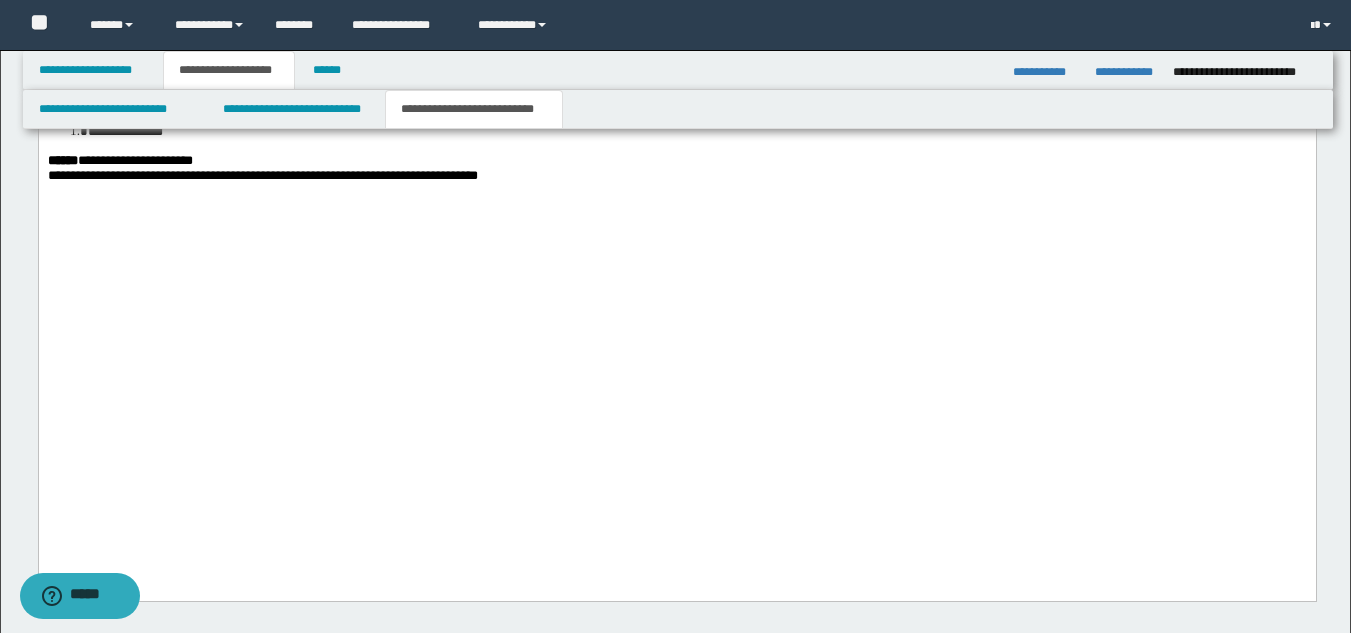 scroll, scrollTop: 3027, scrollLeft: 0, axis: vertical 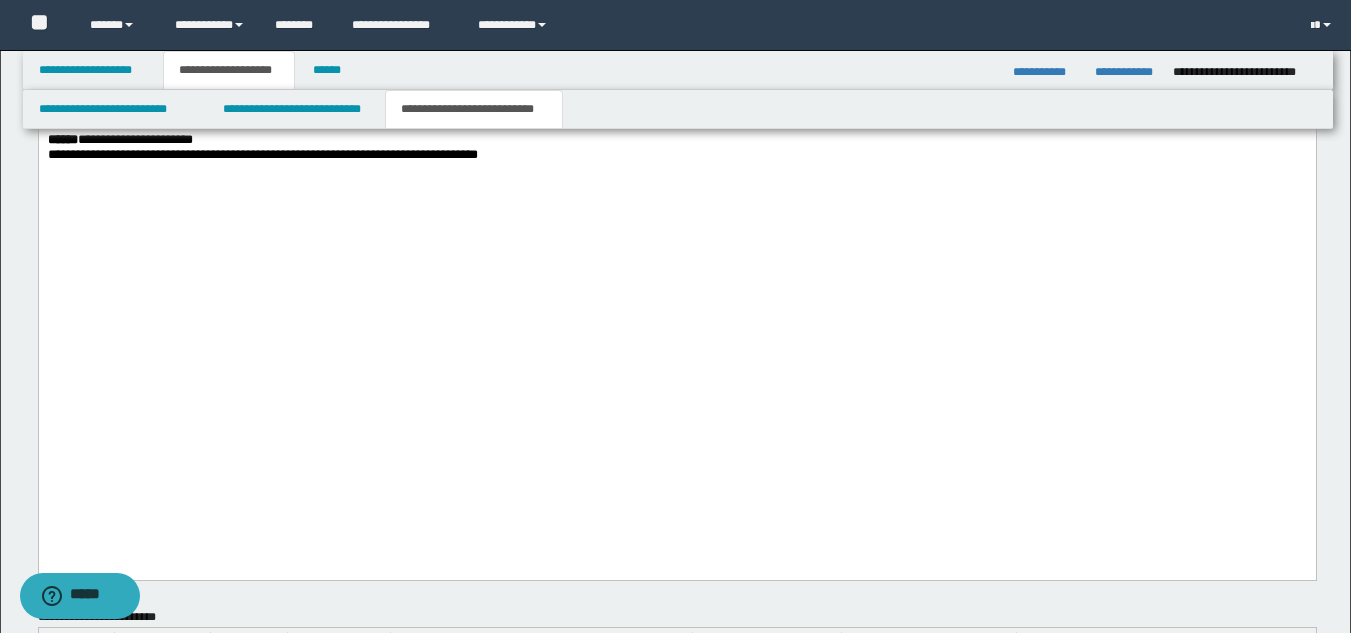 drag, startPoint x: 48, startPoint y: 245, endPoint x: 45, endPoint y: 256, distance: 11.401754 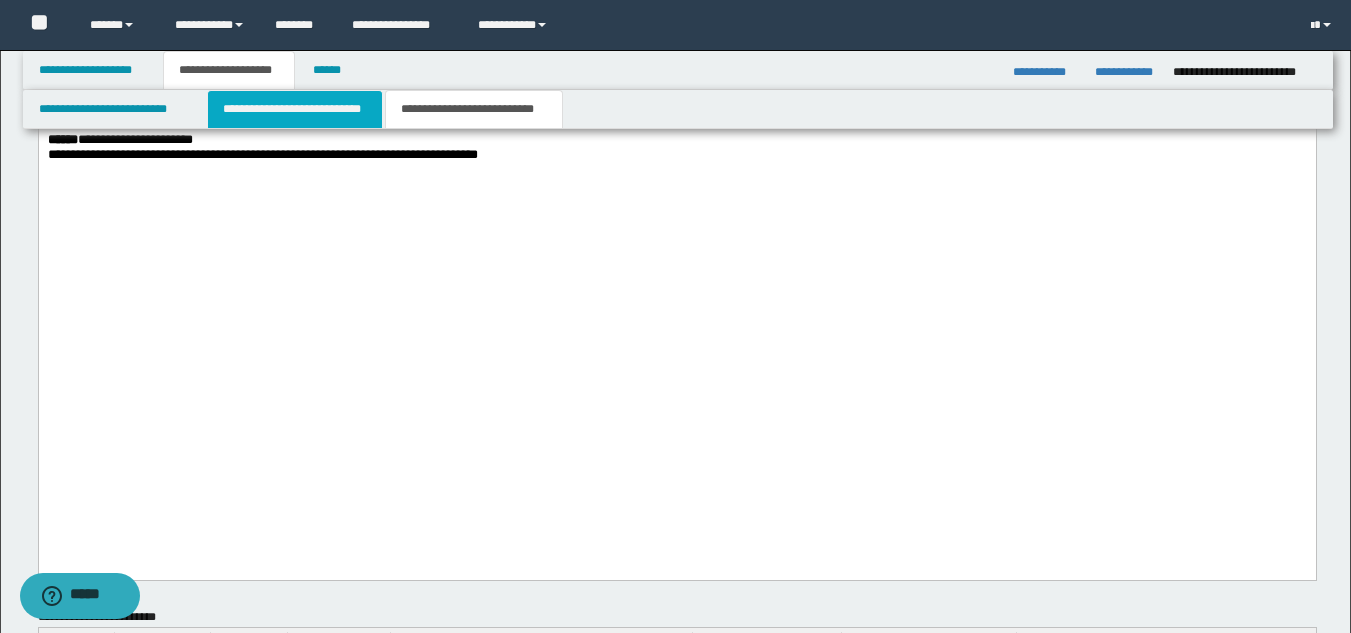 click on "**********" at bounding box center (295, 109) 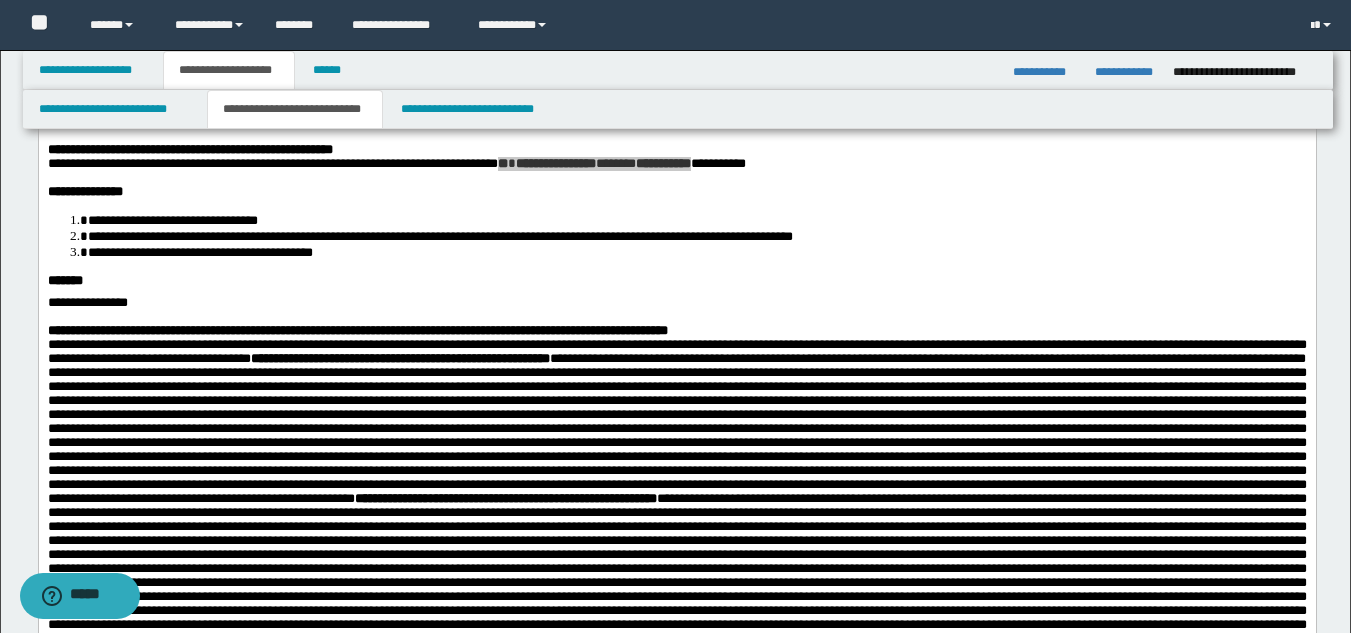 scroll, scrollTop: 0, scrollLeft: 0, axis: both 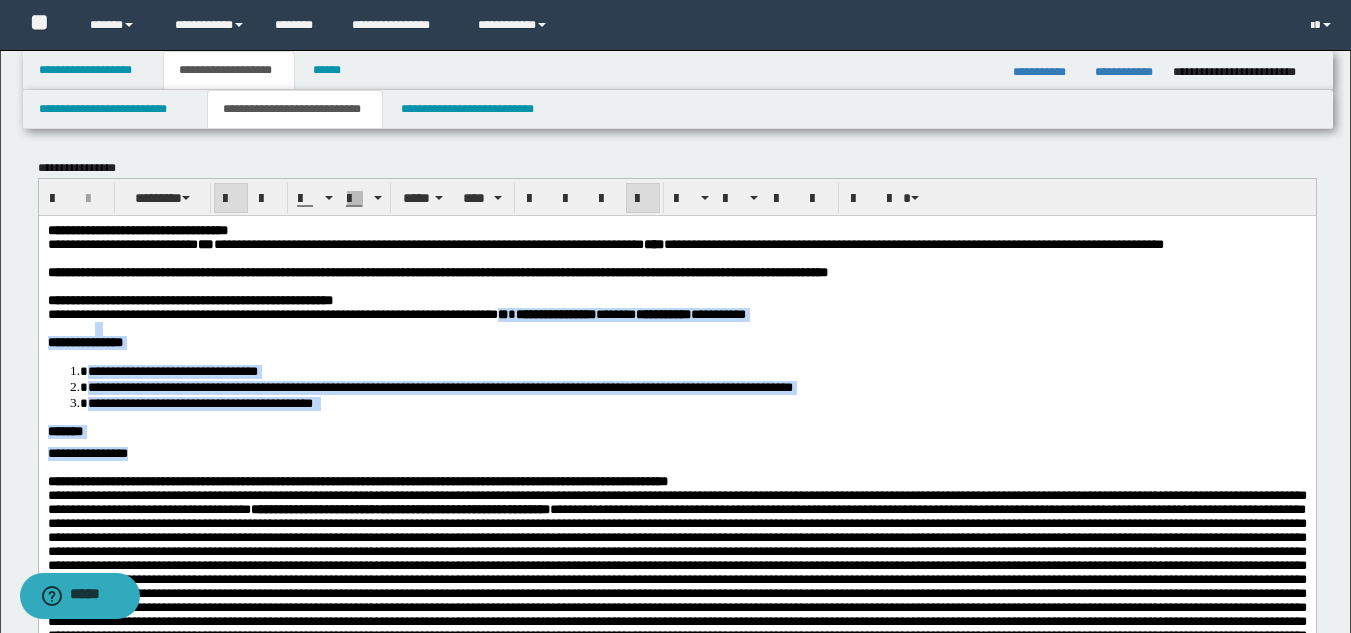 drag, startPoint x: 49, startPoint y: 376, endPoint x: 162, endPoint y: 491, distance: 161.22655 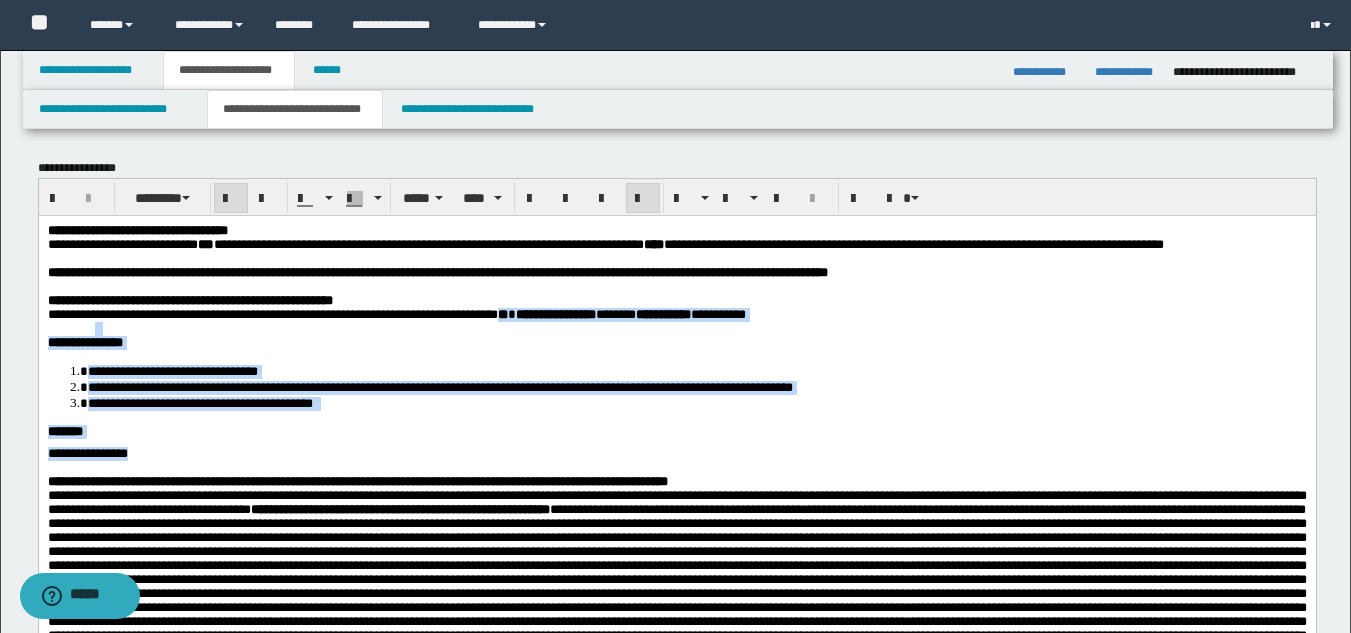 click on "**********" at bounding box center (676, 453) 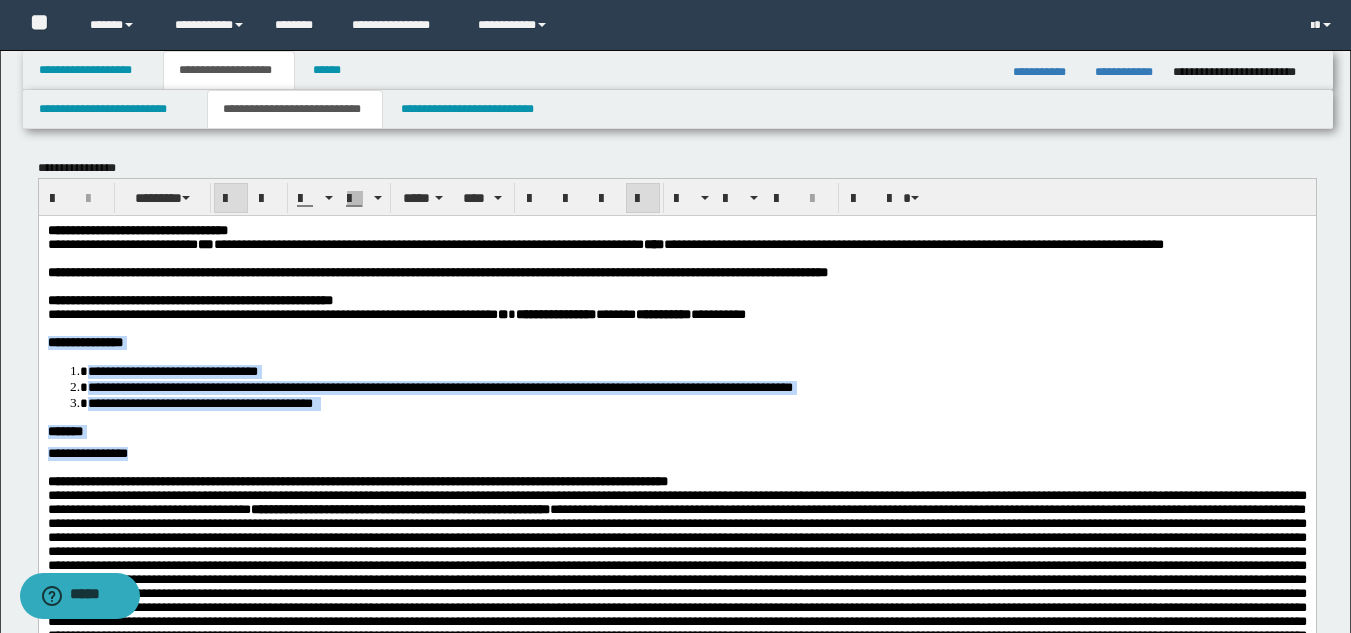 drag, startPoint x: 187, startPoint y: 493, endPoint x: 38, endPoint y: 395, distance: 178.33957 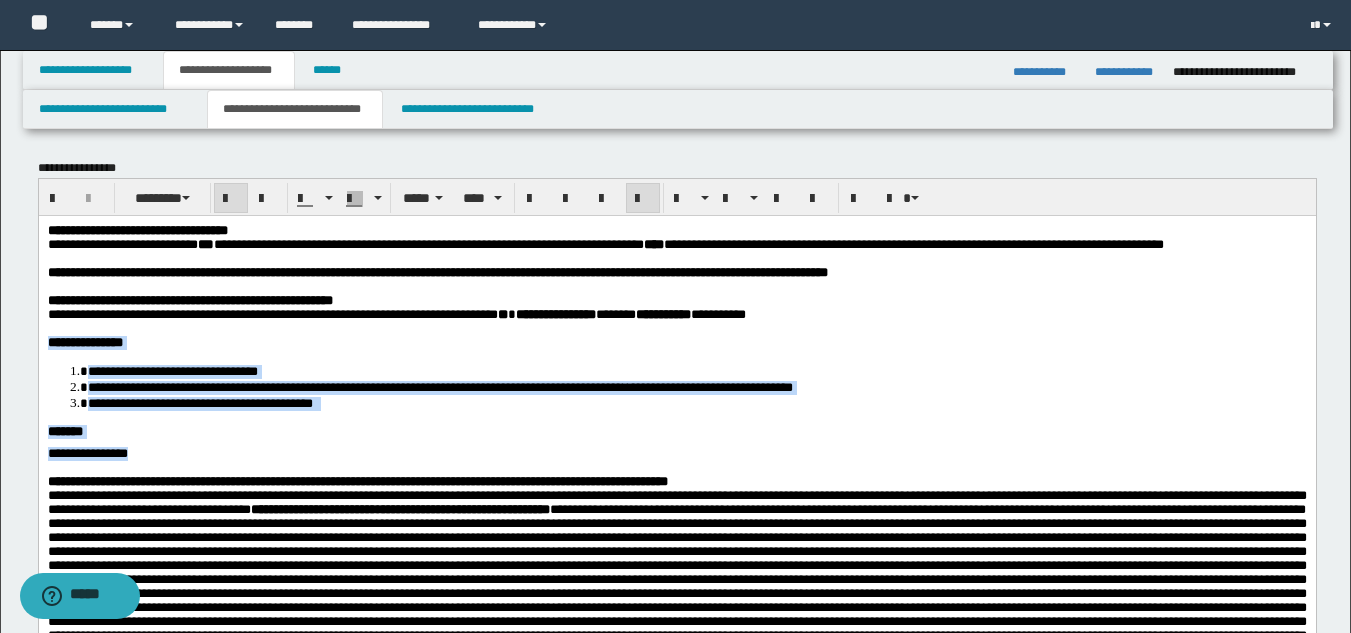 drag, startPoint x: 46, startPoint y: 375, endPoint x: 181, endPoint y: 493, distance: 179.30142 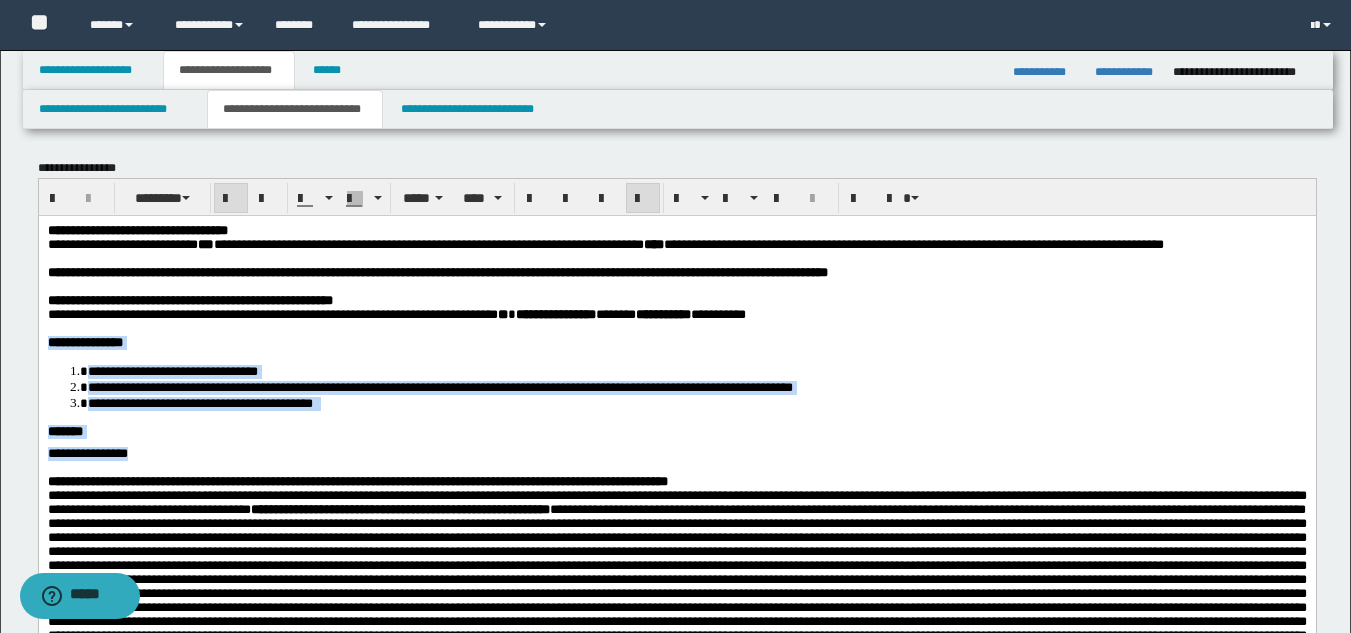 copy on "**********" 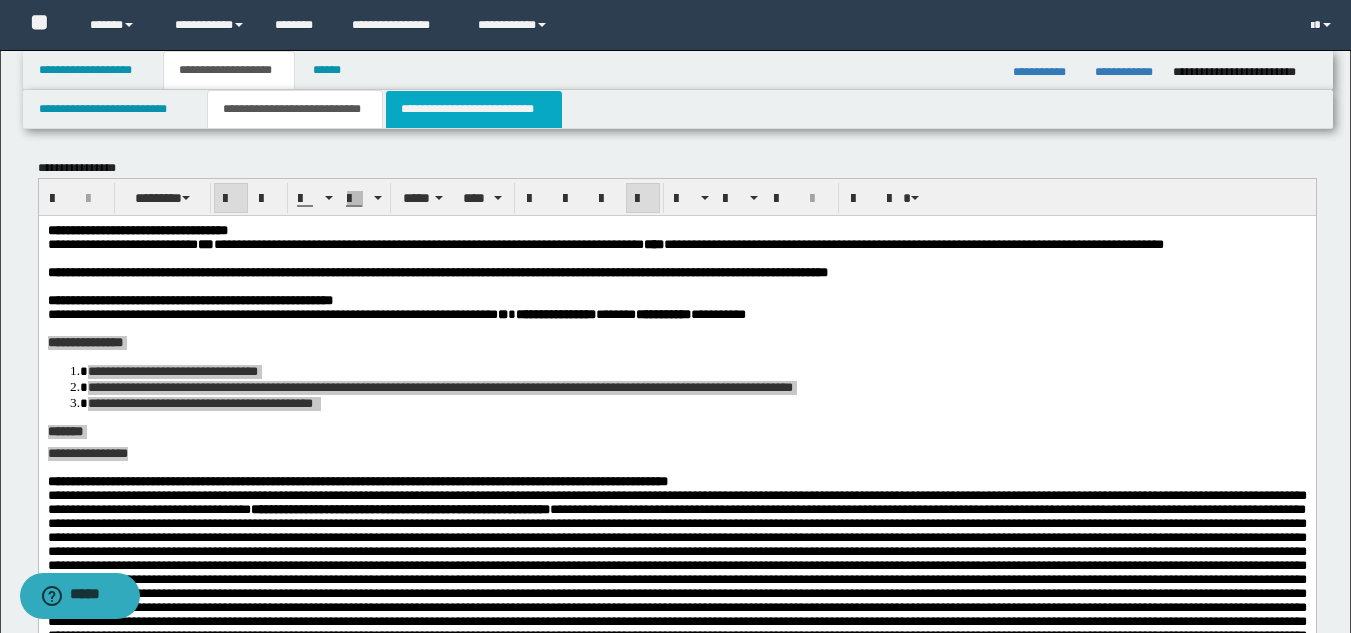 click on "**********" at bounding box center (474, 109) 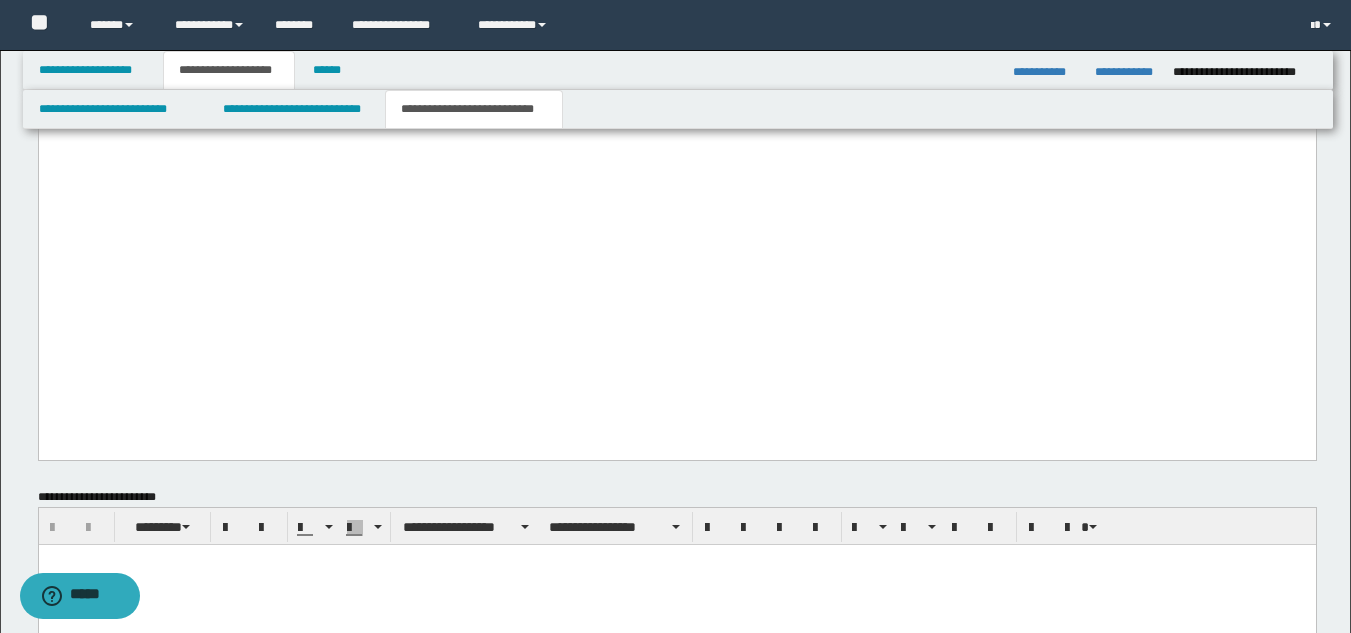 scroll, scrollTop: 3126, scrollLeft: 0, axis: vertical 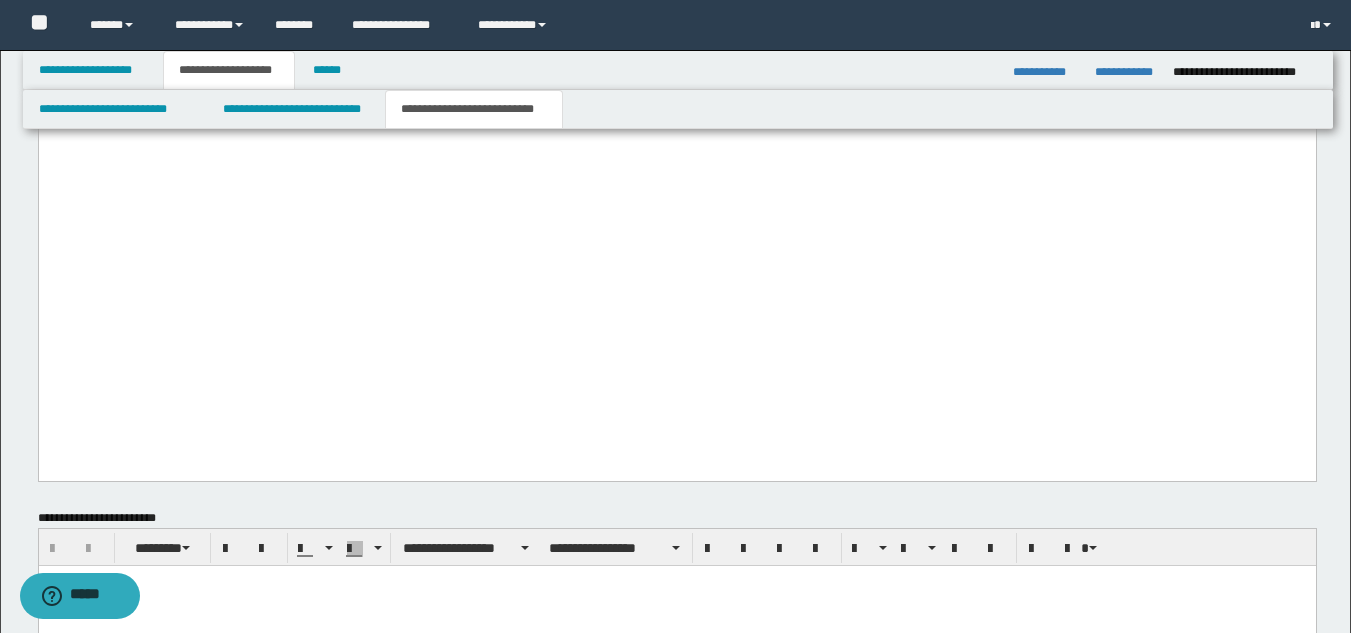 drag, startPoint x: 47, startPoint y: 287, endPoint x: 274, endPoint y: 332, distance: 231.41737 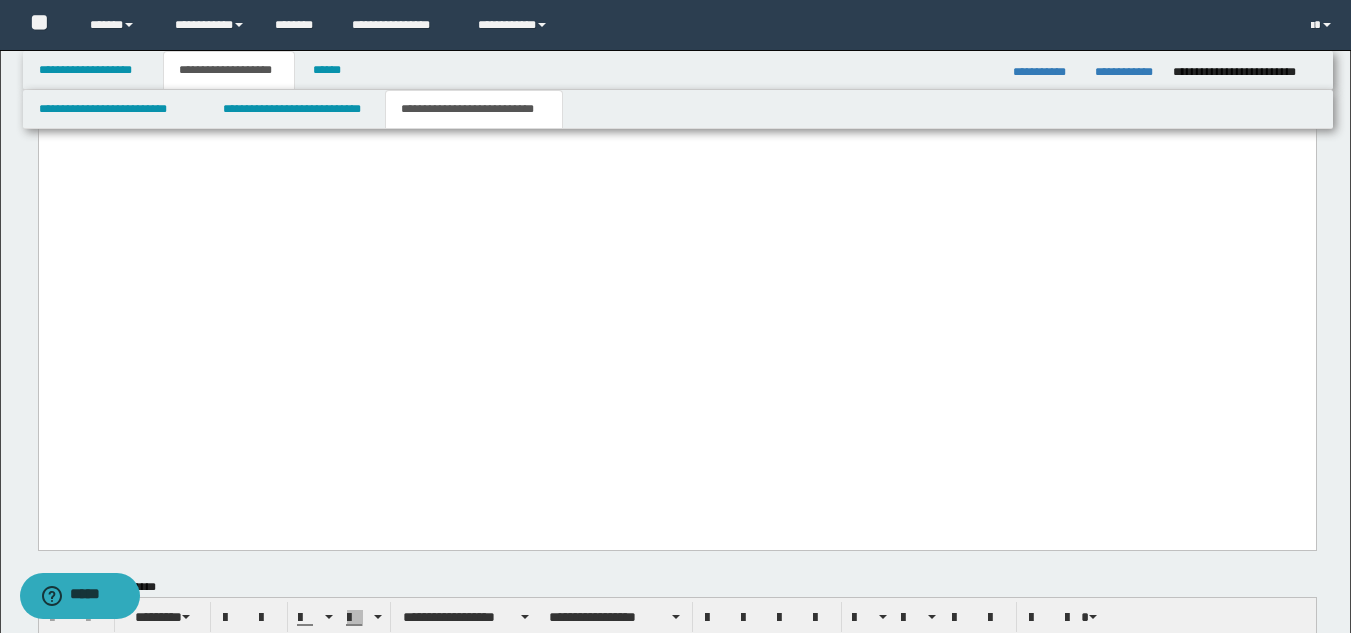 drag, startPoint x: 128, startPoint y: 396, endPoint x: 197, endPoint y: 394, distance: 69.02898 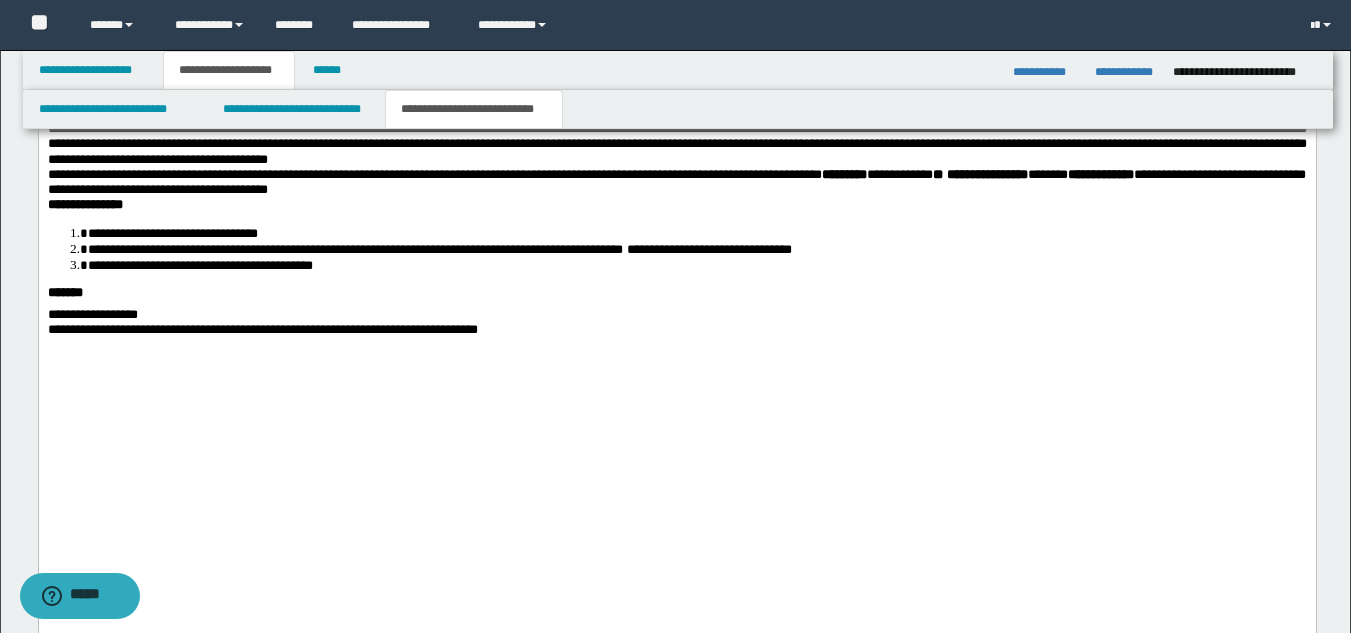 scroll, scrollTop: 2965, scrollLeft: 0, axis: vertical 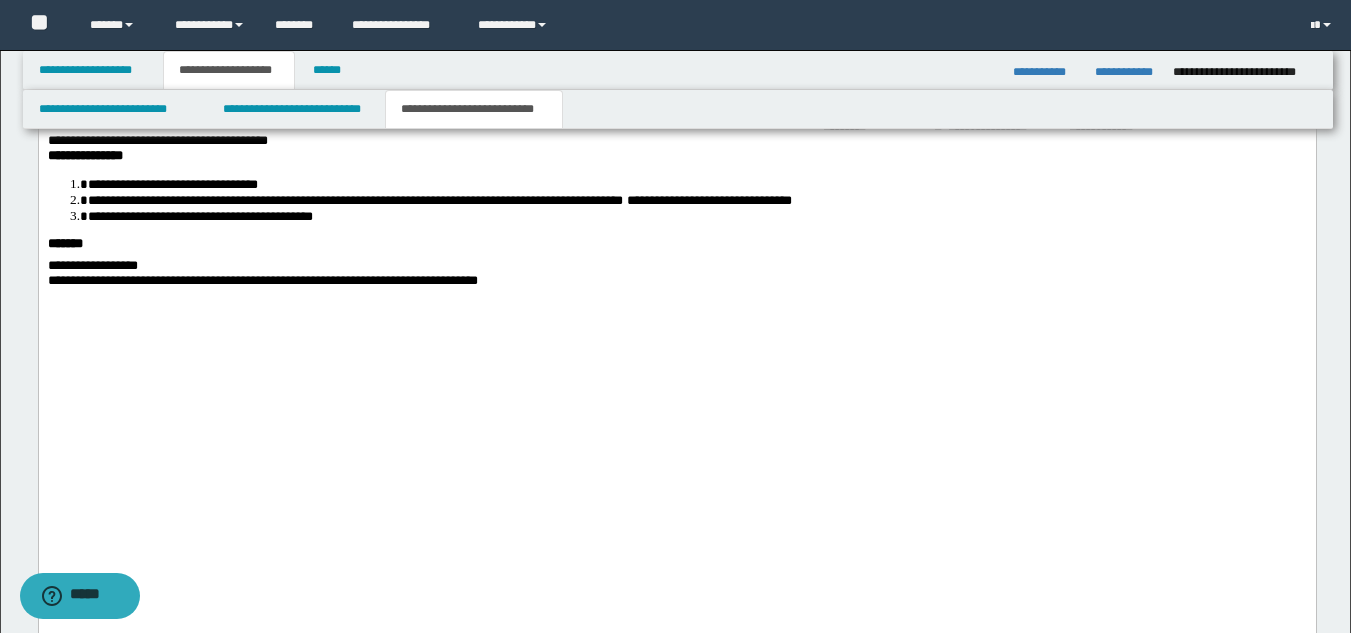 click at bounding box center (676, -42) 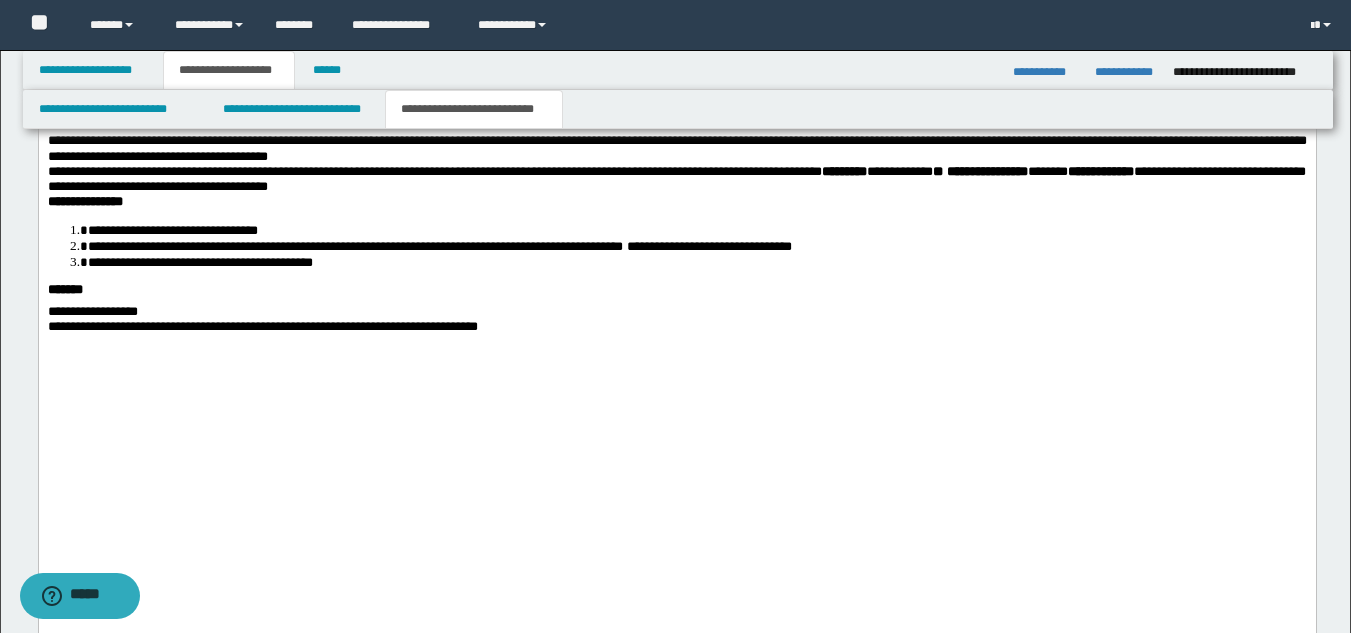 click at bounding box center [676, 126] 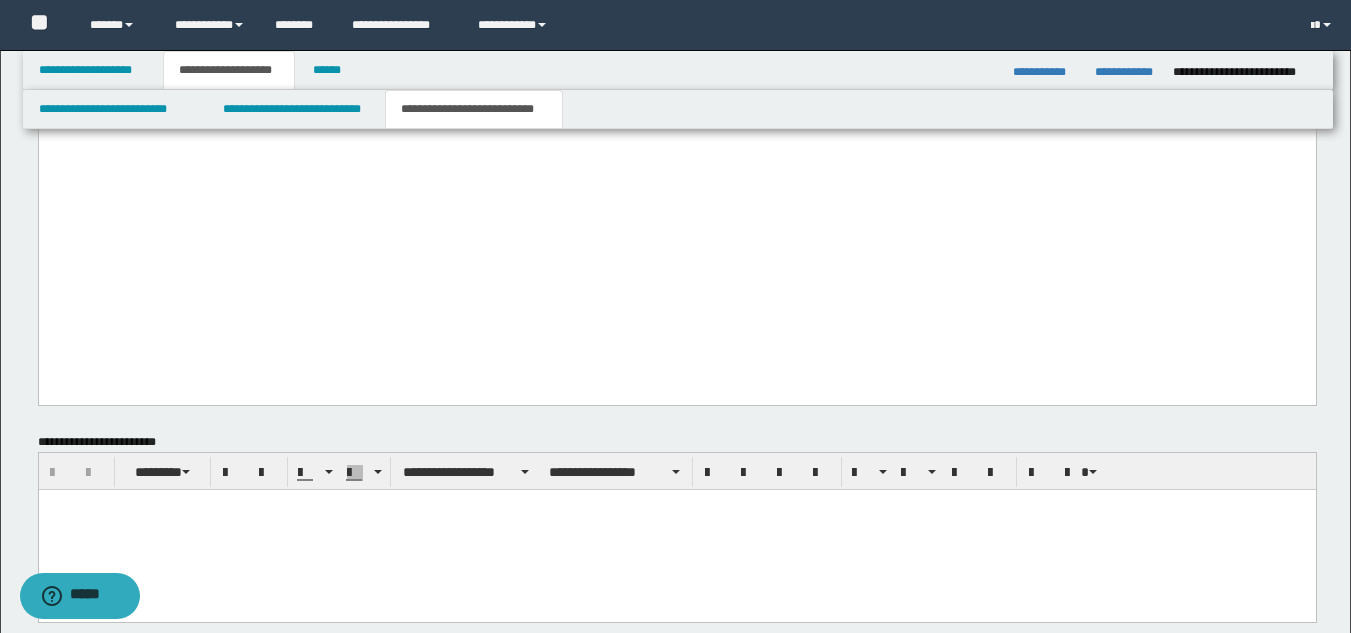 scroll, scrollTop: 3264, scrollLeft: 0, axis: vertical 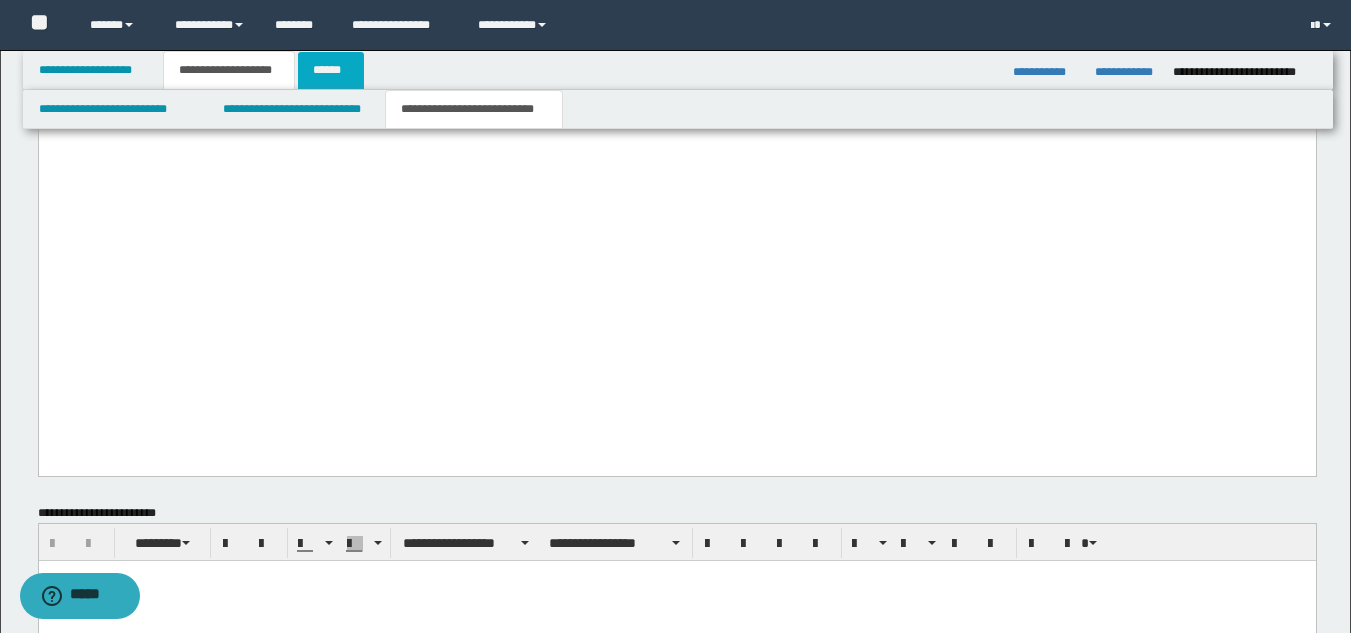 click on "******" at bounding box center [331, 70] 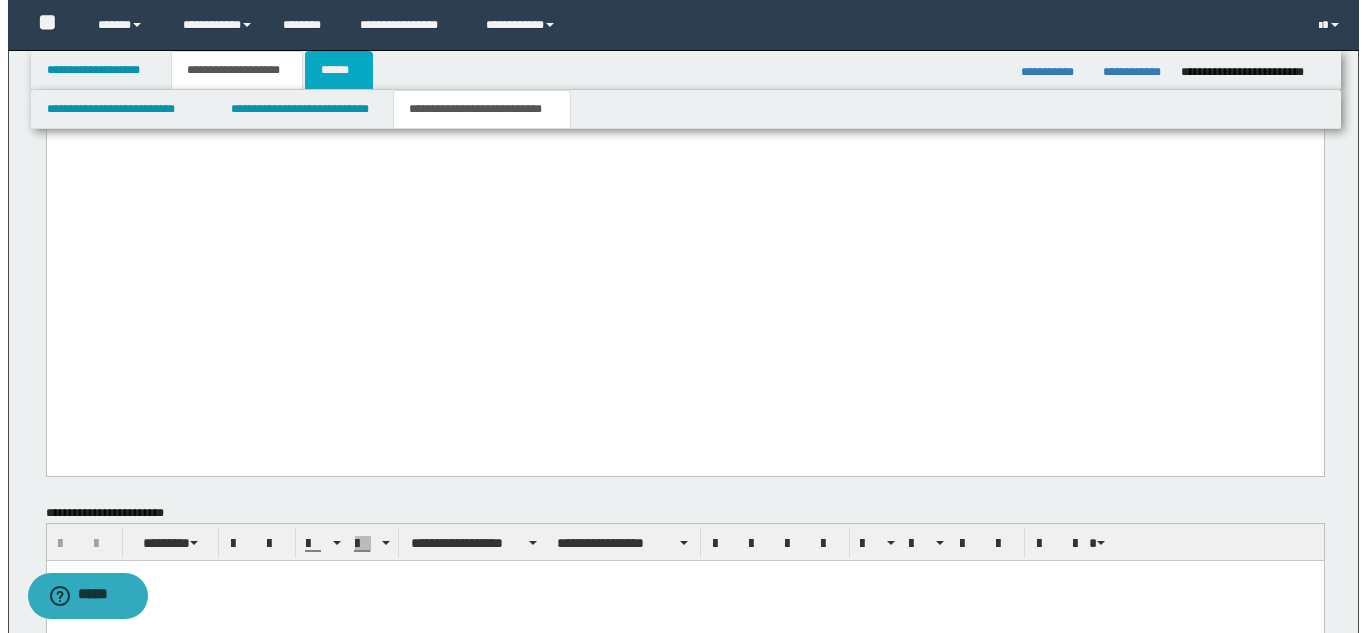 scroll, scrollTop: 0, scrollLeft: 0, axis: both 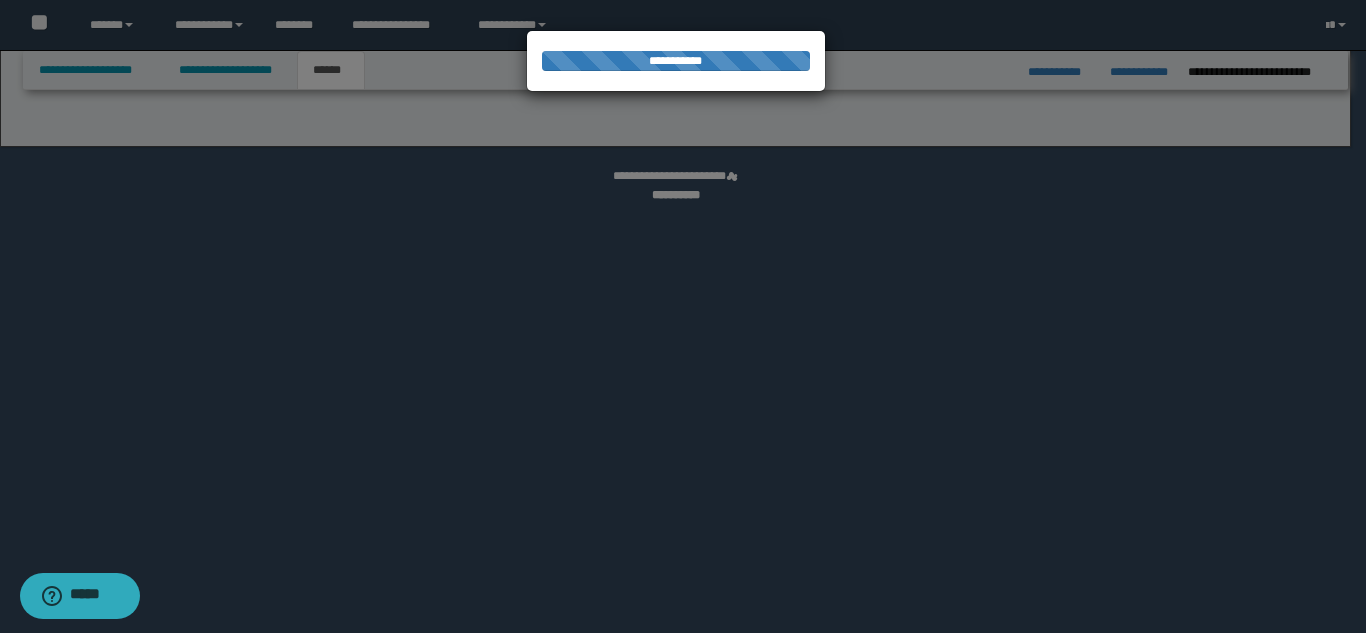 select on "*" 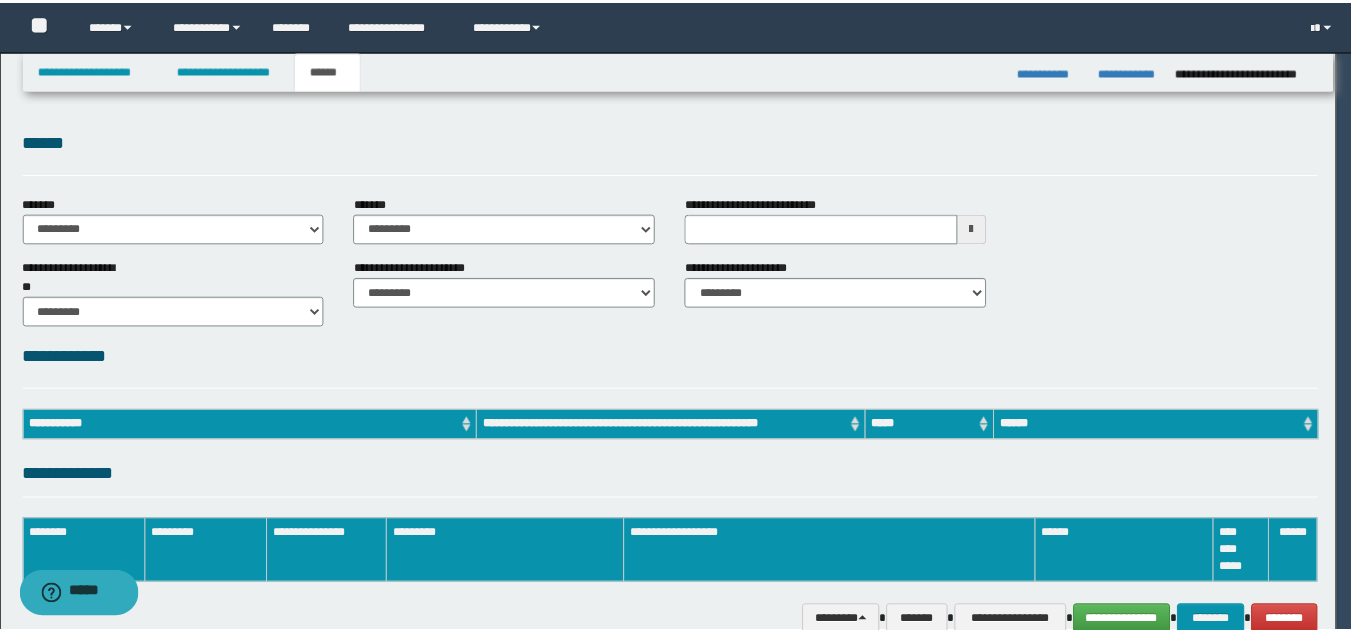 scroll, scrollTop: 0, scrollLeft: 0, axis: both 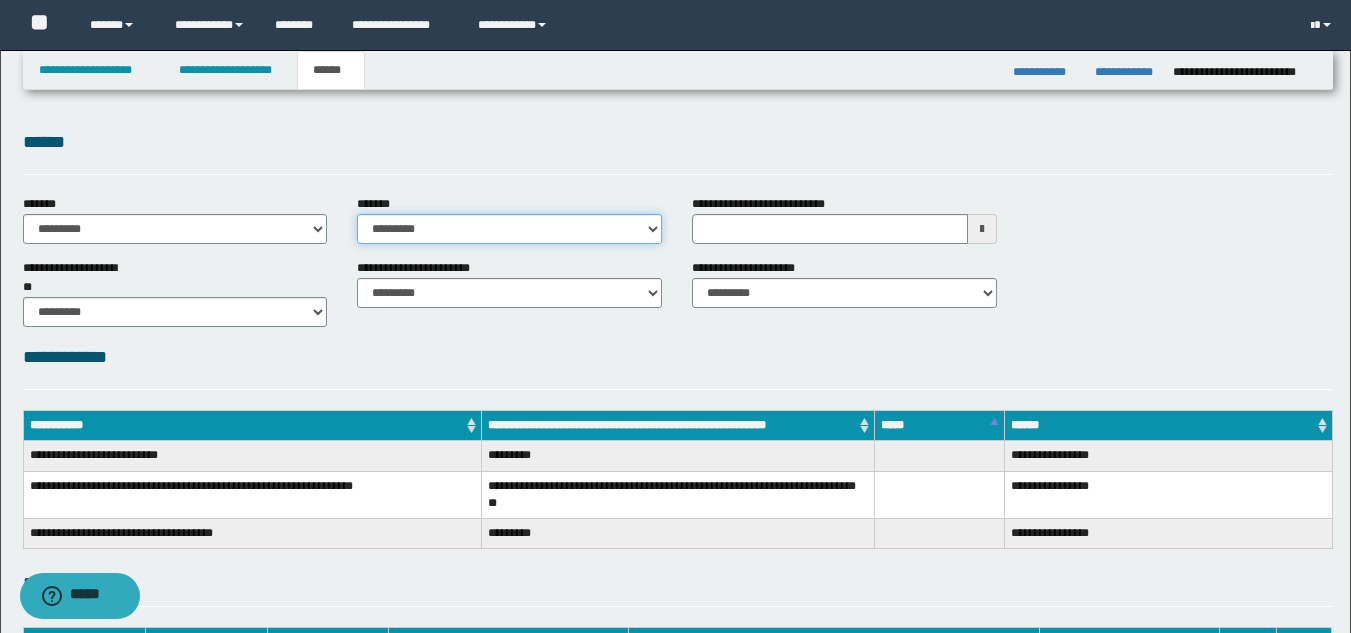 click on "**********" at bounding box center [509, 229] 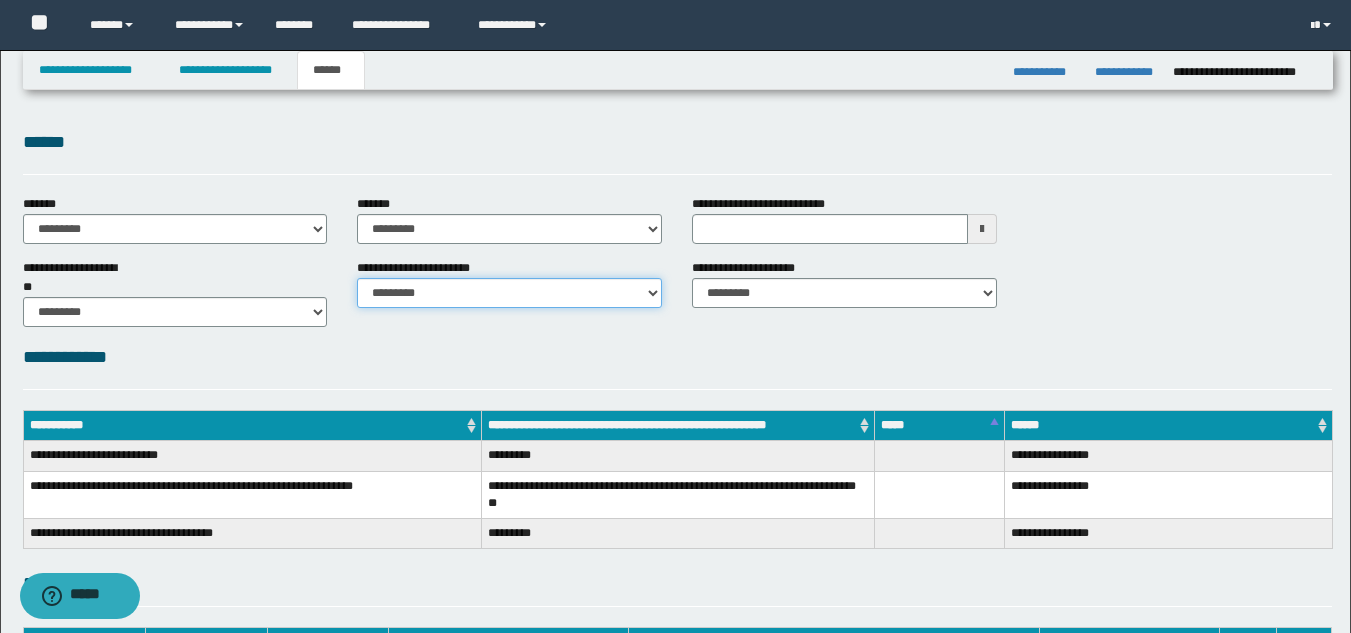 click on "*********
*********
*********" at bounding box center [509, 293] 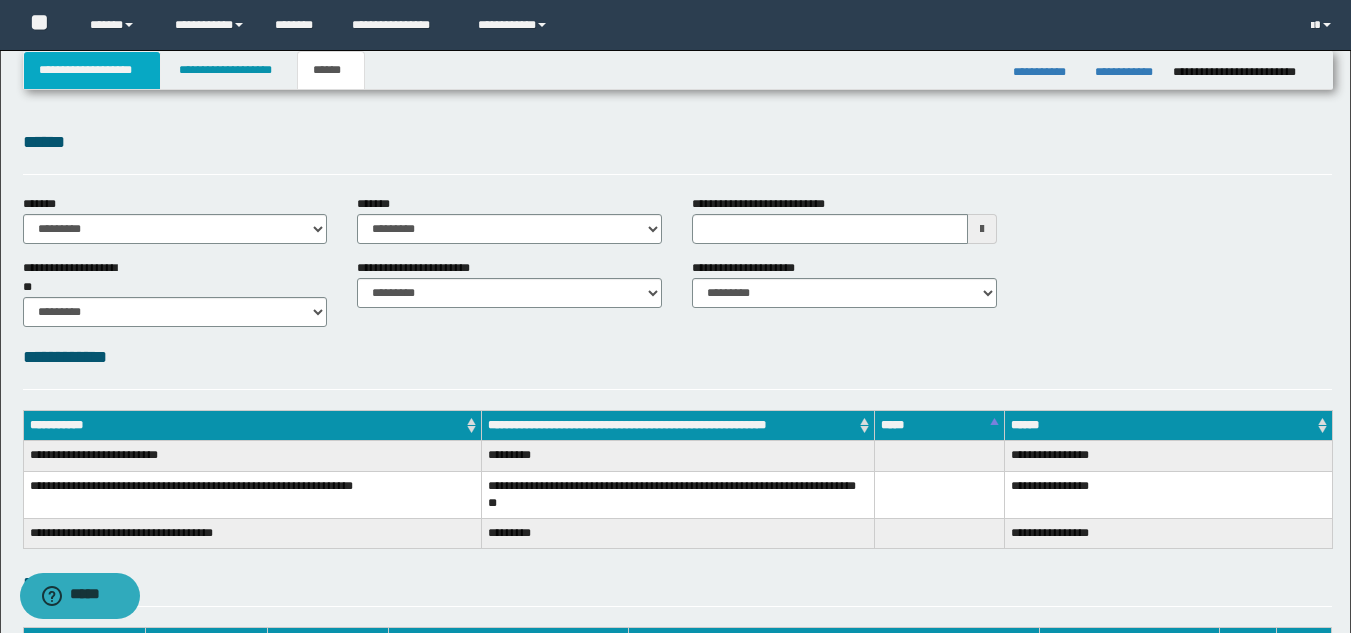 click on "**********" at bounding box center [92, 70] 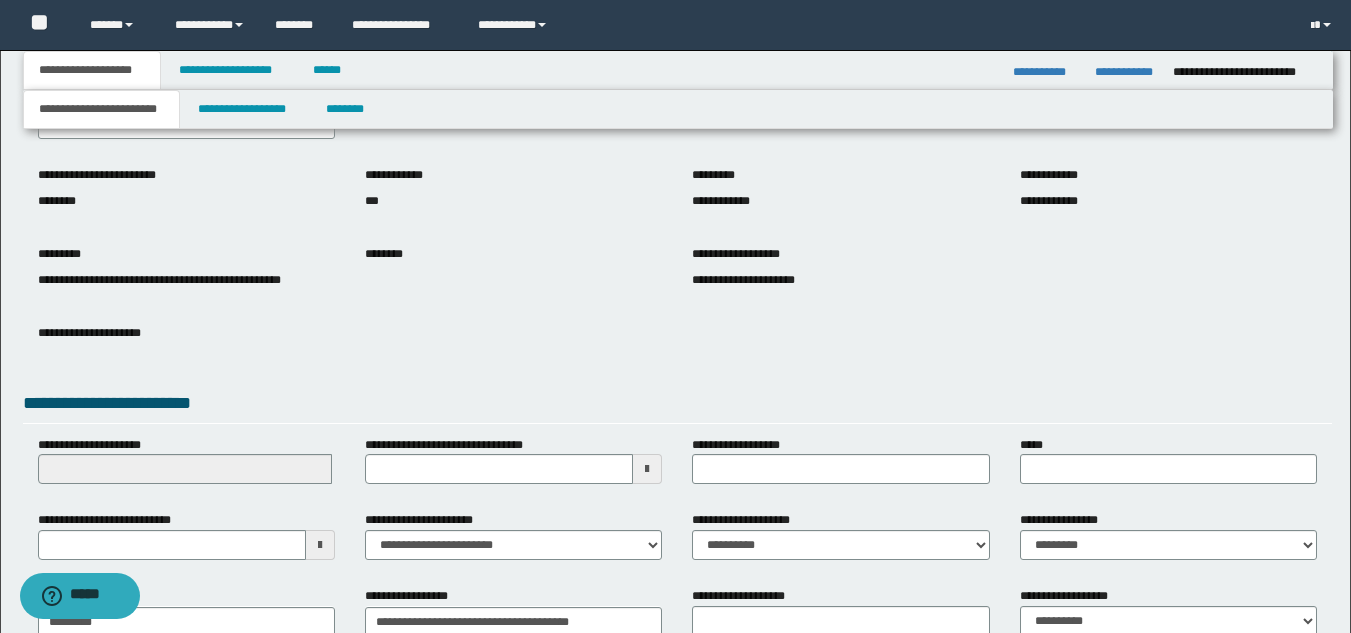 scroll, scrollTop: 251, scrollLeft: 0, axis: vertical 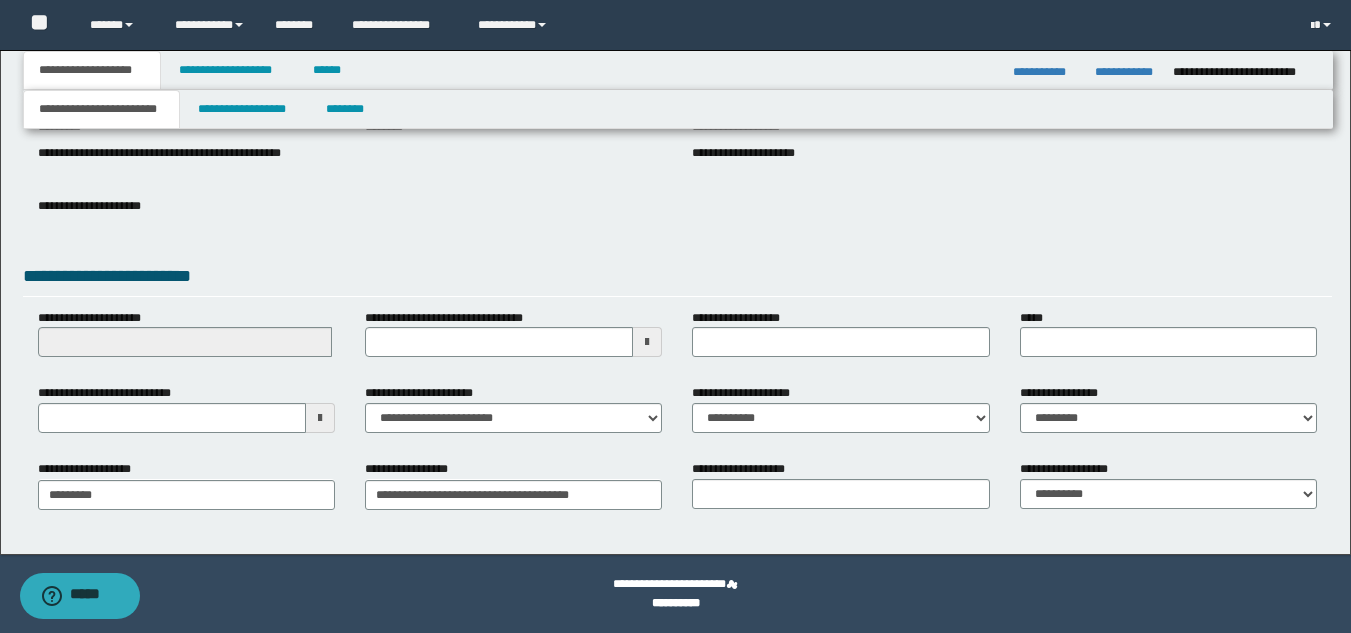 drag, startPoint x: 321, startPoint y: 426, endPoint x: 304, endPoint y: 435, distance: 19.235384 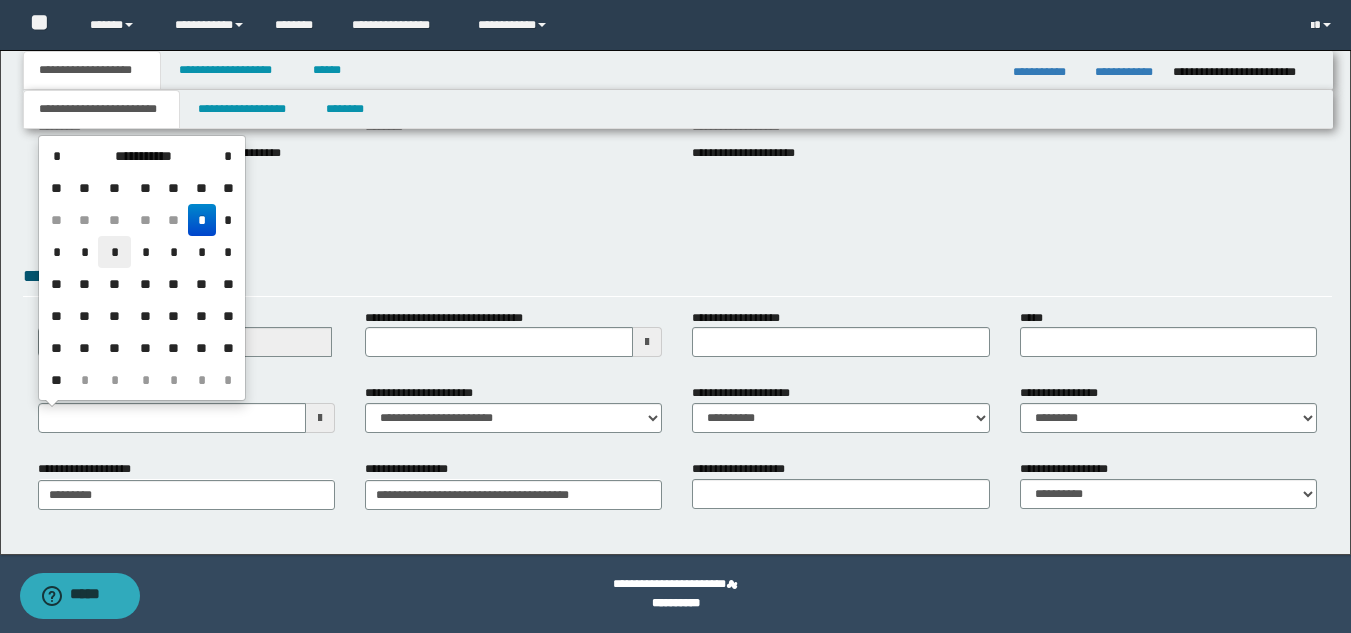 click on "*" at bounding box center (114, 252) 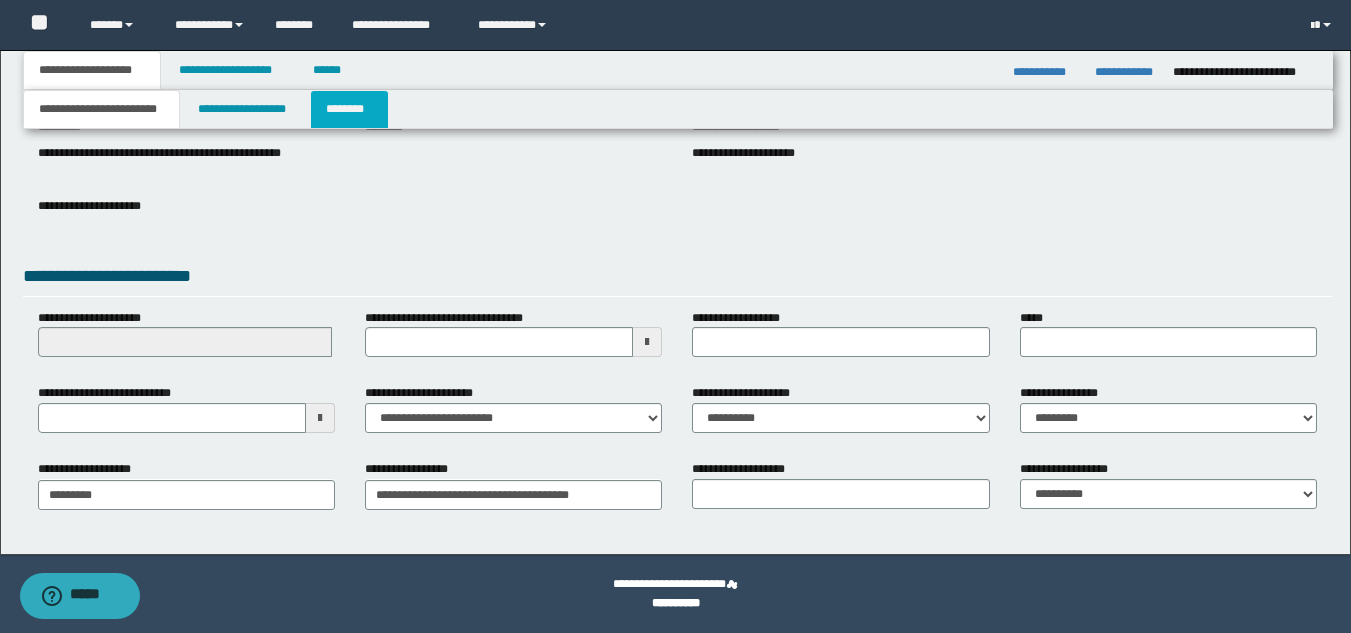 drag, startPoint x: 378, startPoint y: 116, endPoint x: 524, endPoint y: 113, distance: 146.03082 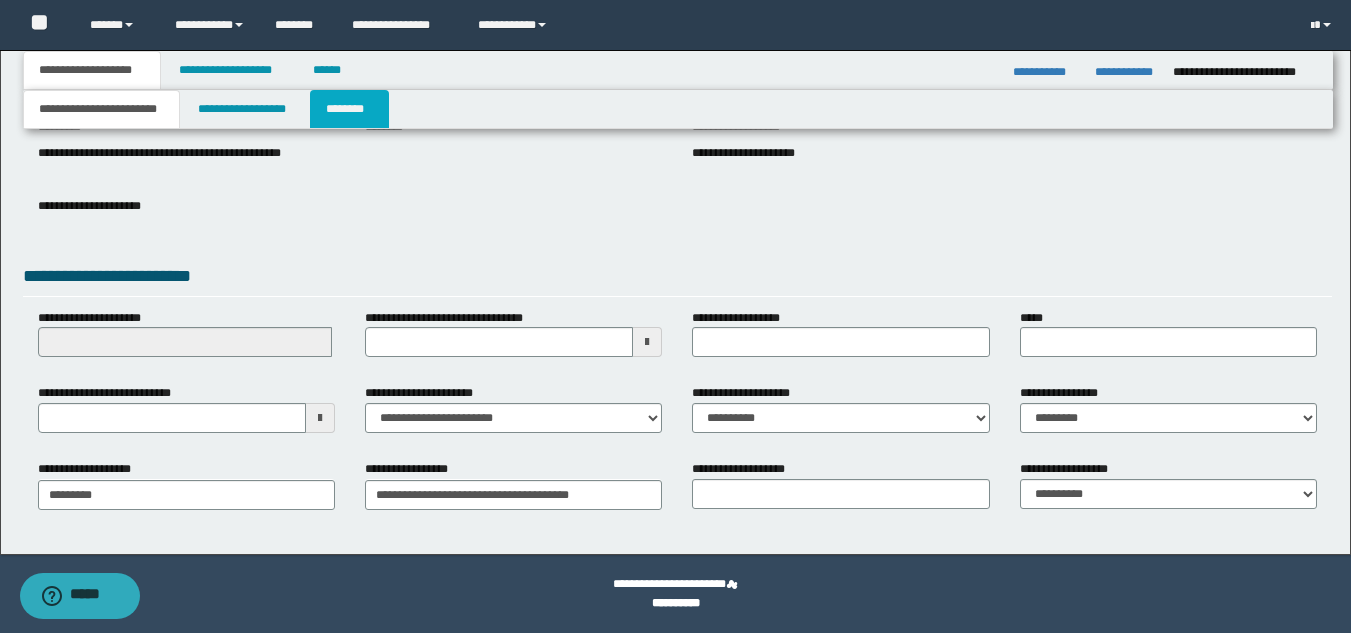 click on "********" at bounding box center [349, 109] 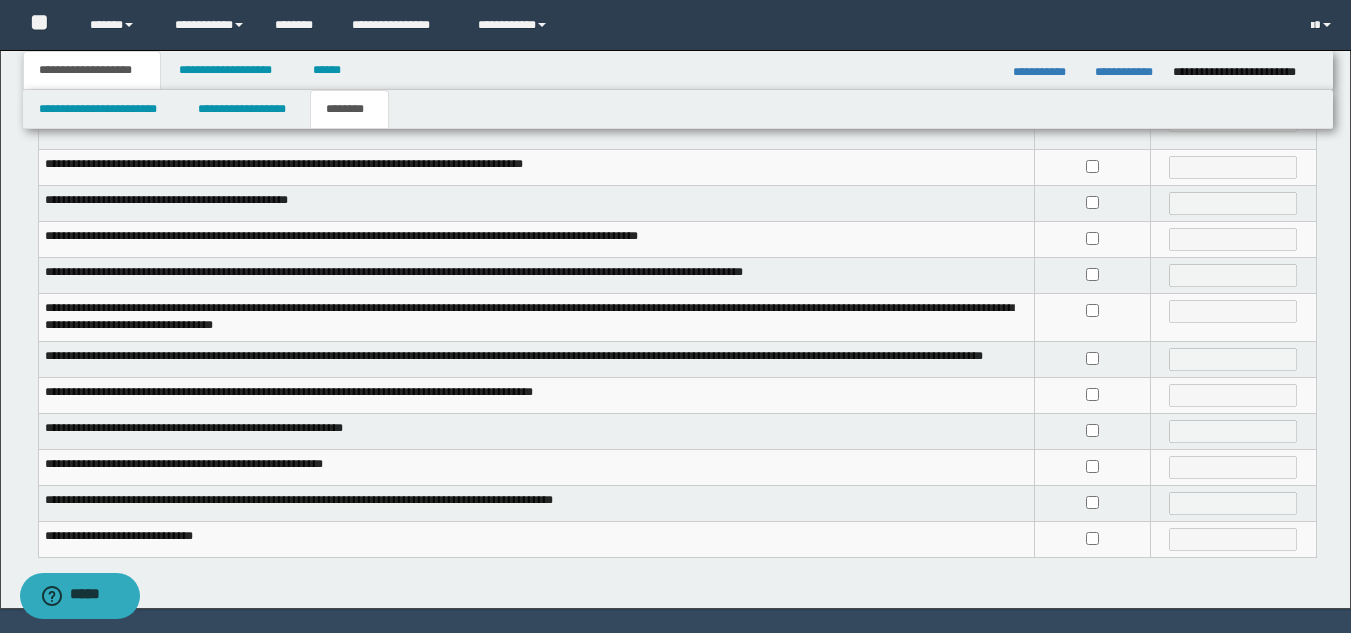 scroll, scrollTop: 457, scrollLeft: 0, axis: vertical 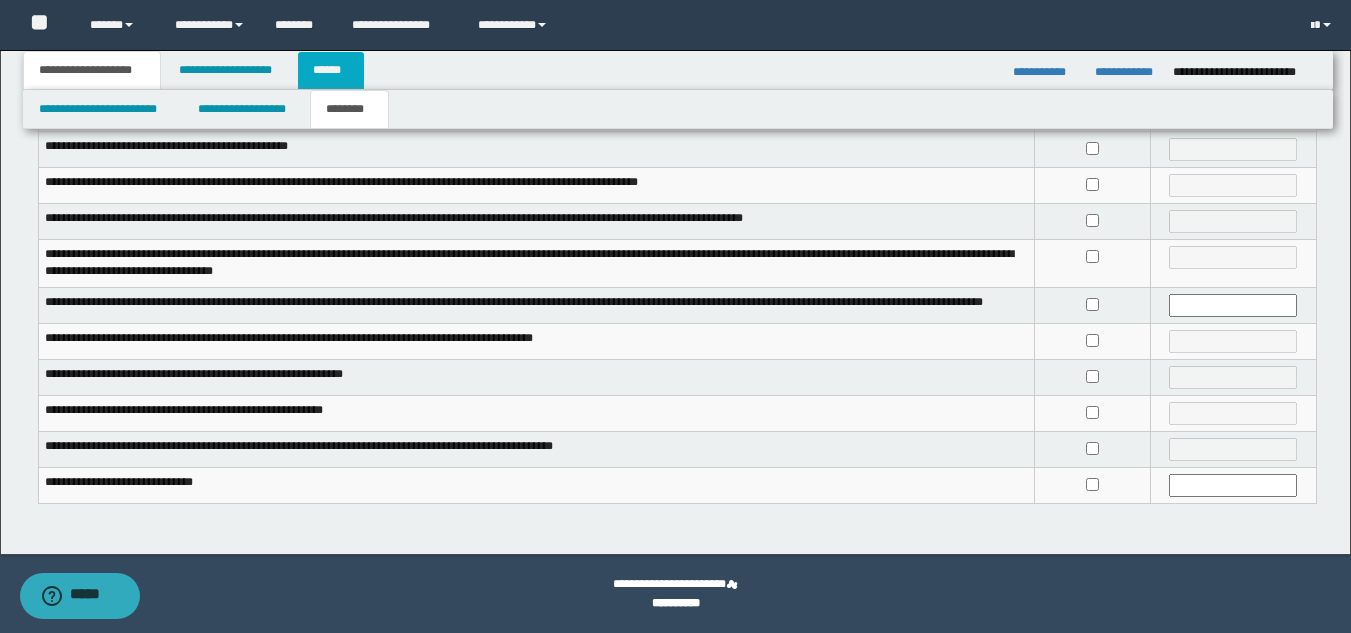 click on "******" at bounding box center (331, 70) 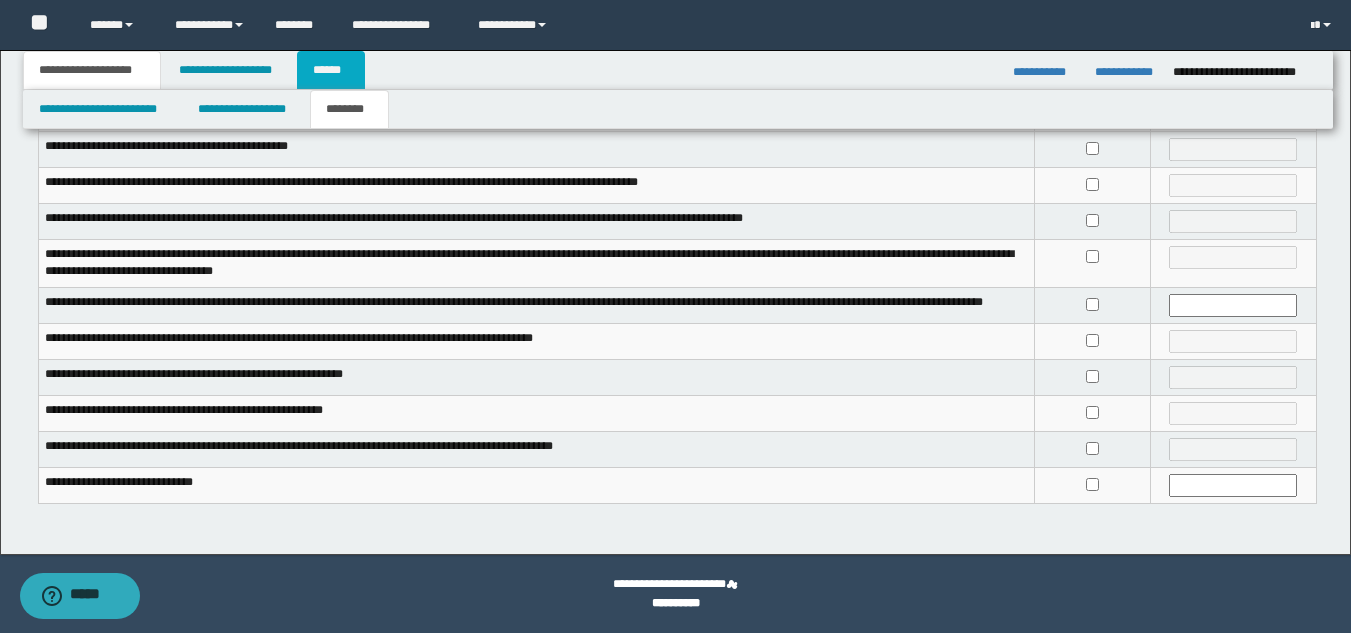 scroll, scrollTop: 310, scrollLeft: 0, axis: vertical 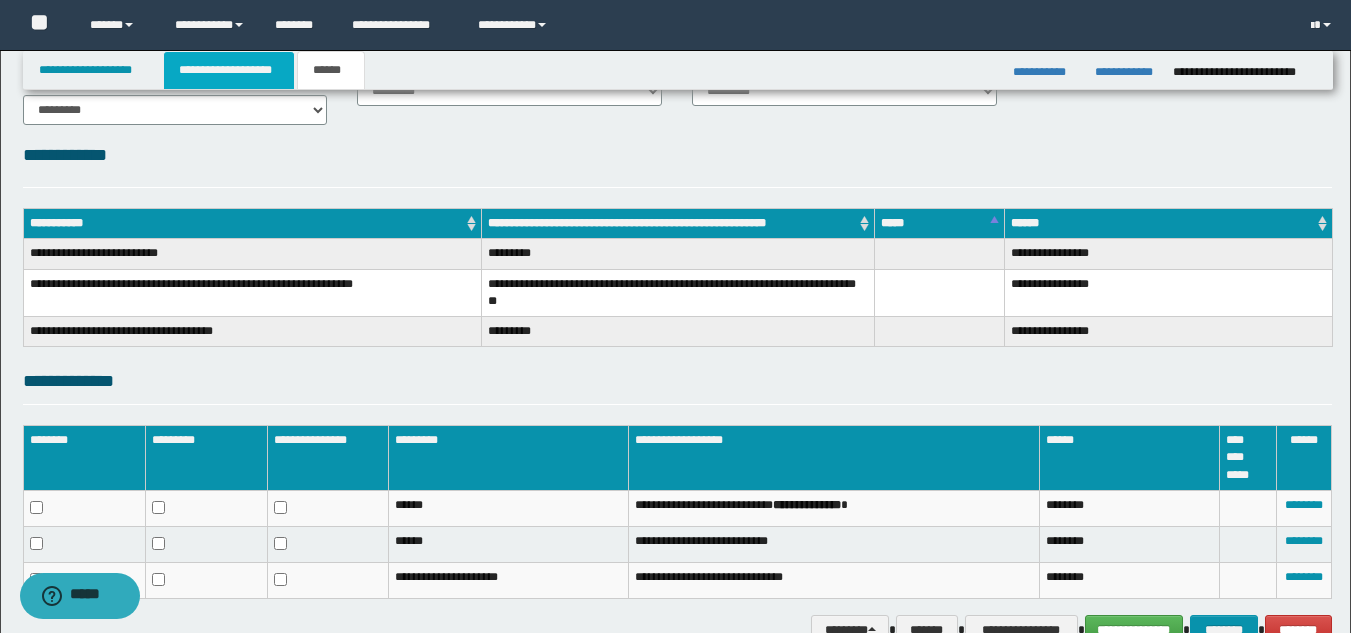 click on "**********" at bounding box center (229, 70) 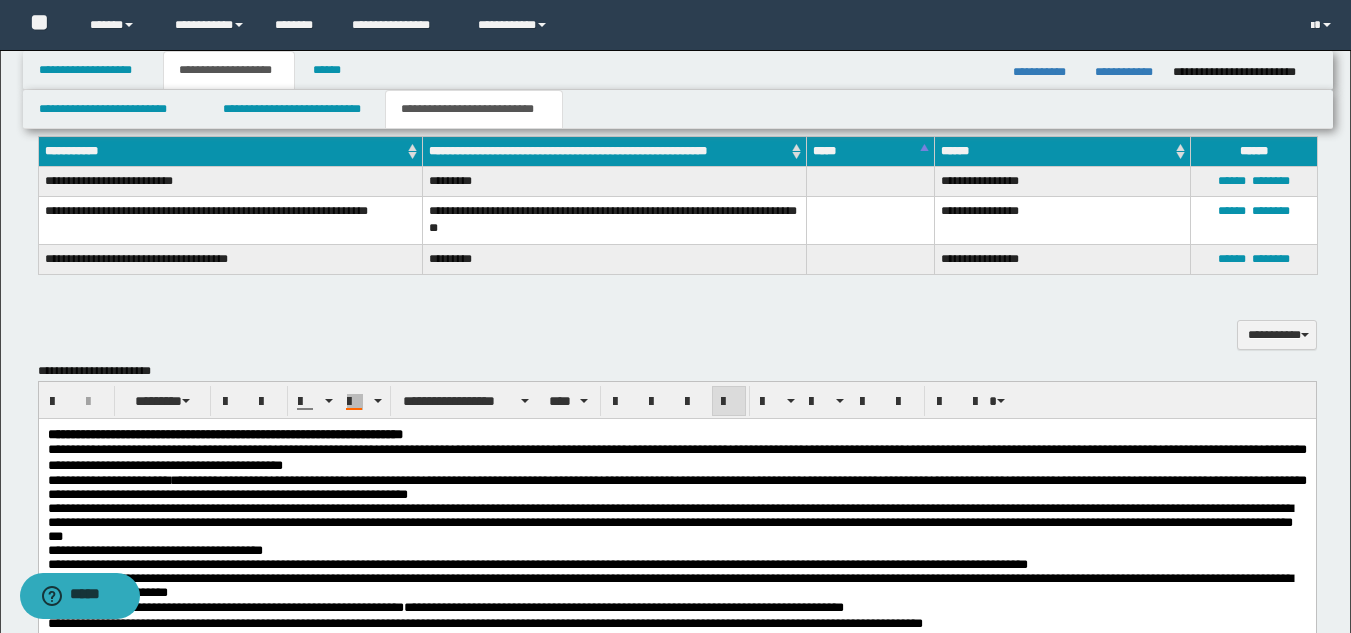 scroll, scrollTop: 1309, scrollLeft: 0, axis: vertical 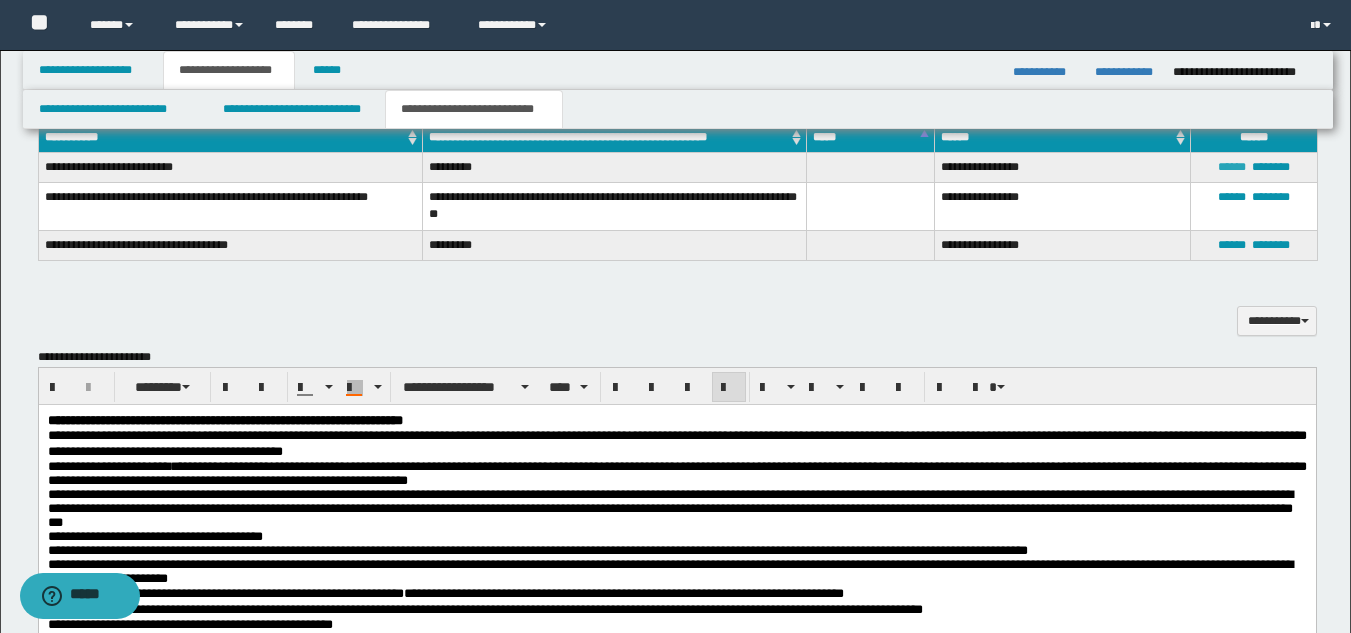 click on "******" at bounding box center (1232, 167) 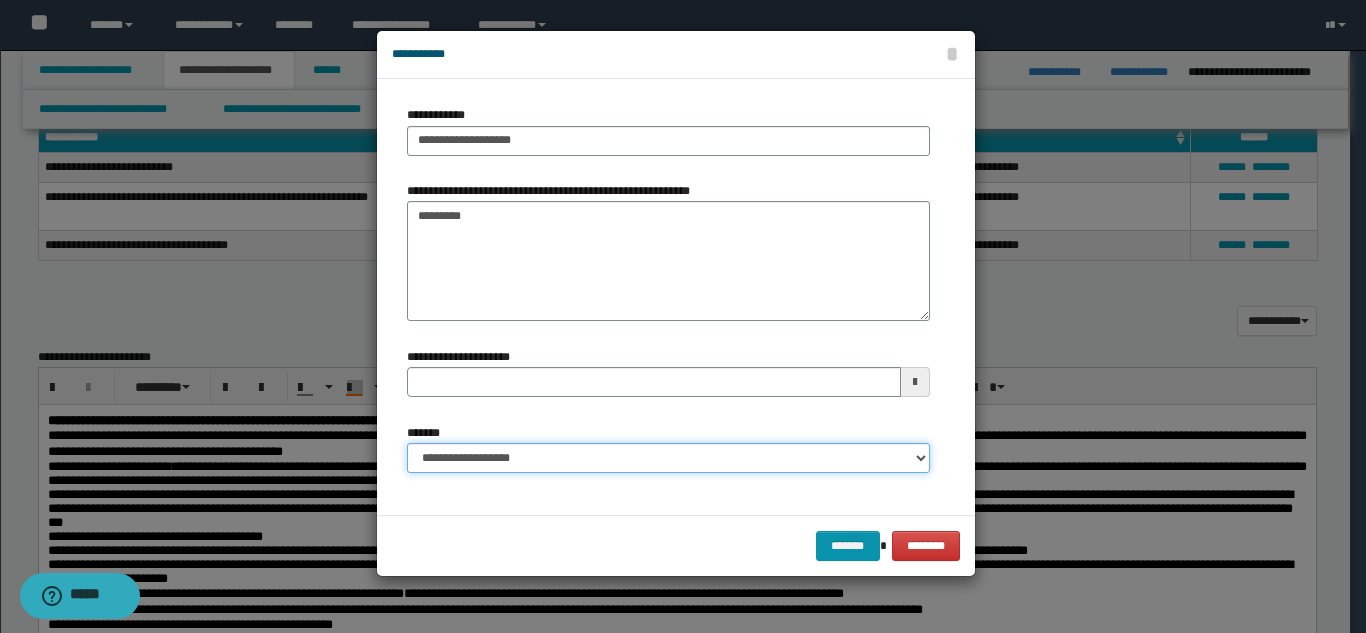 click on "**********" at bounding box center [668, 458] 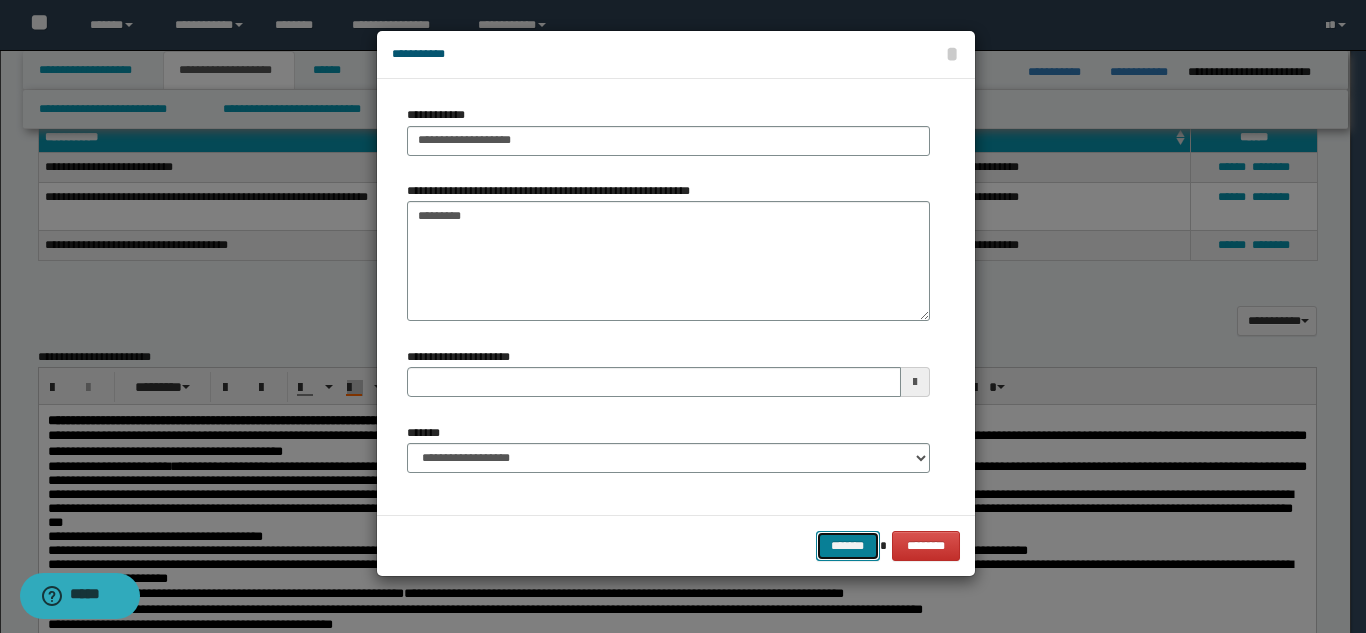 click on "*******" at bounding box center [848, 546] 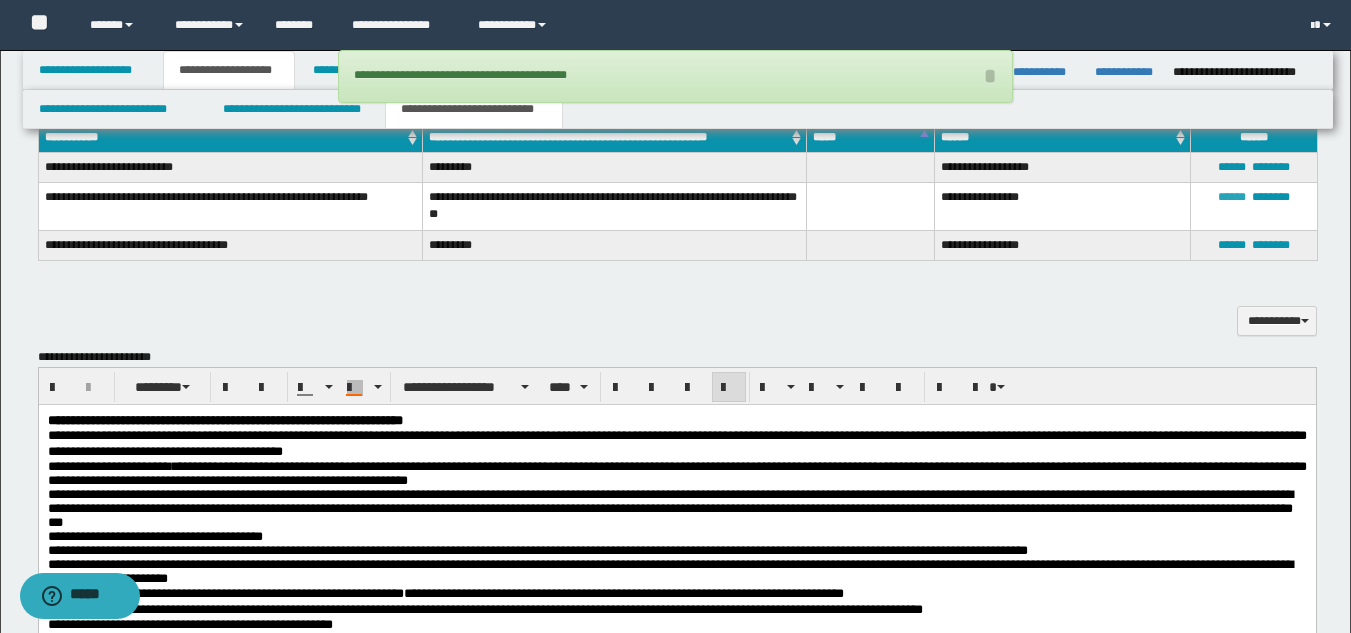 click on "******" at bounding box center [1232, 197] 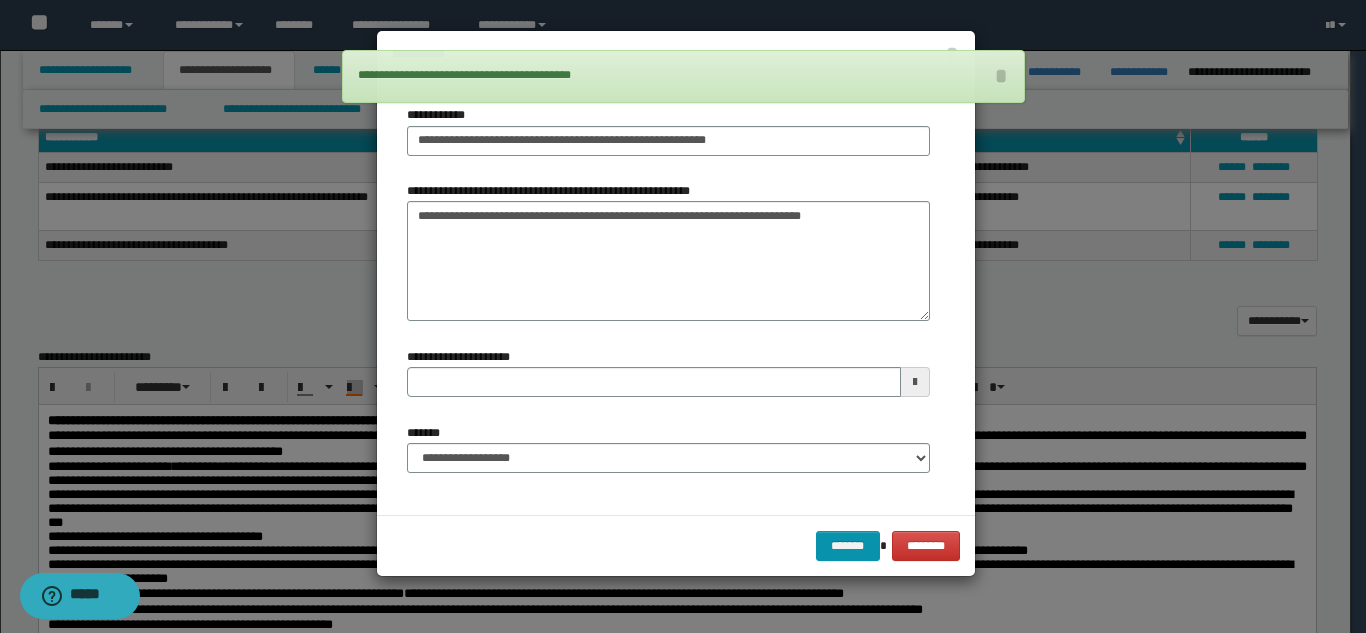 type 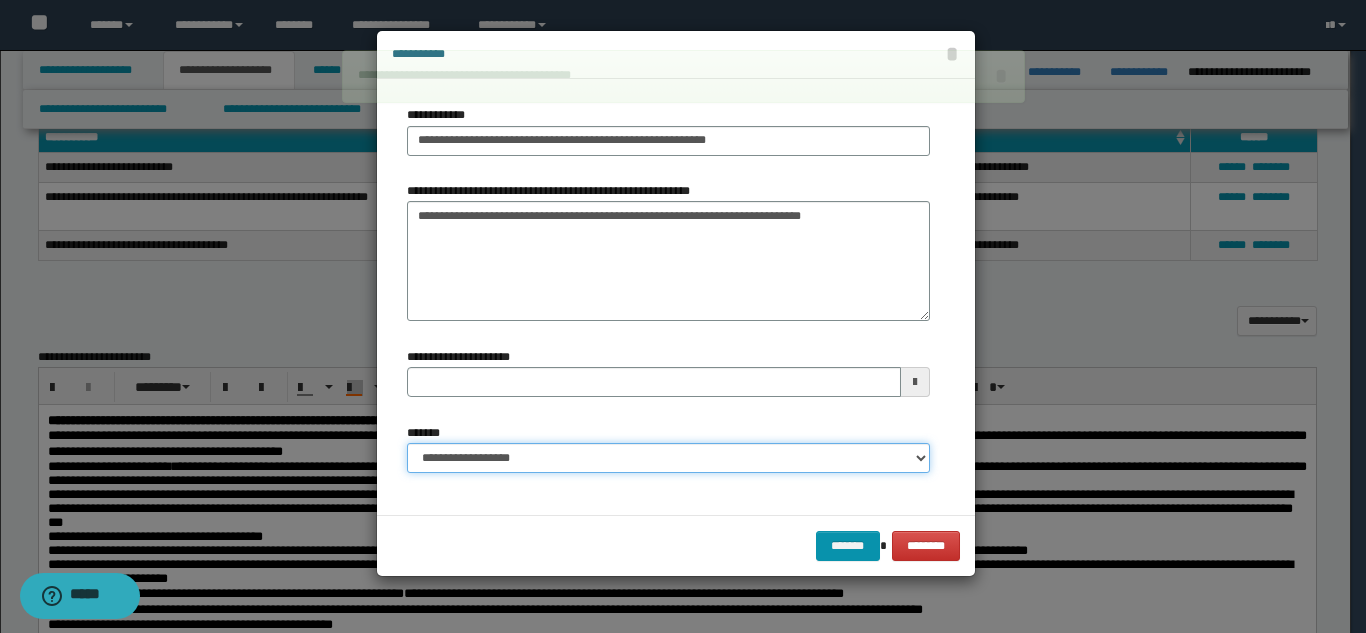 click on "**********" at bounding box center [668, 458] 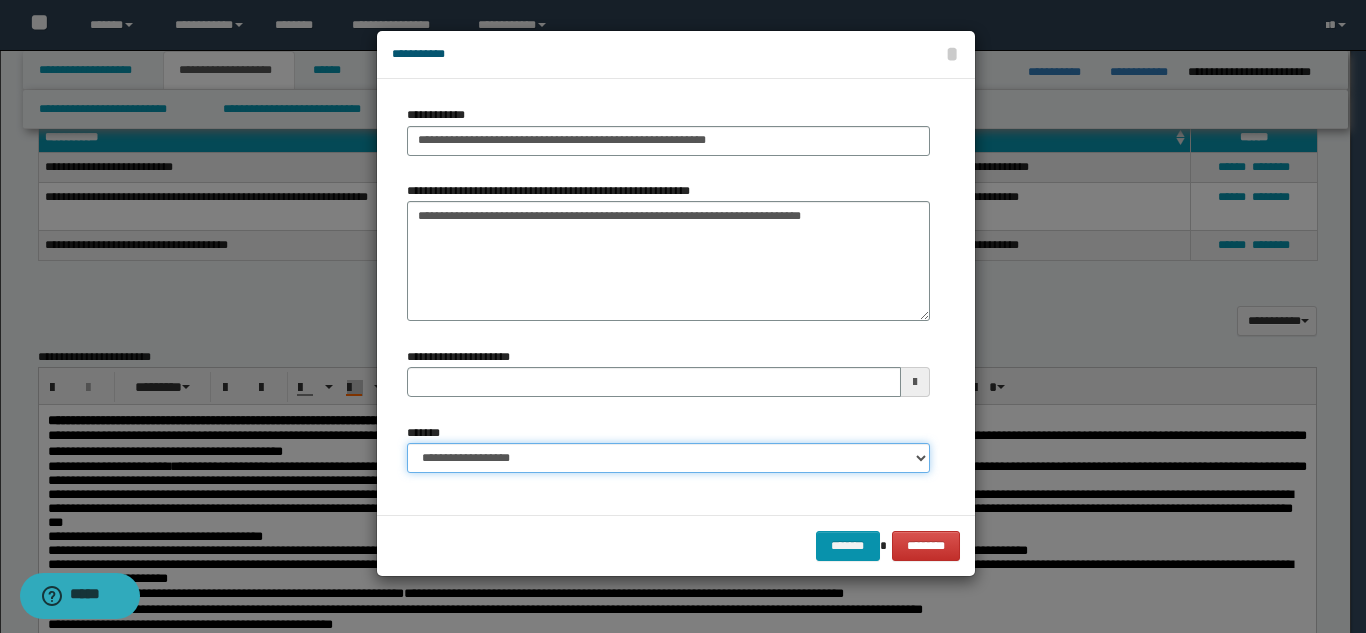 select on "*" 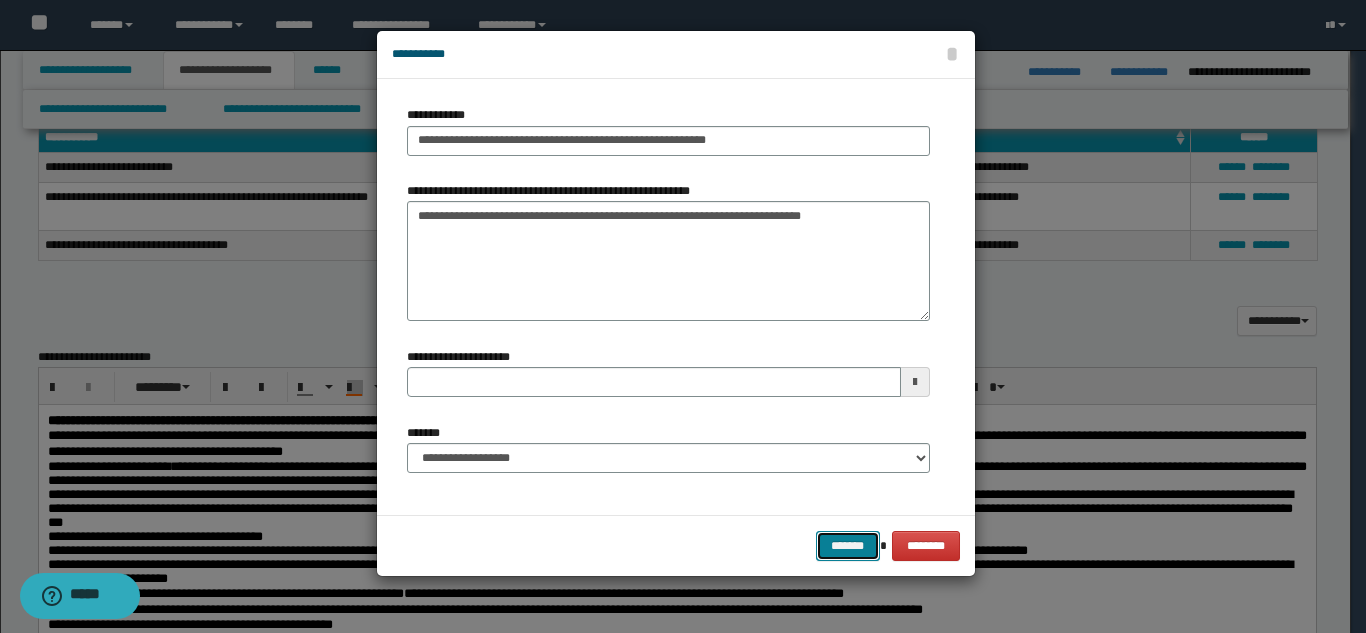 click on "*******" at bounding box center (848, 546) 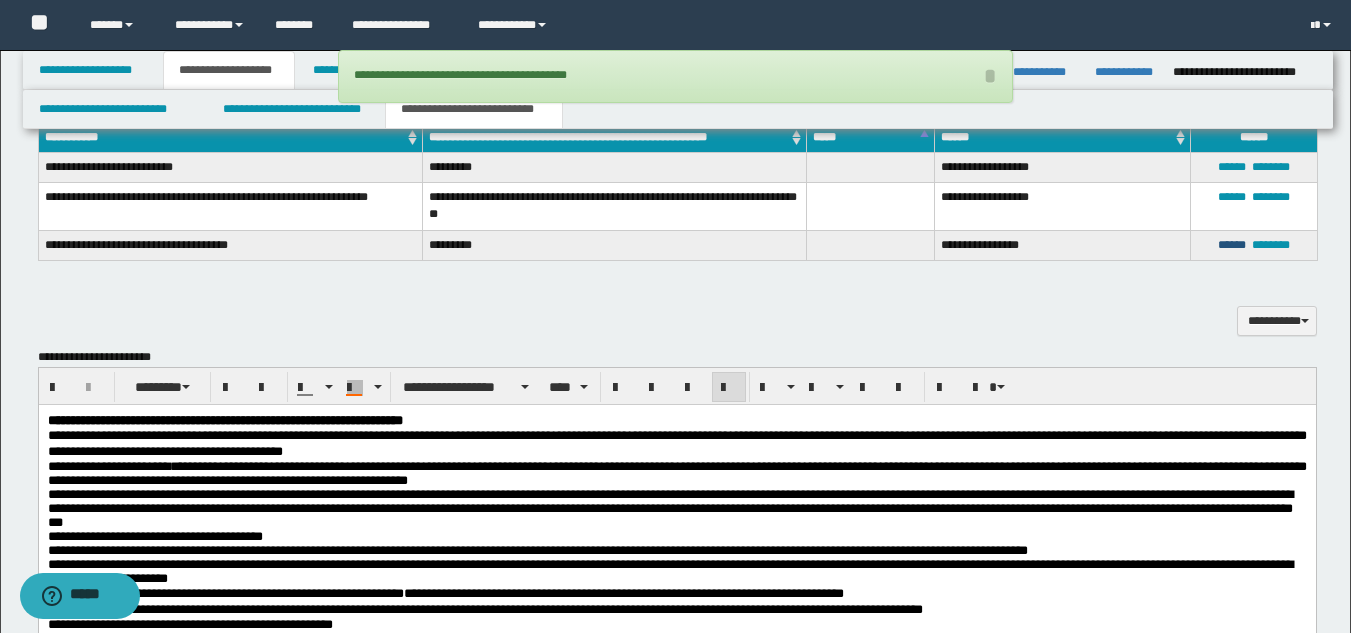 click on "******" at bounding box center (1232, 245) 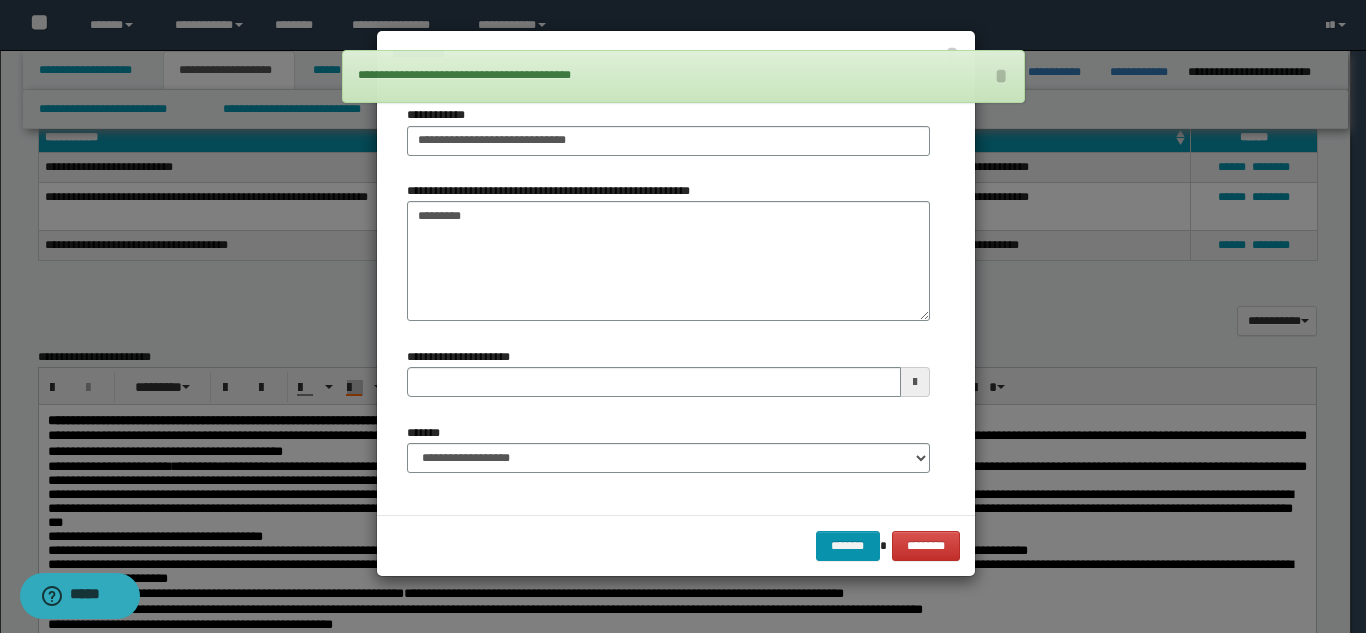type 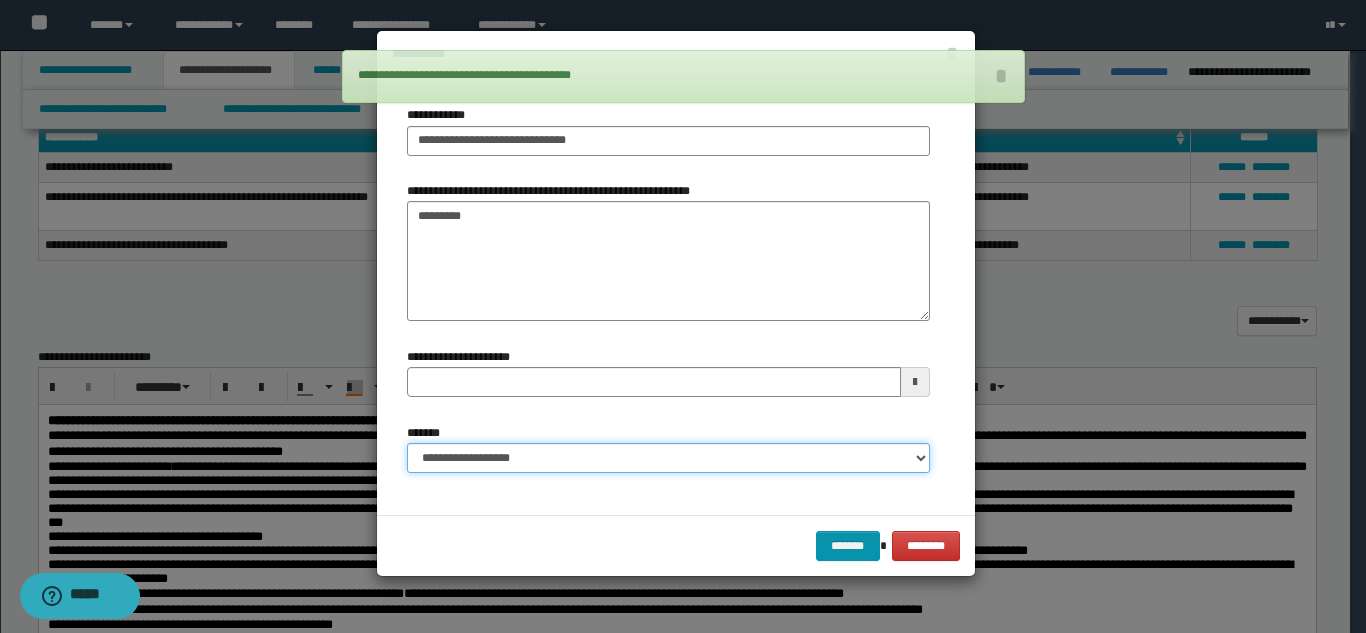 click on "**********" at bounding box center (668, 458) 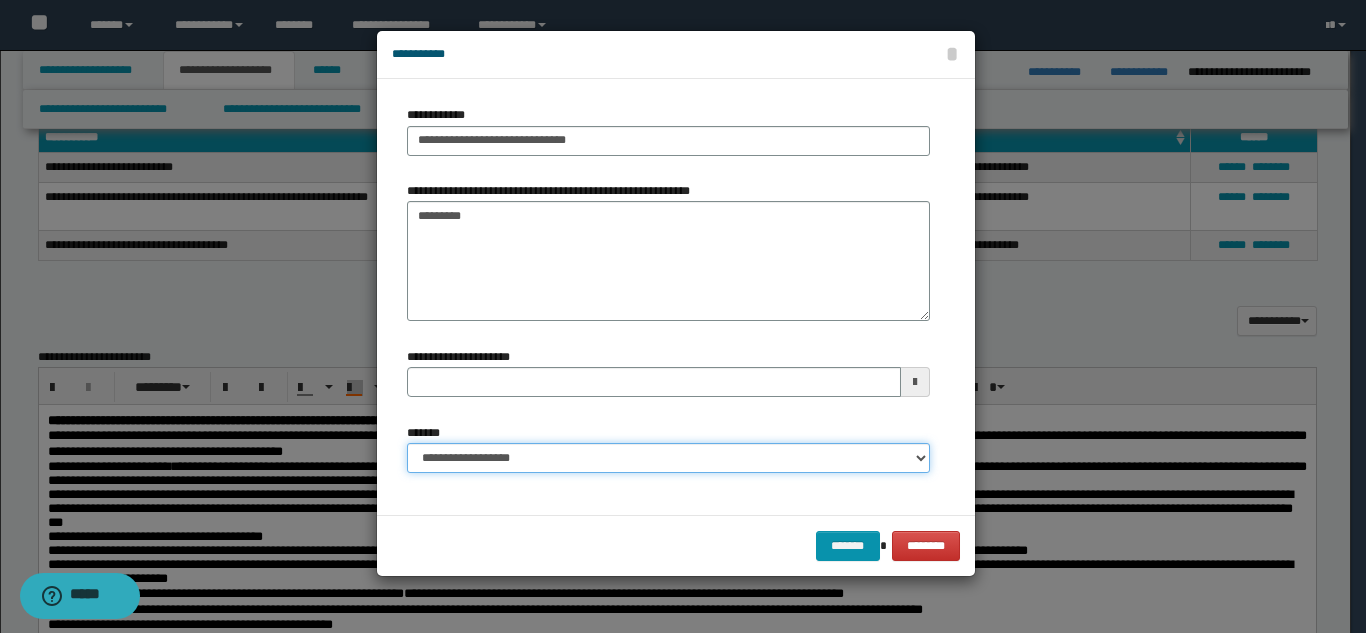 select on "*" 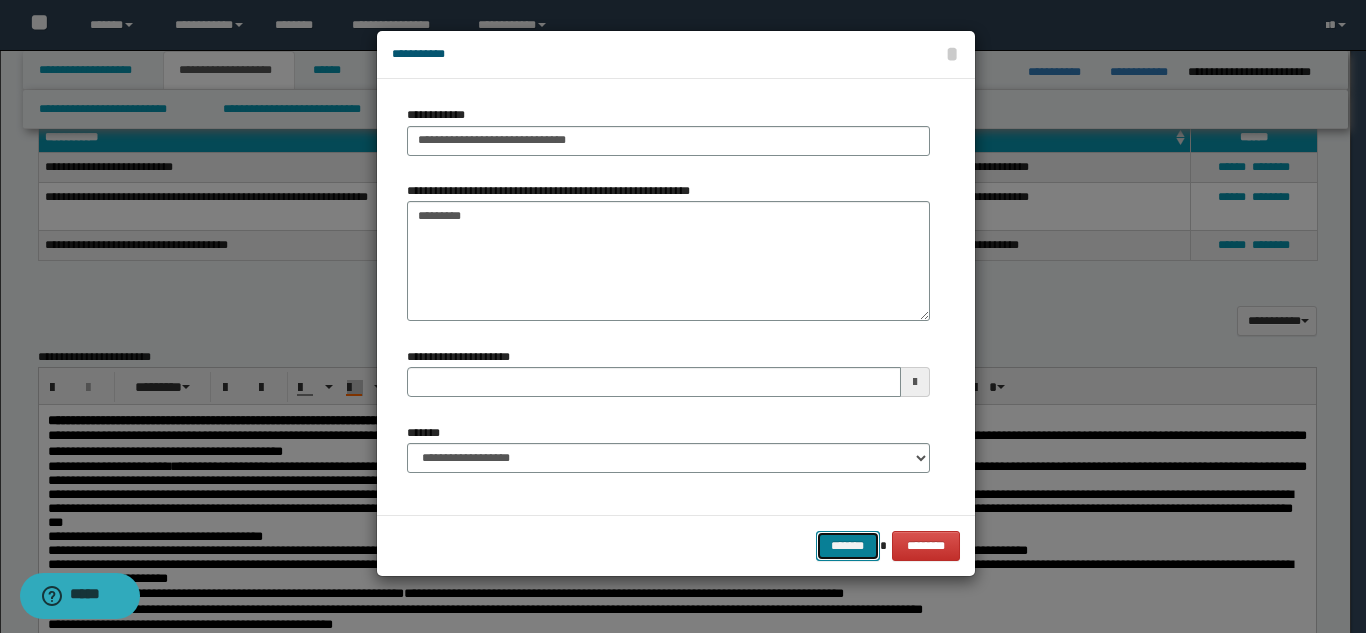 click on "*******" at bounding box center (848, 546) 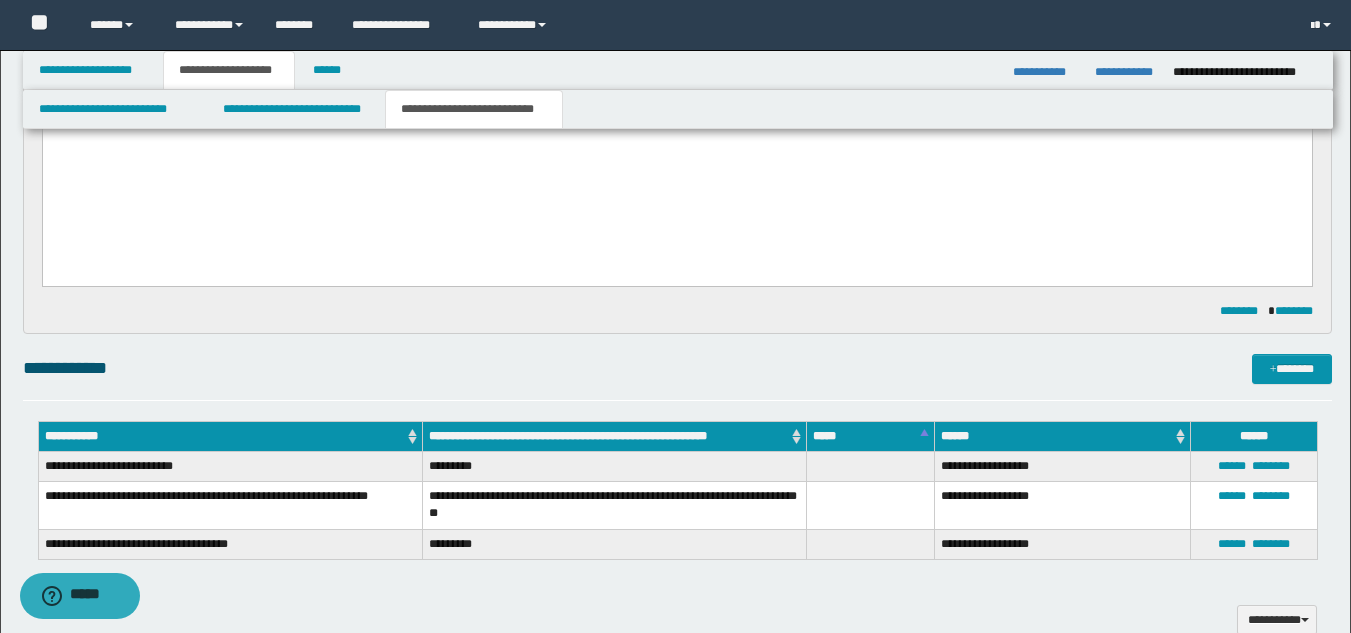 scroll, scrollTop: 1309, scrollLeft: 0, axis: vertical 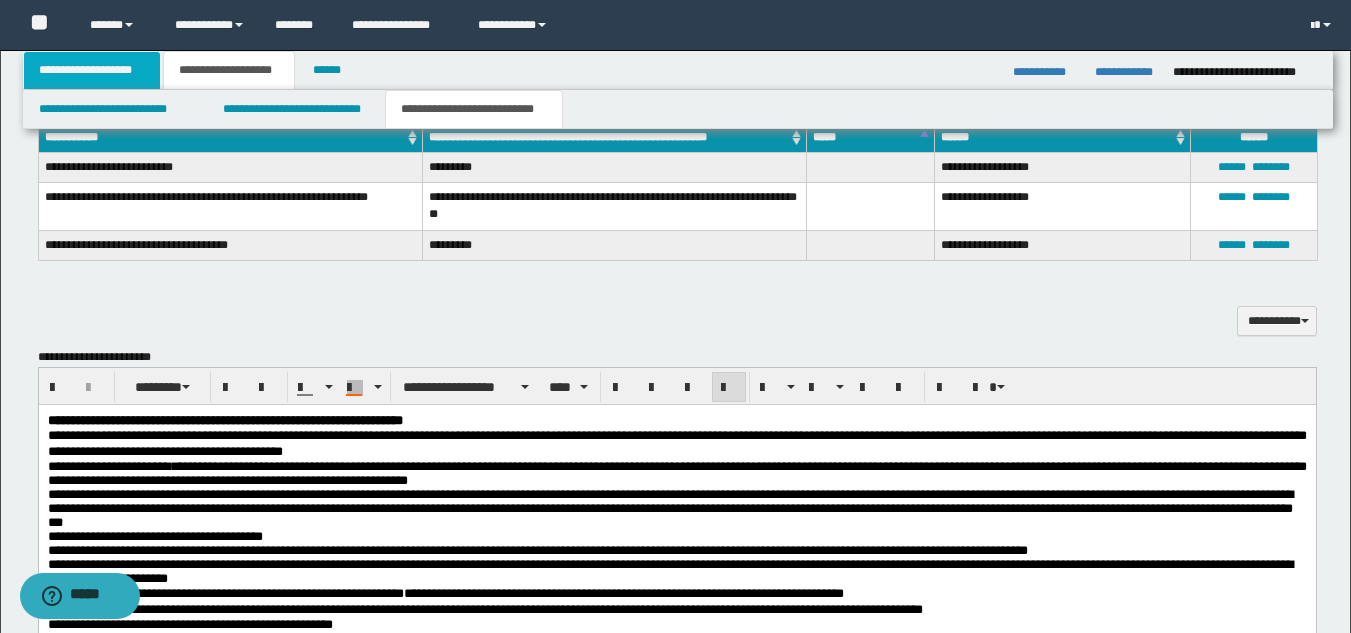 click on "**********" at bounding box center (92, 70) 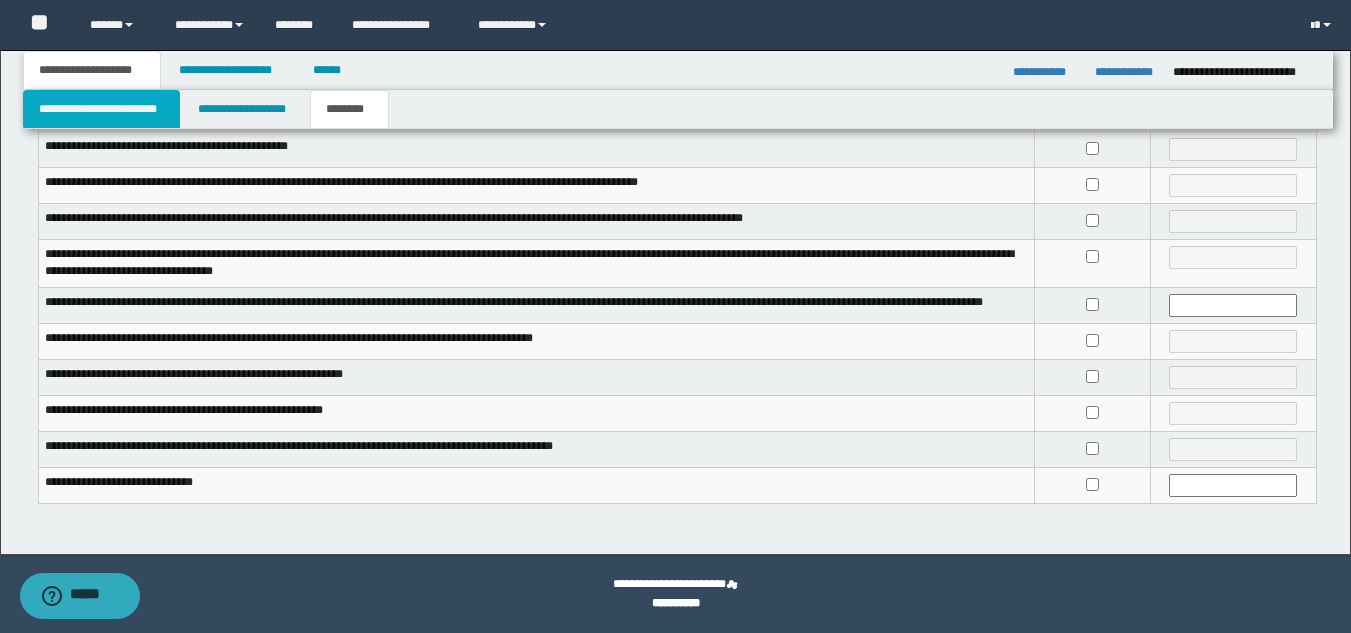 drag, startPoint x: 74, startPoint y: 118, endPoint x: 74, endPoint y: 138, distance: 20 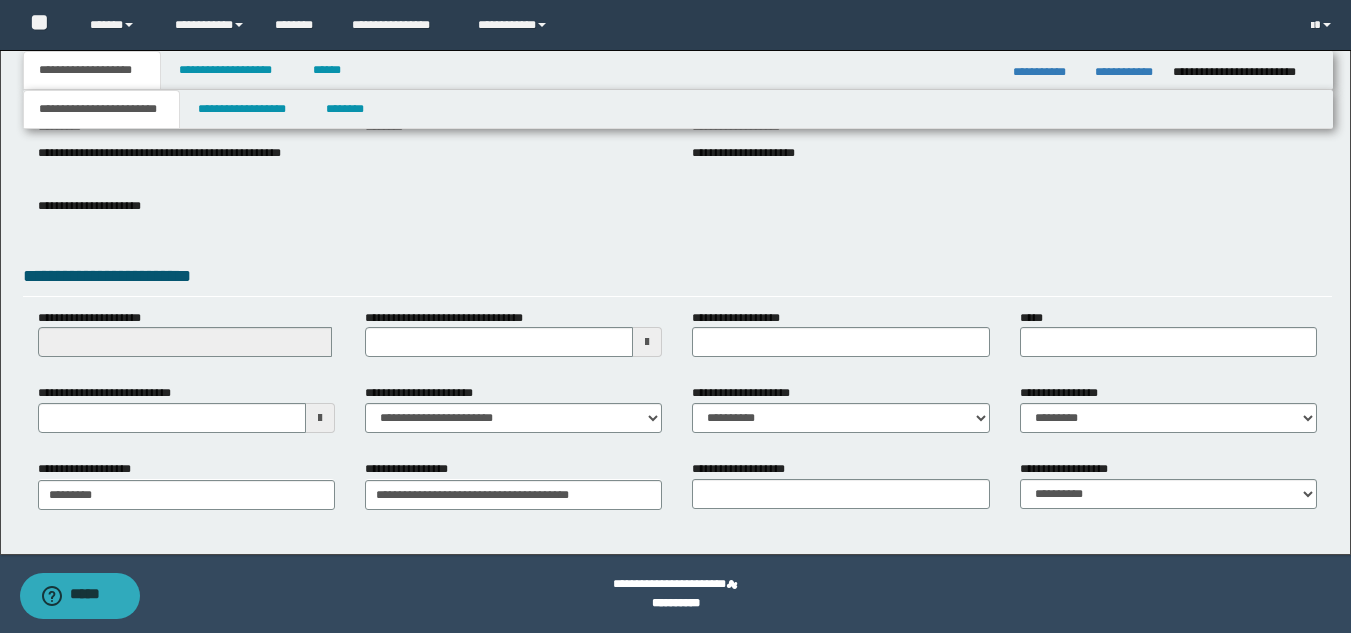 scroll, scrollTop: 251, scrollLeft: 0, axis: vertical 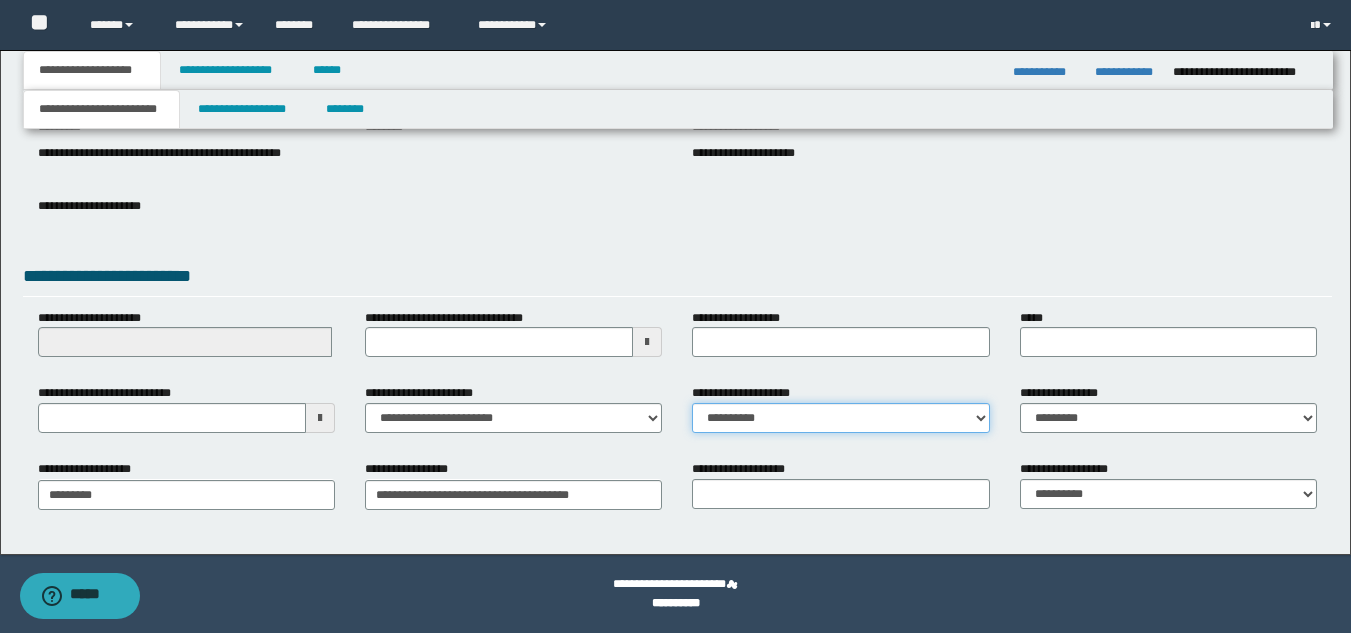click on "**********" at bounding box center (840, 418) 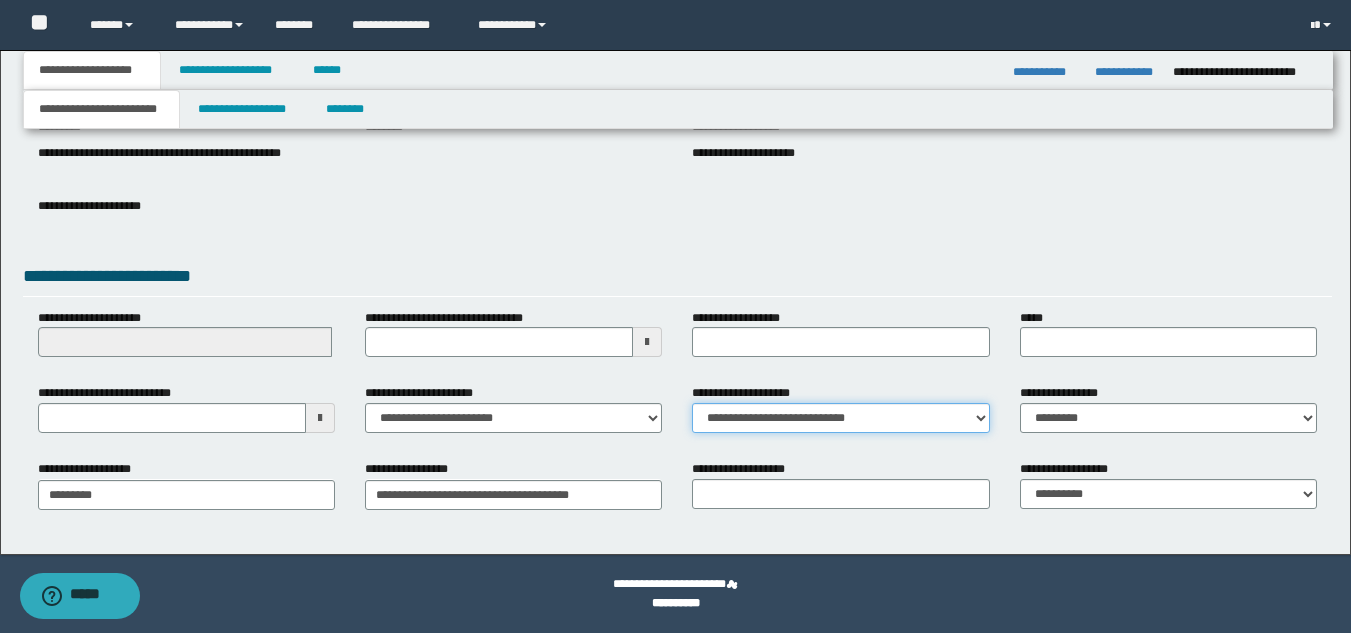 click on "**********" at bounding box center (840, 418) 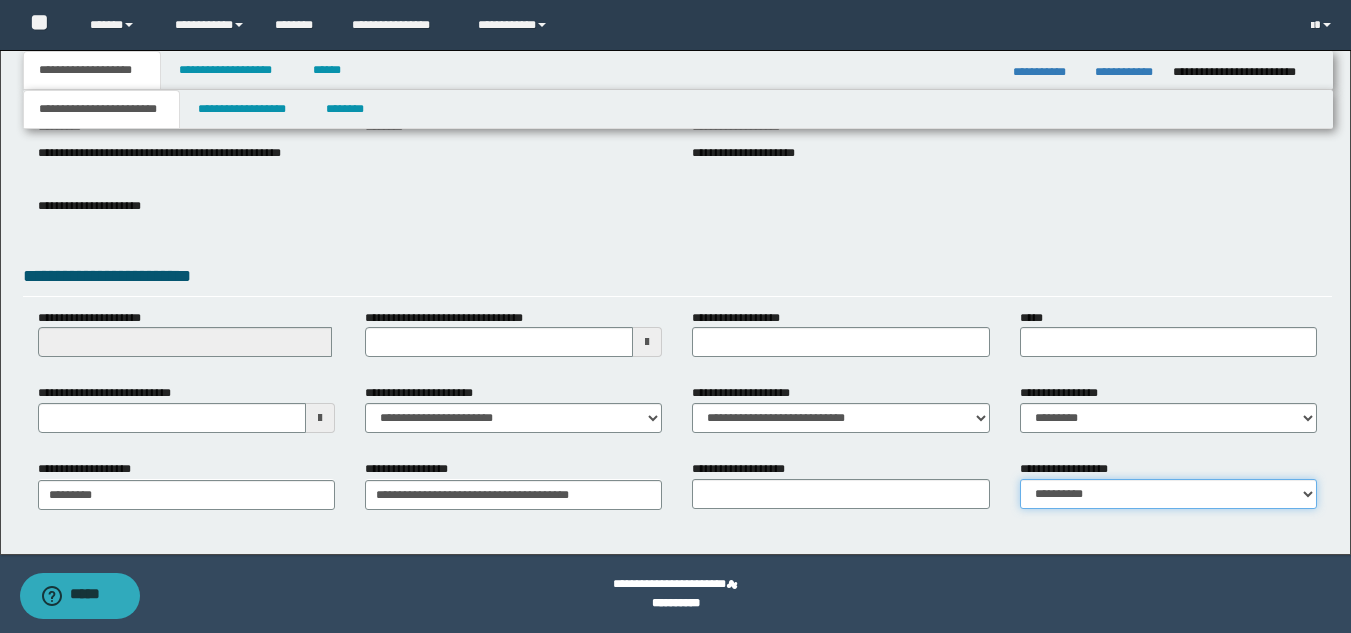 click on "**********" at bounding box center [1168, 494] 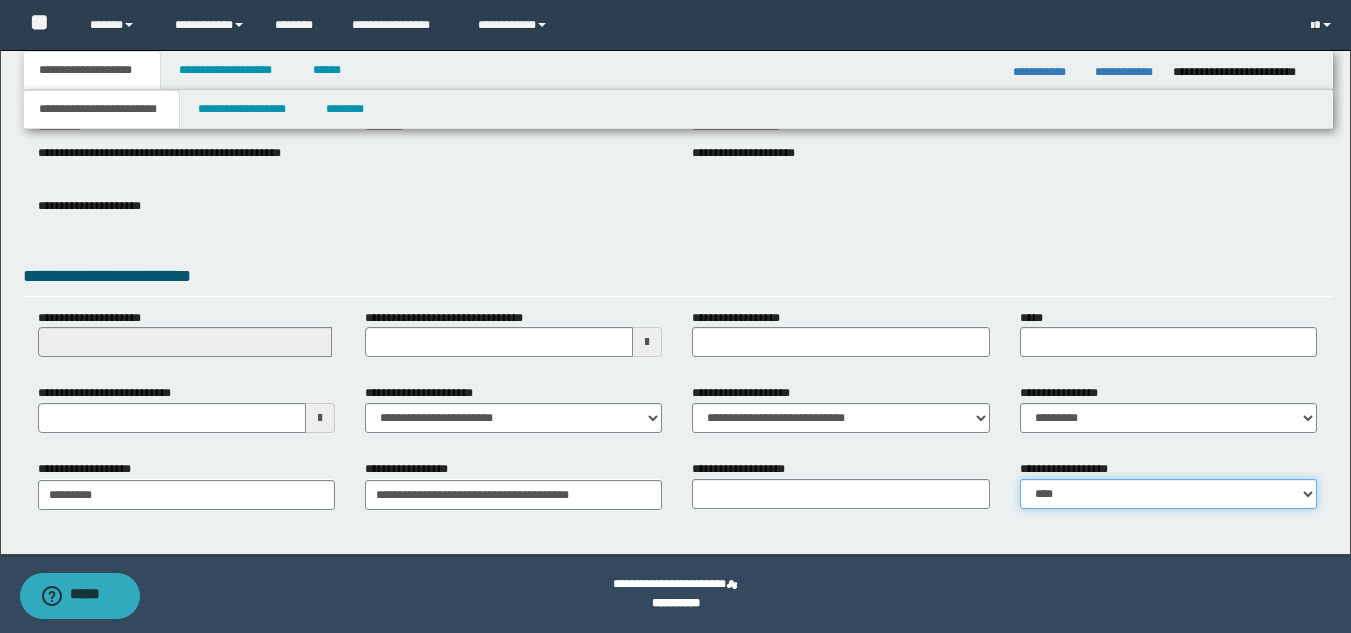 click on "**********" at bounding box center (1168, 494) 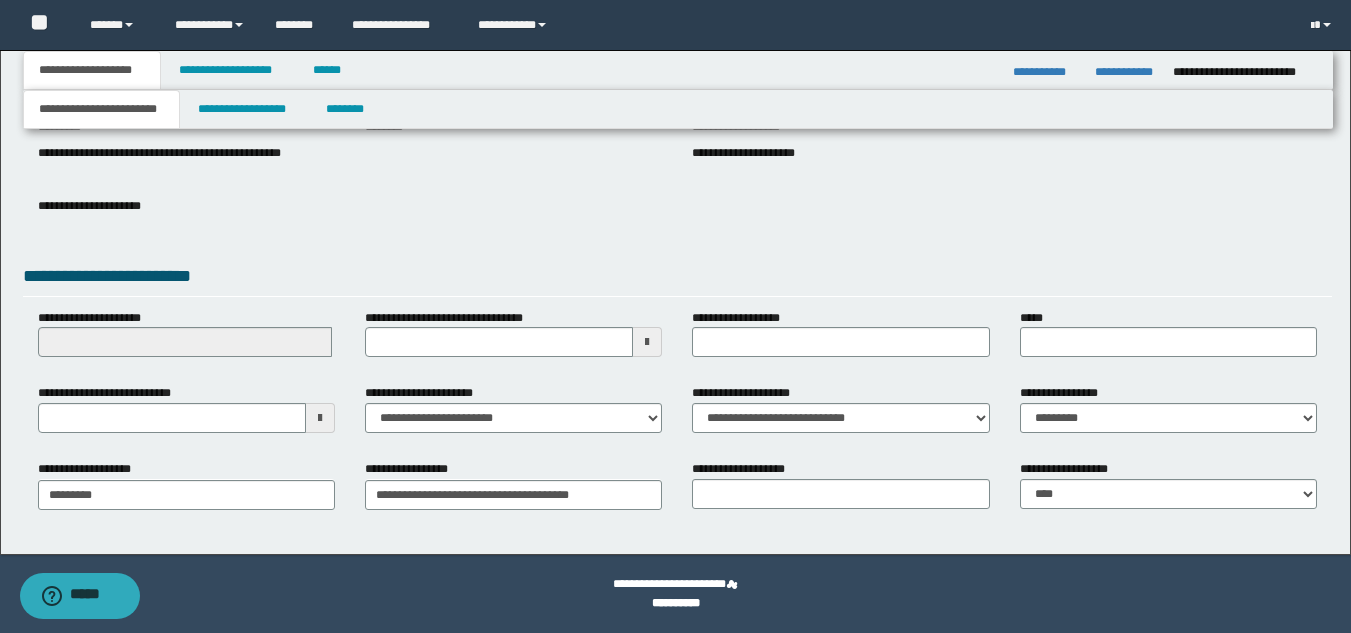 click on "**********" at bounding box center [678, 70] 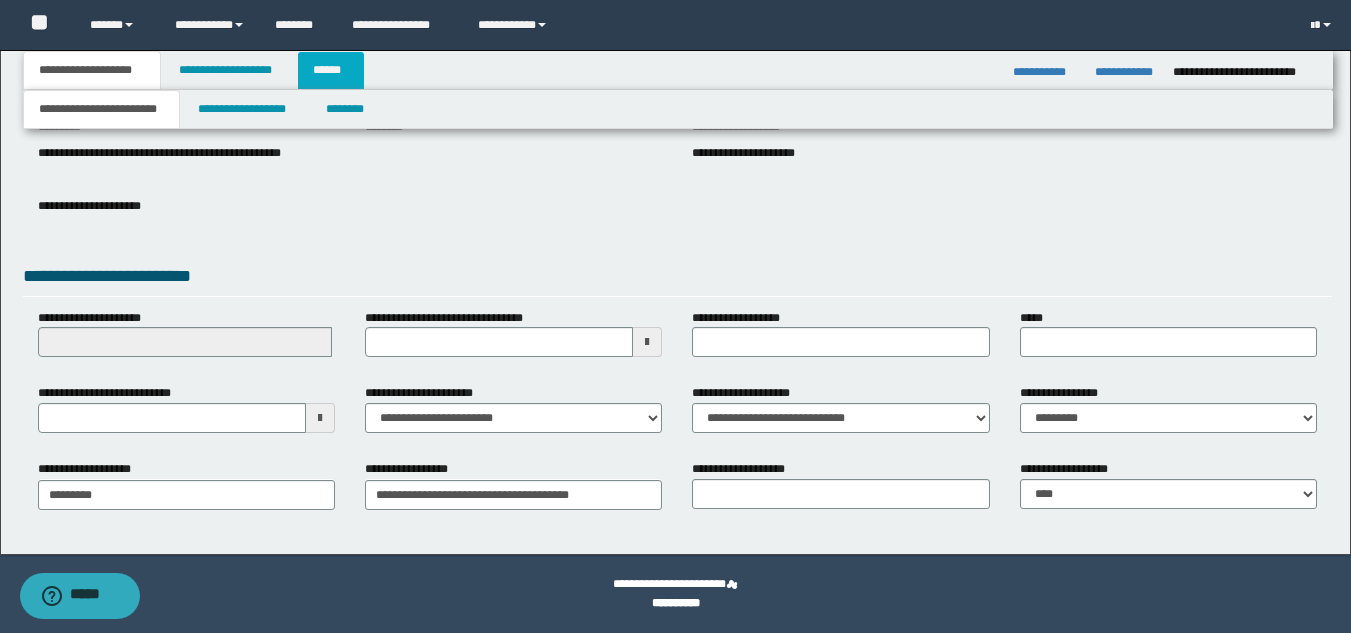 drag, startPoint x: 319, startPoint y: 75, endPoint x: 366, endPoint y: 94, distance: 50.695168 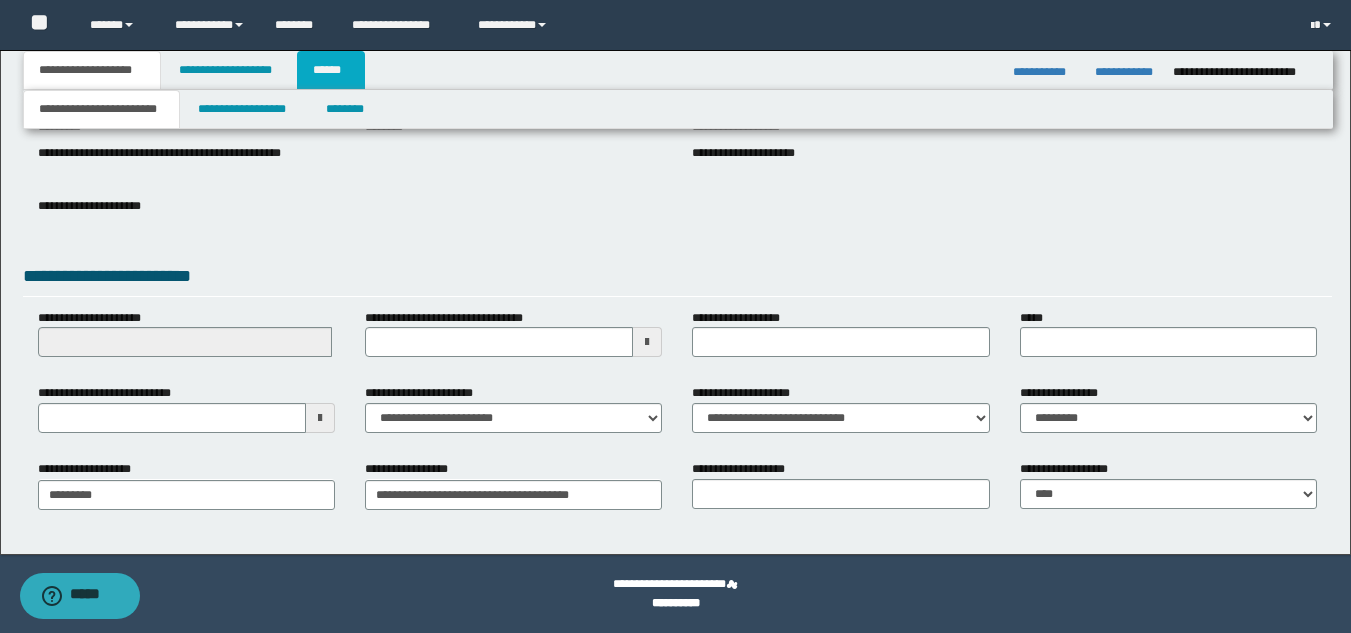 click on "******" at bounding box center [331, 70] 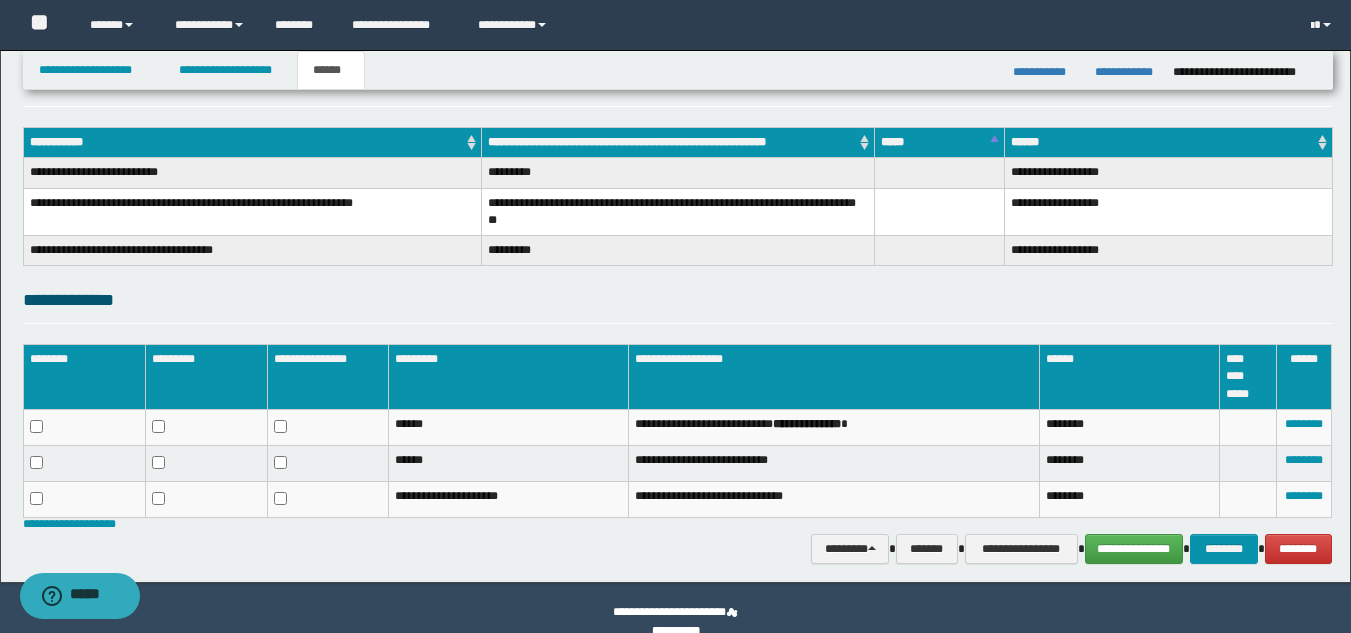 scroll, scrollTop: 310, scrollLeft: 0, axis: vertical 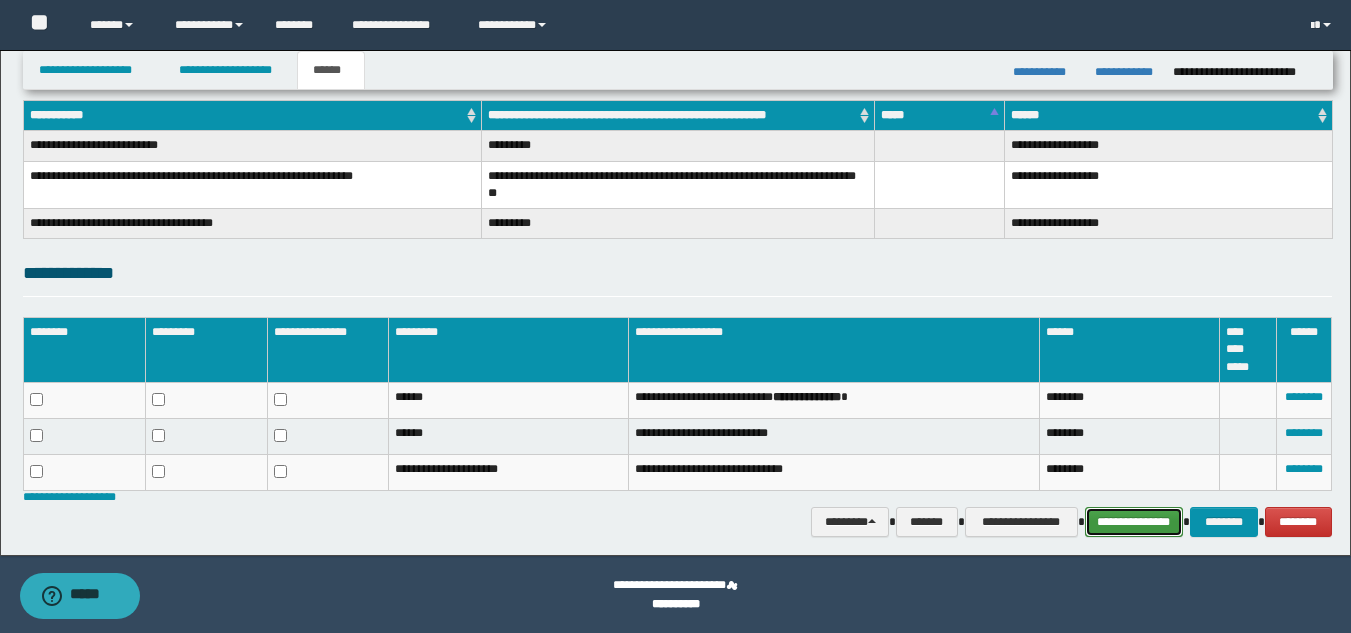 click on "**********" at bounding box center (1134, 522) 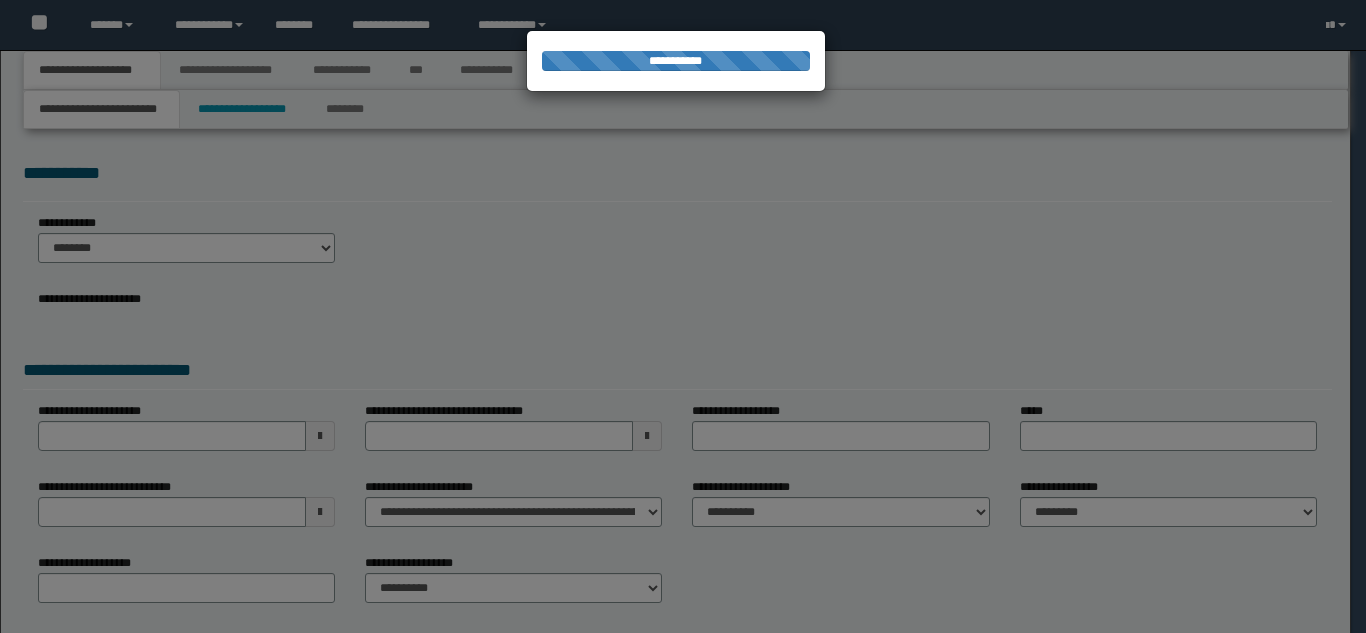 scroll, scrollTop: 0, scrollLeft: 0, axis: both 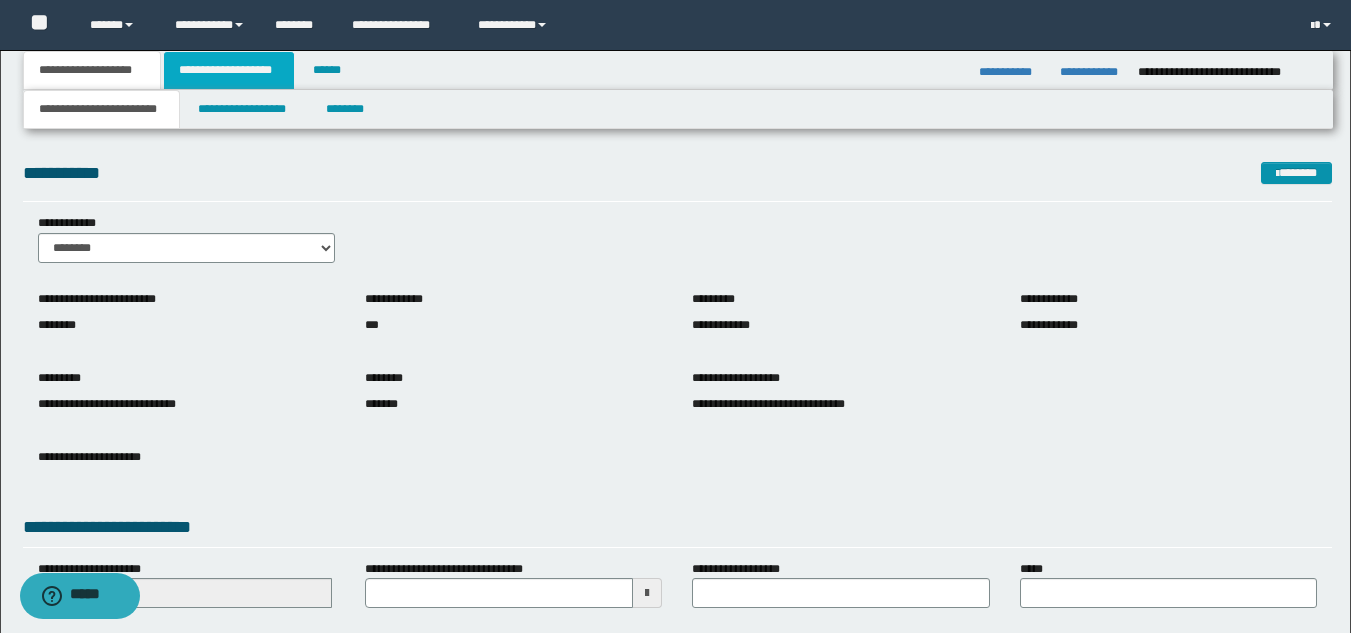 click on "**********" at bounding box center (229, 70) 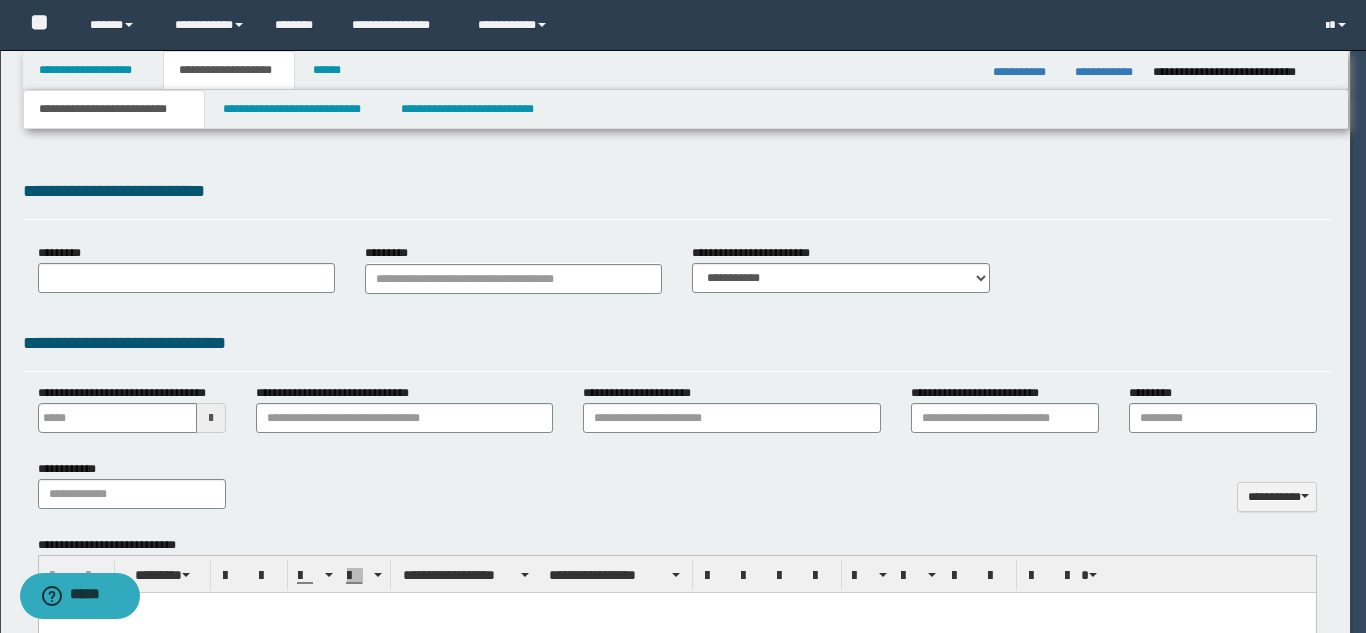 type 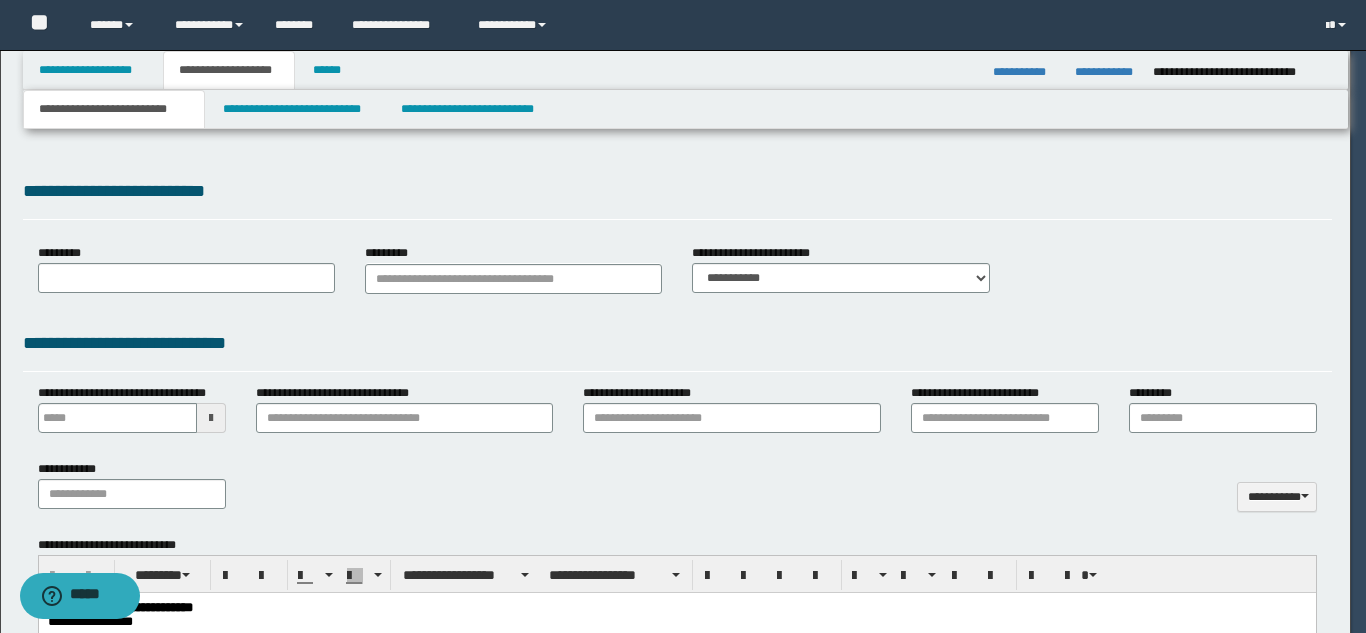 scroll, scrollTop: 0, scrollLeft: 0, axis: both 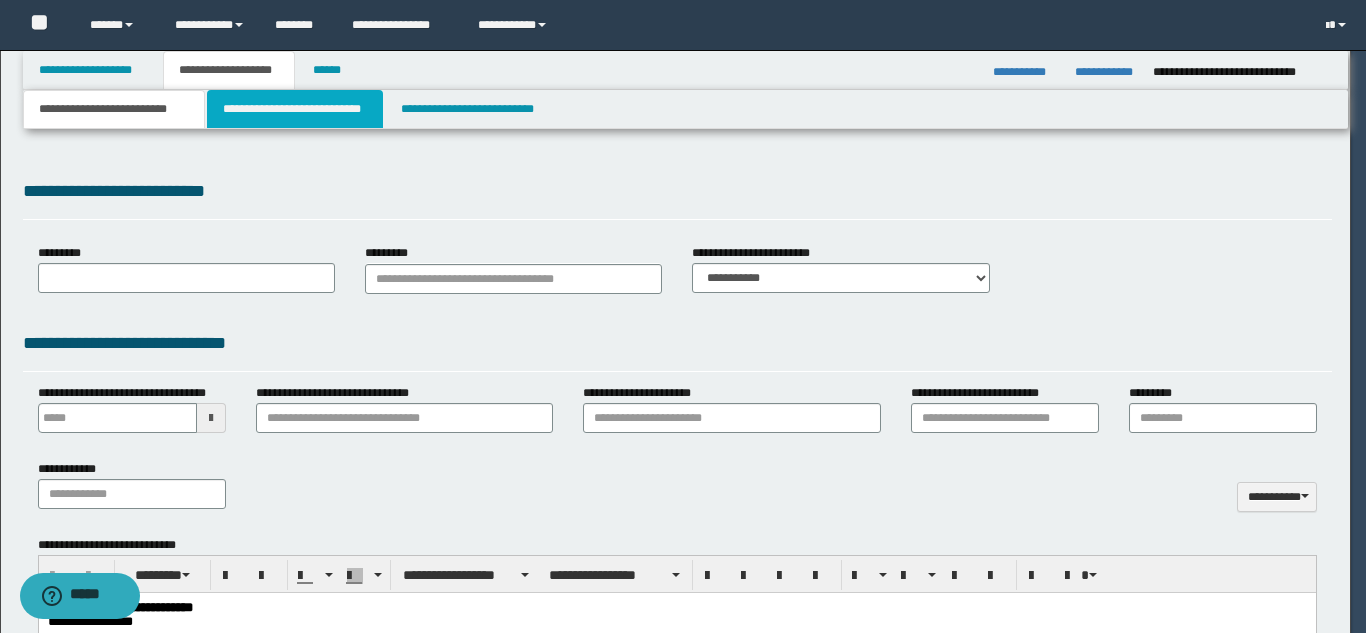 type on "**********" 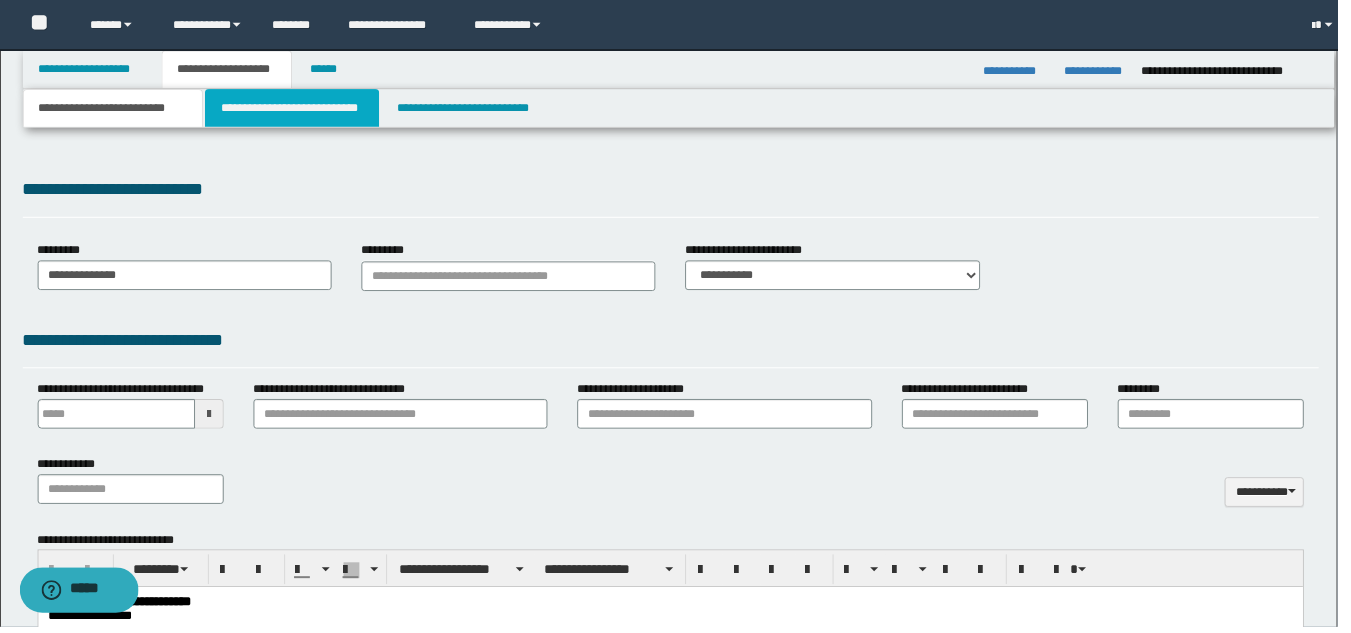 click on "**********" at bounding box center [295, 109] 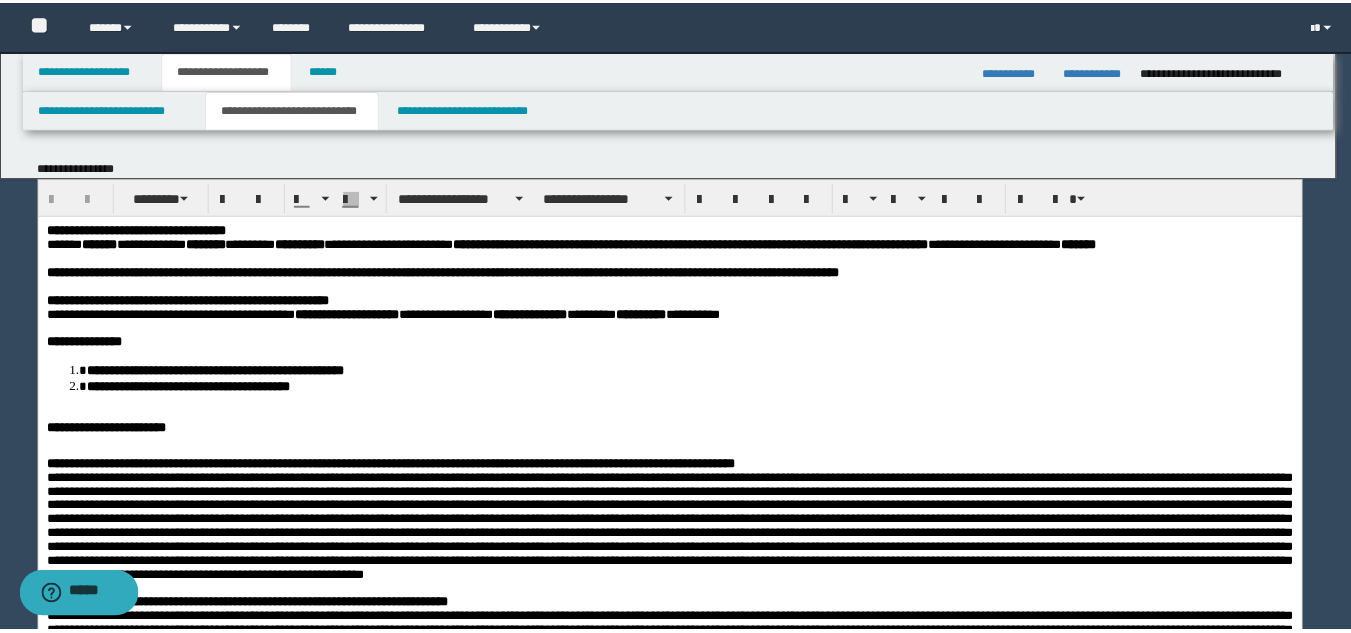 scroll, scrollTop: 0, scrollLeft: 0, axis: both 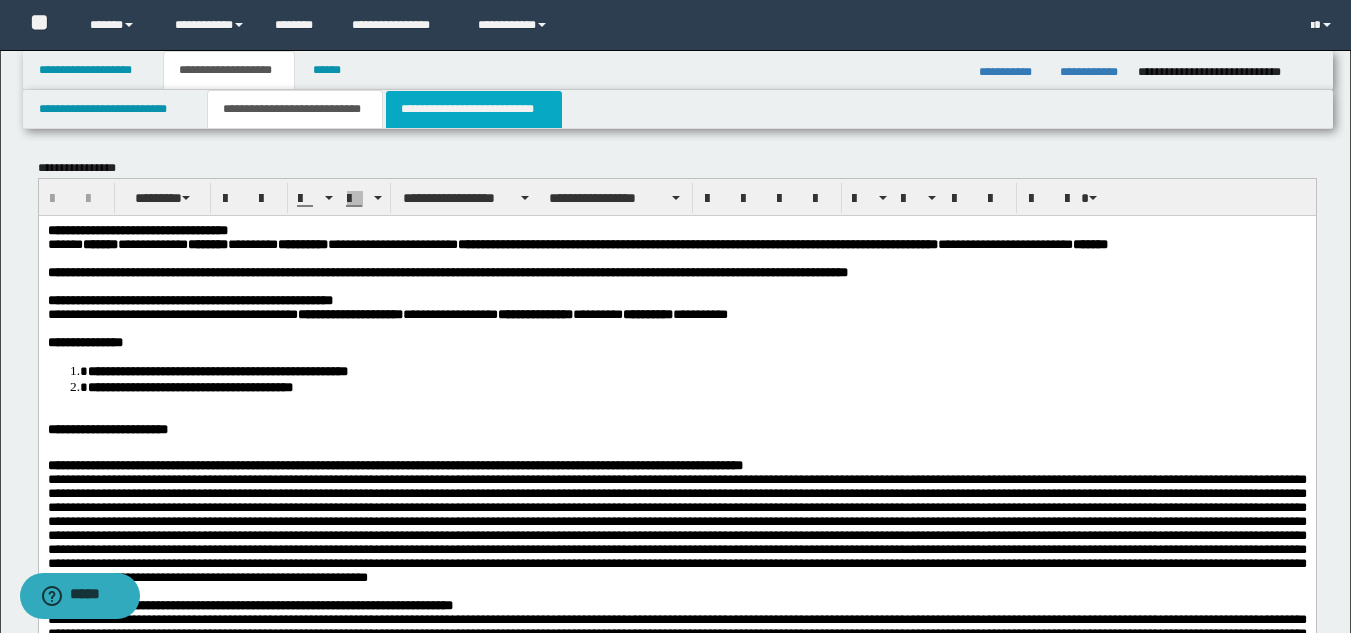 click on "**********" at bounding box center [474, 109] 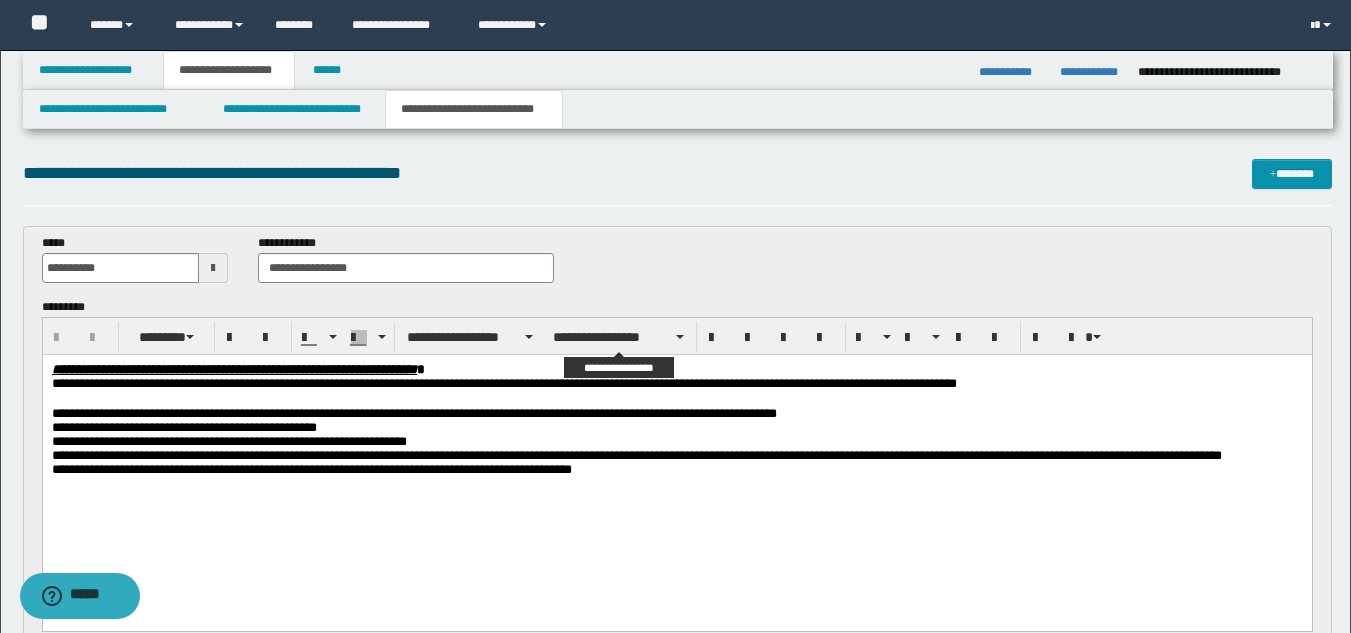 scroll, scrollTop: 0, scrollLeft: 0, axis: both 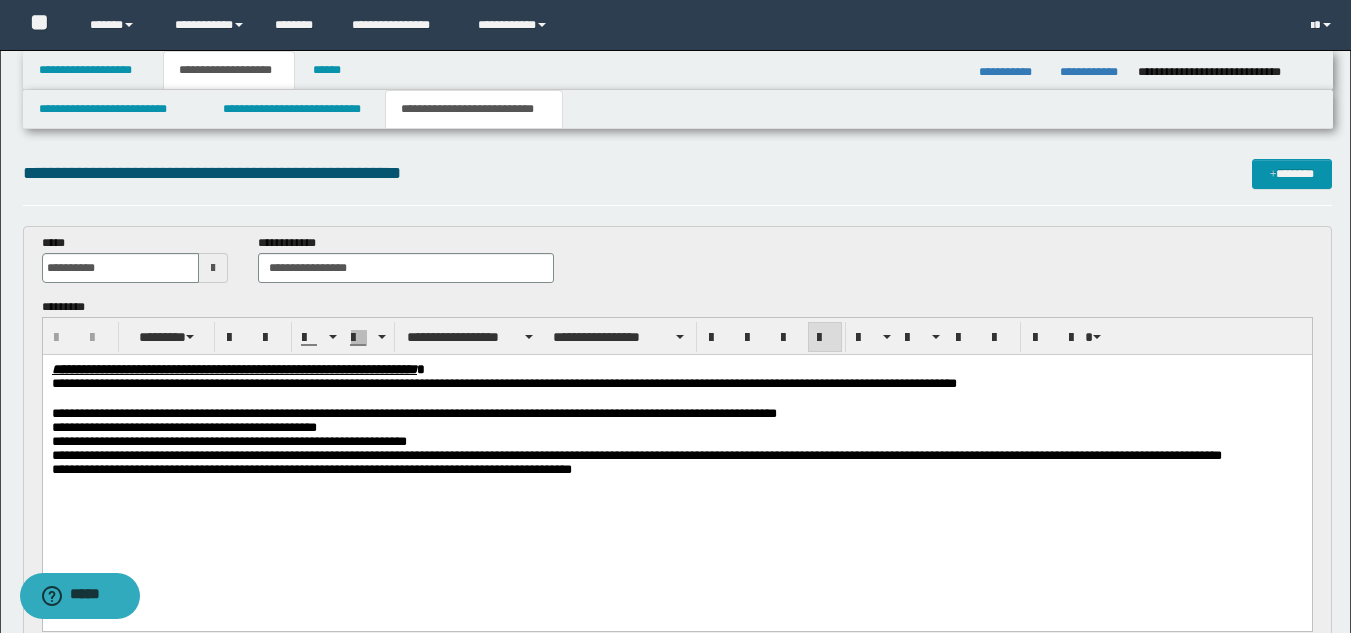 click at bounding box center [676, 399] 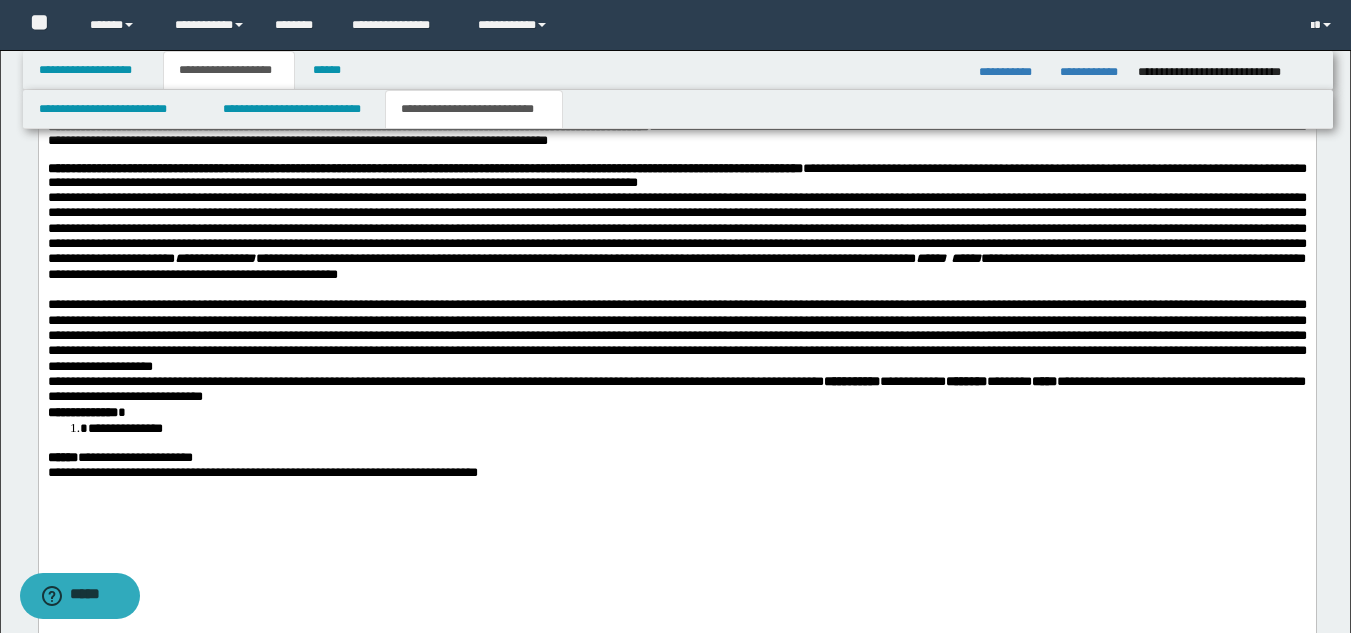 scroll, scrollTop: 1615, scrollLeft: 0, axis: vertical 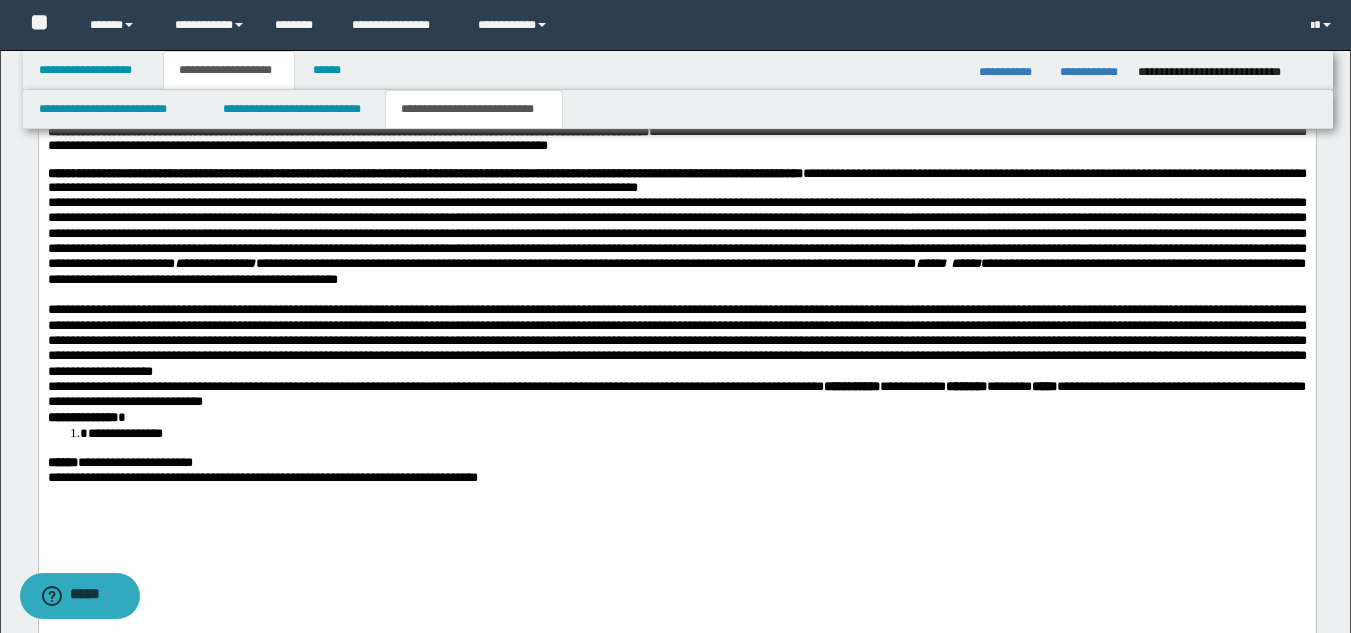 drag, startPoint x: 1363, startPoint y: 107, endPoint x: 1238, endPoint y: 504, distance: 416.2139 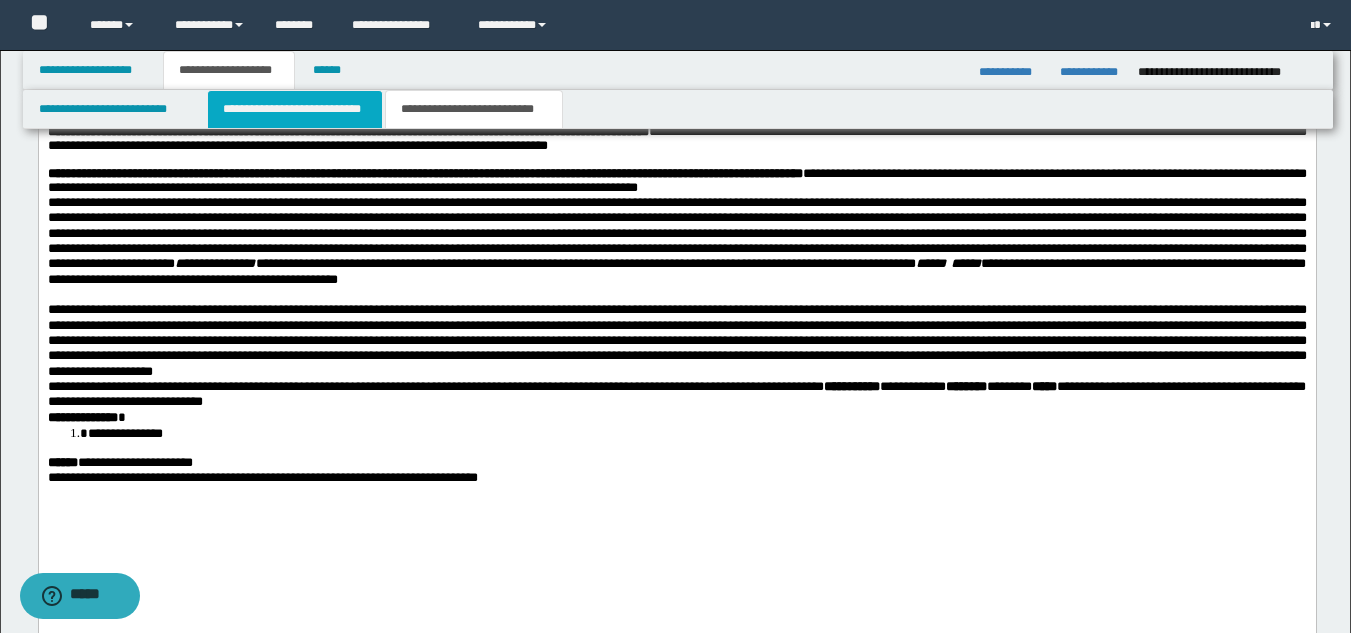 click on "**********" at bounding box center [295, 109] 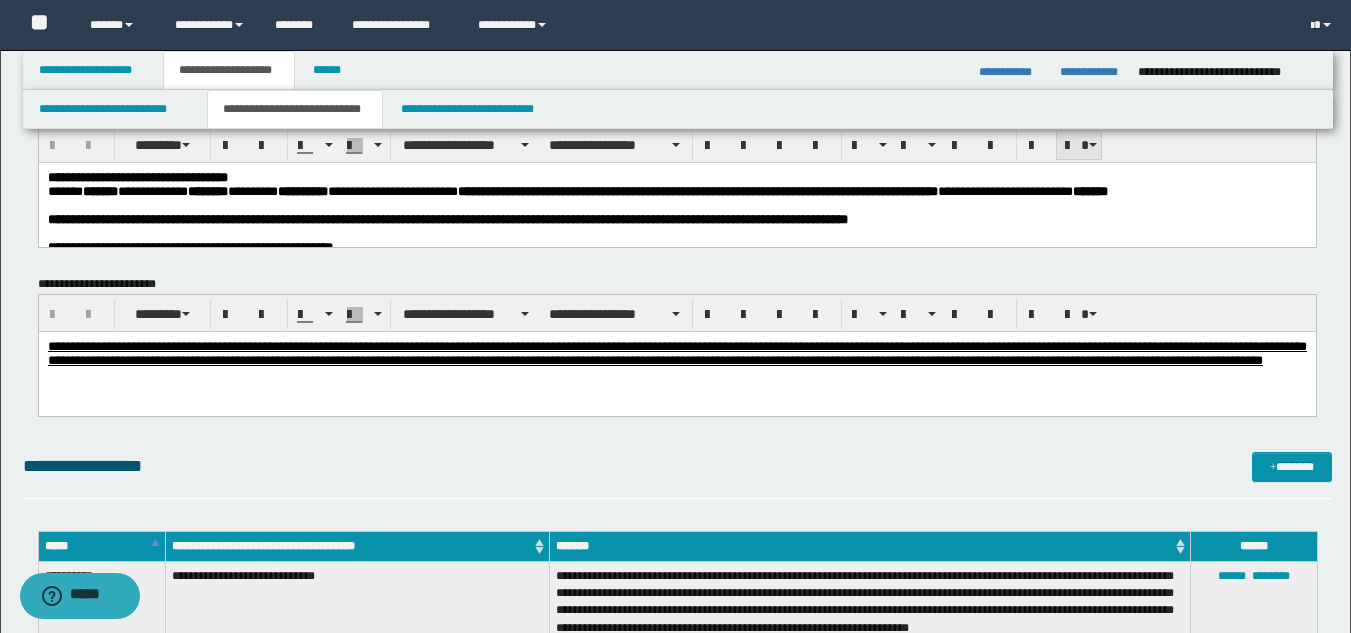 scroll, scrollTop: 41, scrollLeft: 0, axis: vertical 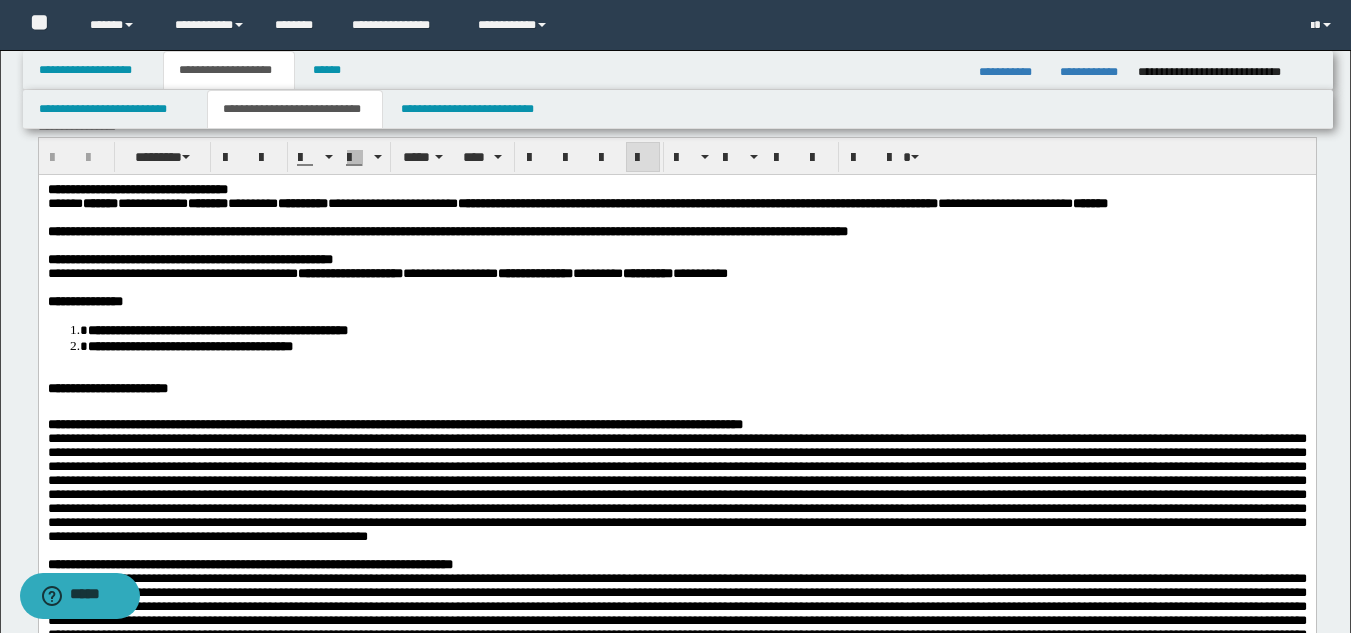 click at bounding box center [676, 217] 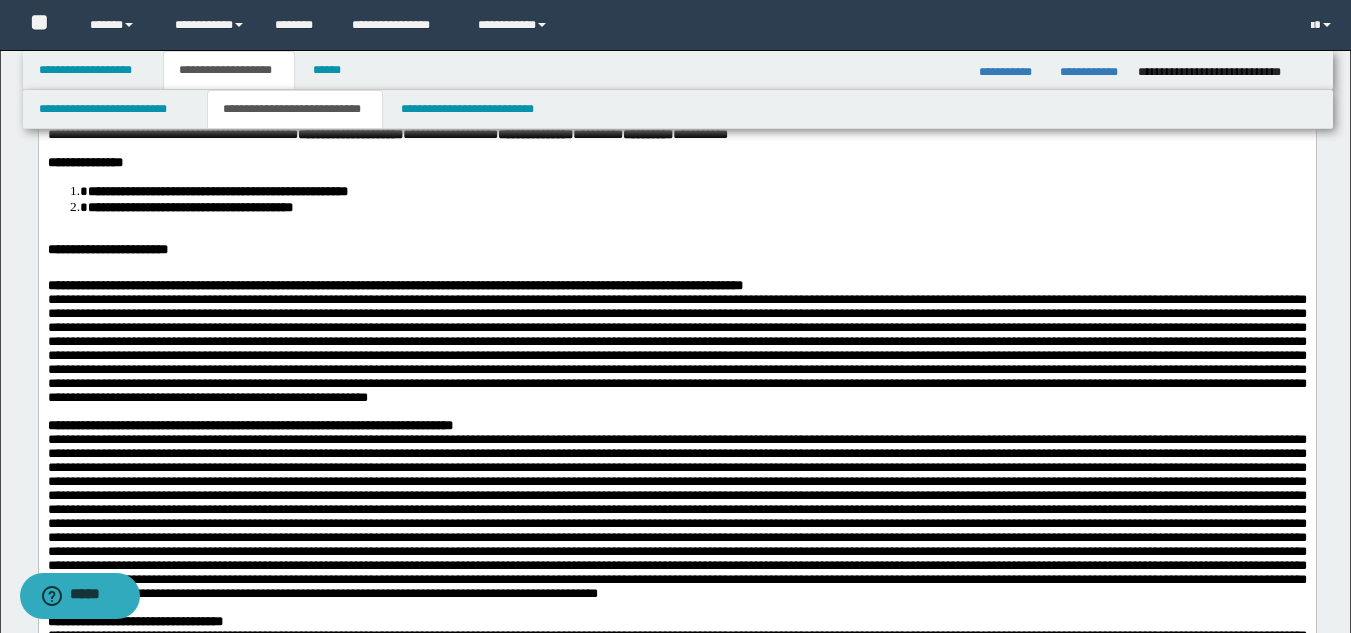 scroll, scrollTop: 141, scrollLeft: 0, axis: vertical 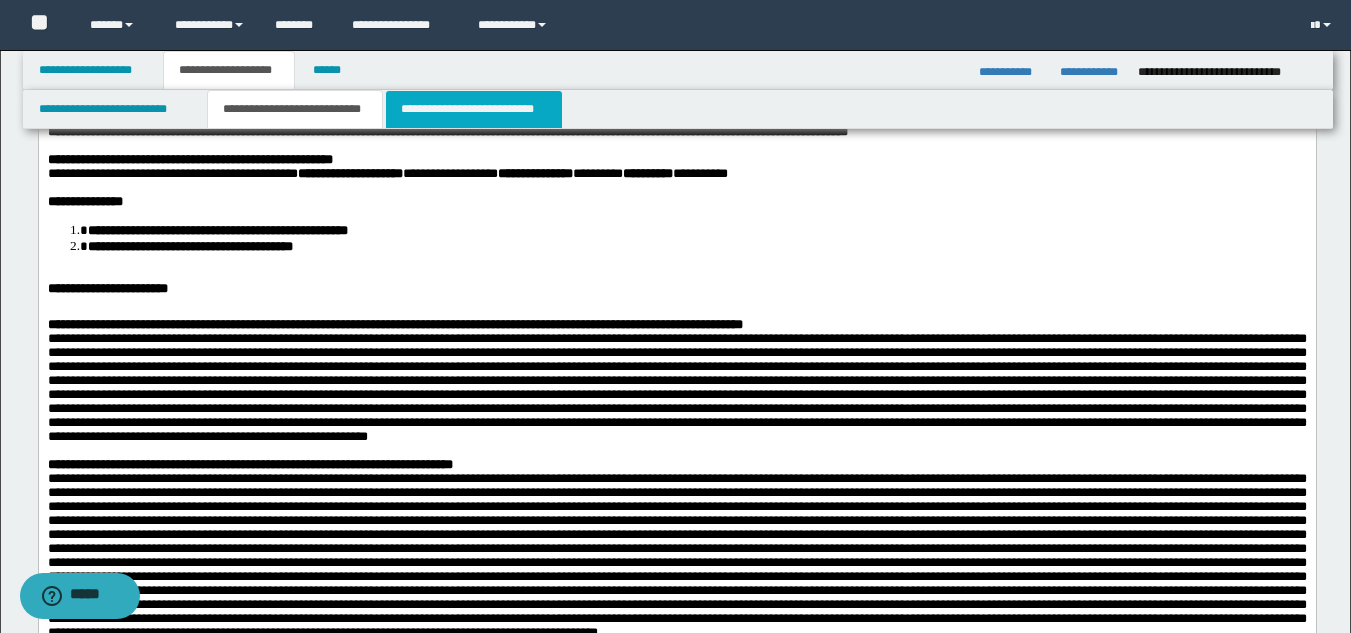 click on "**********" at bounding box center [474, 109] 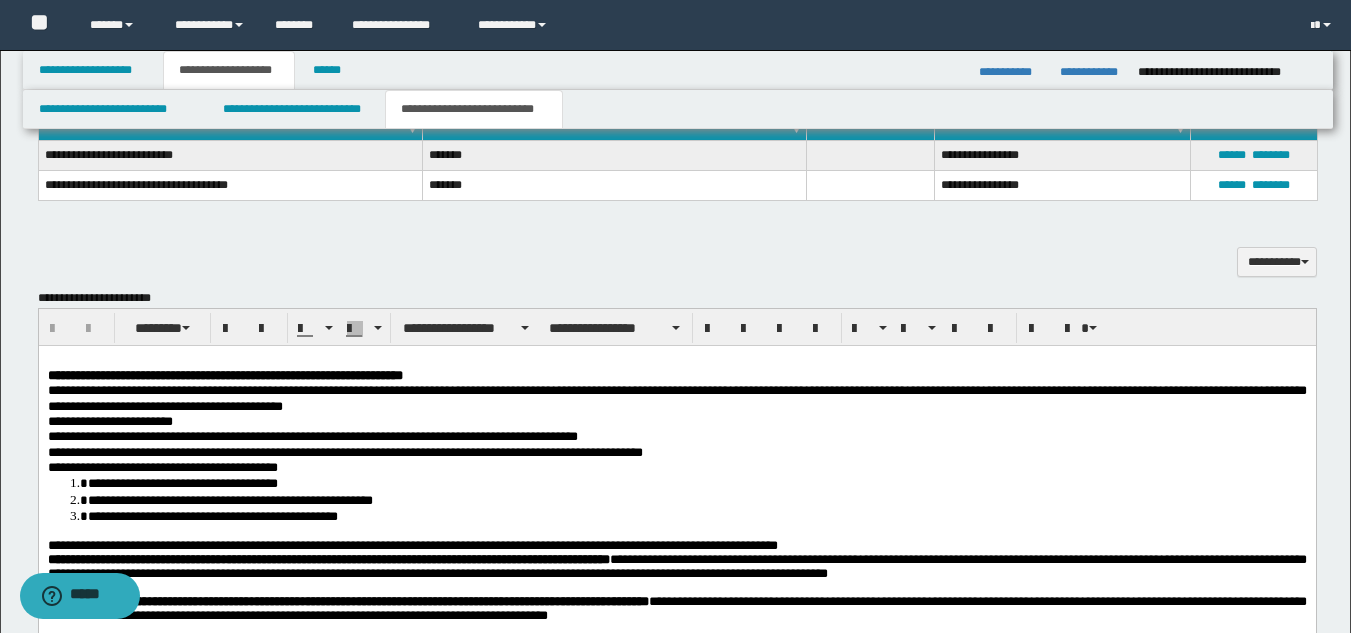 scroll, scrollTop: 1263, scrollLeft: 0, axis: vertical 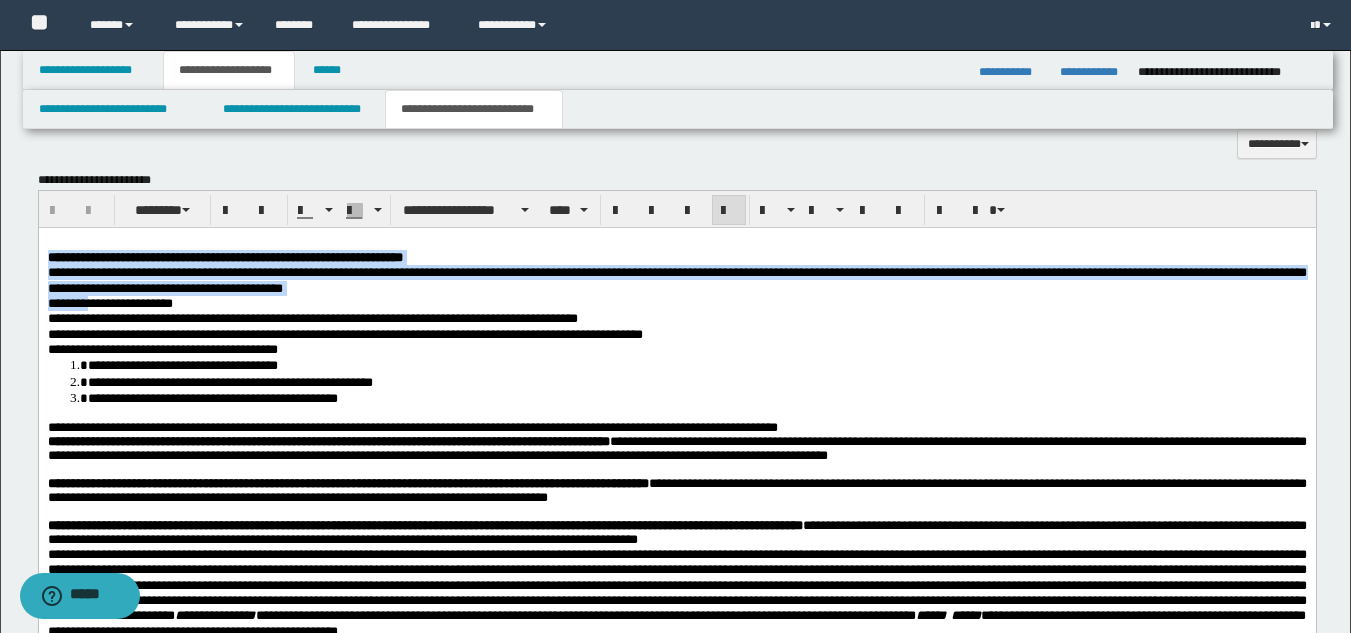 drag, startPoint x: 55, startPoint y: 241, endPoint x: 95, endPoint y: 300, distance: 71.281136 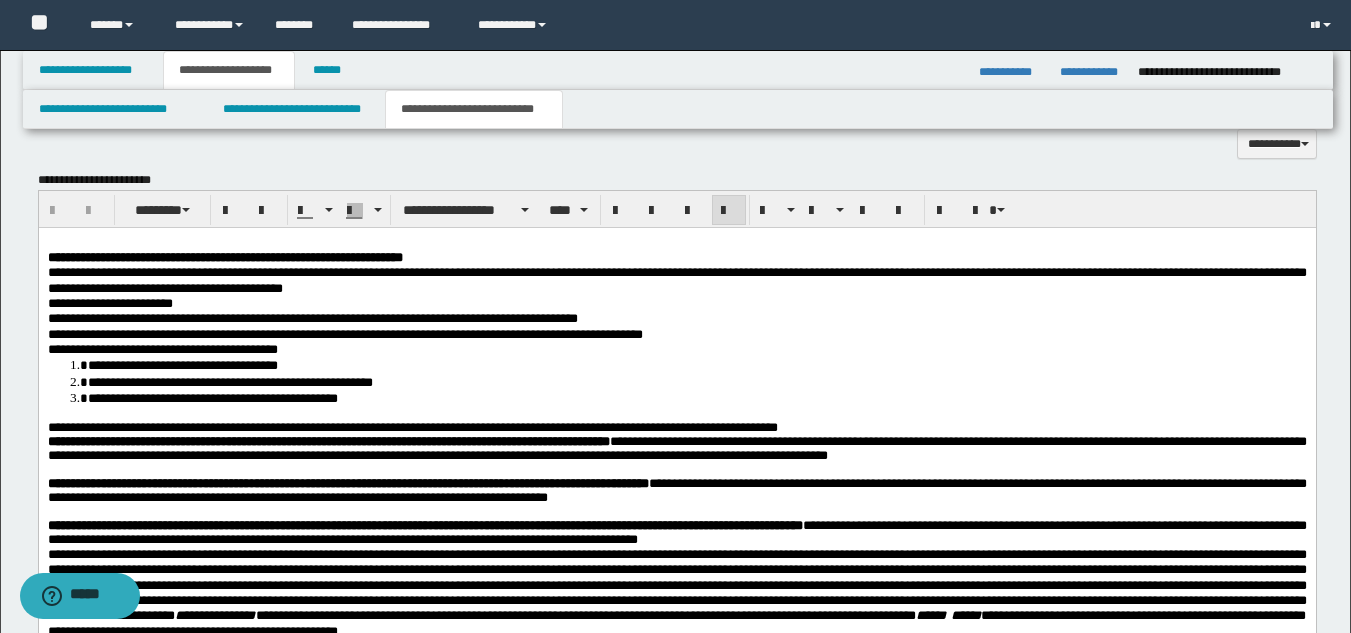 click on "**********" at bounding box center (676, 575) 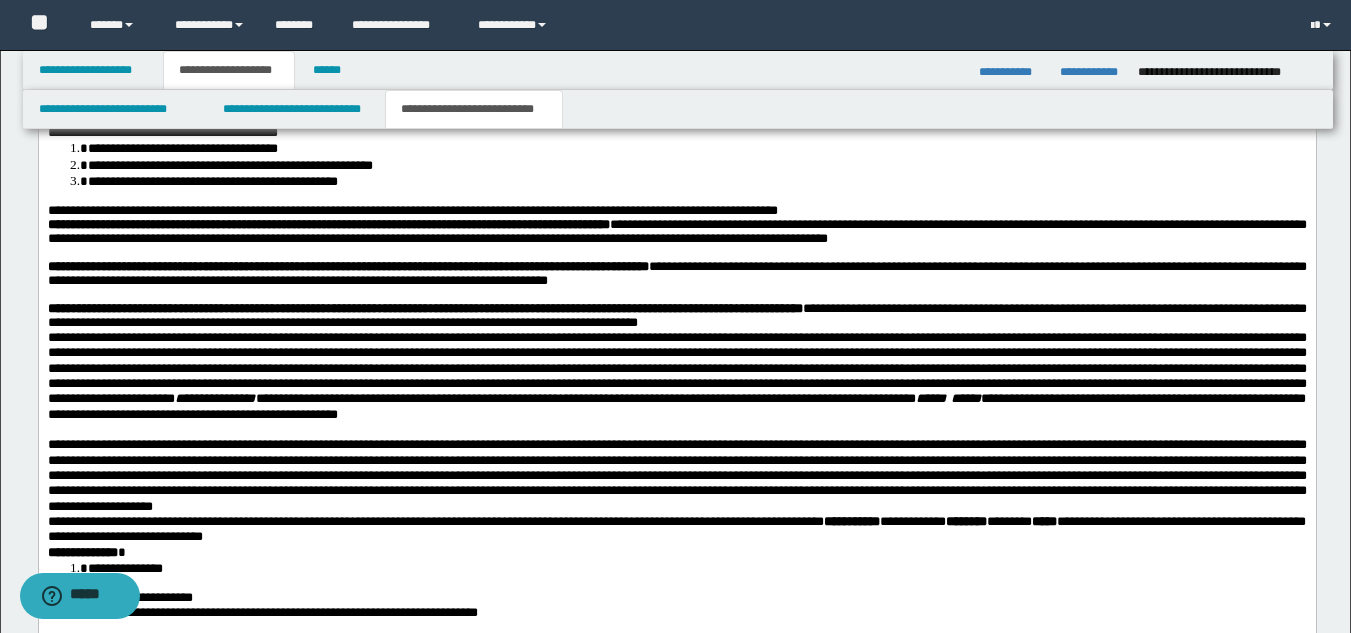 scroll, scrollTop: 1466, scrollLeft: 0, axis: vertical 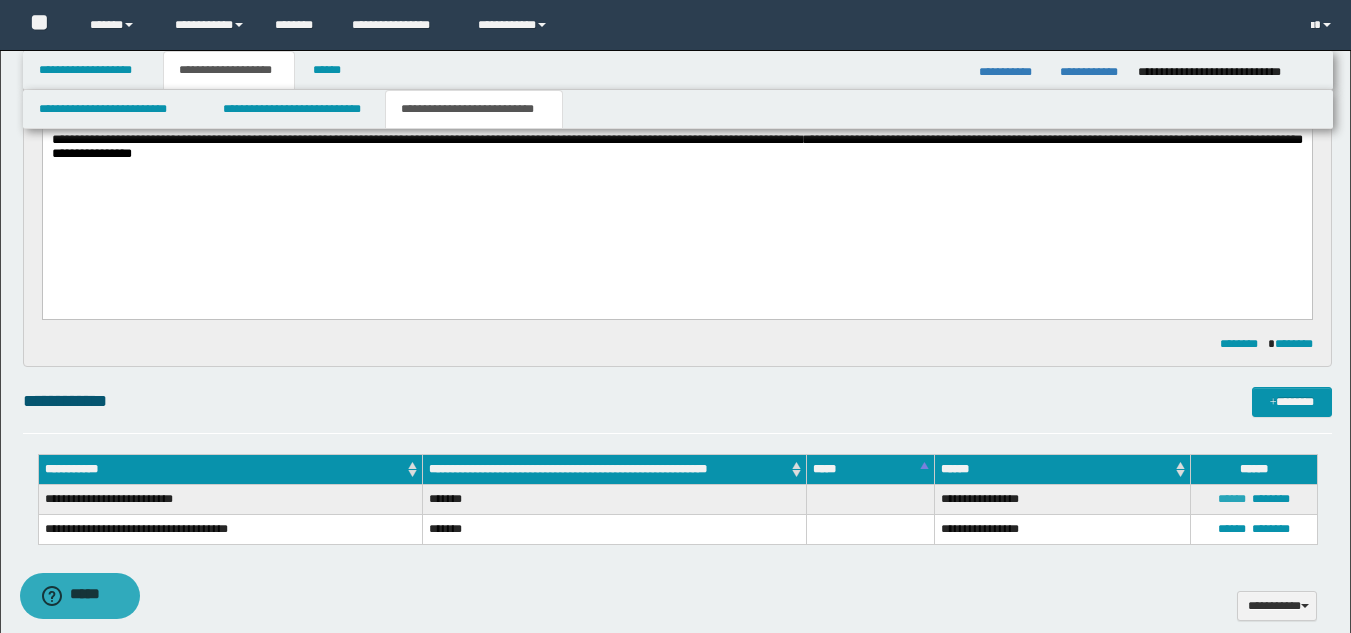 click on "******" at bounding box center [1232, 499] 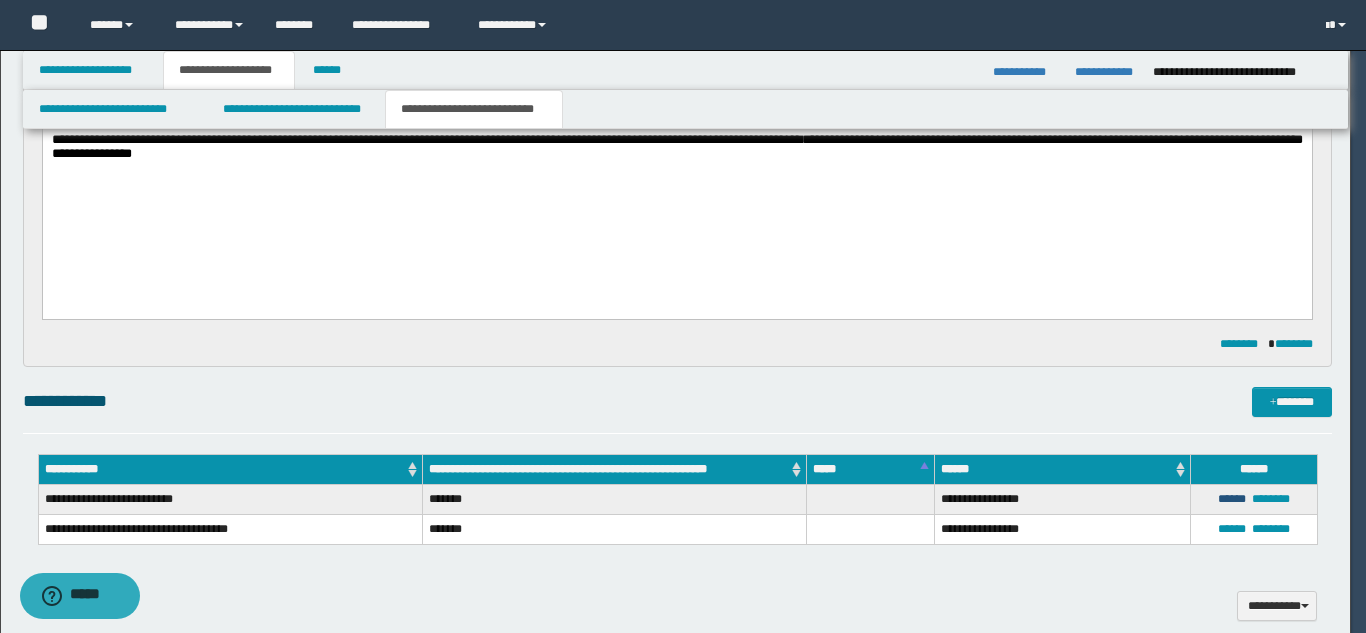 type 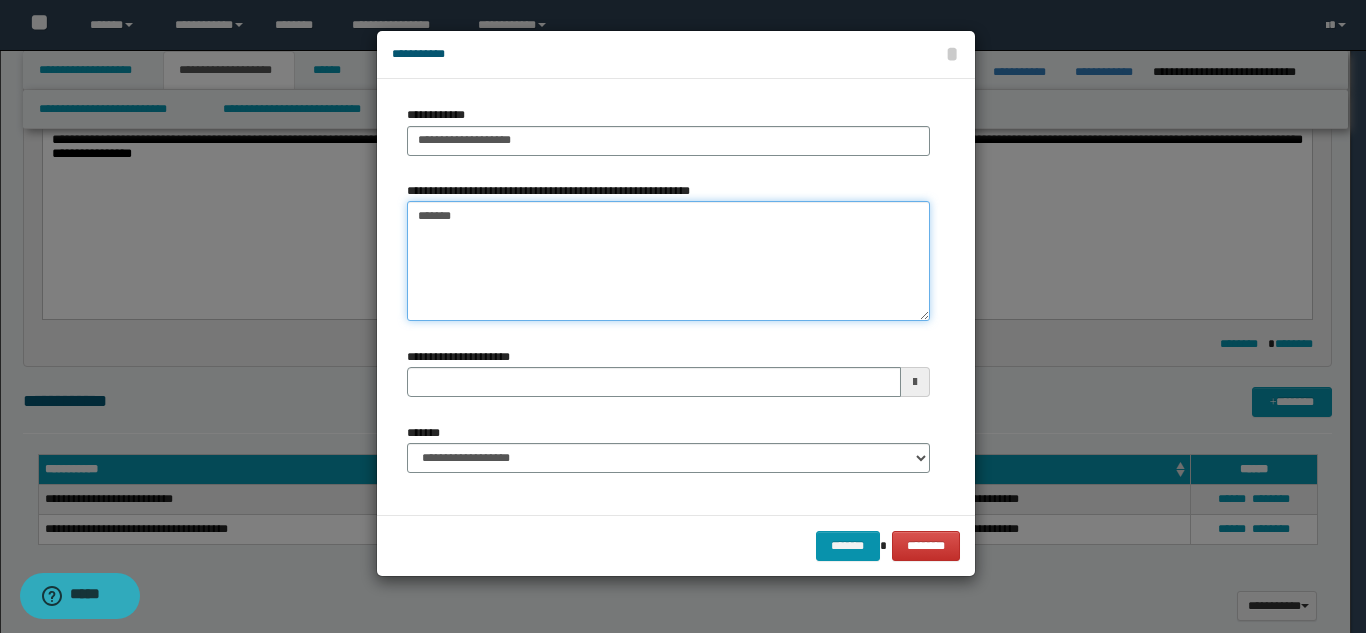 drag, startPoint x: 480, startPoint y: 221, endPoint x: 427, endPoint y: 215, distance: 53.338543 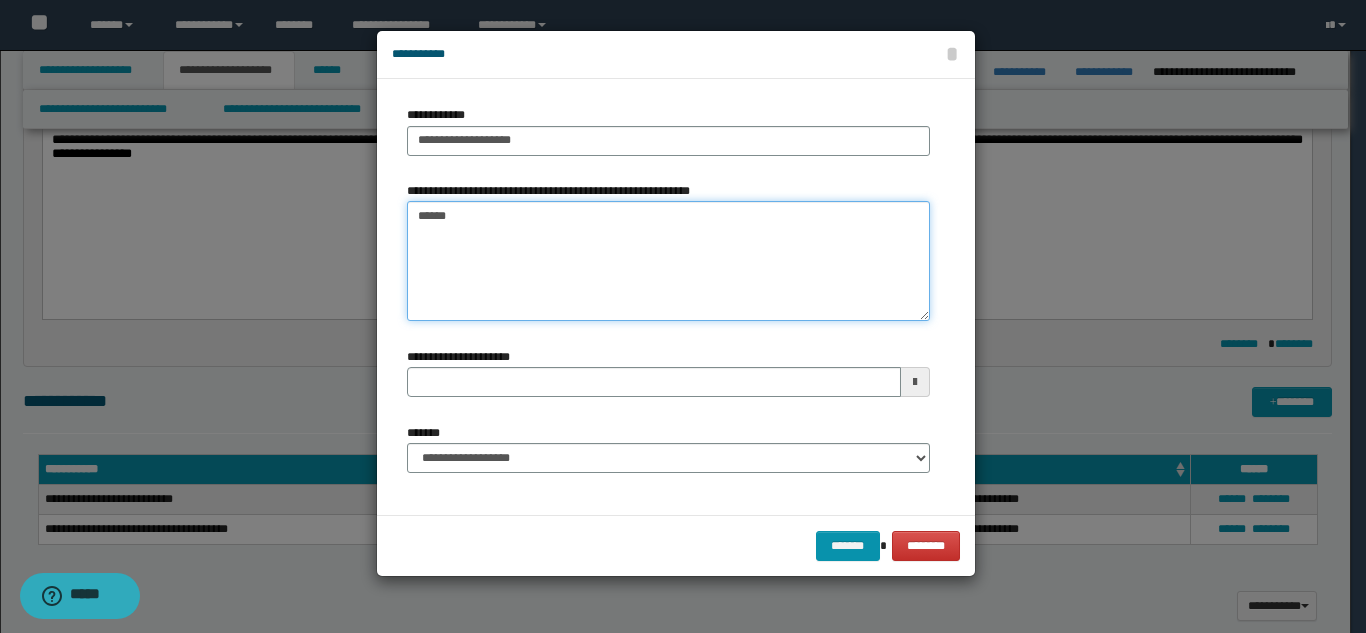 type on "*******" 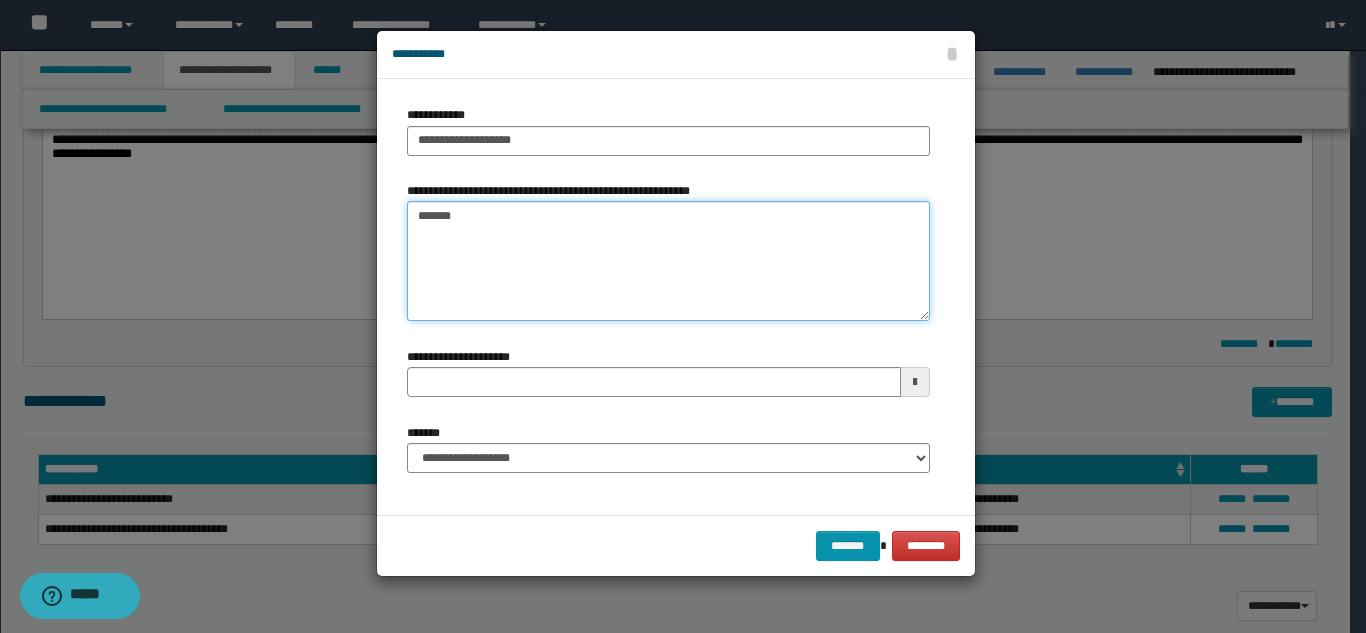 type 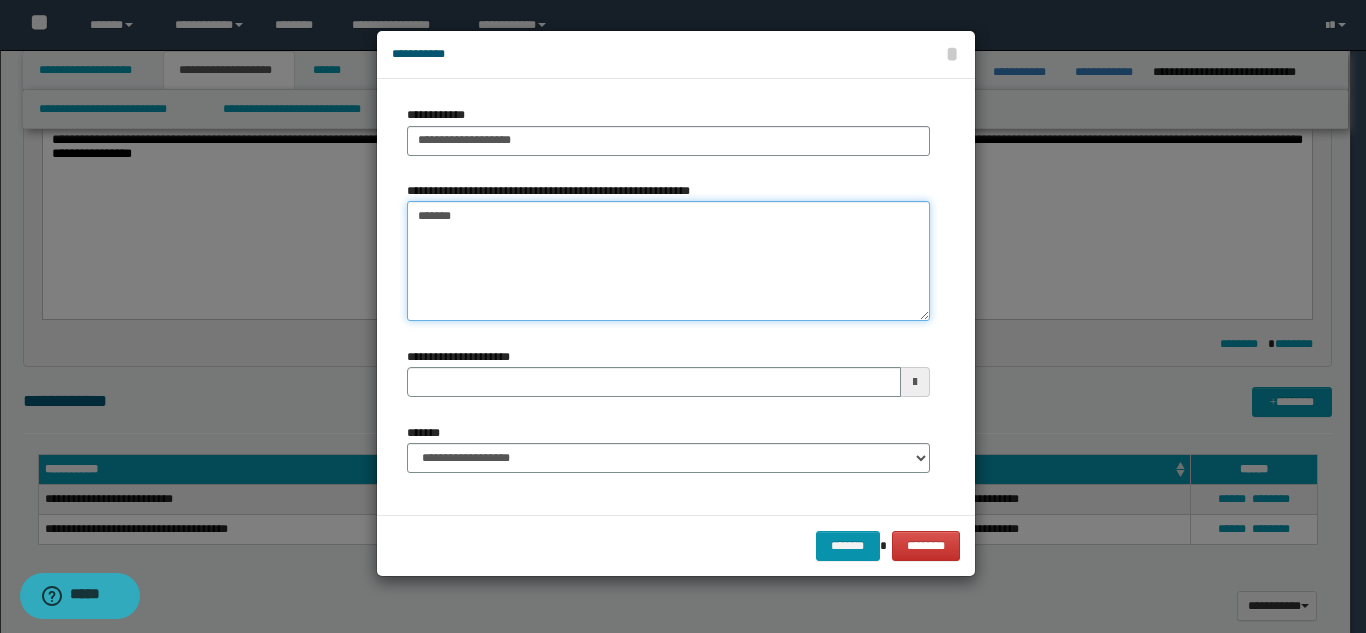 type on "*******" 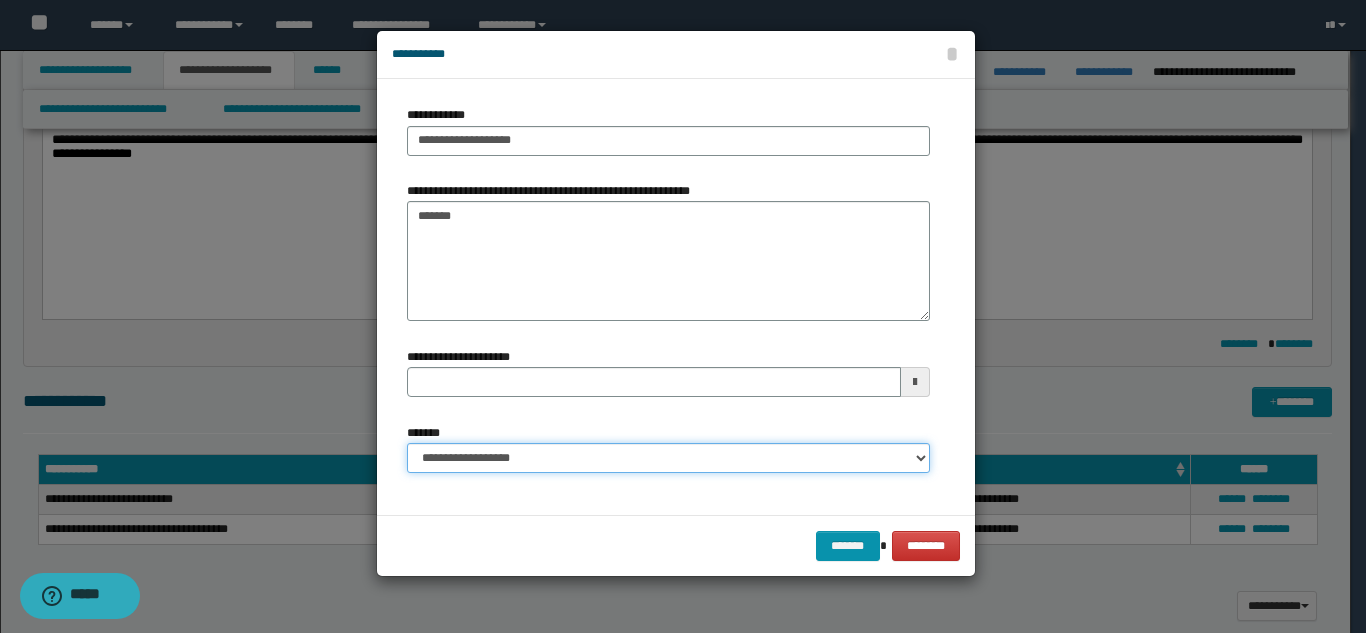drag, startPoint x: 728, startPoint y: 453, endPoint x: 719, endPoint y: 444, distance: 12.727922 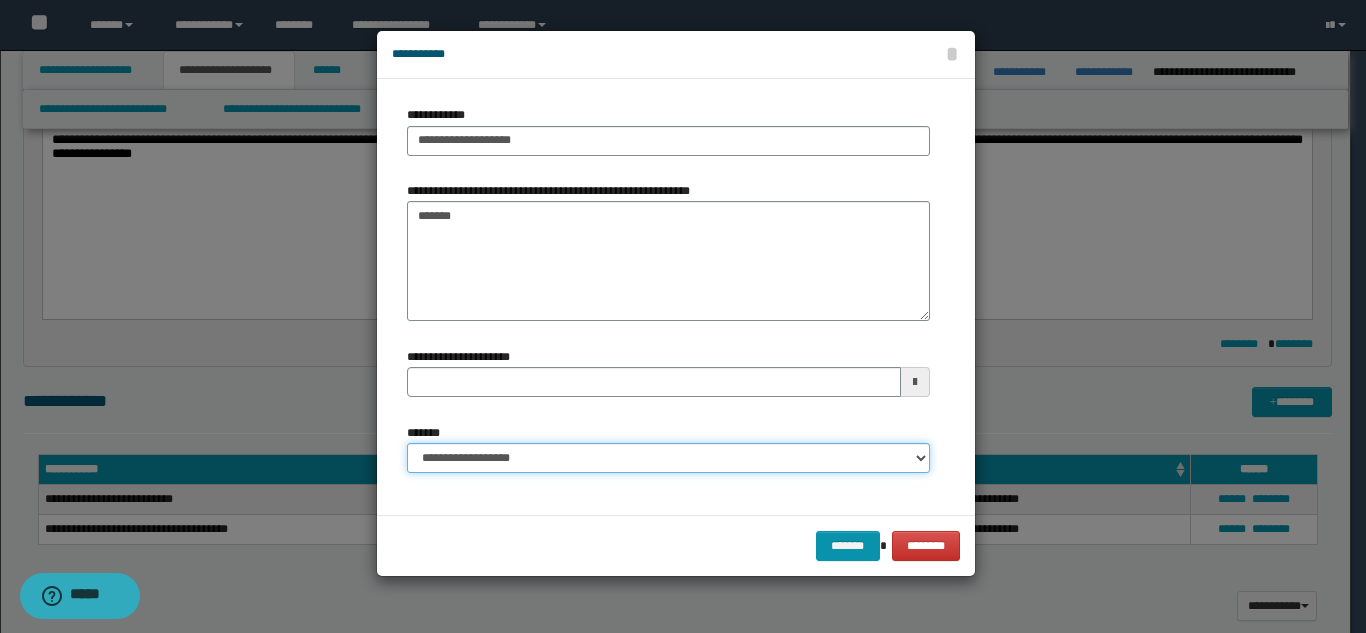 select on "*" 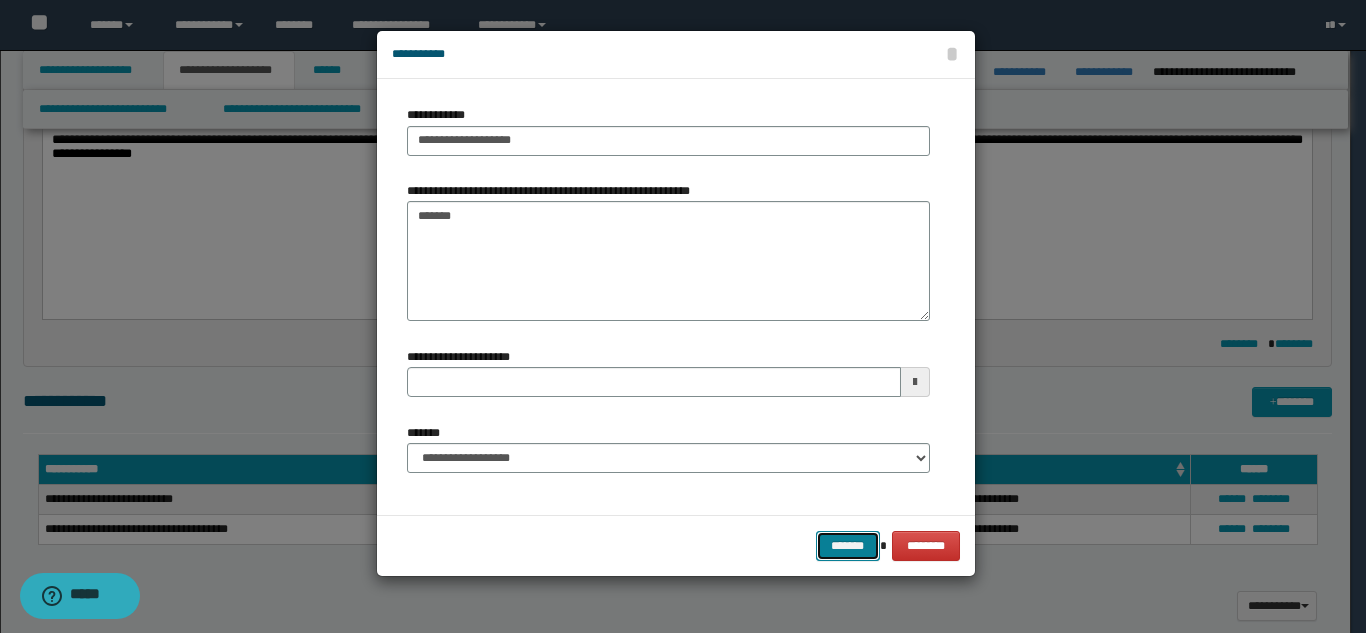 click on "*******" at bounding box center (848, 546) 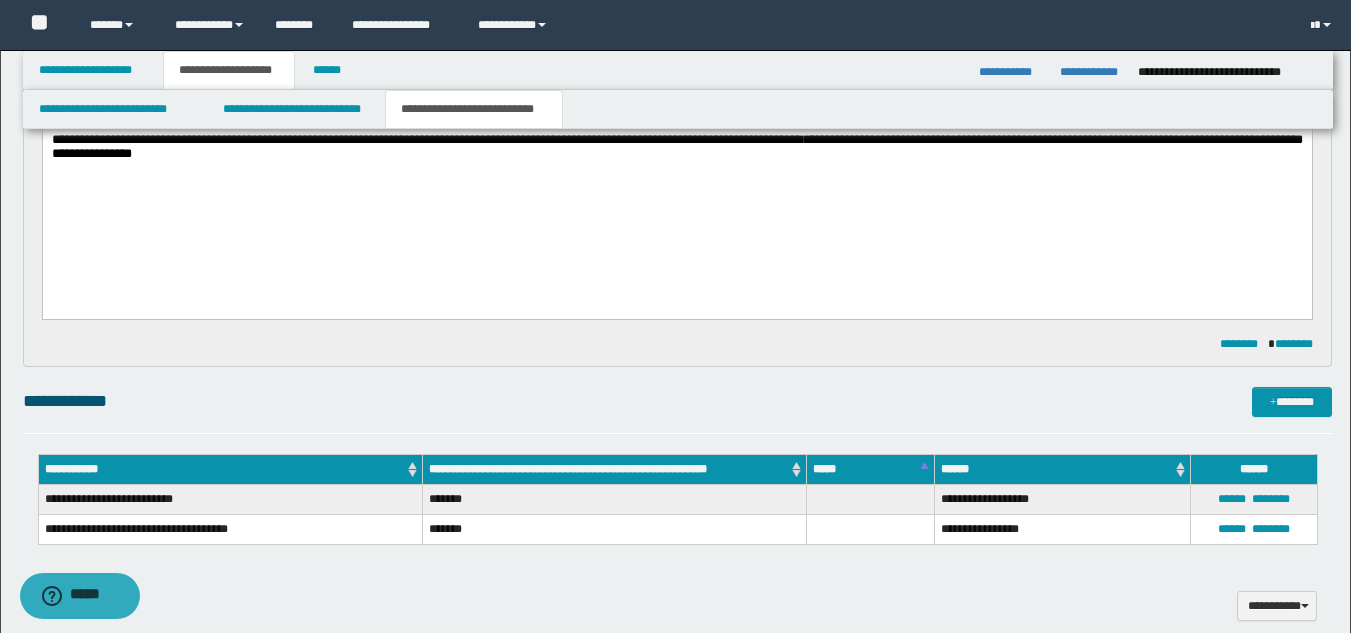drag, startPoint x: 533, startPoint y: 230, endPoint x: 584, endPoint y: 238, distance: 51.62364 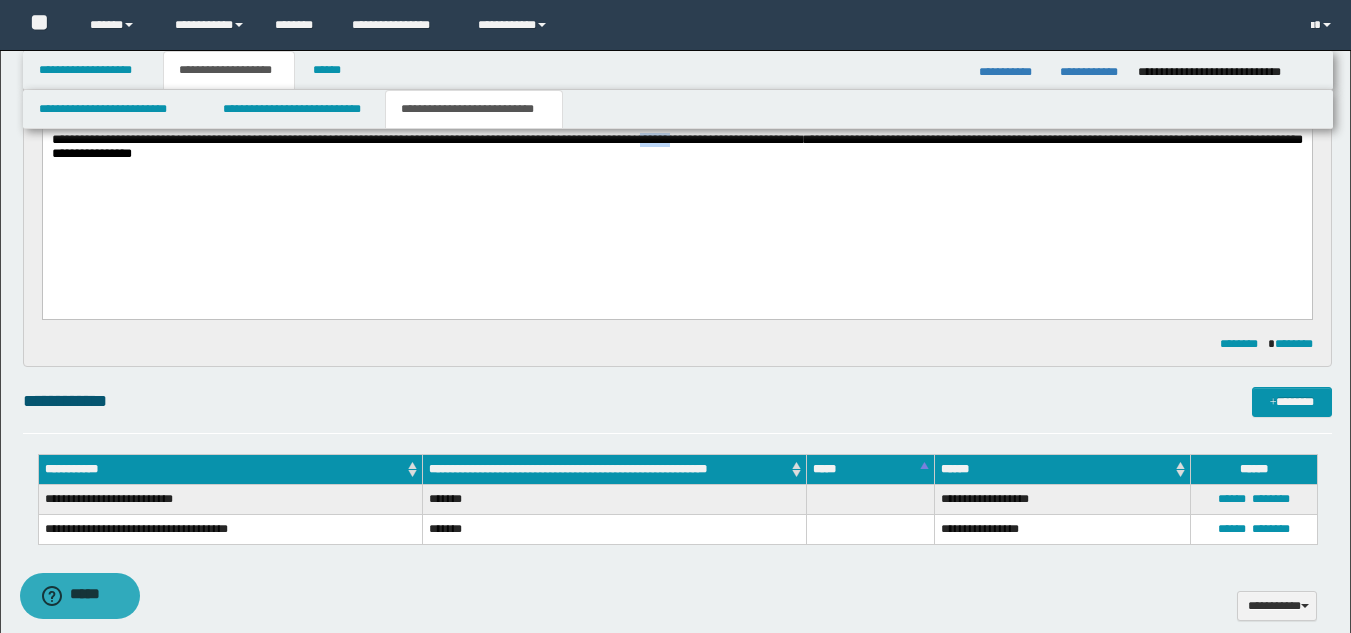 type 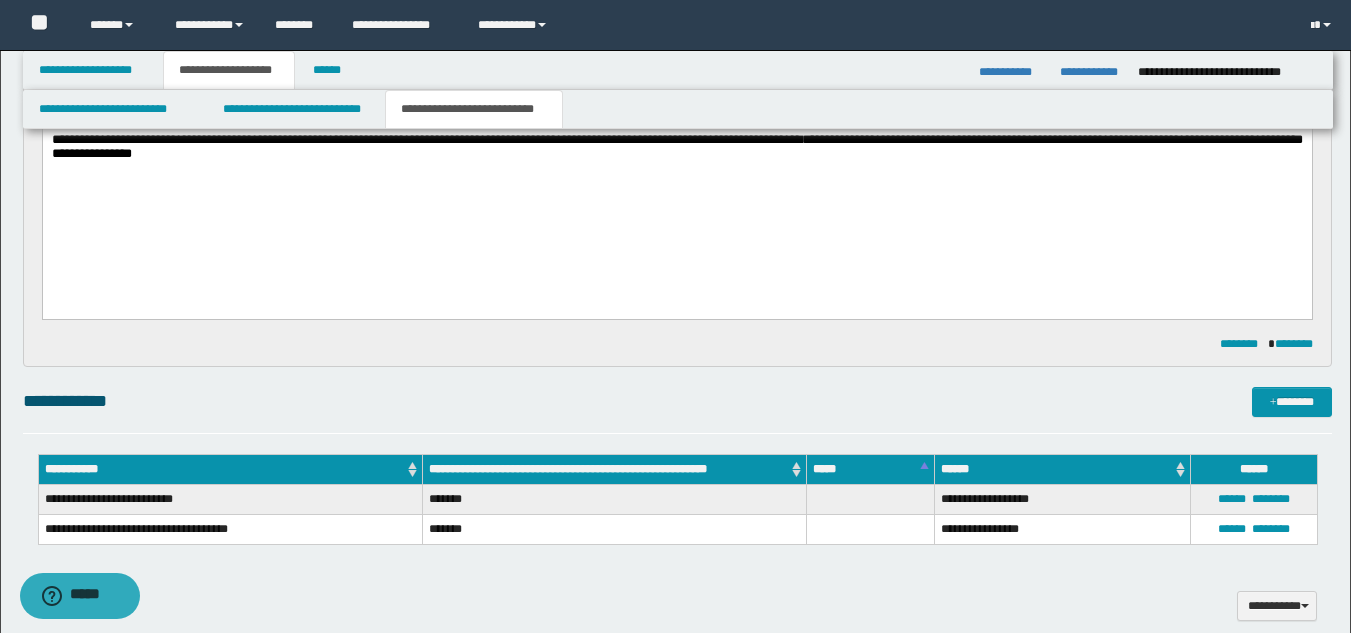 click on "**********" at bounding box center [426, 138] 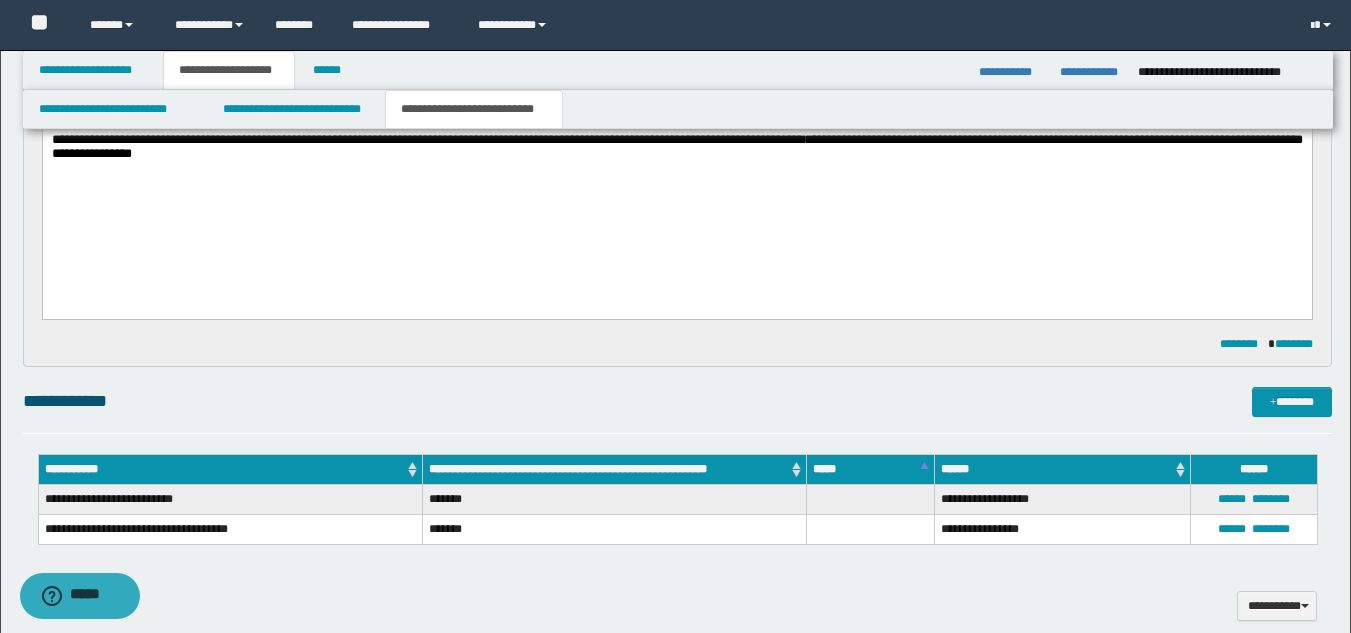 click on "**********" at bounding box center (427, 138) 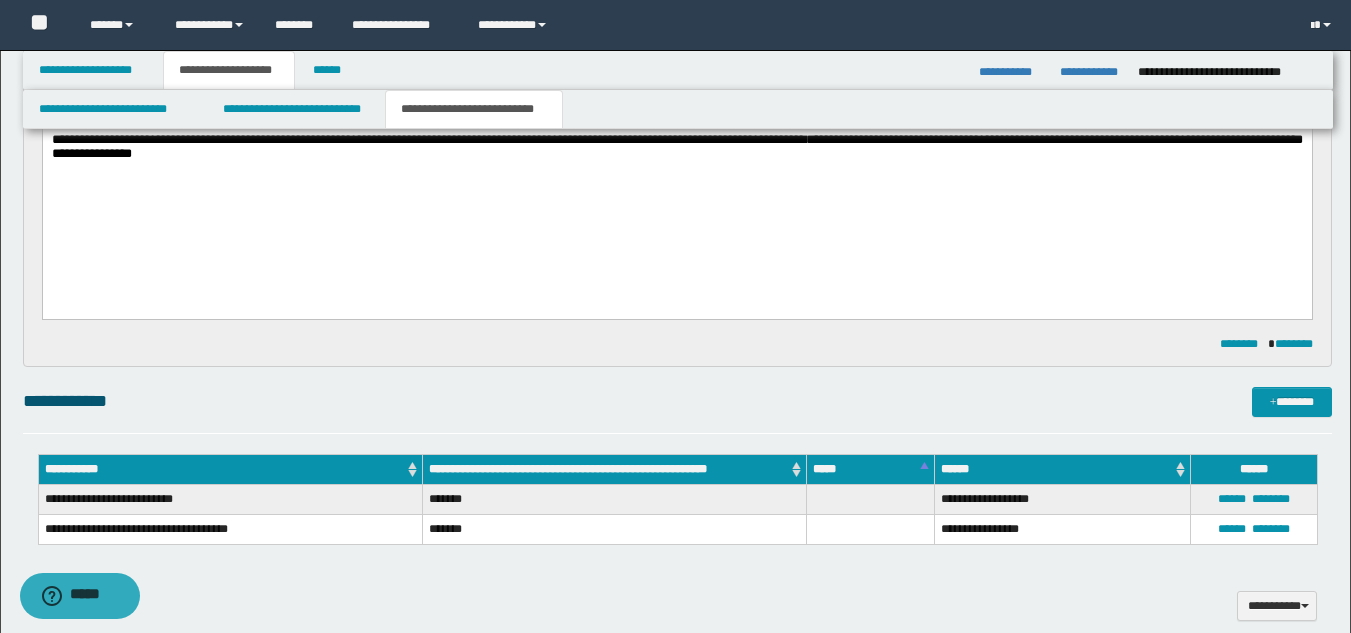 click on "**********" at bounding box center (428, 138) 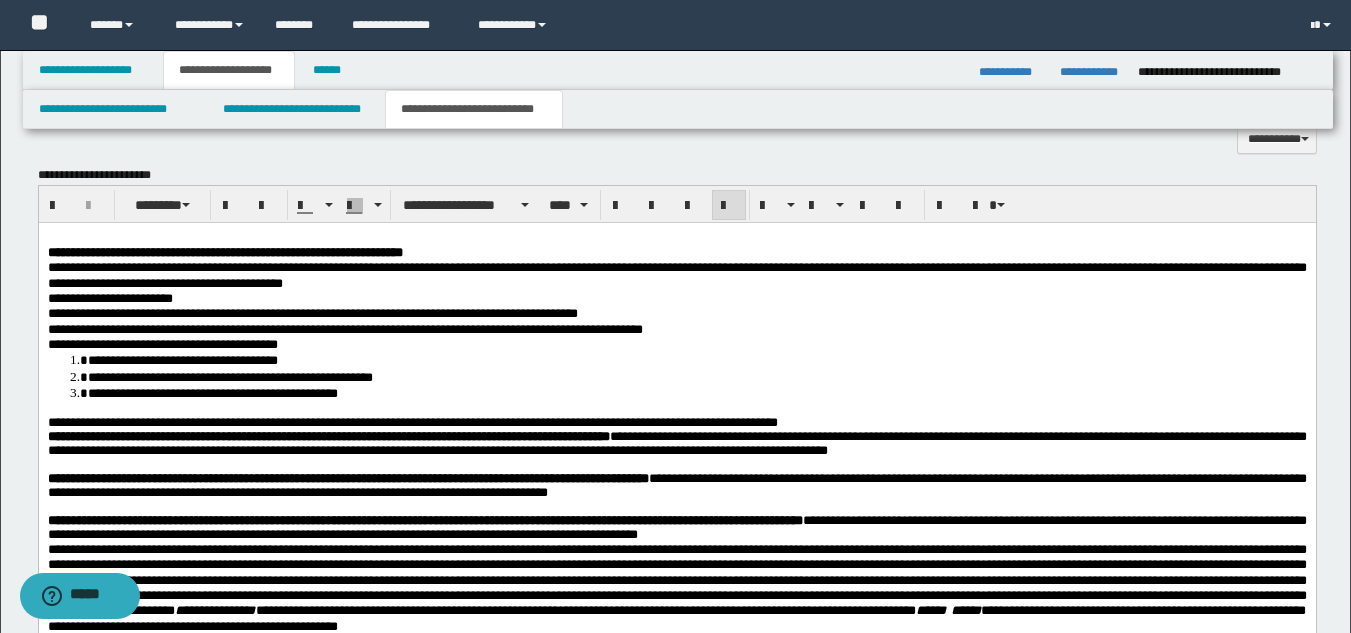 scroll, scrollTop: 1239, scrollLeft: 0, axis: vertical 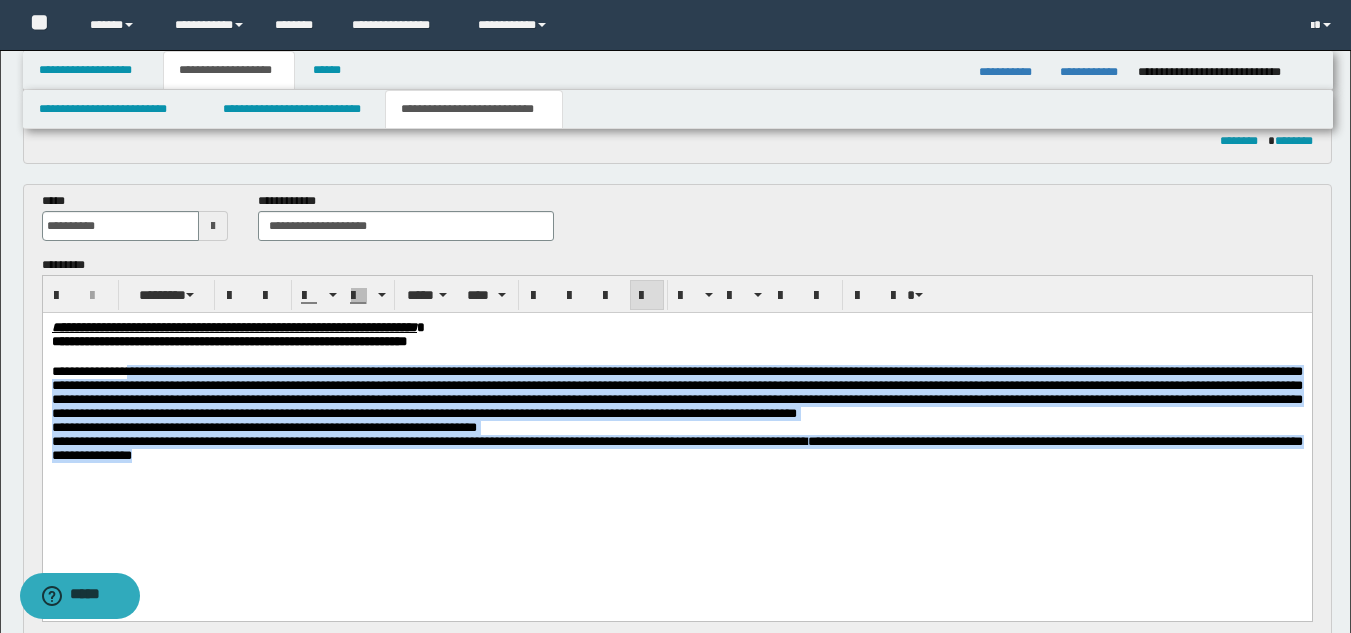drag, startPoint x: 172, startPoint y: 377, endPoint x: 648, endPoint y: 482, distance: 487.44333 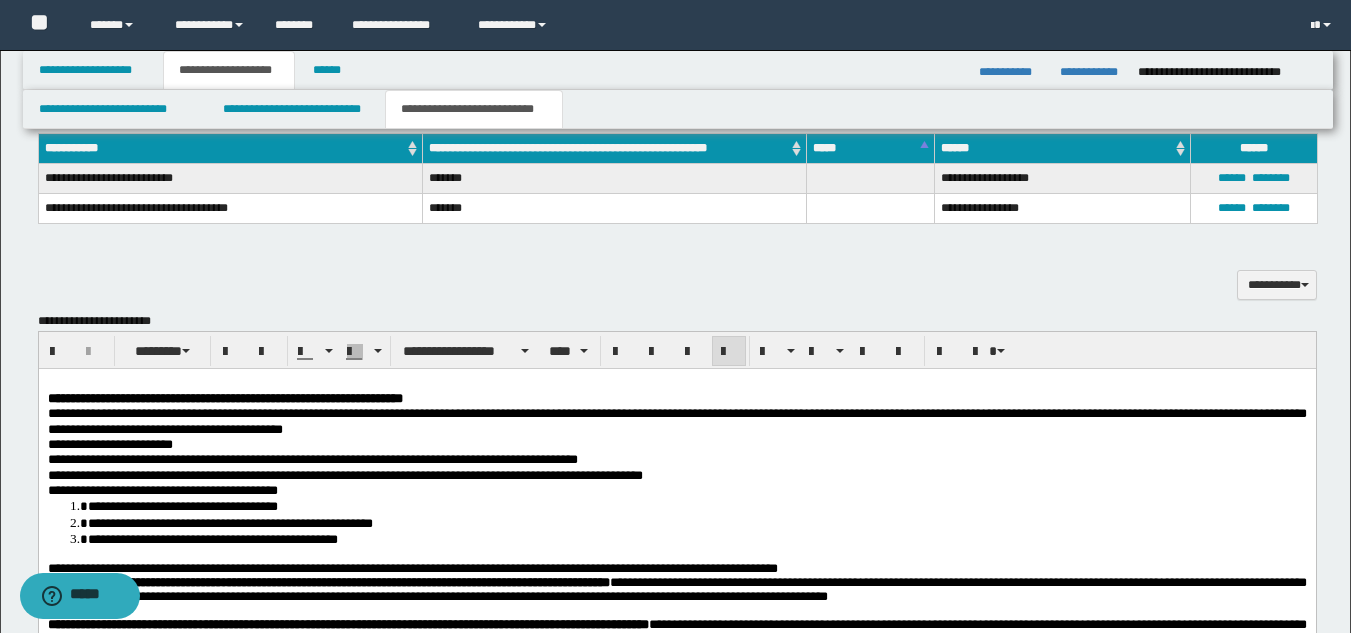 scroll, scrollTop: 1140, scrollLeft: 0, axis: vertical 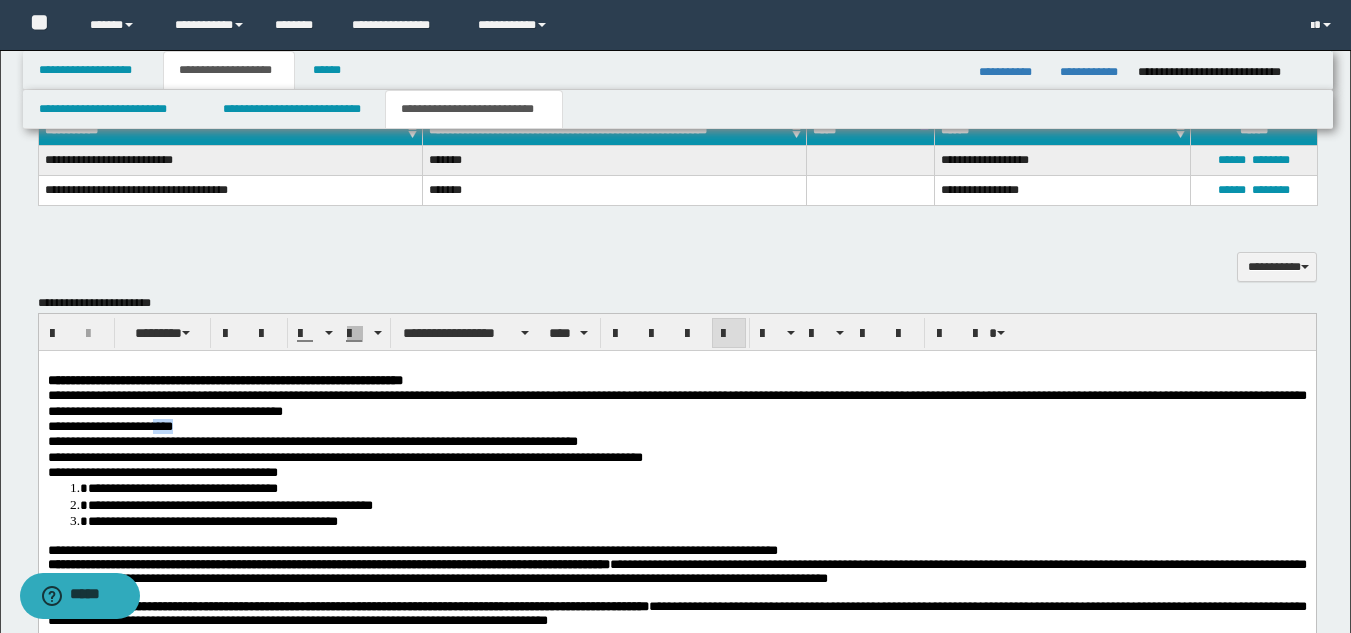 drag, startPoint x: 177, startPoint y: 430, endPoint x: 240, endPoint y: 426, distance: 63.126858 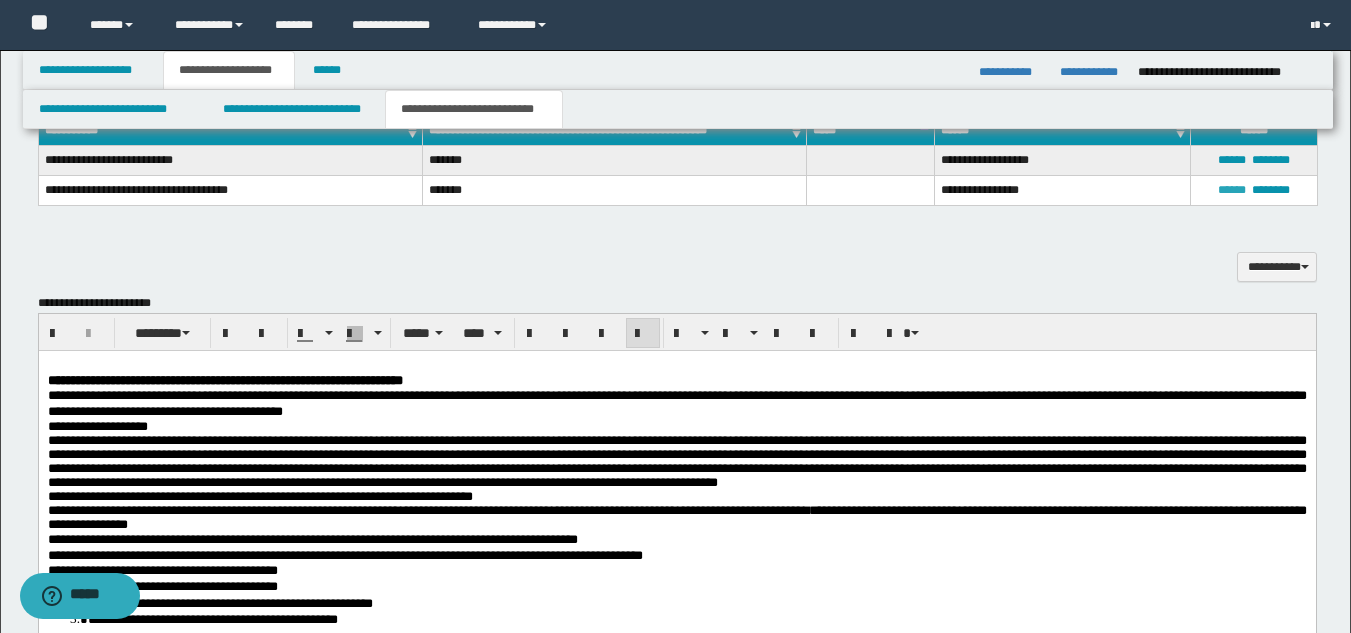 click on "******" at bounding box center (1232, 190) 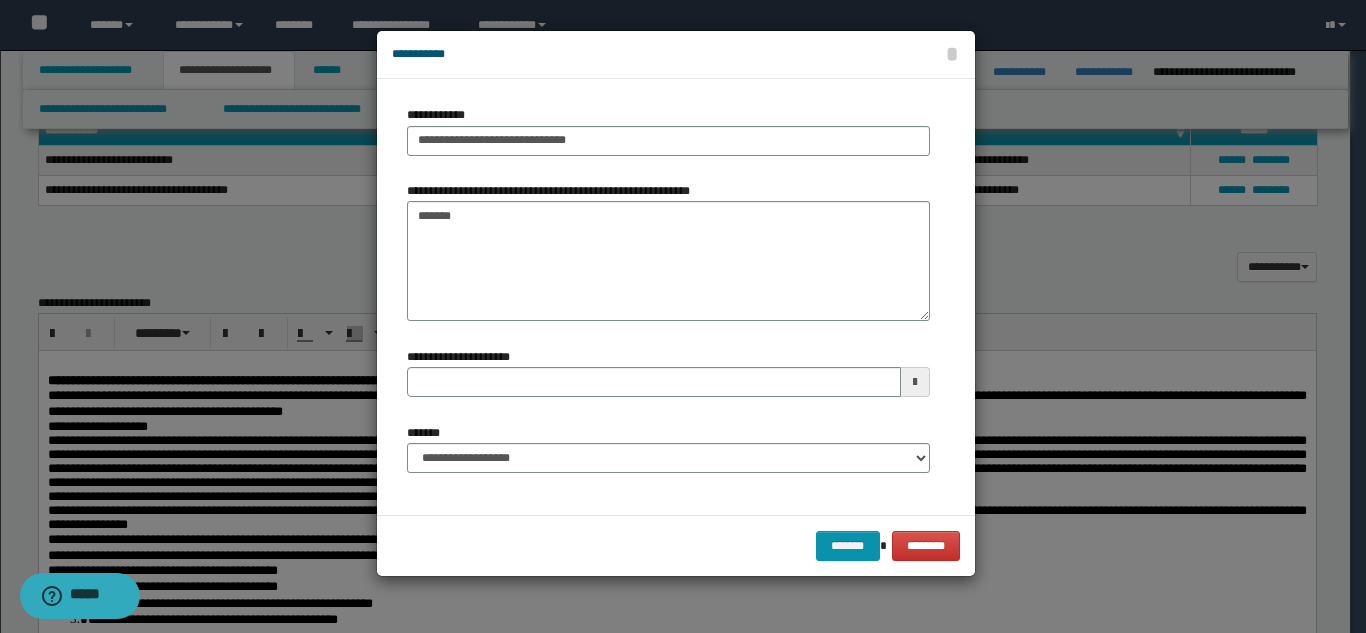 type 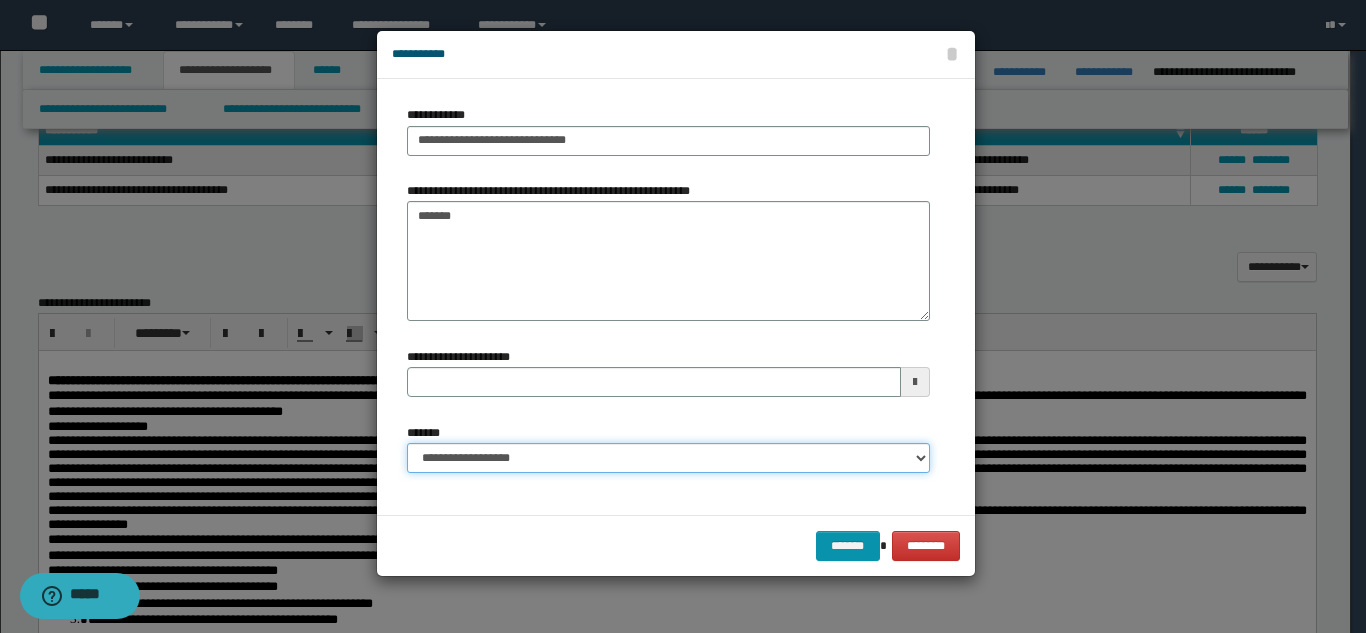 click on "**********" at bounding box center [668, 458] 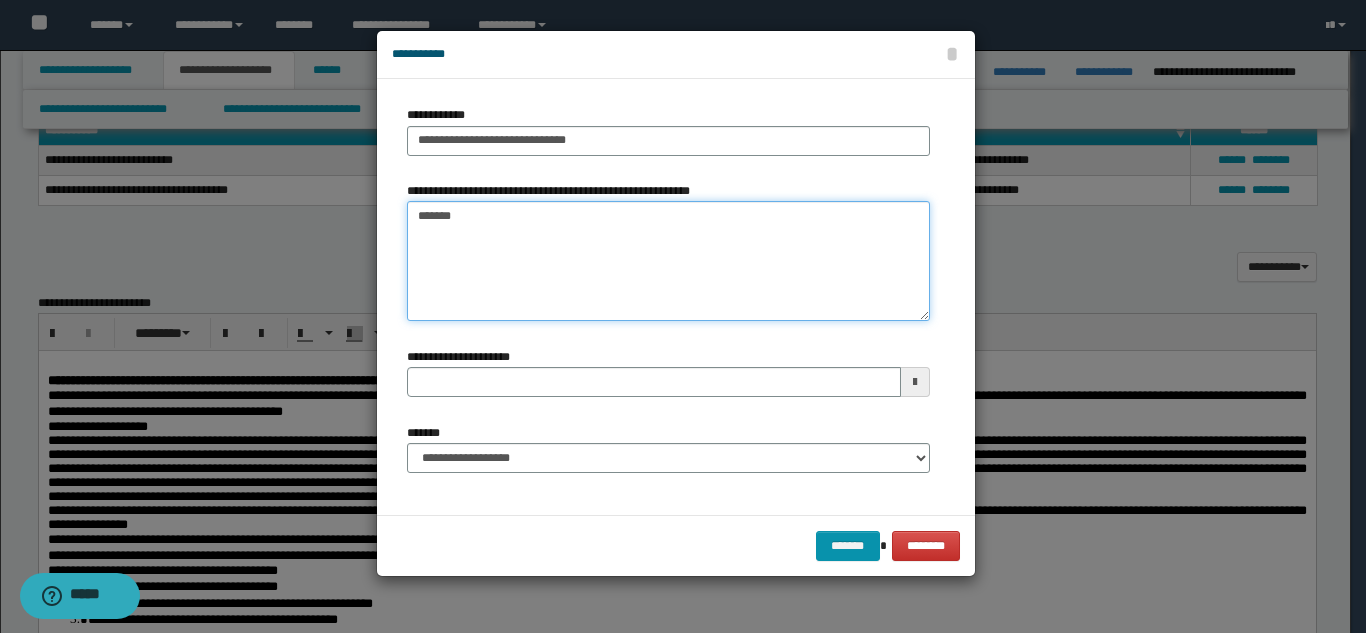 drag, startPoint x: 521, startPoint y: 218, endPoint x: 365, endPoint y: 215, distance: 156.02884 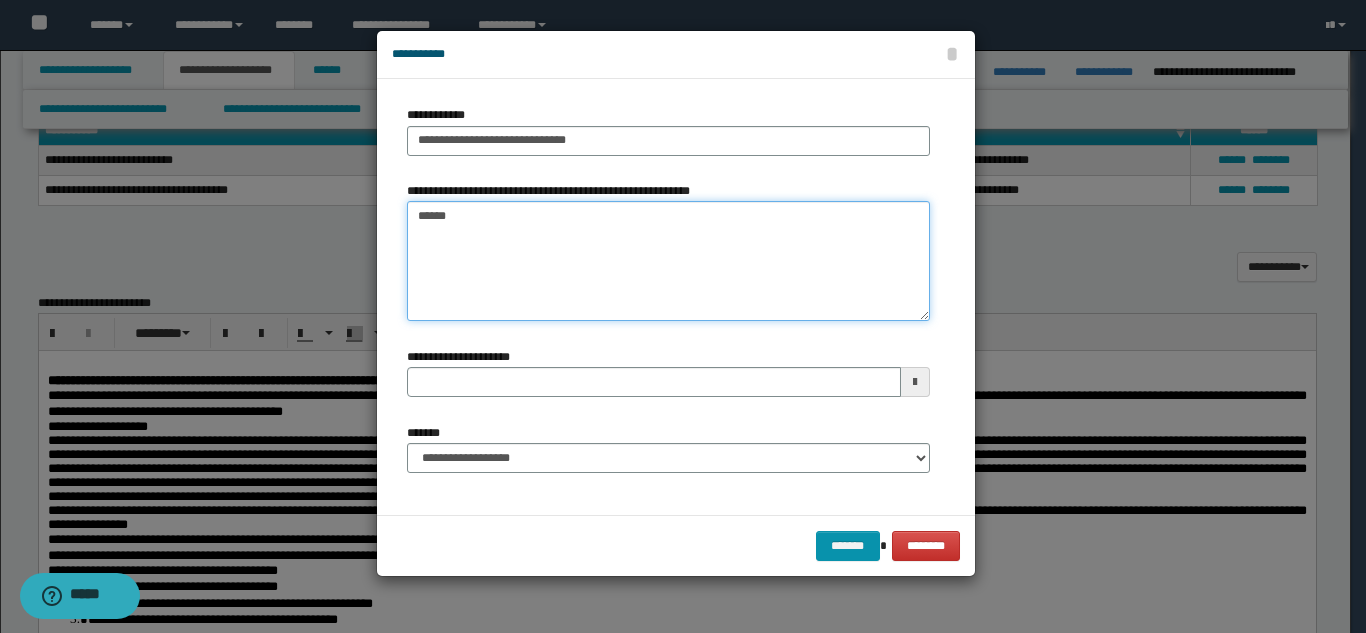 type on "*******" 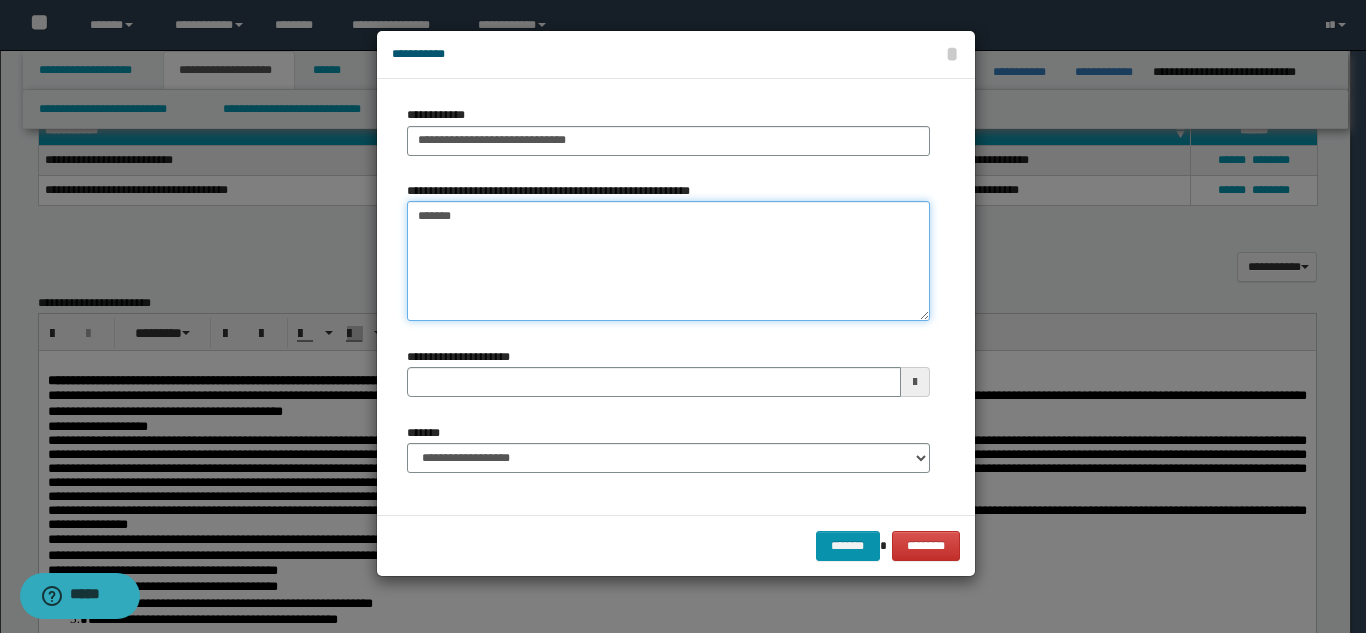 type 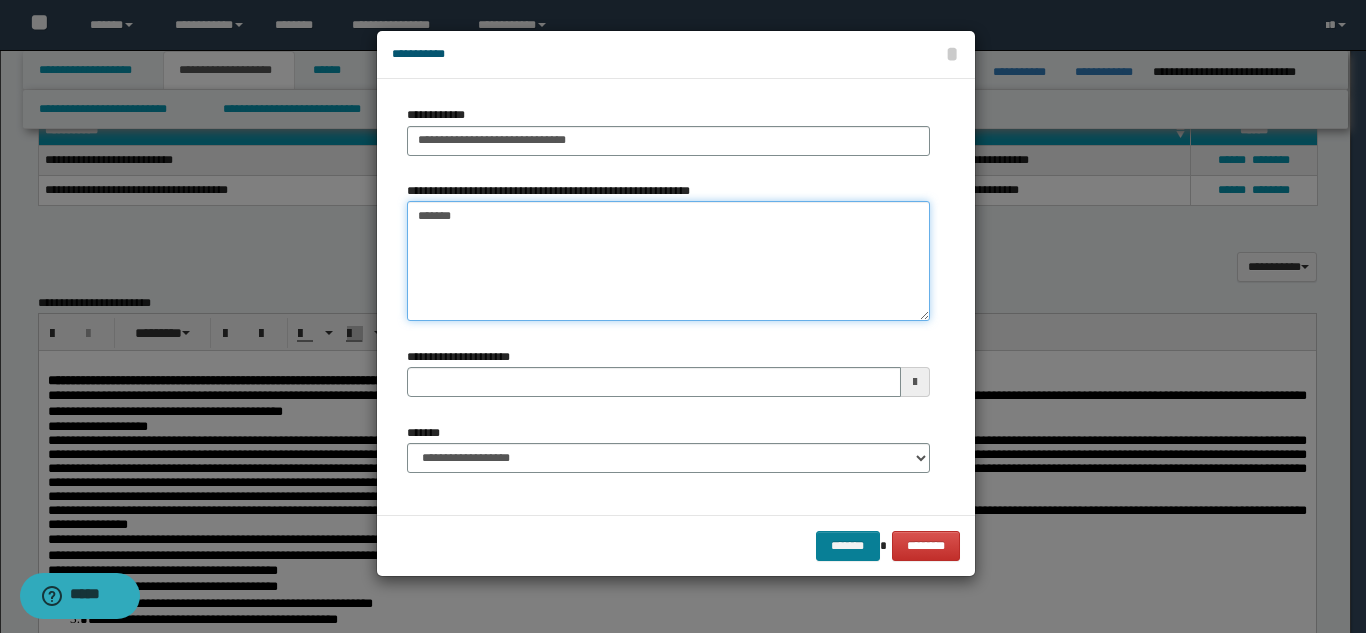 type on "*******" 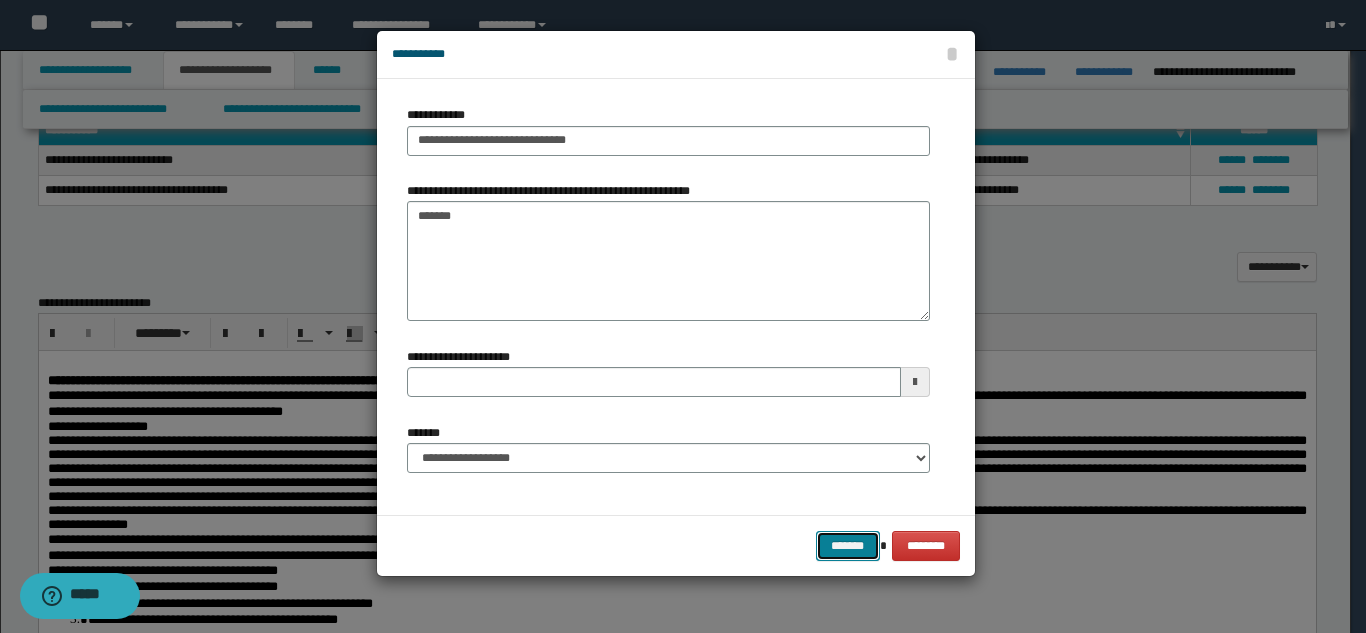 click on "*******" at bounding box center [848, 546] 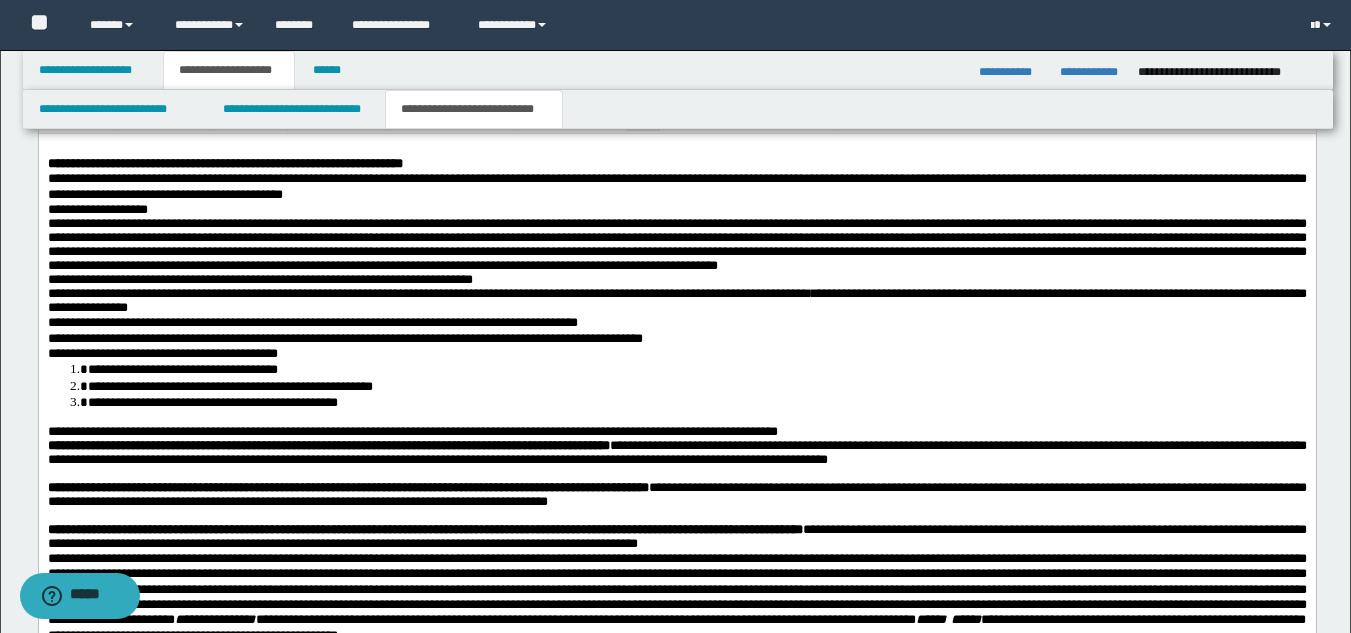 drag, startPoint x: 1365, startPoint y: 358, endPoint x: 1266, endPoint y: 292, distance: 118.98319 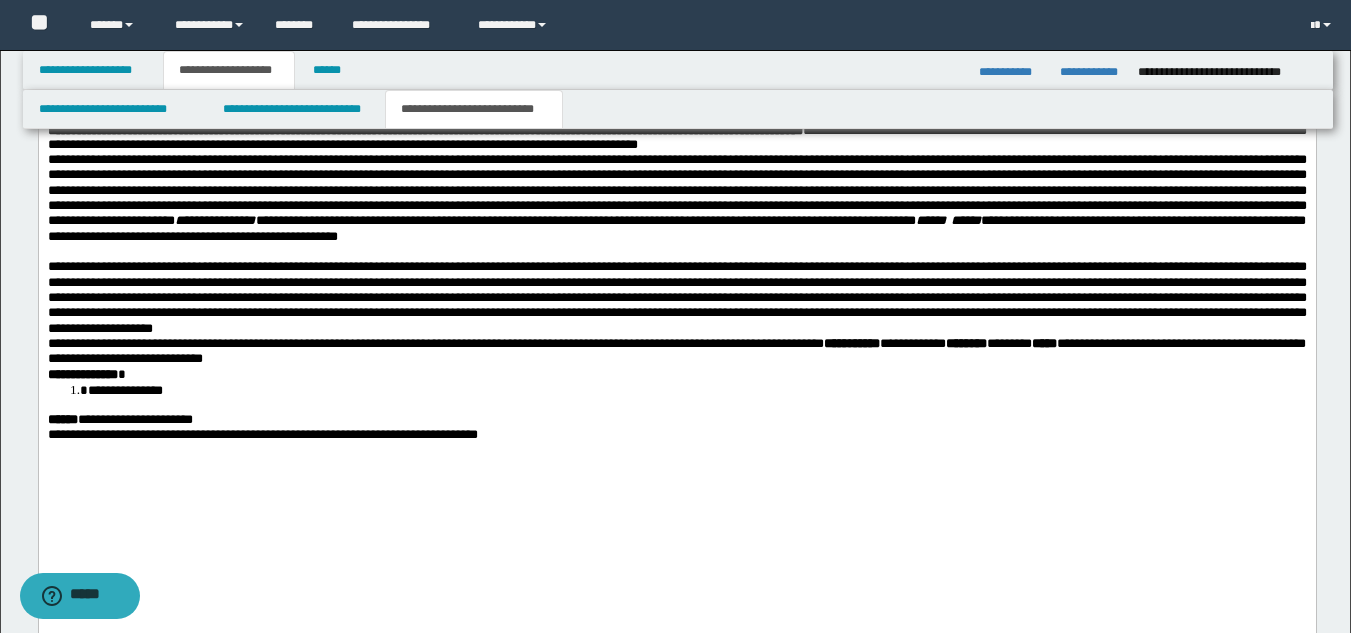 scroll, scrollTop: 1742, scrollLeft: 0, axis: vertical 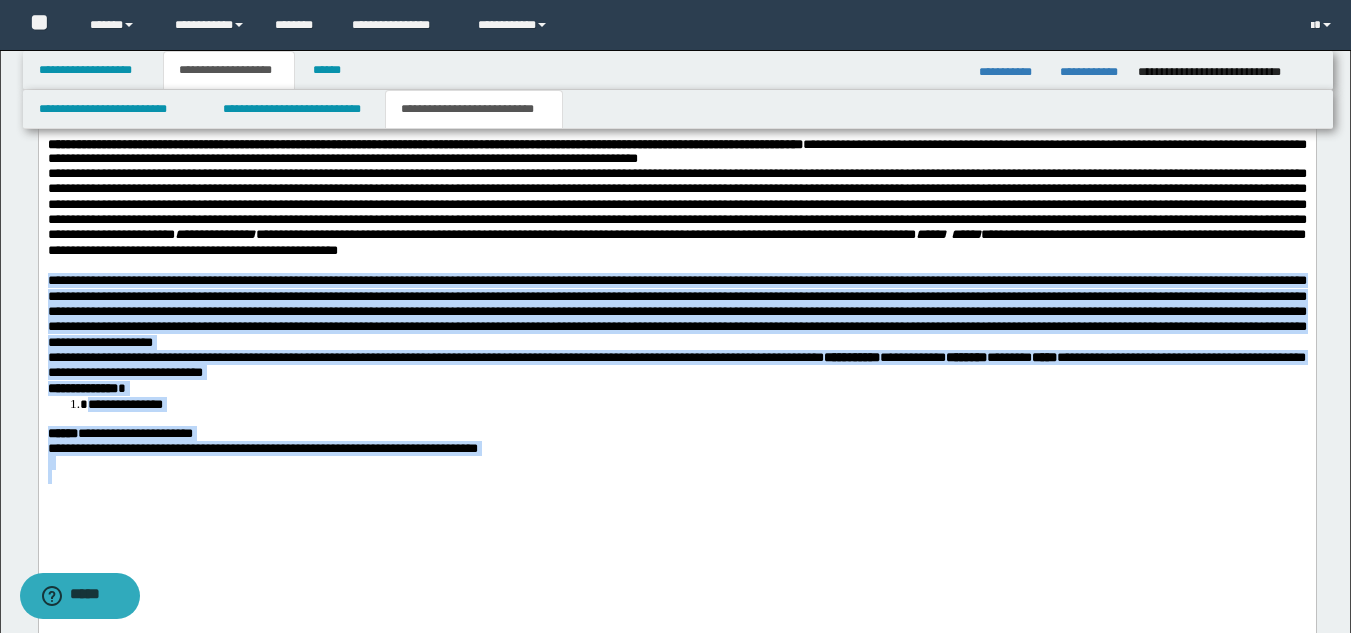 drag, startPoint x: 45, startPoint y: 367, endPoint x: 629, endPoint y: 571, distance: 618.60486 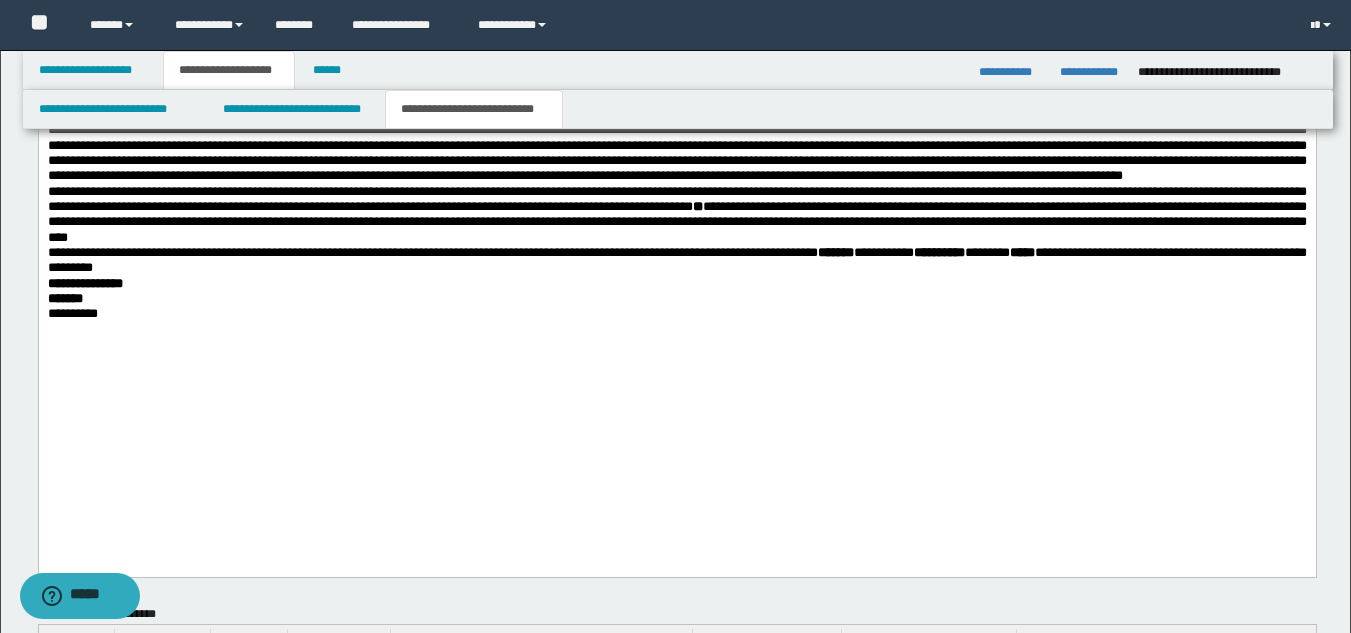 scroll, scrollTop: 1960, scrollLeft: 0, axis: vertical 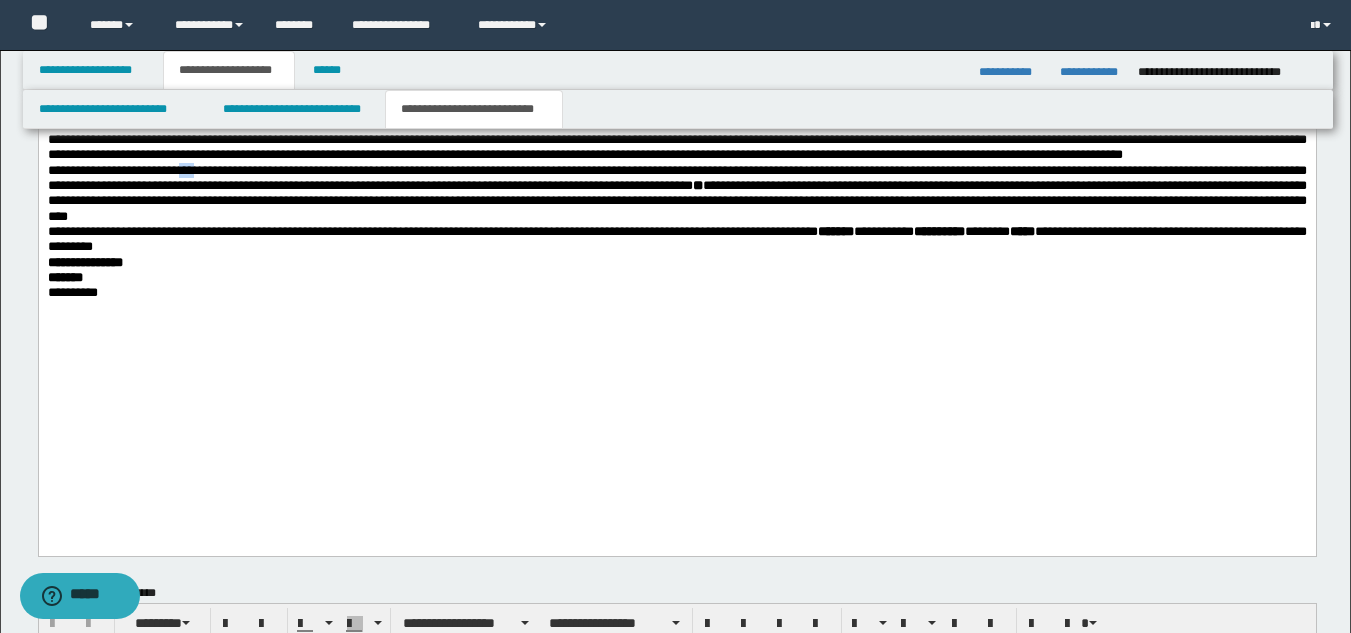 drag, startPoint x: 199, startPoint y: 313, endPoint x: 223, endPoint y: 312, distance: 24.020824 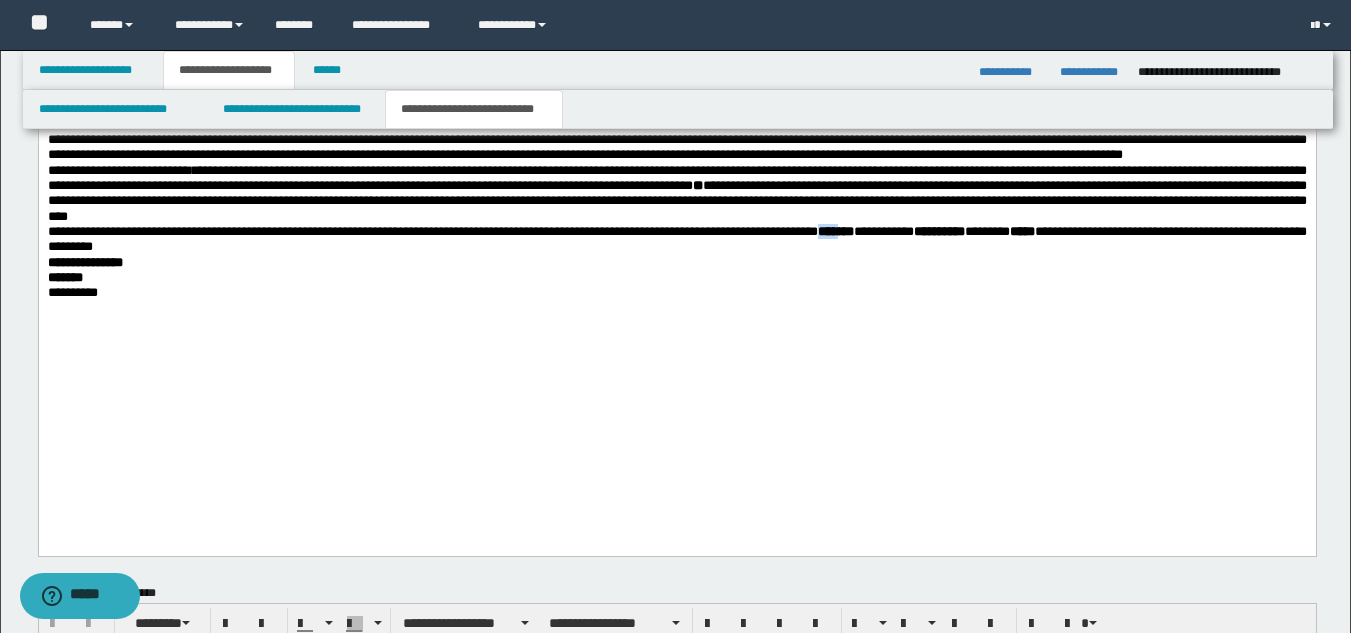 drag, startPoint x: 978, startPoint y: 382, endPoint x: 1009, endPoint y: 382, distance: 31 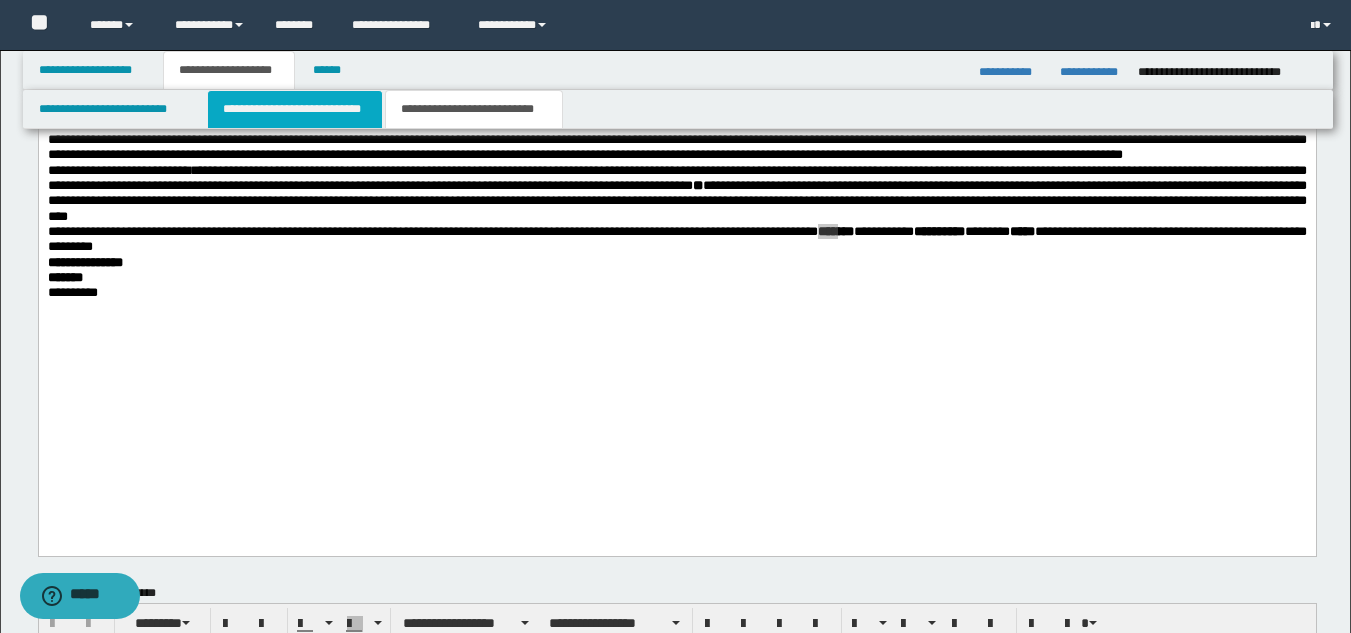 drag, startPoint x: 321, startPoint y: 119, endPoint x: 622, endPoint y: 222, distance: 318.1352 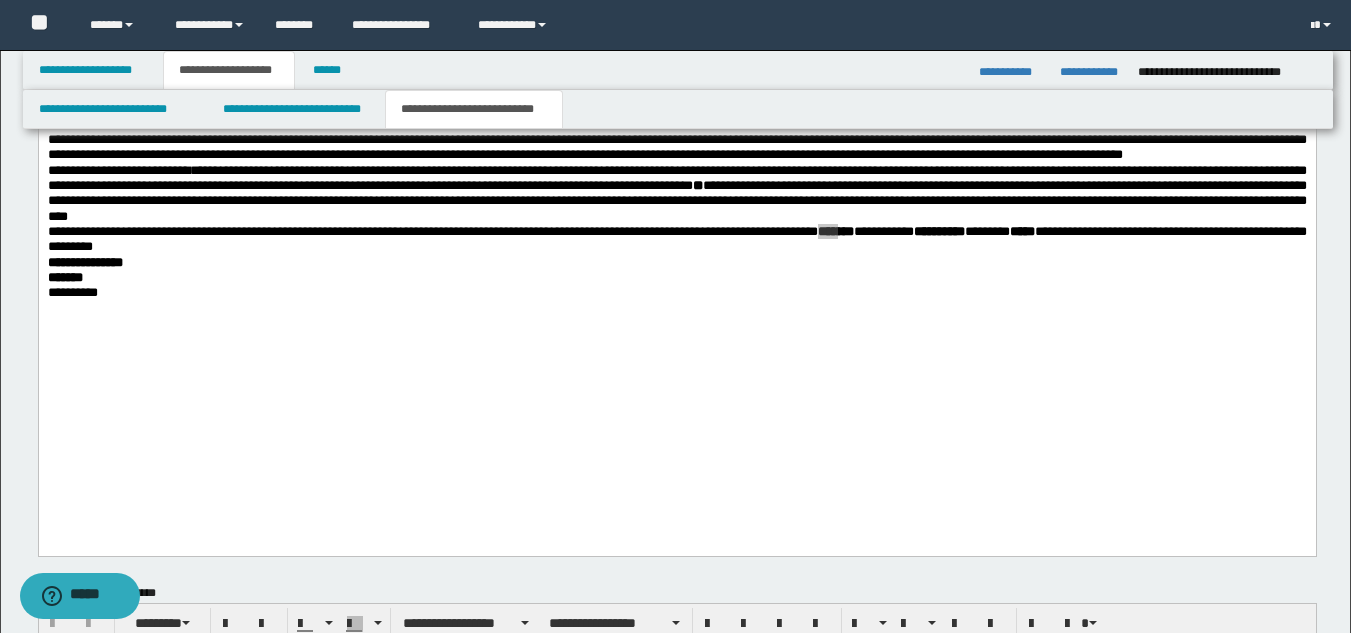 type 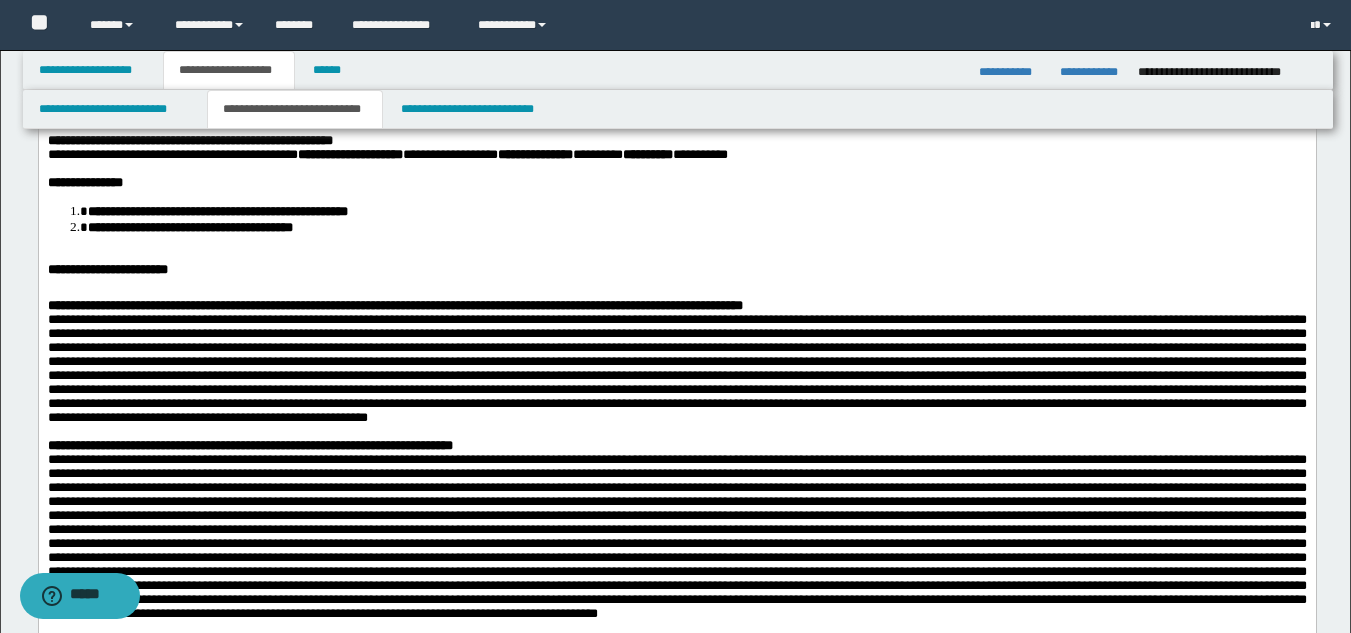 scroll, scrollTop: 147, scrollLeft: 0, axis: vertical 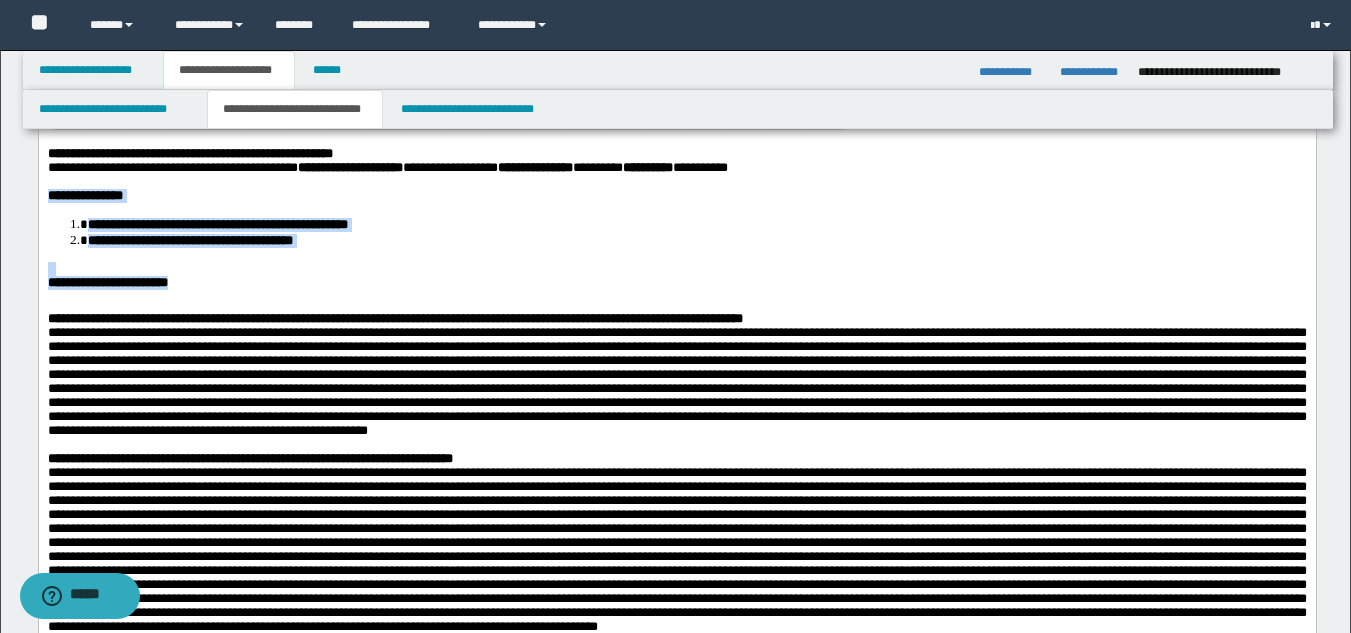 drag, startPoint x: 50, startPoint y: 229, endPoint x: 262, endPoint y: 321, distance: 231.10172 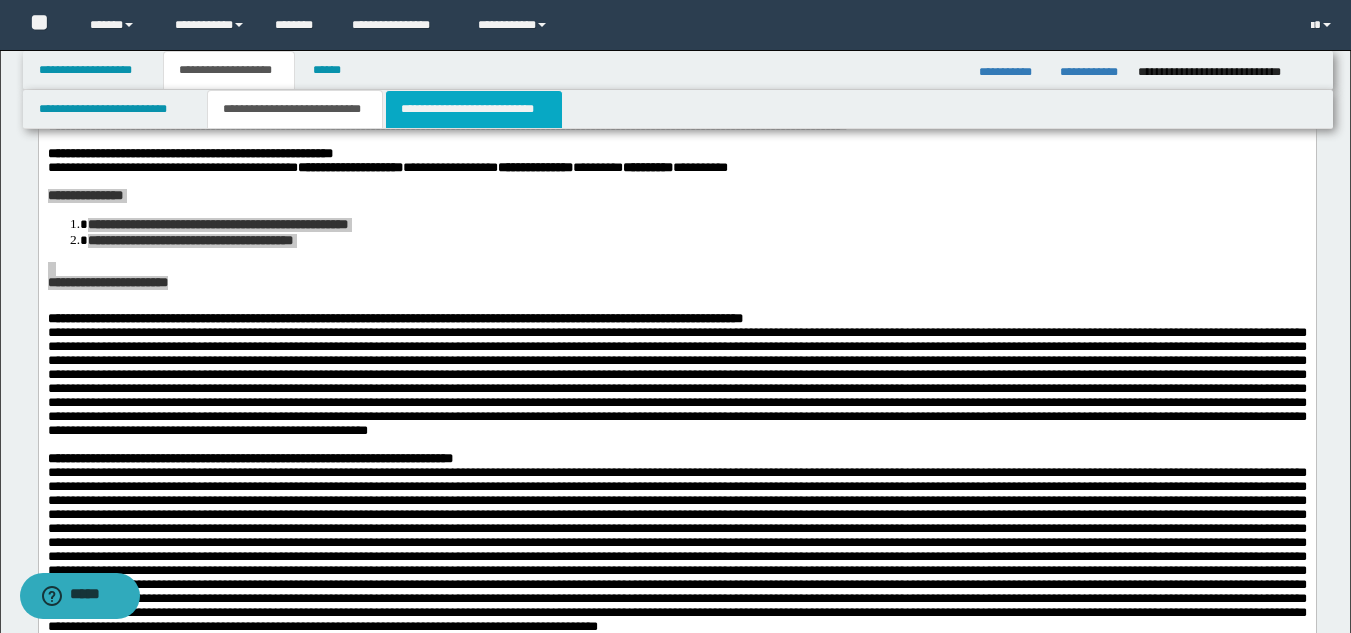 click on "**********" at bounding box center (474, 109) 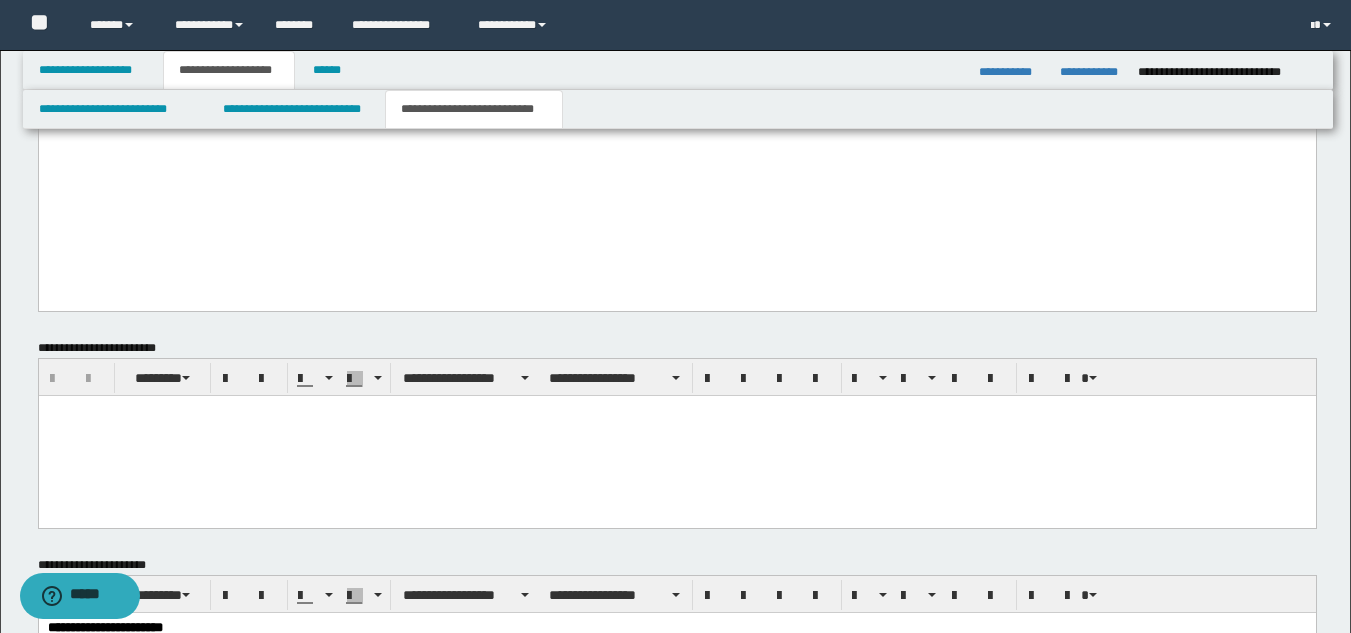 scroll, scrollTop: 2200, scrollLeft: 0, axis: vertical 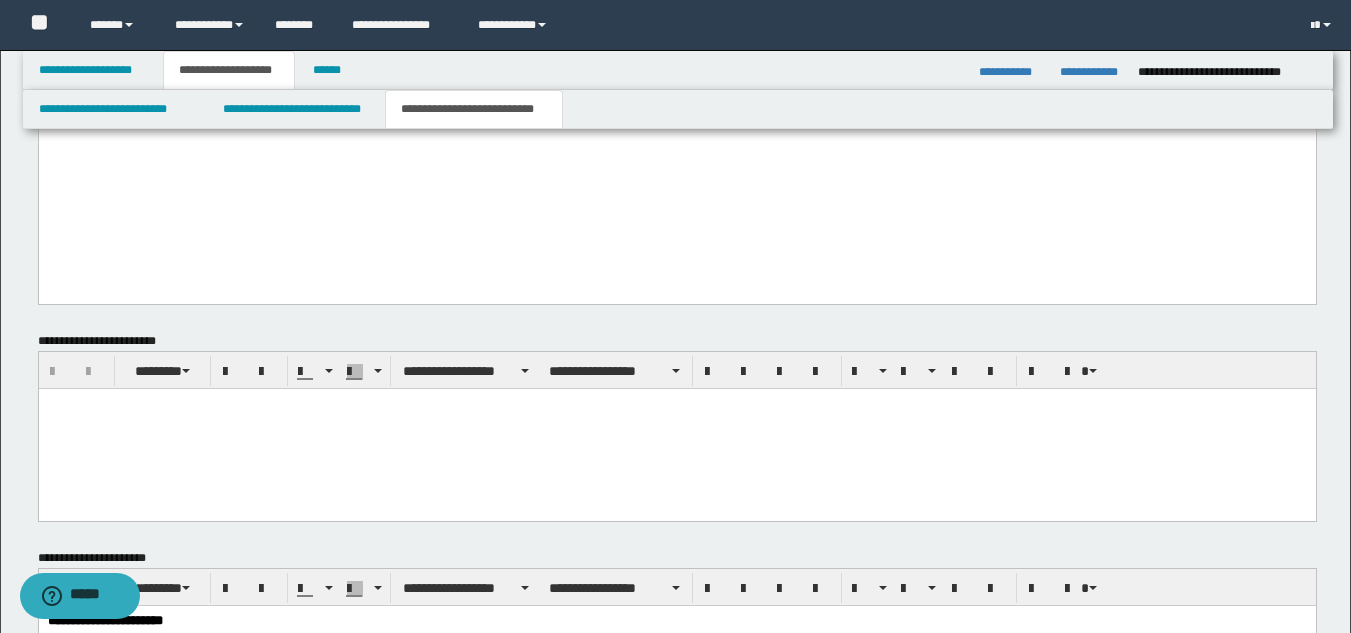 drag, startPoint x: 1365, startPoint y: 147, endPoint x: 1101, endPoint y: 100, distance: 268.15106 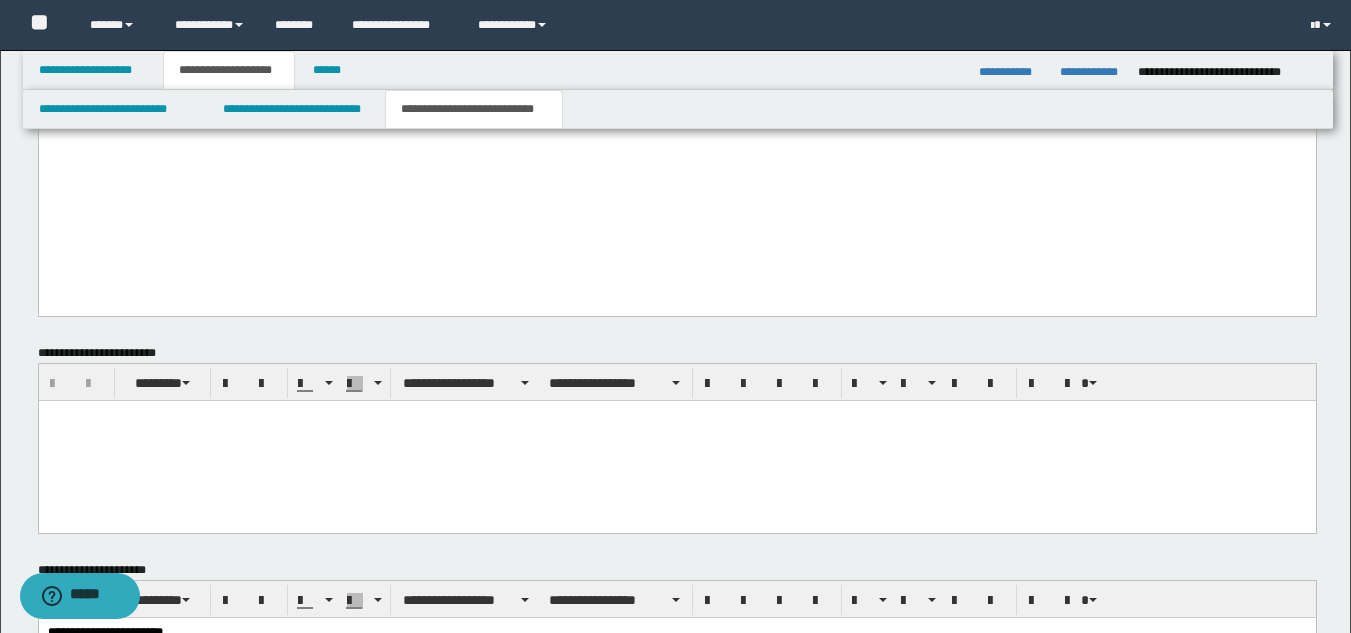 drag, startPoint x: 47, startPoint y: 166, endPoint x: 103, endPoint y: 185, distance: 59.135437 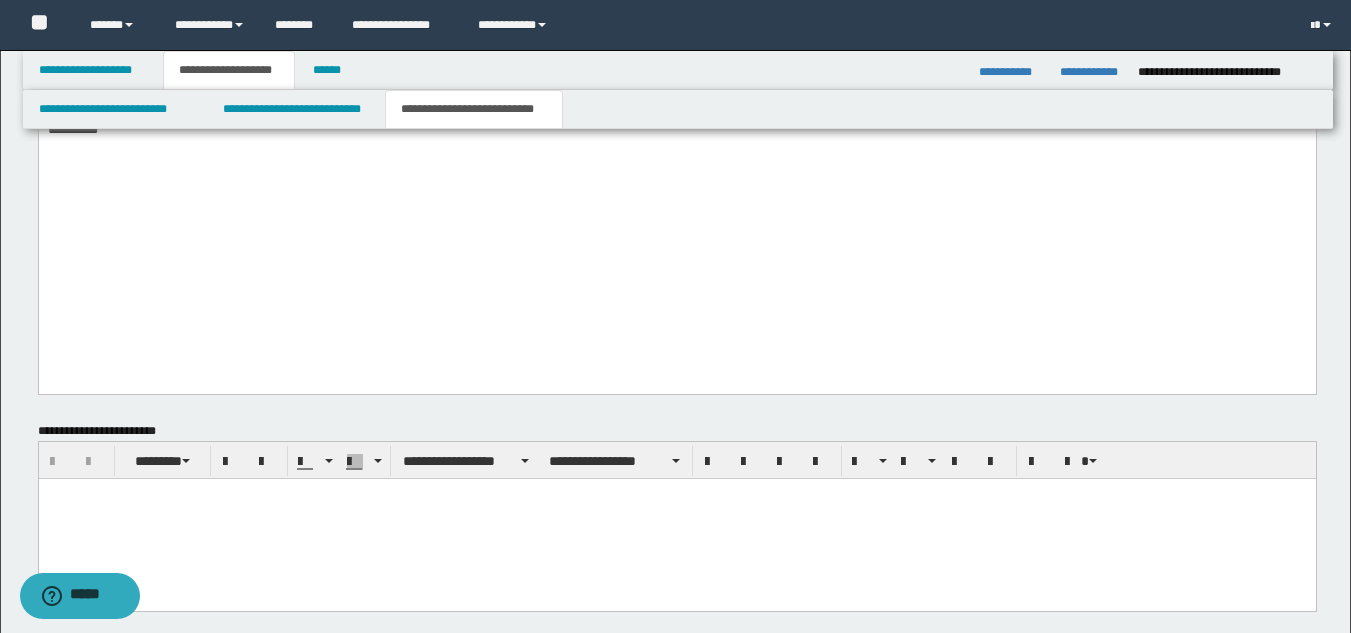 click on "**********" at bounding box center (72, 129) 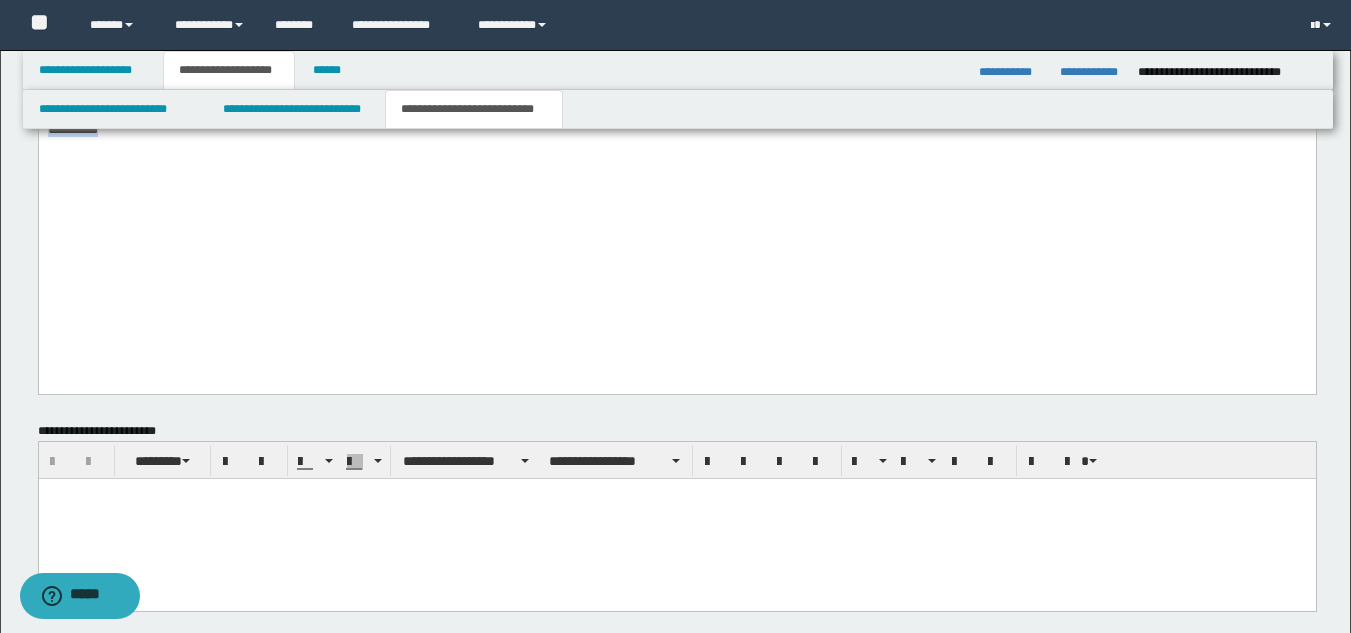 drag, startPoint x: 47, startPoint y: 258, endPoint x: 185, endPoint y: 274, distance: 138.92444 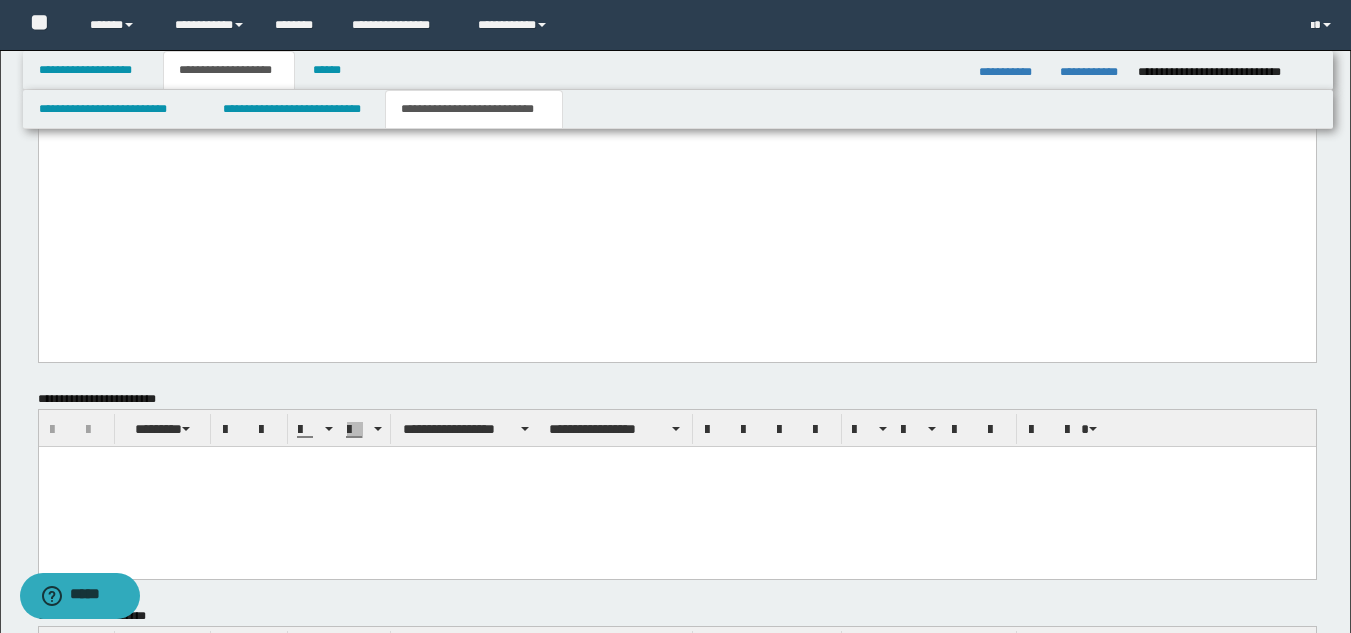click on "**********" at bounding box center [676, -273] 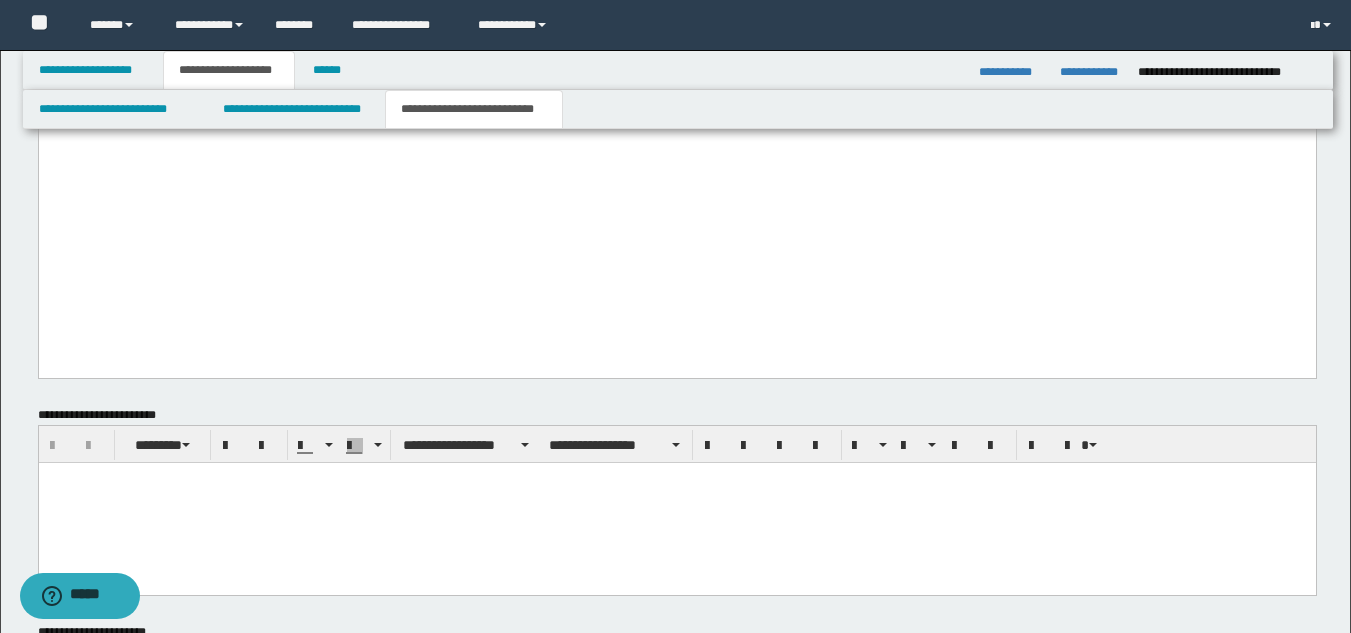 click at bounding box center [676, 83] 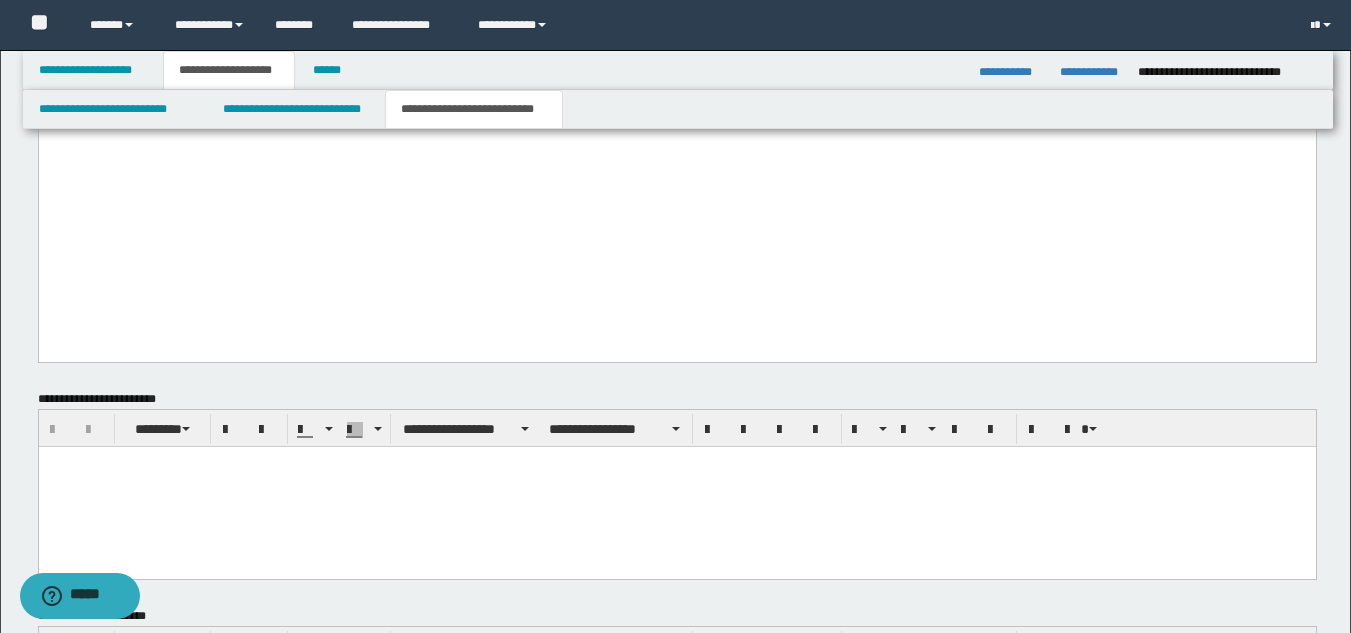 click on "**********" at bounding box center [676, -273] 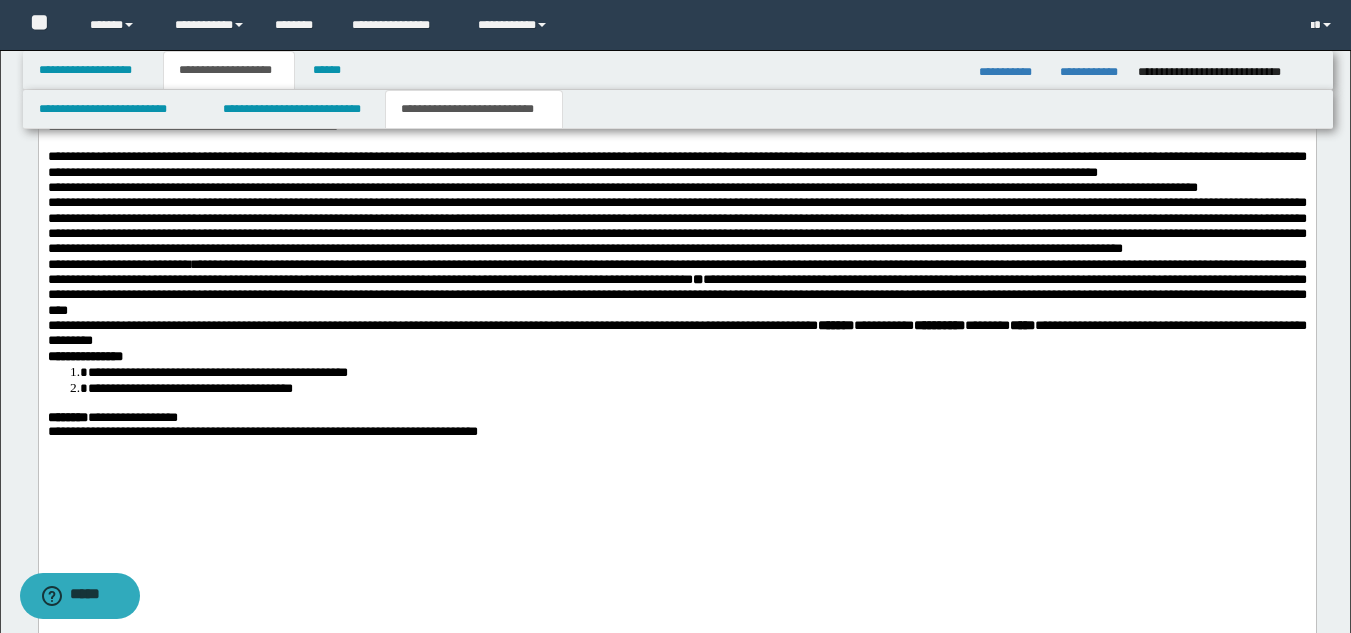 scroll, scrollTop: 1855, scrollLeft: 0, axis: vertical 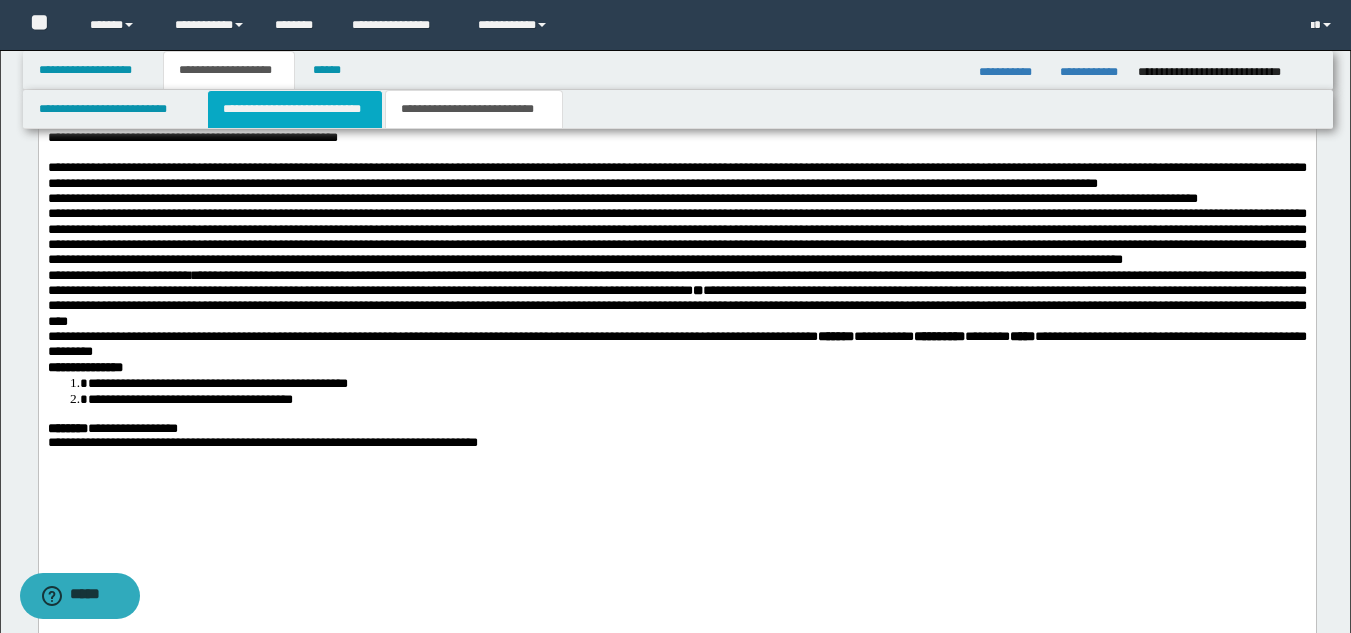 click on "**********" at bounding box center (295, 109) 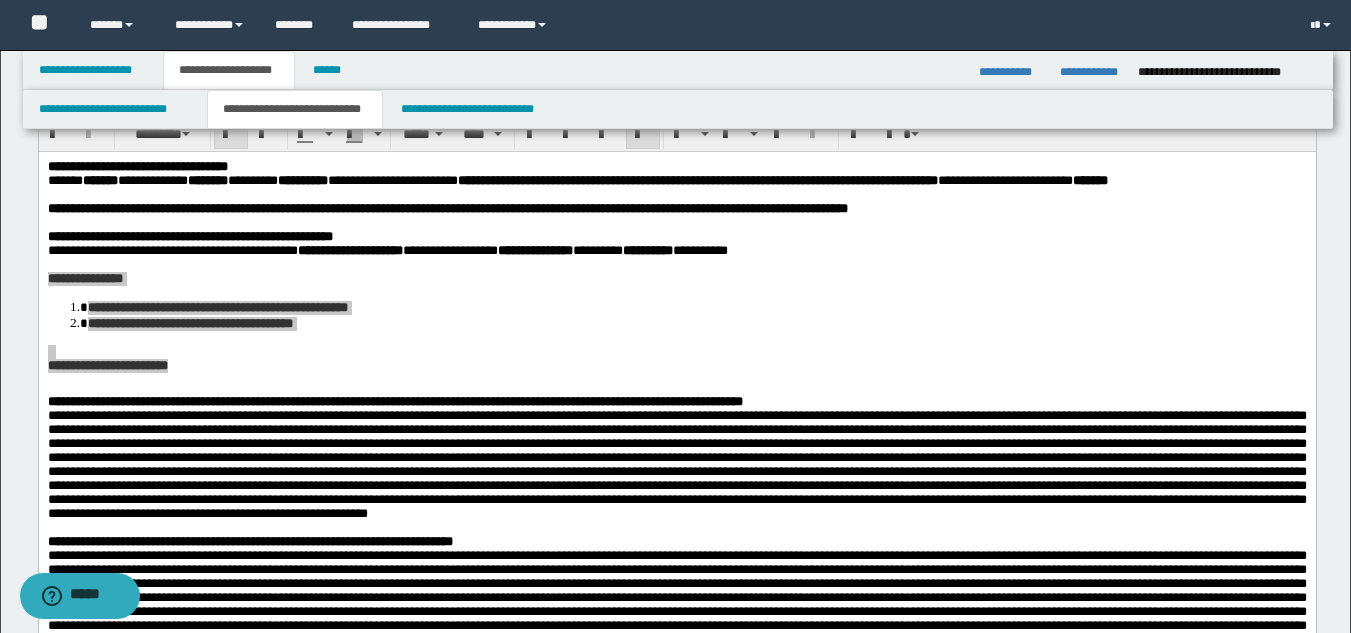 scroll, scrollTop: 0, scrollLeft: 0, axis: both 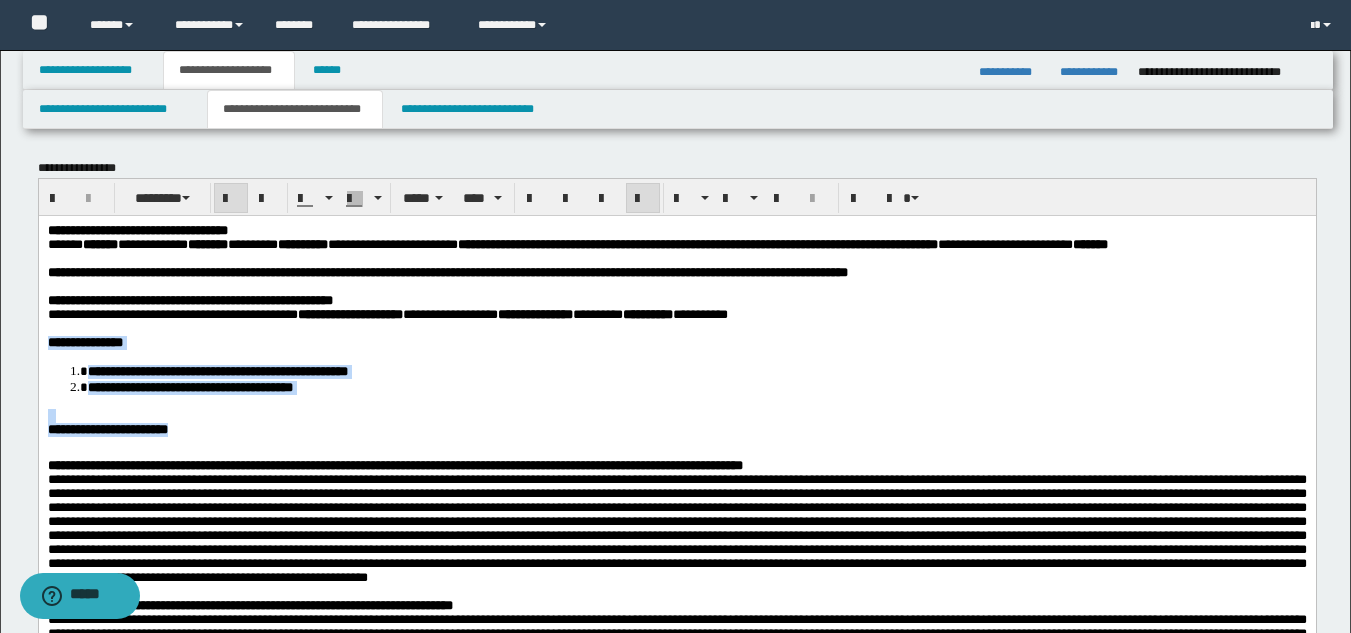 click at bounding box center (700, 328) 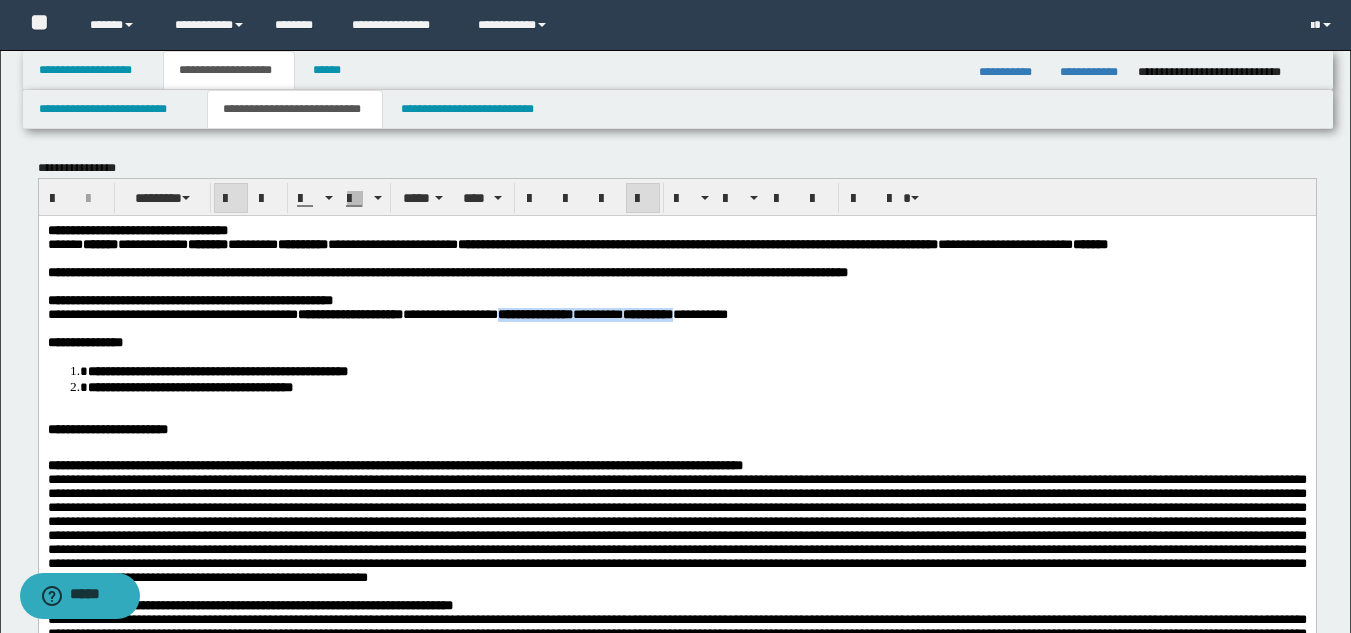 drag, startPoint x: 614, startPoint y: 346, endPoint x: 846, endPoint y: 335, distance: 232.26064 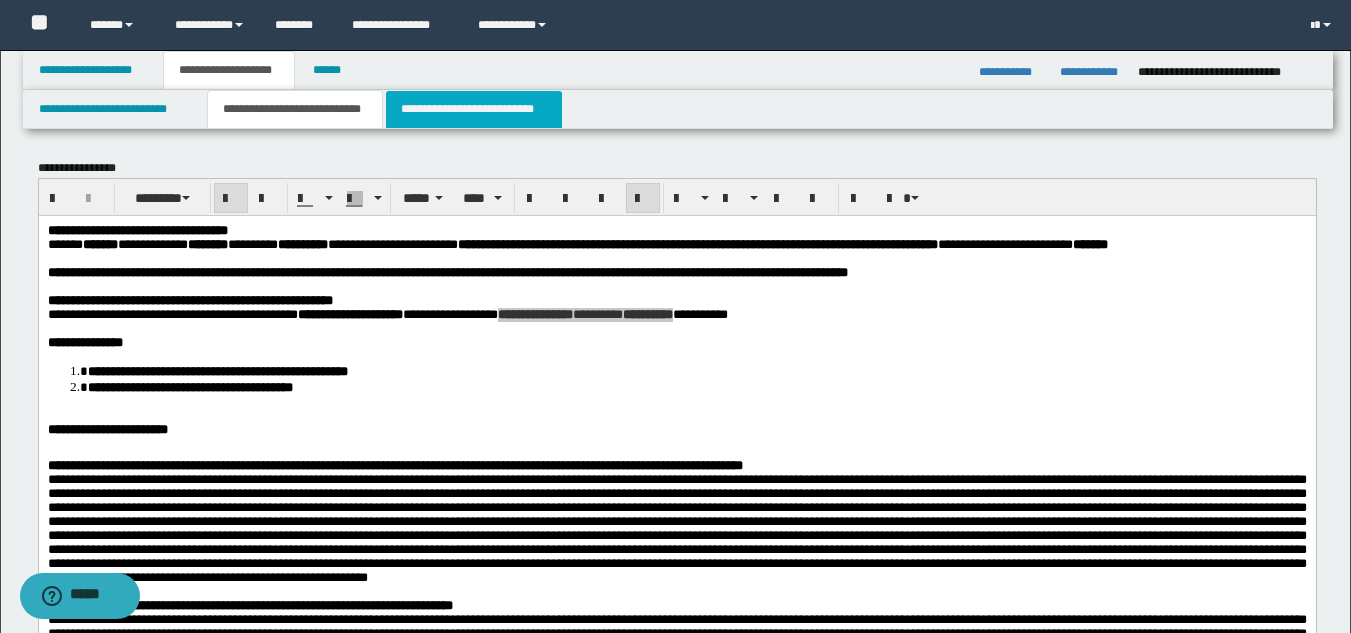 click on "**********" at bounding box center [474, 109] 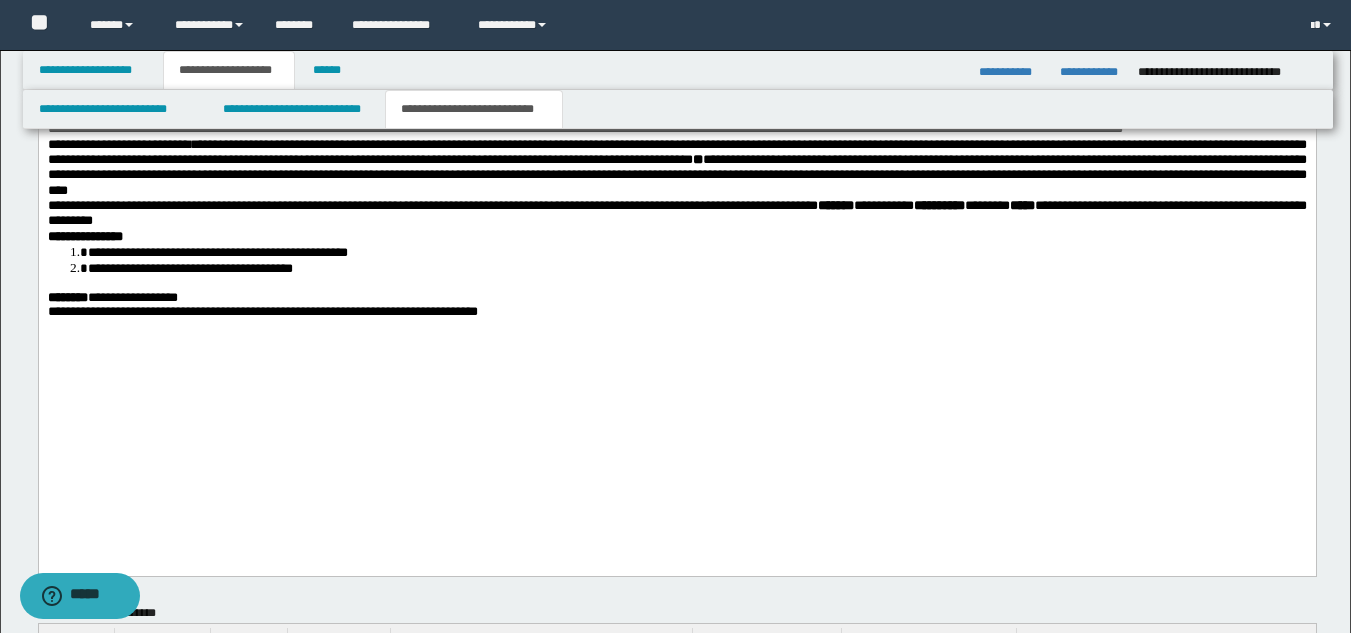 drag, startPoint x: 1365, startPoint y: 92, endPoint x: 1170, endPoint y: 917, distance: 847.73224 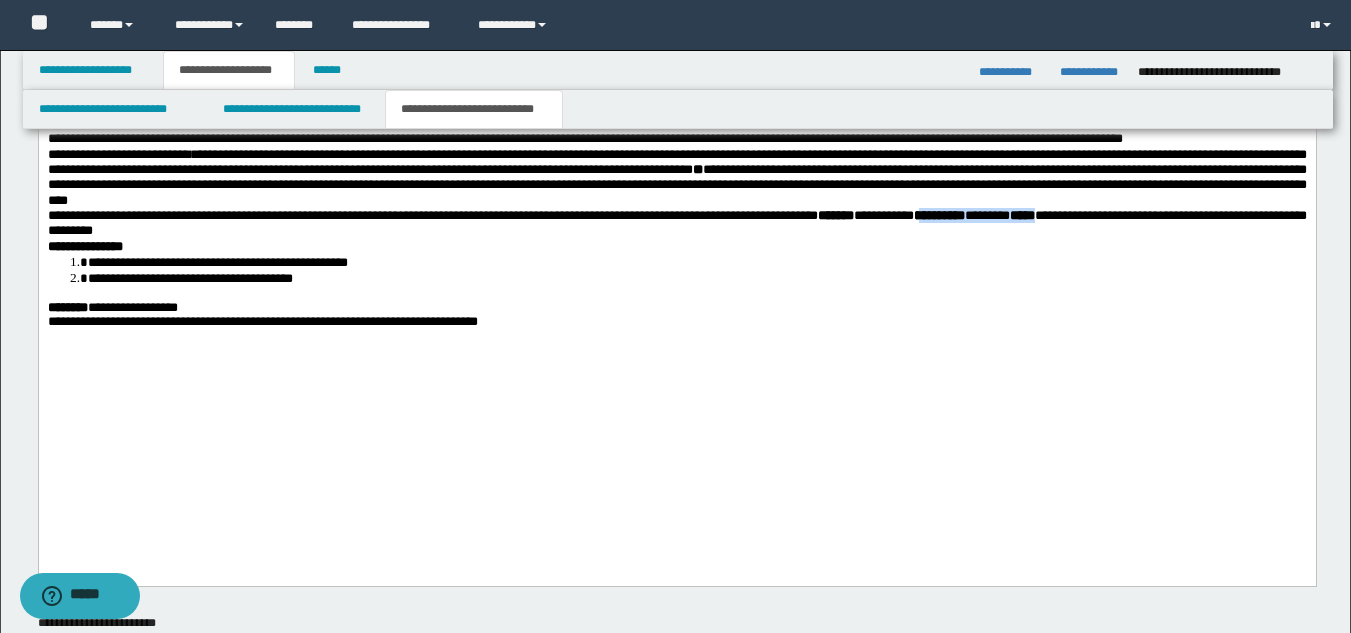 drag, startPoint x: 1117, startPoint y: 364, endPoint x: 1279, endPoint y: 361, distance: 162.02777 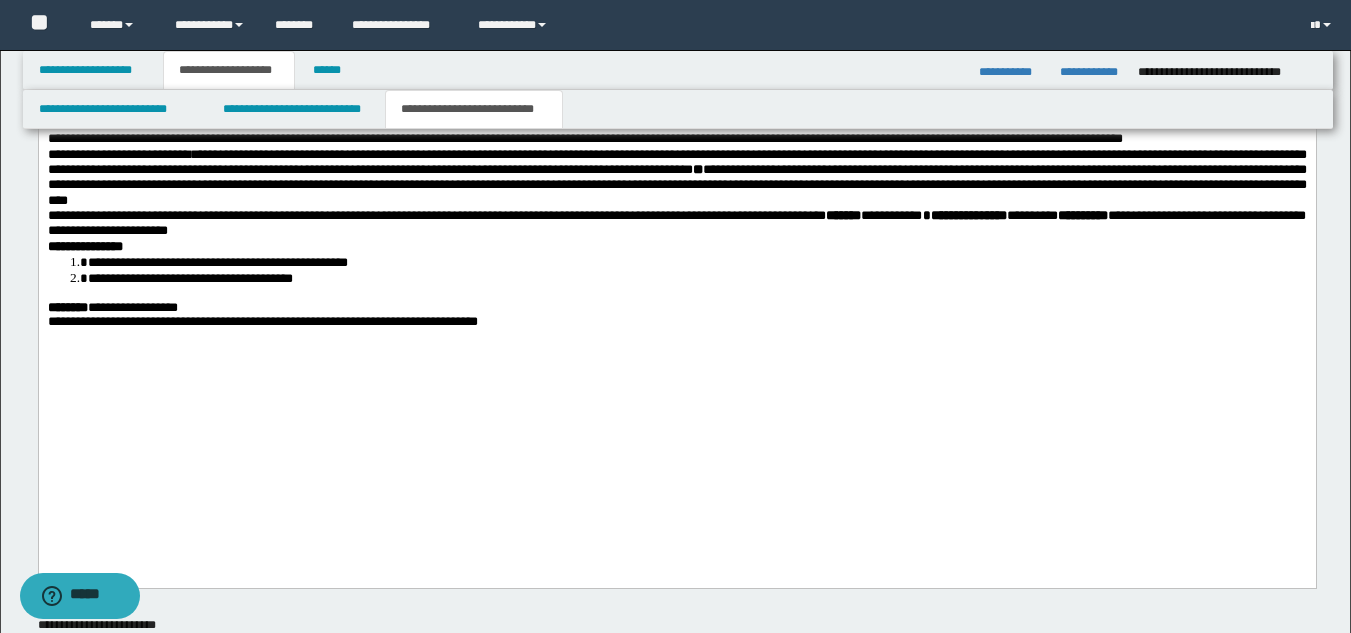click on "*******" at bounding box center (842, 215) 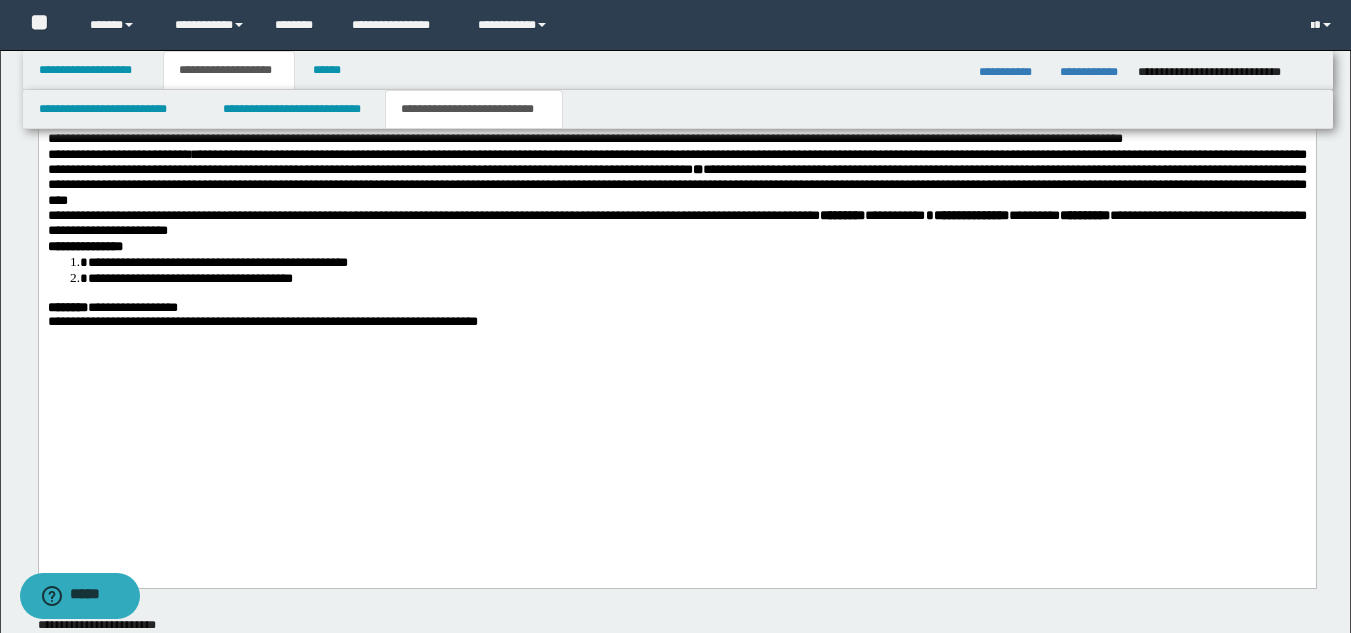 click on "**********" at bounding box center [676, 223] 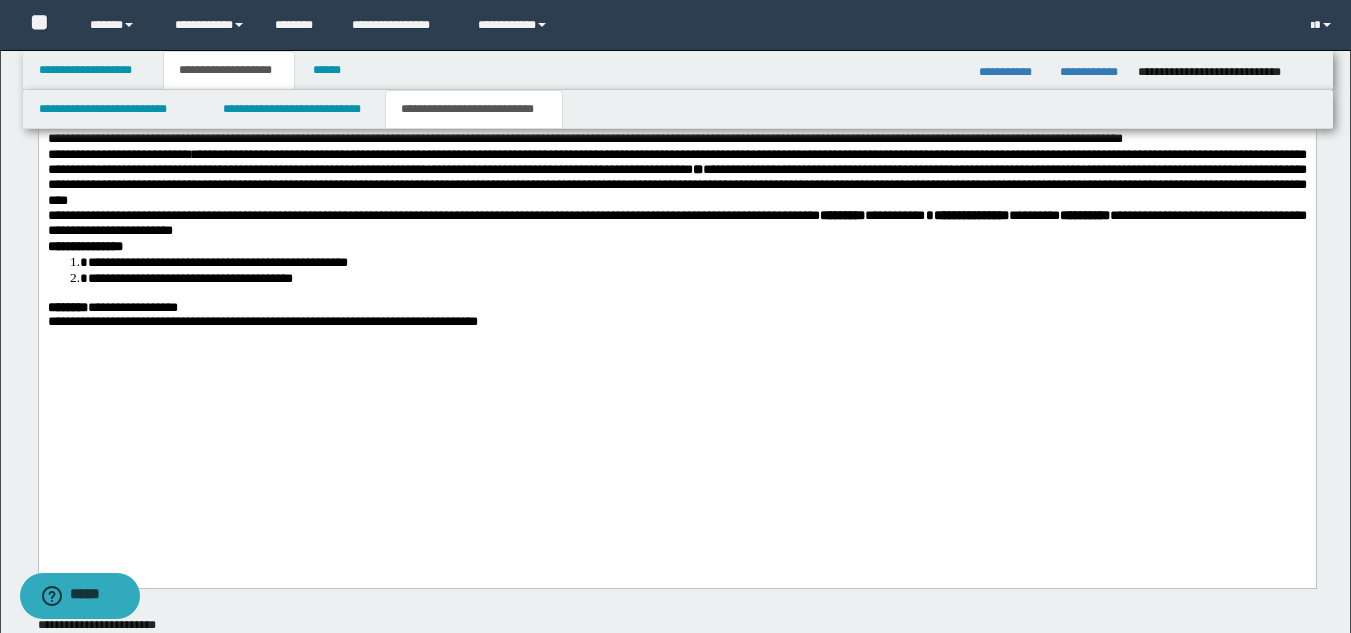 click on "**********" at bounding box center [676, 223] 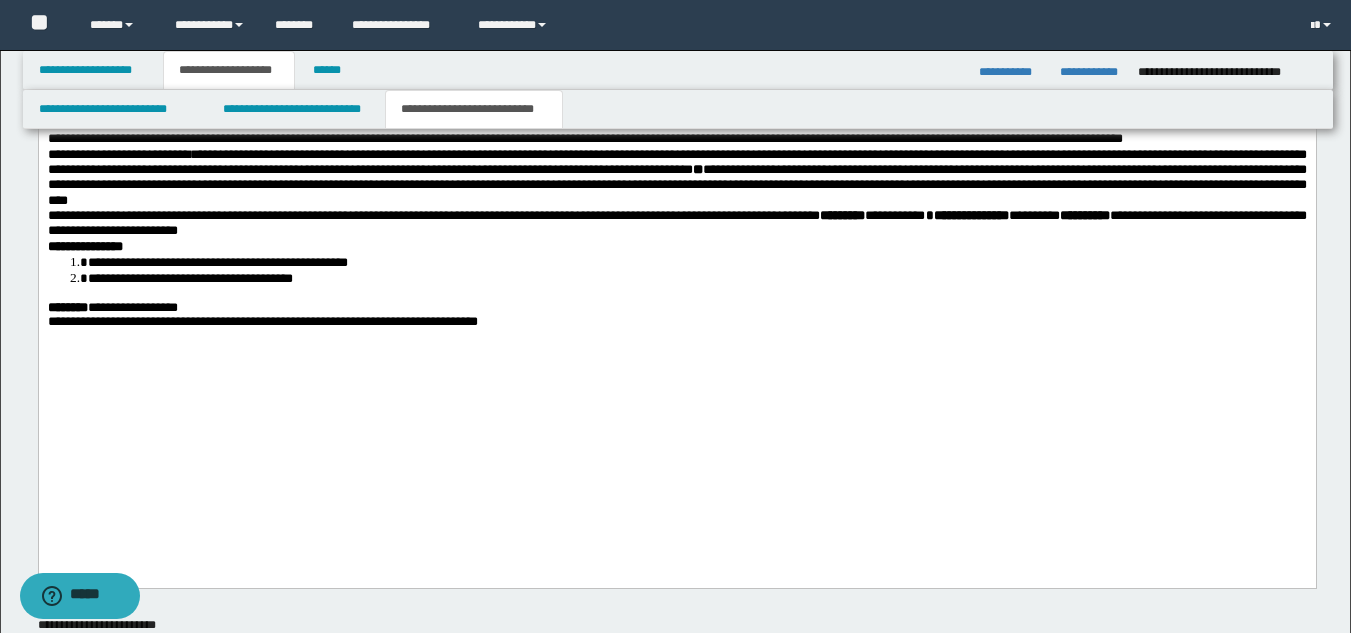 click on "**********" at bounding box center [676, 307] 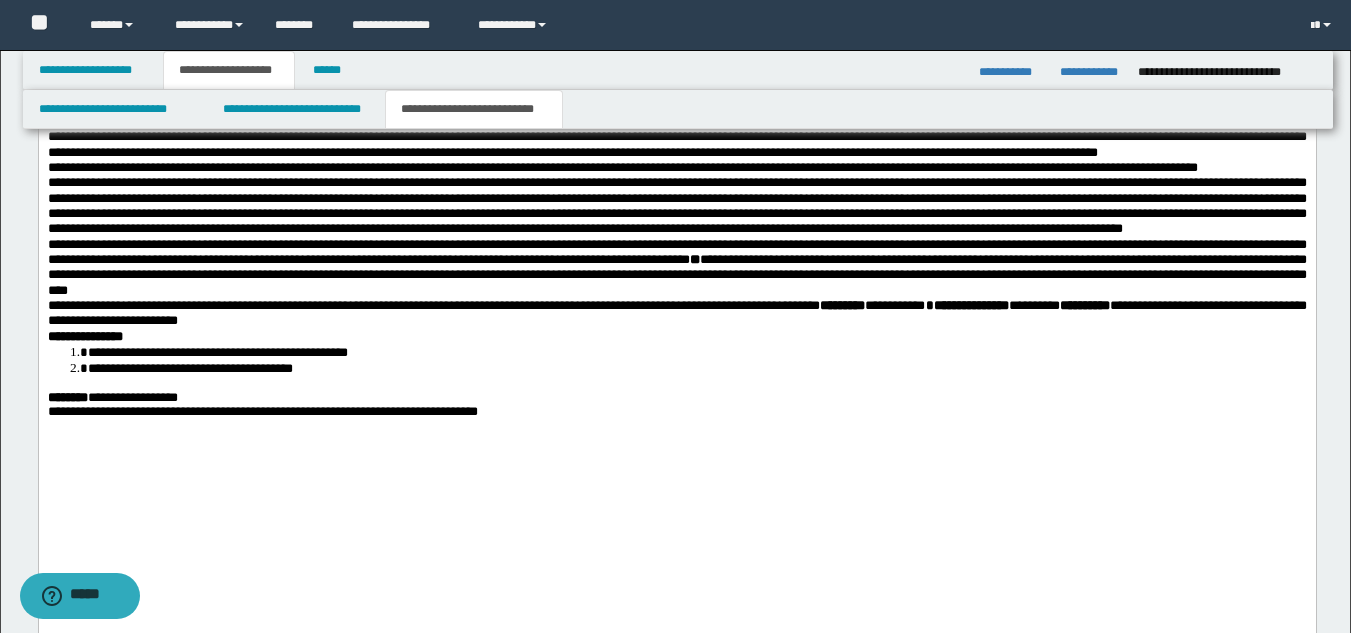 scroll, scrollTop: 1901, scrollLeft: 0, axis: vertical 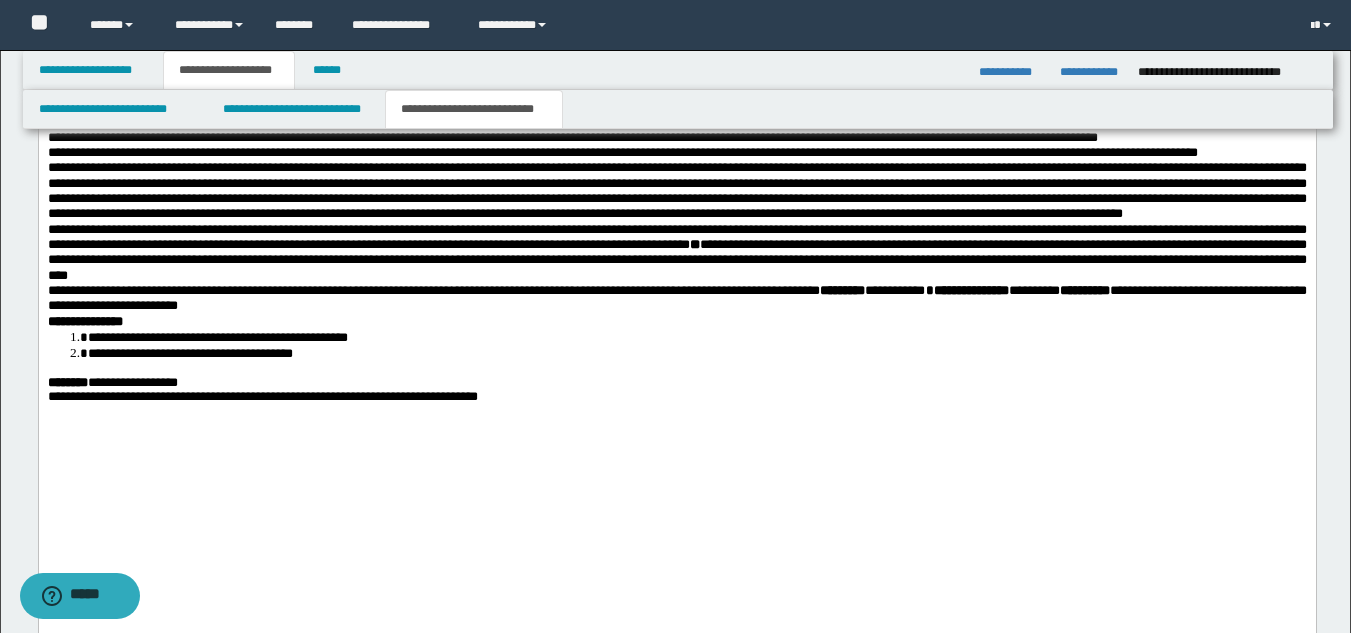 click on "**********" at bounding box center (676, 298) 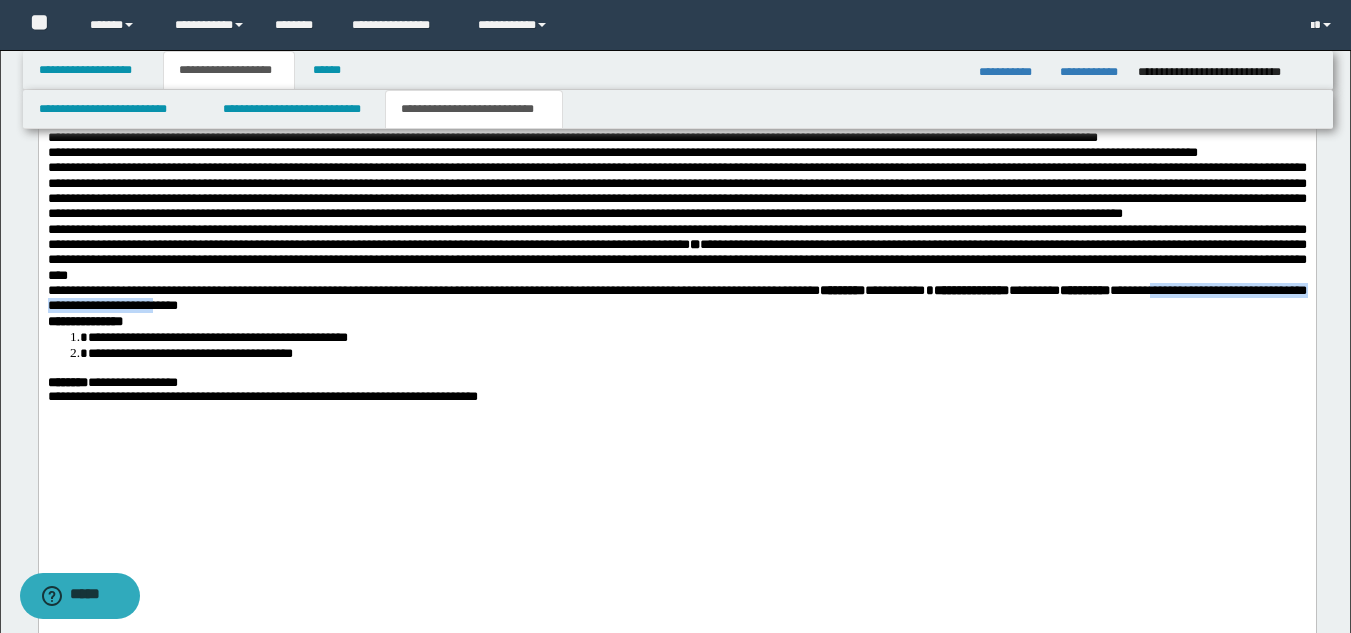 drag, startPoint x: 201, startPoint y: 452, endPoint x: 520, endPoint y: 451, distance: 319.00156 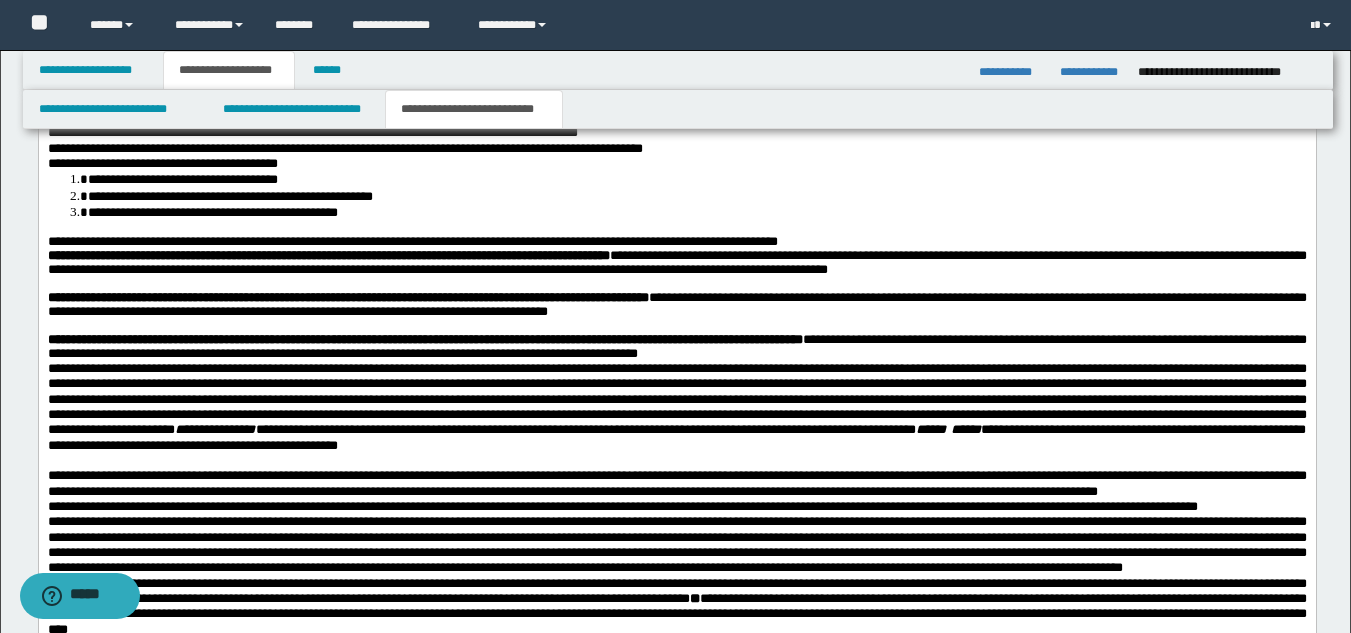 scroll, scrollTop: 1531, scrollLeft: 0, axis: vertical 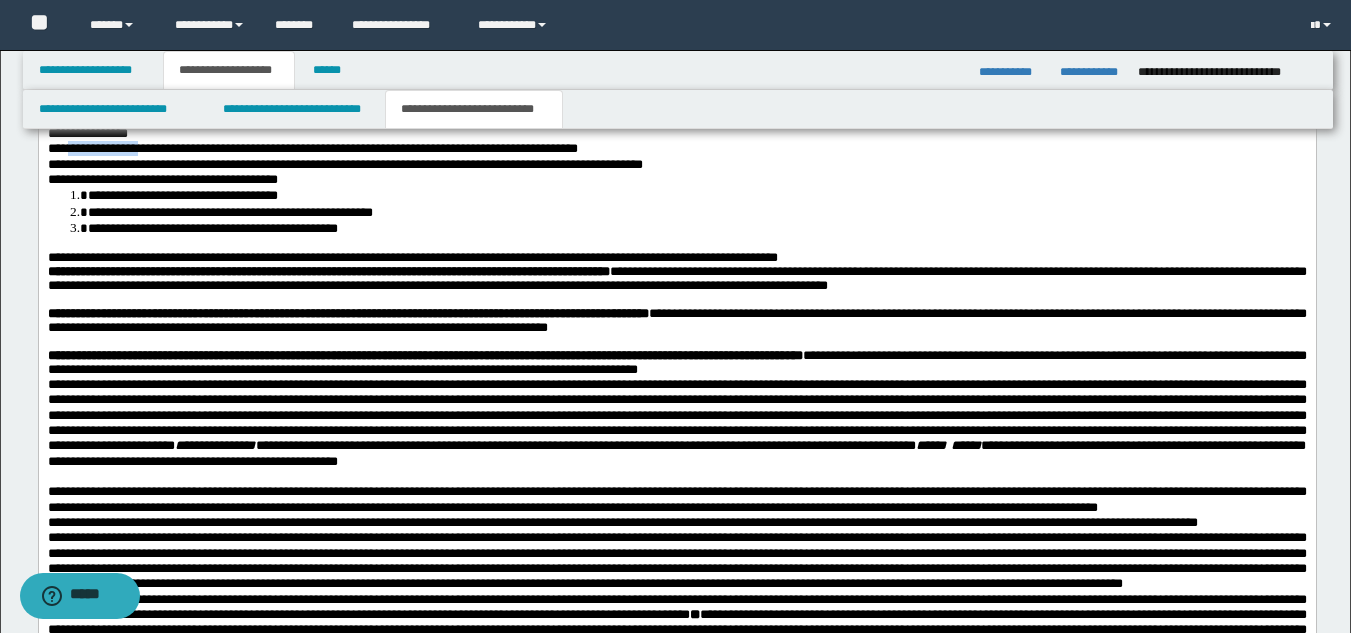 drag, startPoint x: 73, startPoint y: 177, endPoint x: 196, endPoint y: 175, distance: 123.01626 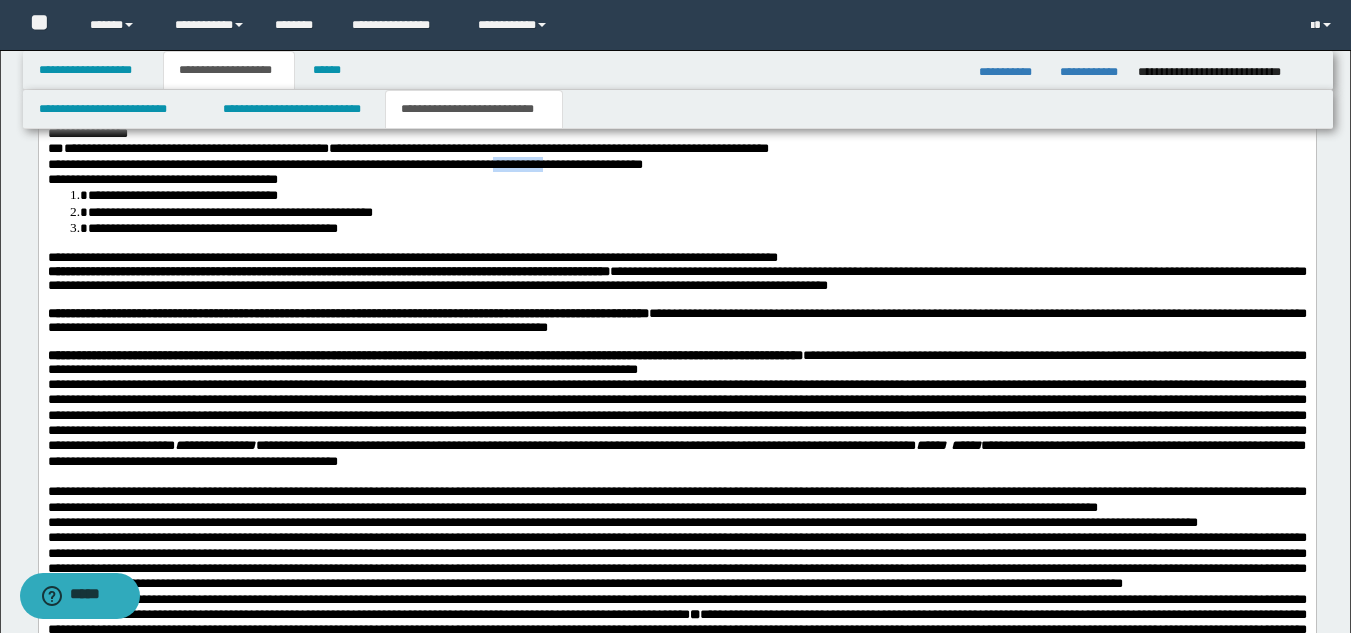 drag, startPoint x: 612, startPoint y: 207, endPoint x: 693, endPoint y: 199, distance: 81.394104 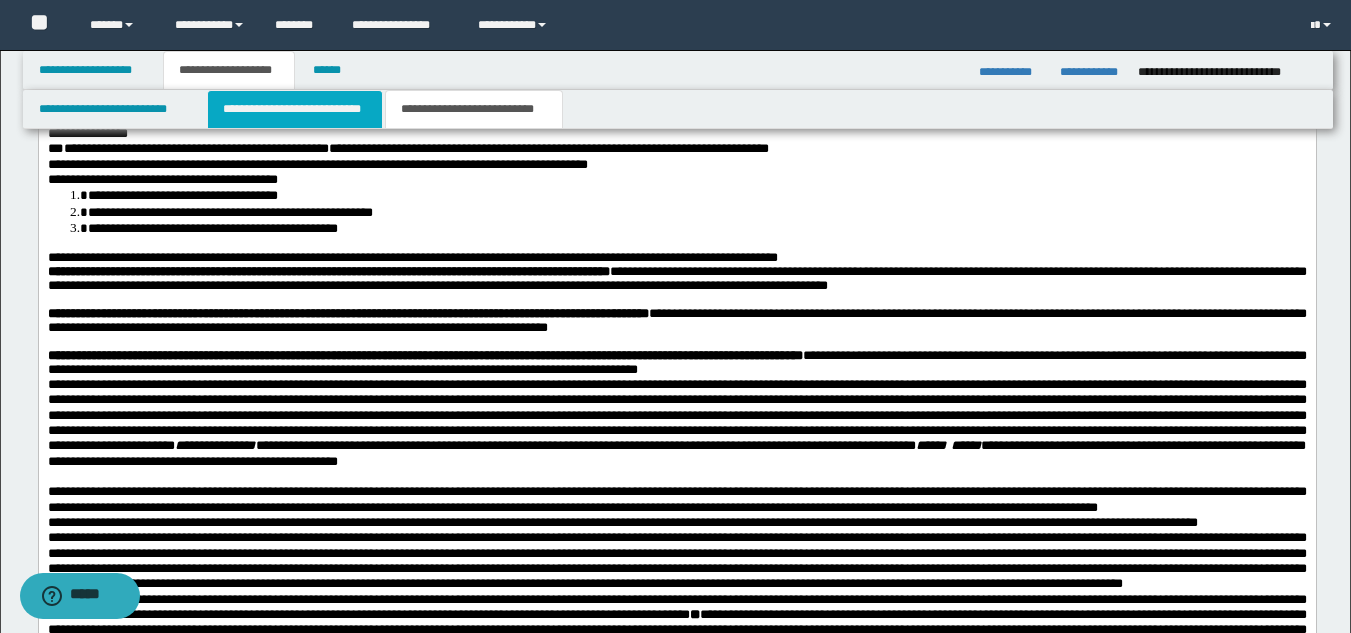 click on "**********" at bounding box center [295, 109] 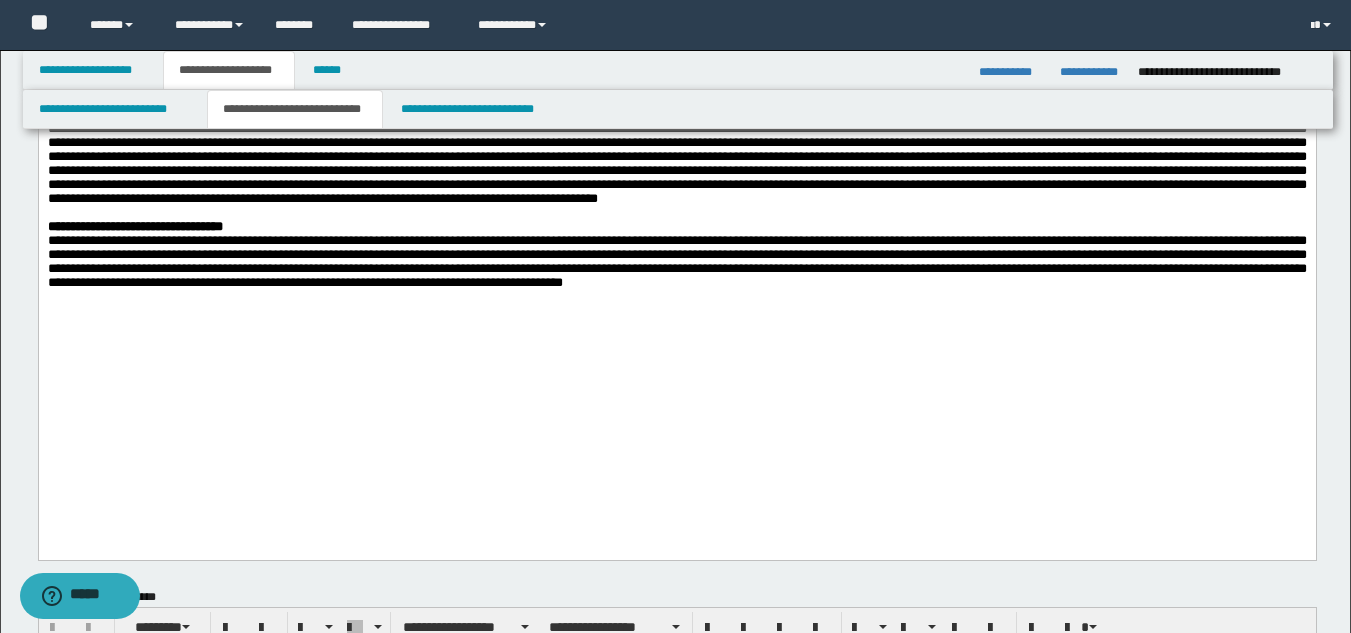 scroll, scrollTop: 479, scrollLeft: 0, axis: vertical 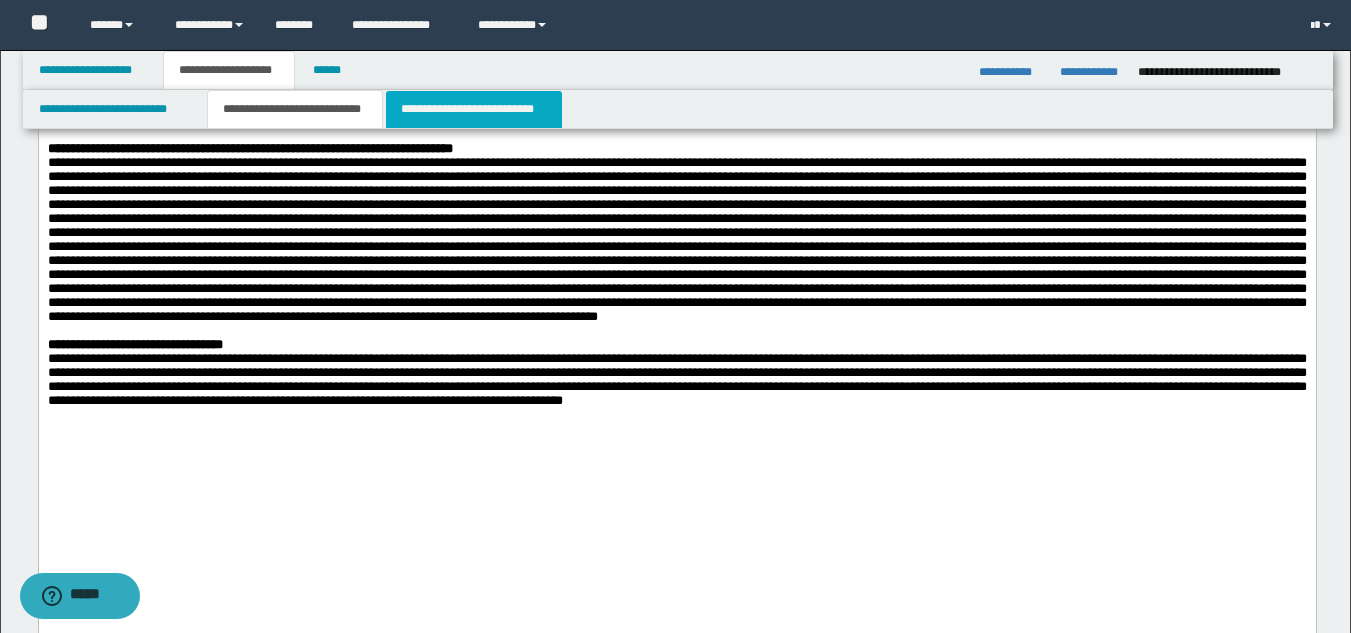 click on "**********" at bounding box center [474, 109] 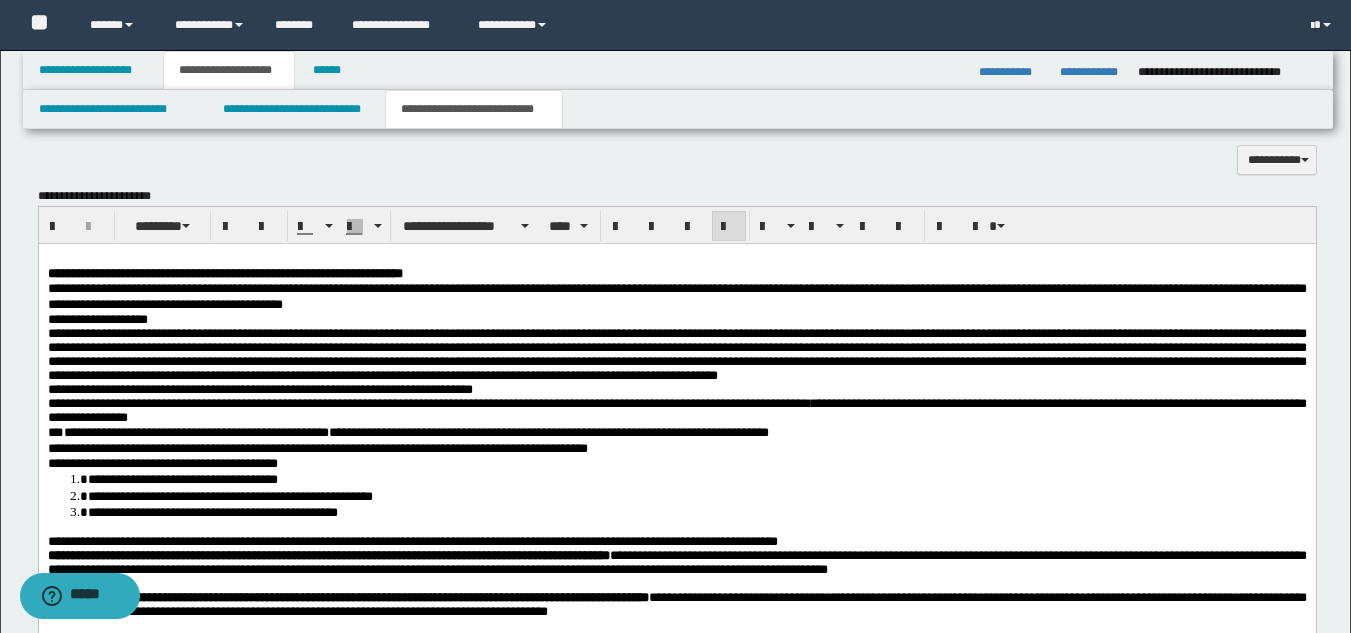 scroll, scrollTop: 1350, scrollLeft: 0, axis: vertical 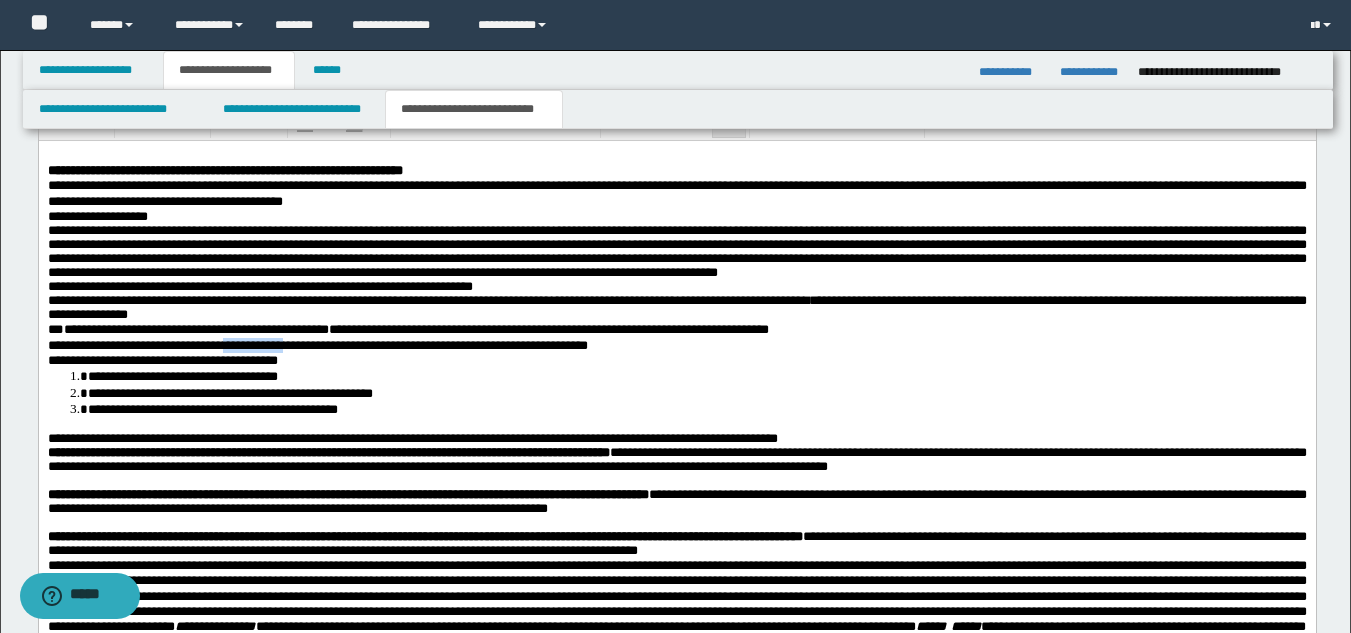 drag, startPoint x: 252, startPoint y: 382, endPoint x: 357, endPoint y: 374, distance: 105.30432 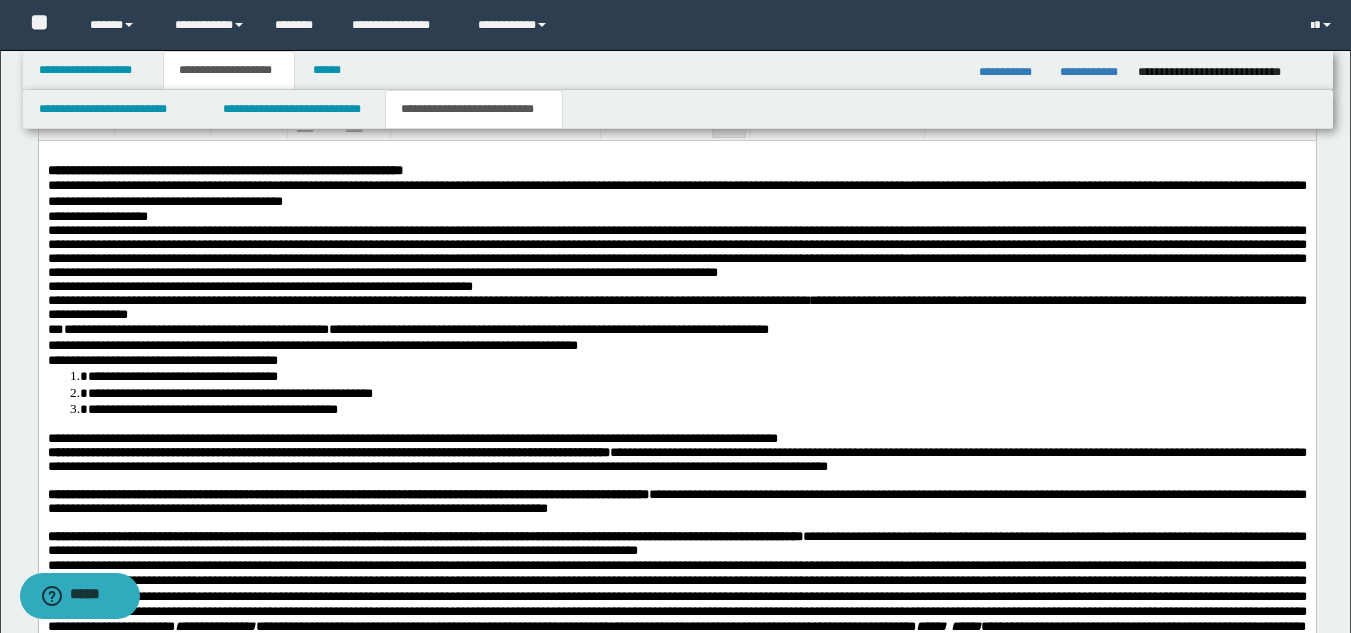 click on "**********" at bounding box center [312, 344] 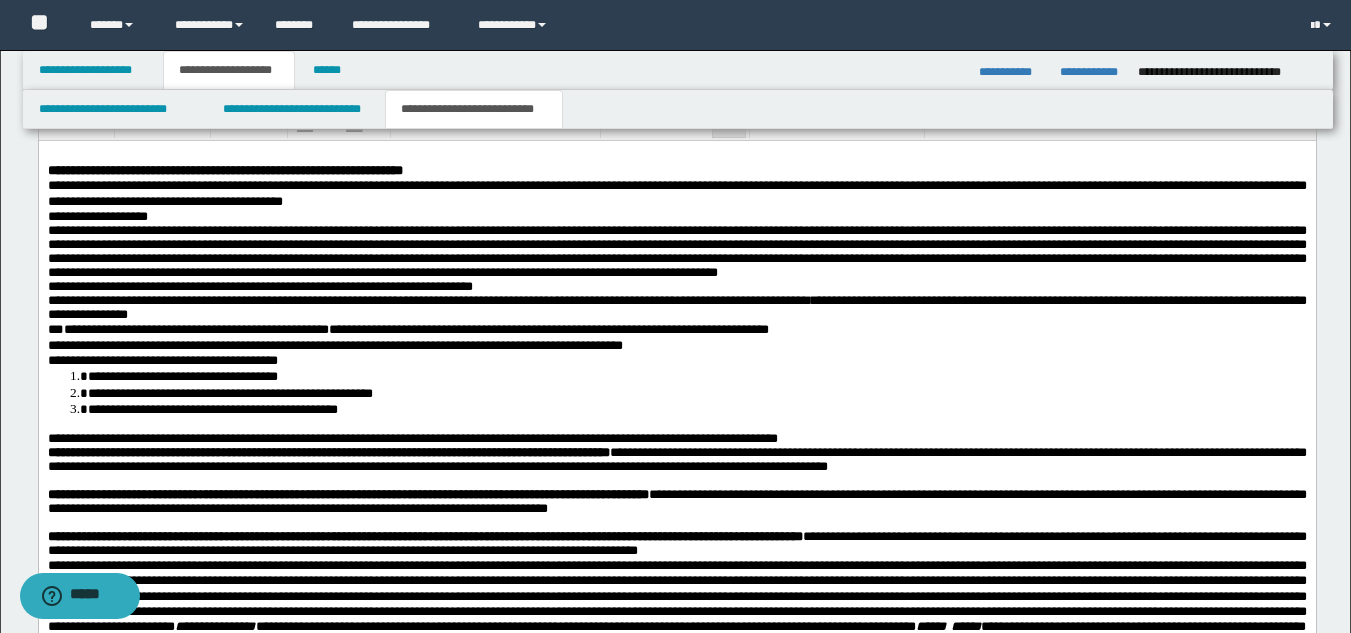 click on "**********" at bounding box center (162, 359) 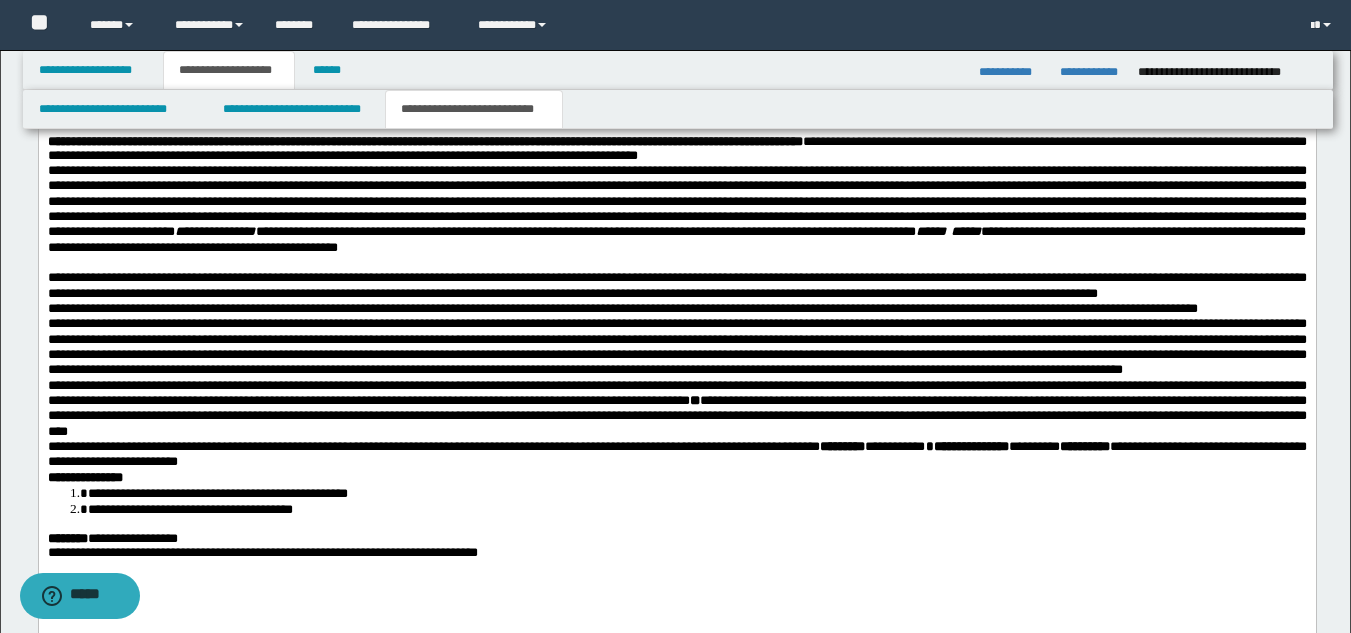 scroll, scrollTop: 1822, scrollLeft: 0, axis: vertical 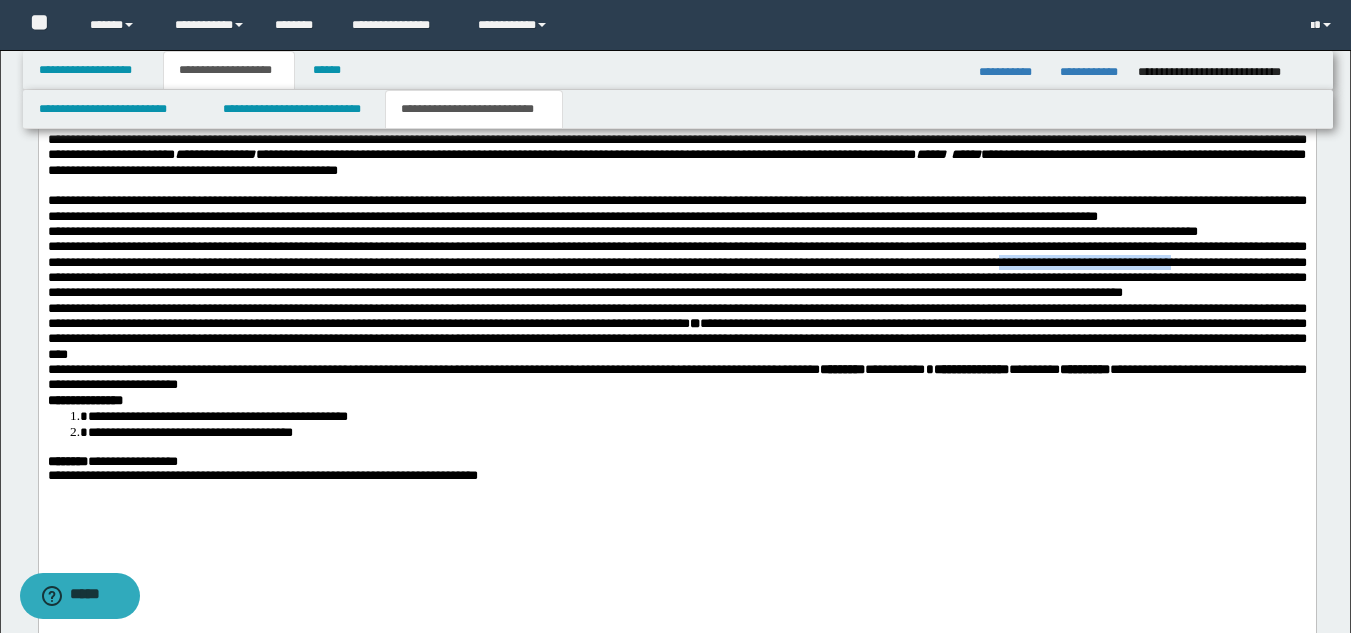 drag, startPoint x: 283, startPoint y: 402, endPoint x: 472, endPoint y: 398, distance: 189.04233 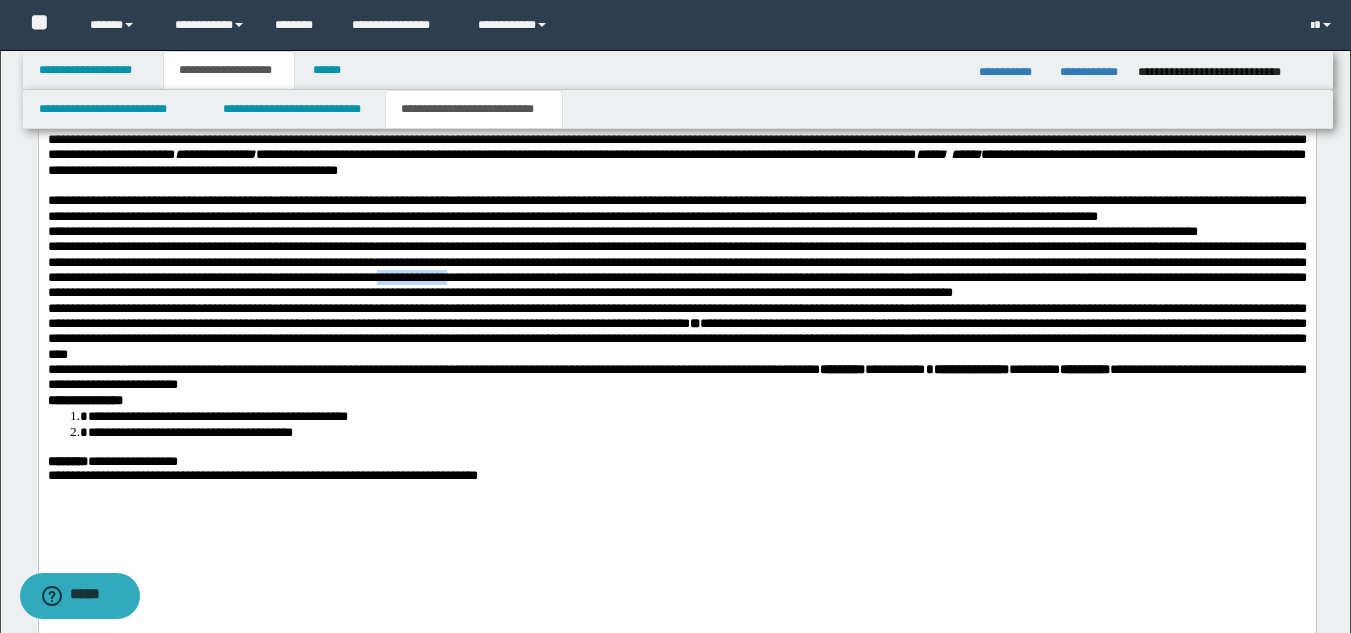 drag, startPoint x: 1106, startPoint y: 405, endPoint x: 1089, endPoint y: 411, distance: 18.027756 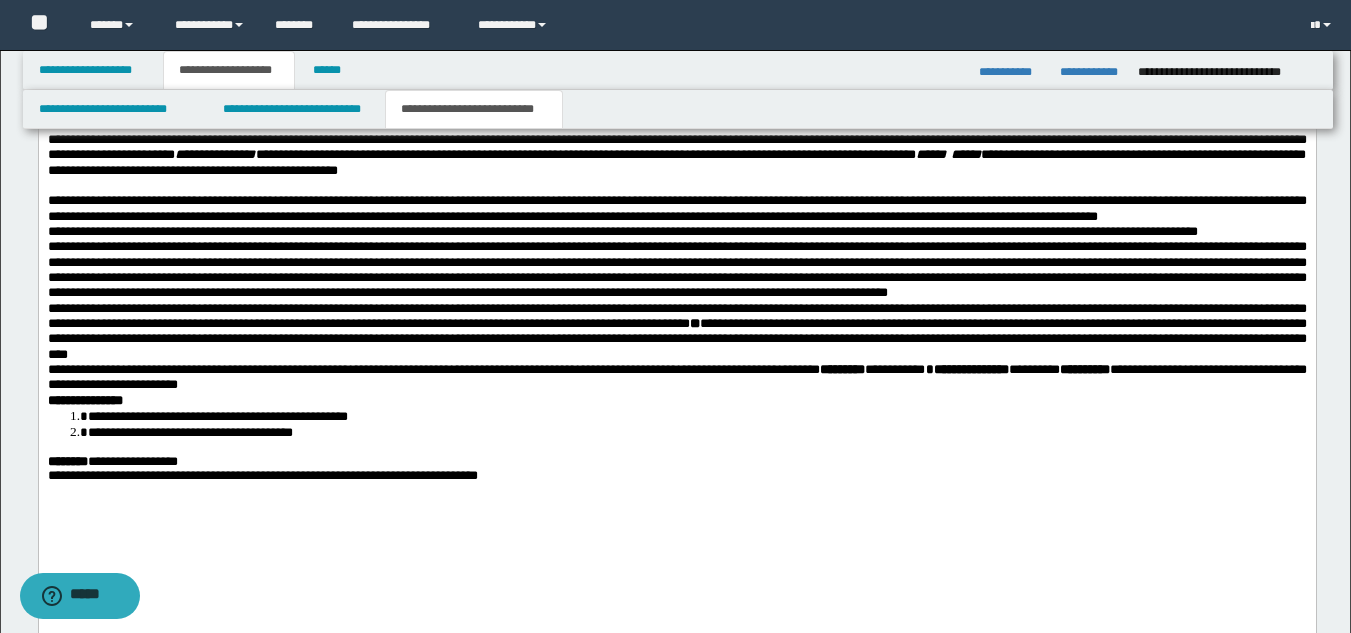 click on "**********" at bounding box center [676, 331] 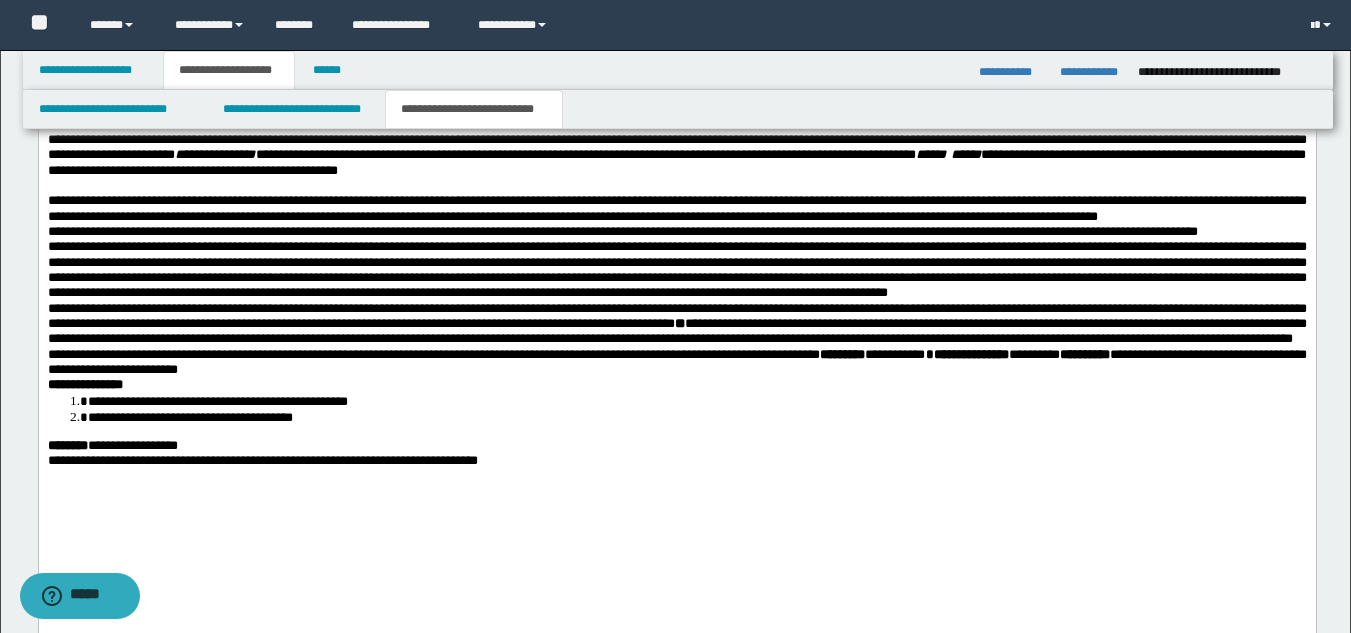 drag, startPoint x: 1080, startPoint y: 466, endPoint x: 1060, endPoint y: 470, distance: 20.396078 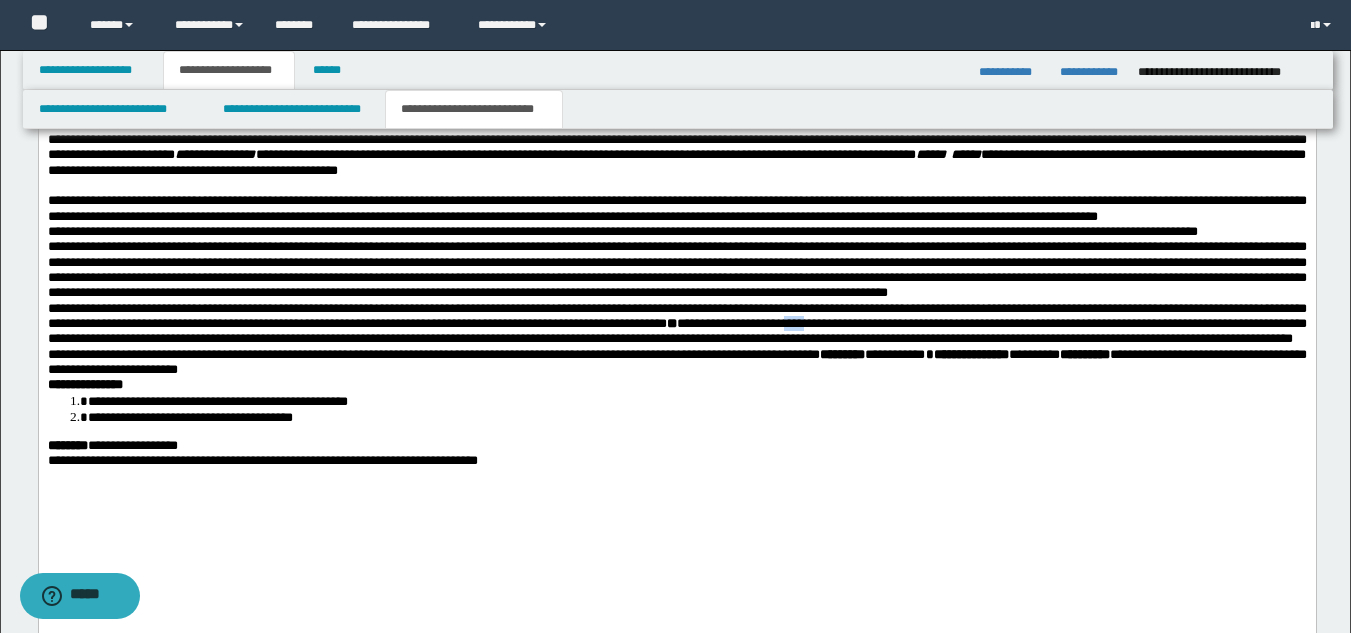 drag, startPoint x: 1214, startPoint y: 466, endPoint x: 1242, endPoint y: 465, distance: 28.01785 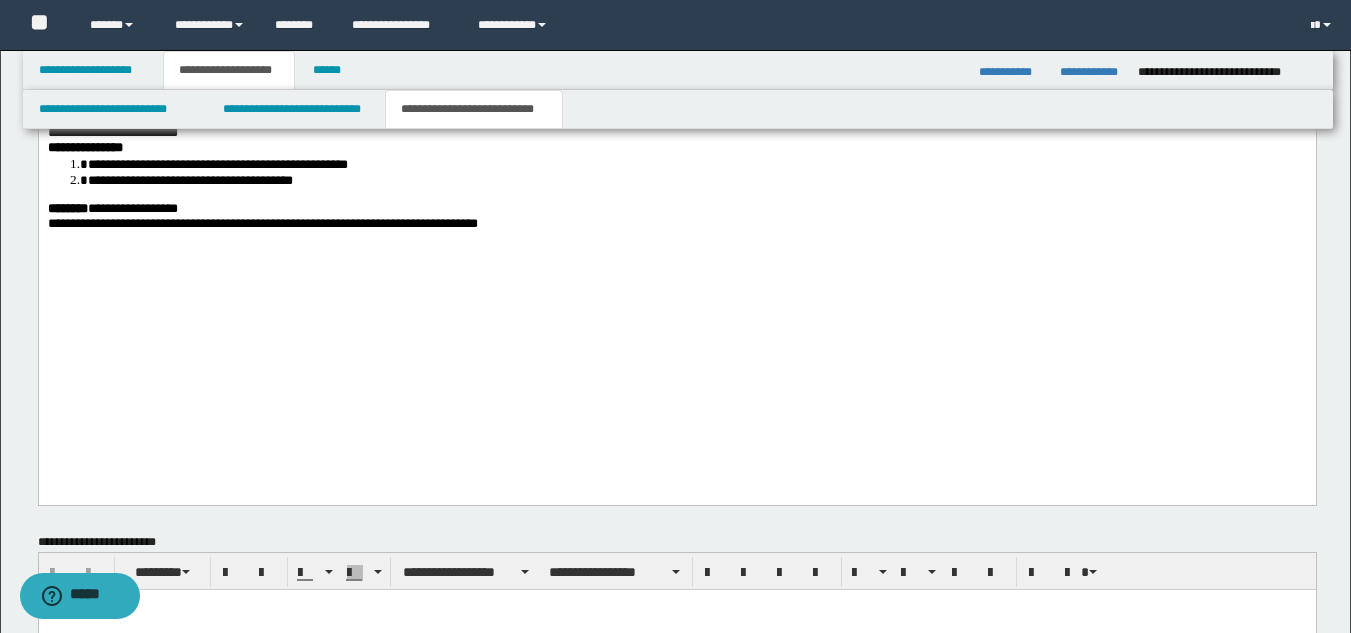 scroll, scrollTop: 2111, scrollLeft: 0, axis: vertical 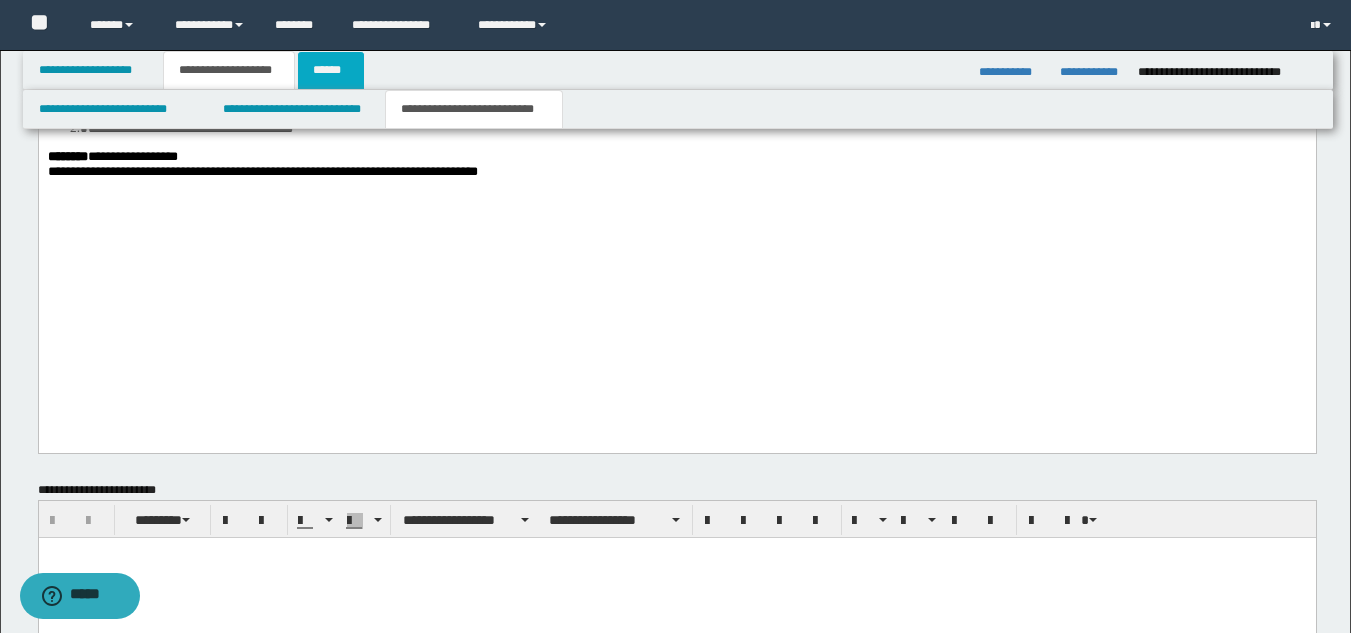 drag, startPoint x: 350, startPoint y: 66, endPoint x: 368, endPoint y: 84, distance: 25.455845 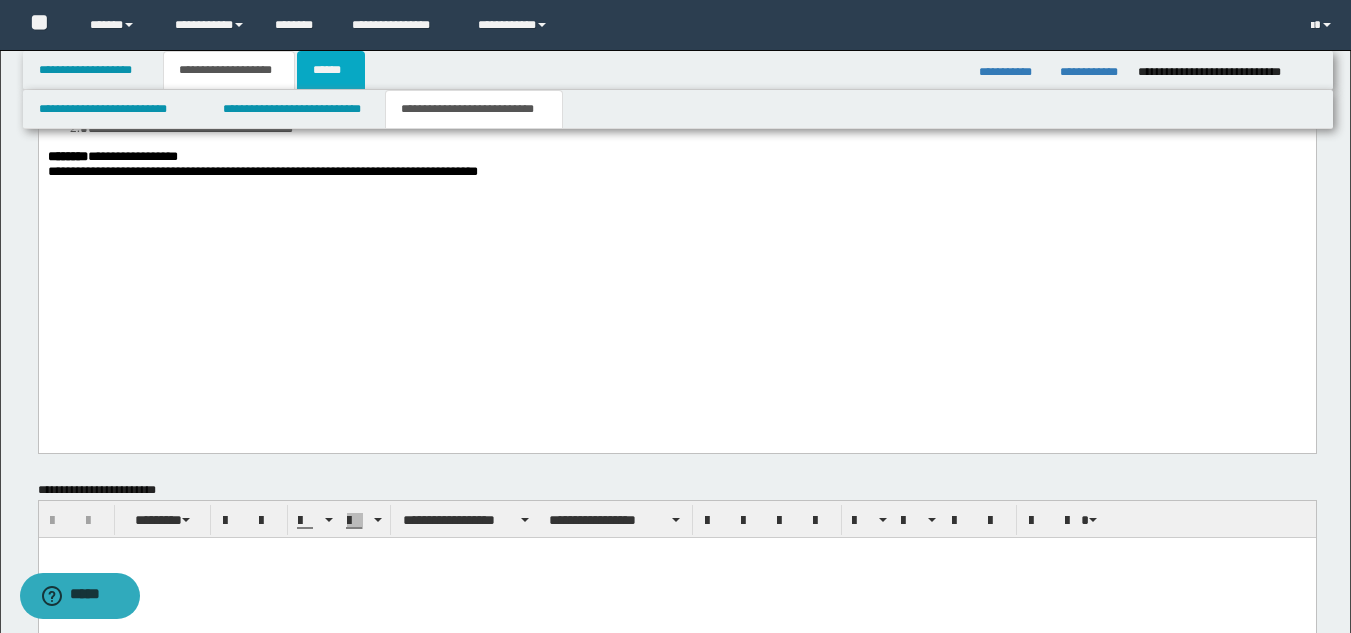 click on "******" at bounding box center (331, 70) 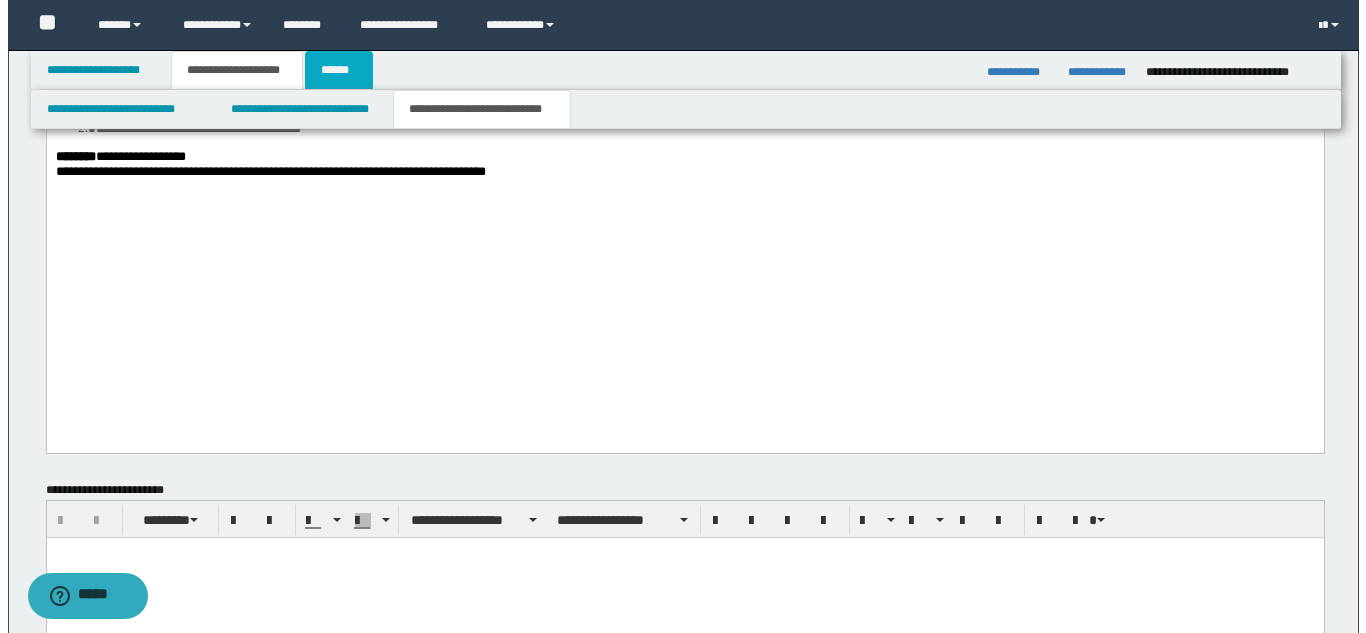scroll, scrollTop: 0, scrollLeft: 0, axis: both 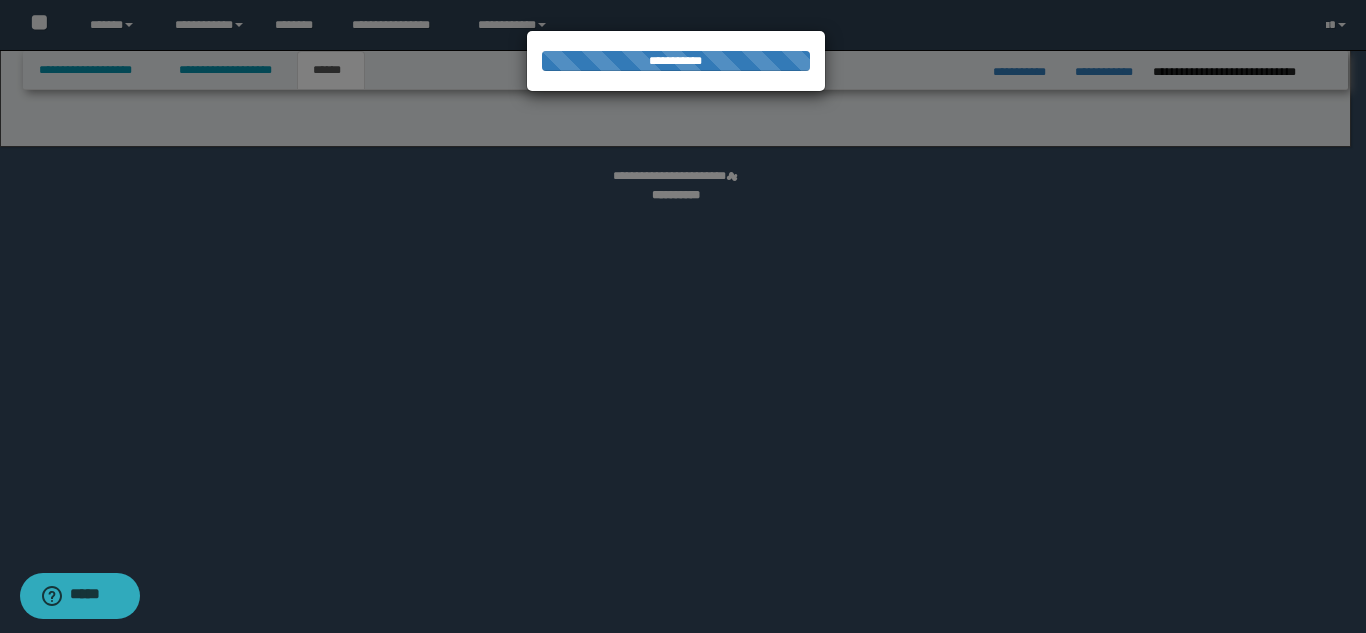 select on "*" 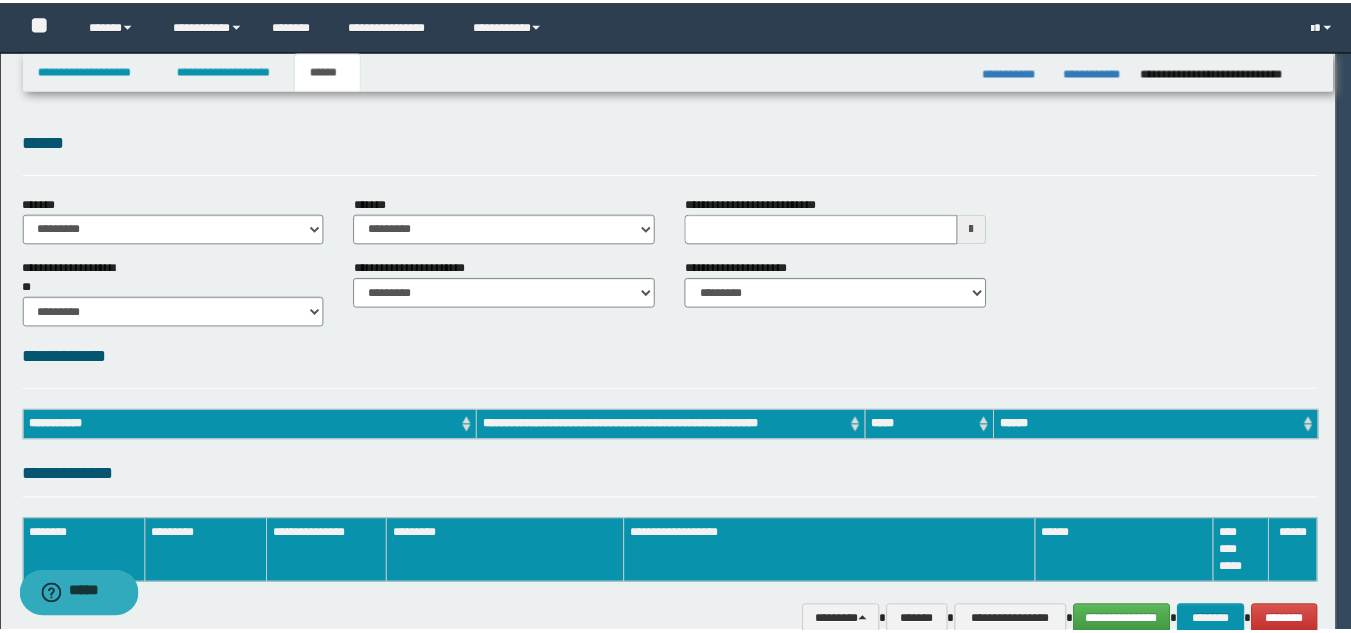 scroll, scrollTop: 0, scrollLeft: 0, axis: both 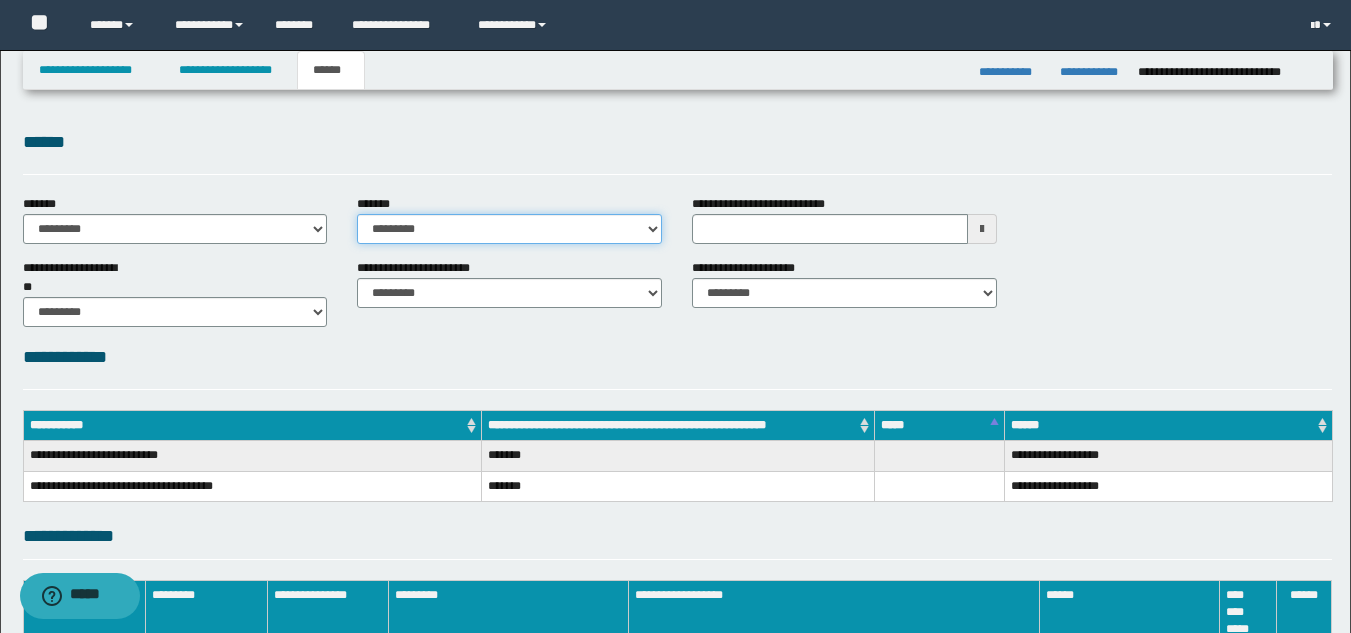click on "**********" at bounding box center [509, 229] 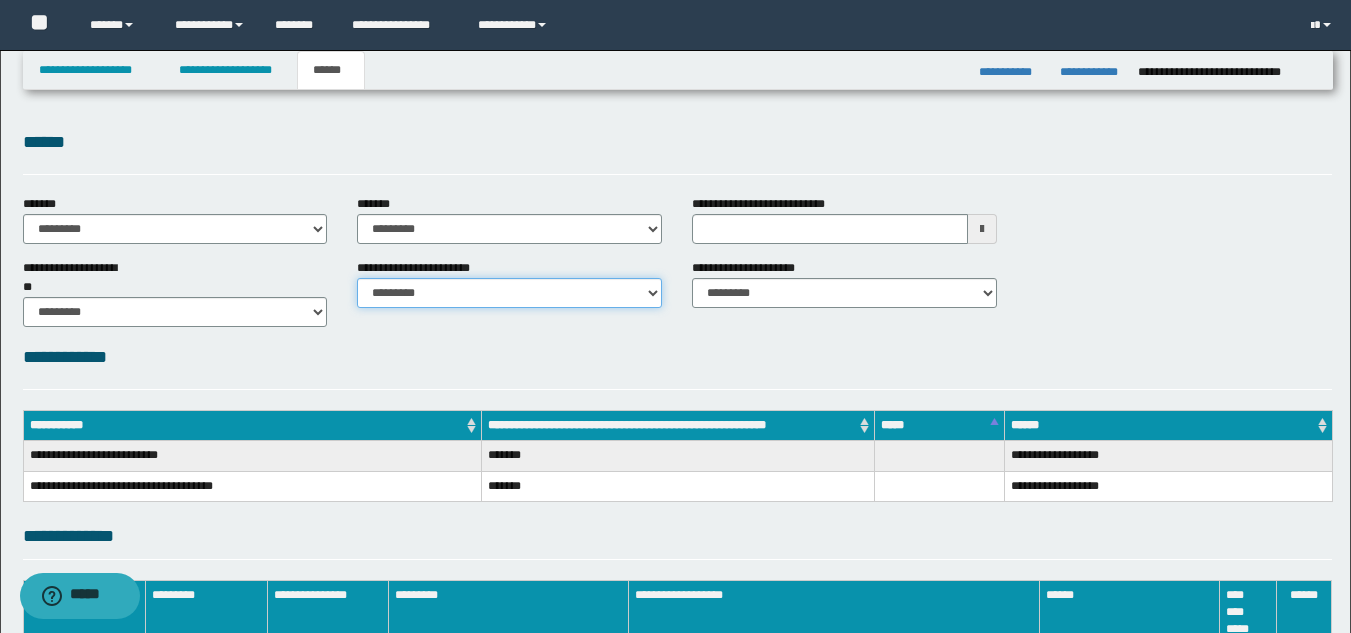 click on "*********
*********
*********" at bounding box center [509, 293] 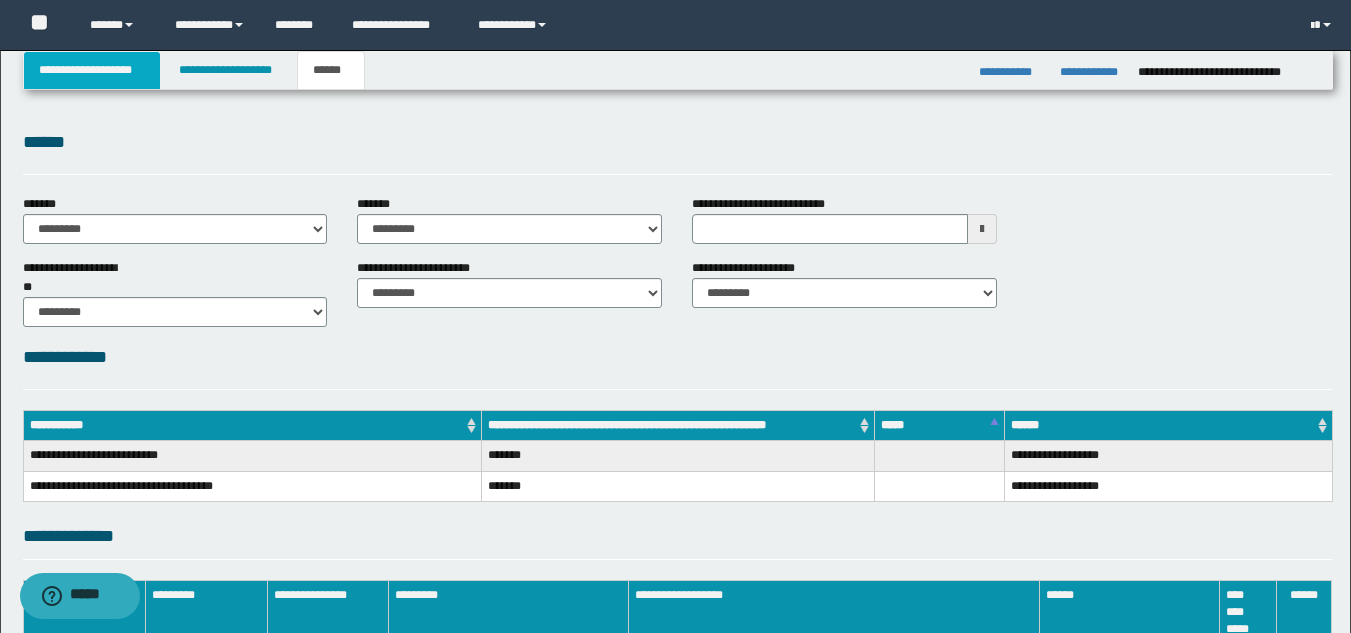 click on "**********" at bounding box center [92, 70] 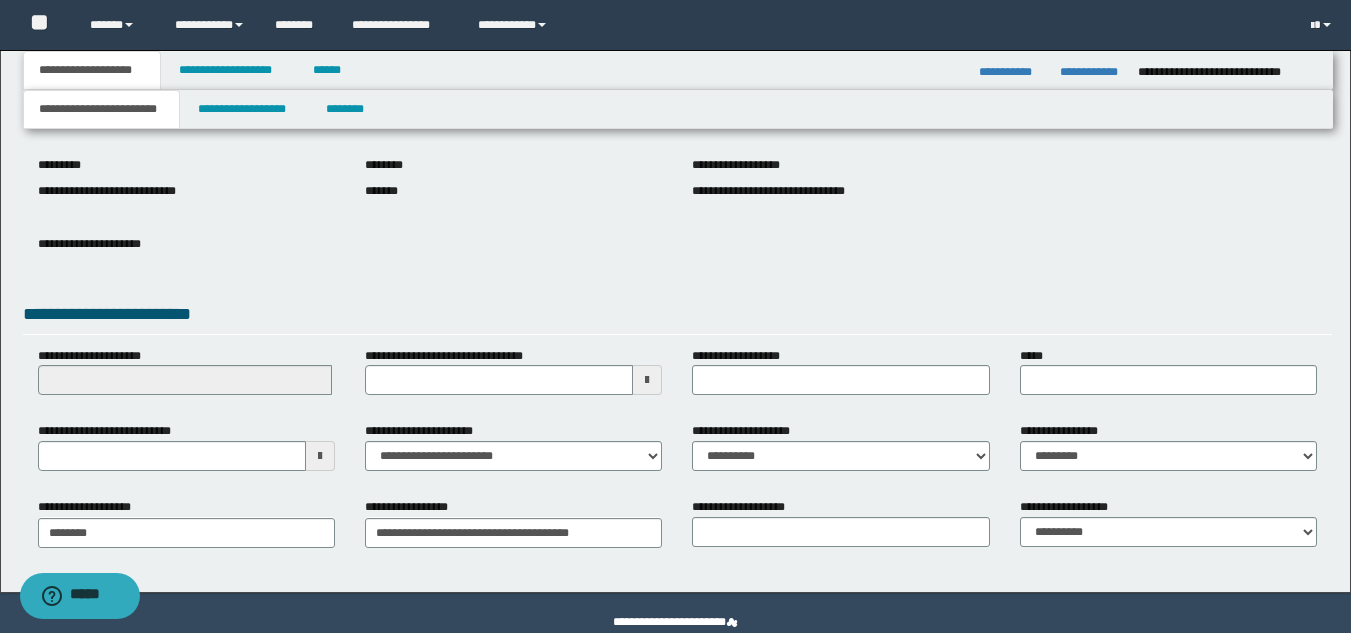 scroll, scrollTop: 251, scrollLeft: 0, axis: vertical 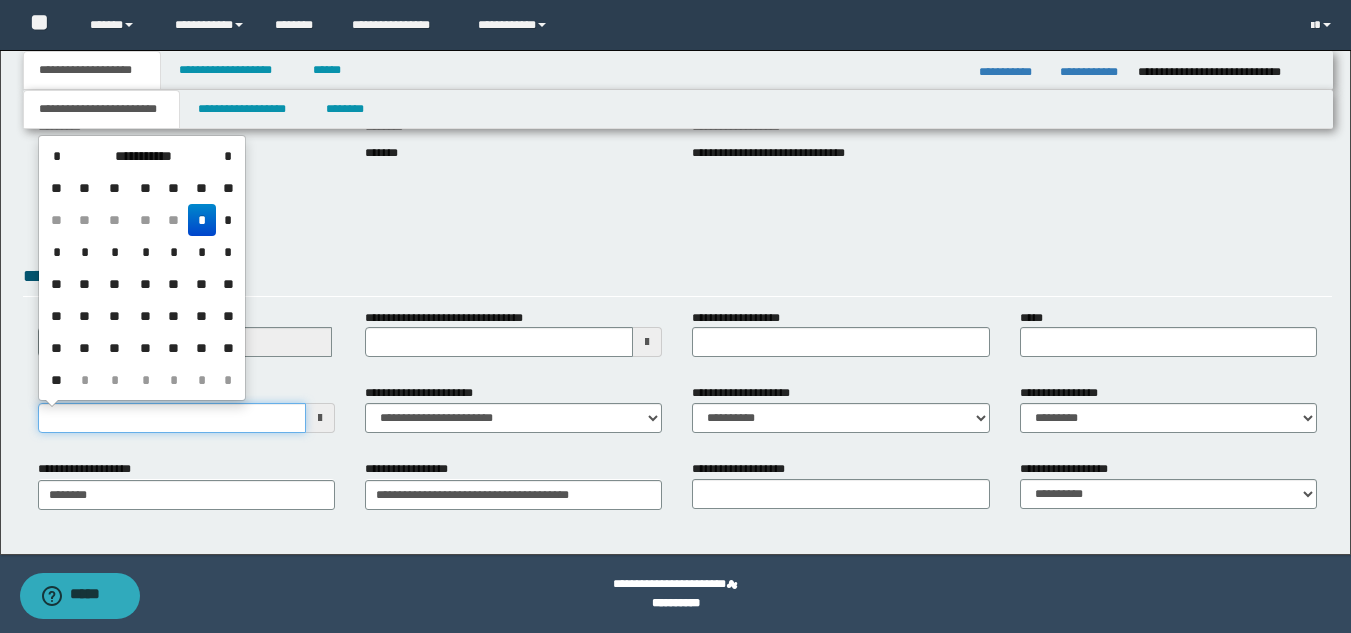 click on "**********" at bounding box center (172, 418) 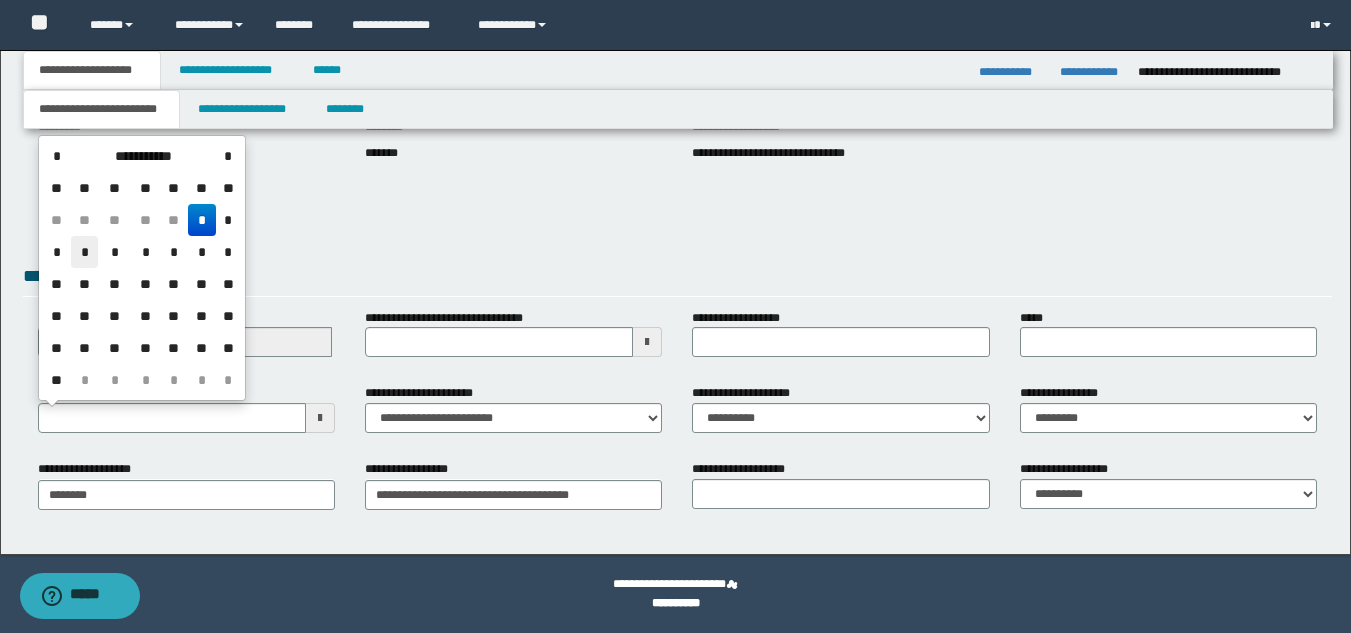 click on "*" at bounding box center [85, 252] 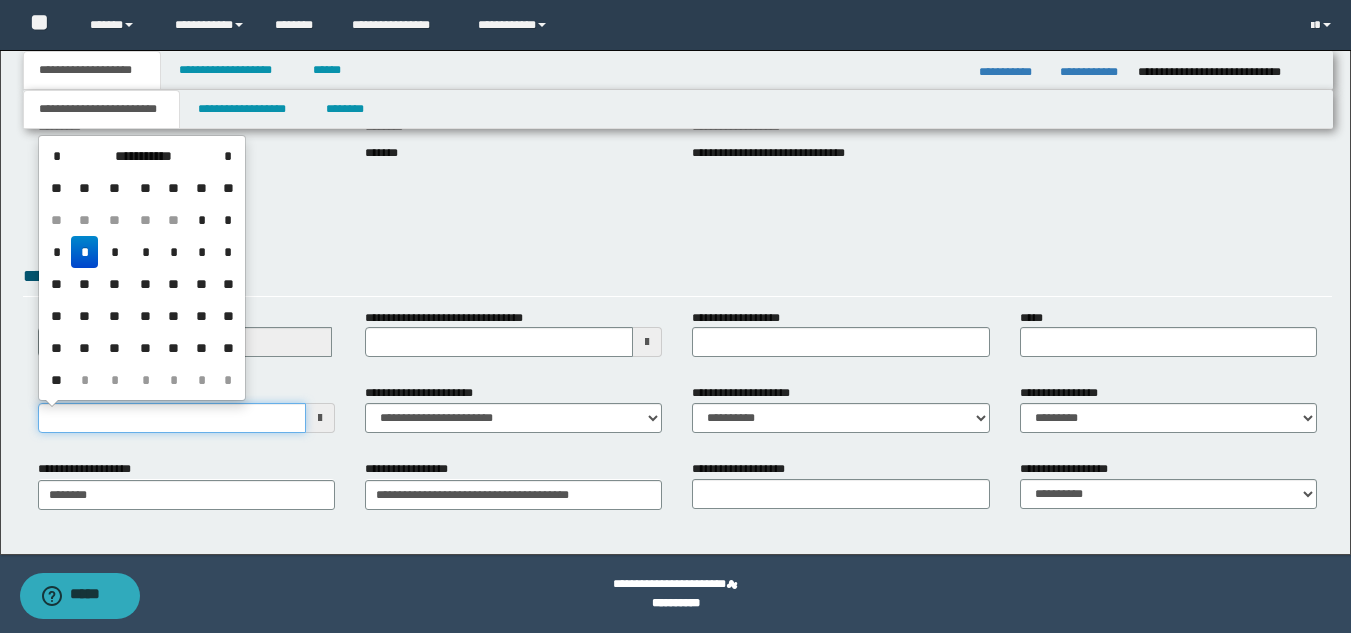 click on "**********" at bounding box center (172, 418) 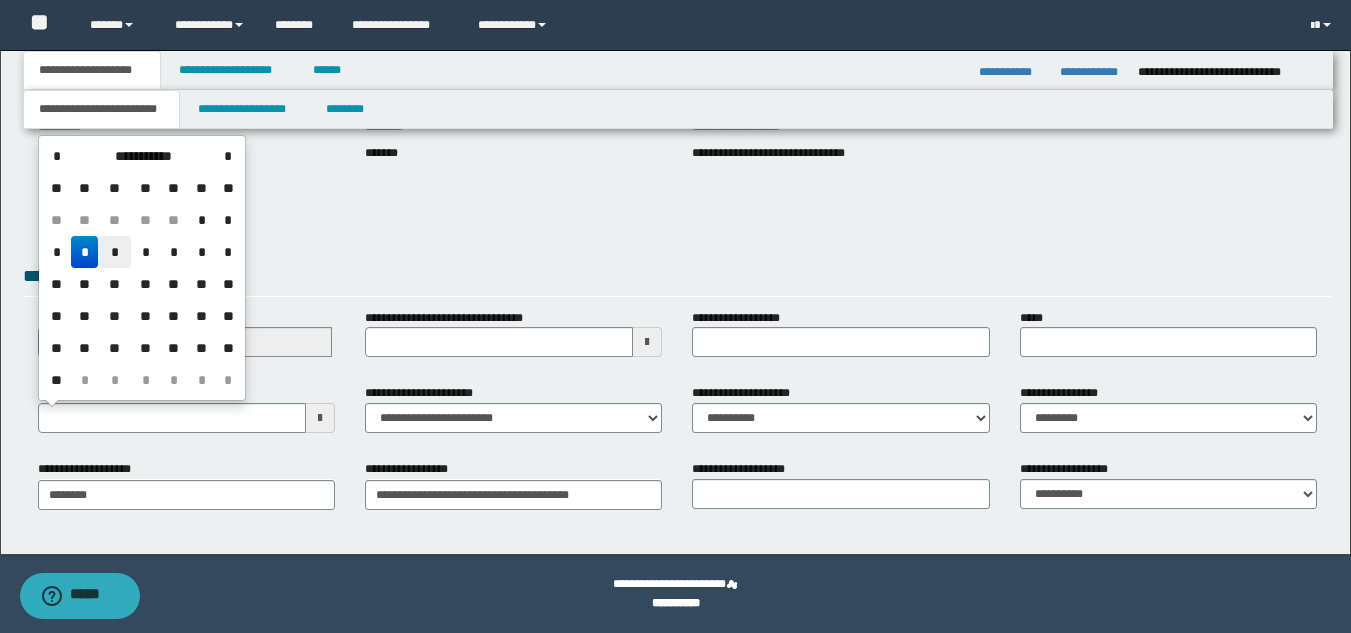 click on "*" at bounding box center [114, 252] 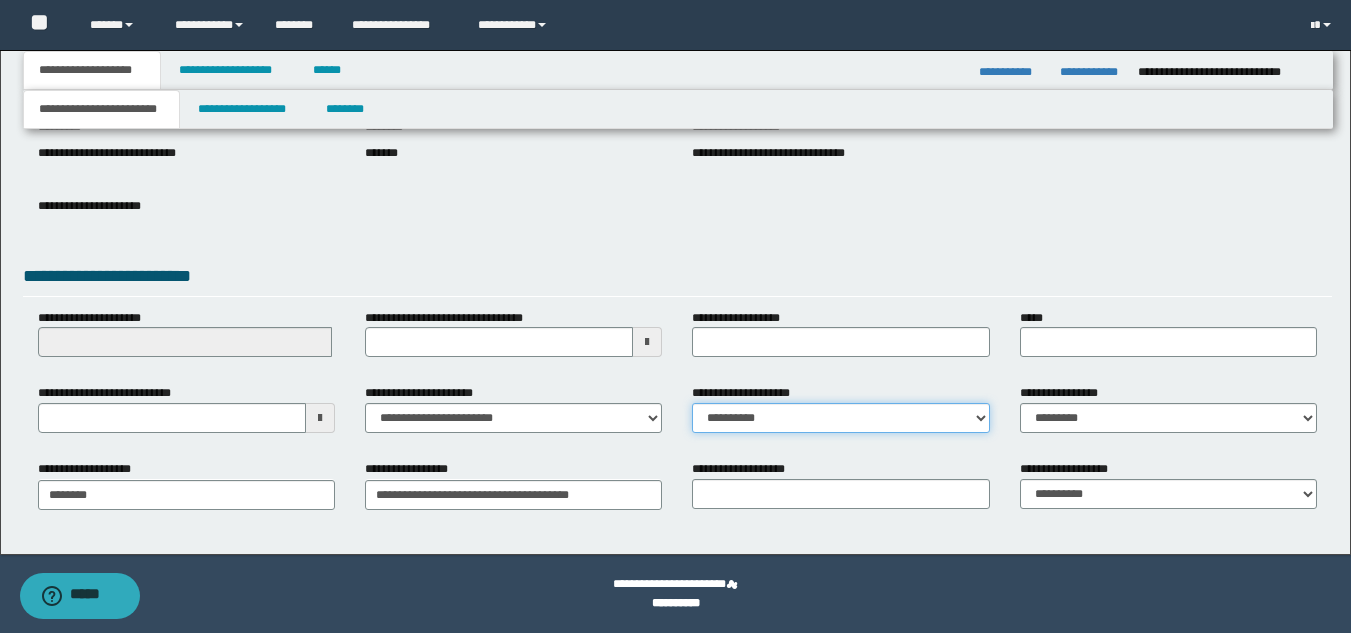 drag, startPoint x: 819, startPoint y: 423, endPoint x: 839, endPoint y: 408, distance: 25 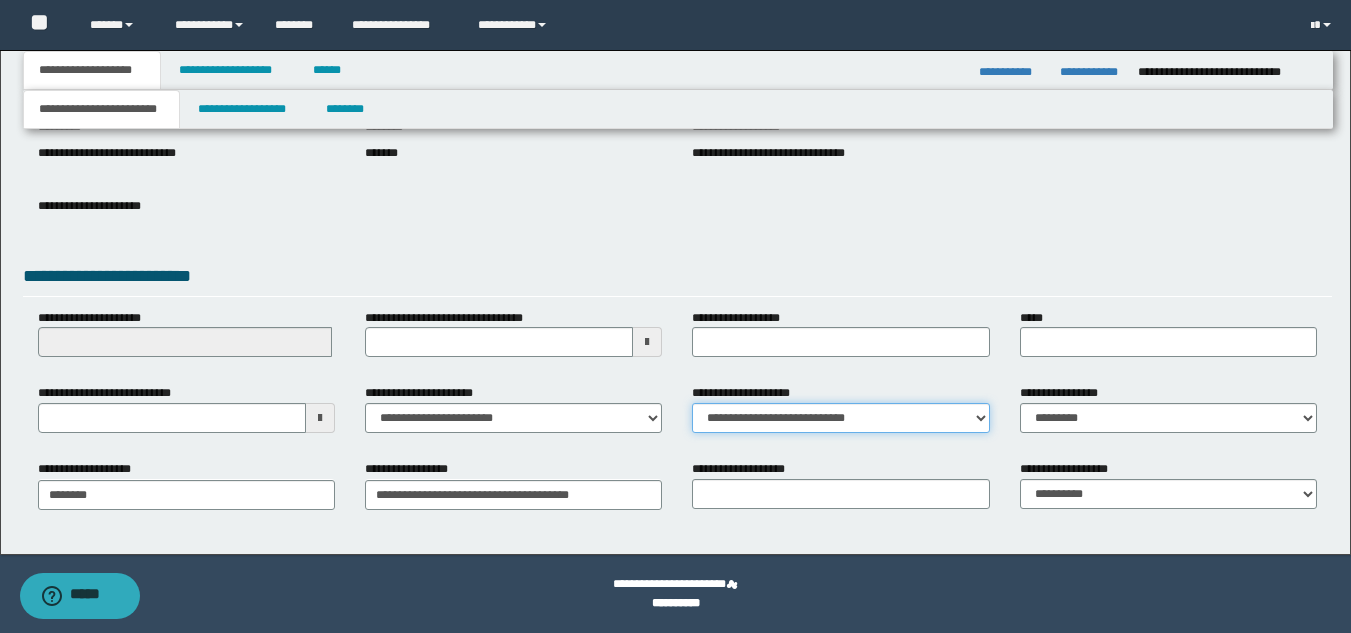 click on "**********" at bounding box center [840, 418] 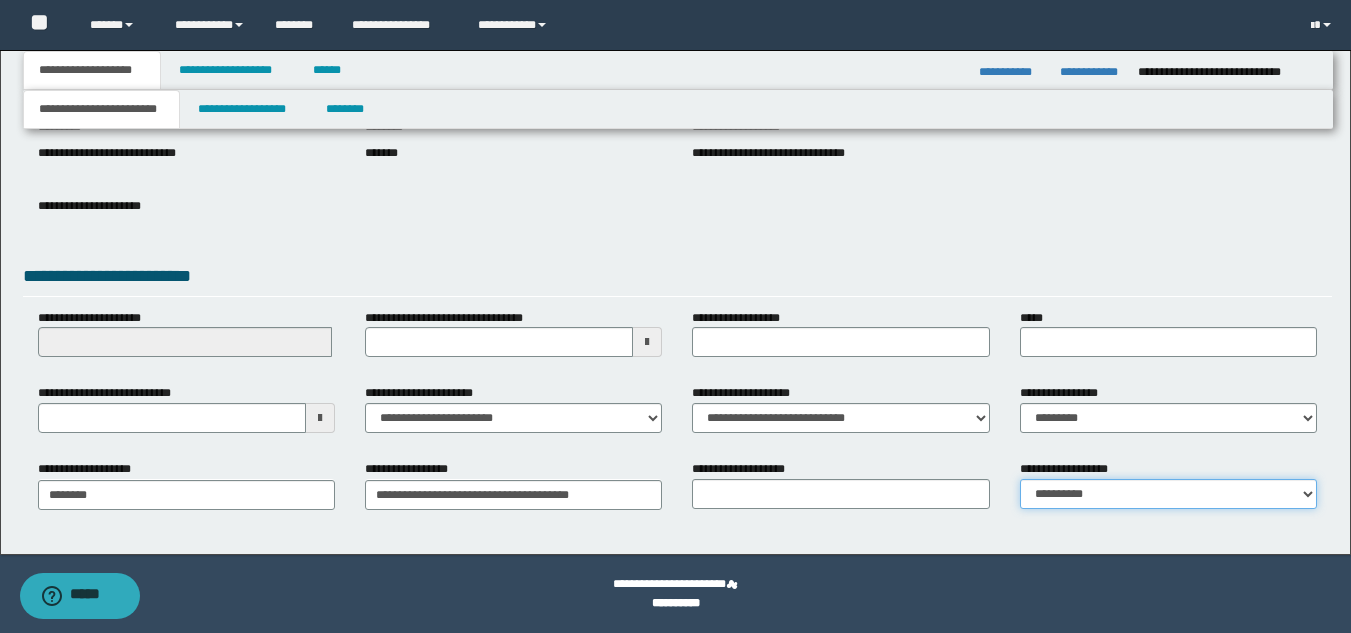 click on "**********" at bounding box center (1168, 494) 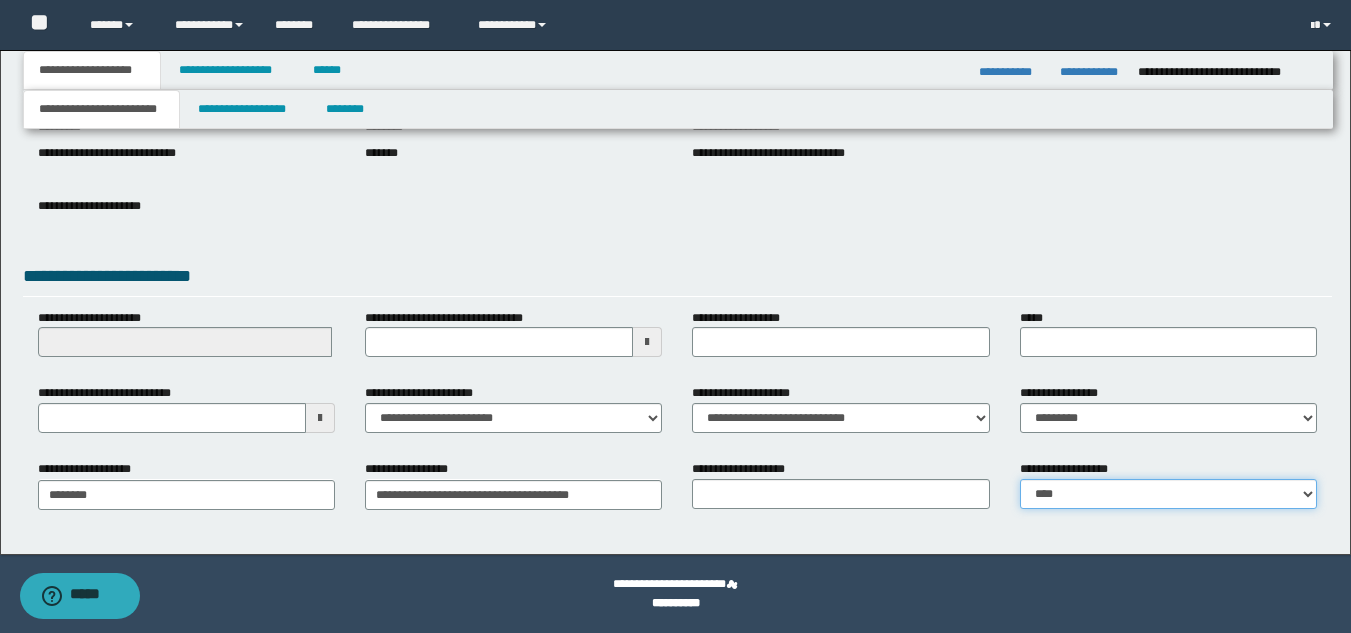 click on "**********" at bounding box center [1168, 494] 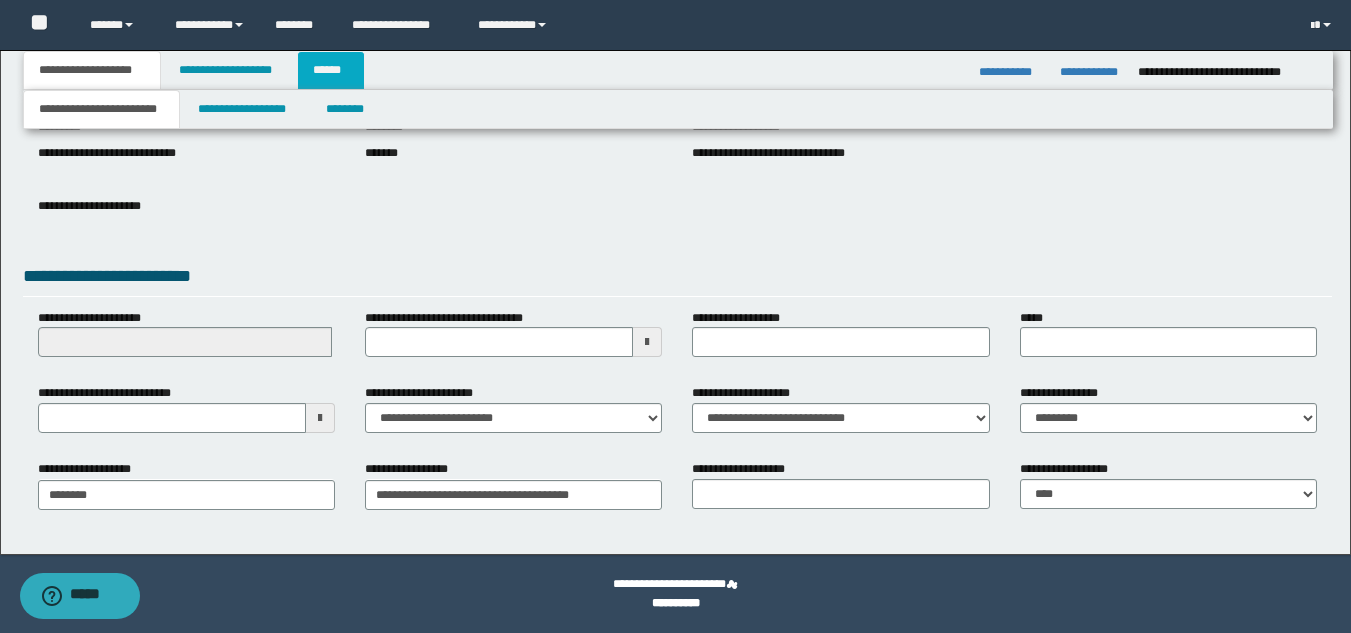click on "******" at bounding box center (331, 70) 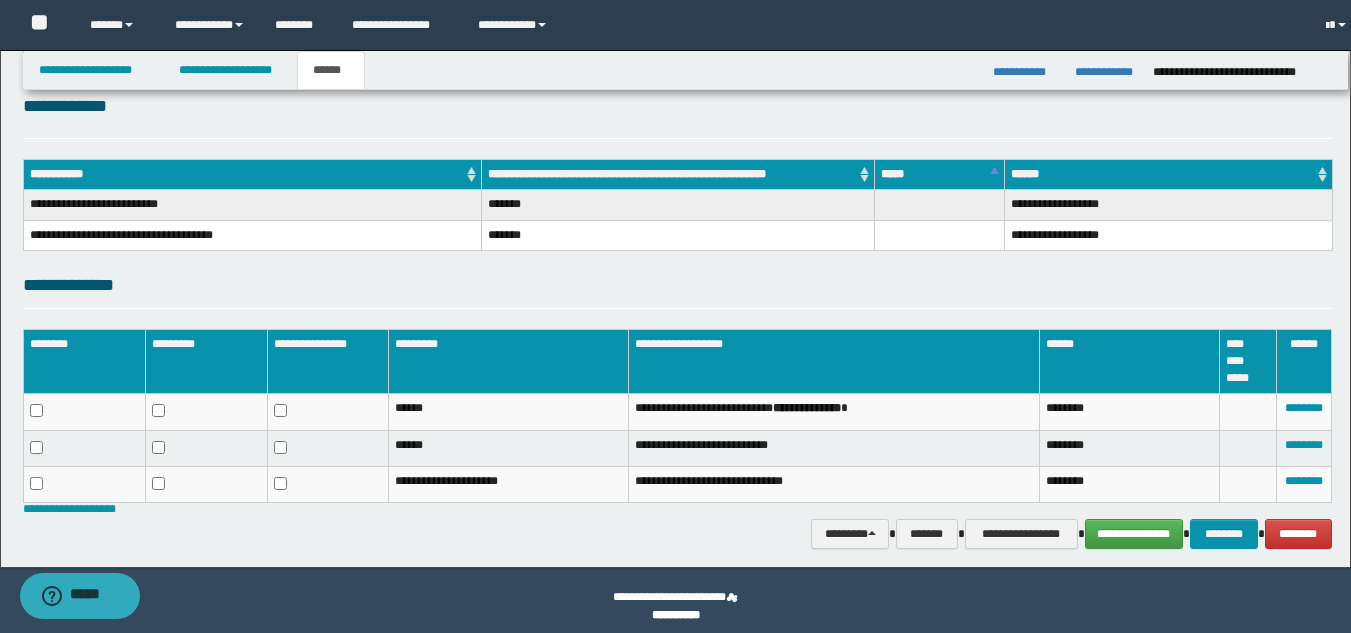scroll, scrollTop: 220, scrollLeft: 0, axis: vertical 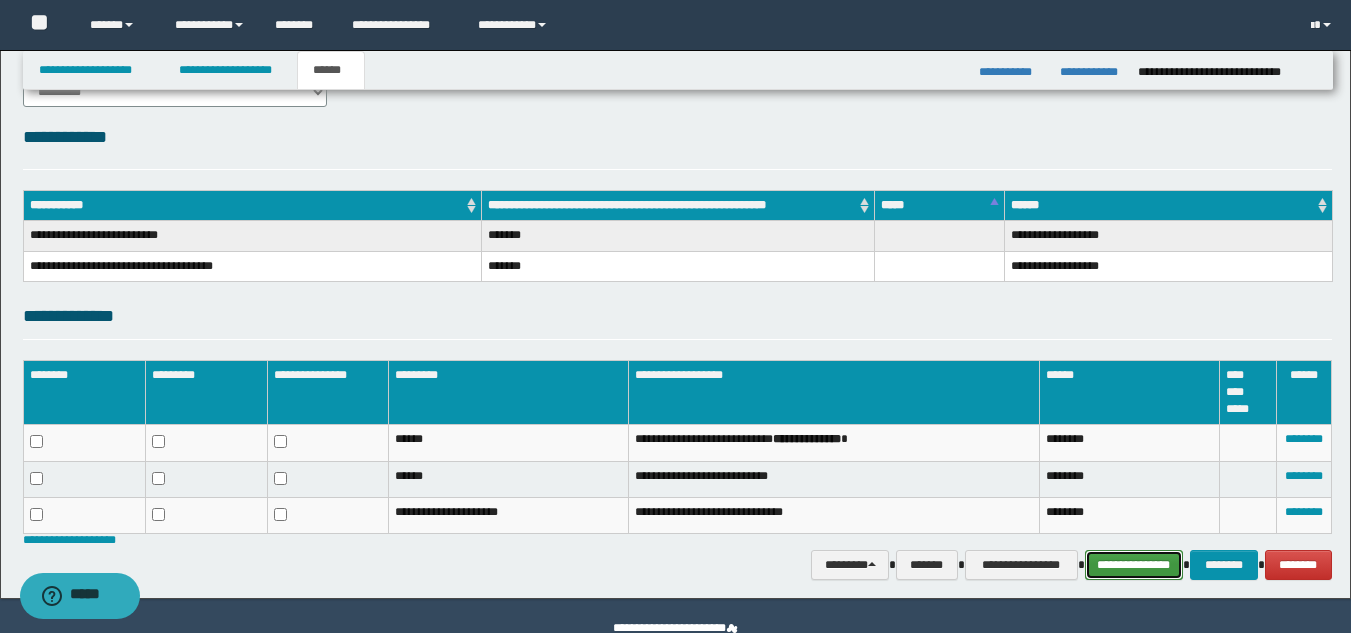 click on "**********" at bounding box center (1134, 565) 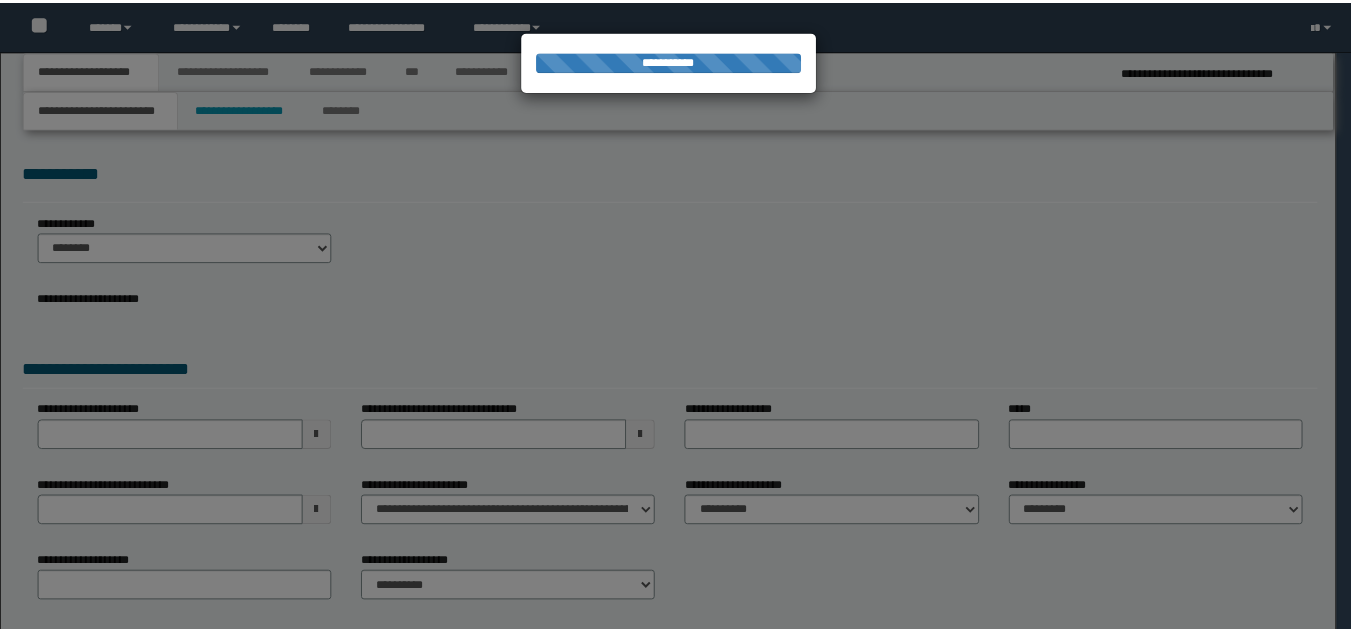 scroll, scrollTop: 0, scrollLeft: 0, axis: both 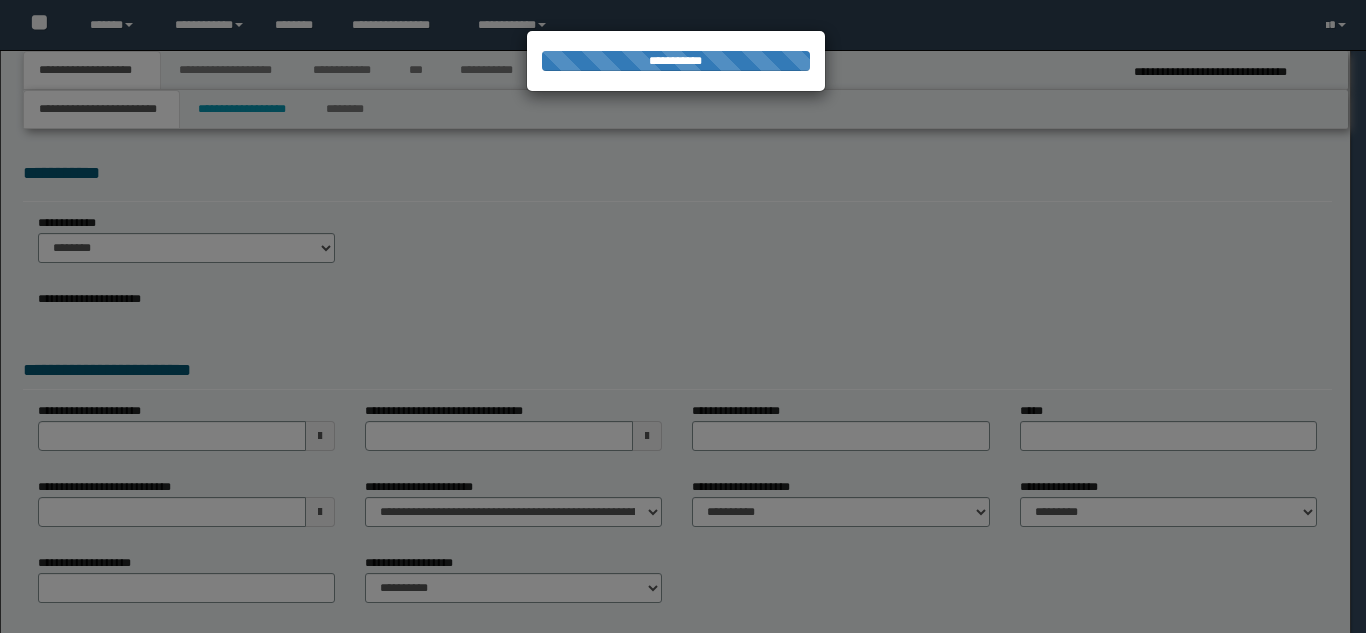 select on "*" 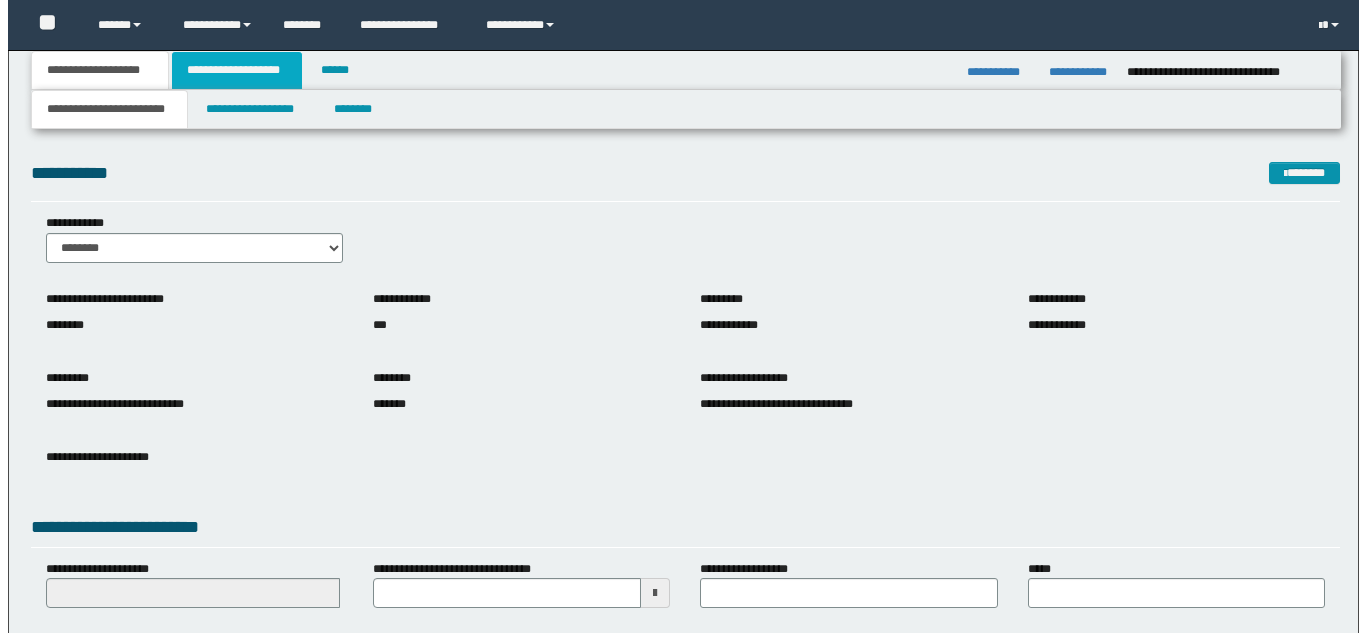 scroll, scrollTop: 0, scrollLeft: 0, axis: both 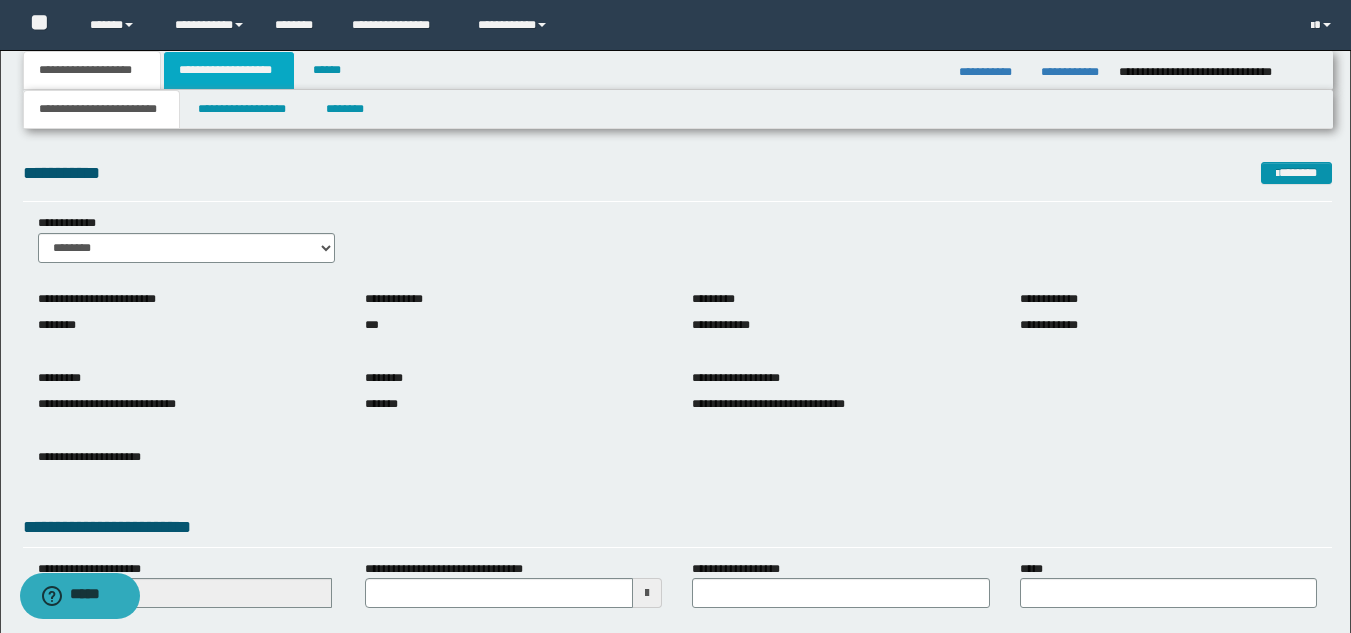 click on "**********" at bounding box center (229, 70) 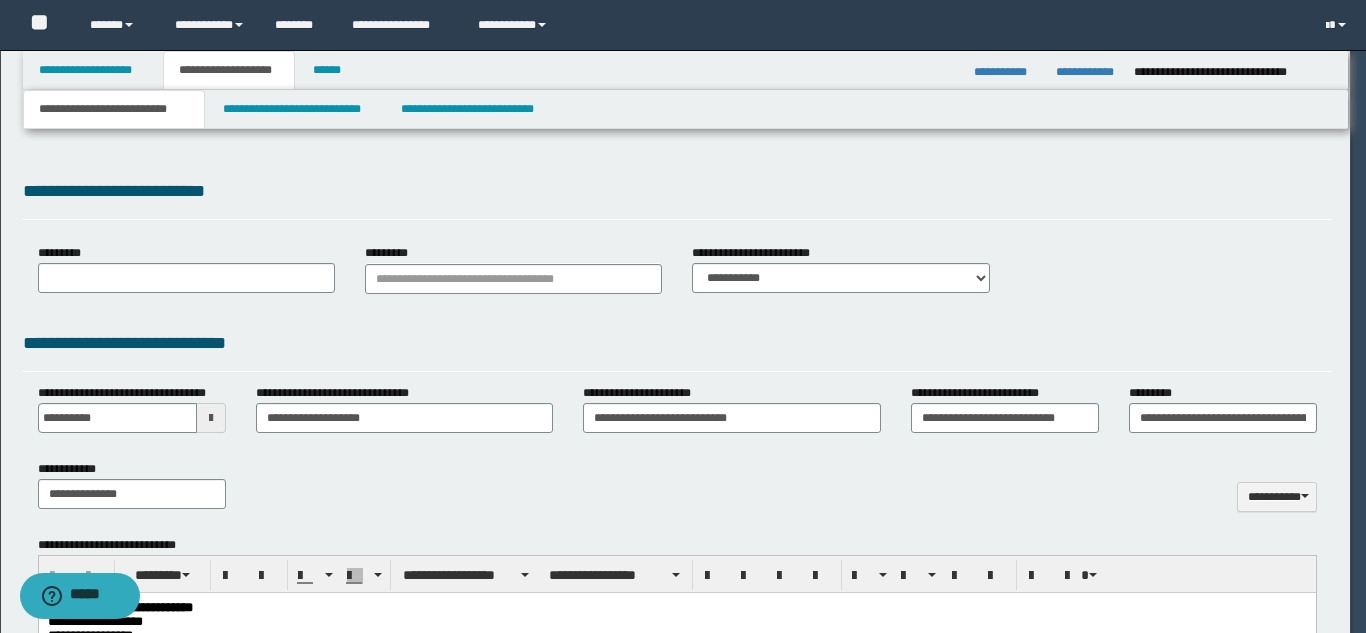 scroll, scrollTop: 0, scrollLeft: 0, axis: both 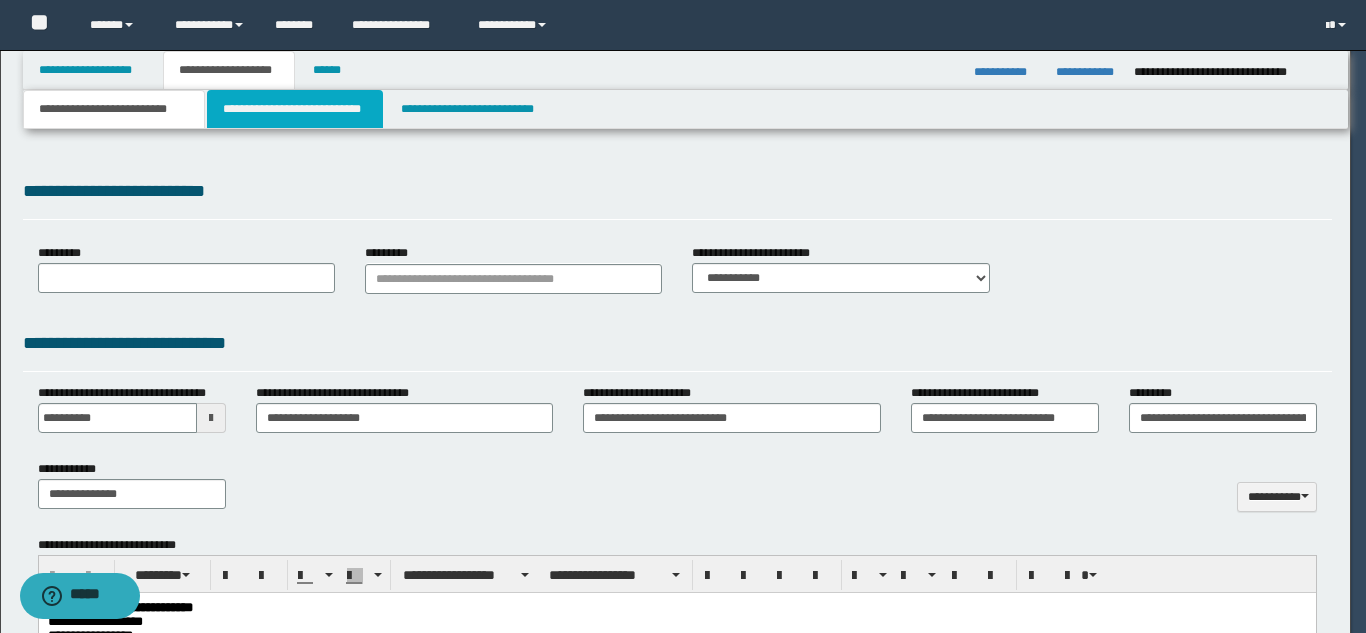 type on "**********" 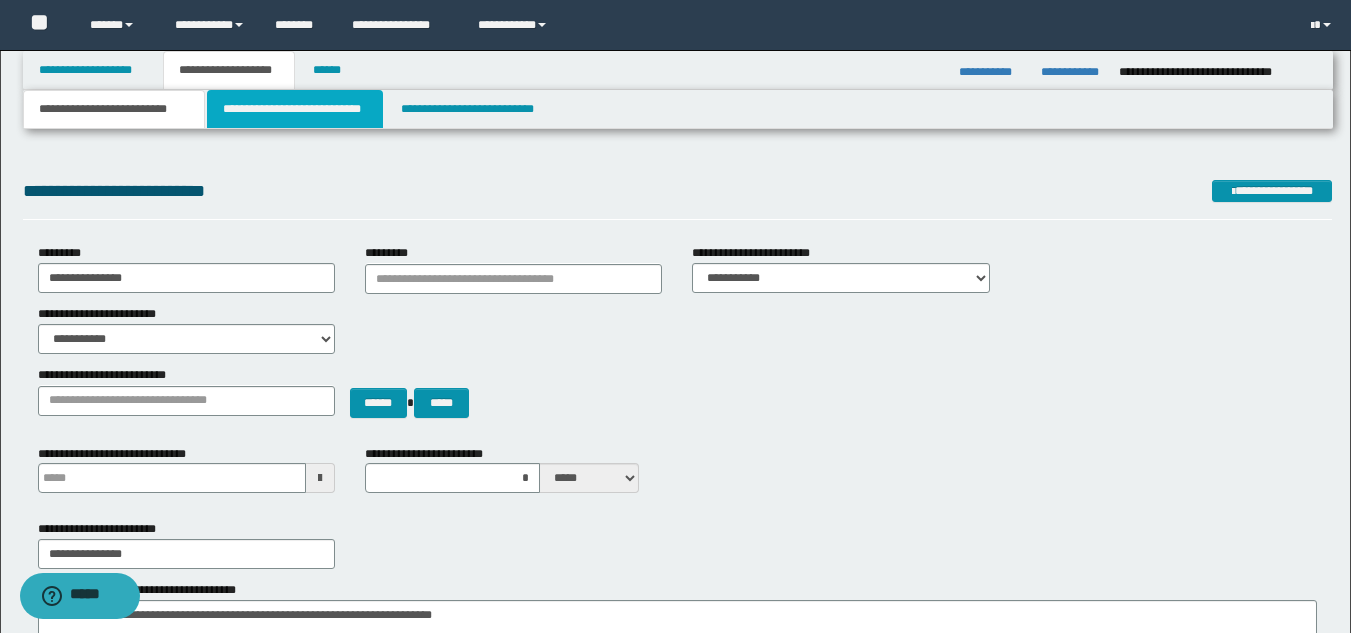 click on "**********" at bounding box center (295, 109) 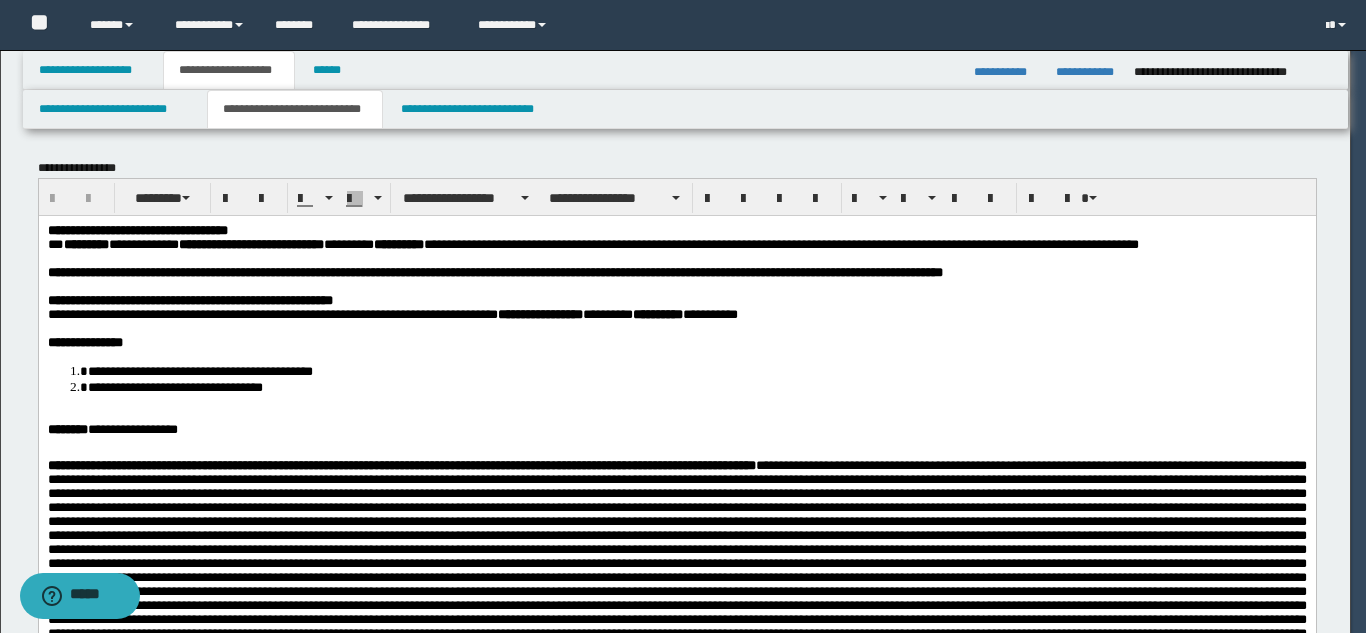 scroll, scrollTop: 0, scrollLeft: 0, axis: both 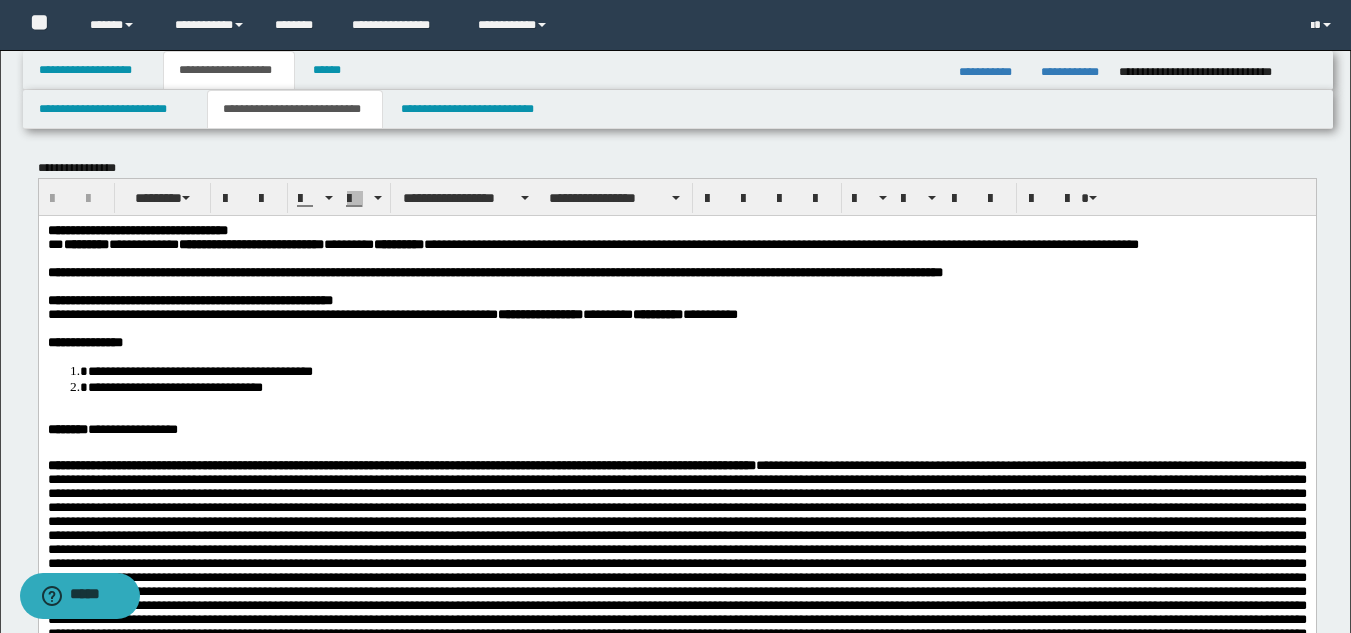 click on "**********" at bounding box center (675, 2280) 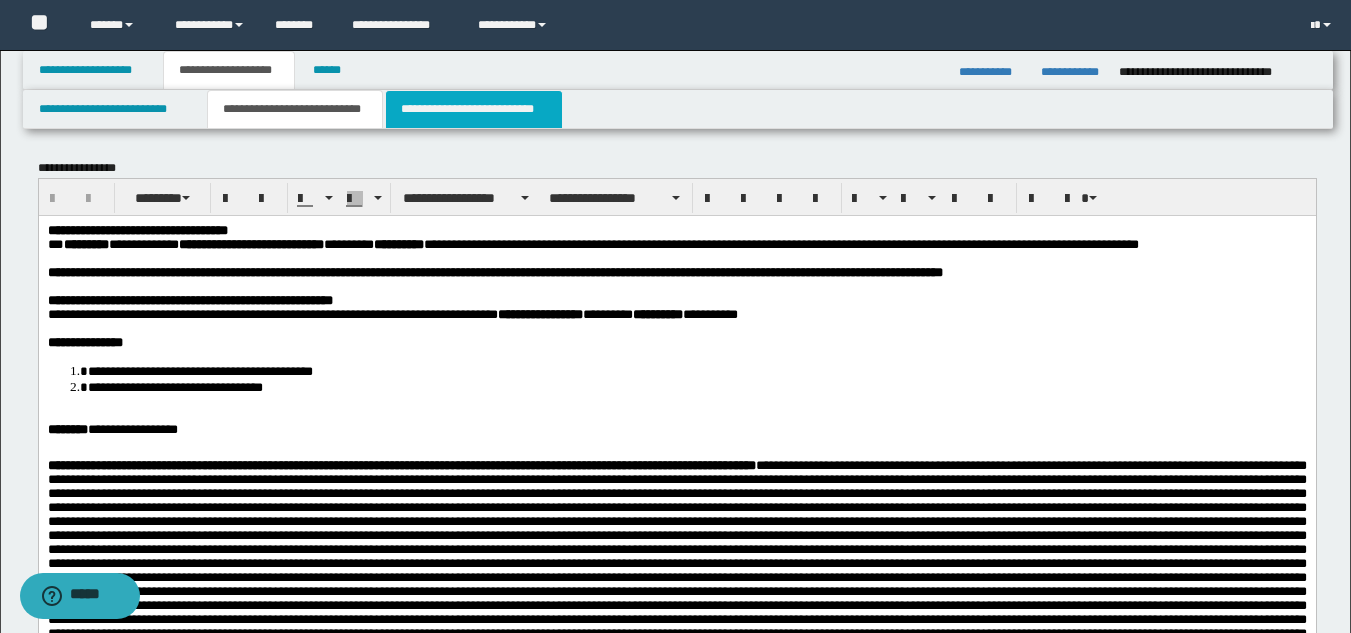 click on "**********" at bounding box center [474, 109] 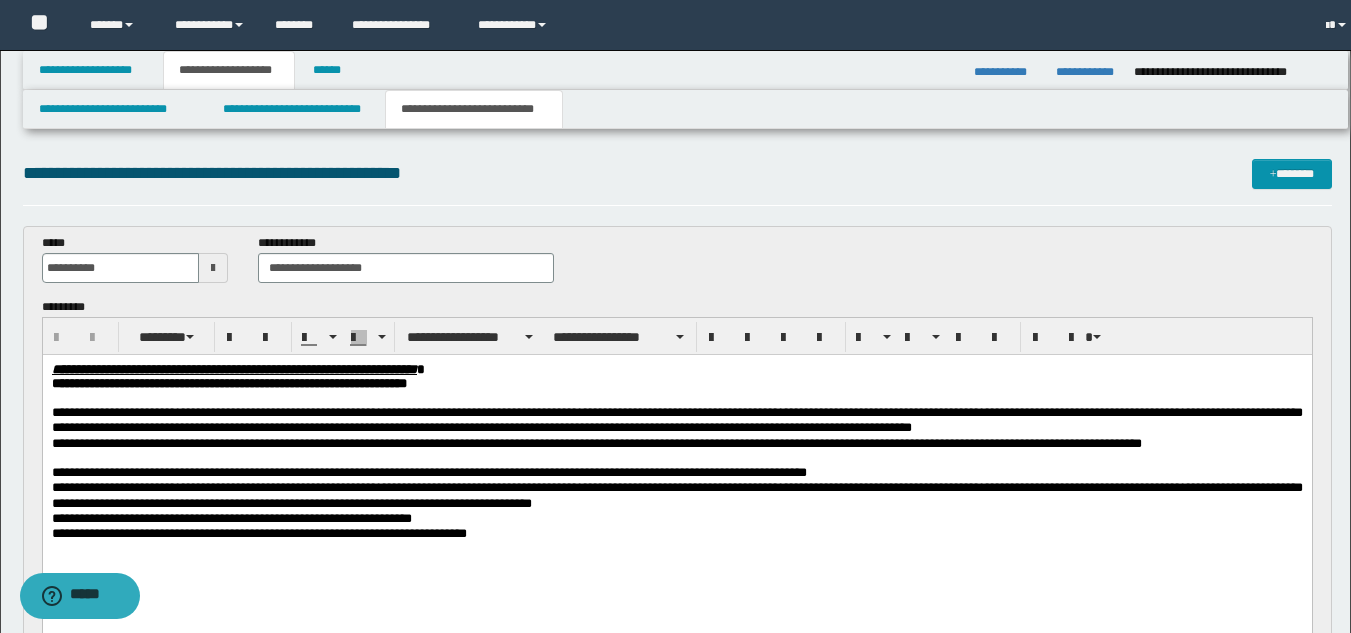 scroll, scrollTop: 0, scrollLeft: 0, axis: both 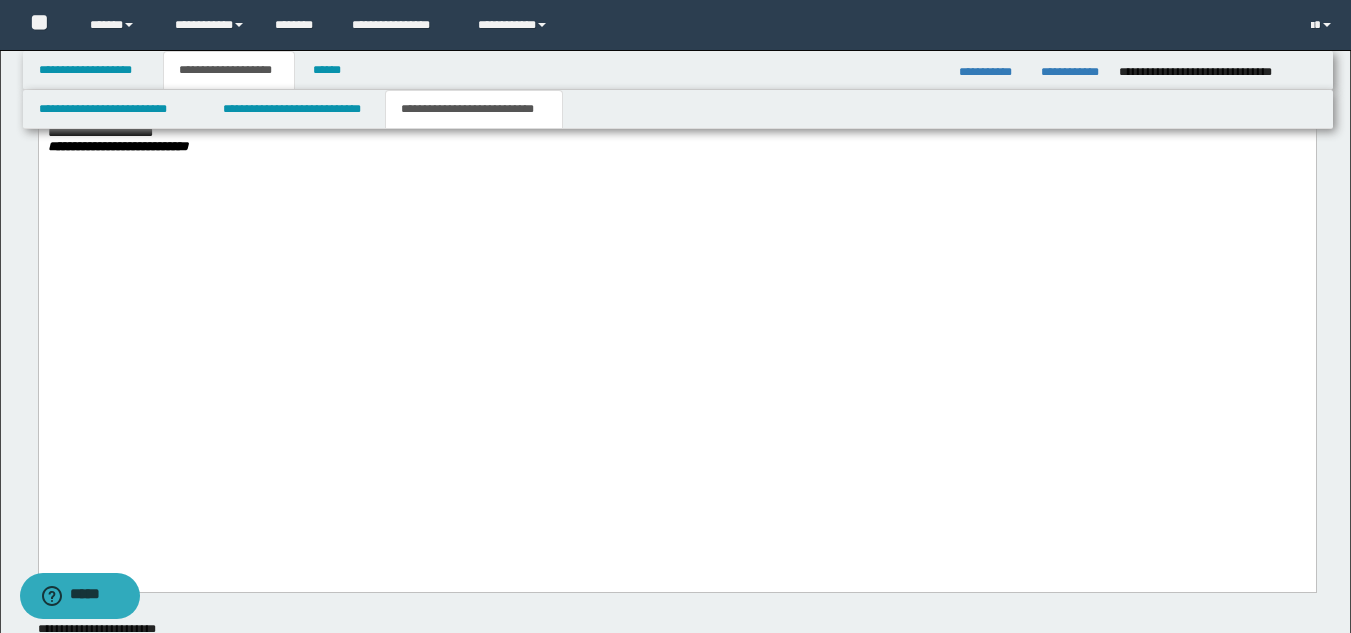 drag, startPoint x: 1358, startPoint y: 38, endPoint x: 1225, endPoint y: 1471, distance: 1439.1588 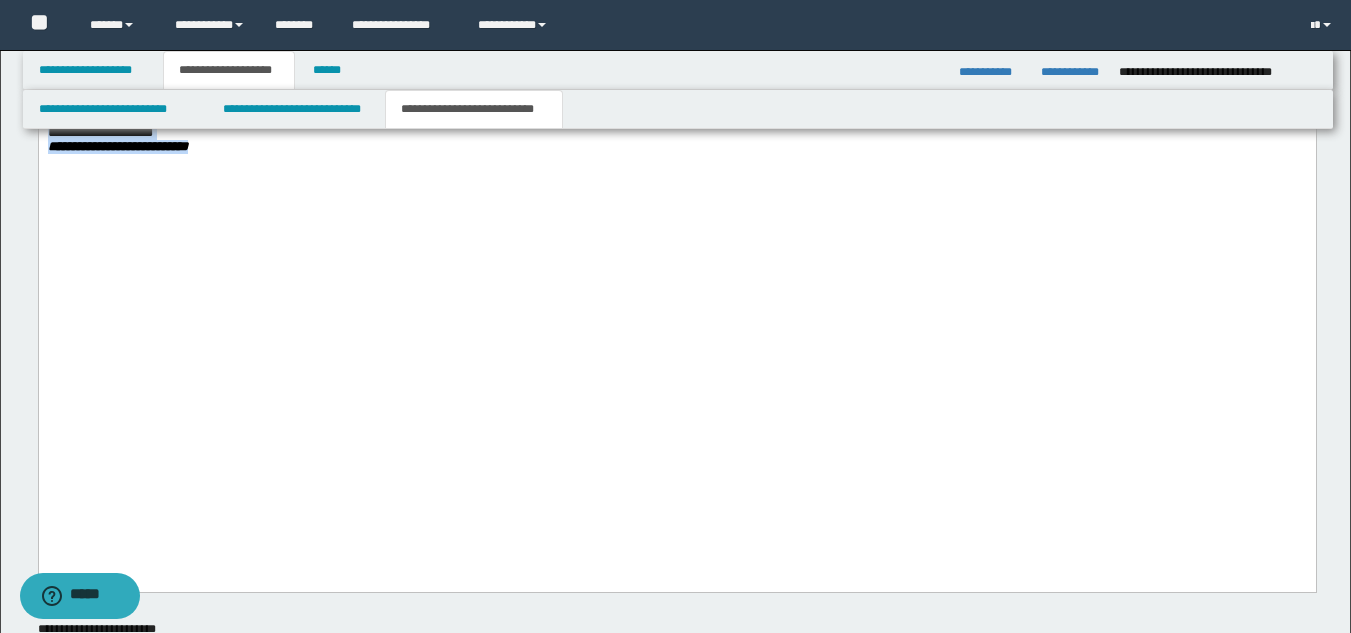 drag, startPoint x: 46, startPoint y: 460, endPoint x: 303, endPoint y: 483, distance: 258.02713 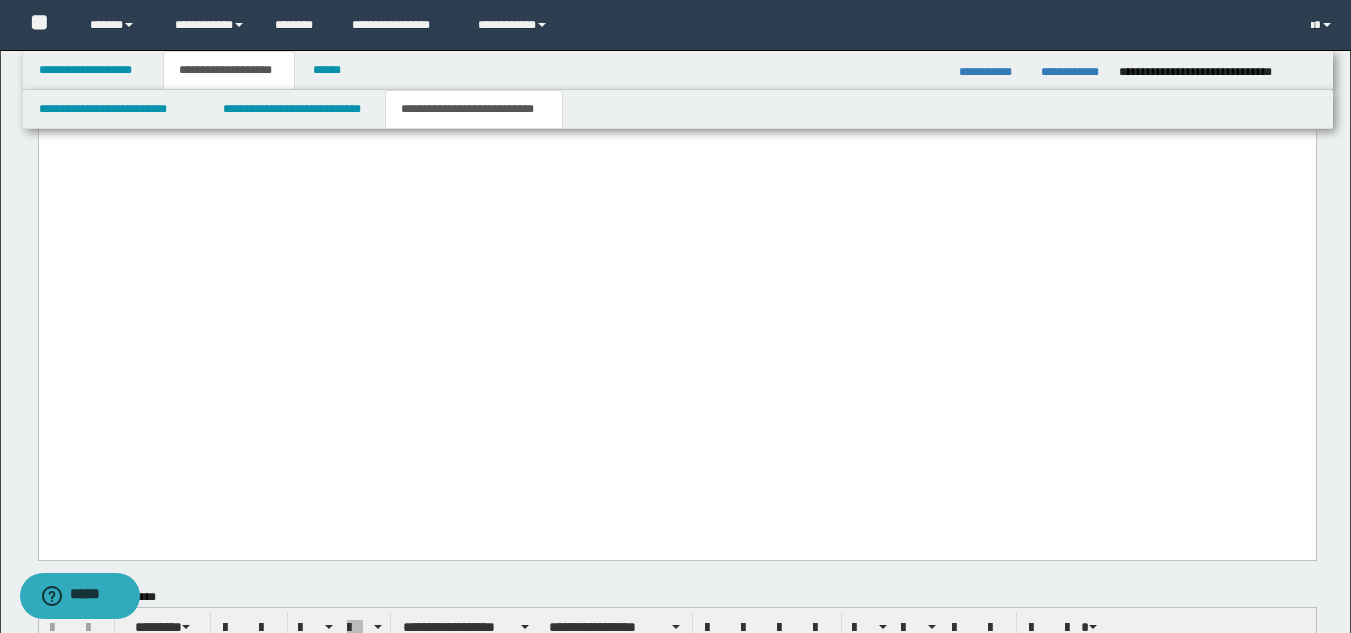 click on "**********" at bounding box center (676, -441) 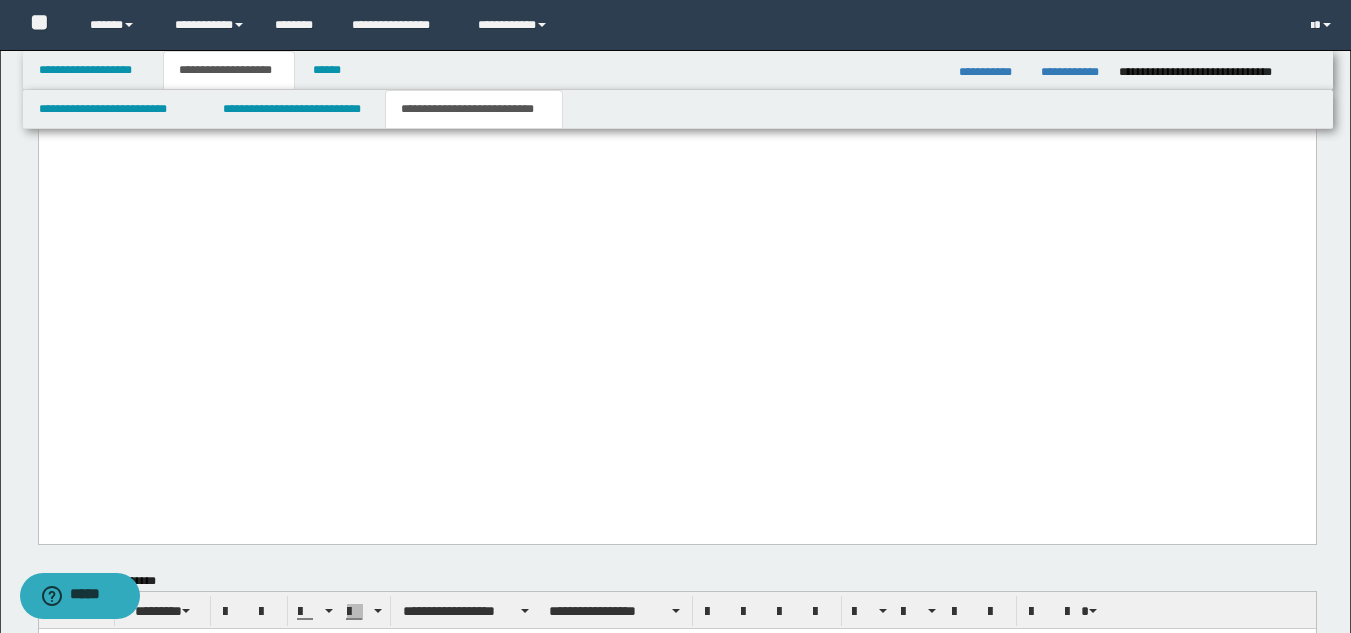 click at bounding box center (676, 19) 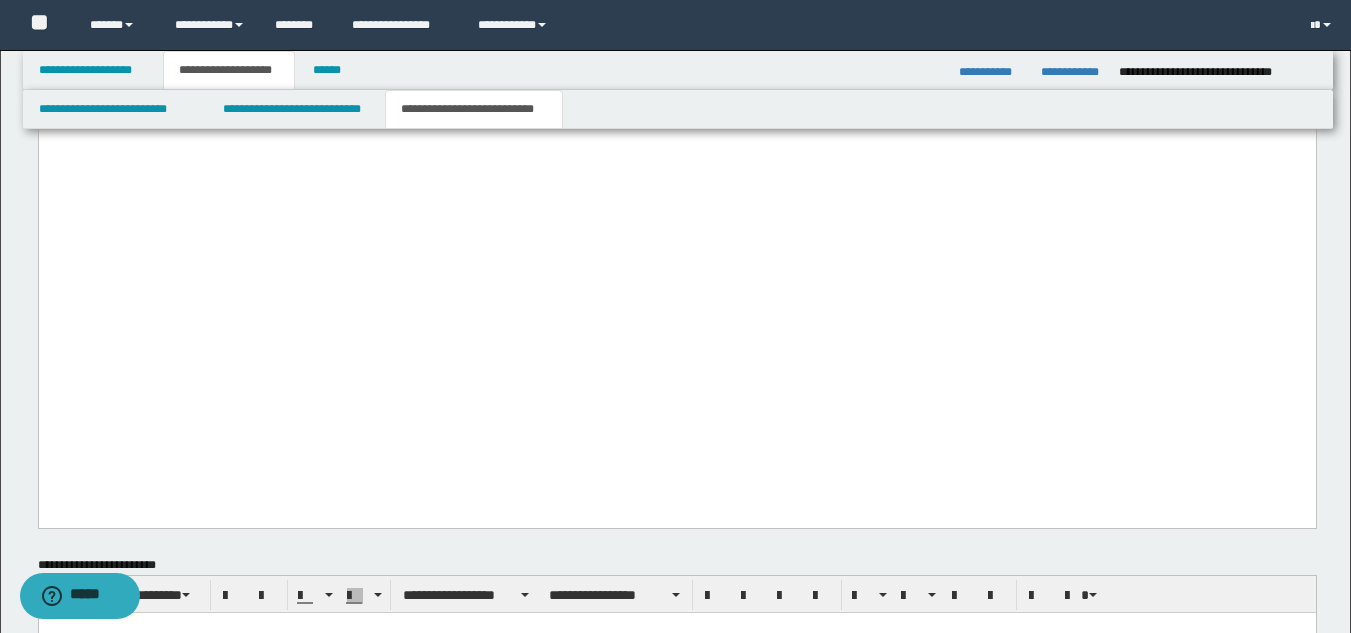 drag, startPoint x: 282, startPoint y: 270, endPoint x: 247, endPoint y: 268, distance: 35.057095 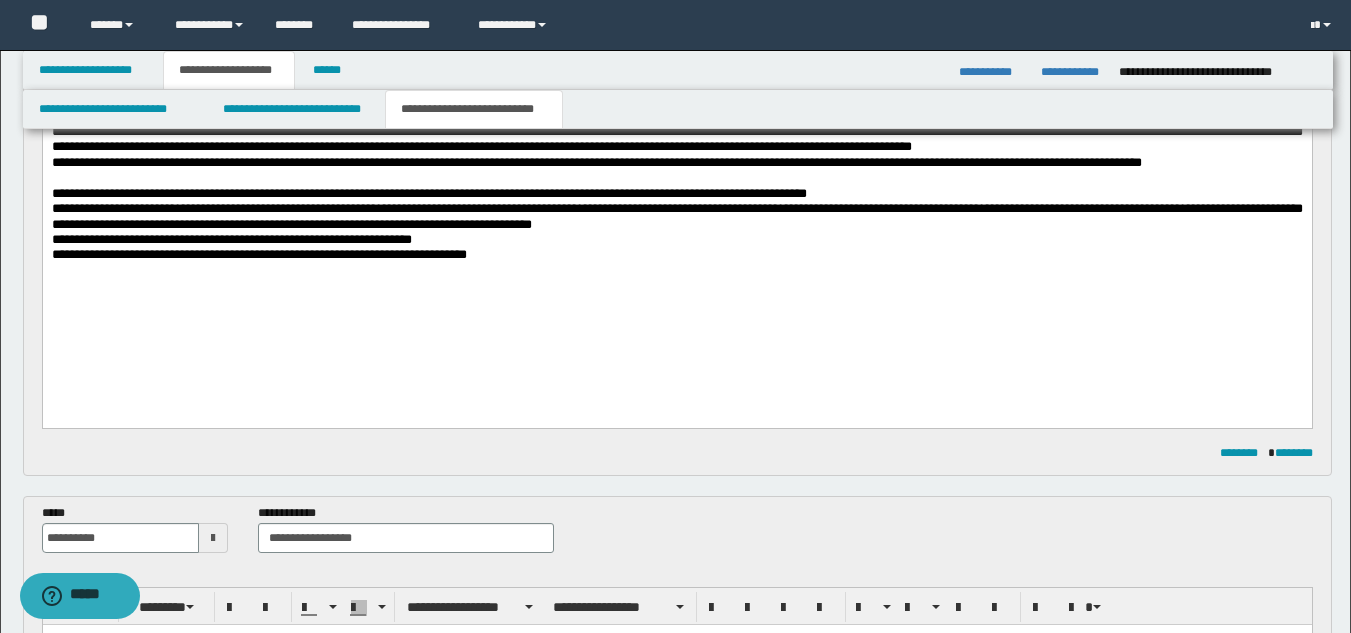 scroll, scrollTop: 108, scrollLeft: 0, axis: vertical 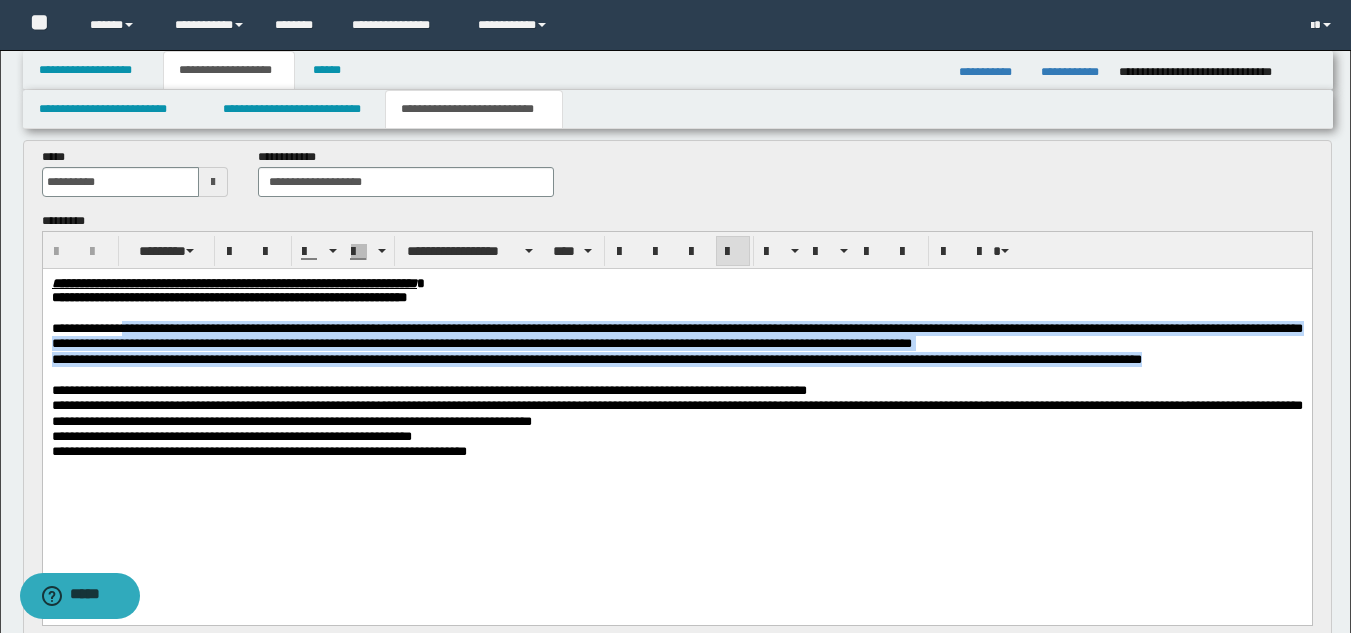 drag, startPoint x: 138, startPoint y: 326, endPoint x: 167, endPoint y: 403, distance: 82.28001 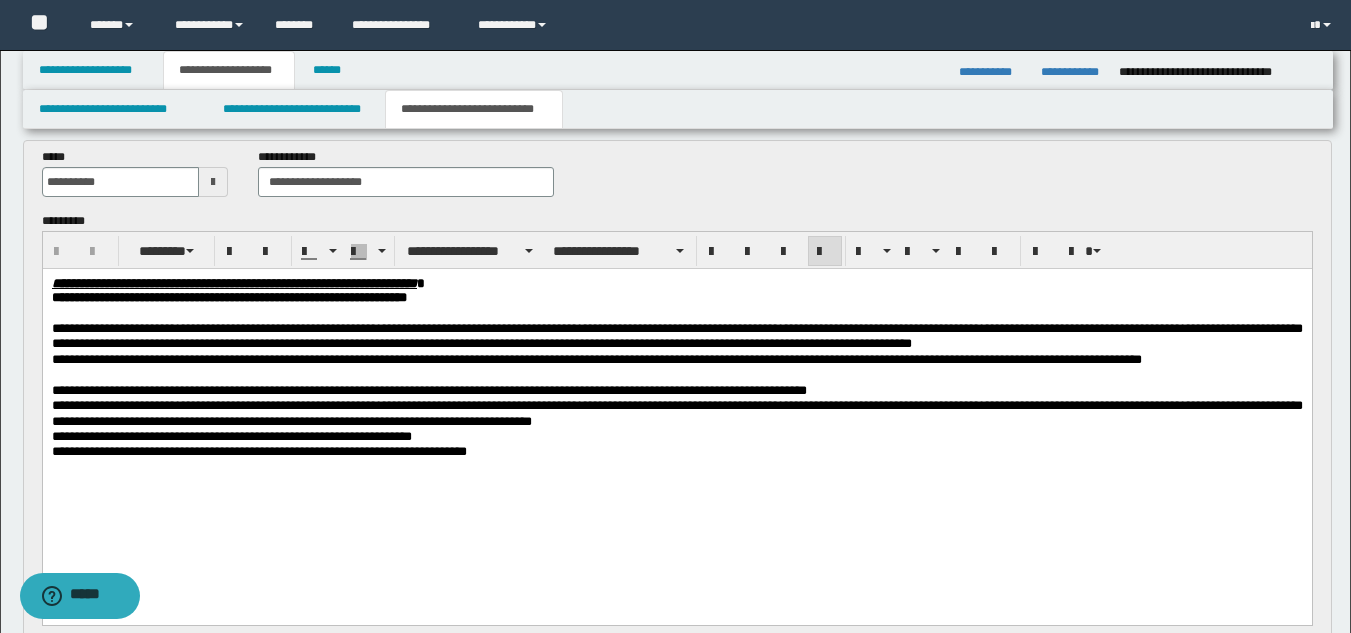 click at bounding box center [676, 375] 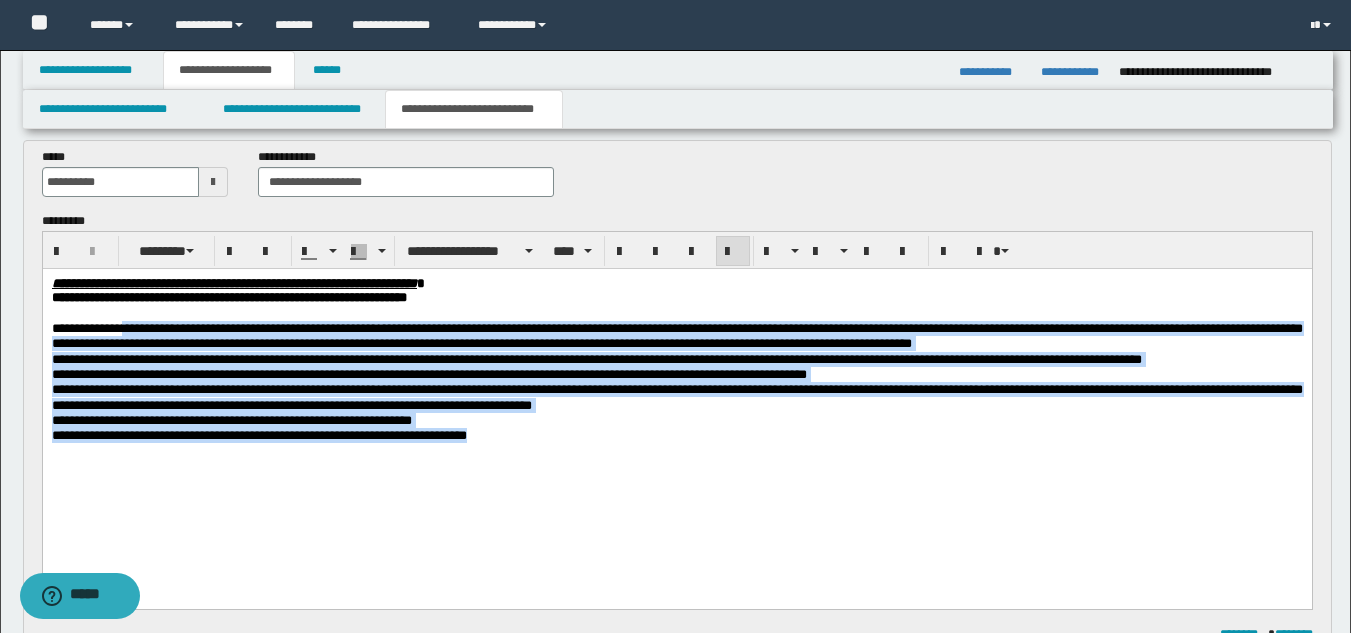 drag, startPoint x: 143, startPoint y: 327, endPoint x: 544, endPoint y: 473, distance: 426.75168 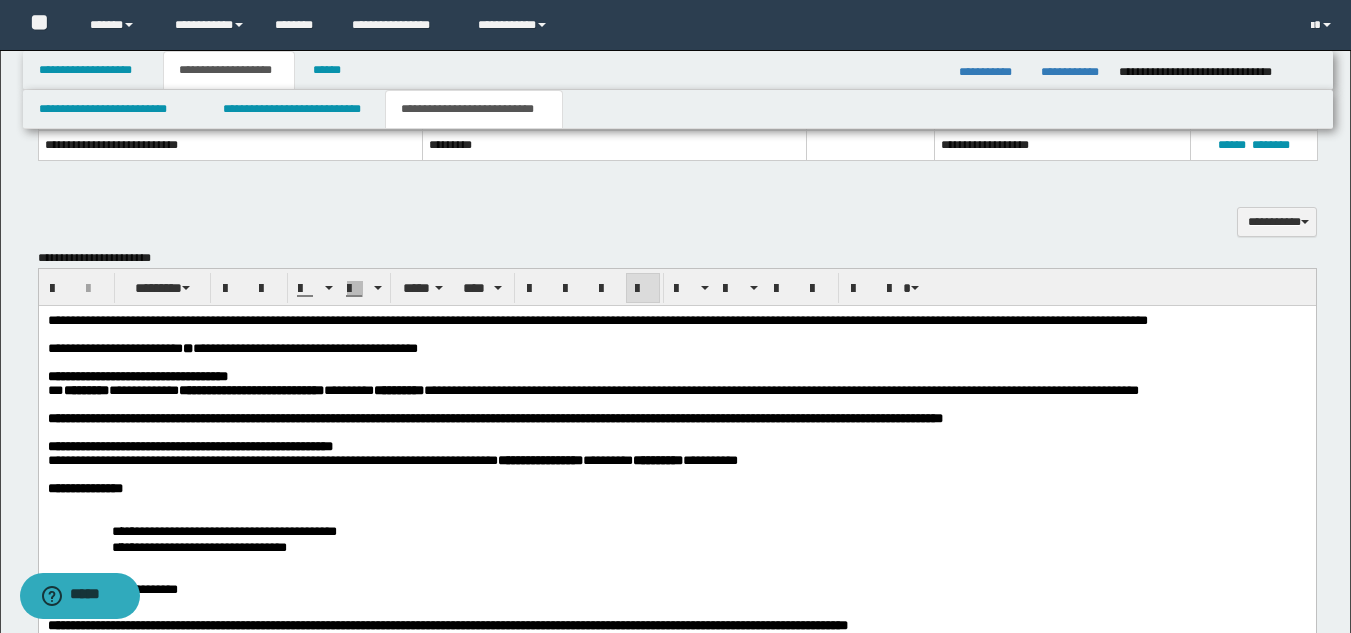 scroll, scrollTop: 1309, scrollLeft: 0, axis: vertical 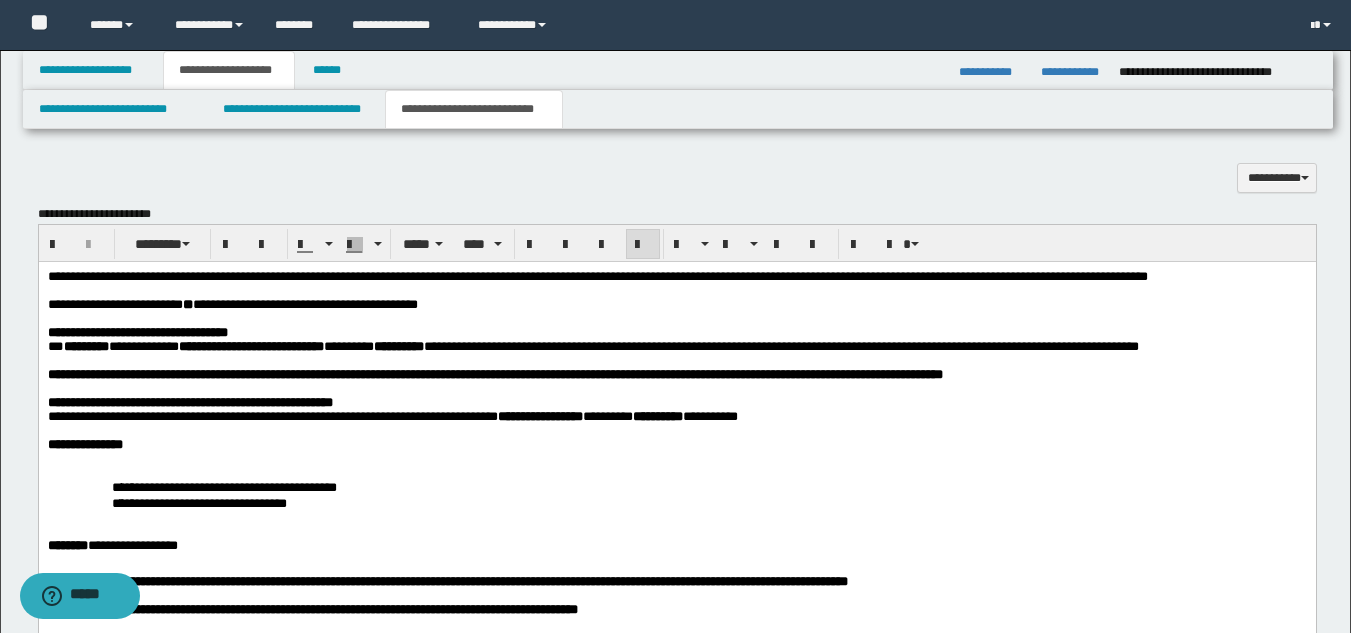 click on "**********" at bounding box center [676, 304] 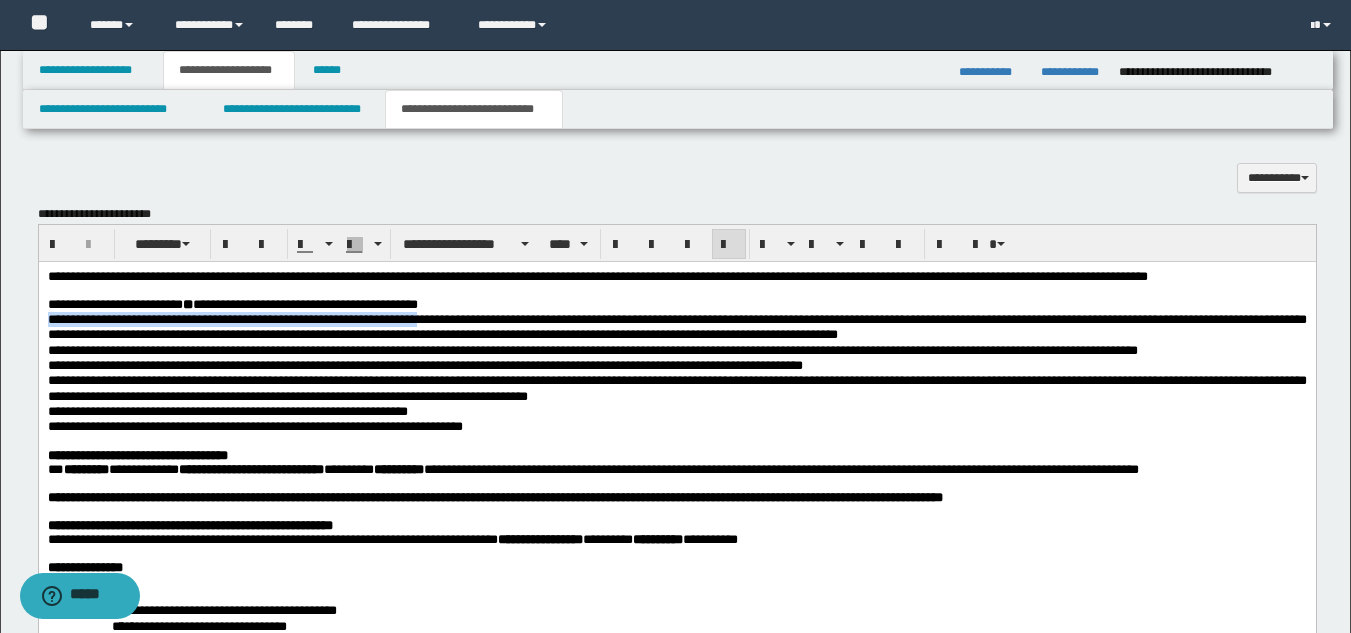 drag, startPoint x: 45, startPoint y: 335, endPoint x: 502, endPoint y: 336, distance: 457.0011 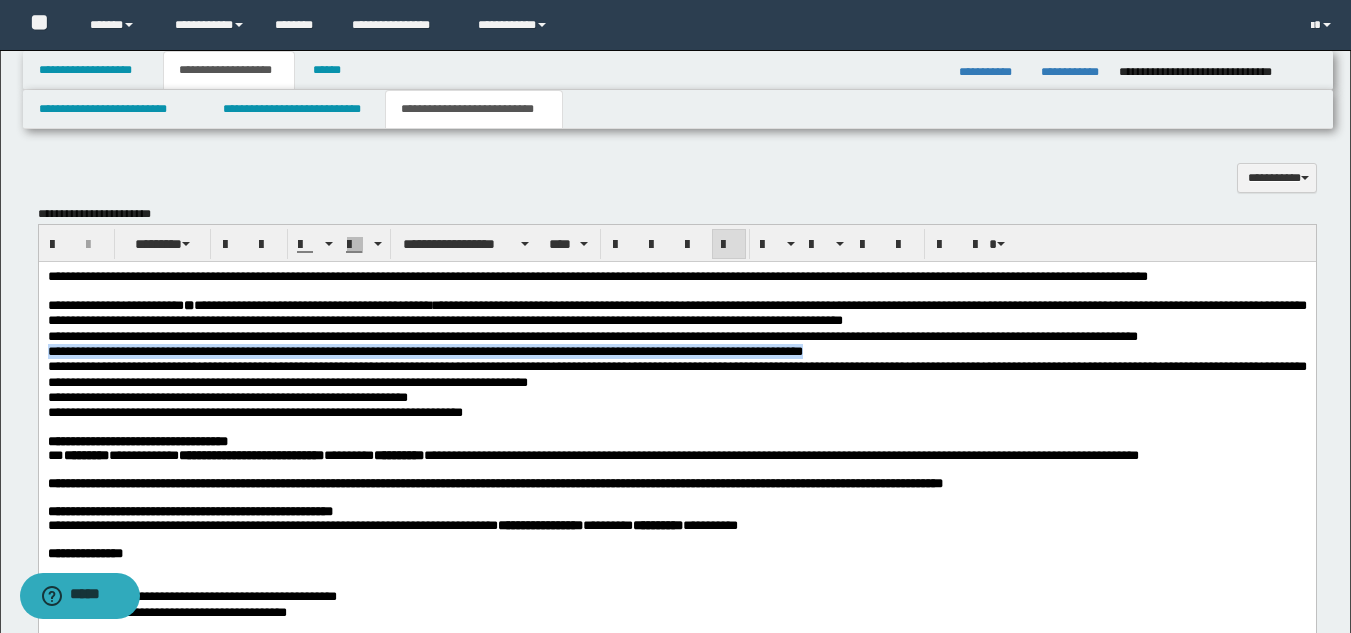 drag, startPoint x: 48, startPoint y: 399, endPoint x: 994, endPoint y: 404, distance: 946.0132 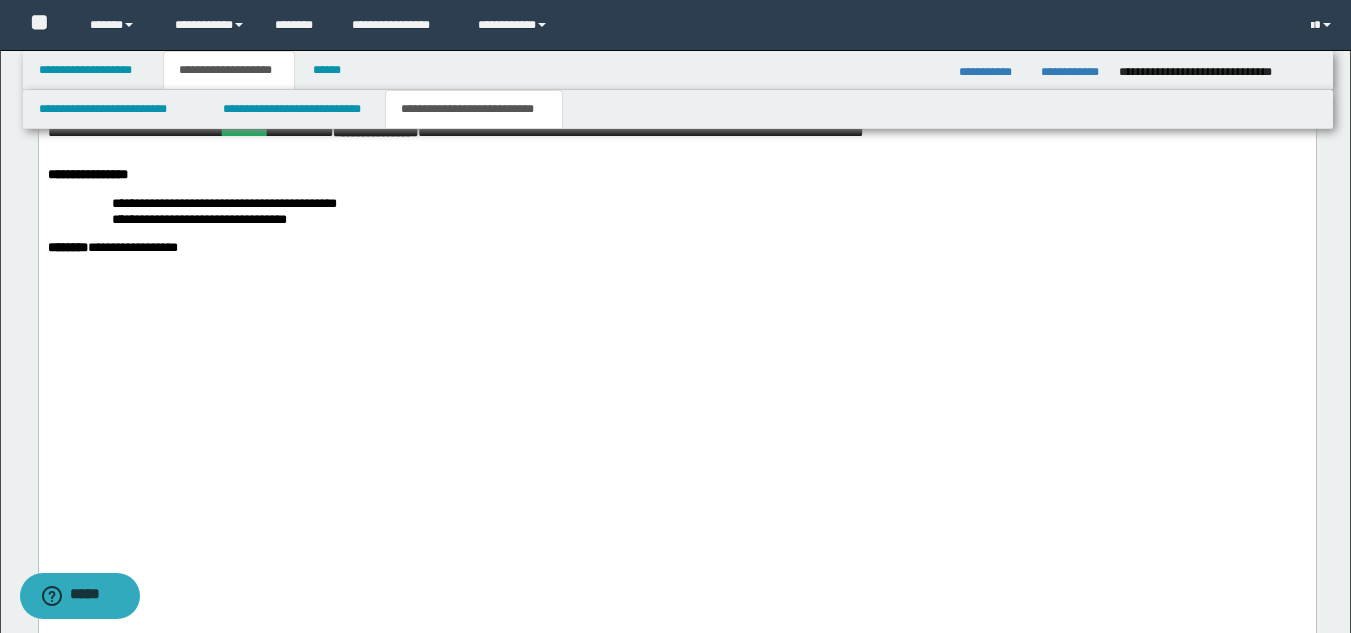 scroll, scrollTop: 2574, scrollLeft: 0, axis: vertical 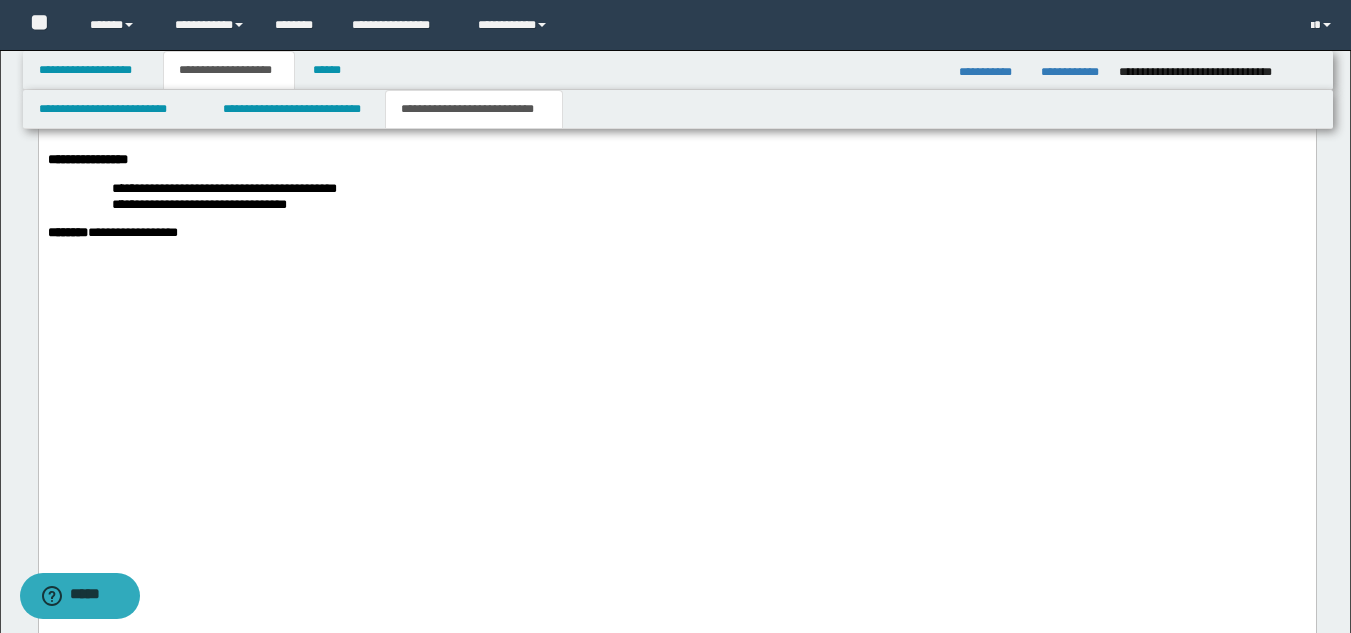 click at bounding box center [676, -198] 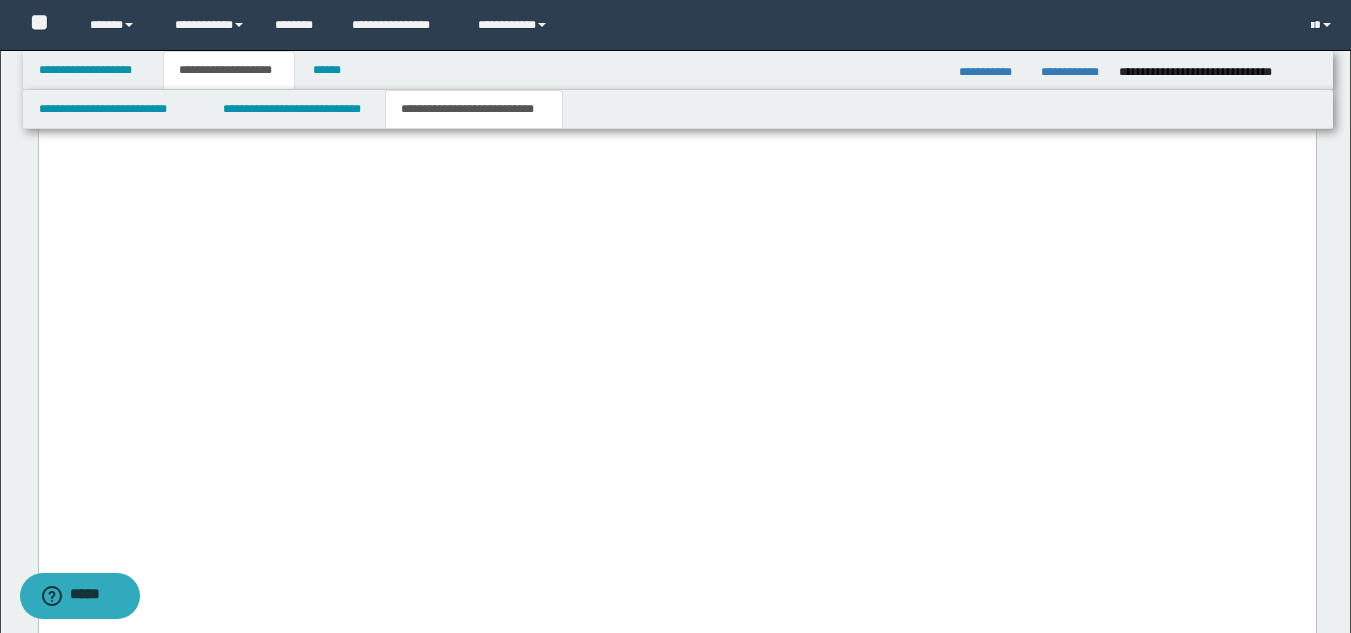 scroll, scrollTop: 2898, scrollLeft: 0, axis: vertical 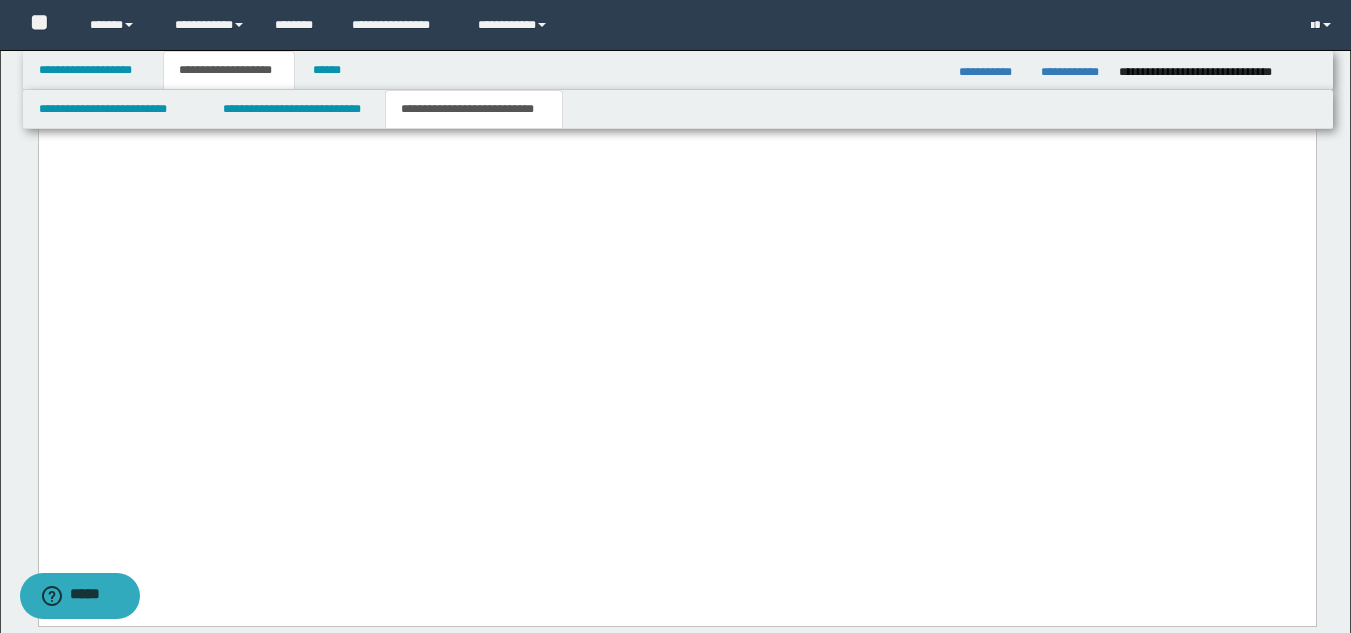 click at bounding box center [676, -37] 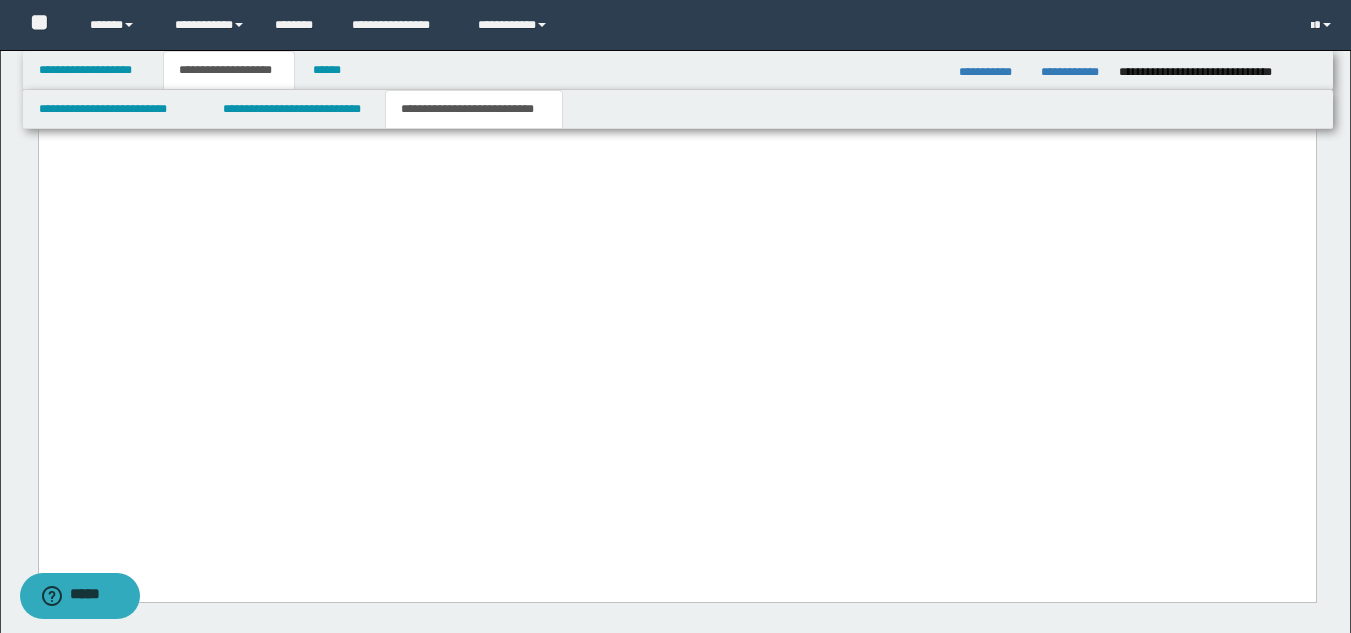 click at bounding box center [676, -23] 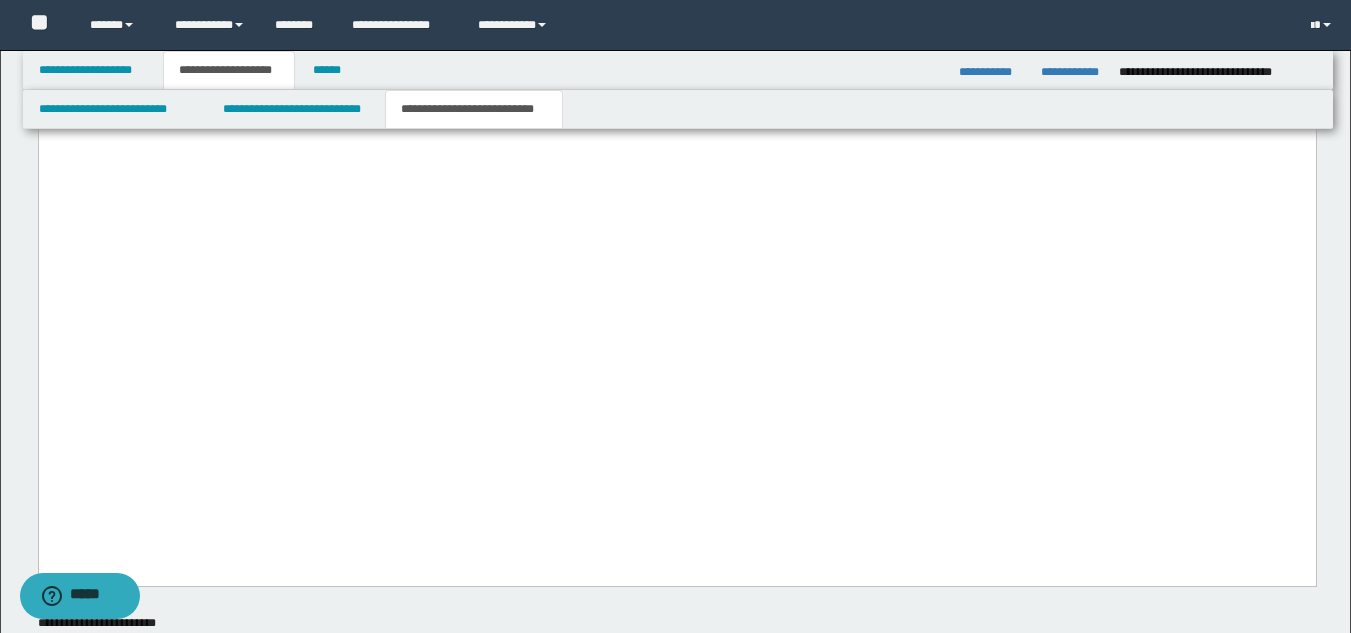 click on "**********" at bounding box center (676, -600) 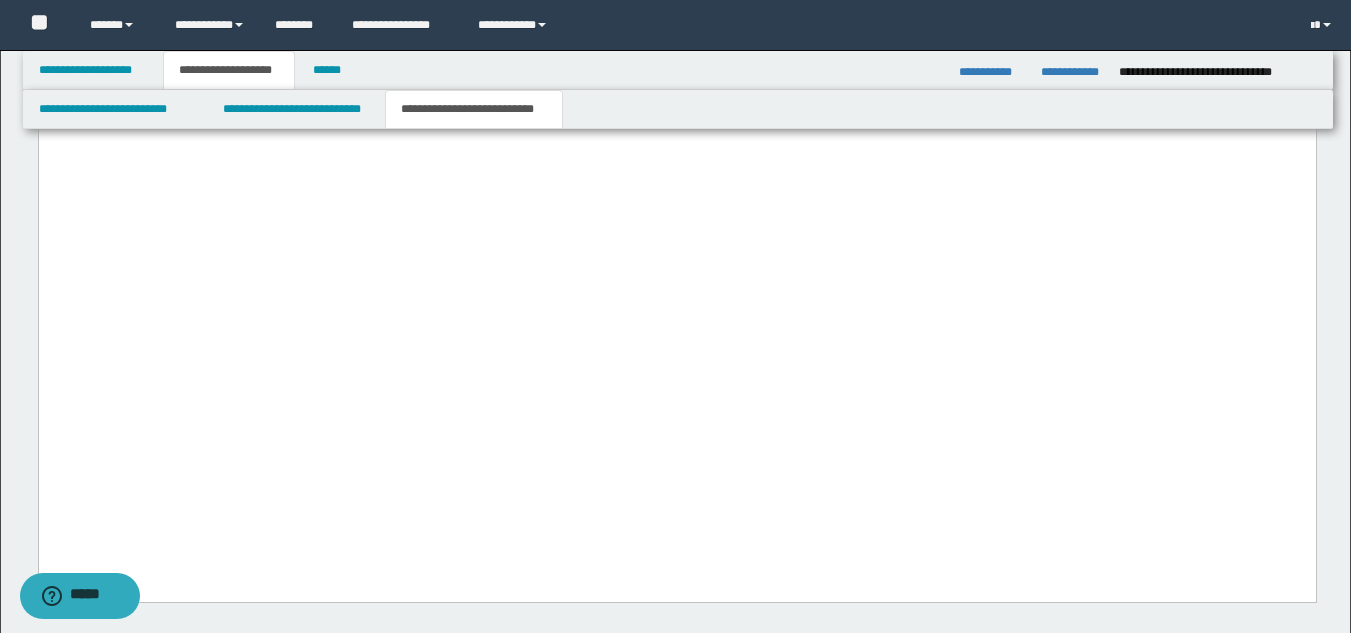 drag, startPoint x: 365, startPoint y: 573, endPoint x: 120, endPoint y: 462, distance: 268.9721 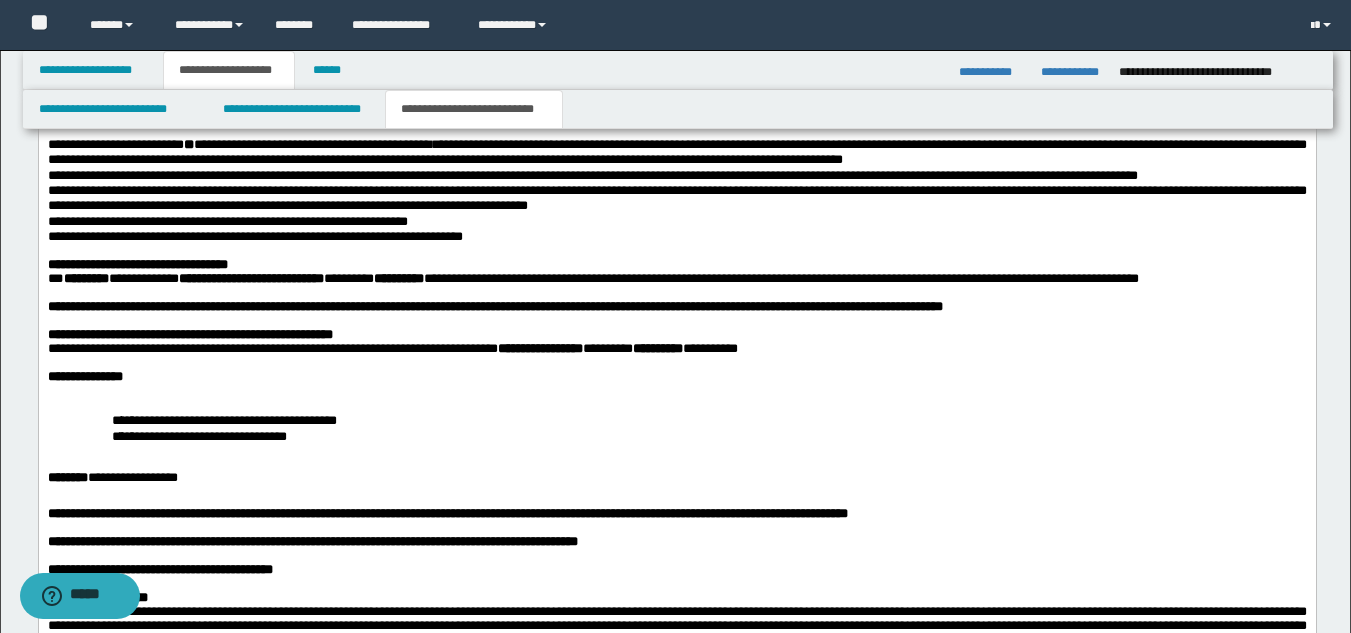 scroll, scrollTop: 1462, scrollLeft: 0, axis: vertical 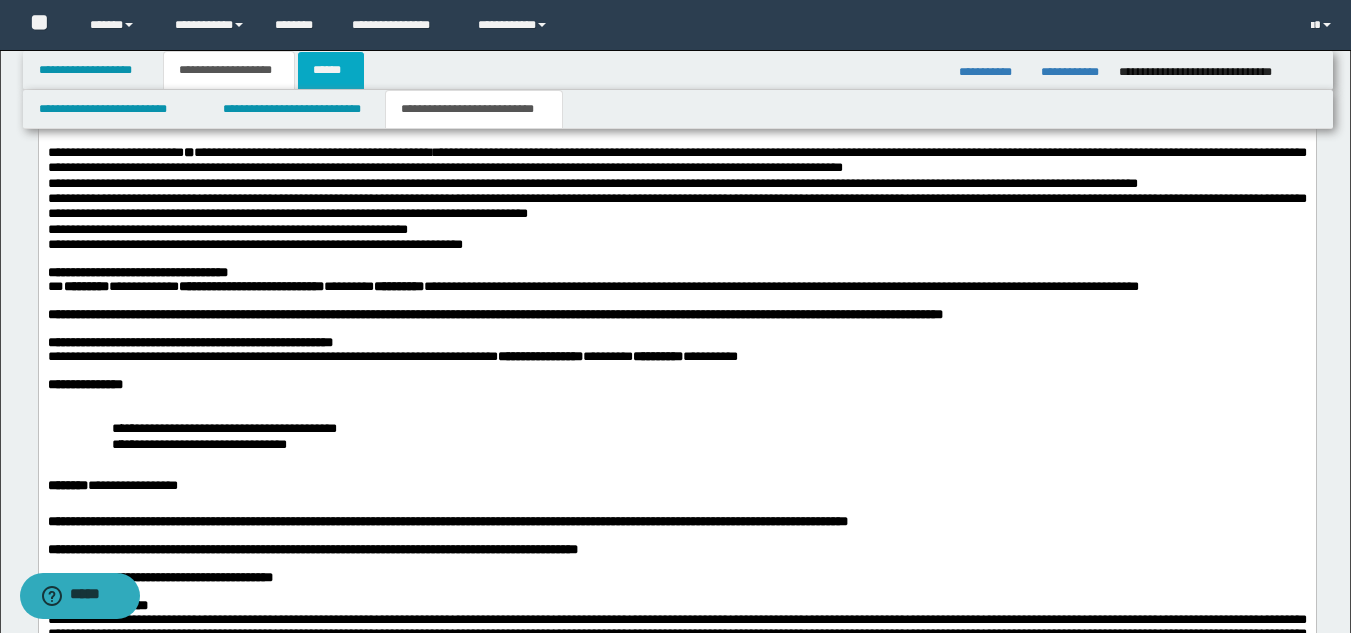 click on "******" at bounding box center [331, 70] 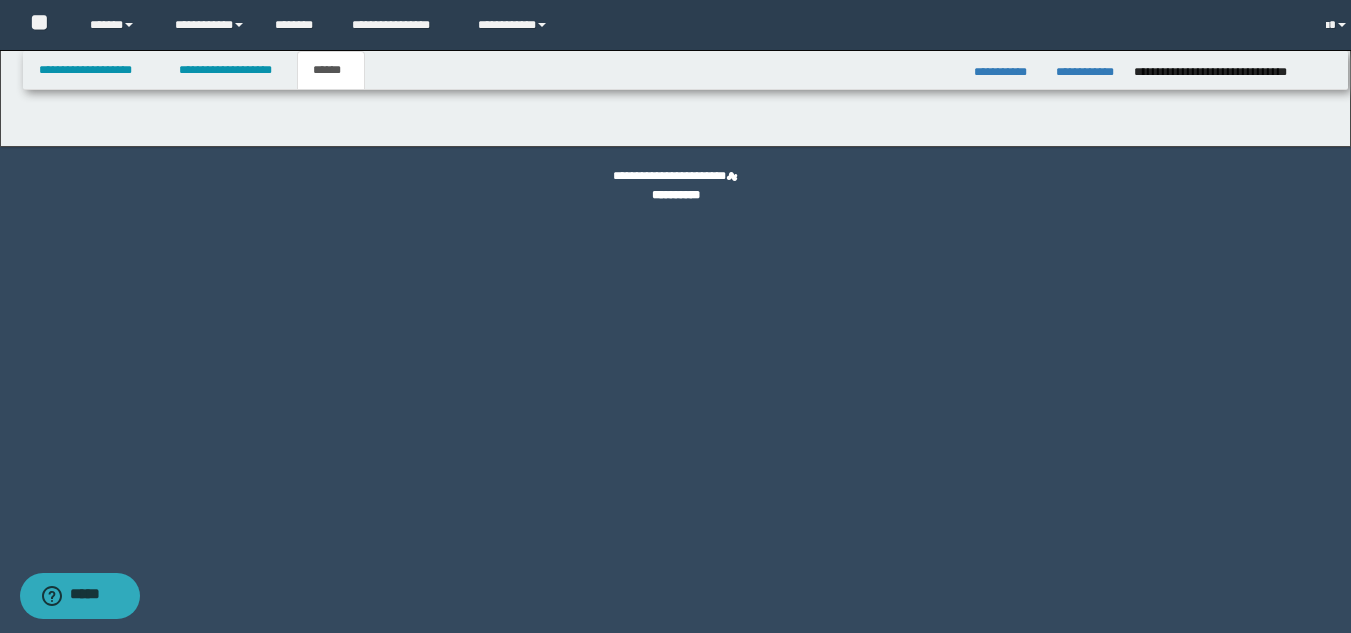 scroll, scrollTop: 0, scrollLeft: 0, axis: both 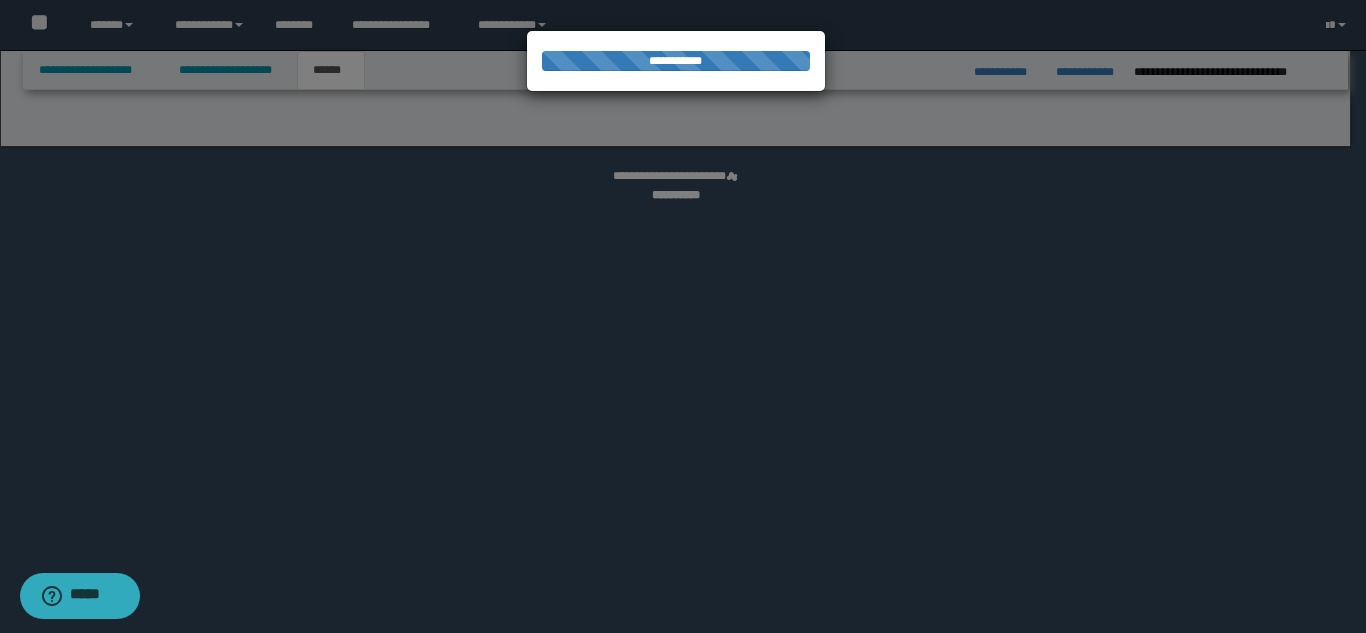 select on "*" 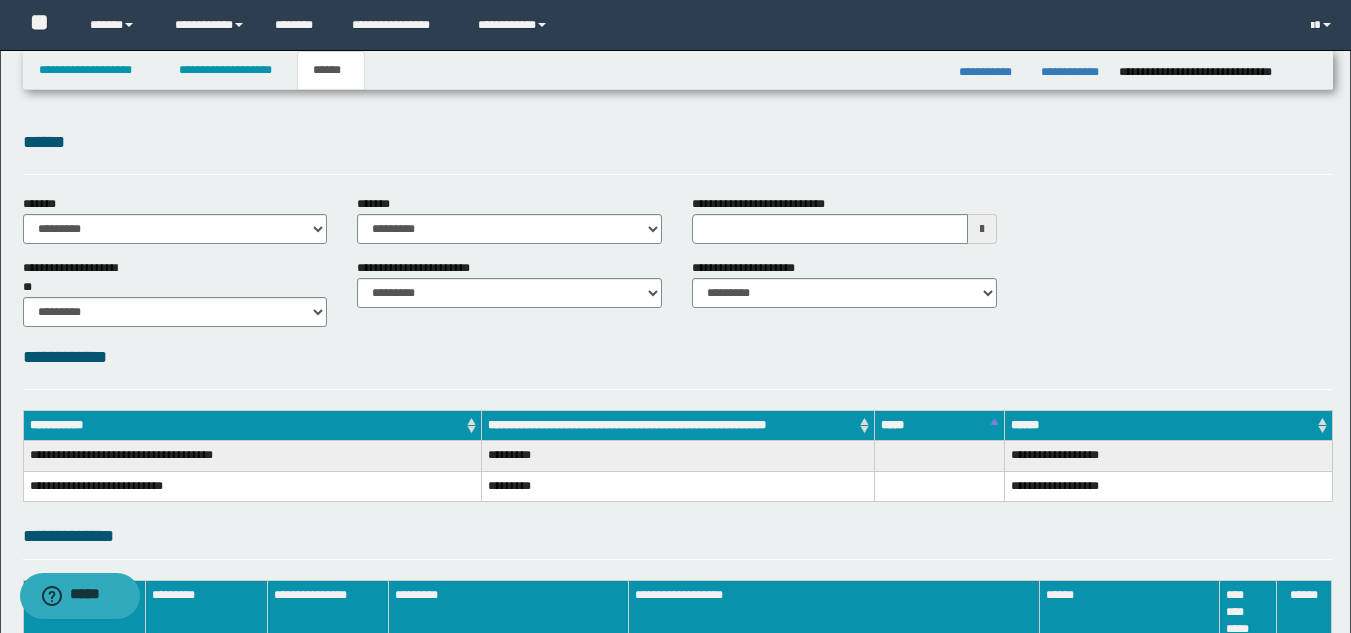 scroll, scrollTop: 0, scrollLeft: 0, axis: both 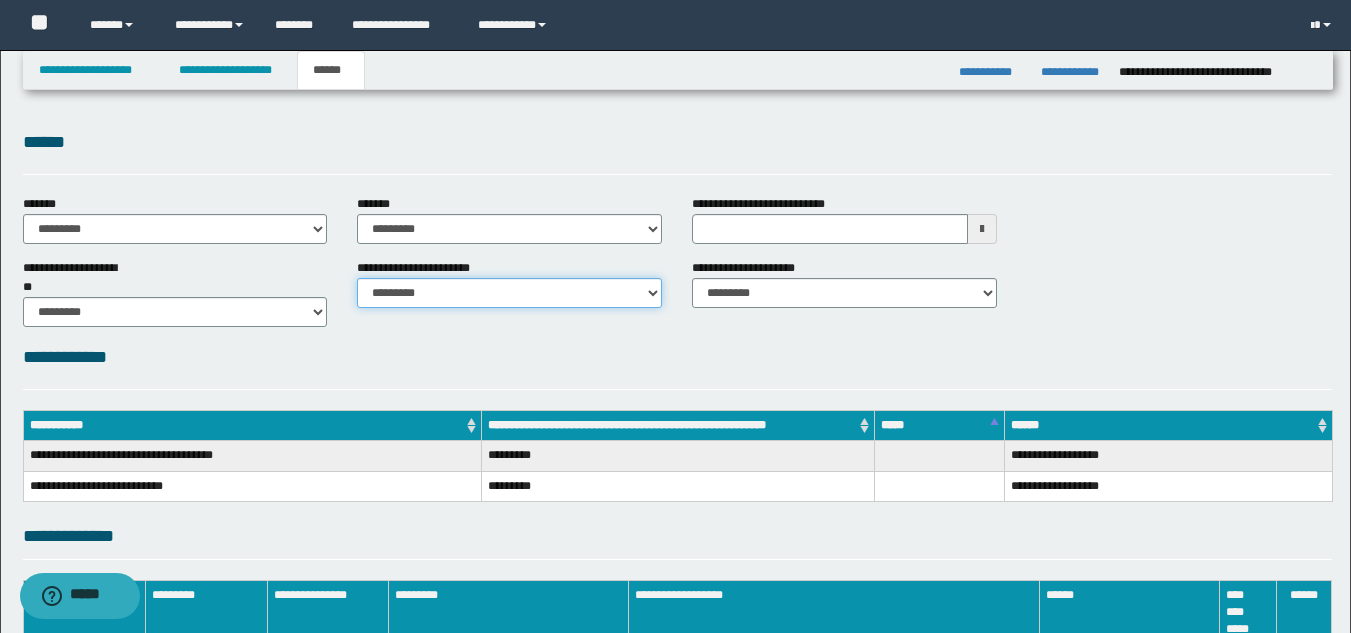 click on "*********
*********
*********" at bounding box center (509, 293) 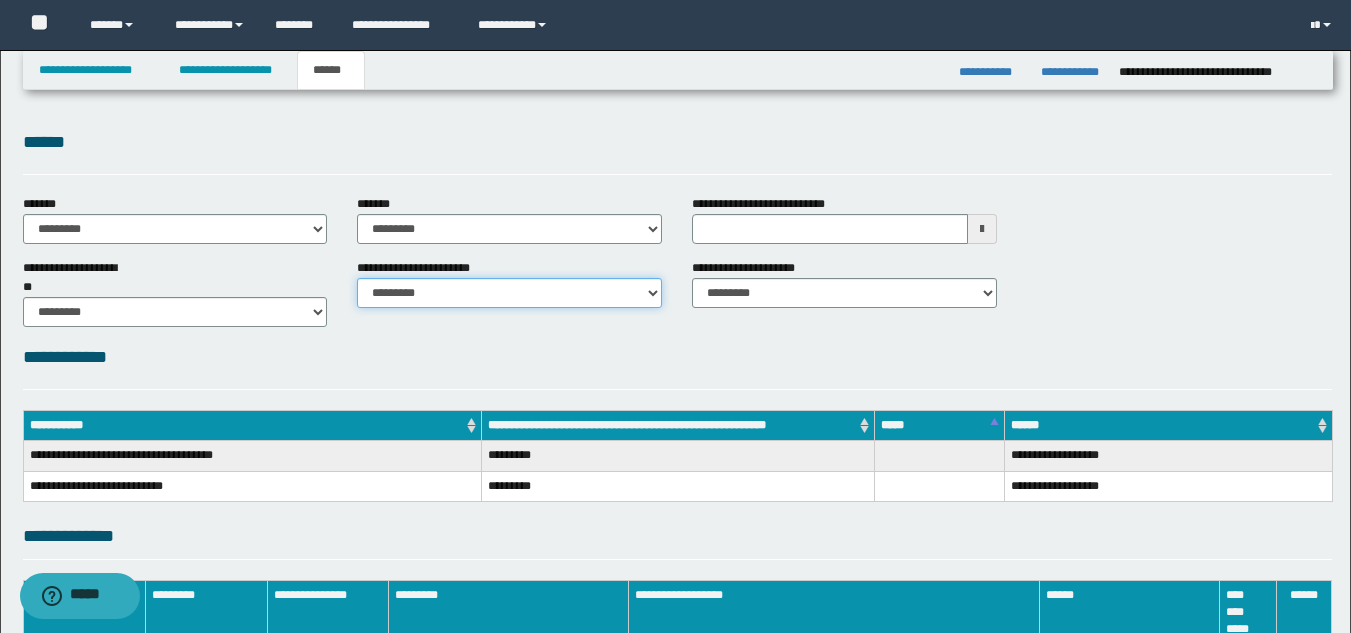 select on "*" 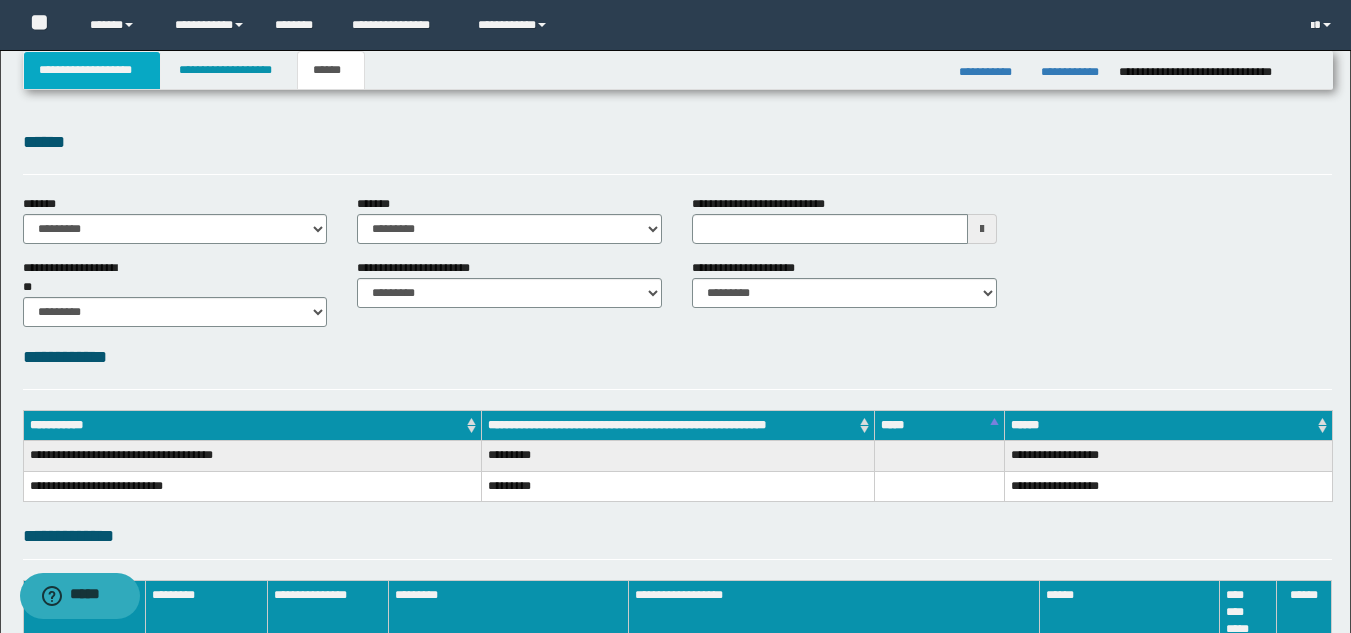 click on "**********" at bounding box center (92, 70) 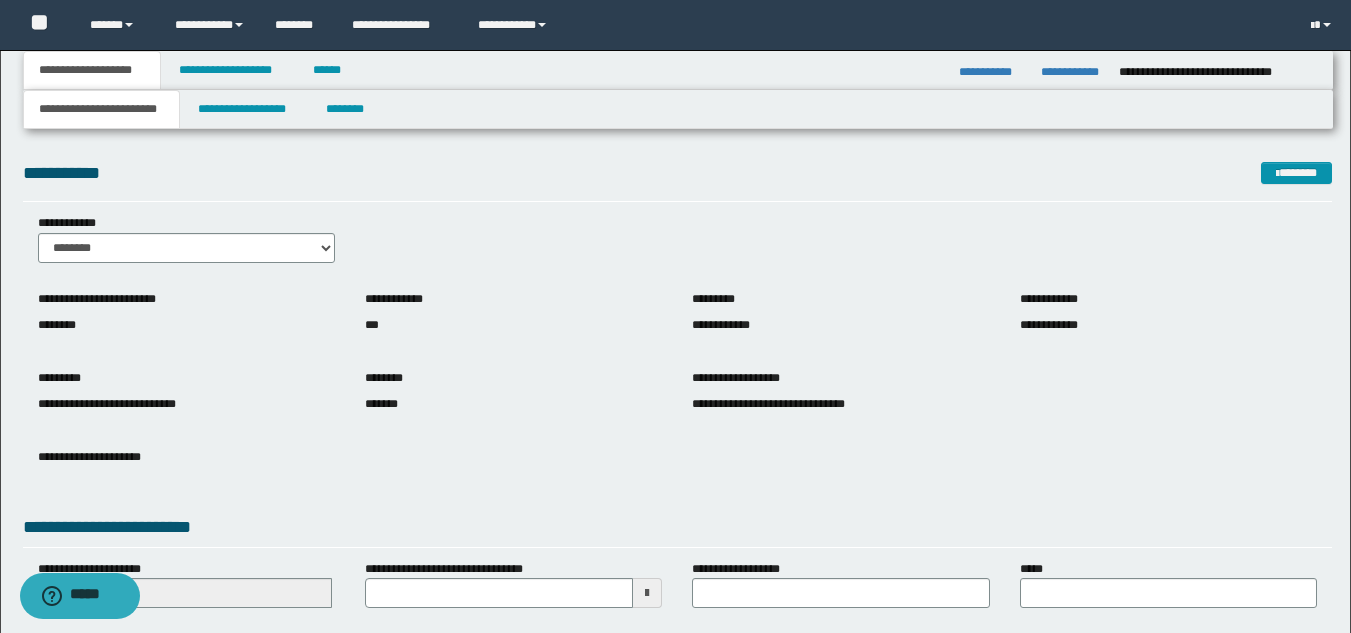 scroll, scrollTop: 251, scrollLeft: 0, axis: vertical 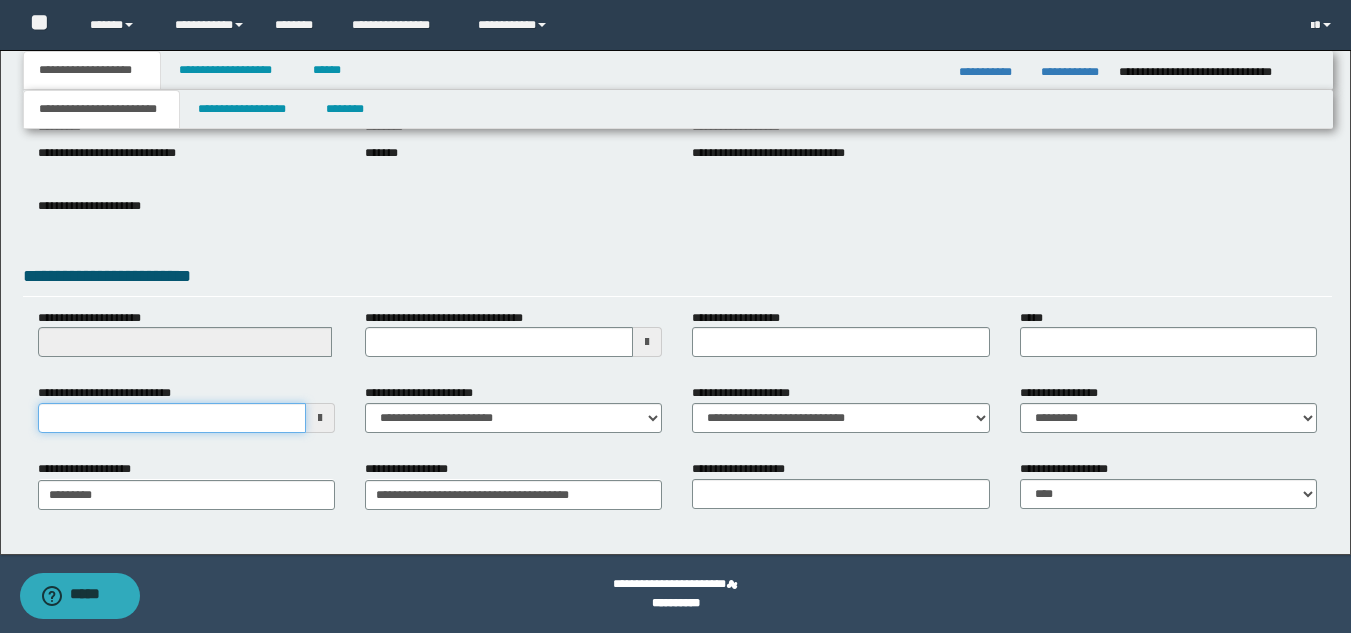 click on "**********" at bounding box center (172, 418) 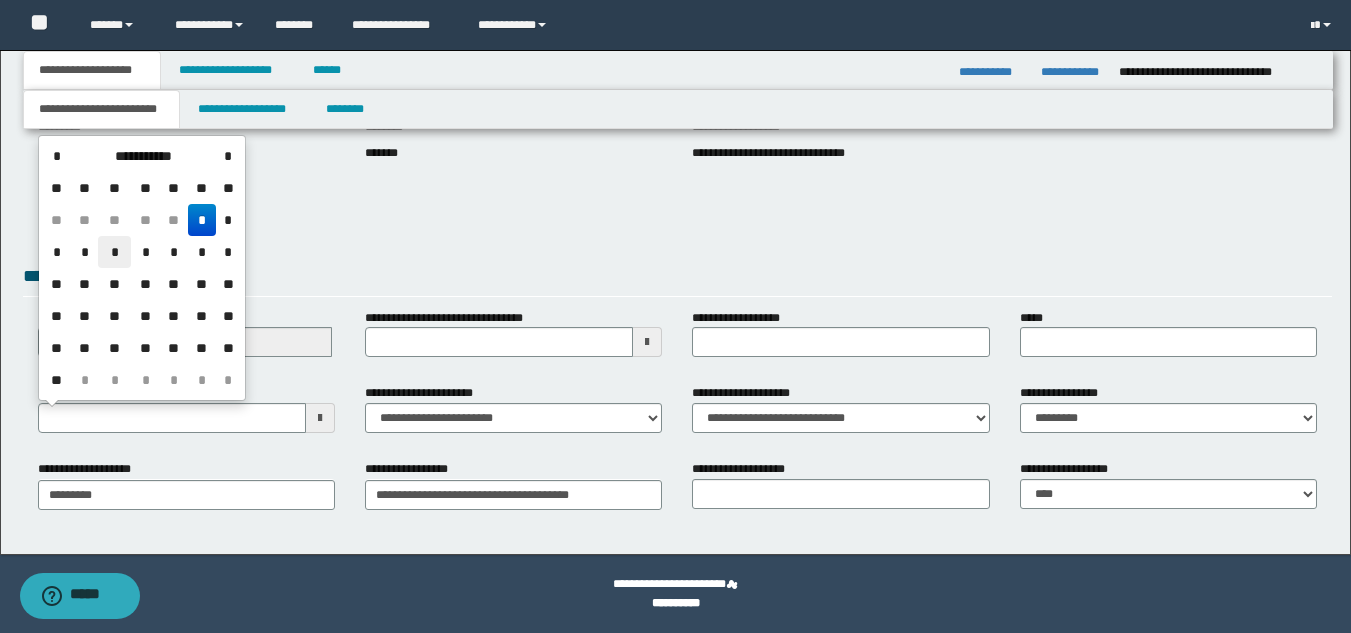 click on "*" at bounding box center (114, 252) 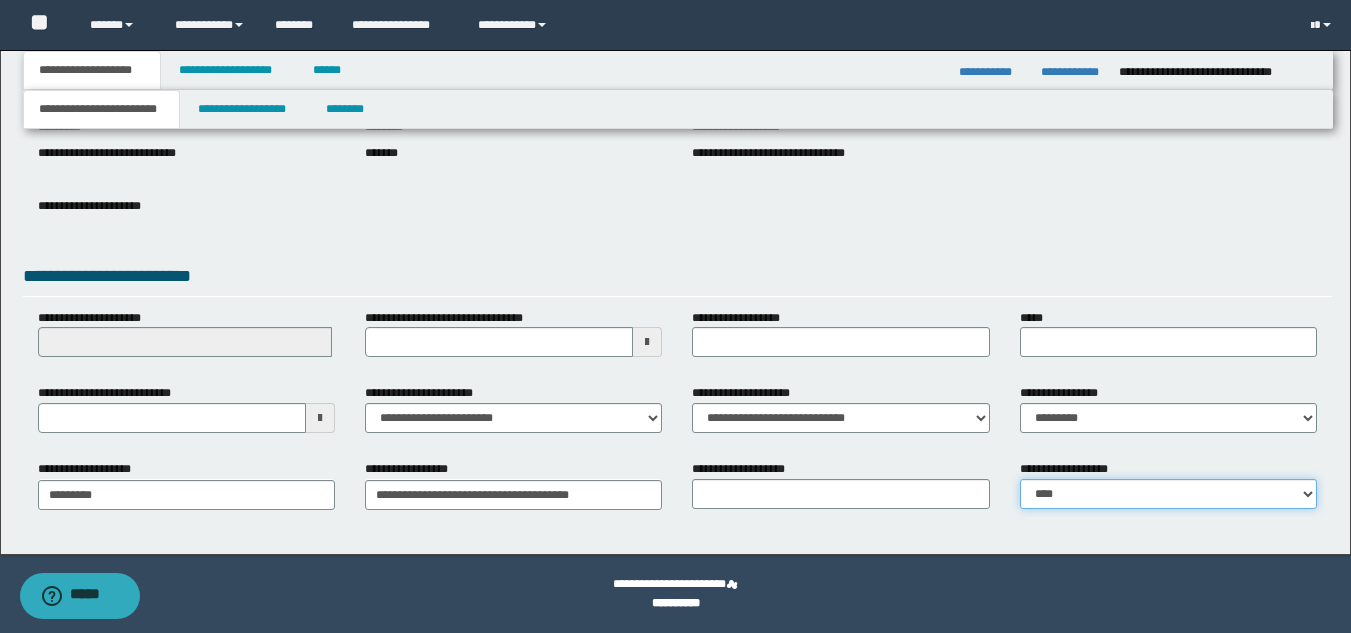 click on "**********" at bounding box center [1168, 494] 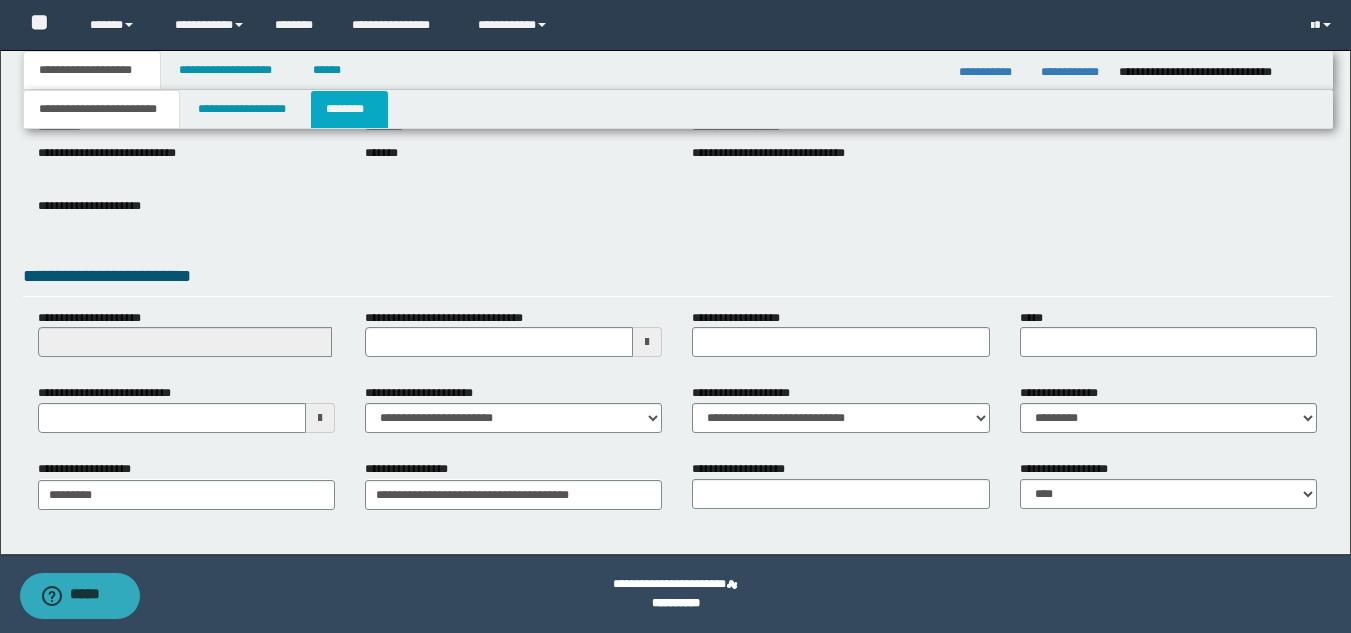 click on "********" at bounding box center (349, 109) 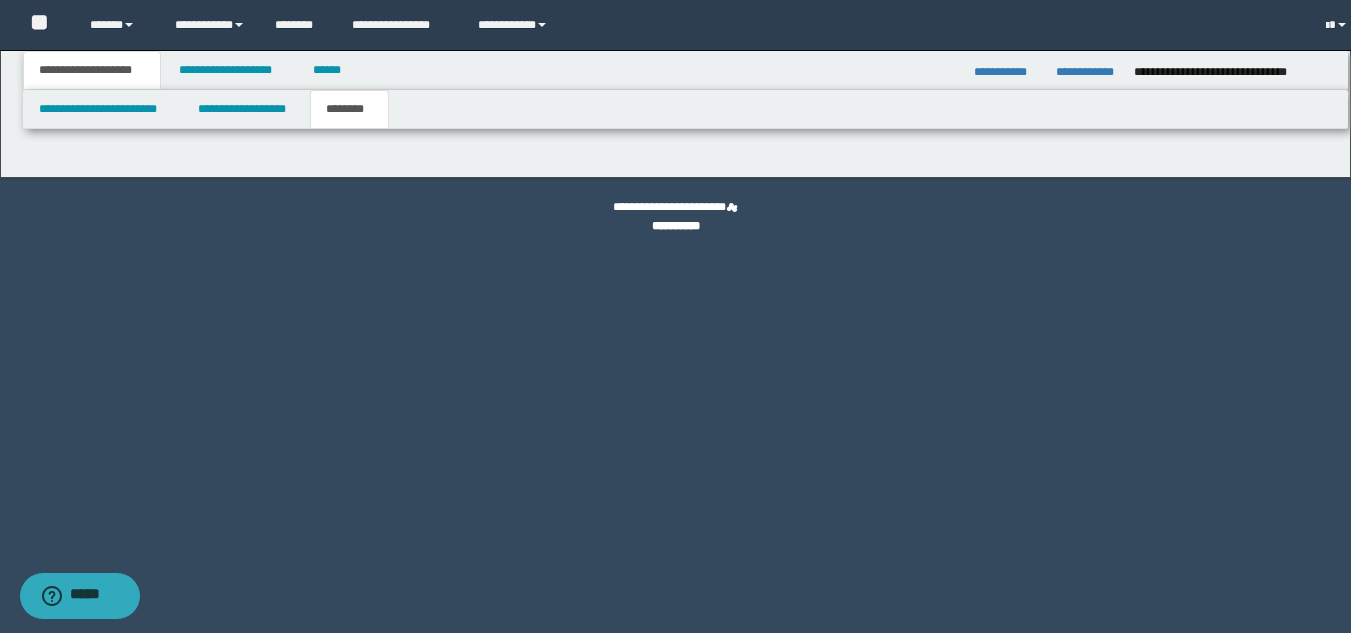 scroll, scrollTop: 0, scrollLeft: 0, axis: both 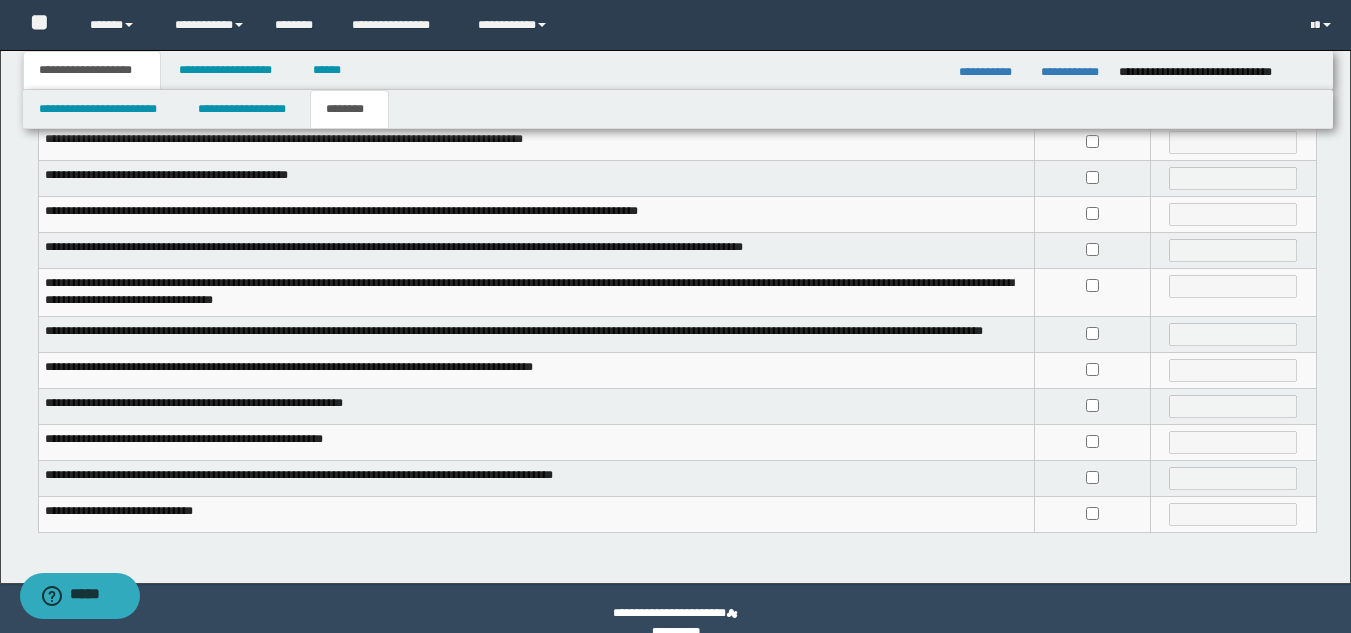 click at bounding box center [1093, 515] 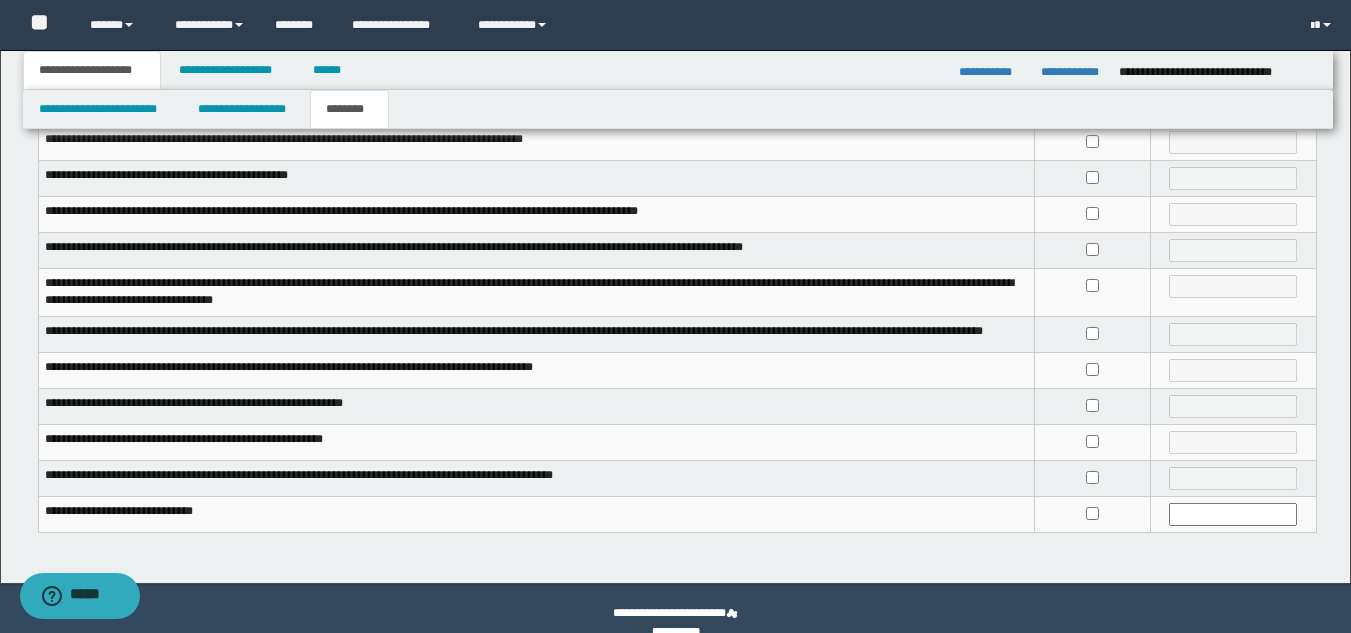 click at bounding box center [1093, 334] 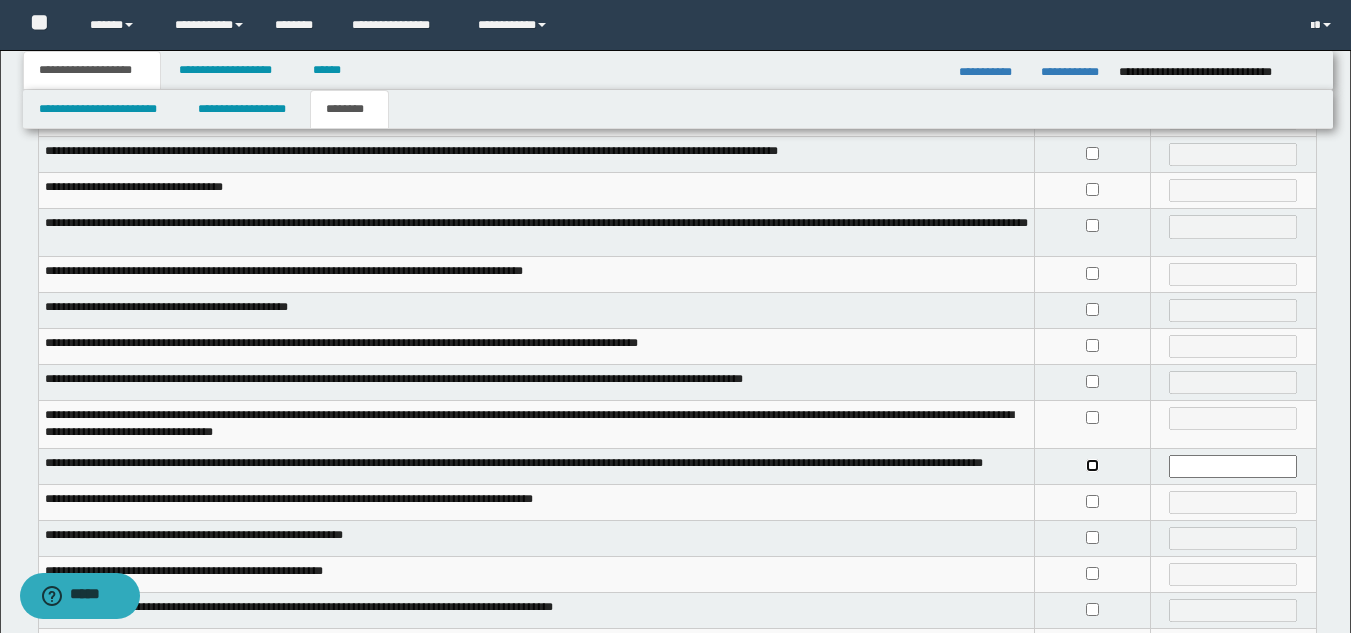 scroll, scrollTop: 344, scrollLeft: 0, axis: vertical 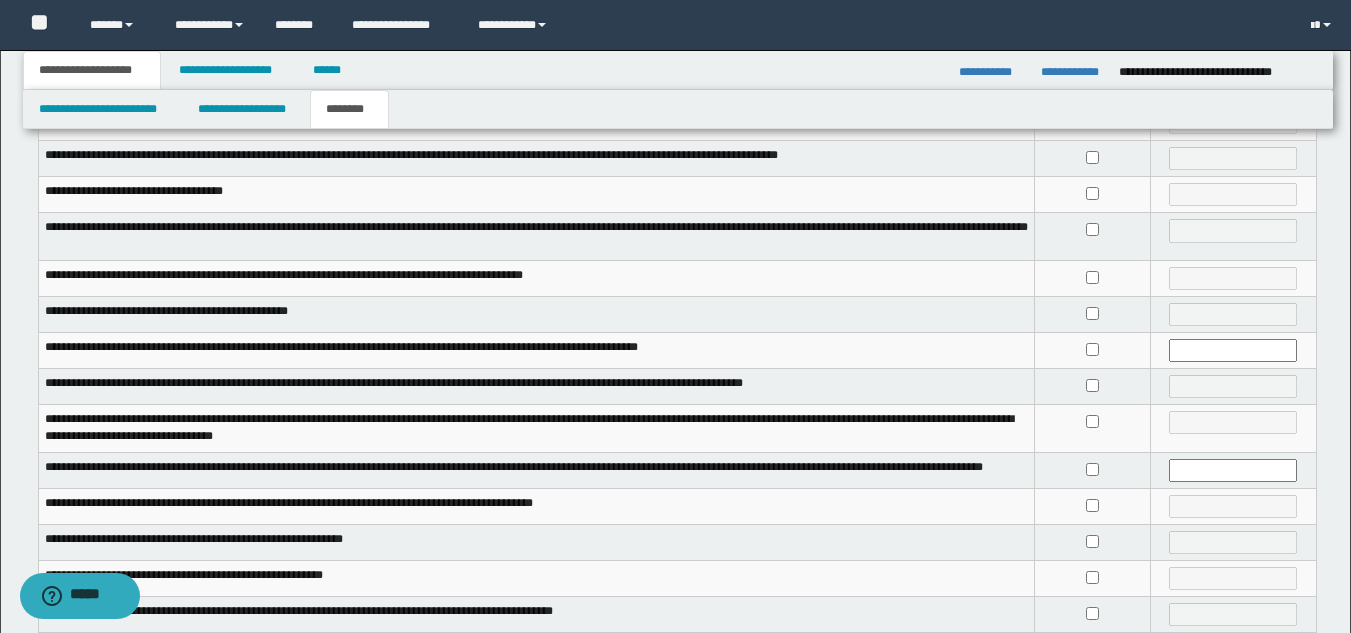 click at bounding box center [1093, 236] 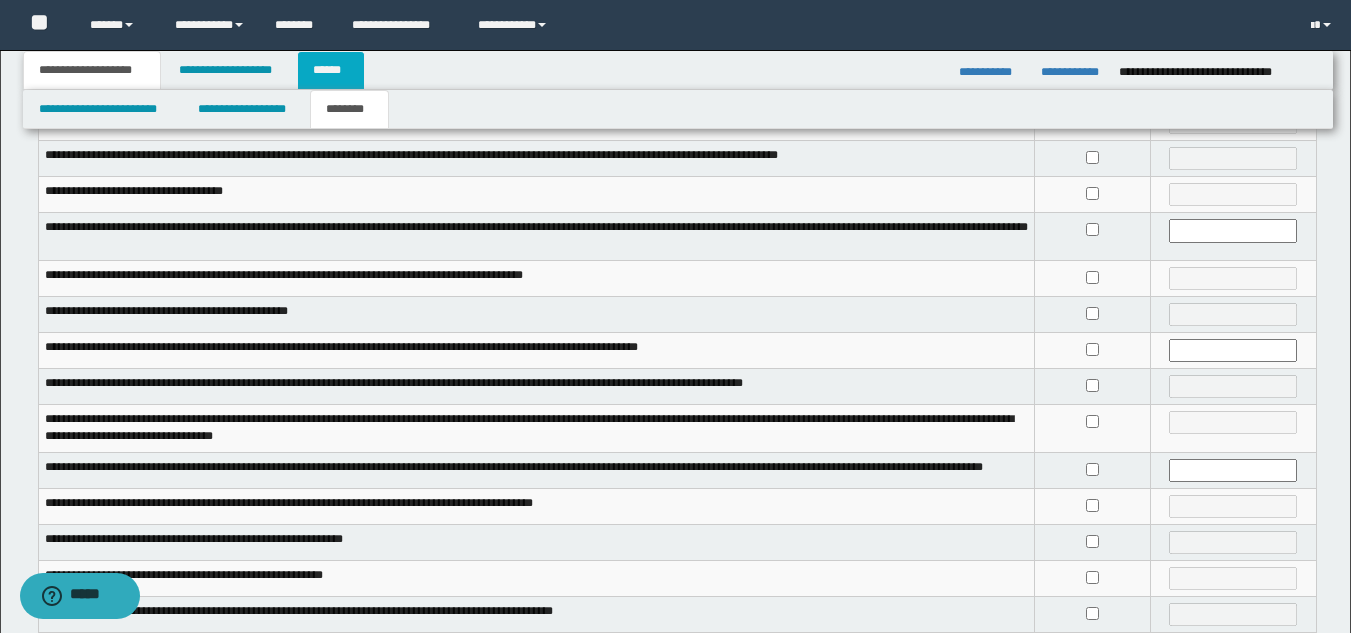 click on "******" at bounding box center [331, 70] 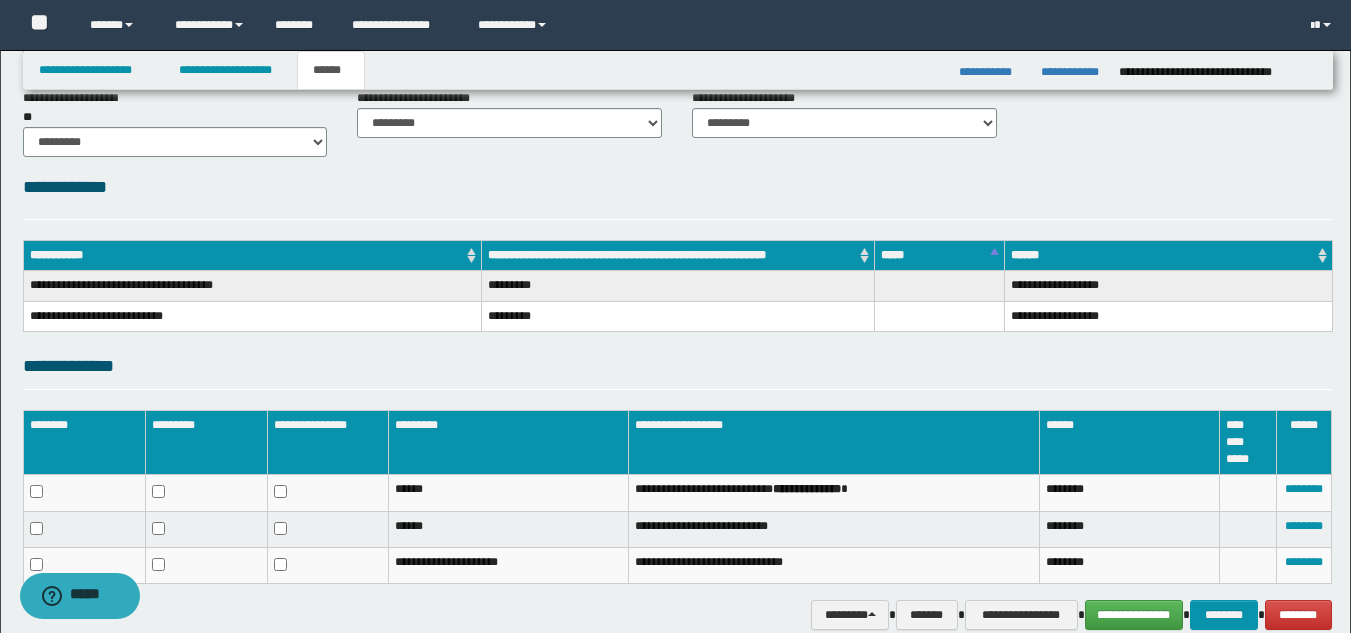 scroll, scrollTop: 263, scrollLeft: 0, axis: vertical 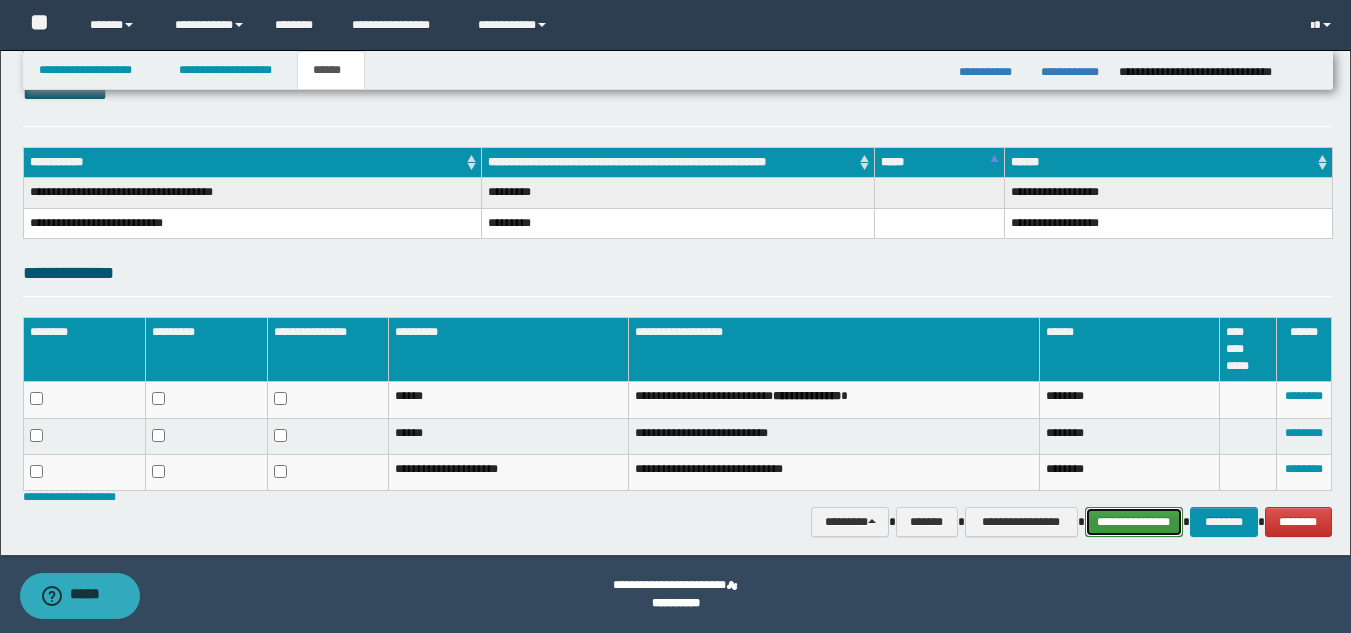 click on "**********" at bounding box center [1134, 522] 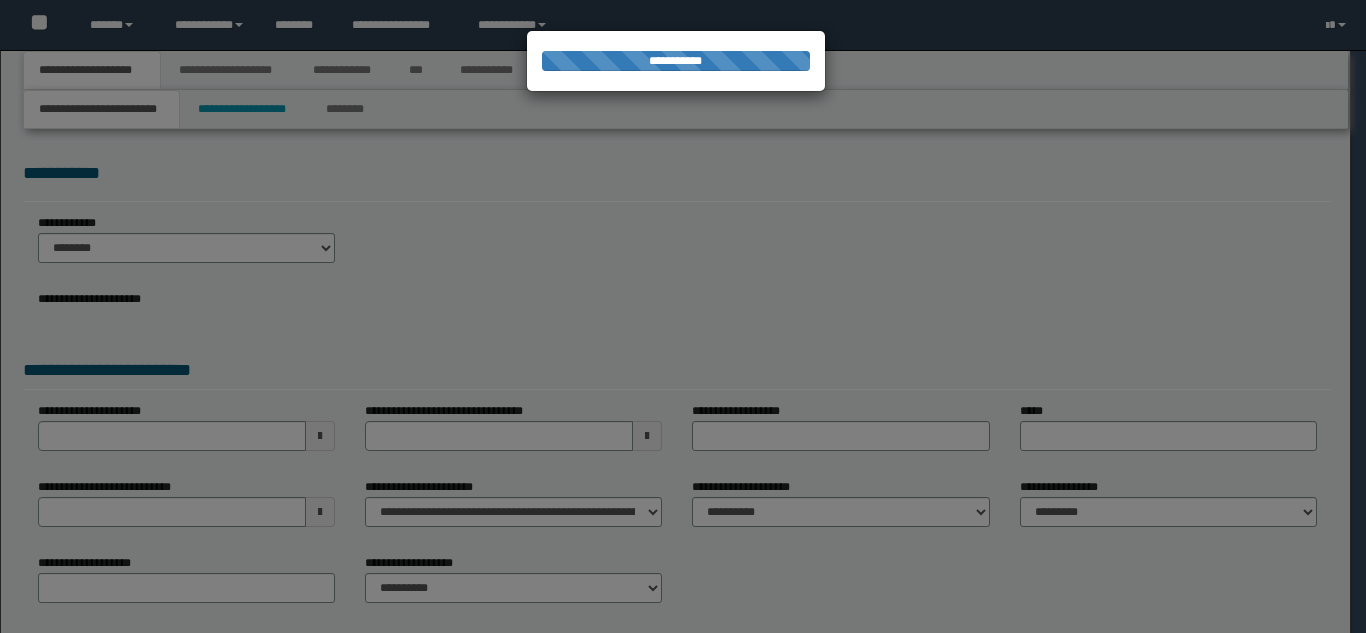 scroll, scrollTop: 0, scrollLeft: 0, axis: both 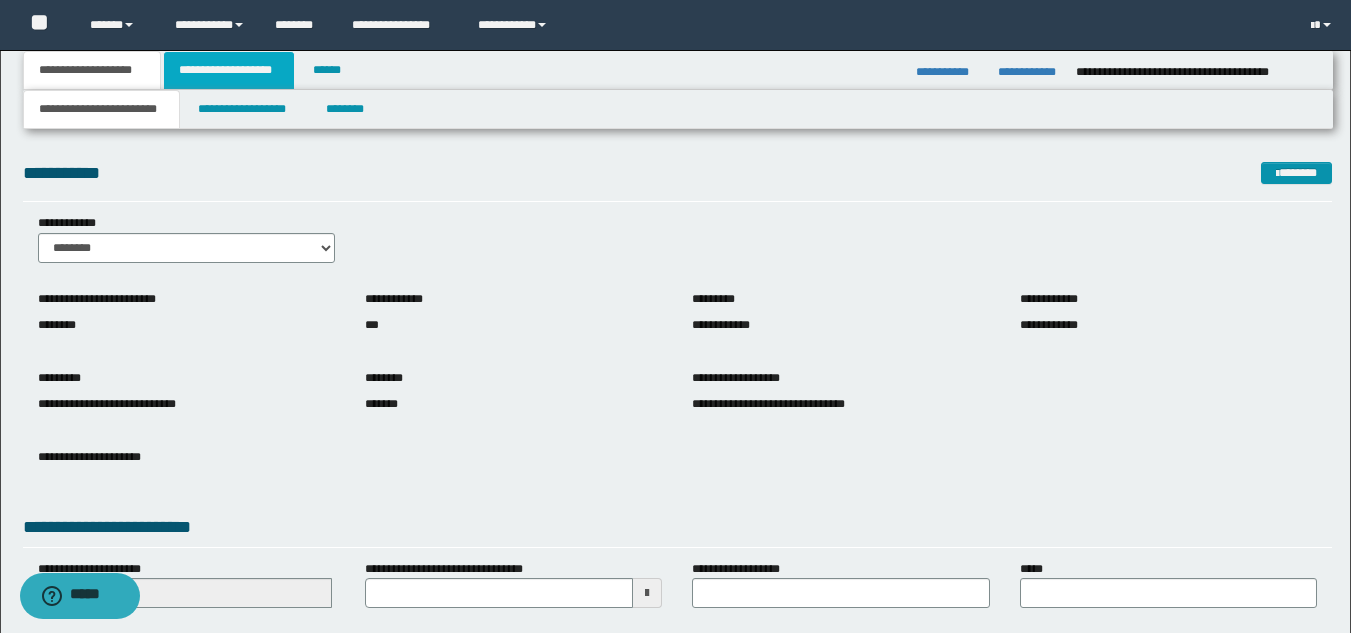 click on "**********" at bounding box center (229, 70) 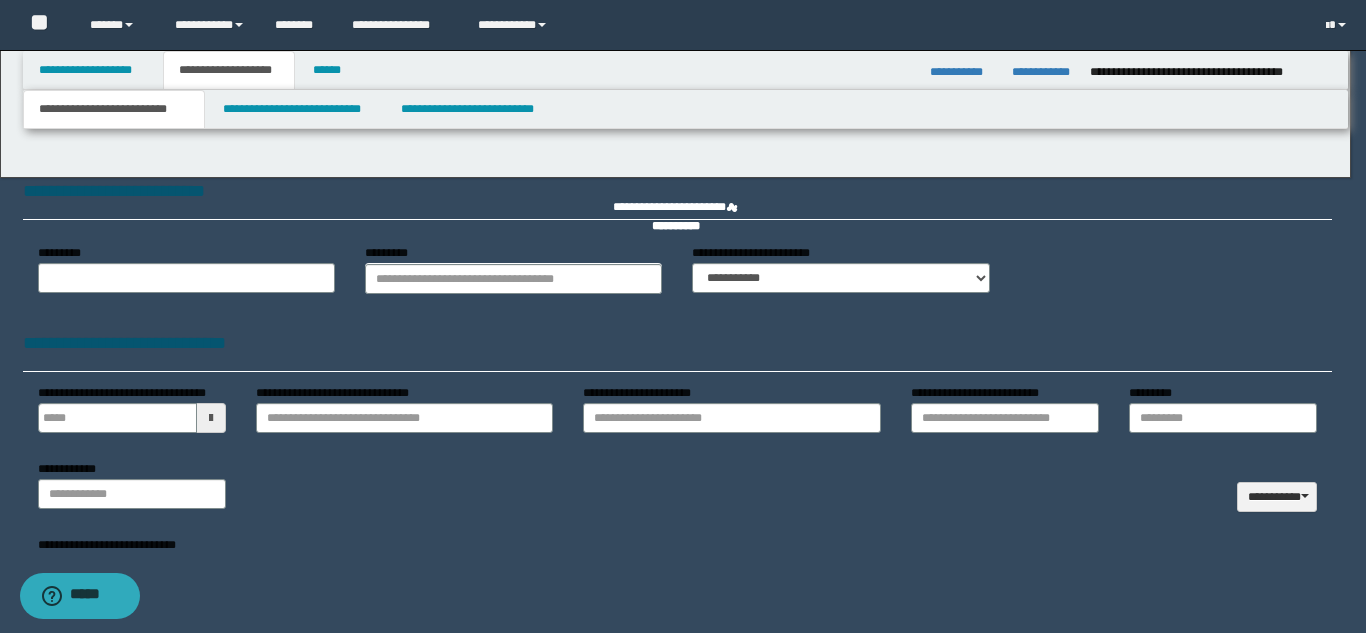 type on "**********" 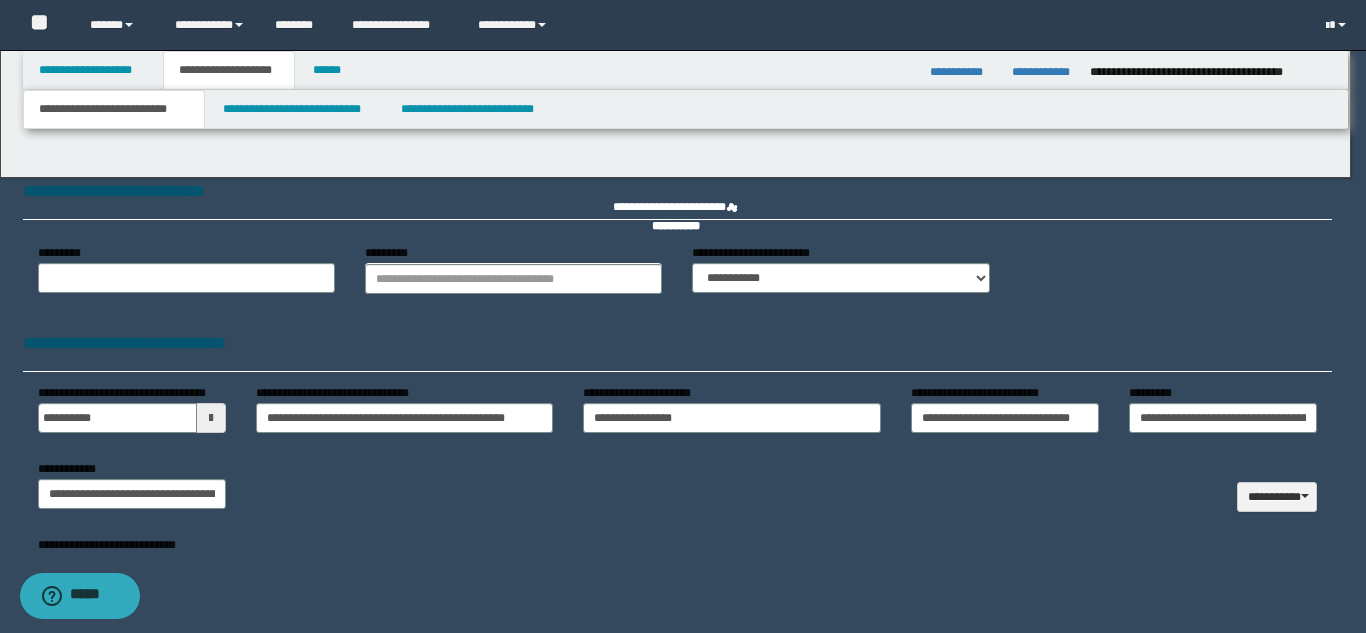 click on "**********" at bounding box center (683, 316) 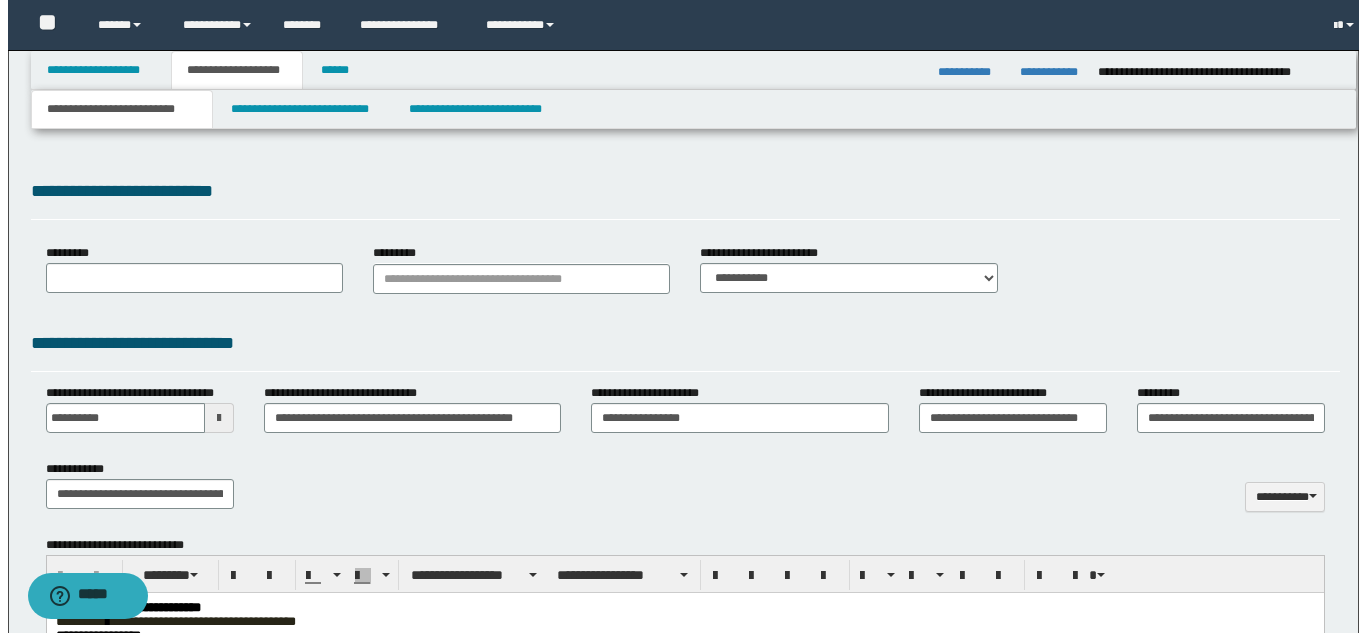 scroll, scrollTop: 0, scrollLeft: 0, axis: both 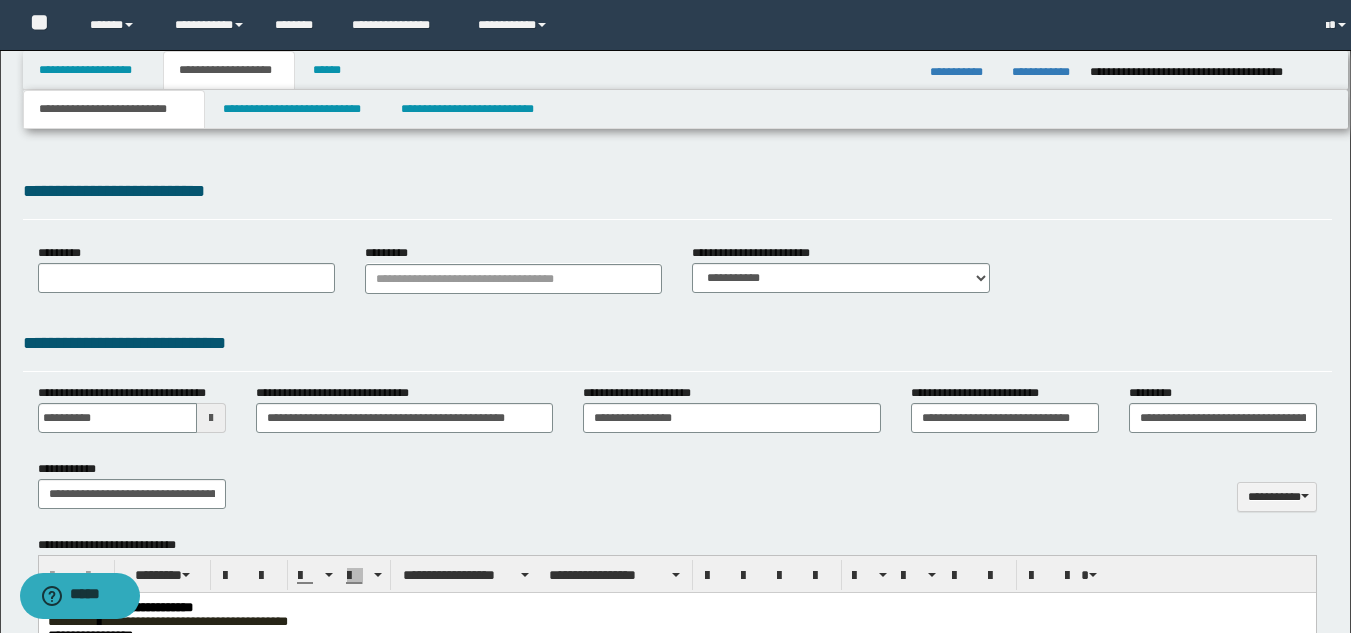 type on "**********" 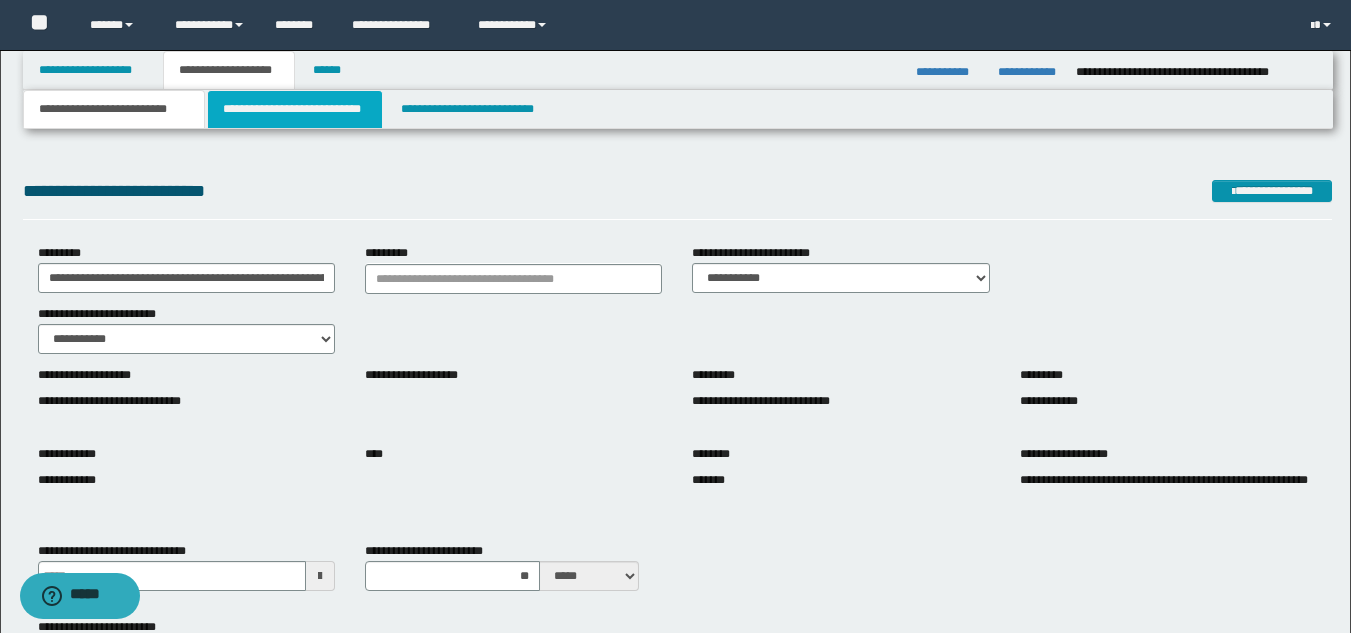 click on "**********" at bounding box center [295, 109] 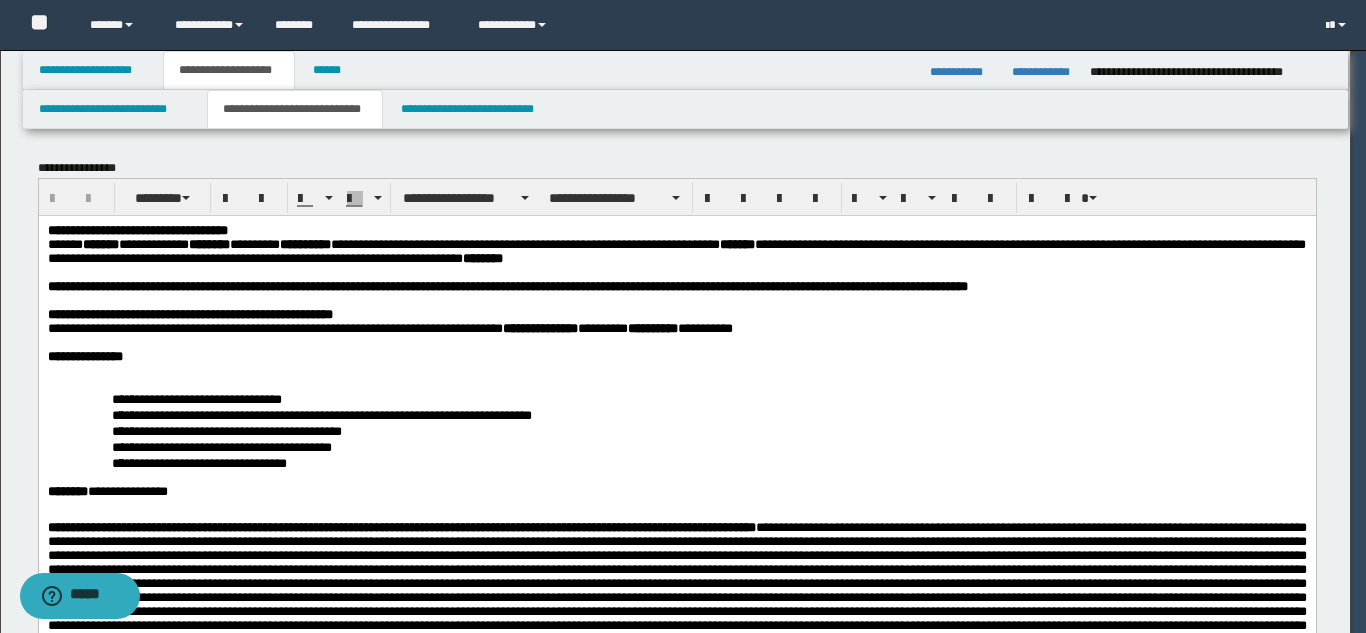 scroll, scrollTop: 0, scrollLeft: 0, axis: both 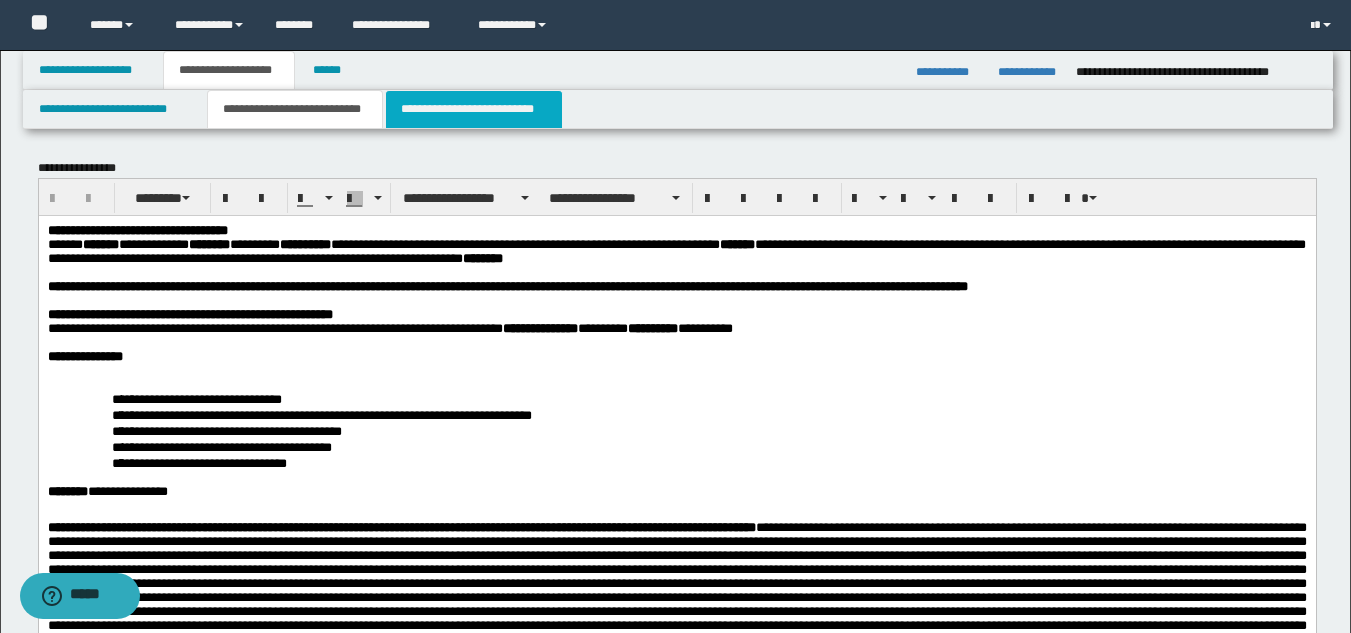 click on "**********" at bounding box center (474, 109) 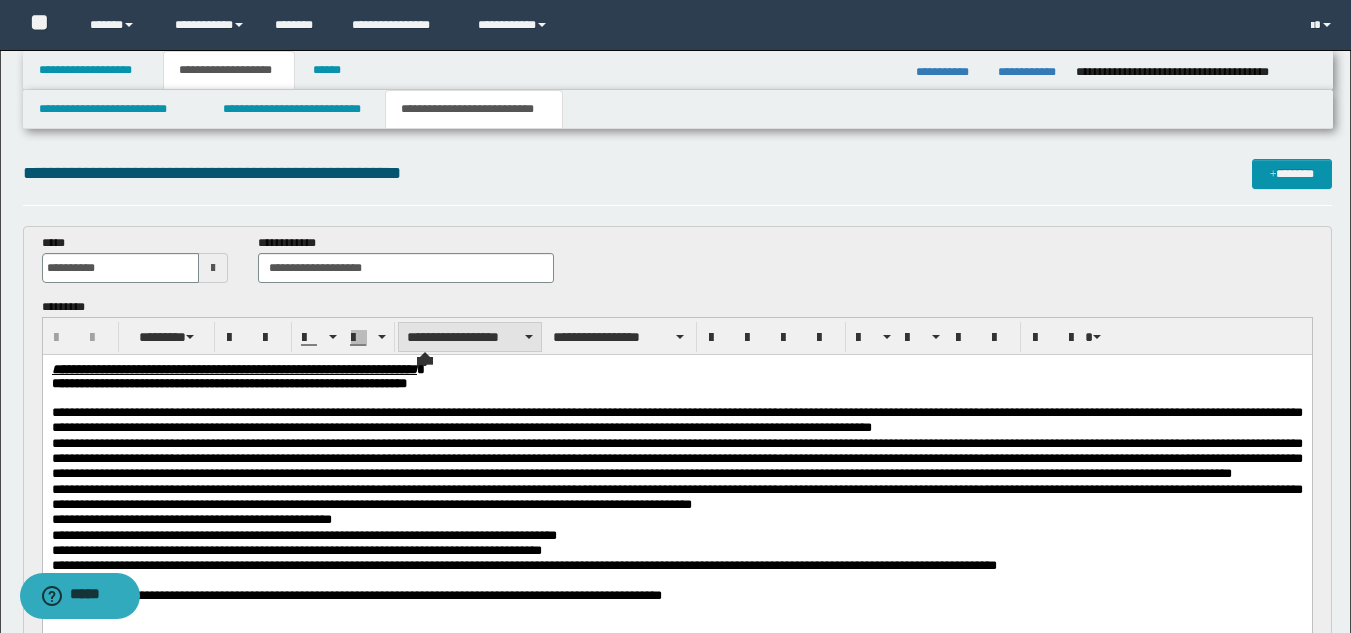 scroll, scrollTop: 0, scrollLeft: 0, axis: both 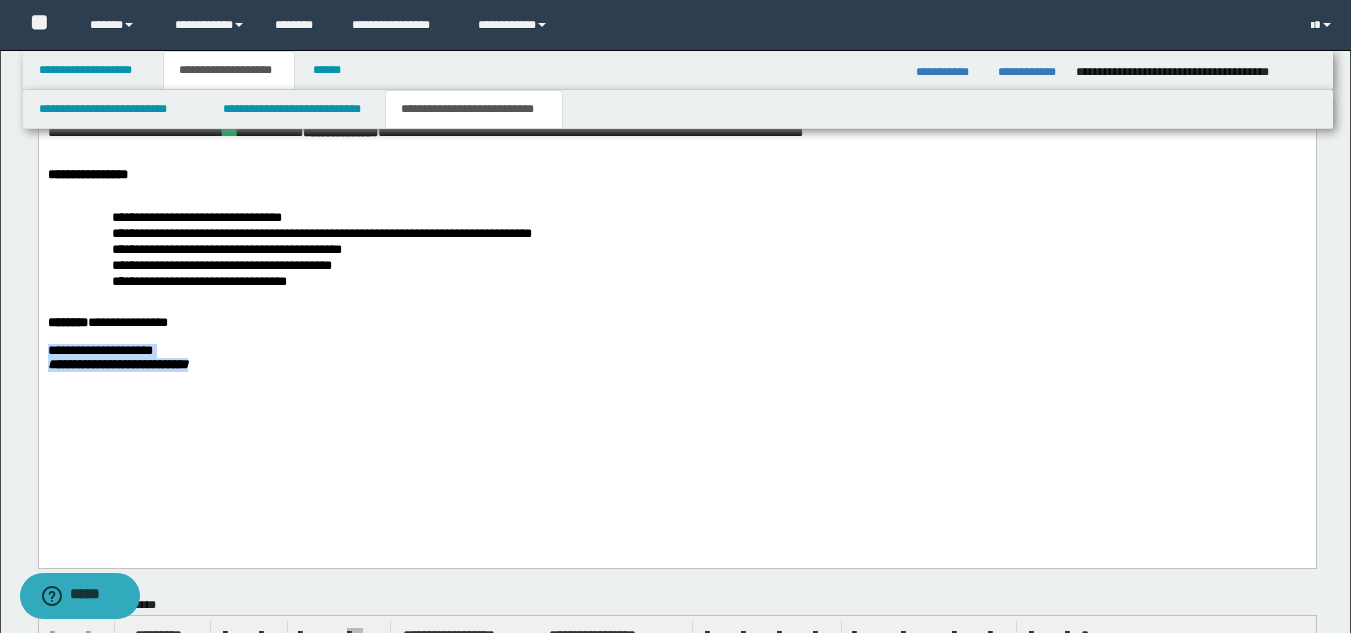 drag, startPoint x: 50, startPoint y: 422, endPoint x: 236, endPoint y: 470, distance: 192.09373 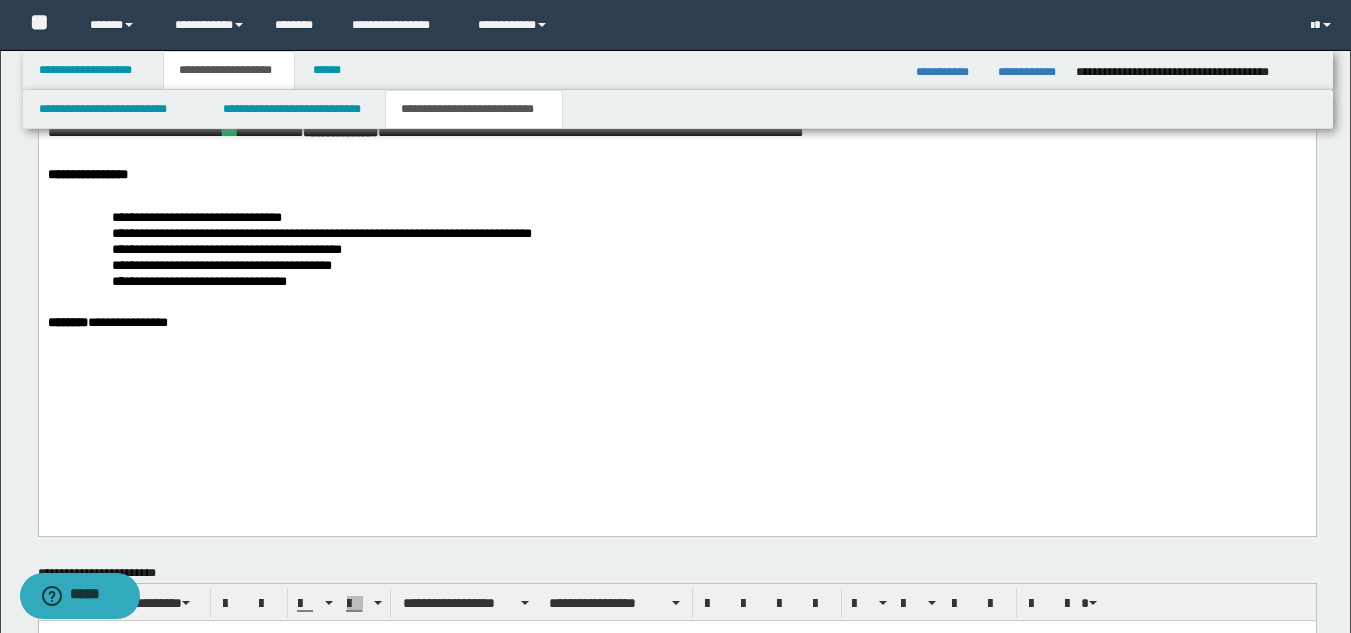 click at bounding box center (676, 310) 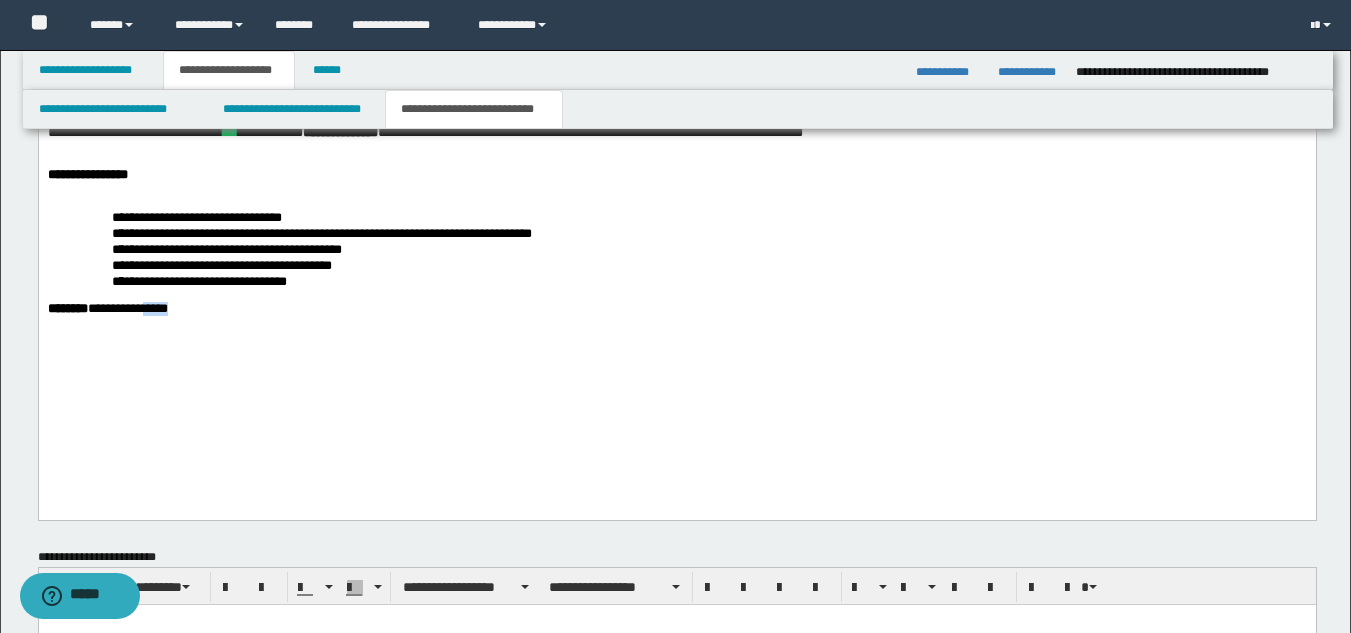 drag, startPoint x: 177, startPoint y: 385, endPoint x: 221, endPoint y: 390, distance: 44.28318 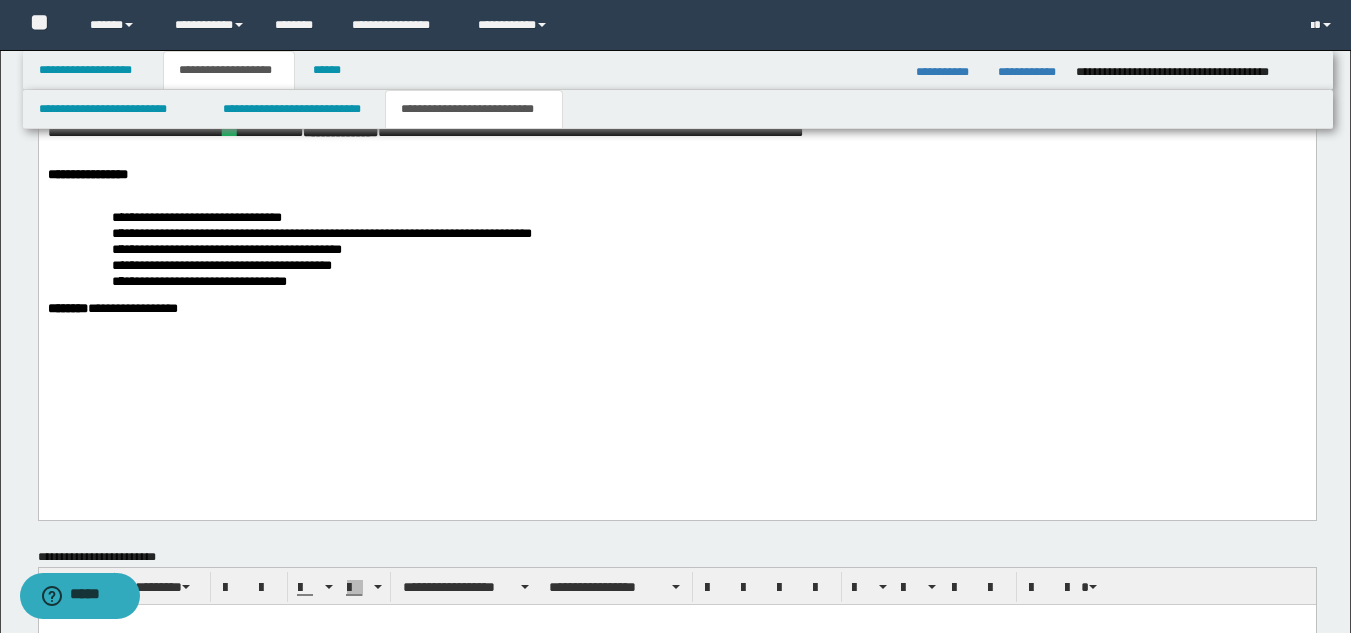 click on "***" at bounding box center (229, 133) 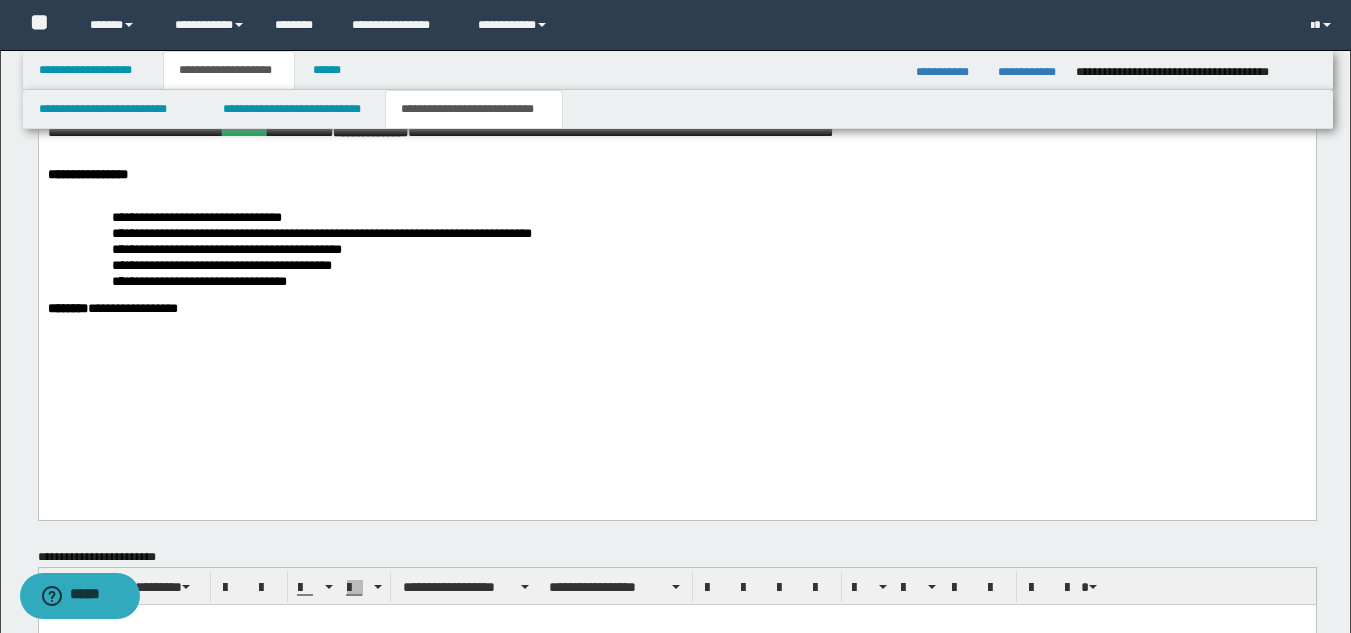 click on "**********" at bounding box center (676, 134) 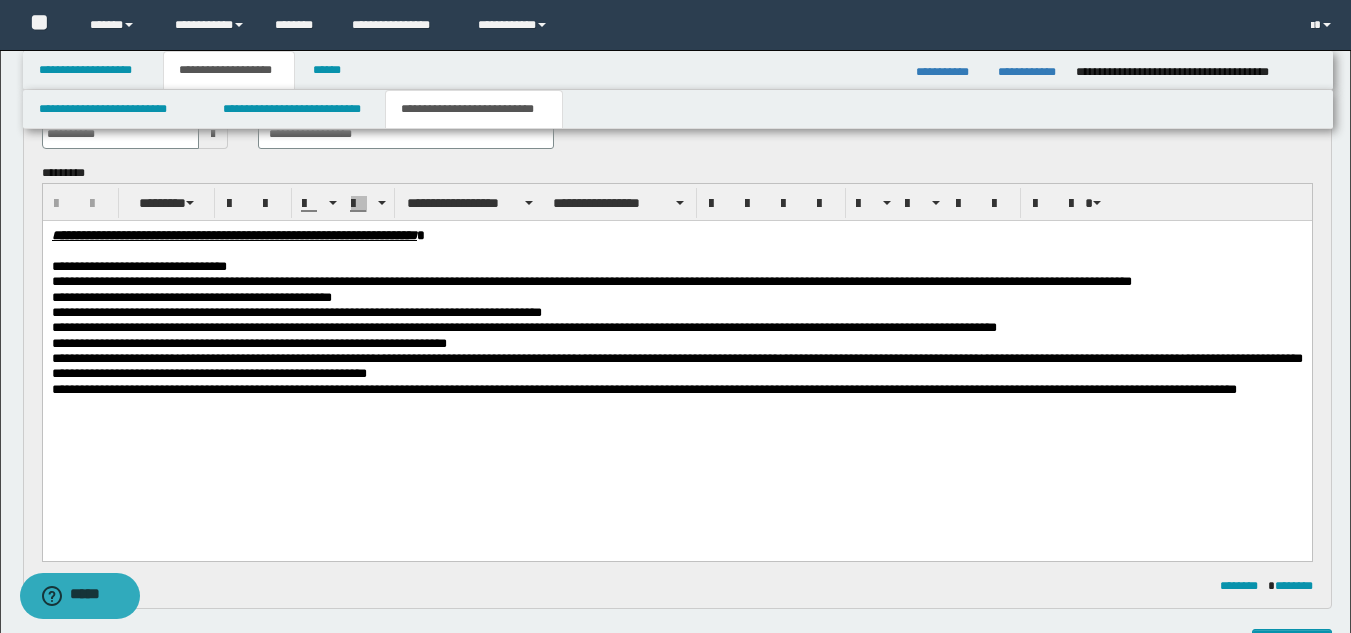 scroll, scrollTop: 725, scrollLeft: 0, axis: vertical 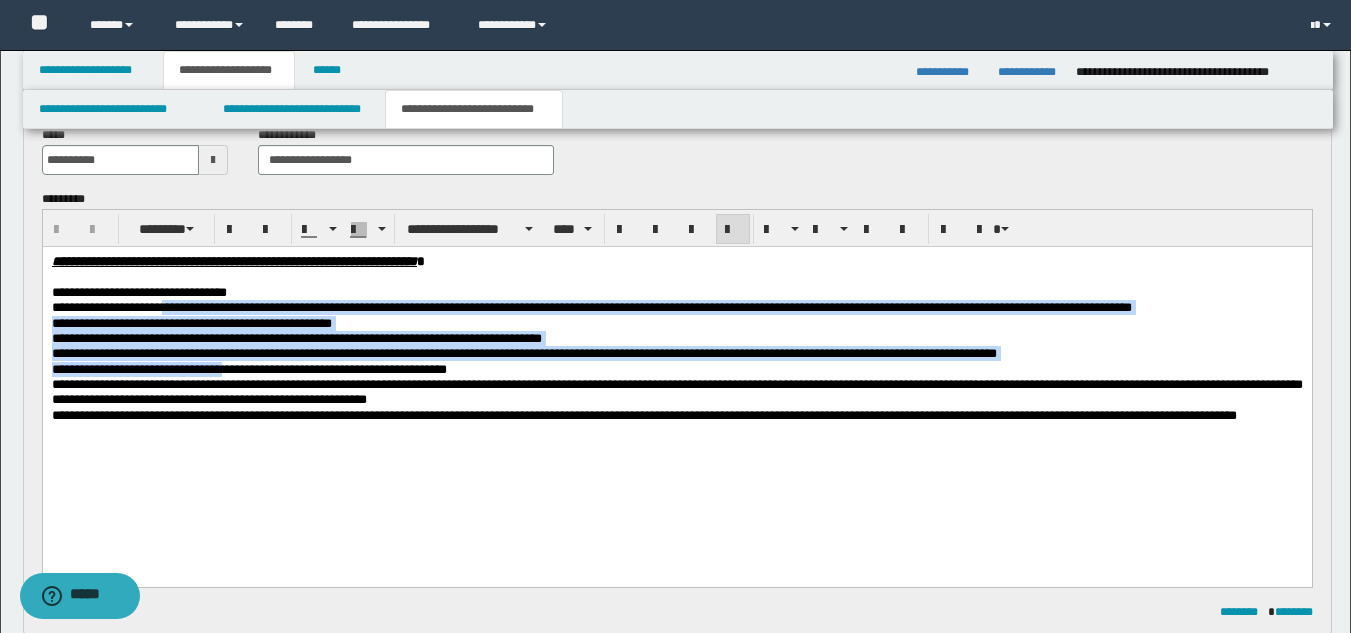 drag, startPoint x: 189, startPoint y: 313, endPoint x: 277, endPoint y: 382, distance: 111.82576 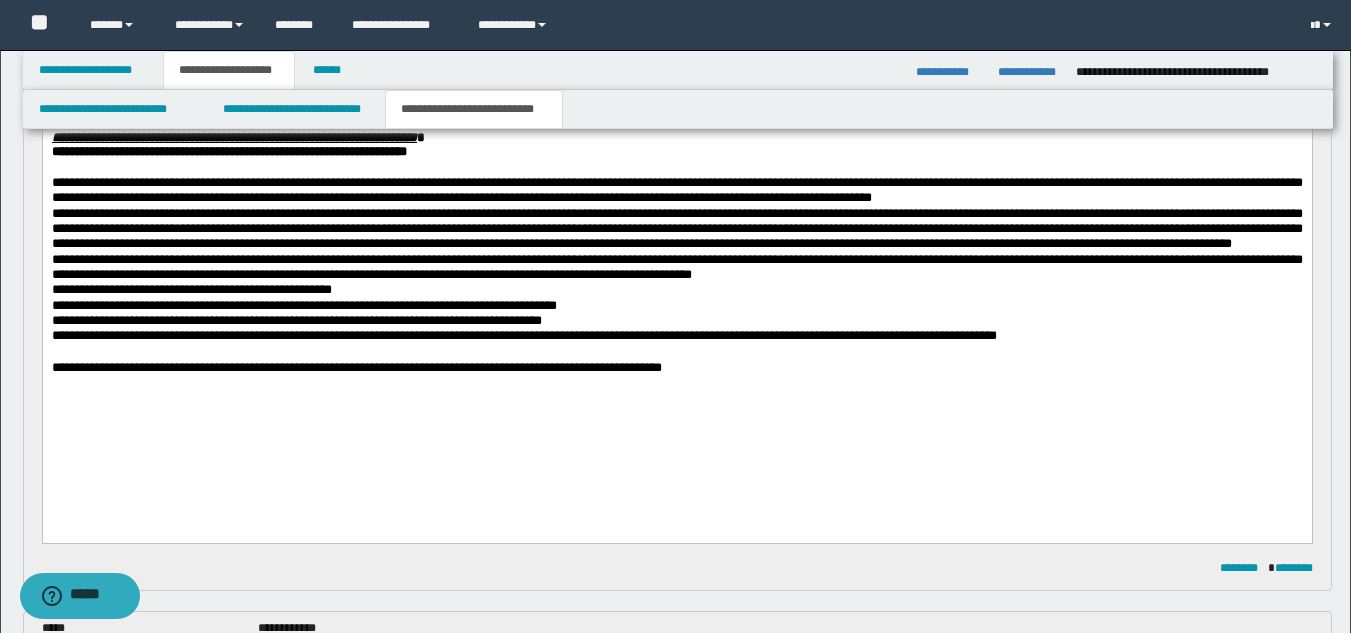 scroll, scrollTop: 226, scrollLeft: 0, axis: vertical 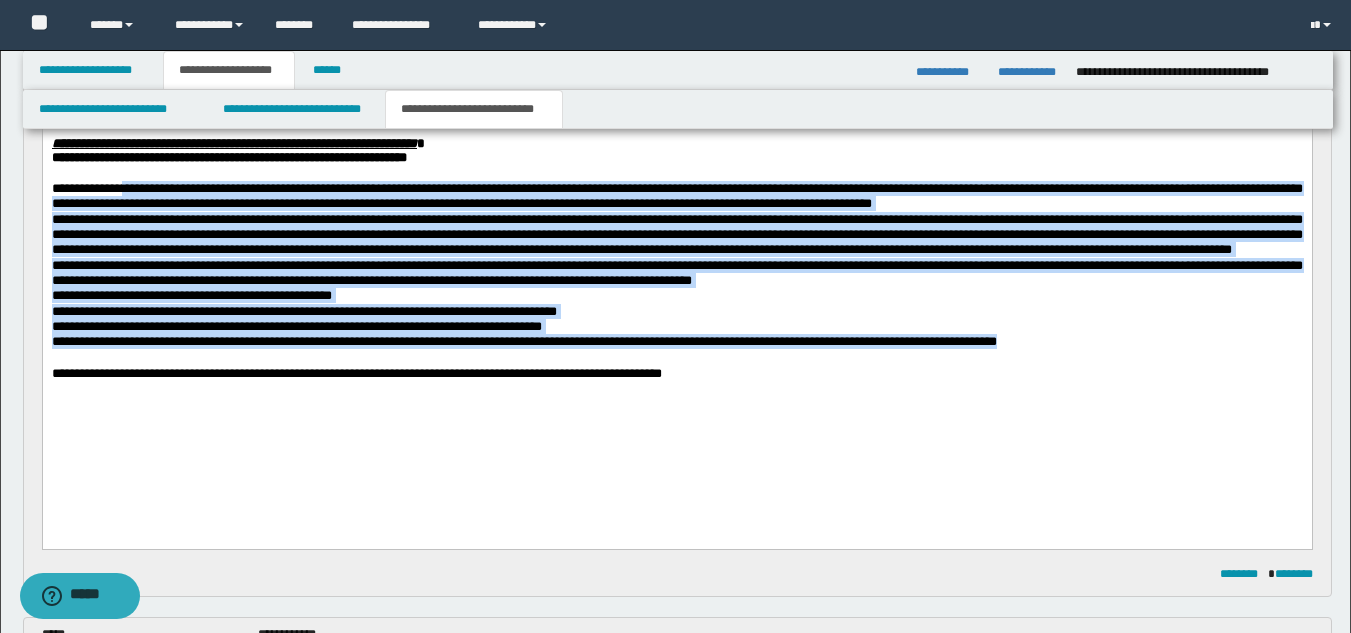 drag, startPoint x: 137, startPoint y: 191, endPoint x: 1289, endPoint y: 389, distance: 1168.8917 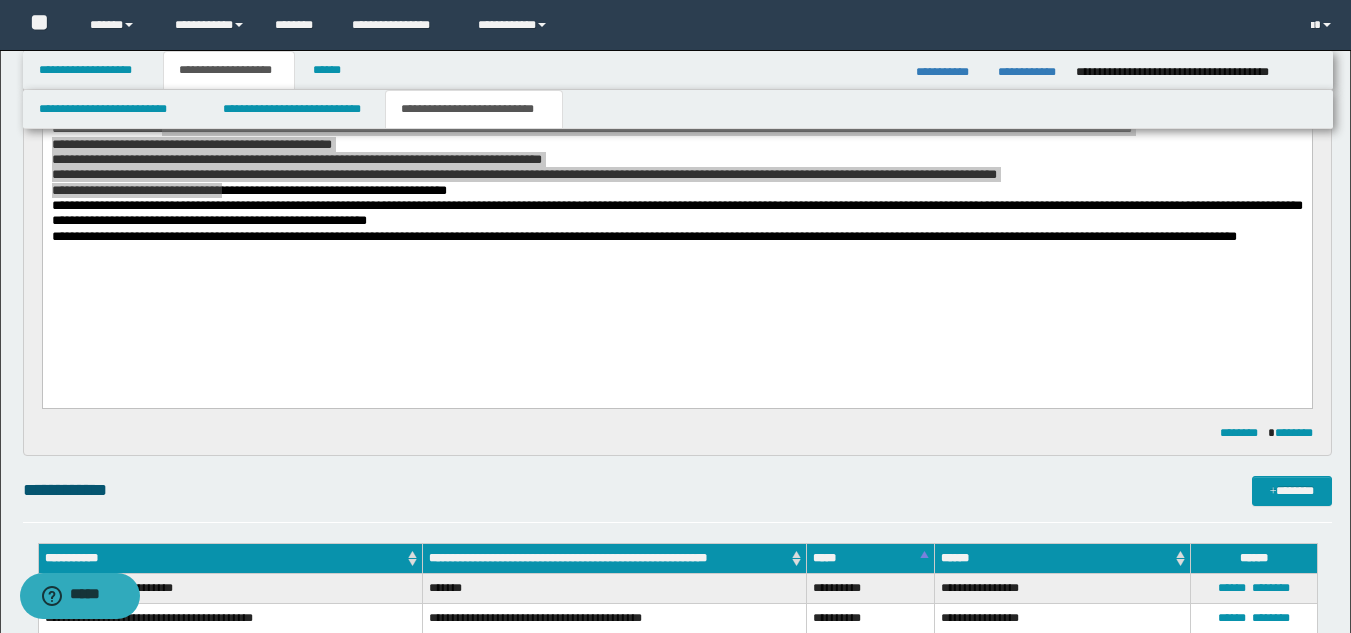 scroll, scrollTop: 1007, scrollLeft: 0, axis: vertical 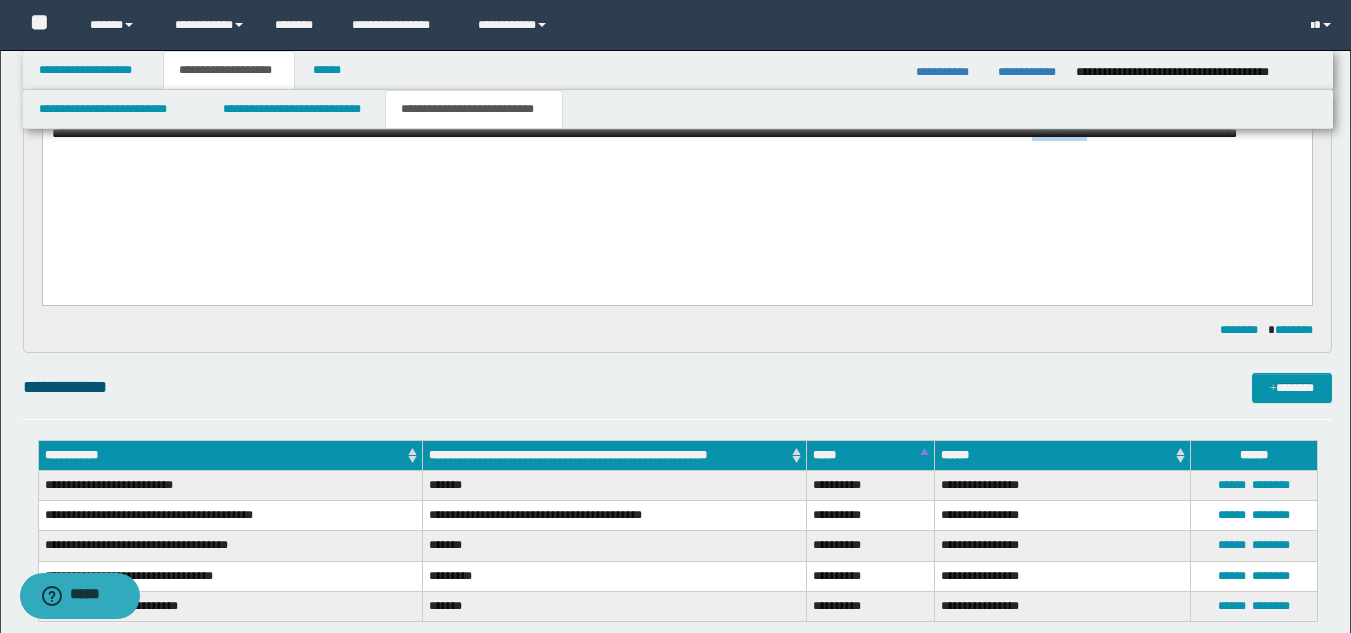 type 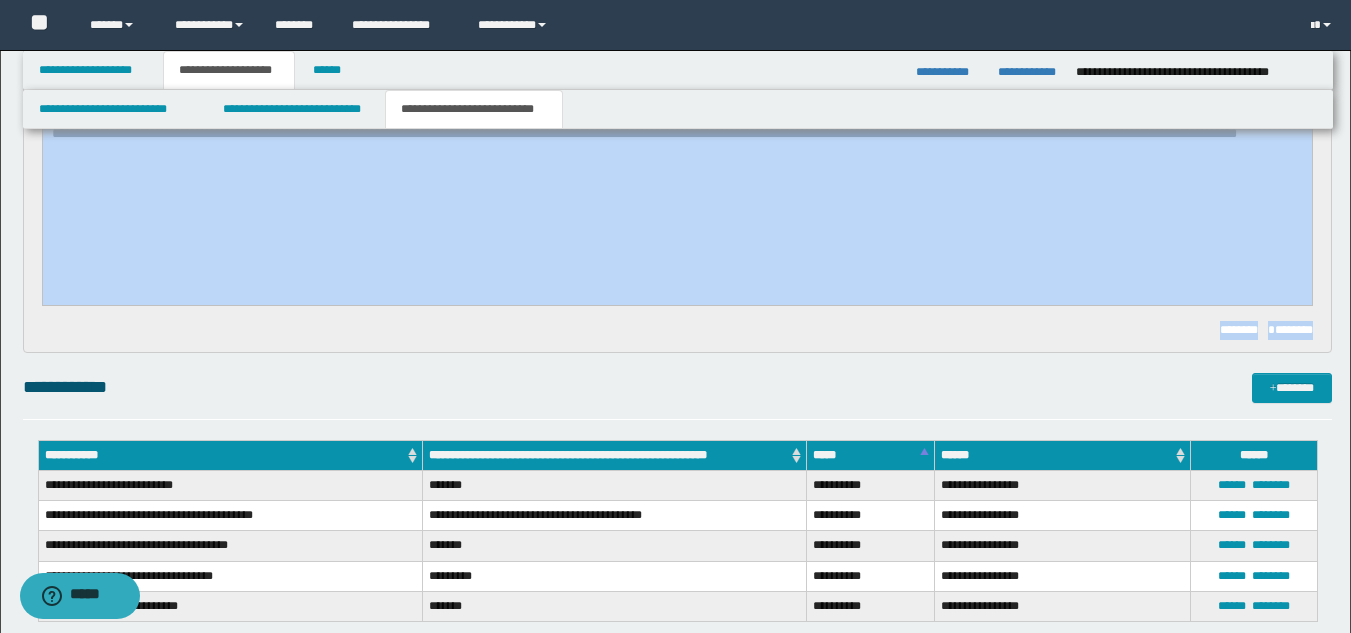 drag, startPoint x: 1348, startPoint y: 235, endPoint x: 1365, endPoint y: 343, distance: 109.32977 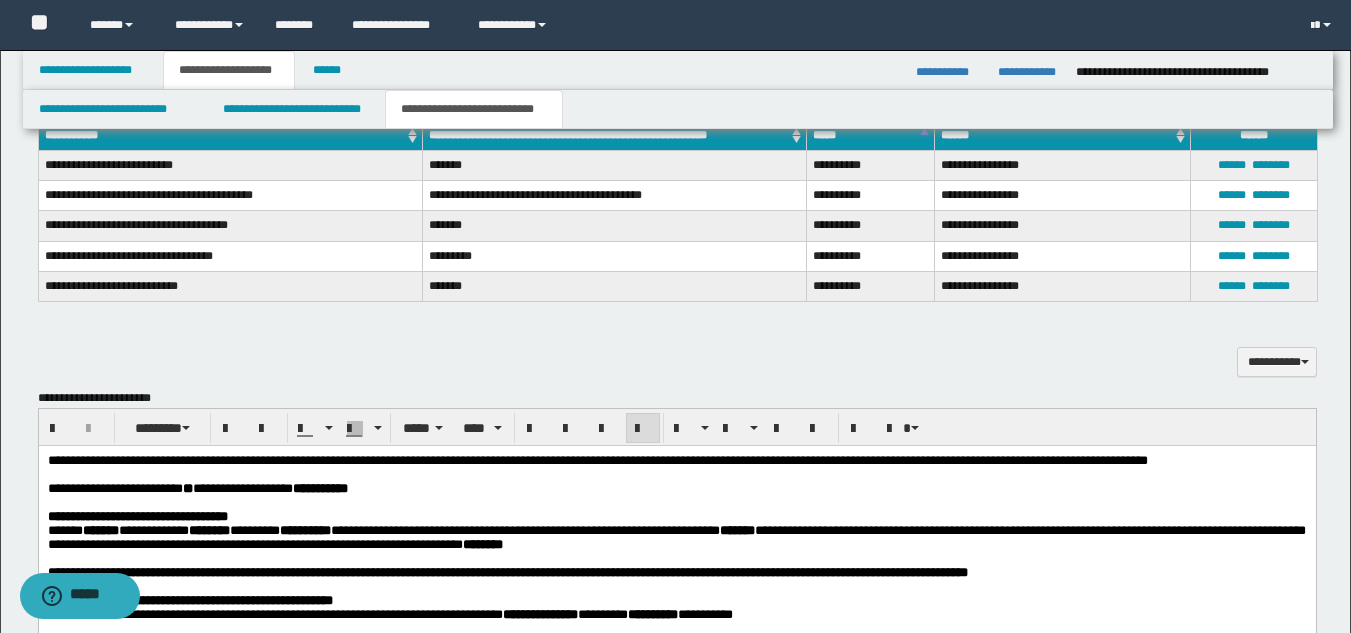 scroll, scrollTop: 1506, scrollLeft: 0, axis: vertical 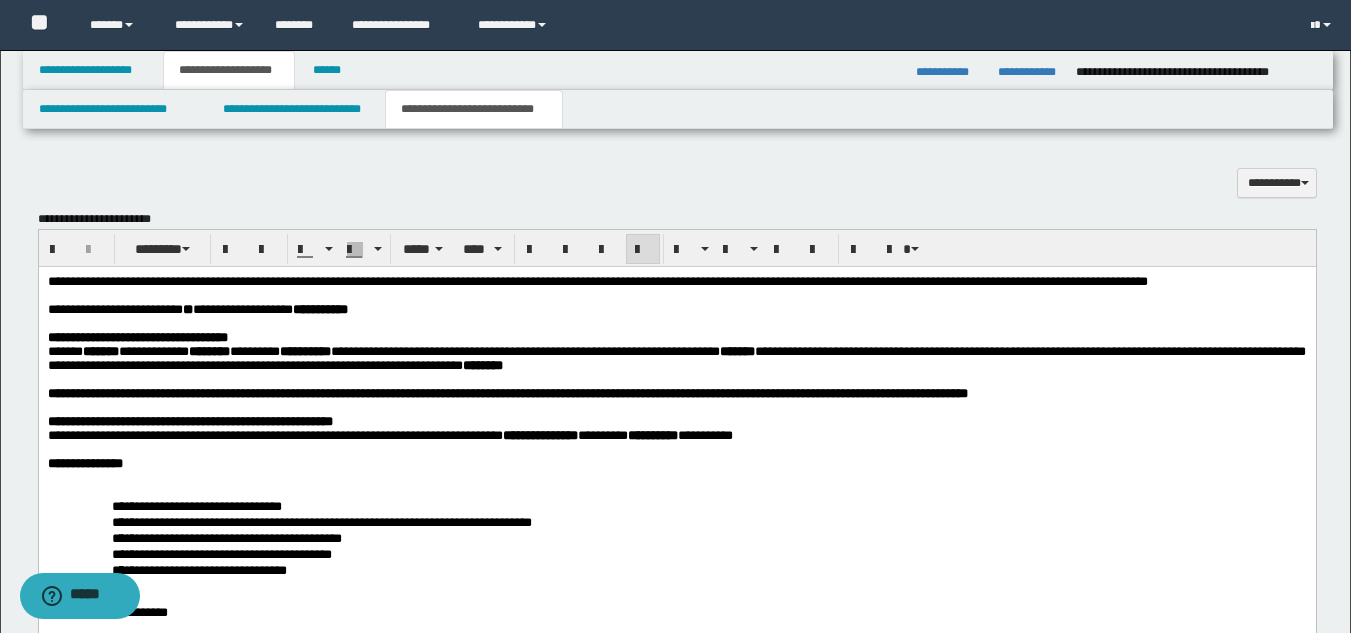 click at bounding box center [676, 296] 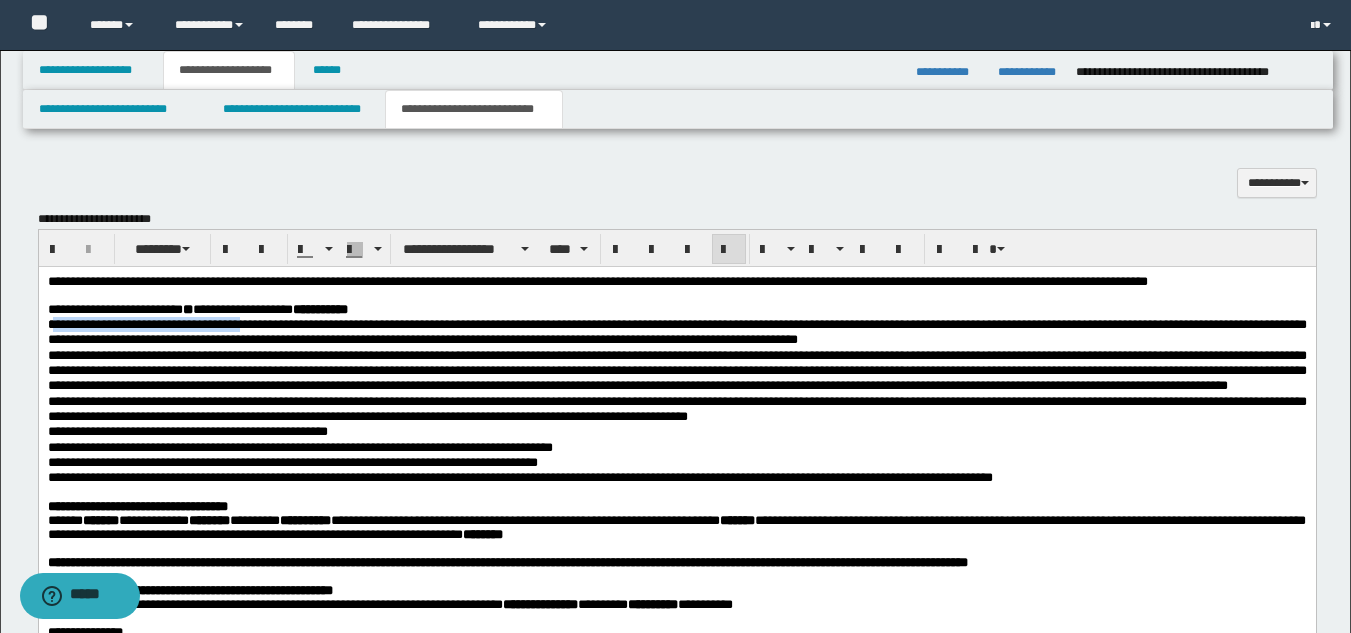 drag, startPoint x: 51, startPoint y: 340, endPoint x: 269, endPoint y: 349, distance: 218.1857 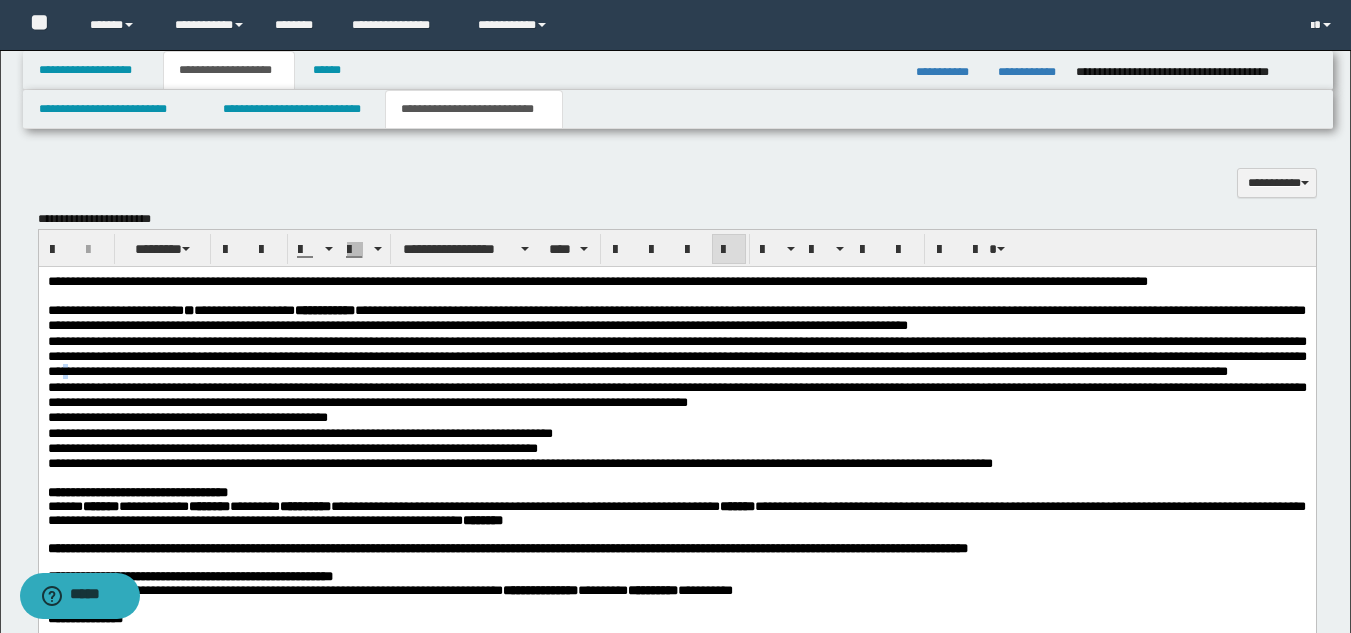 click on "**********" at bounding box center (676, 357) 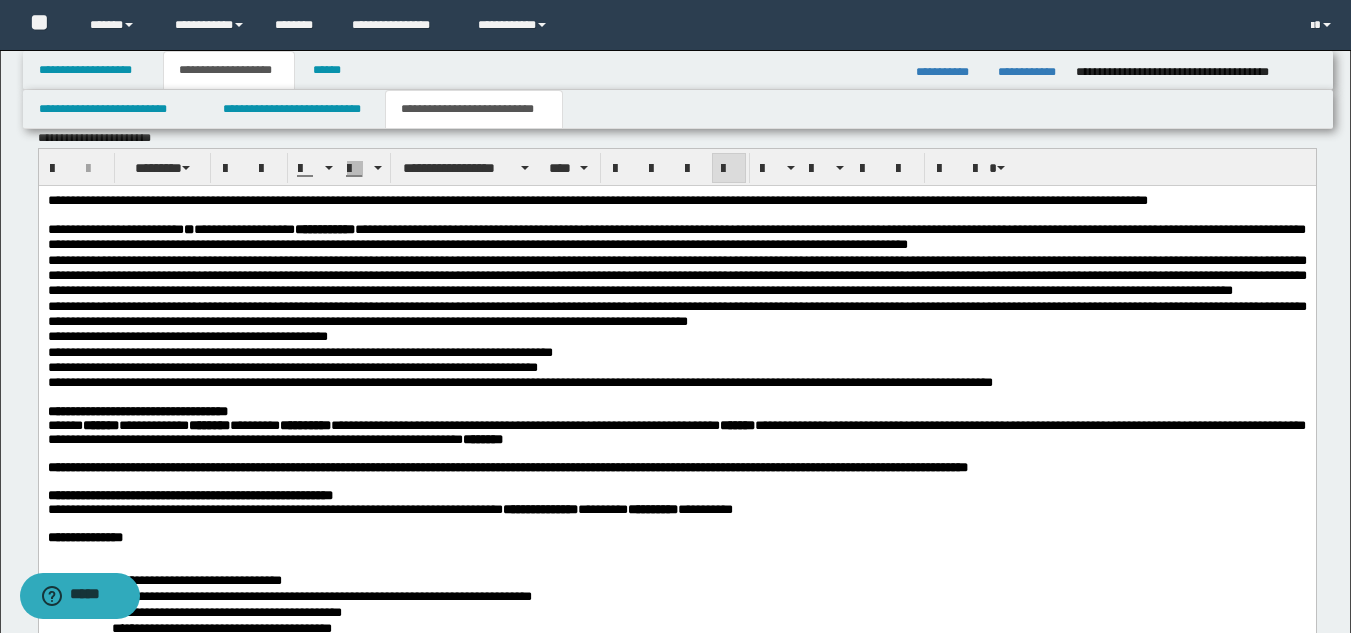 scroll, scrollTop: 1600, scrollLeft: 0, axis: vertical 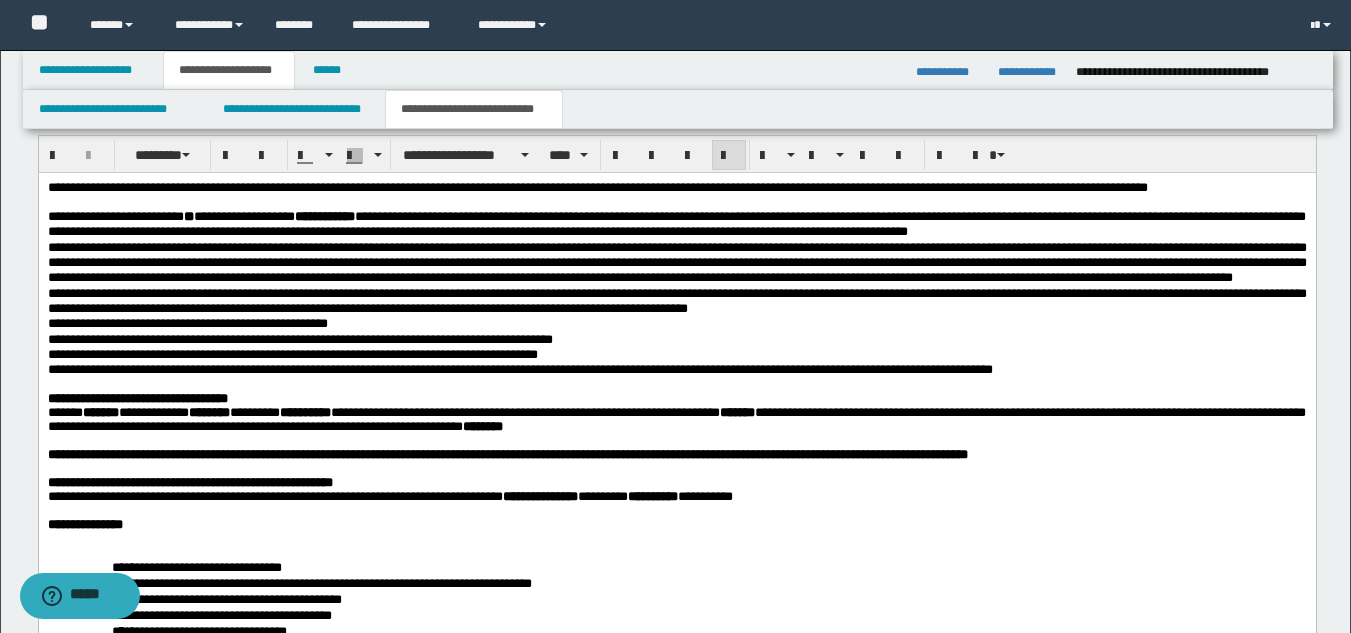 click at bounding box center [676, 202] 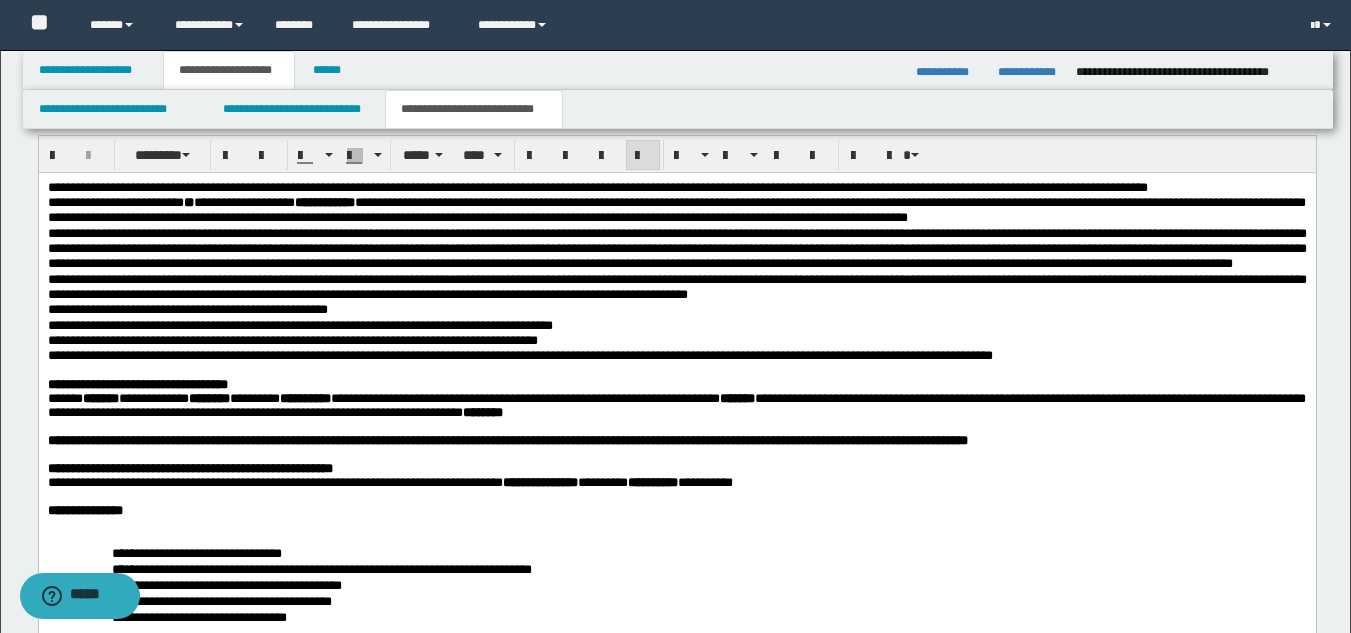 click on "**********" at bounding box center (676, 287) 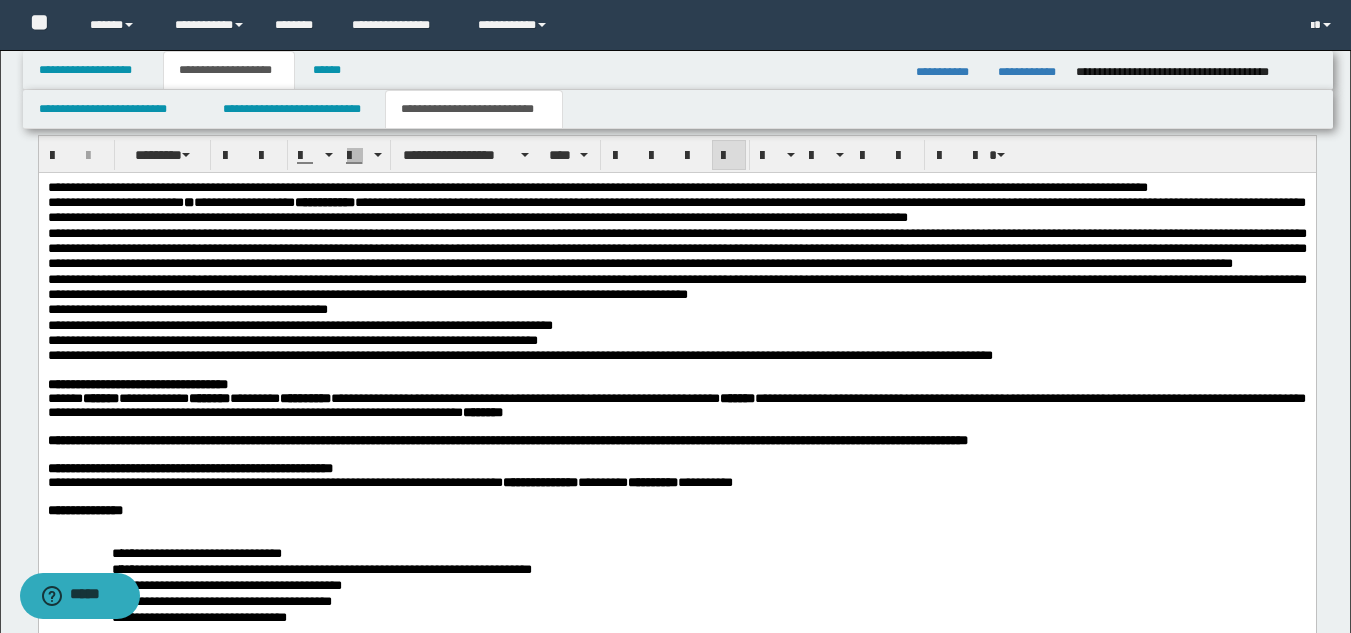 click at bounding box center (676, 371) 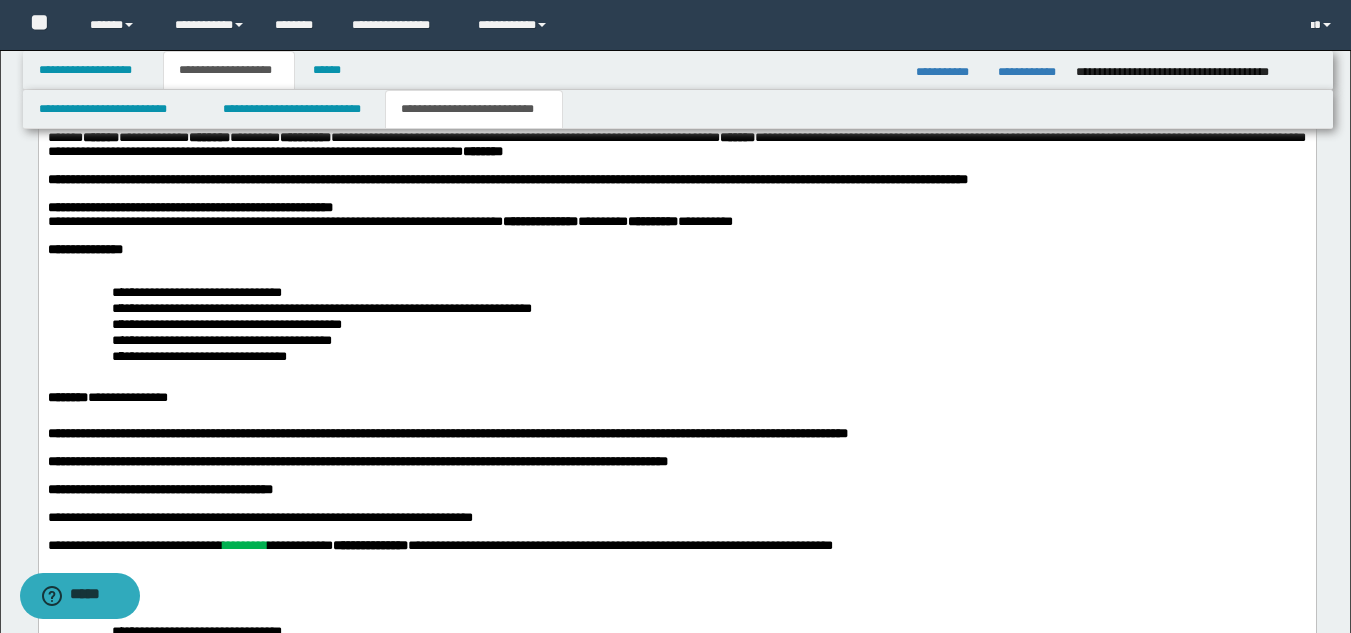 scroll, scrollTop: 1854, scrollLeft: 0, axis: vertical 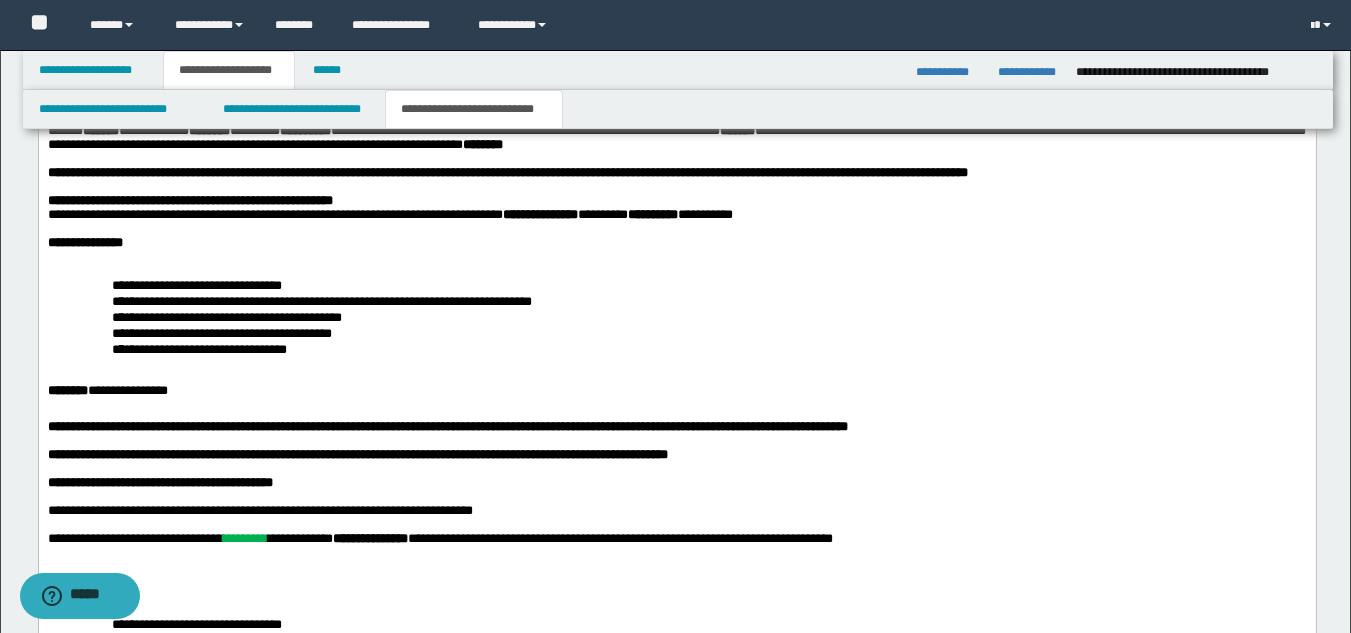click on "**********" at bounding box center [676, 358] 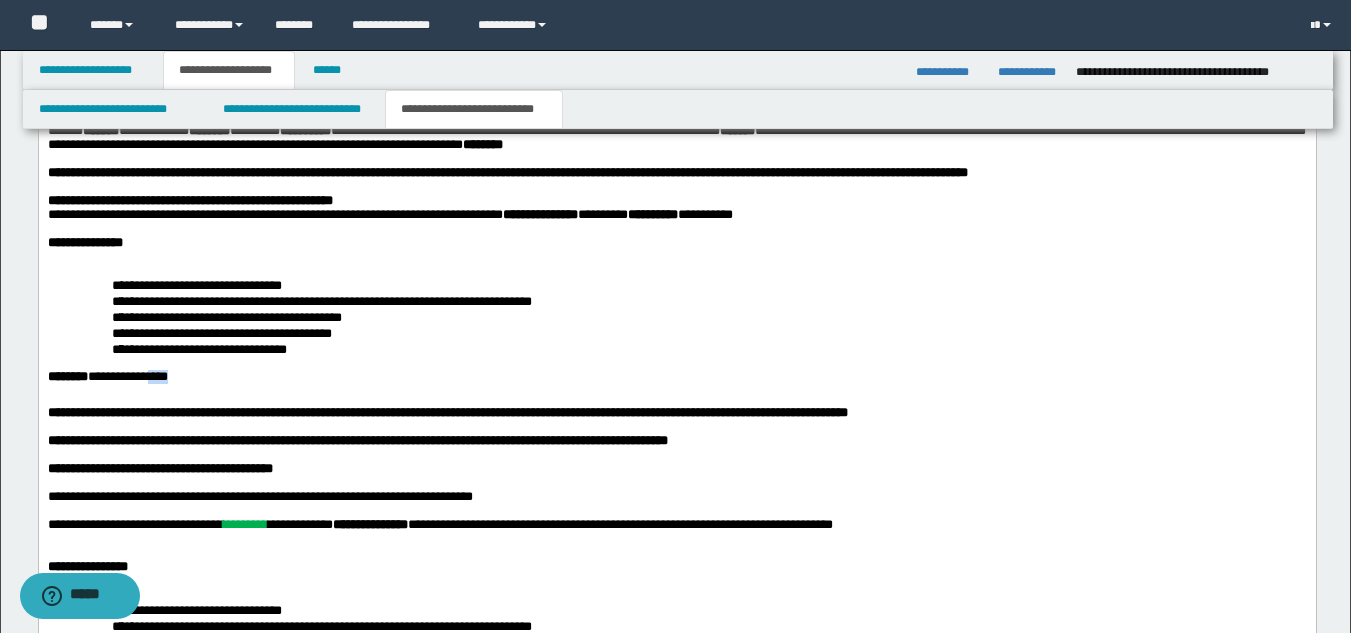 drag, startPoint x: 177, startPoint y: 457, endPoint x: 251, endPoint y: 460, distance: 74.06078 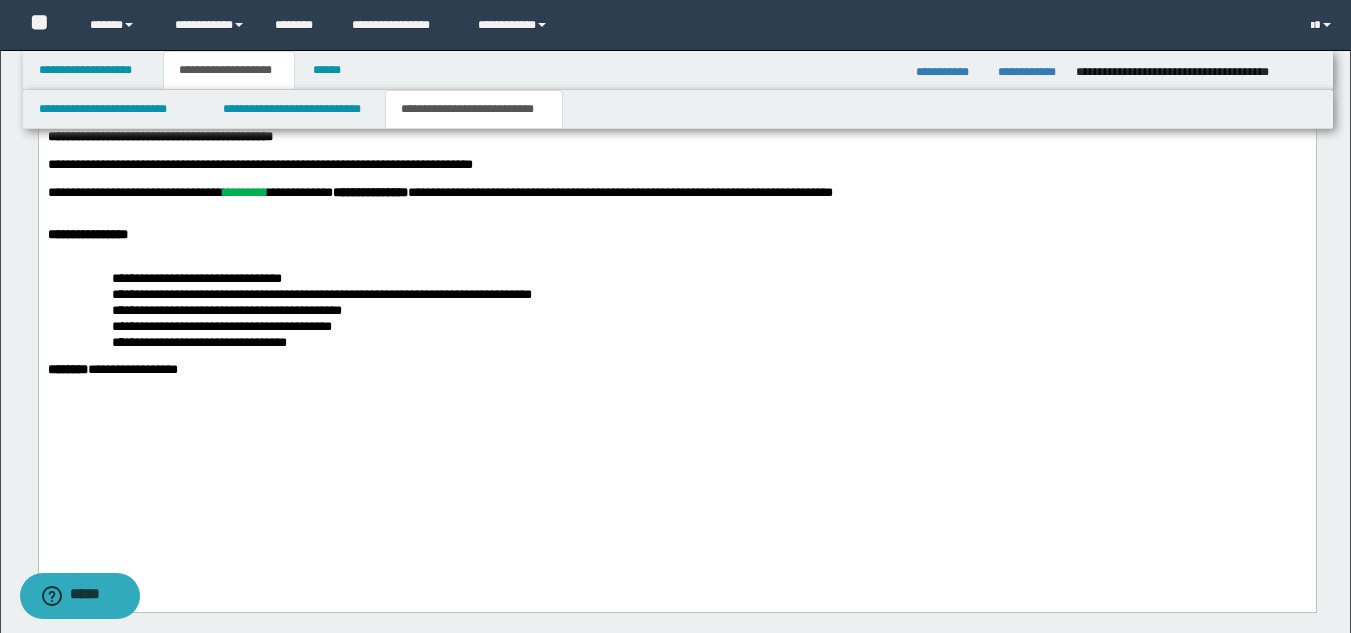 scroll, scrollTop: 2225, scrollLeft: 0, axis: vertical 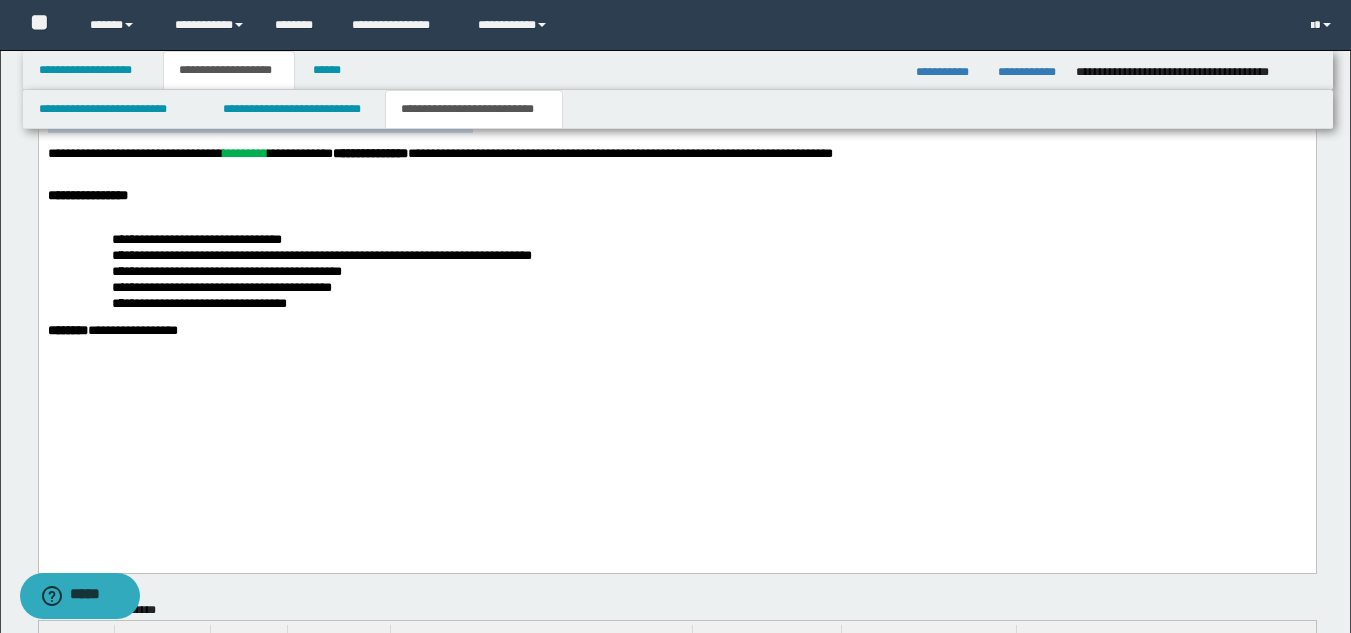 drag, startPoint x: 48, startPoint y: 223, endPoint x: 593, endPoint y: 227, distance: 545.01465 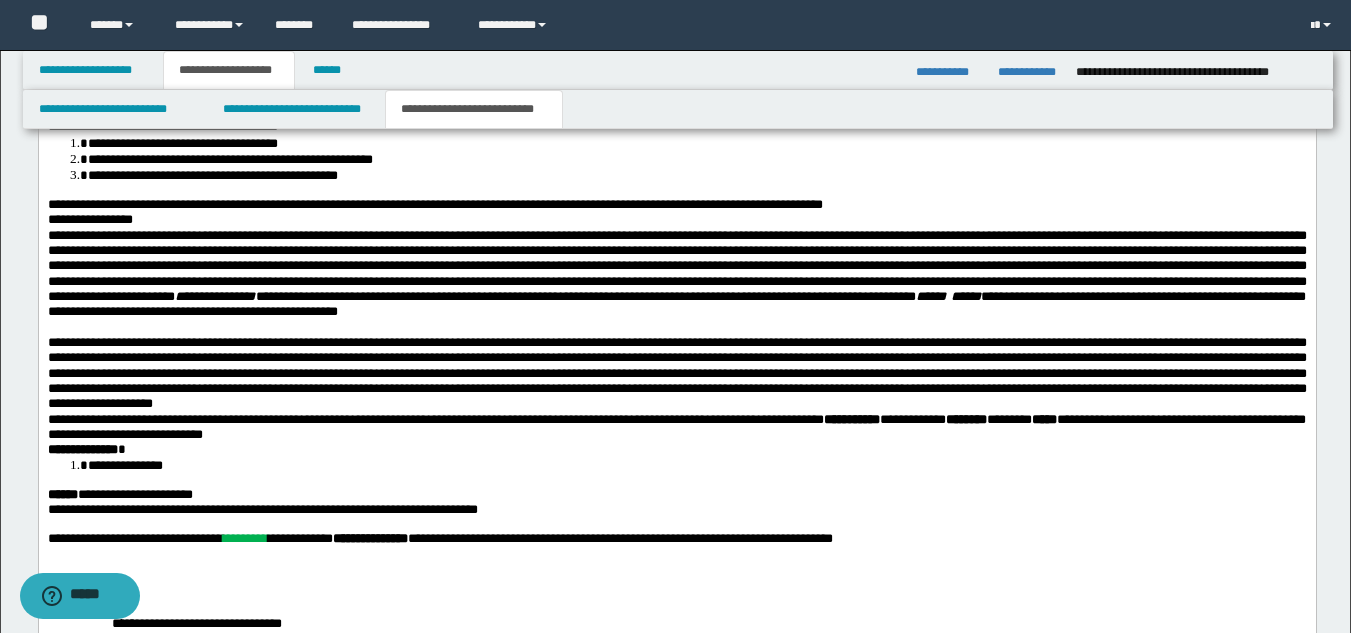 click on "**********" at bounding box center (162, 127) 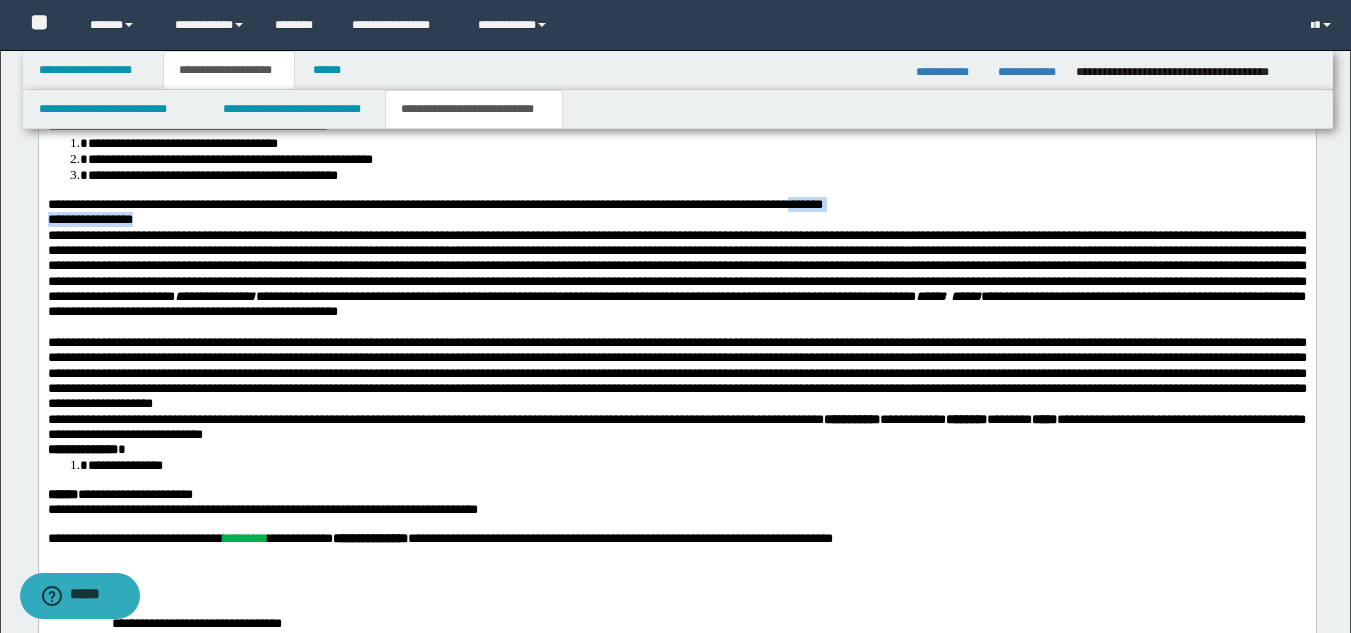 drag, startPoint x: 913, startPoint y: 292, endPoint x: 920, endPoint y: 315, distance: 24.04163 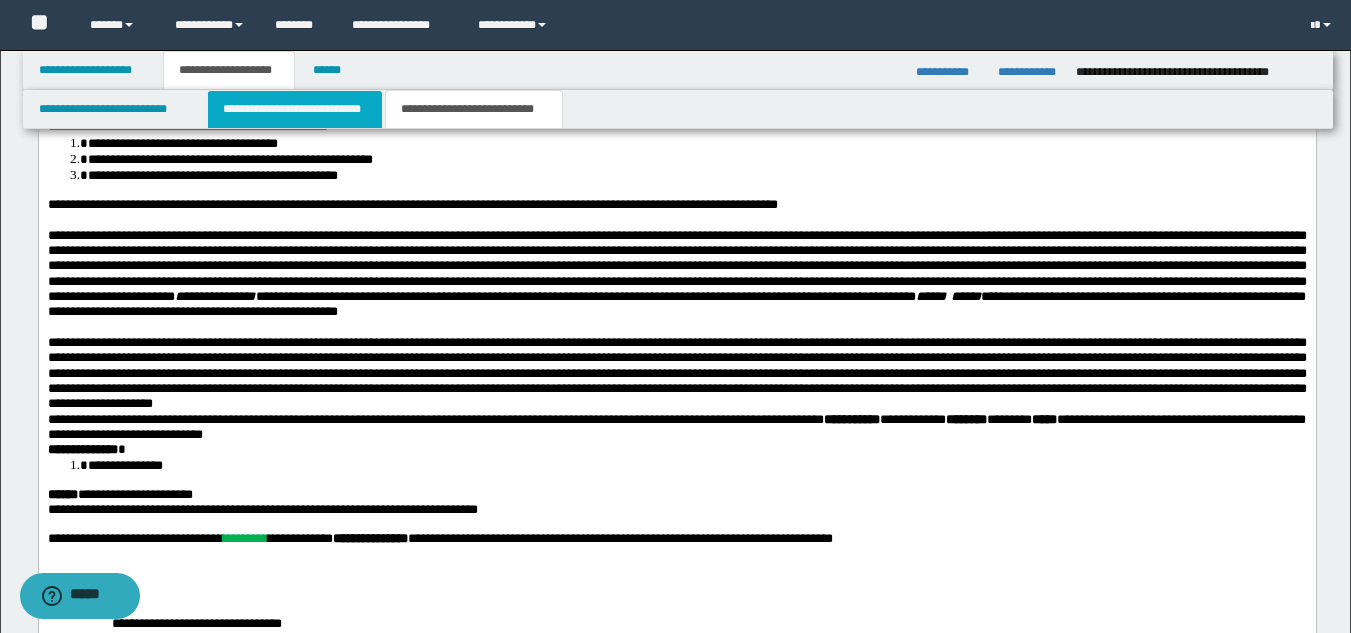 click on "**********" at bounding box center [295, 109] 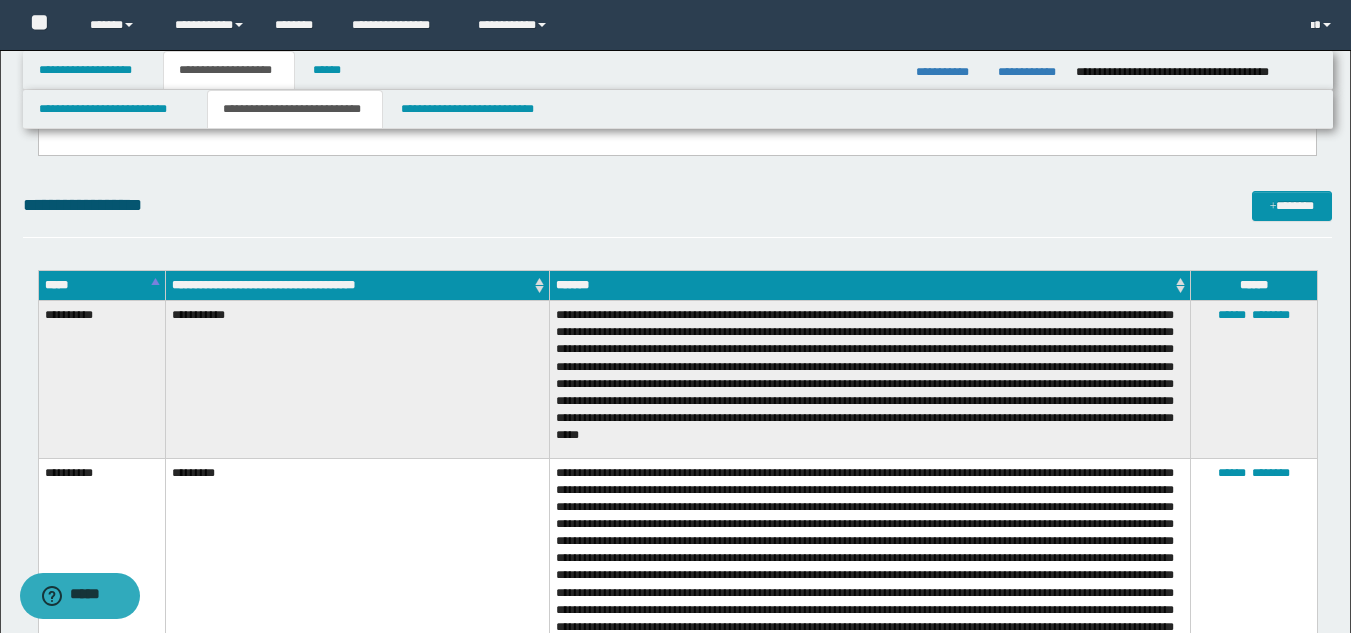 scroll, scrollTop: 306, scrollLeft: 0, axis: vertical 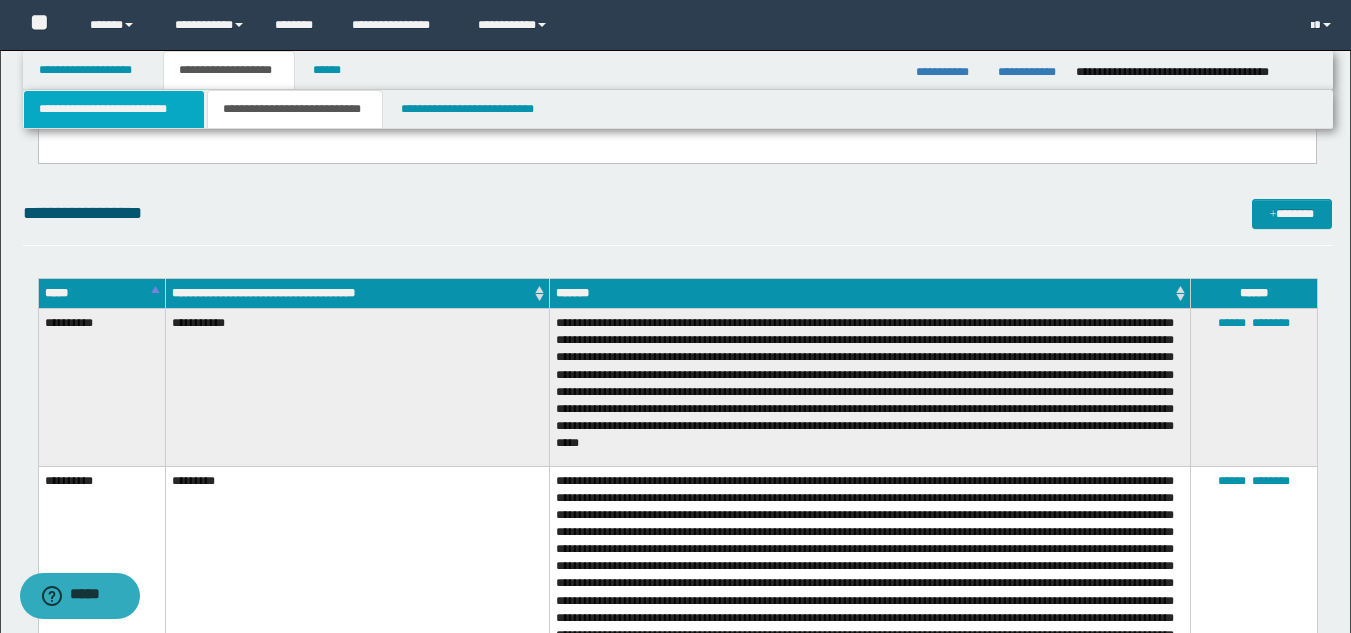 click on "**********" at bounding box center [114, 109] 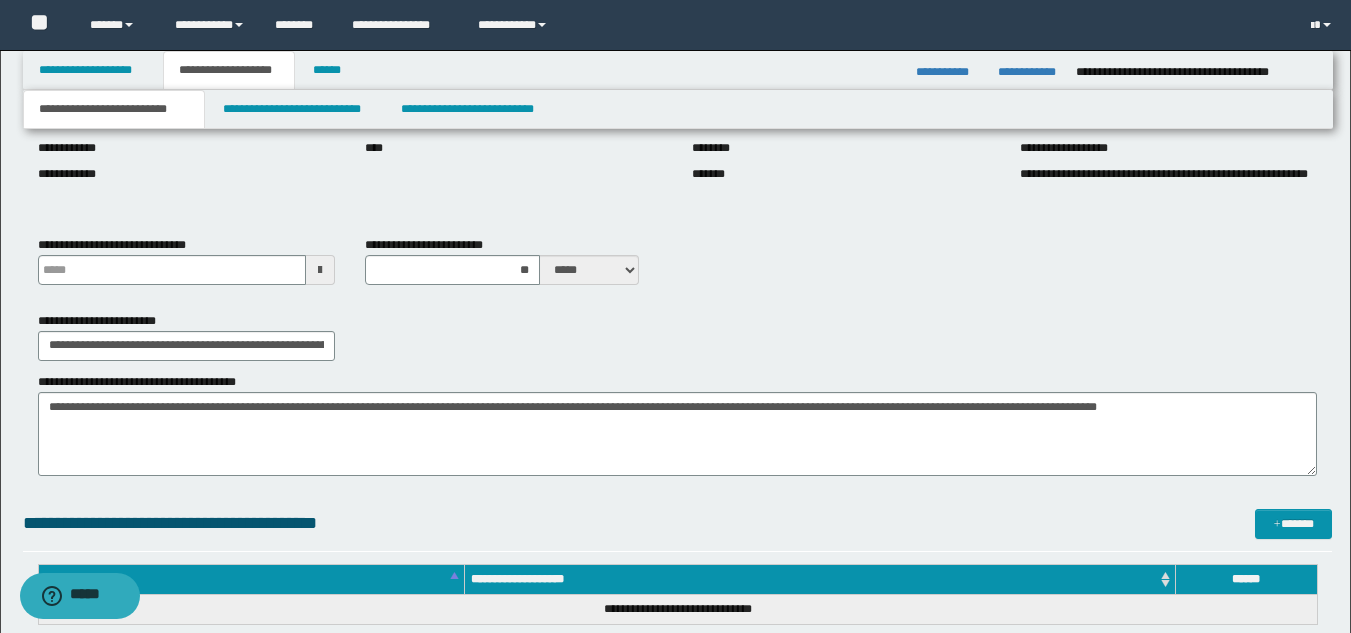 type 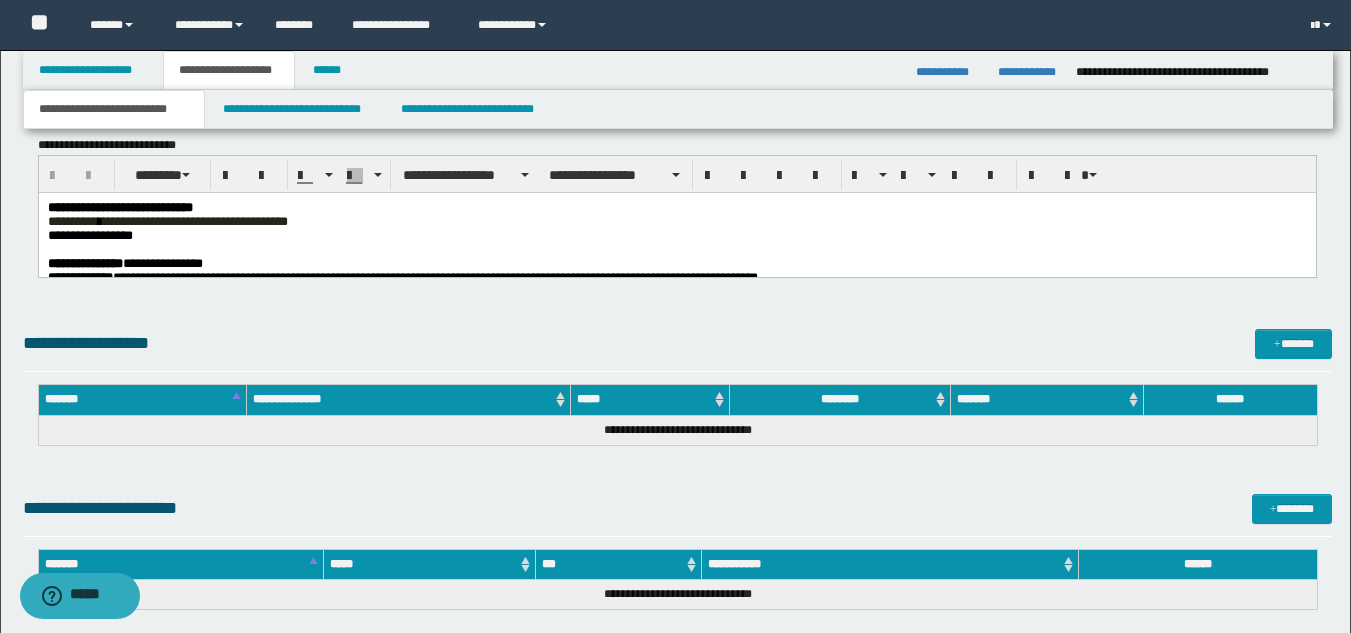 scroll, scrollTop: 1060, scrollLeft: 0, axis: vertical 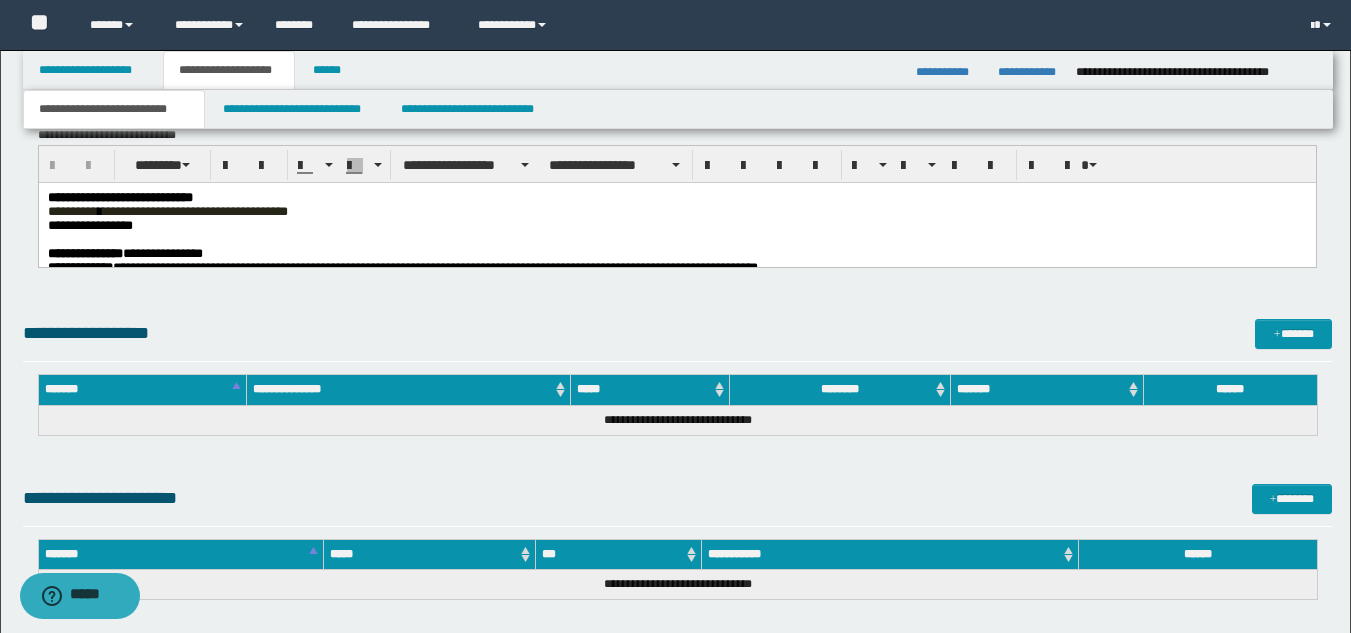 click on "**********" at bounding box center [124, 253] 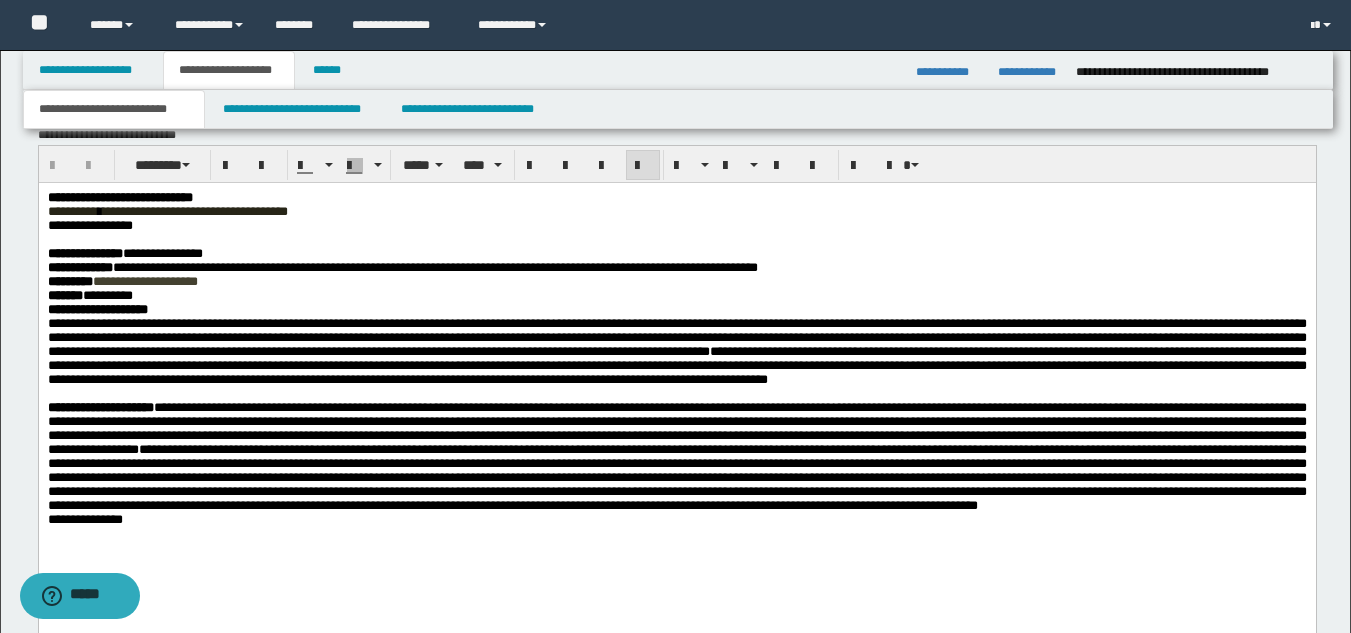 click on "**********" at bounding box center (676, 365) 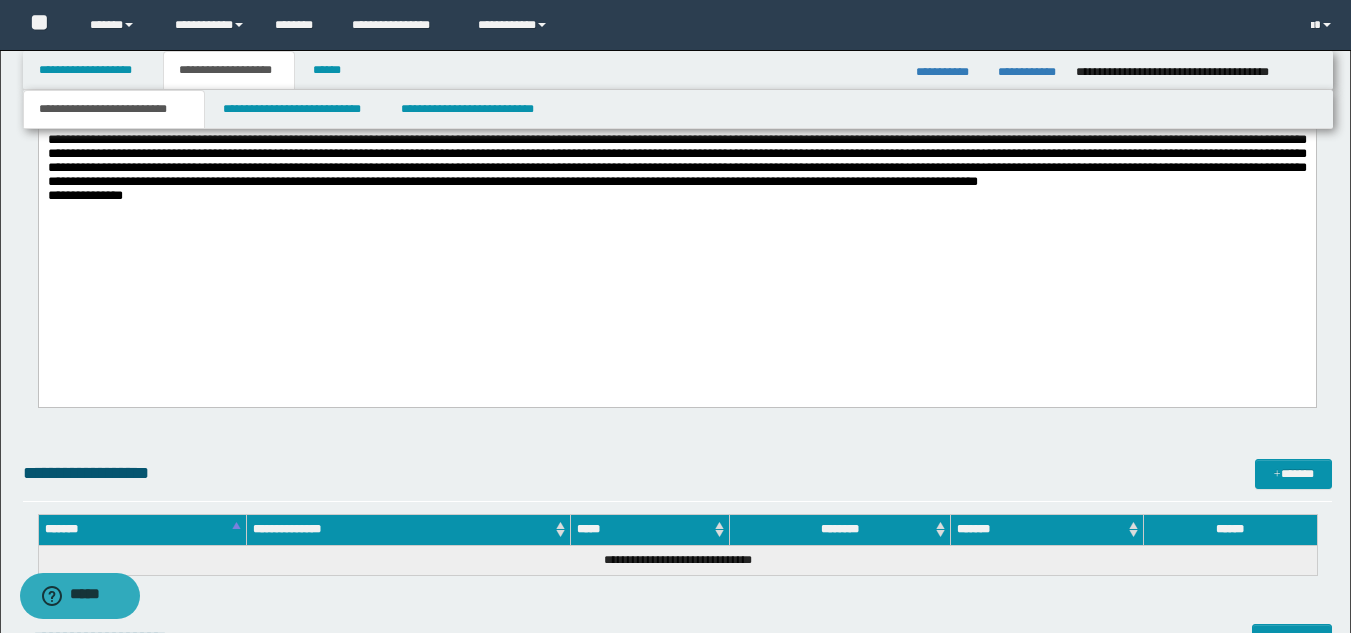 scroll, scrollTop: 1292, scrollLeft: 0, axis: vertical 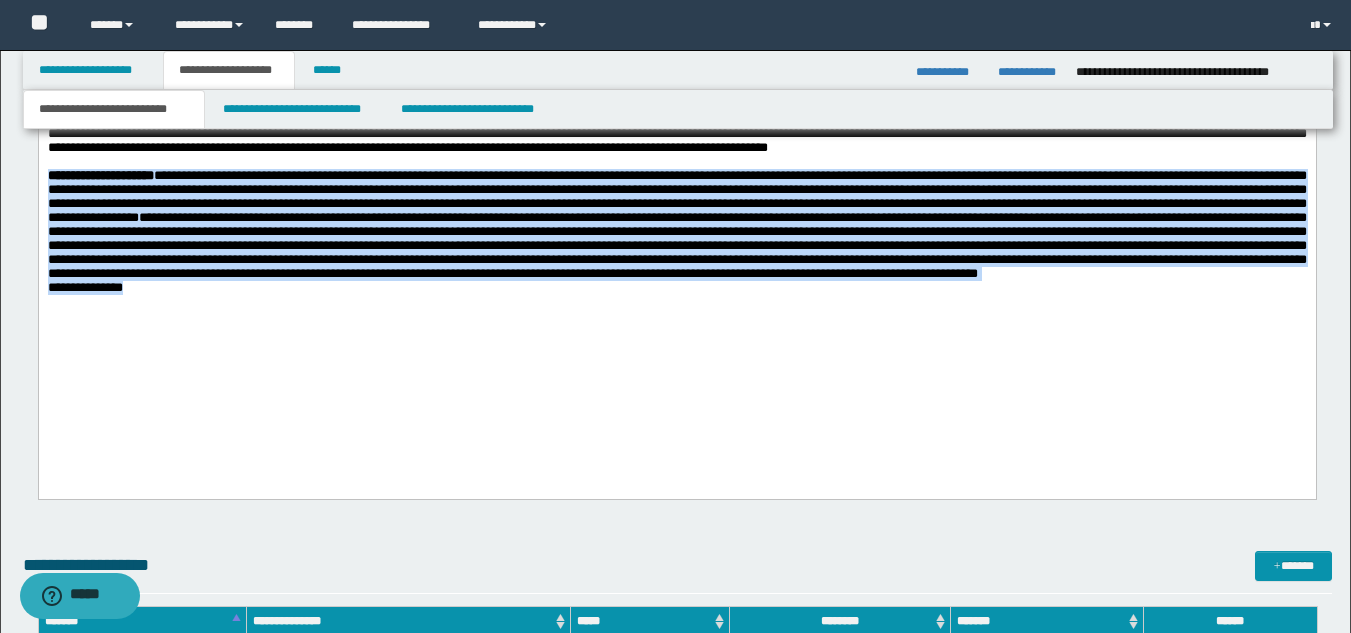drag, startPoint x: 51, startPoint y: 220, endPoint x: 344, endPoint y: 483, distance: 393.72327 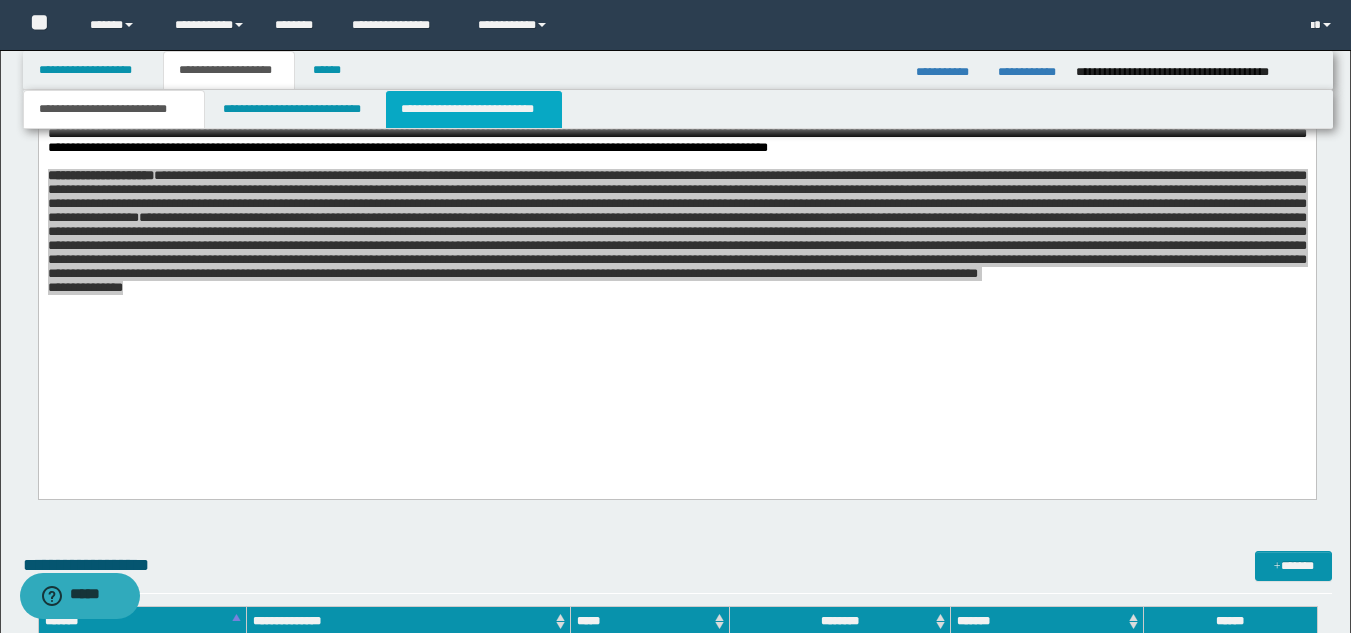 click on "**********" at bounding box center (474, 109) 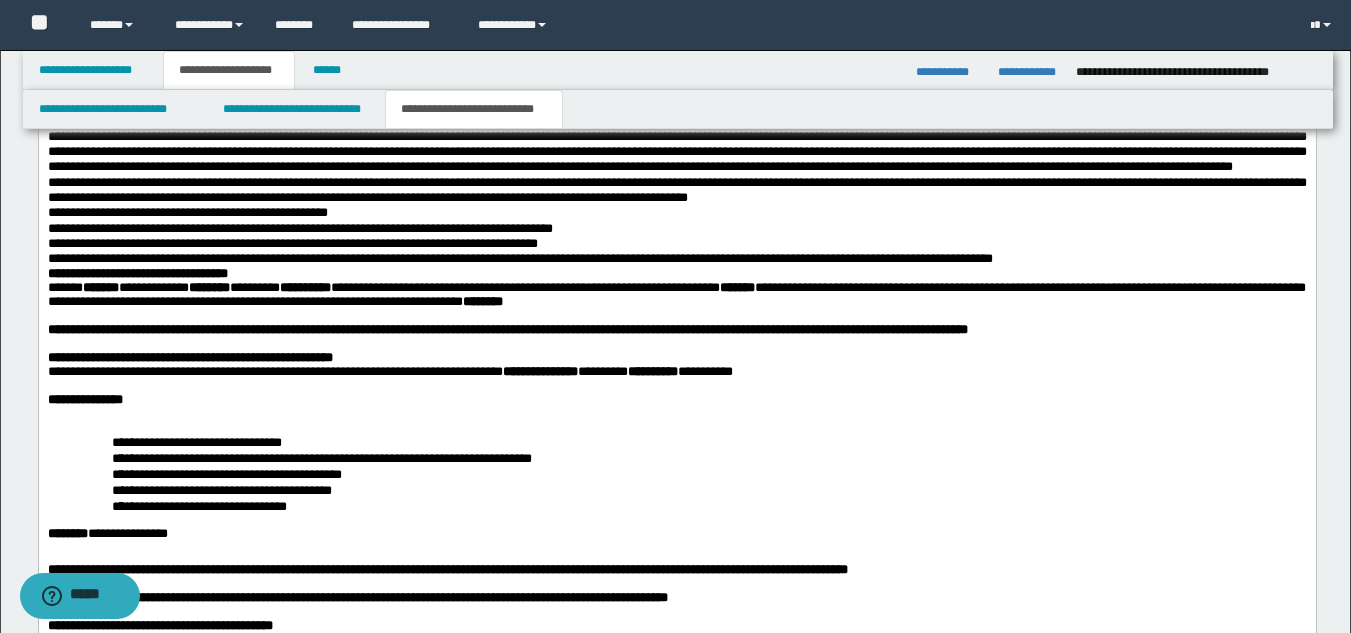 scroll, scrollTop: 1710, scrollLeft: 0, axis: vertical 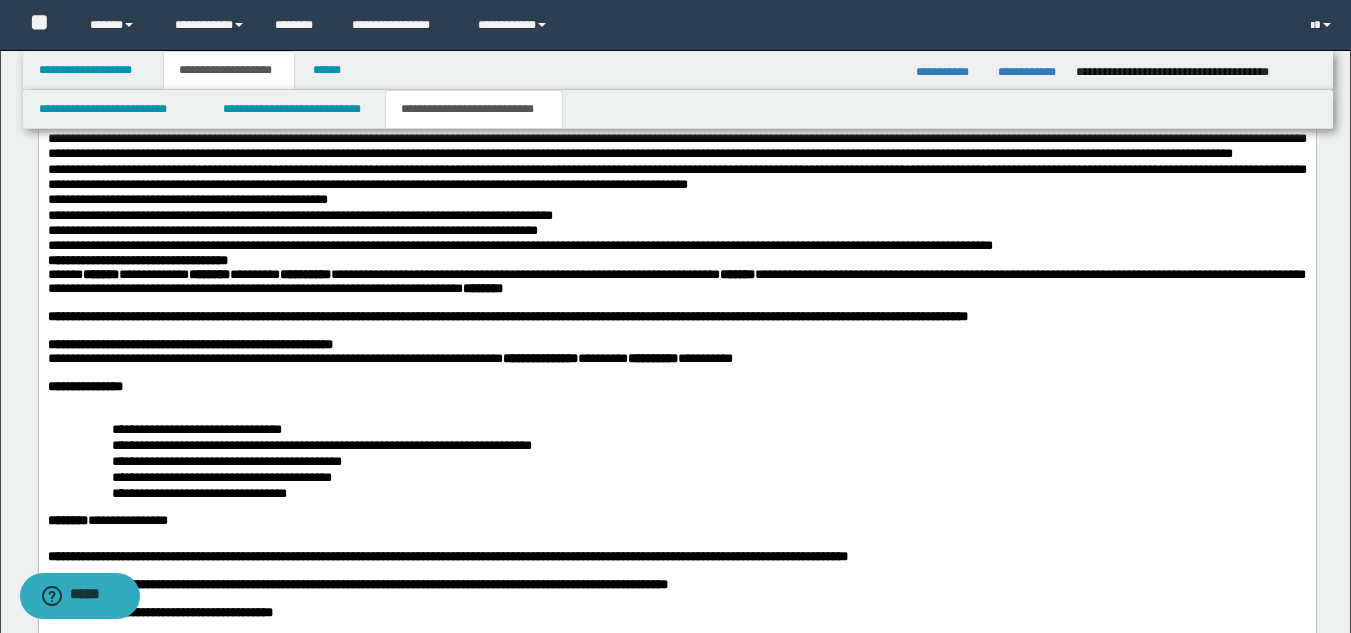 click at bounding box center (676, 303) 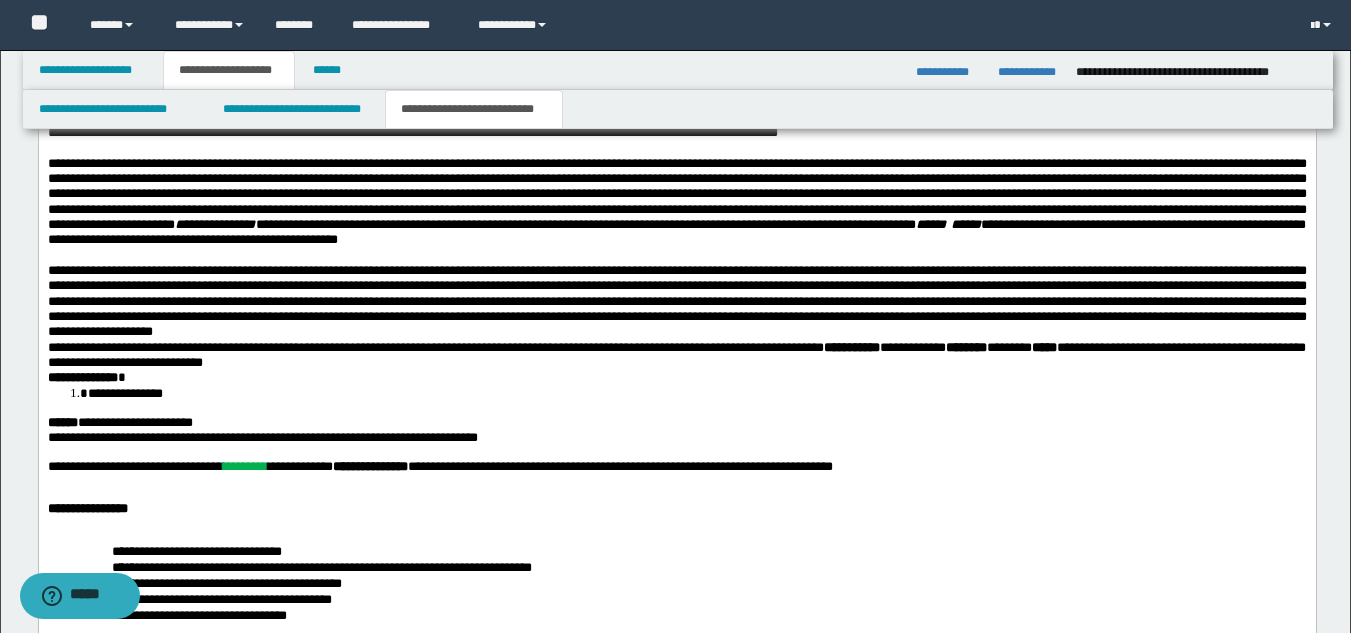 scroll, scrollTop: 2358, scrollLeft: 0, axis: vertical 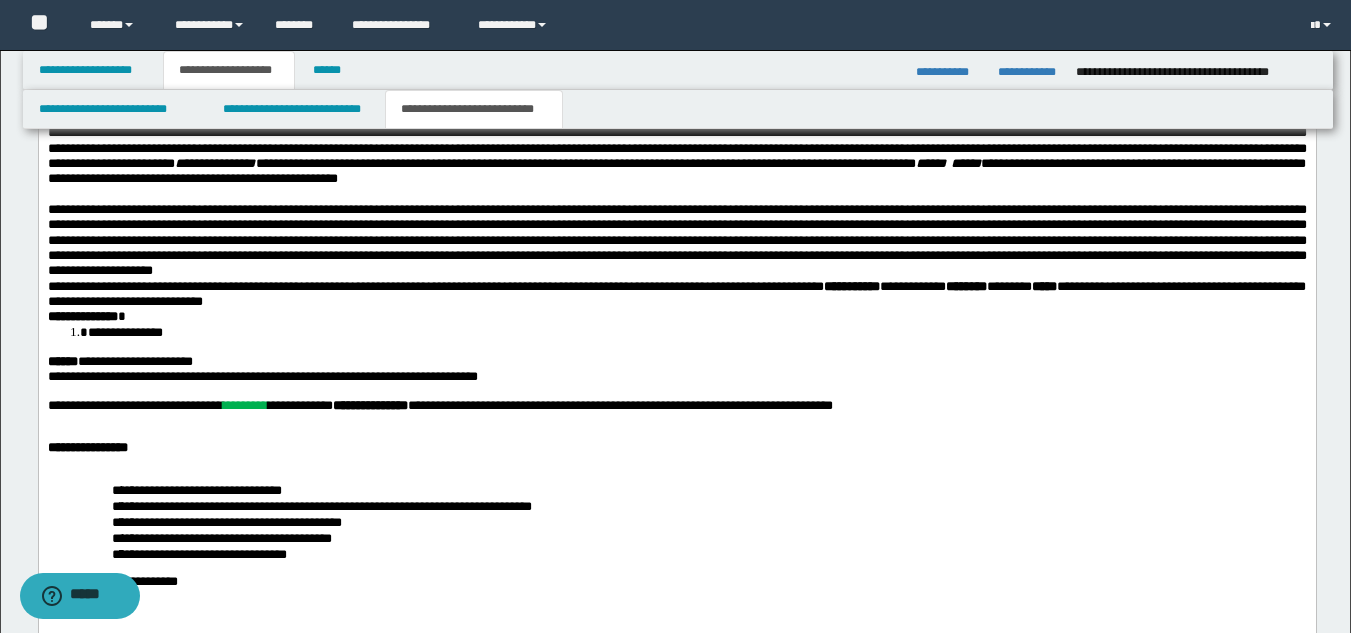 click on "**********" at bounding box center [412, 72] 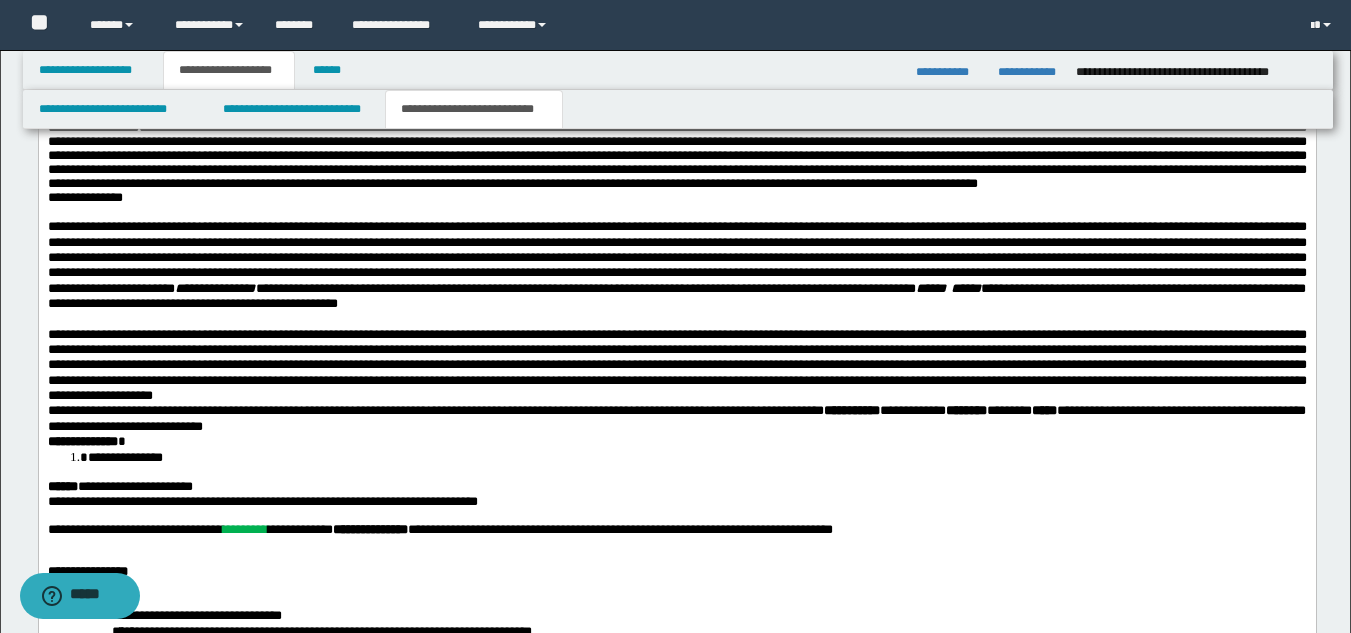drag, startPoint x: 44, startPoint y: 368, endPoint x: 270, endPoint y: 420, distance: 231.90515 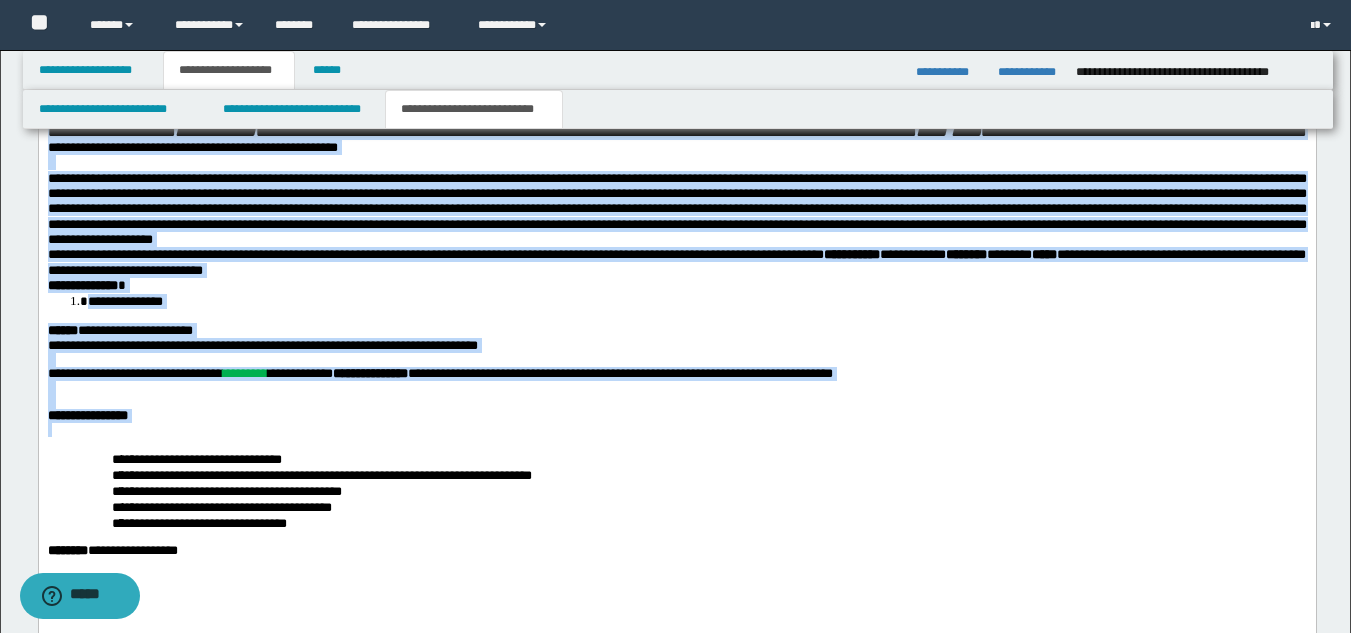 scroll, scrollTop: 2520, scrollLeft: 0, axis: vertical 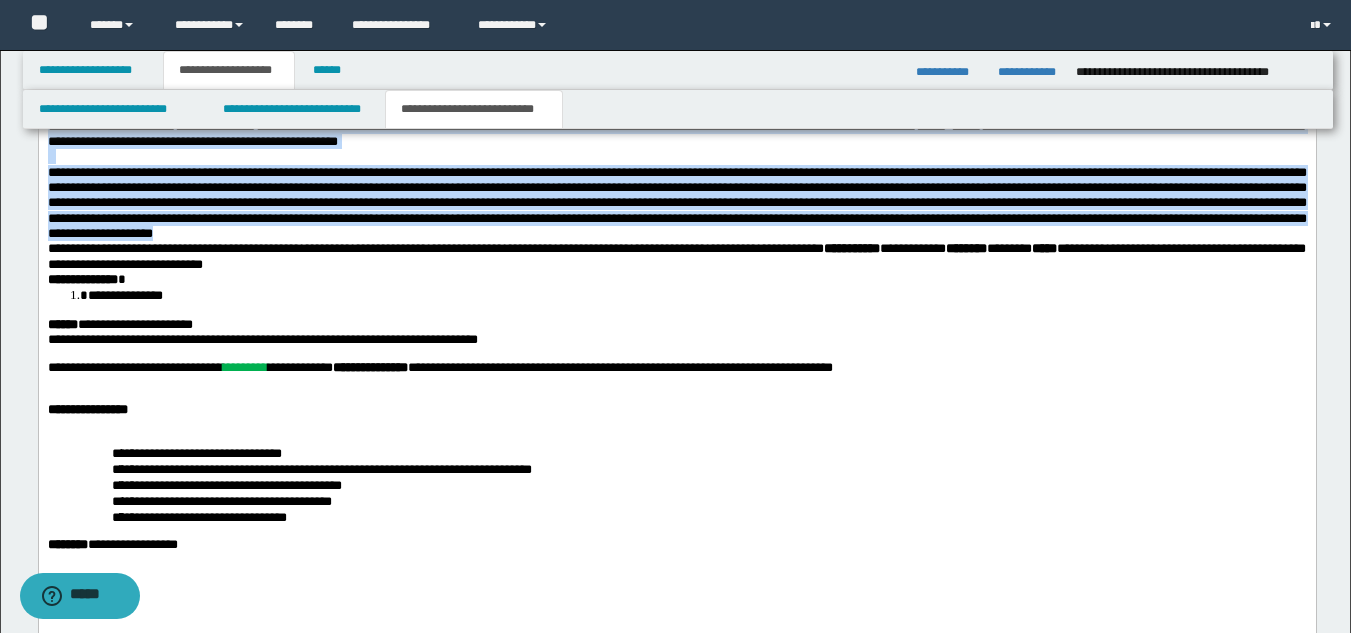 drag, startPoint x: 51, startPoint y: 216, endPoint x: 1304, endPoint y: 404, distance: 1267.0253 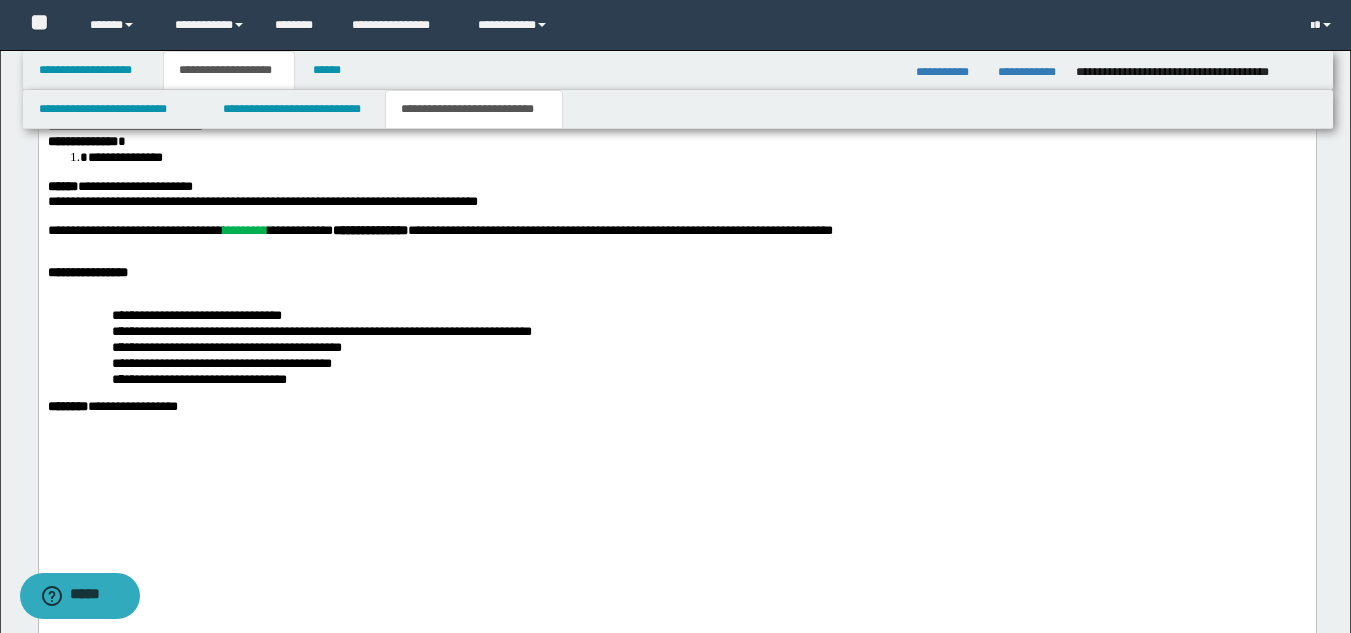 click at bounding box center (676, 51) 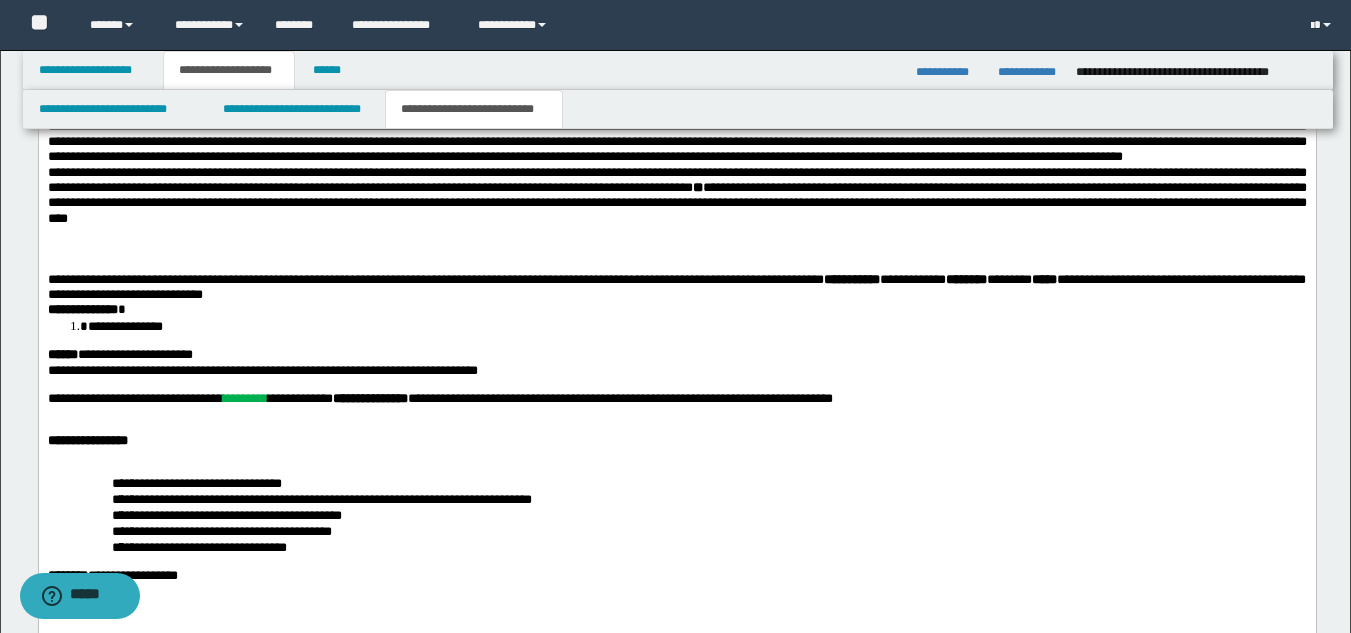 scroll, scrollTop: 2537, scrollLeft: 0, axis: vertical 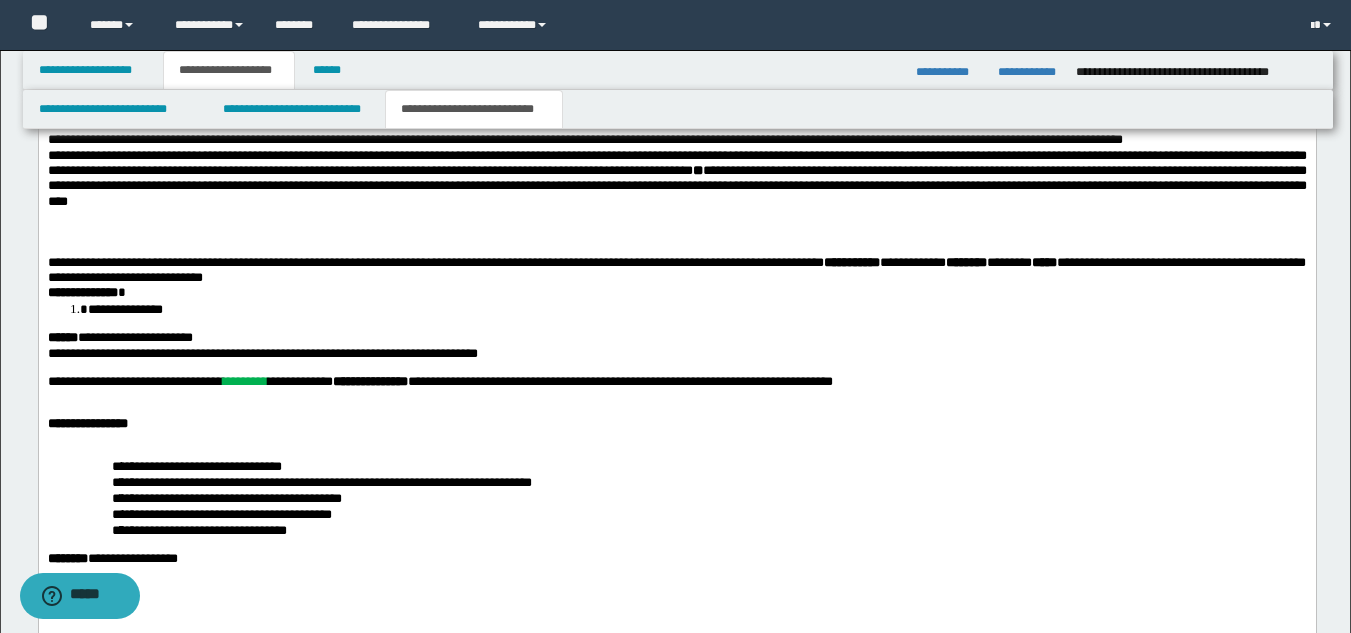 click at bounding box center [676, 232] 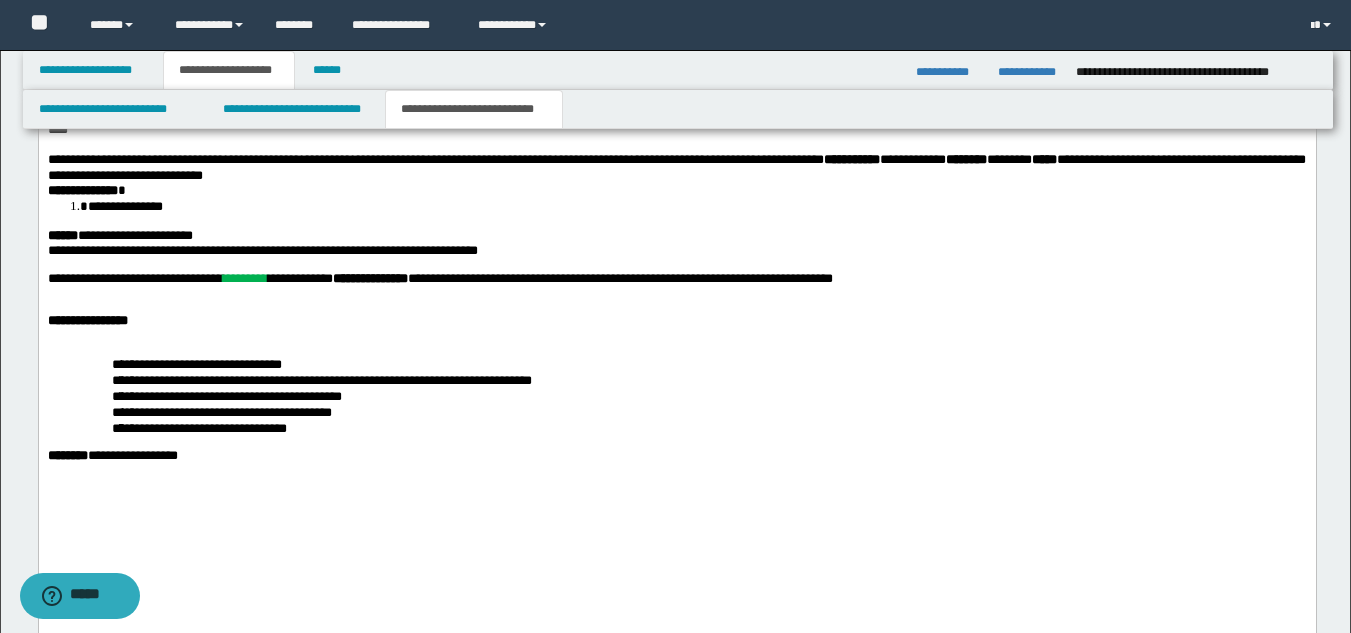 scroll, scrollTop: 2655, scrollLeft: 0, axis: vertical 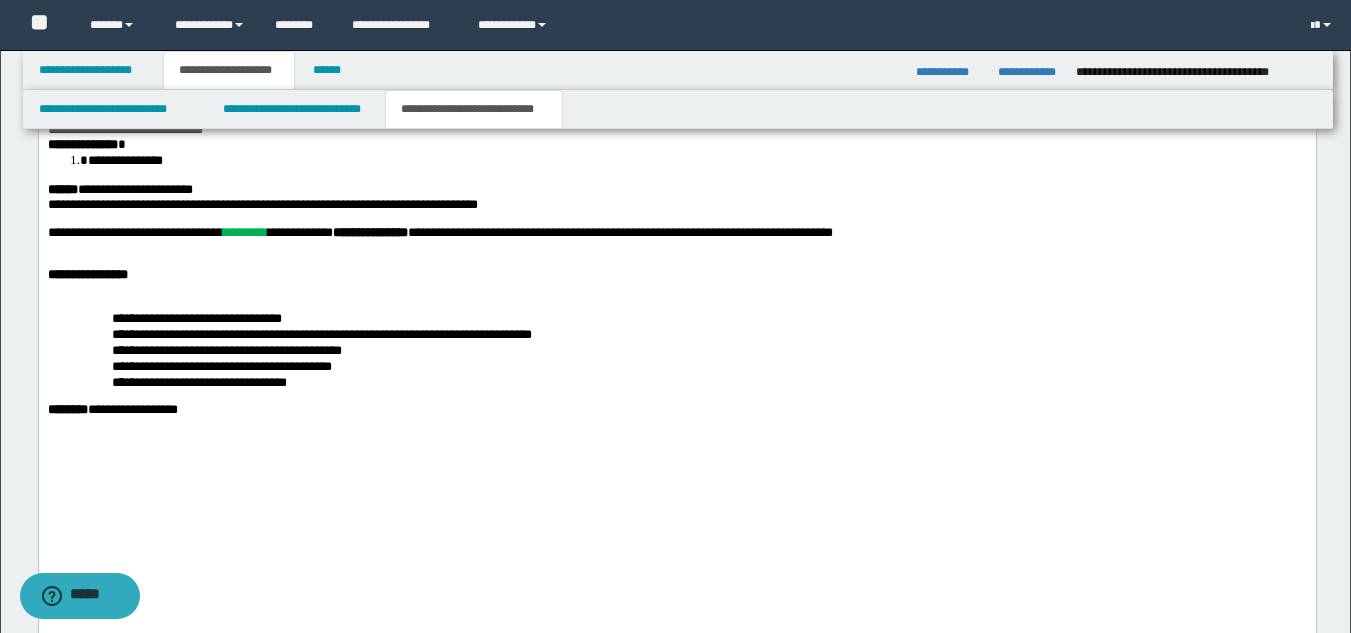drag, startPoint x: 1362, startPoint y: 439, endPoint x: 1250, endPoint y: 1348, distance: 915.8739 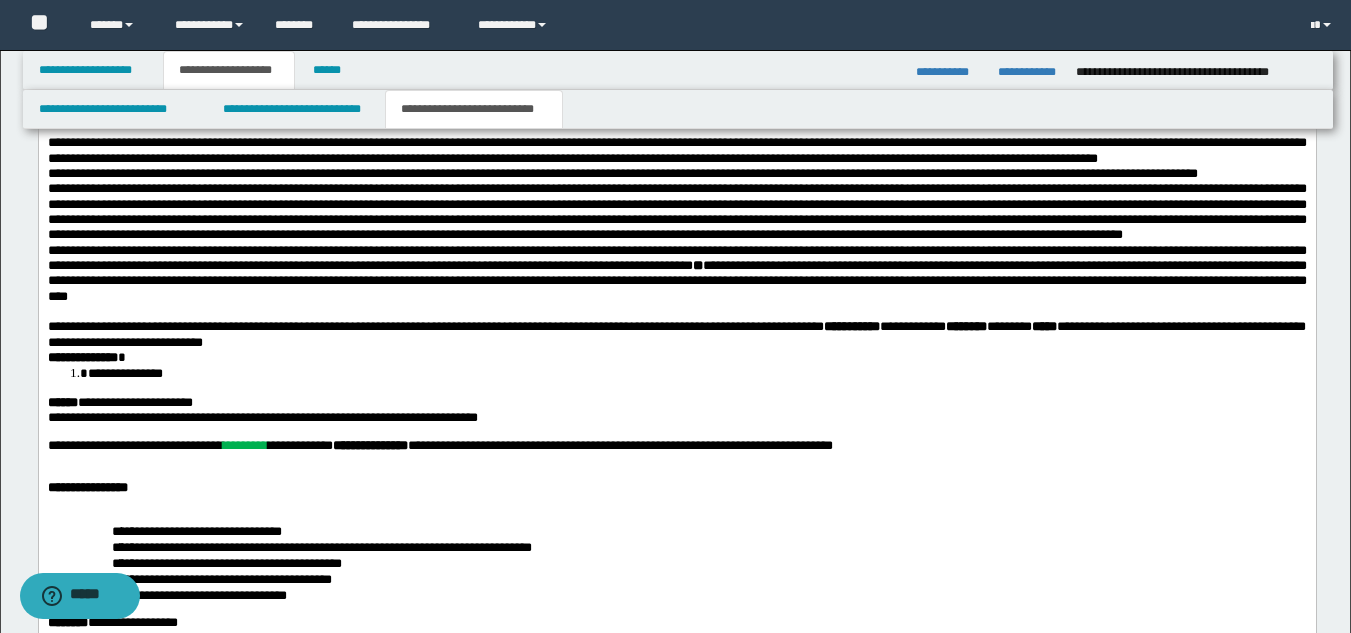 scroll, scrollTop: 2349, scrollLeft: 0, axis: vertical 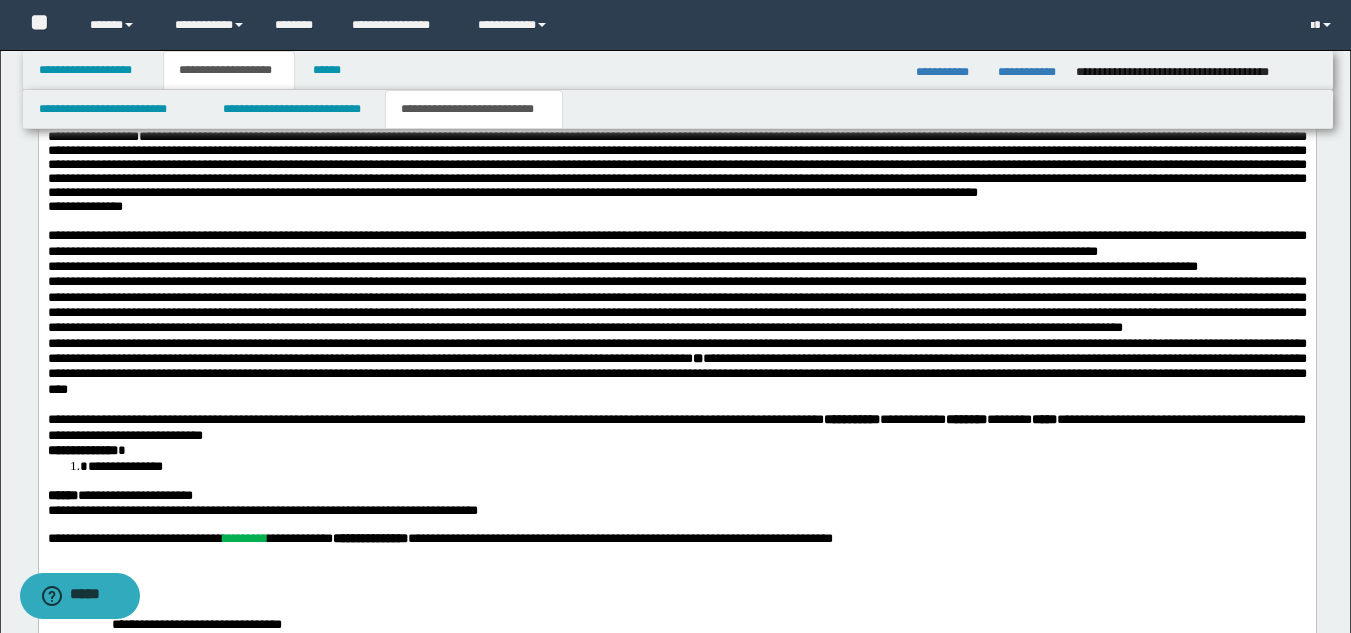 click on "**********" at bounding box center [676, 267] 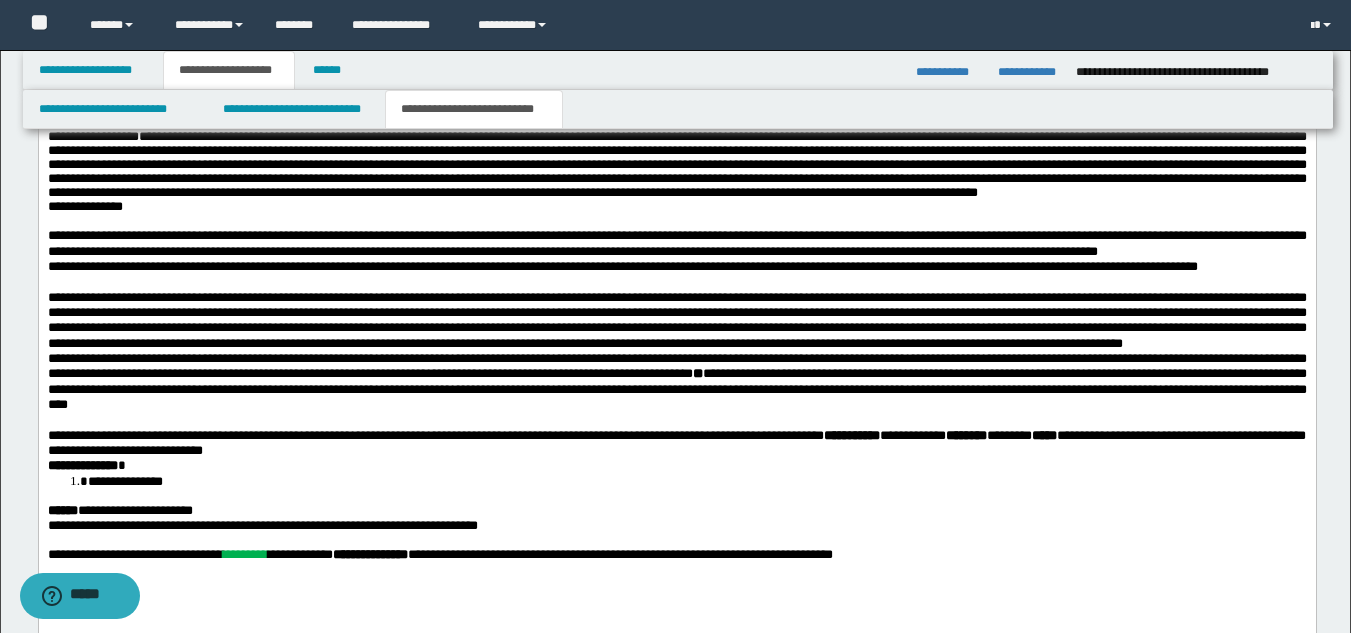 click on "**********" at bounding box center [676, 244] 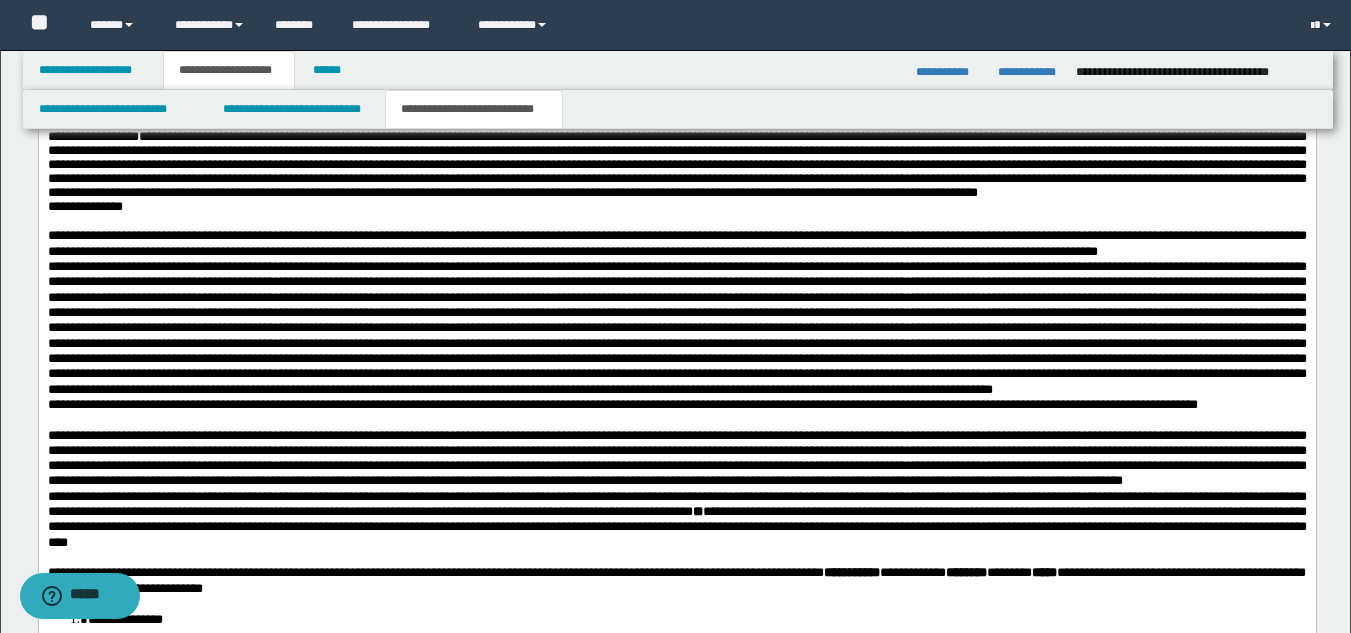 click at bounding box center [676, 329] 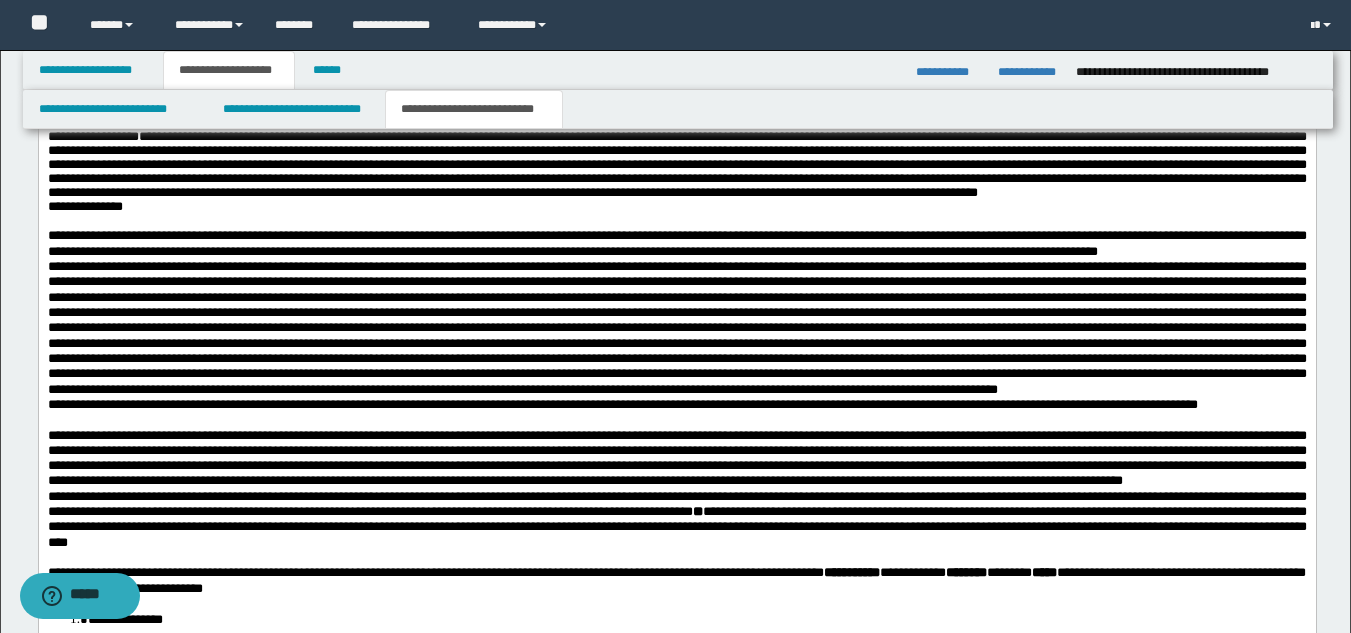 click at bounding box center [676, 329] 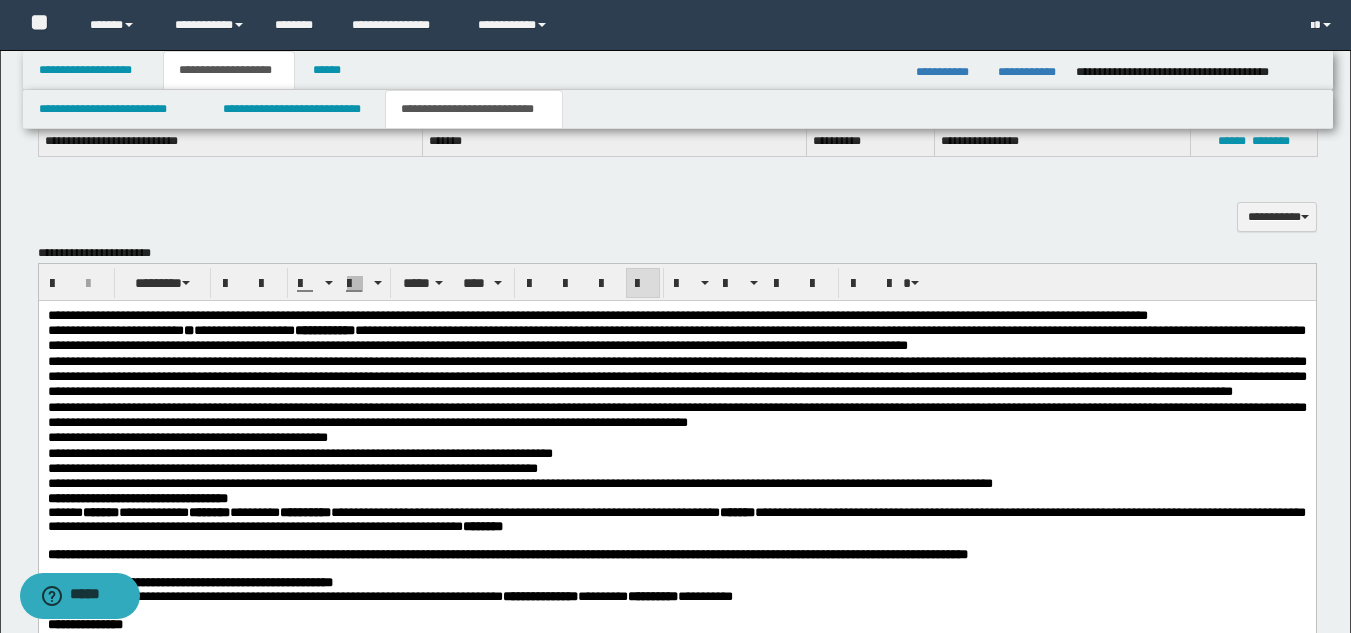 scroll, scrollTop: 1562, scrollLeft: 0, axis: vertical 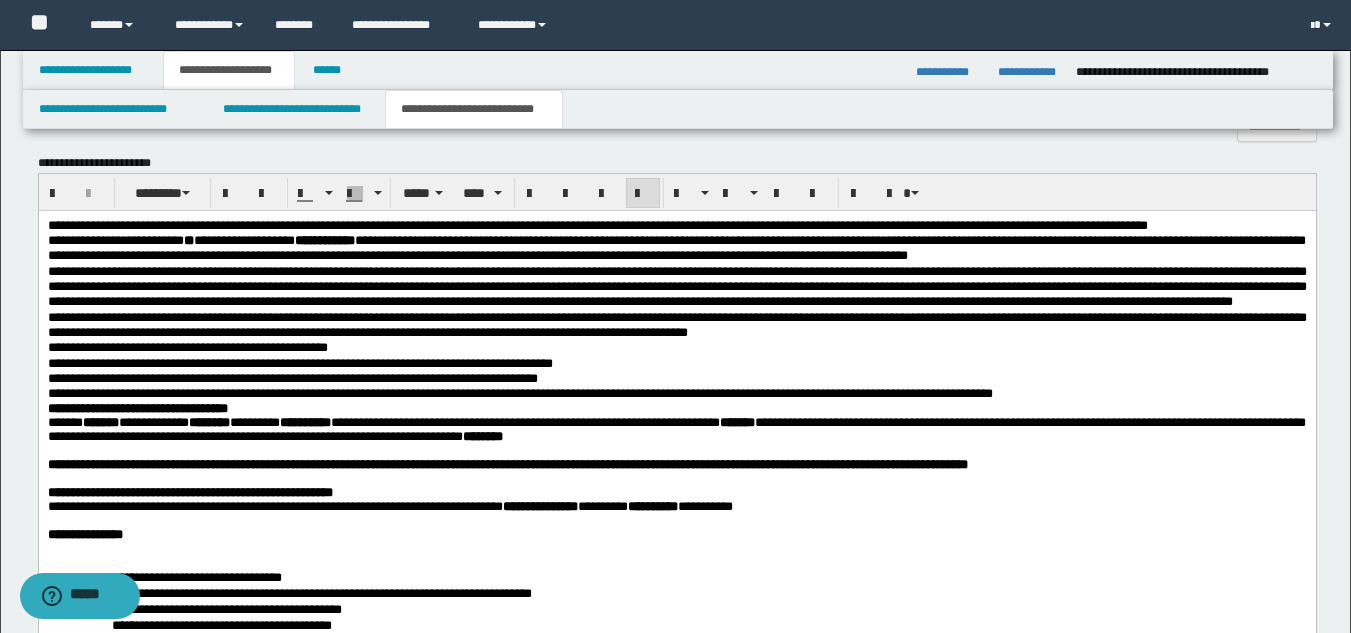 click on "**********" at bounding box center [597, 225] 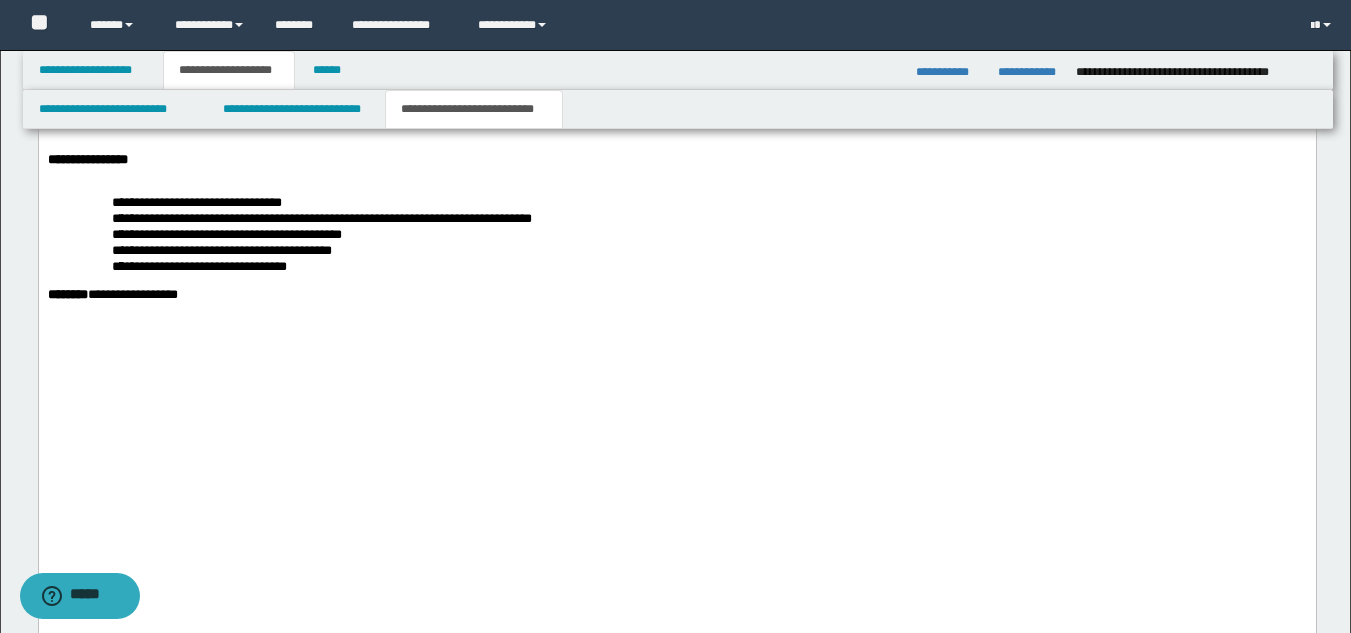 scroll, scrollTop: 2960, scrollLeft: 0, axis: vertical 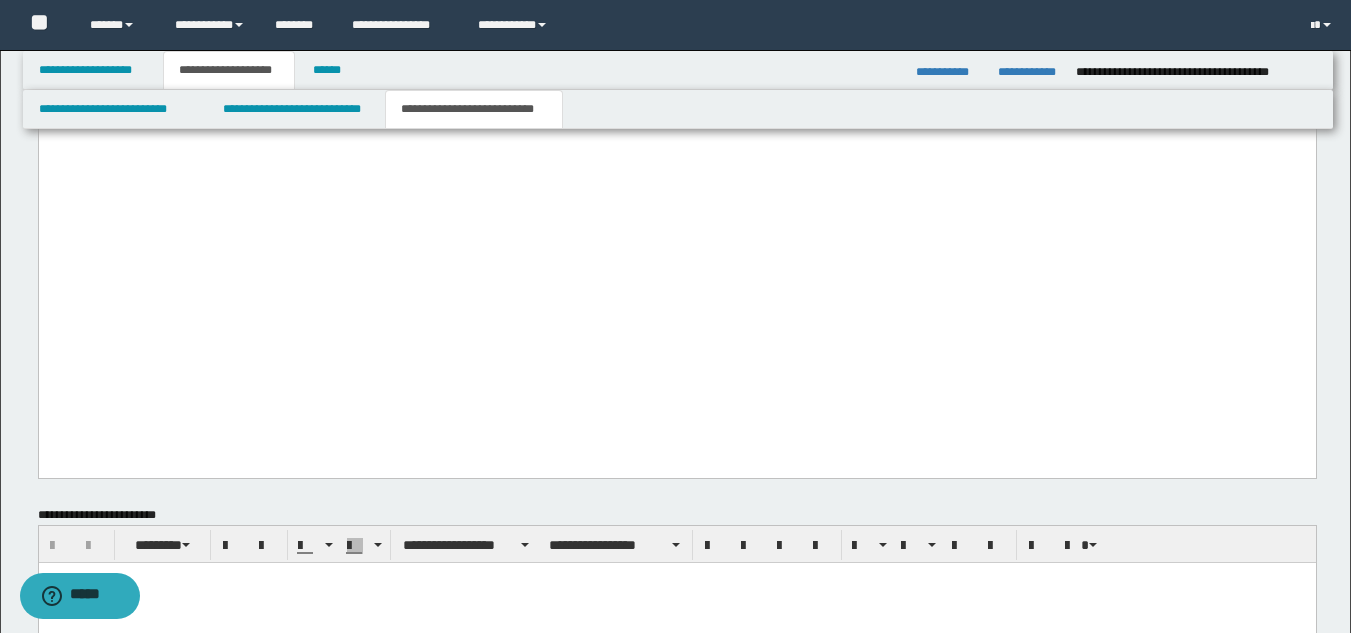 drag, startPoint x: 49, startPoint y: 199, endPoint x: 214, endPoint y: 352, distance: 225.02 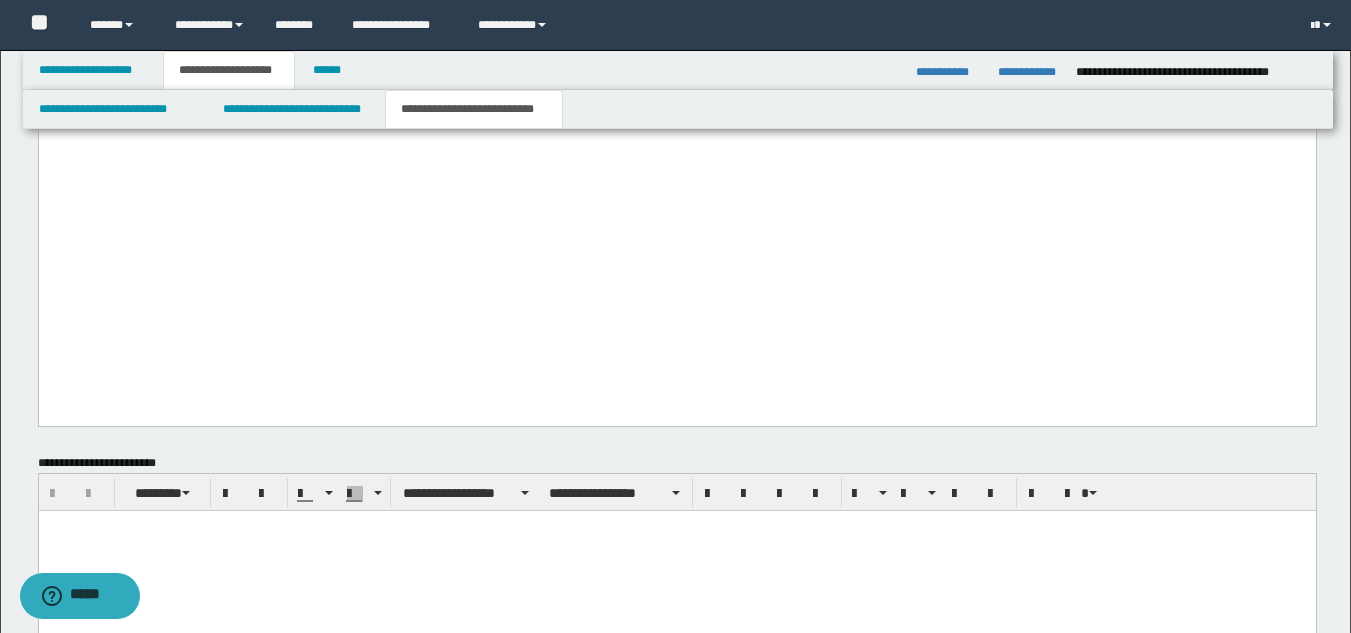 scroll, scrollTop: 2964, scrollLeft: 0, axis: vertical 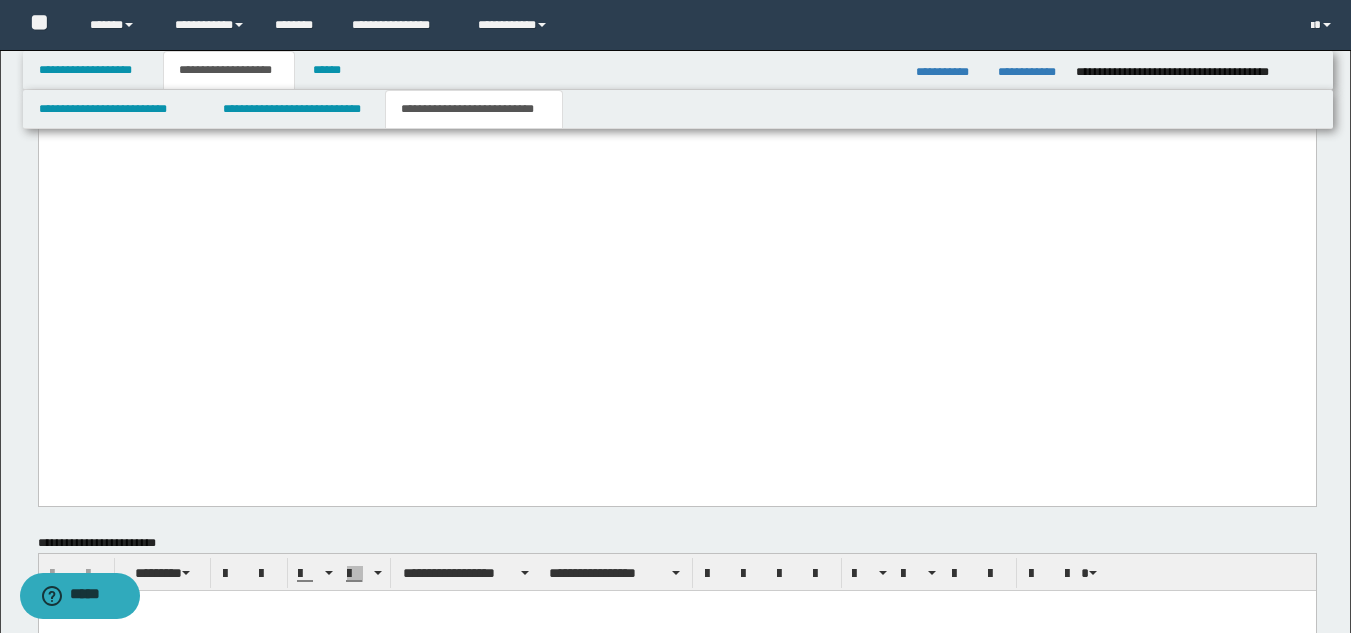 drag, startPoint x: 46, startPoint y: 248, endPoint x: 274, endPoint y: 288, distance: 231.48218 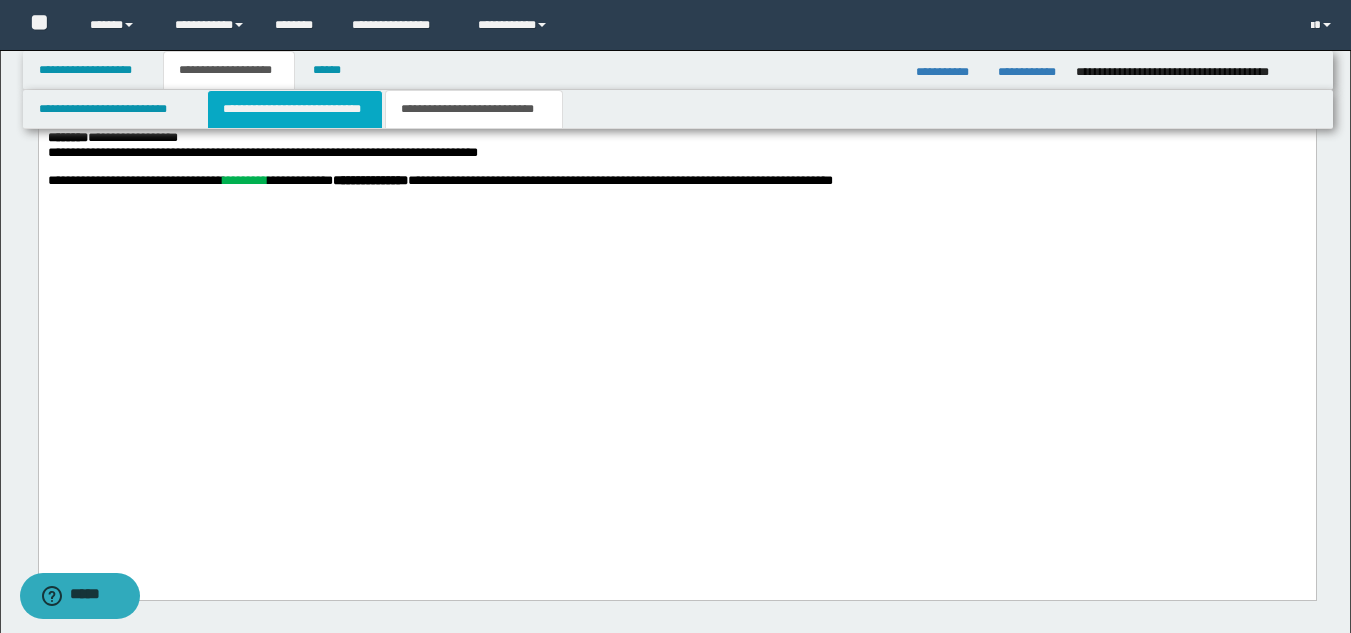 click on "**********" at bounding box center [295, 109] 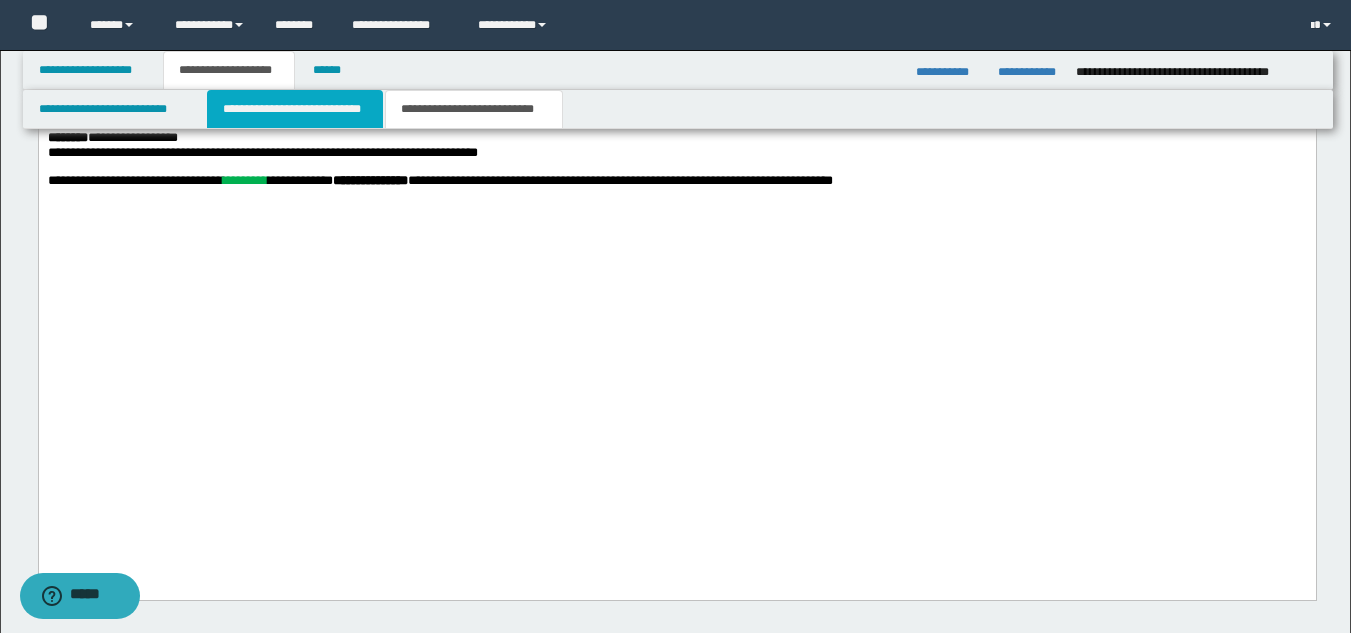 scroll, scrollTop: 1469, scrollLeft: 0, axis: vertical 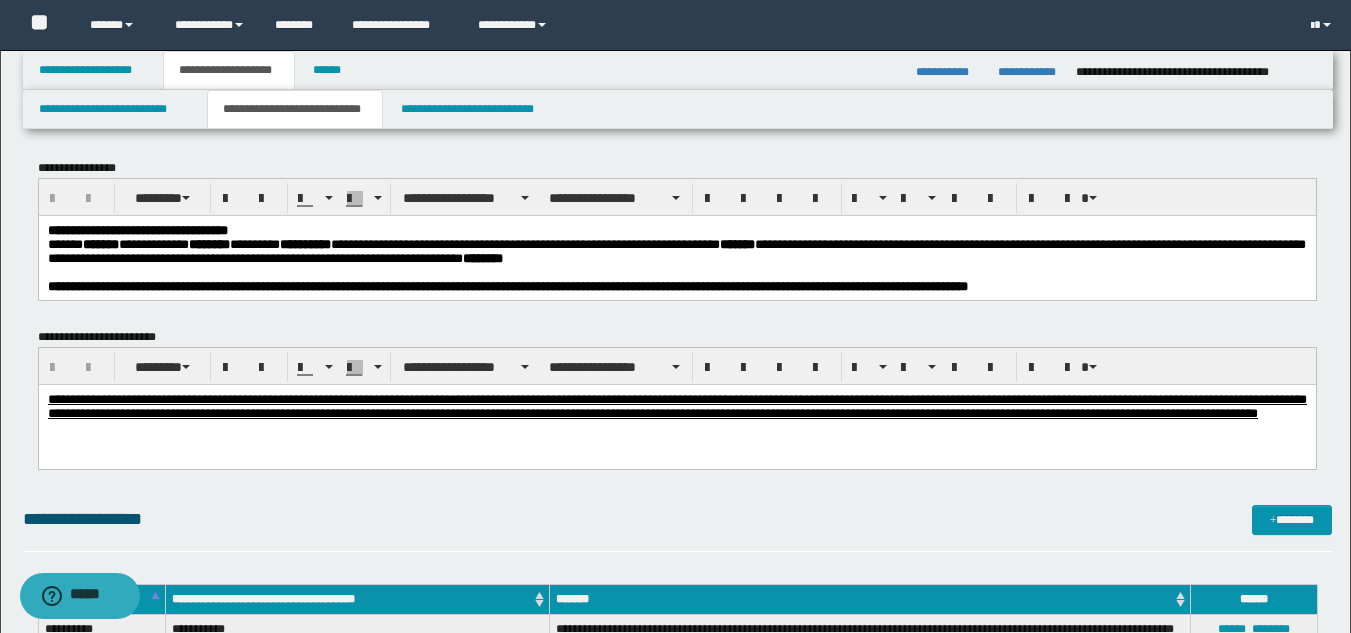 click on "**********" at bounding box center [676, 250] 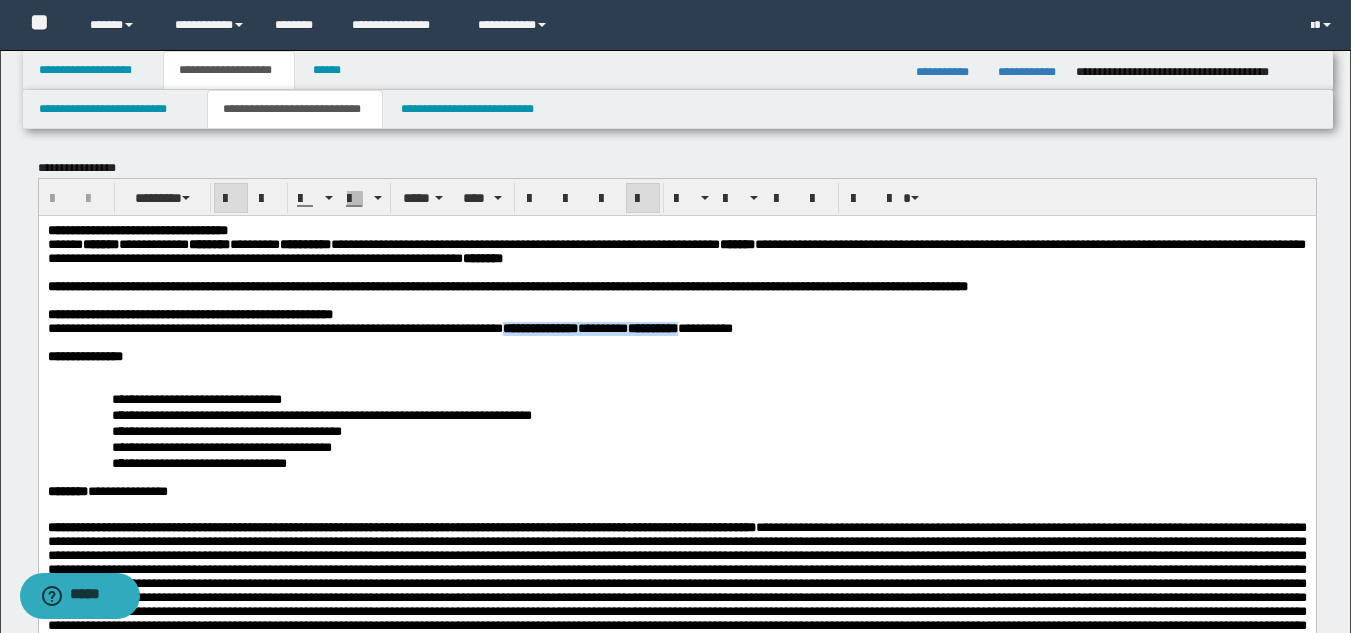 drag, startPoint x: 610, startPoint y: 338, endPoint x: 841, endPoint y: 334, distance: 231.03462 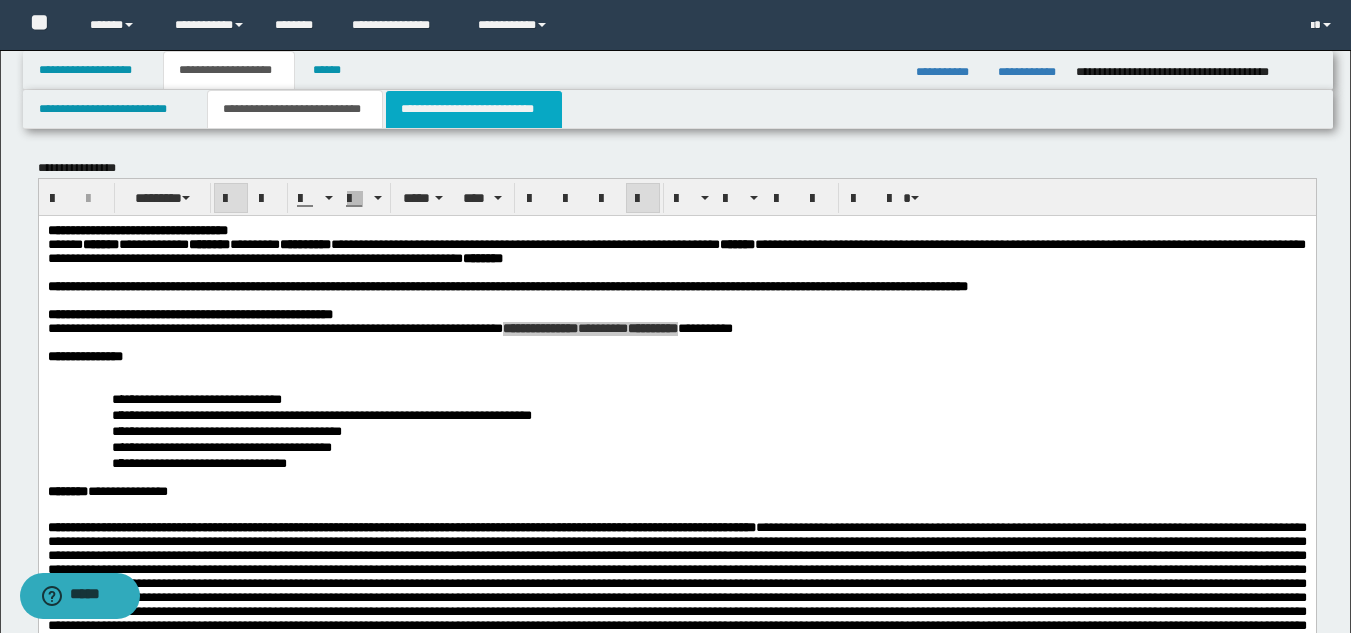 click on "**********" at bounding box center (474, 109) 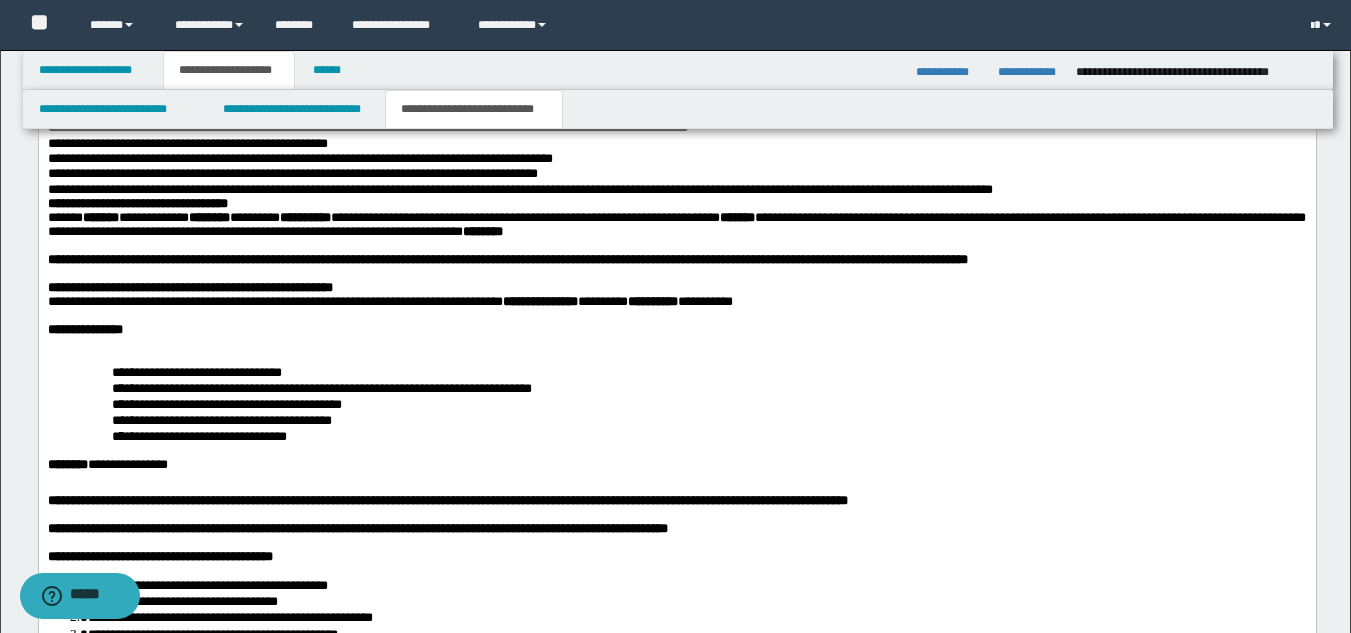 scroll, scrollTop: 1830, scrollLeft: 0, axis: vertical 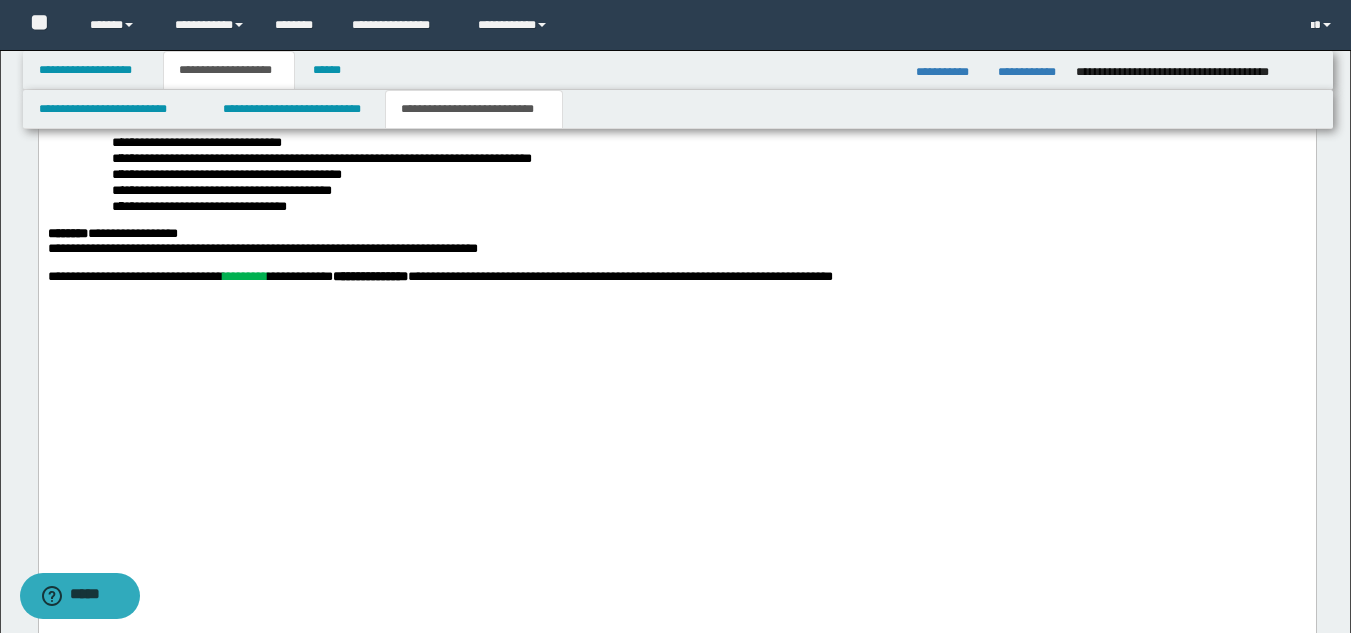 click on "**********" at bounding box center [851, 70] 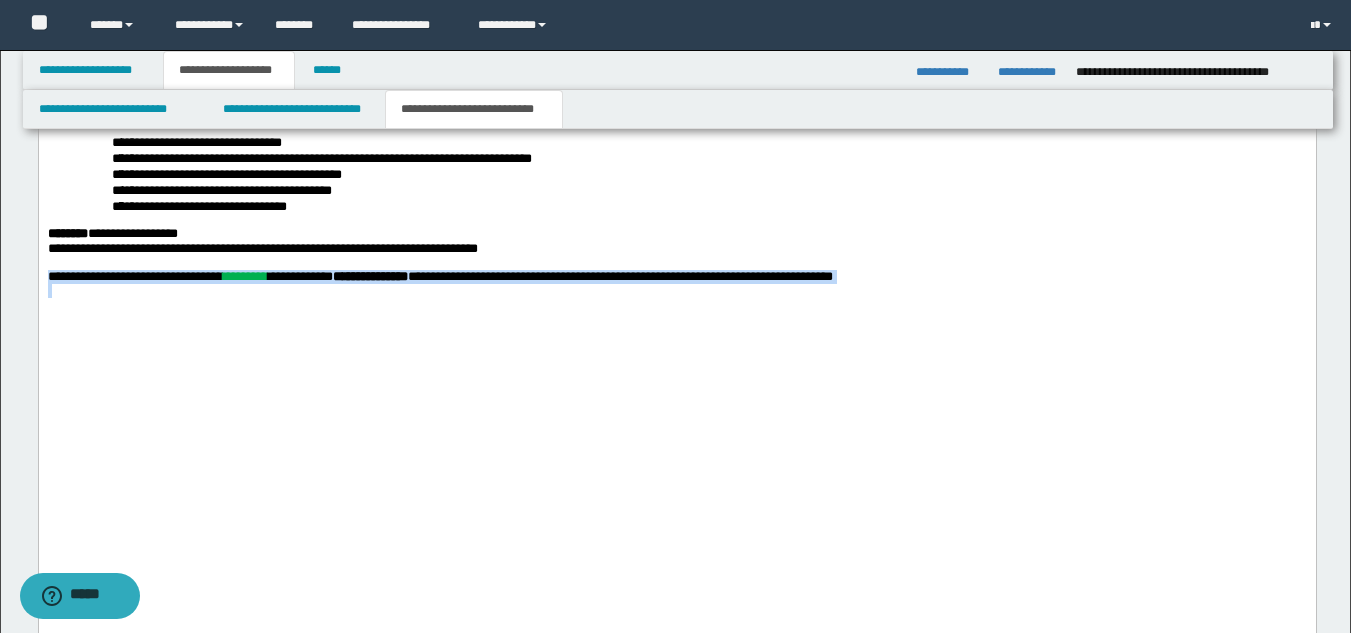 drag, startPoint x: 51, startPoint y: 519, endPoint x: 72, endPoint y: -535, distance: 1054.2092 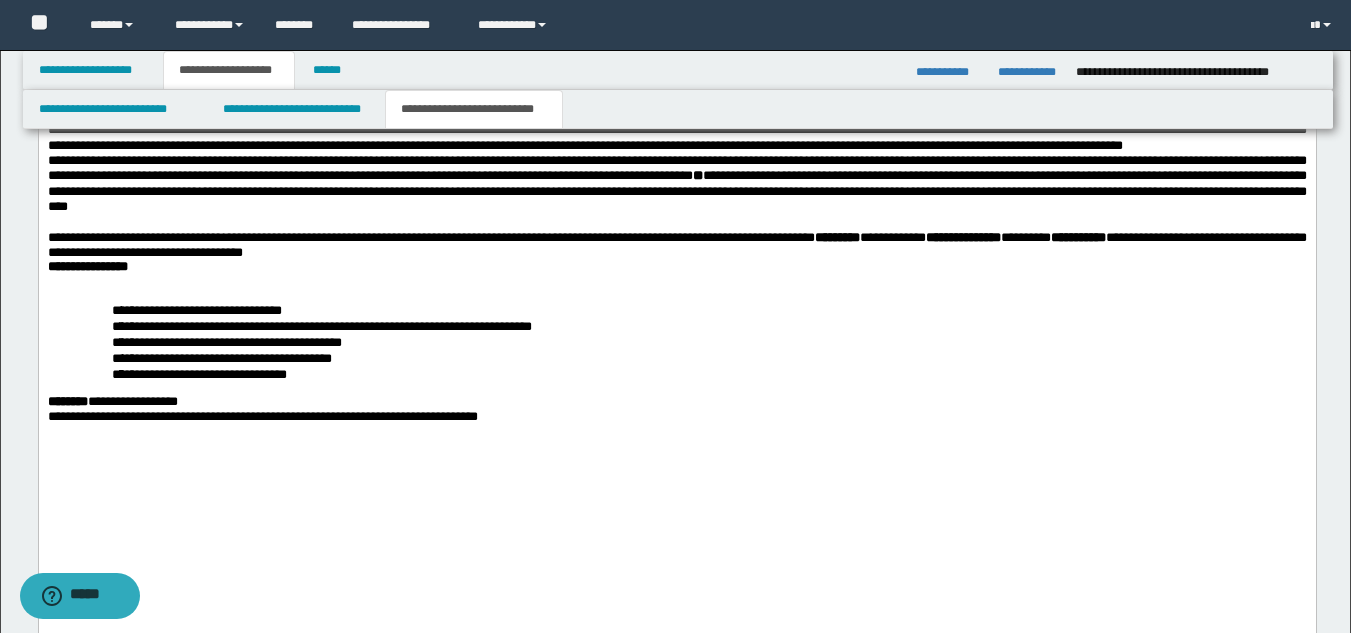 drag, startPoint x: 1359, startPoint y: 477, endPoint x: 551, endPoint y: 1316, distance: 1164.8112 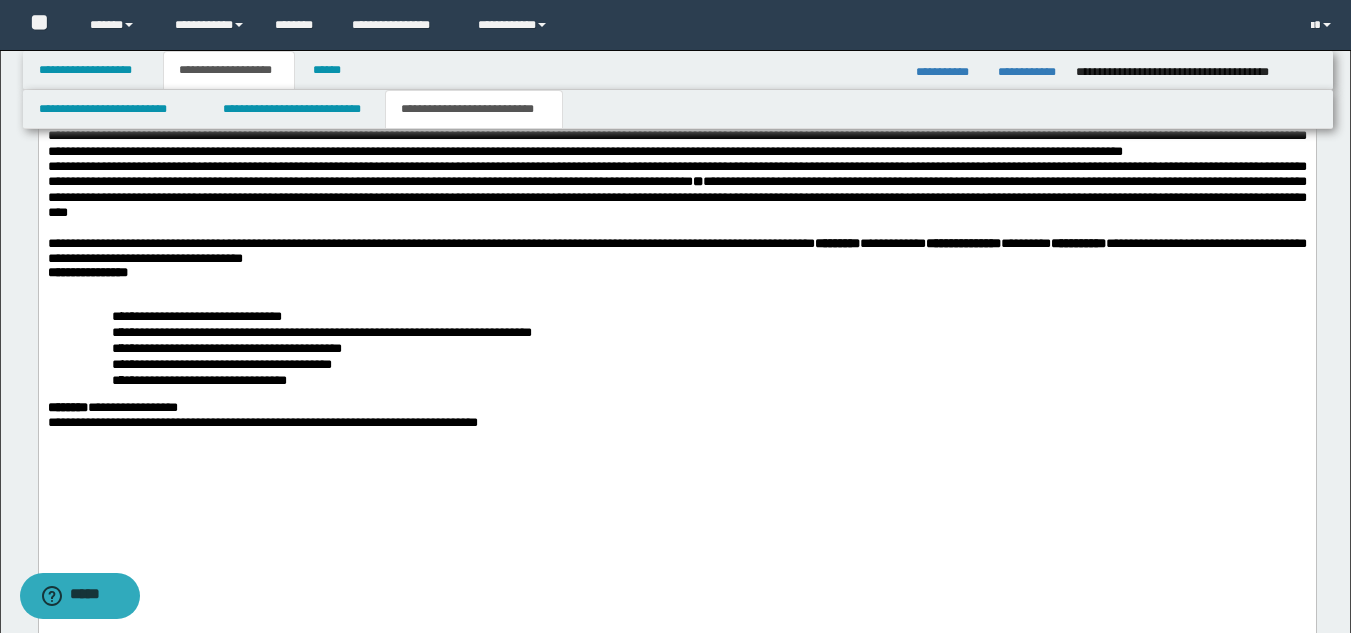 click on "**********" at bounding box center [676, 190] 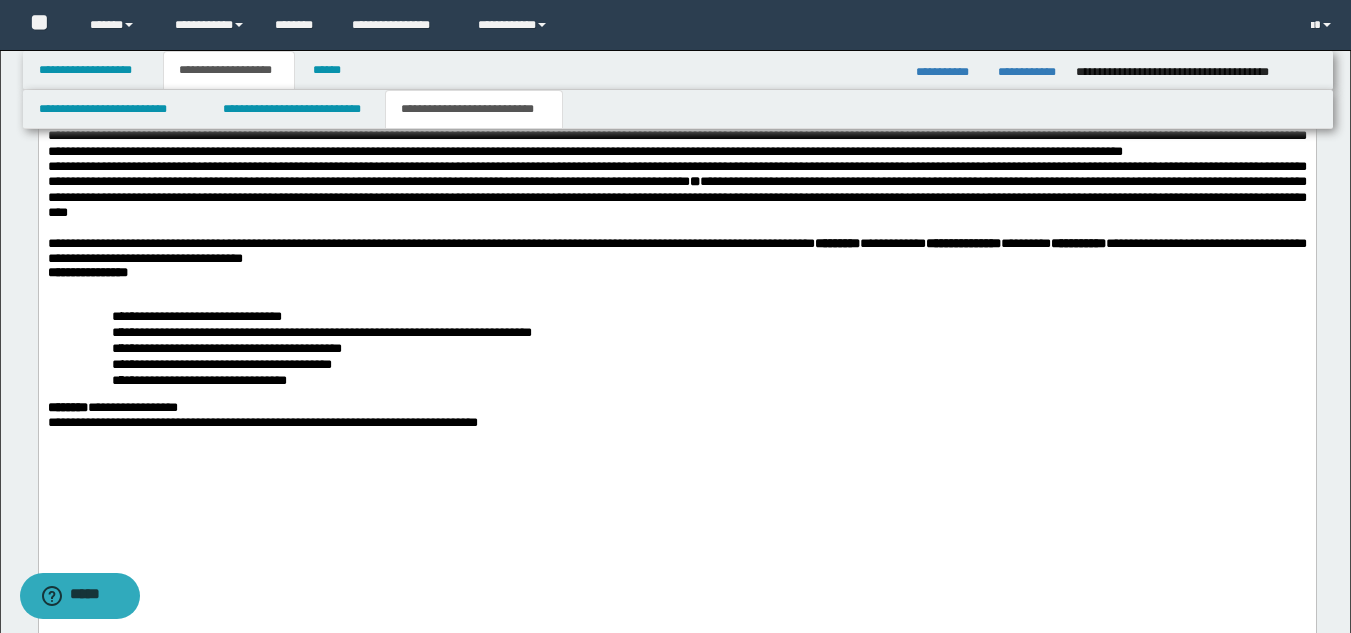 click on "**********" at bounding box center (676, 190) 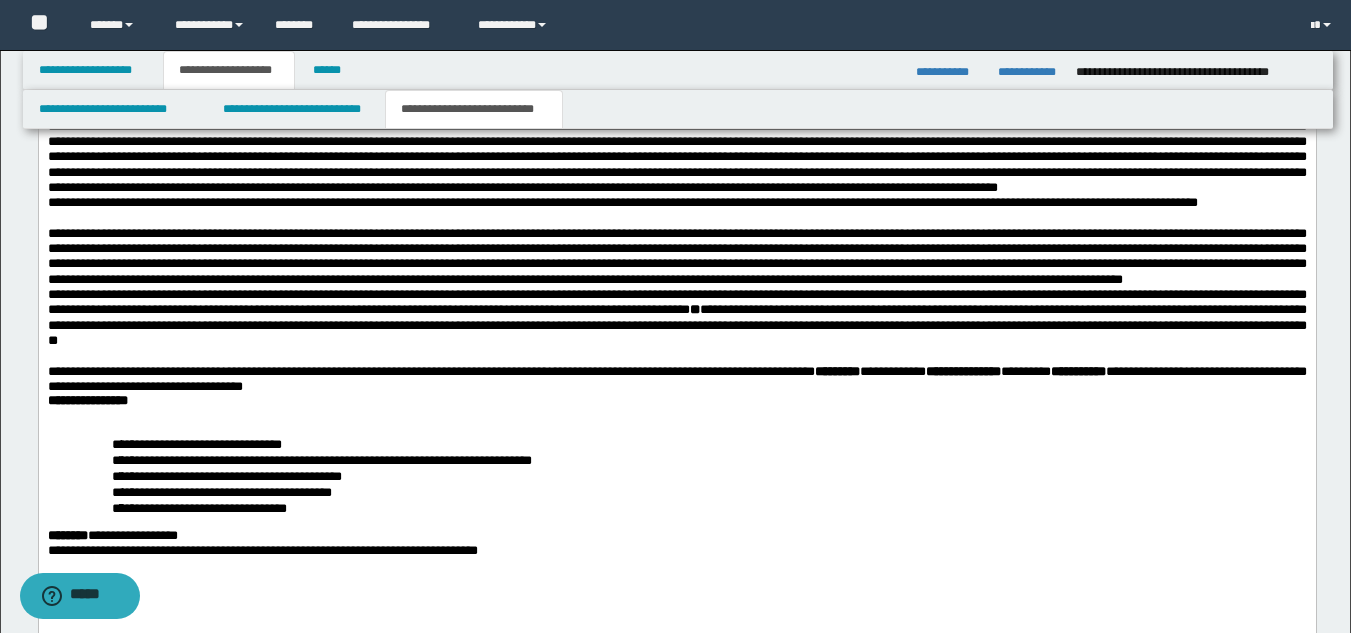 scroll, scrollTop: 2700, scrollLeft: 0, axis: vertical 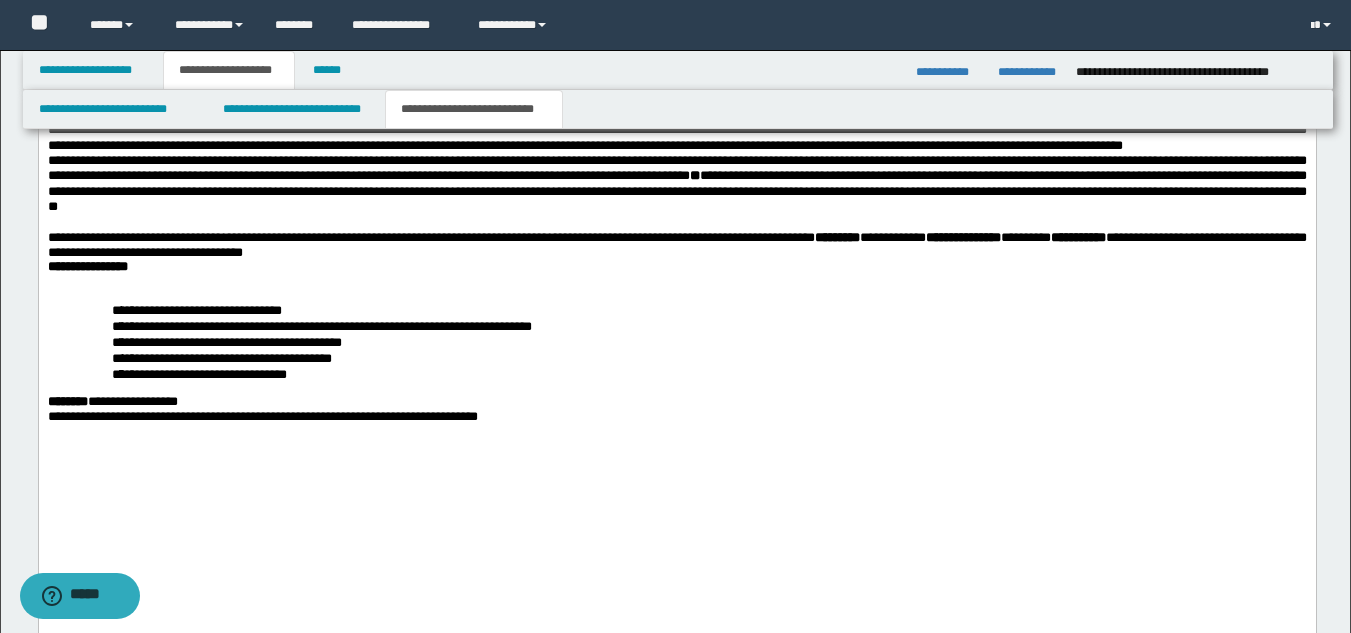drag, startPoint x: 1356, startPoint y: 489, endPoint x: 1048, endPoint y: 1355, distance: 919.1409 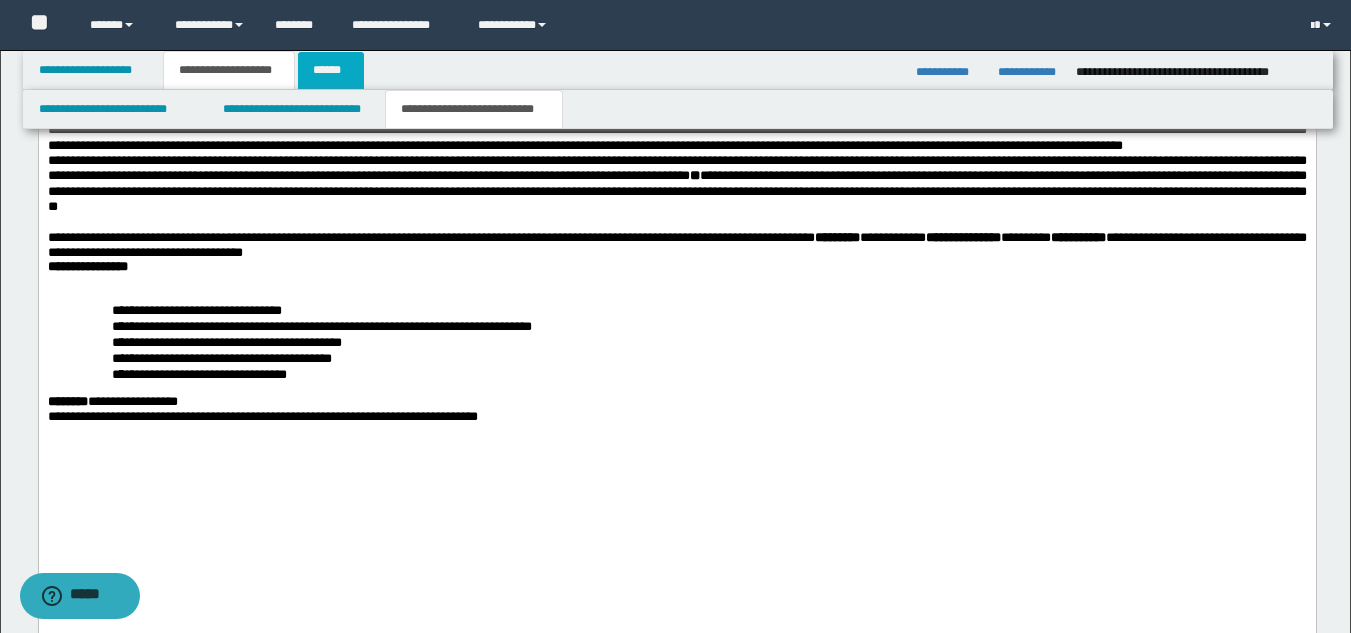 click on "******" at bounding box center (331, 70) 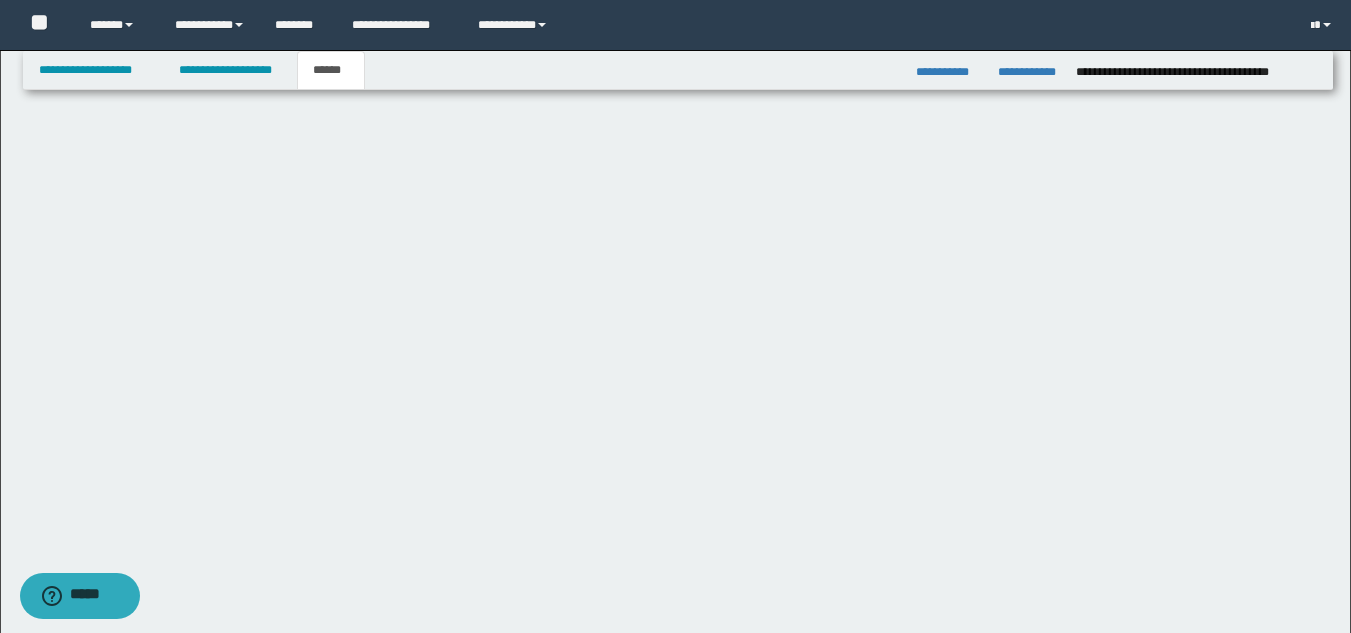 scroll, scrollTop: 0, scrollLeft: 0, axis: both 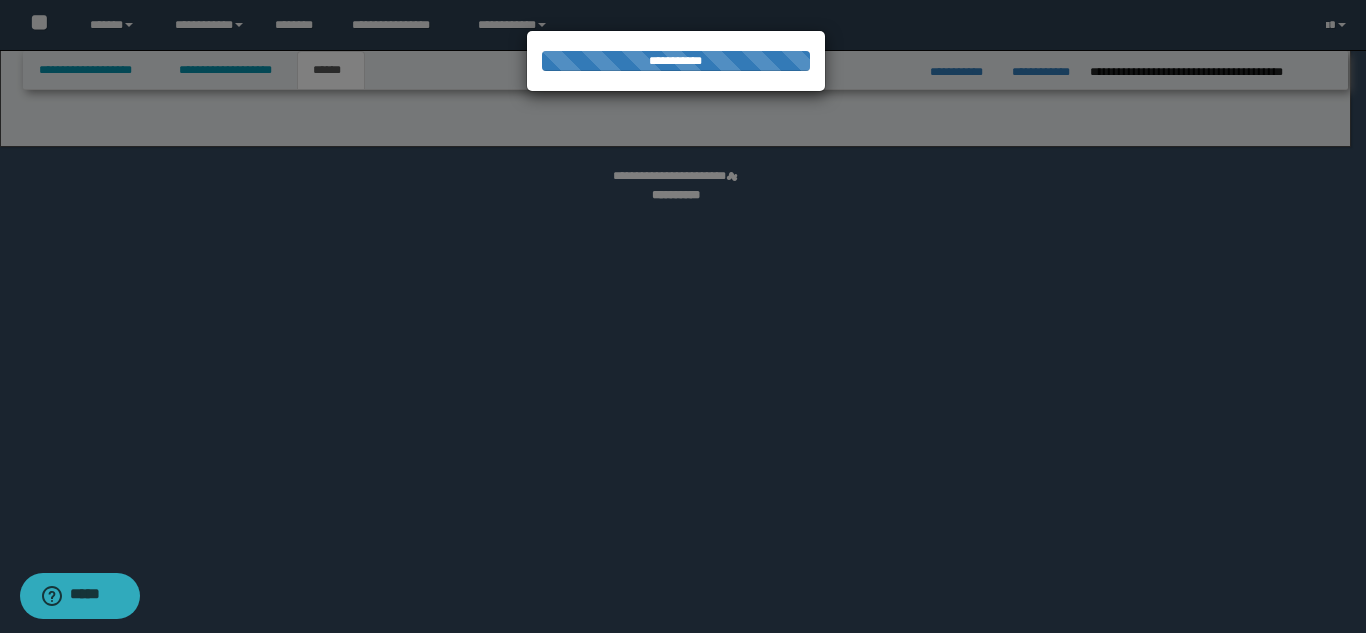 select on "*" 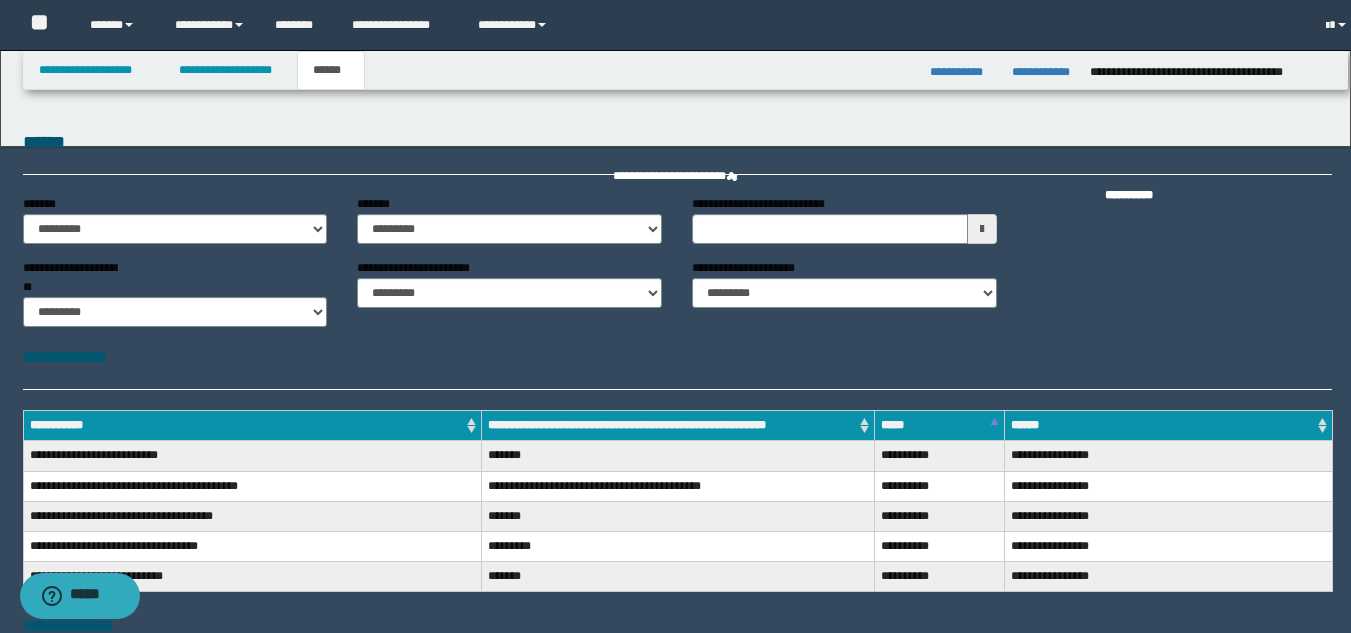 scroll, scrollTop: 0, scrollLeft: 0, axis: both 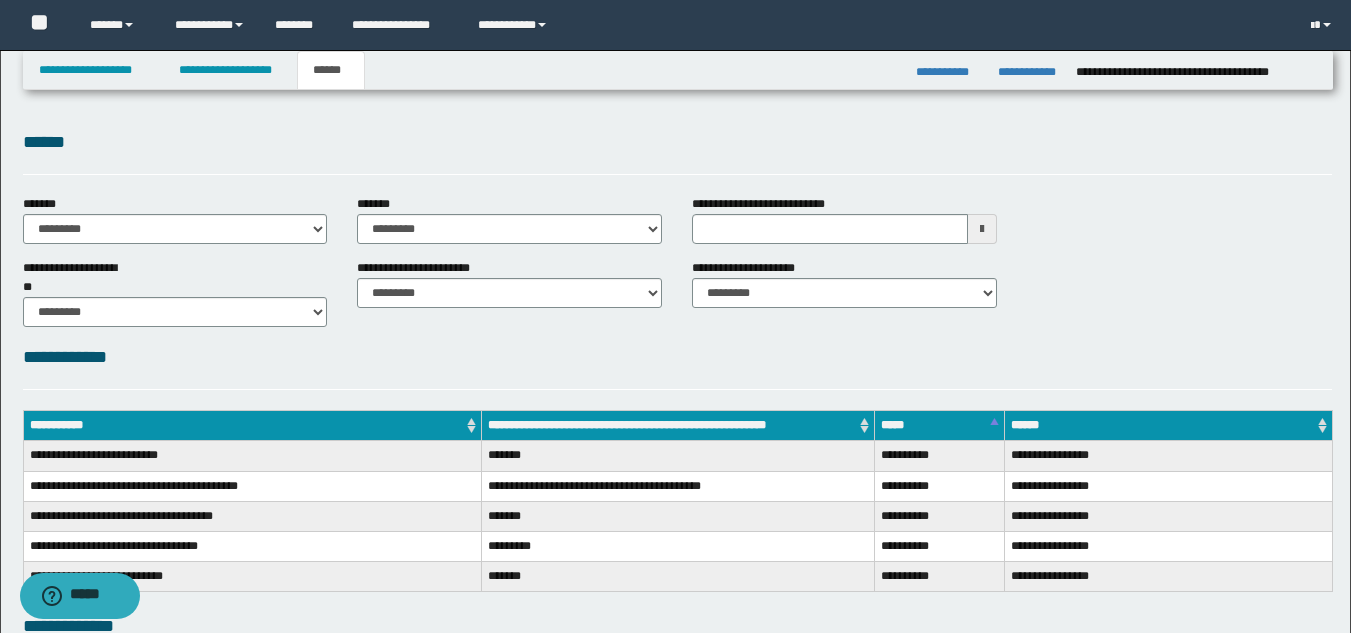 type 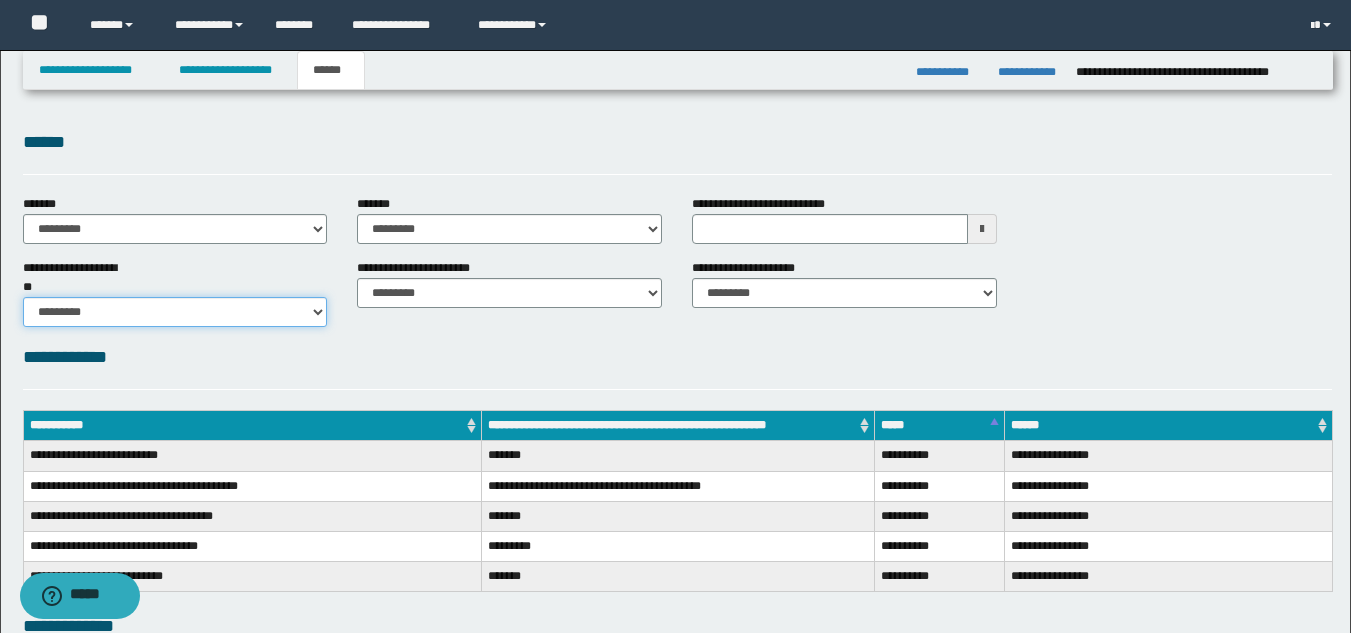 click on "*********
**
**" at bounding box center [175, 312] 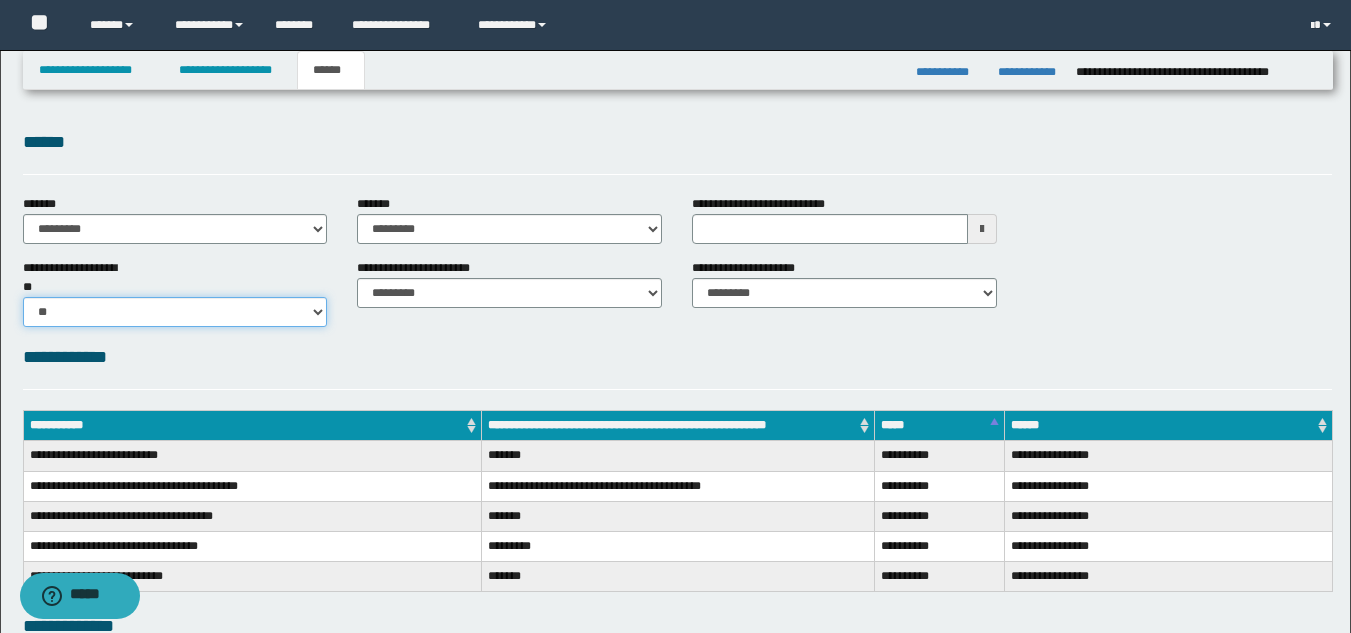 click on "*********
**
**" at bounding box center [175, 312] 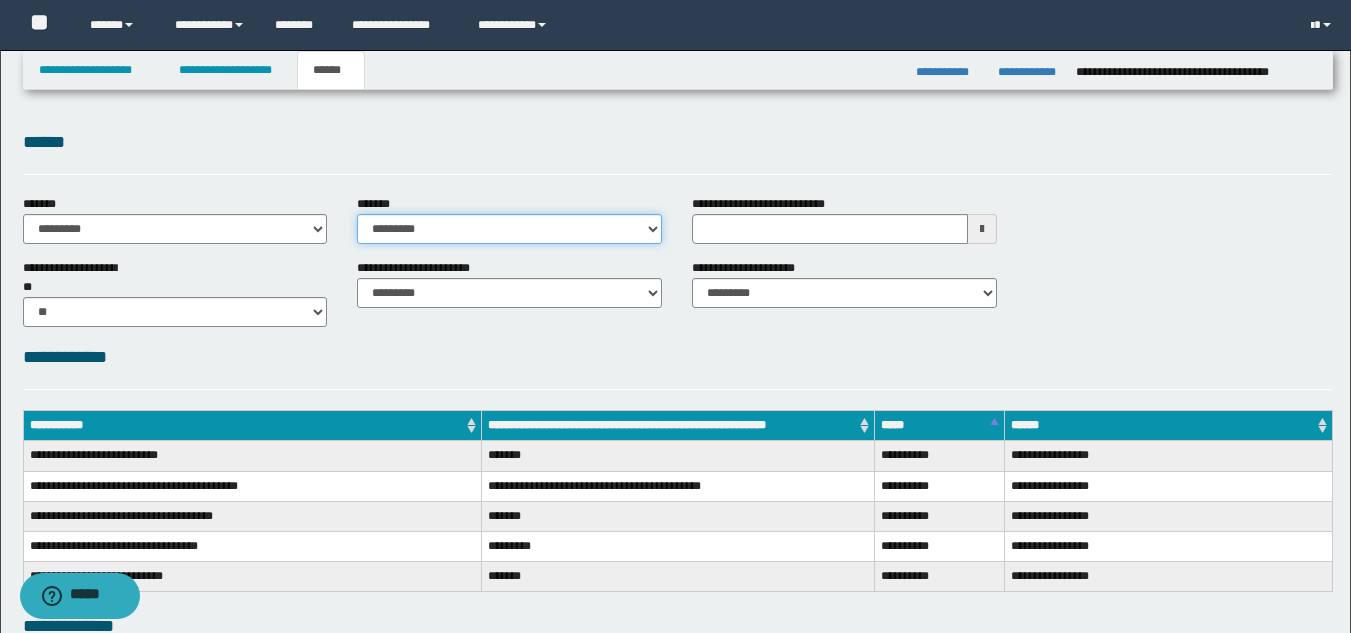 click on "**********" at bounding box center [509, 229] 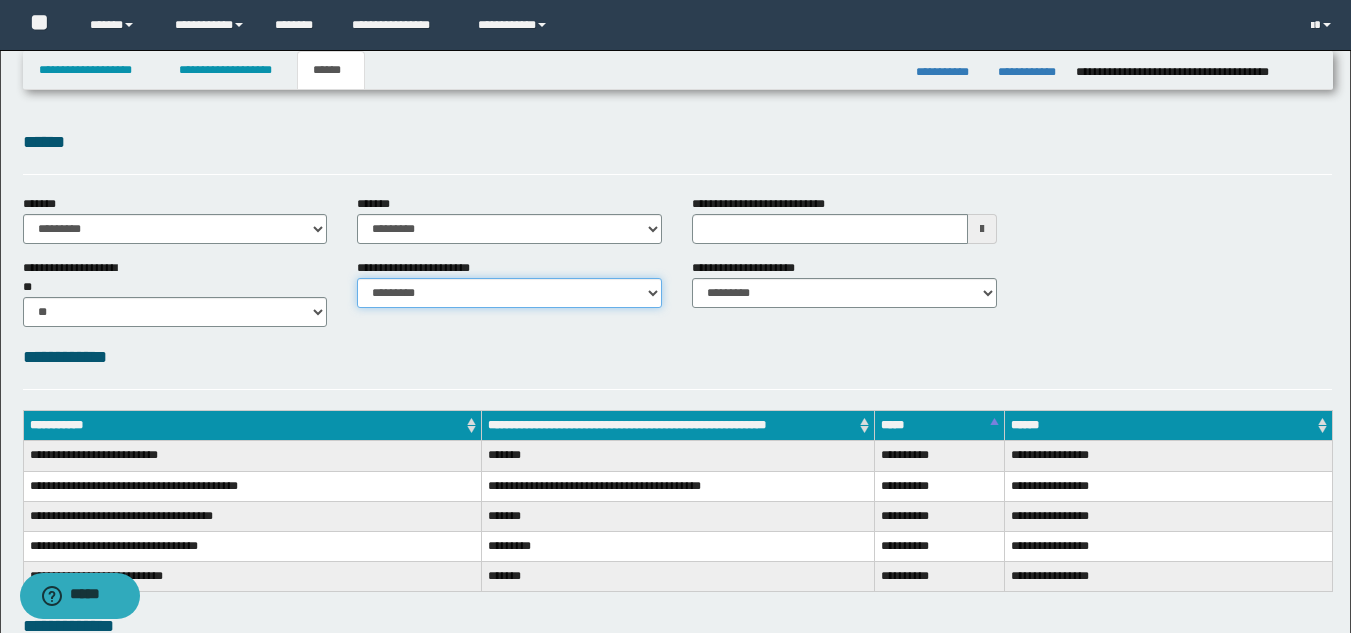 click on "*********
*********
*********" at bounding box center [509, 293] 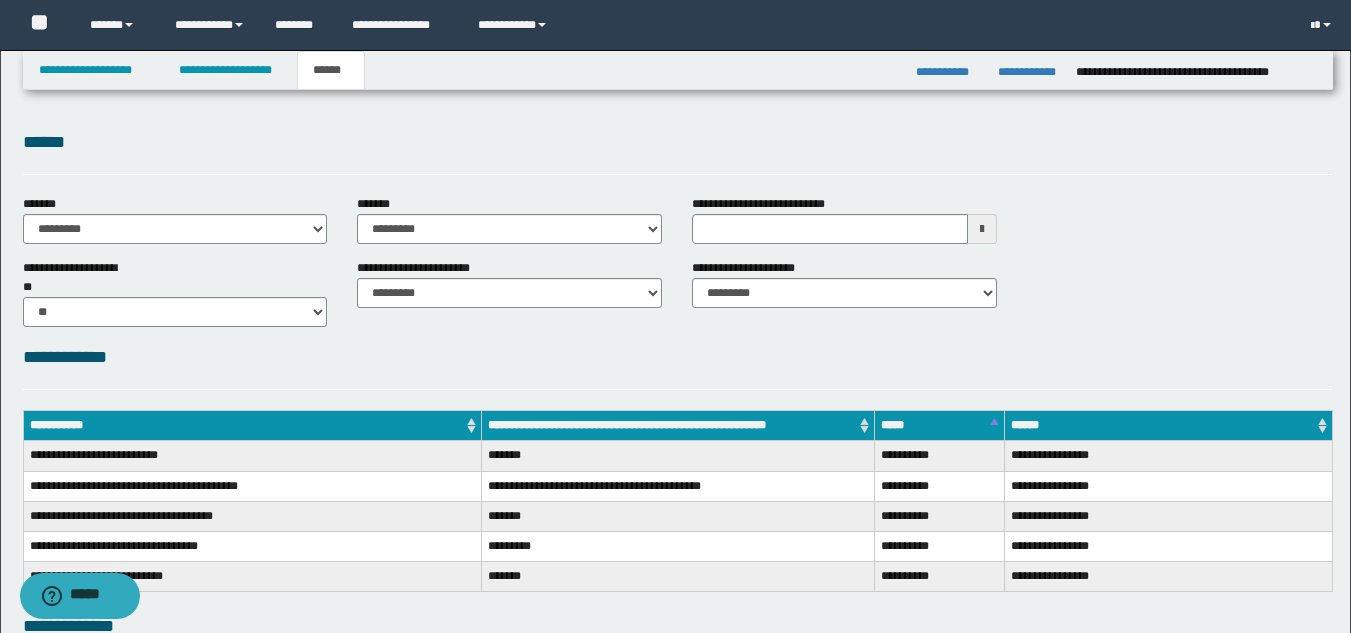 click on "**********" at bounding box center [678, 70] 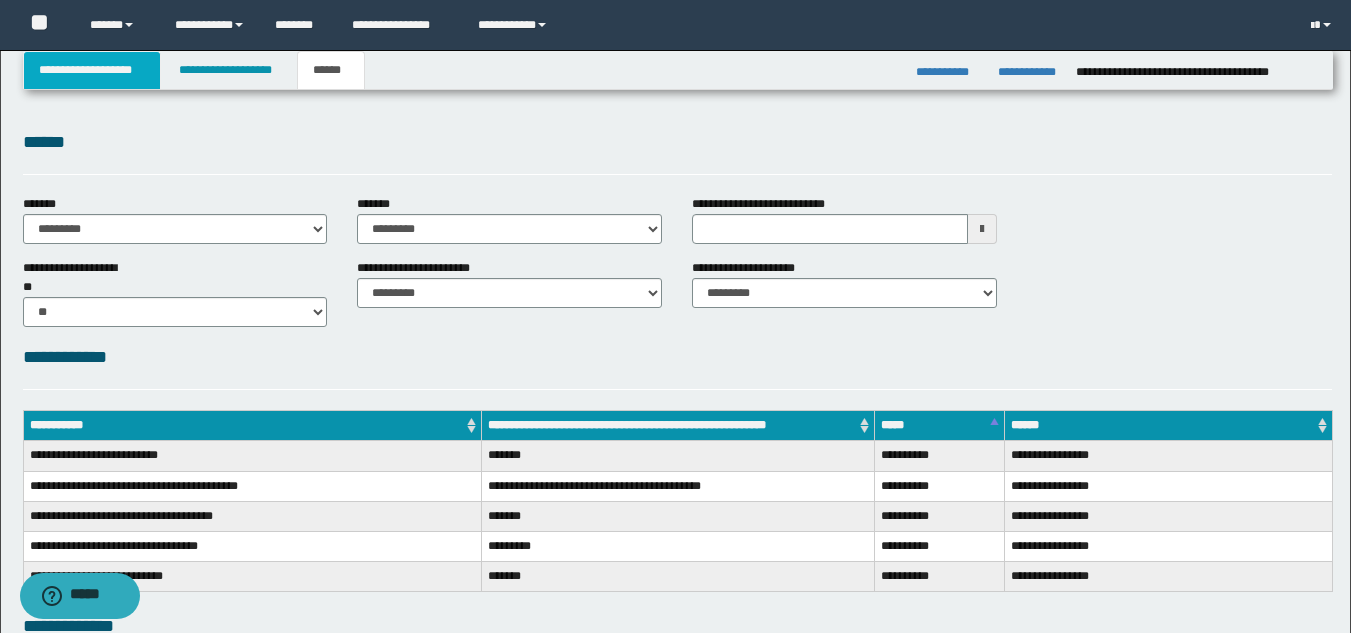 click on "**********" at bounding box center (92, 70) 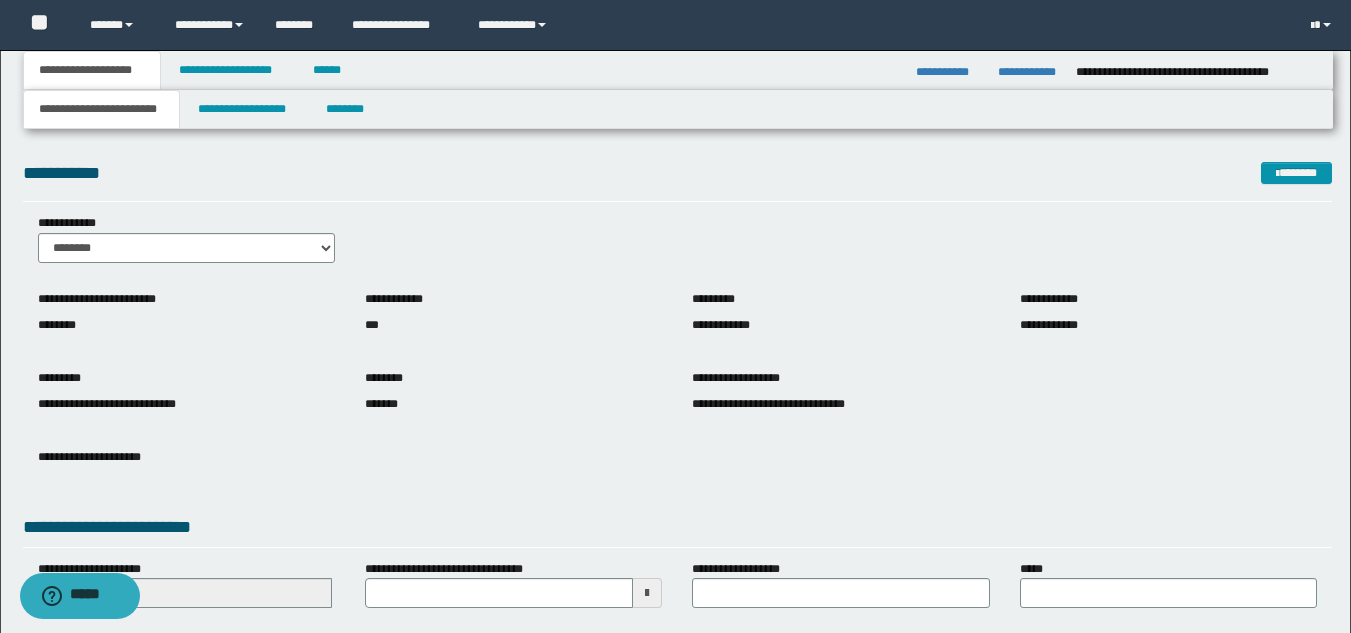 scroll, scrollTop: 251, scrollLeft: 0, axis: vertical 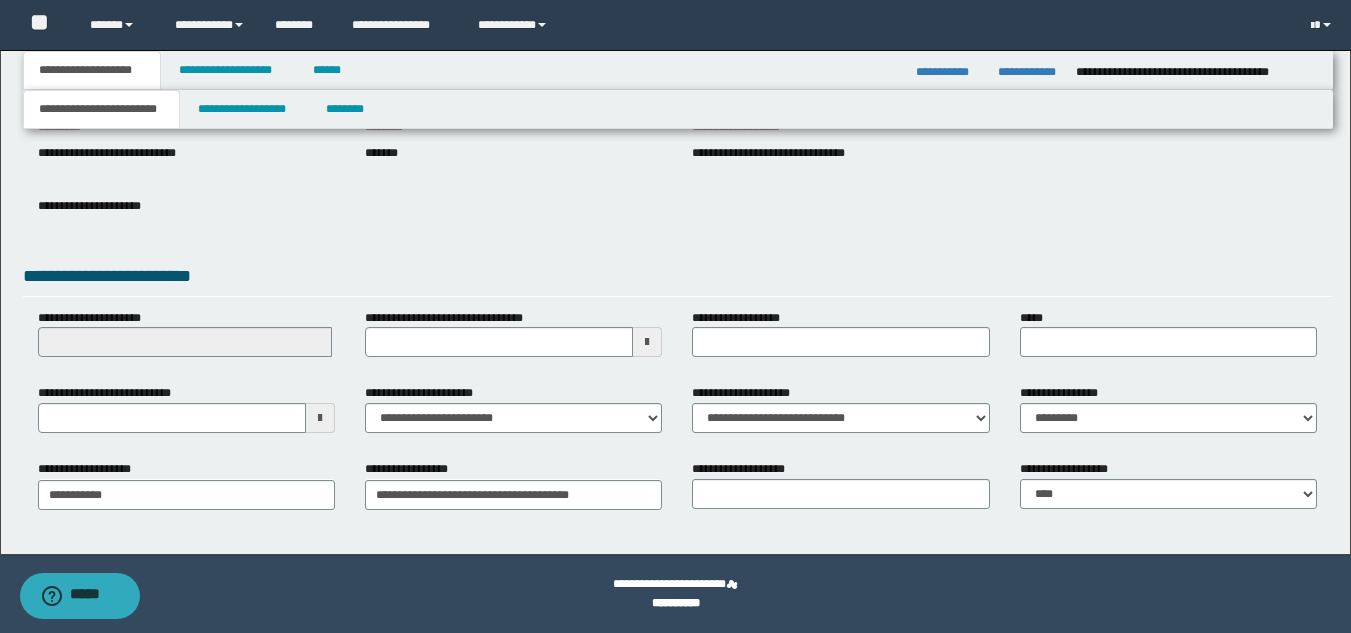 drag, startPoint x: 170, startPoint y: 385, endPoint x: 175, endPoint y: 403, distance: 18.681541 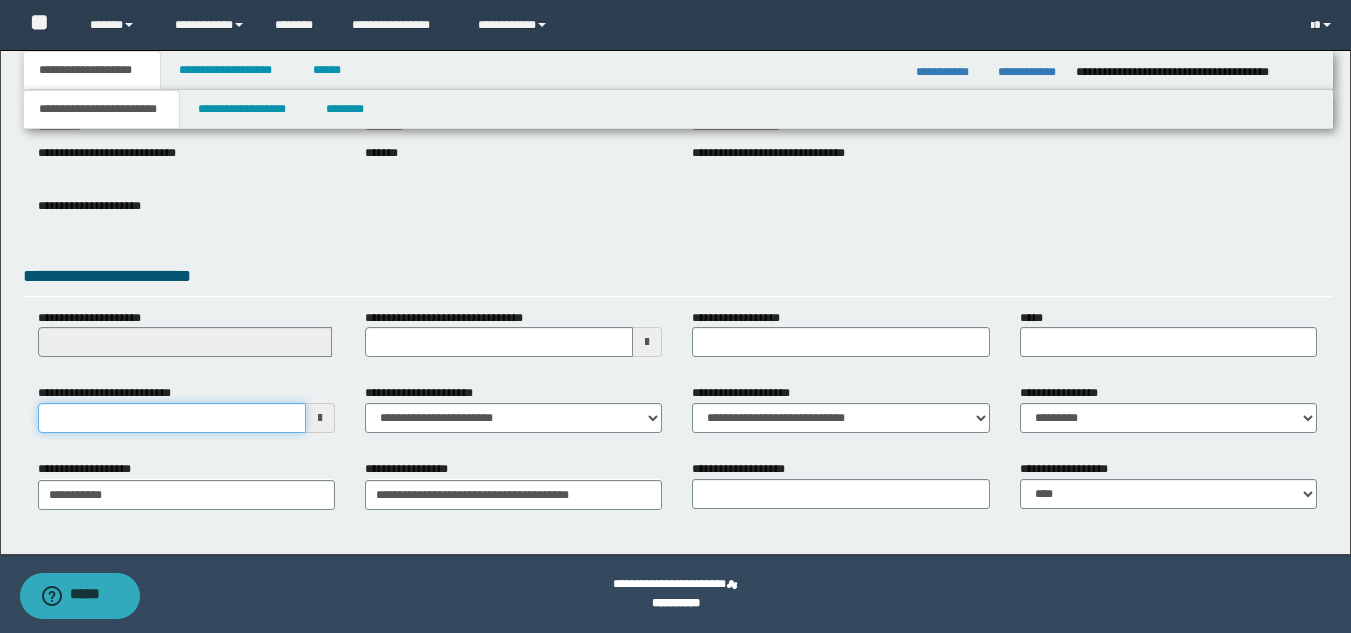 click on "**********" at bounding box center [172, 418] 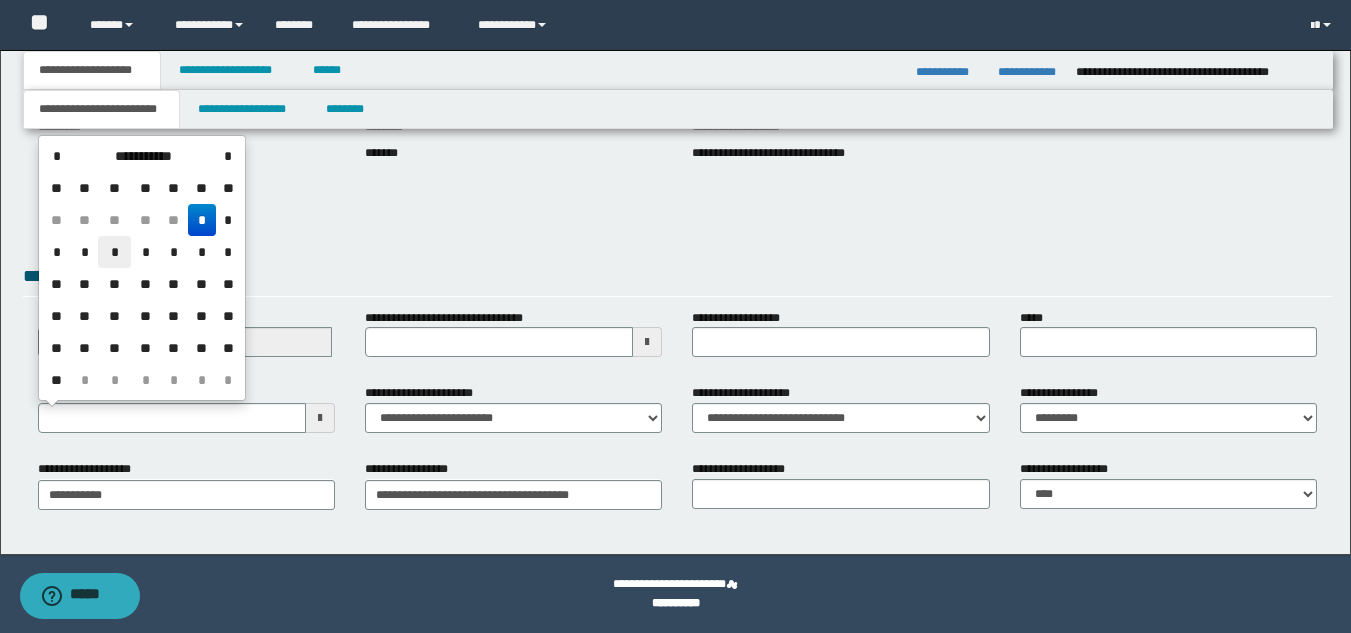 click on "*" at bounding box center (114, 252) 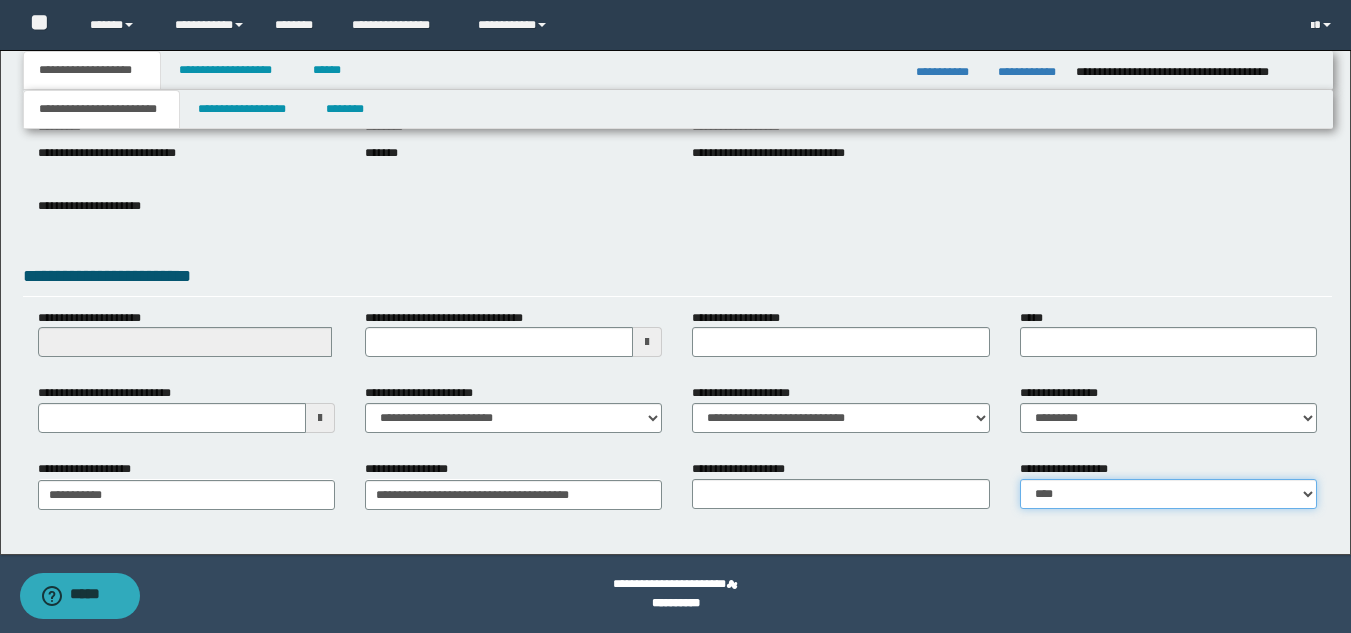 click on "**********" at bounding box center (1168, 494) 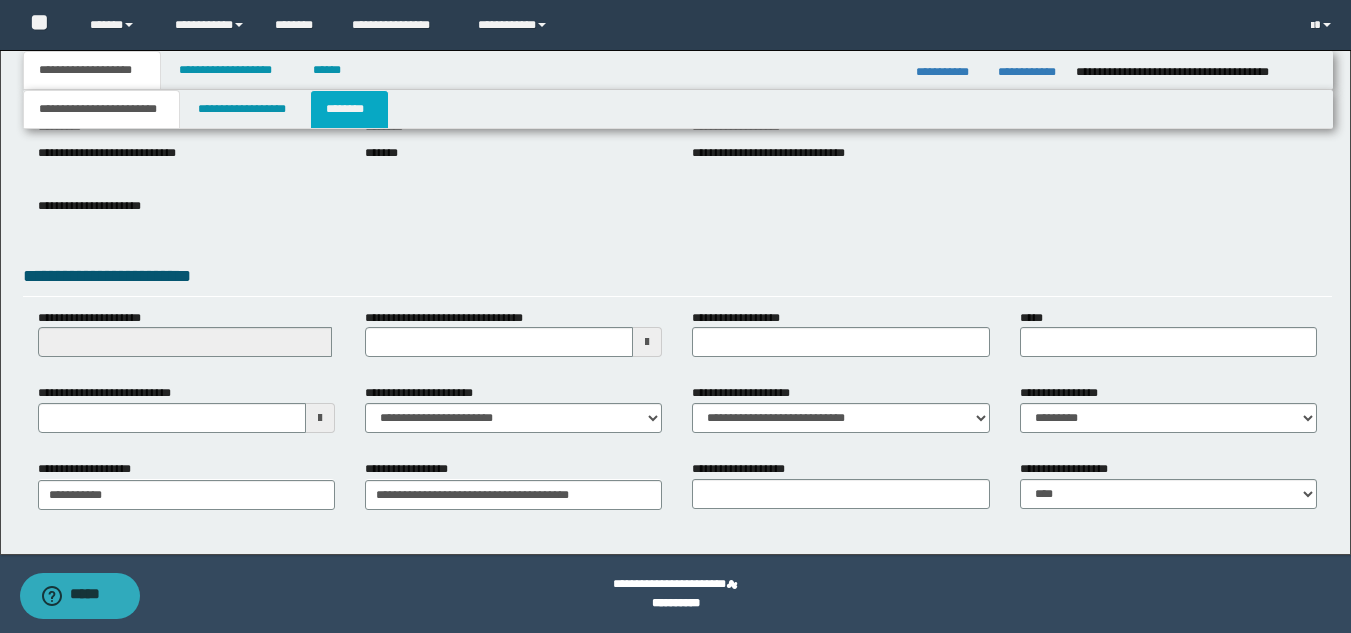click on "********" at bounding box center (349, 109) 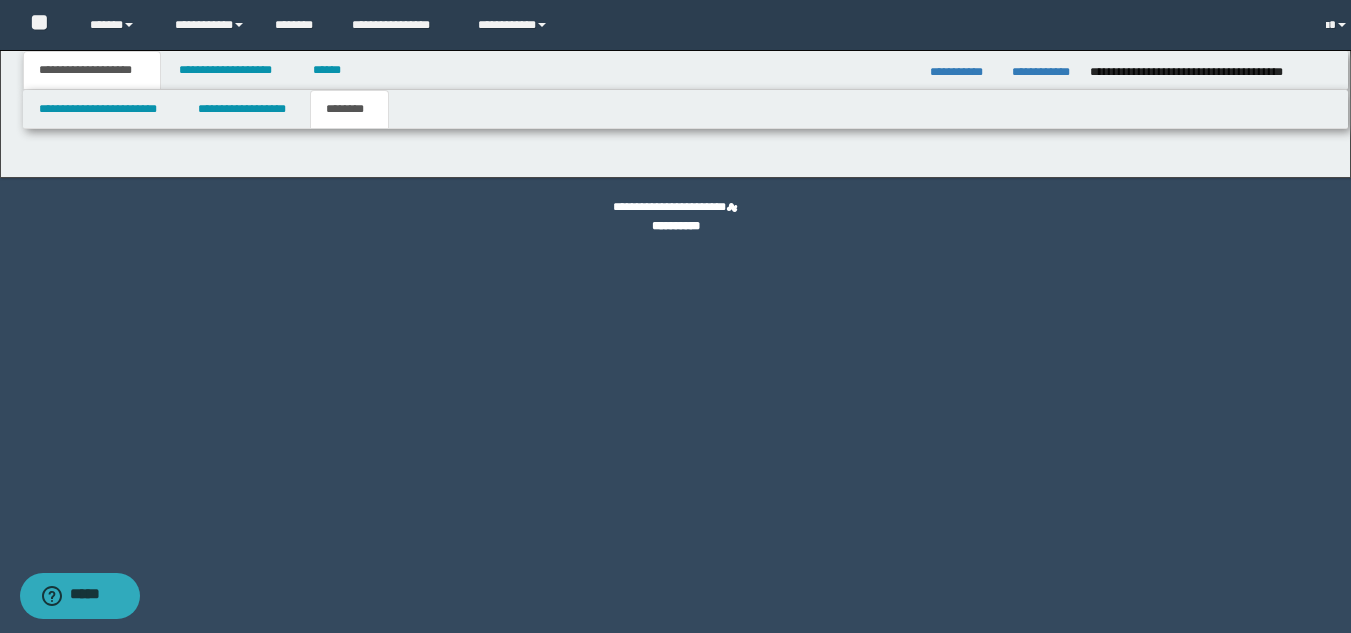 scroll, scrollTop: 0, scrollLeft: 0, axis: both 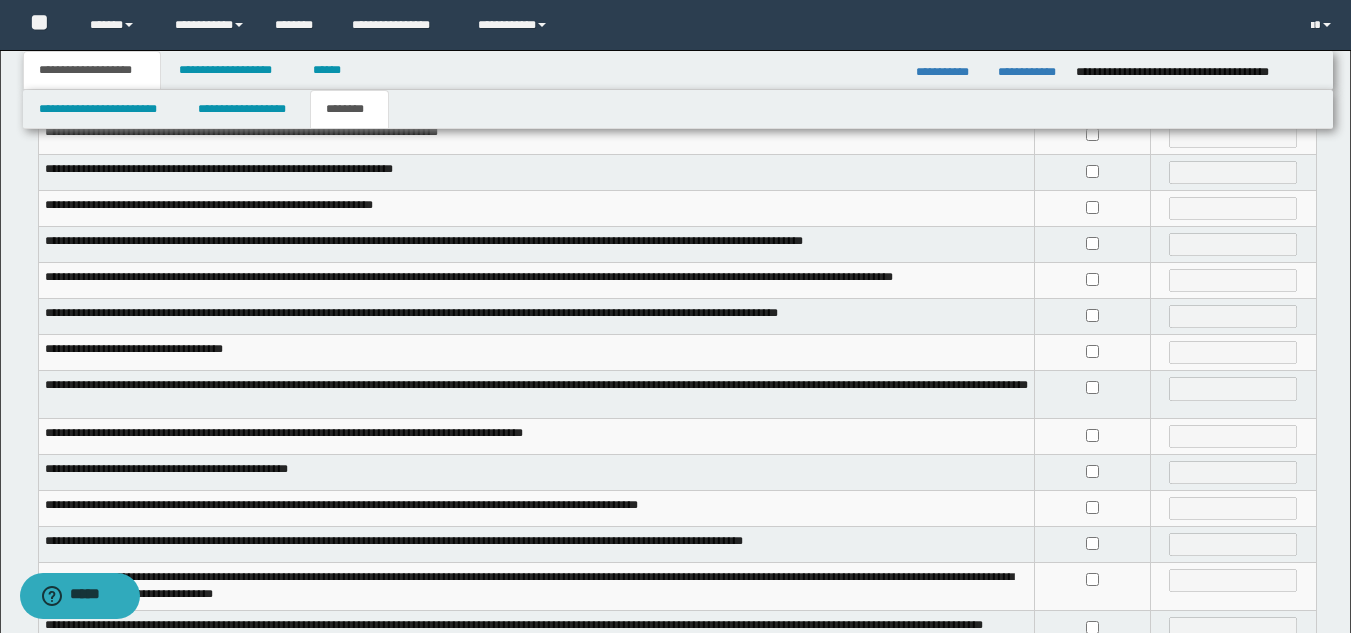 click at bounding box center [1093, 394] 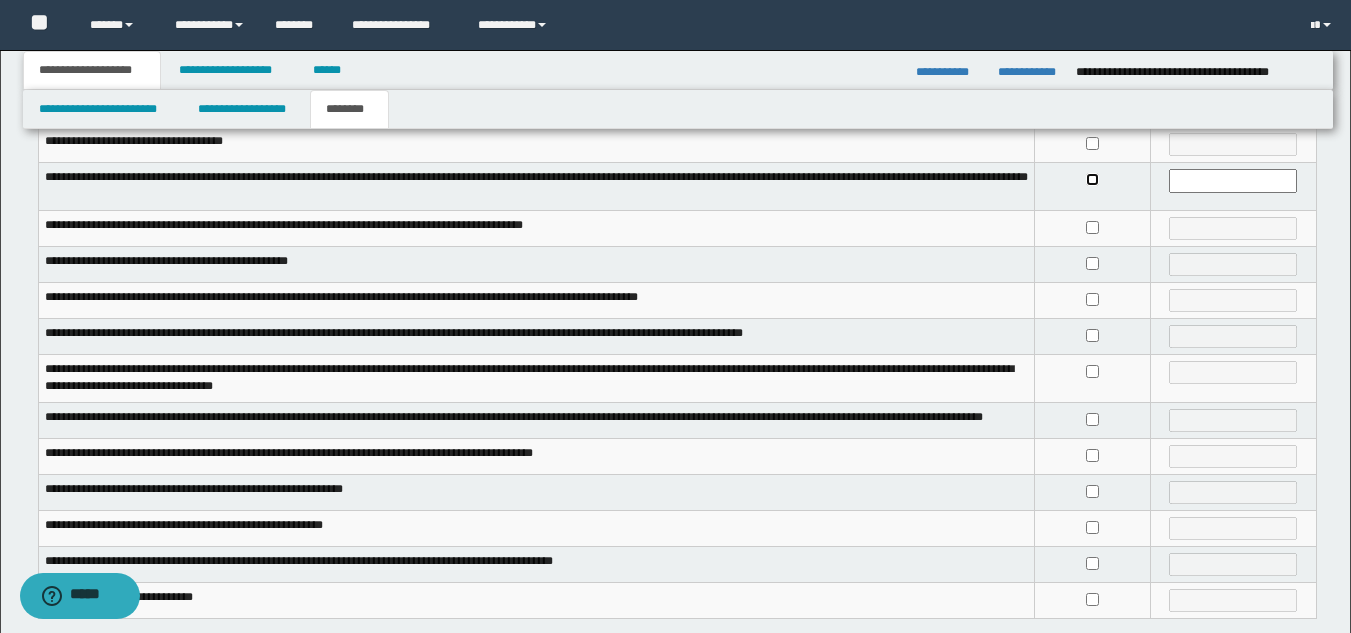 scroll, scrollTop: 455, scrollLeft: 0, axis: vertical 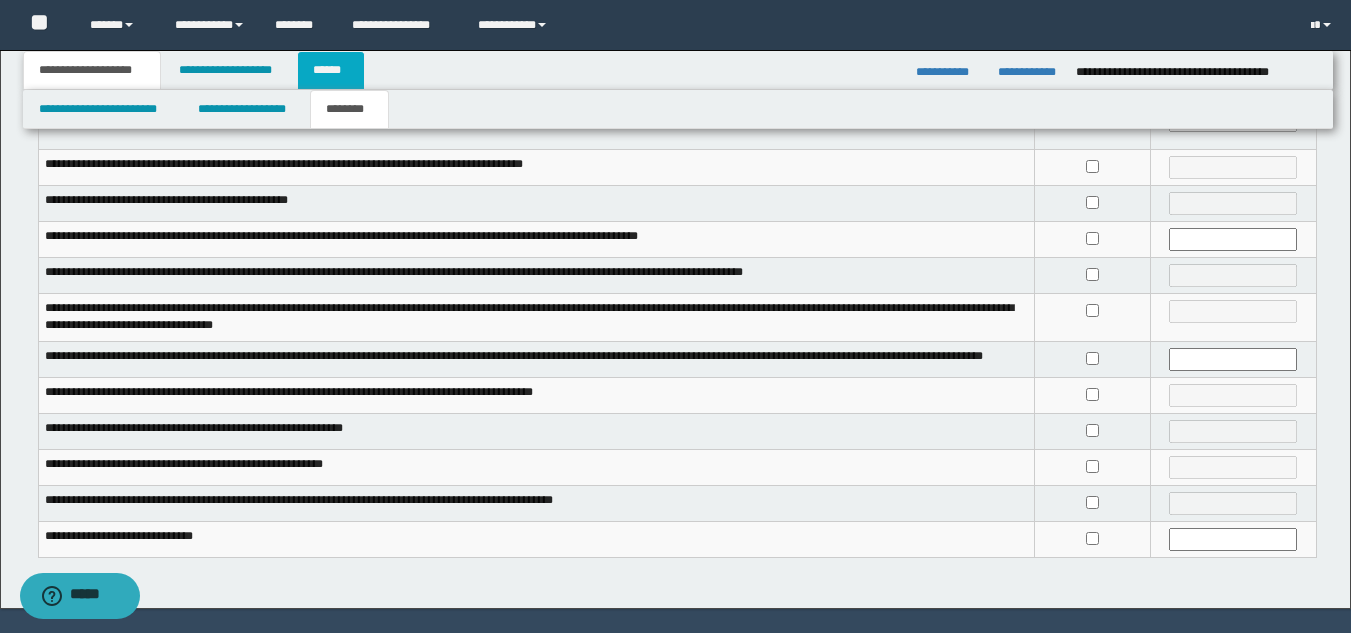 click on "******" at bounding box center [331, 70] 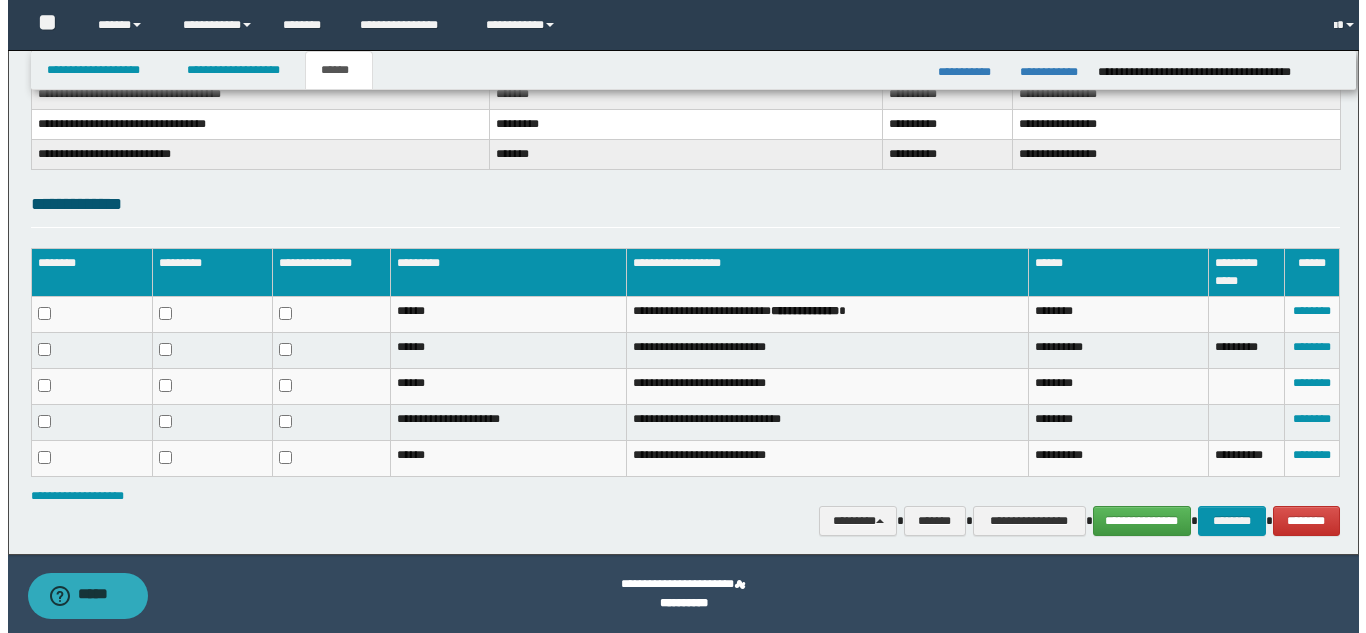scroll, scrollTop: 422, scrollLeft: 0, axis: vertical 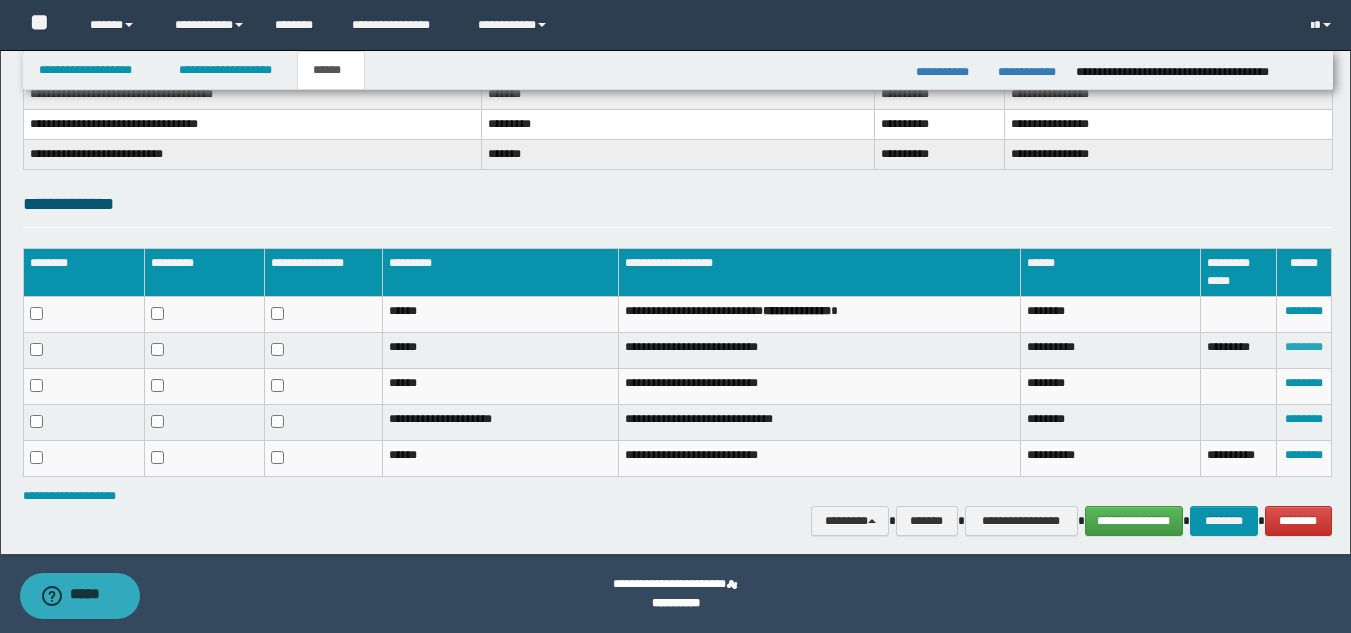click on "********" at bounding box center [1304, 347] 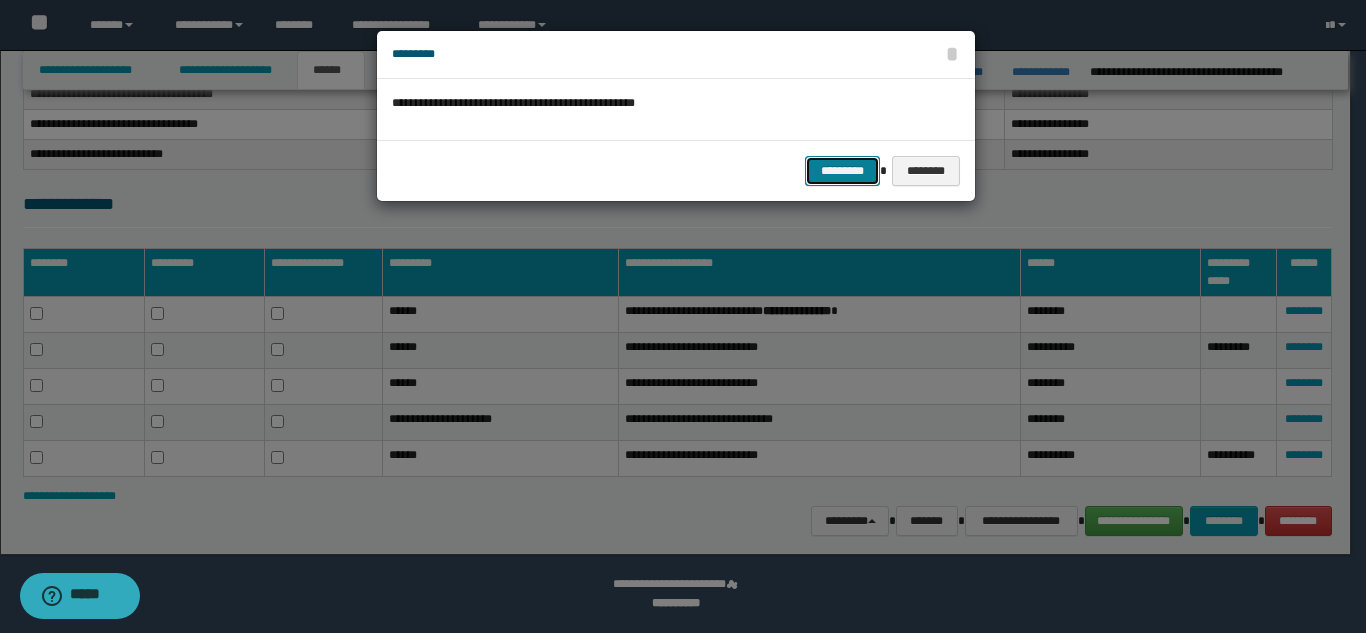 click on "*********" at bounding box center (842, 171) 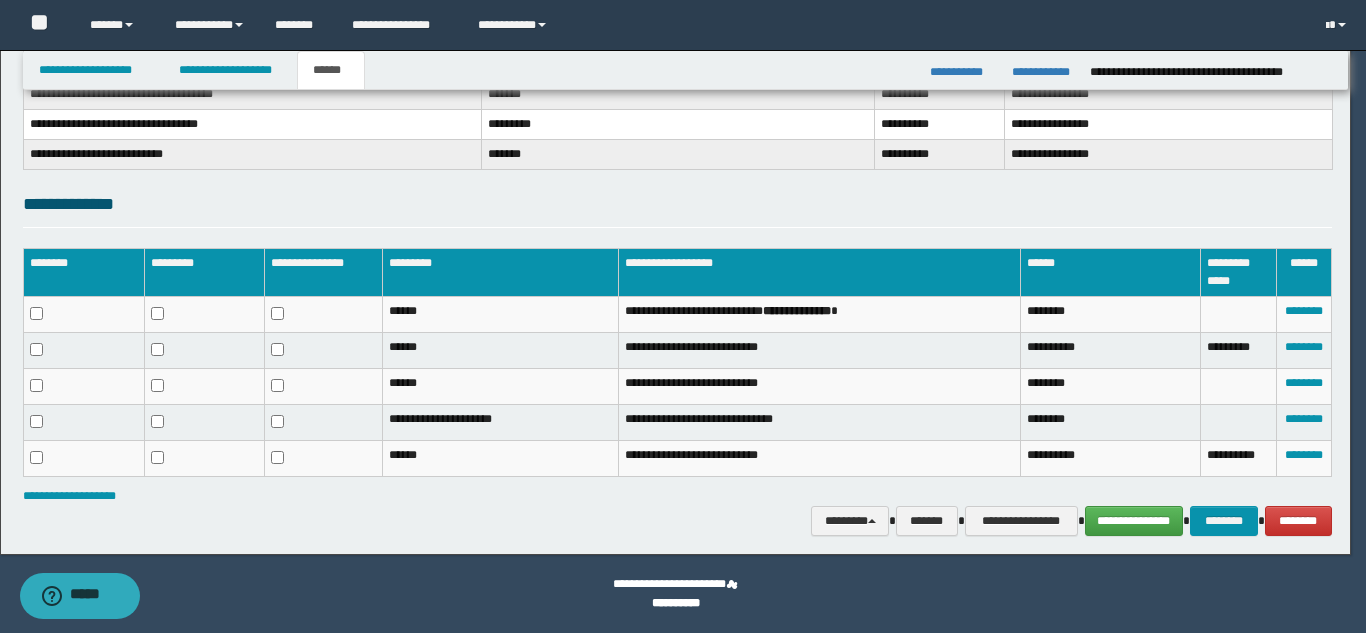 scroll, scrollTop: 388, scrollLeft: 0, axis: vertical 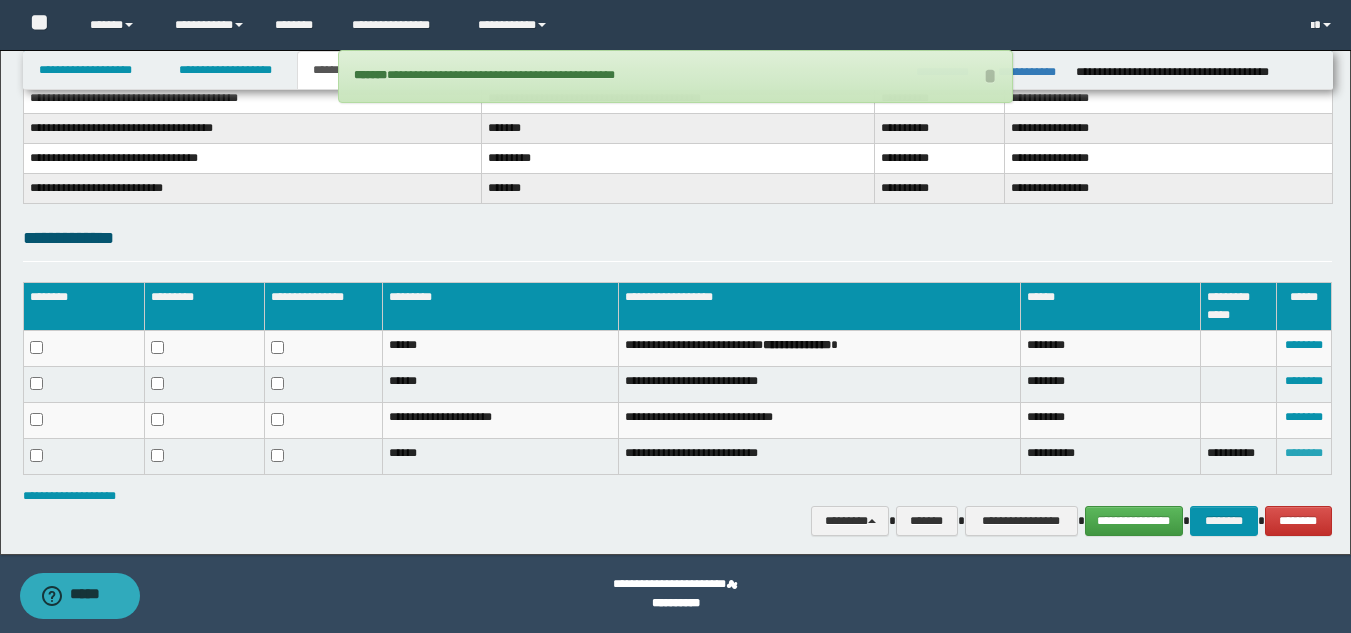click on "********" at bounding box center [1303, 457] 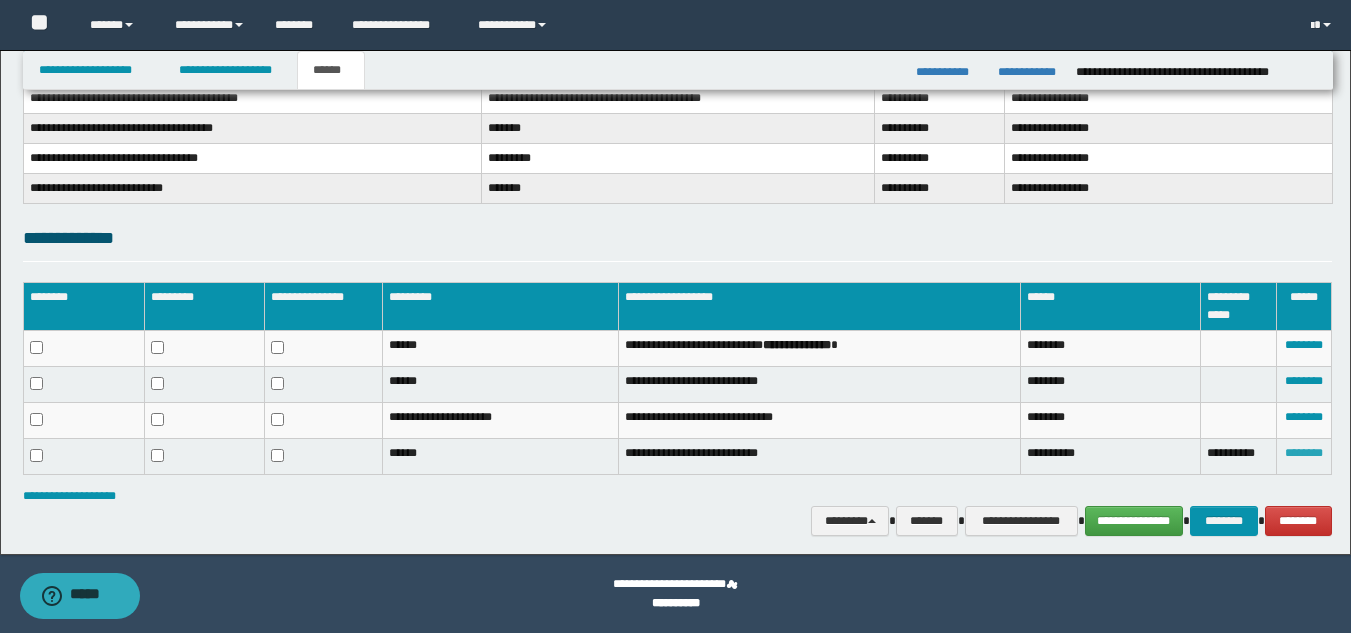 click on "********" at bounding box center (1304, 453) 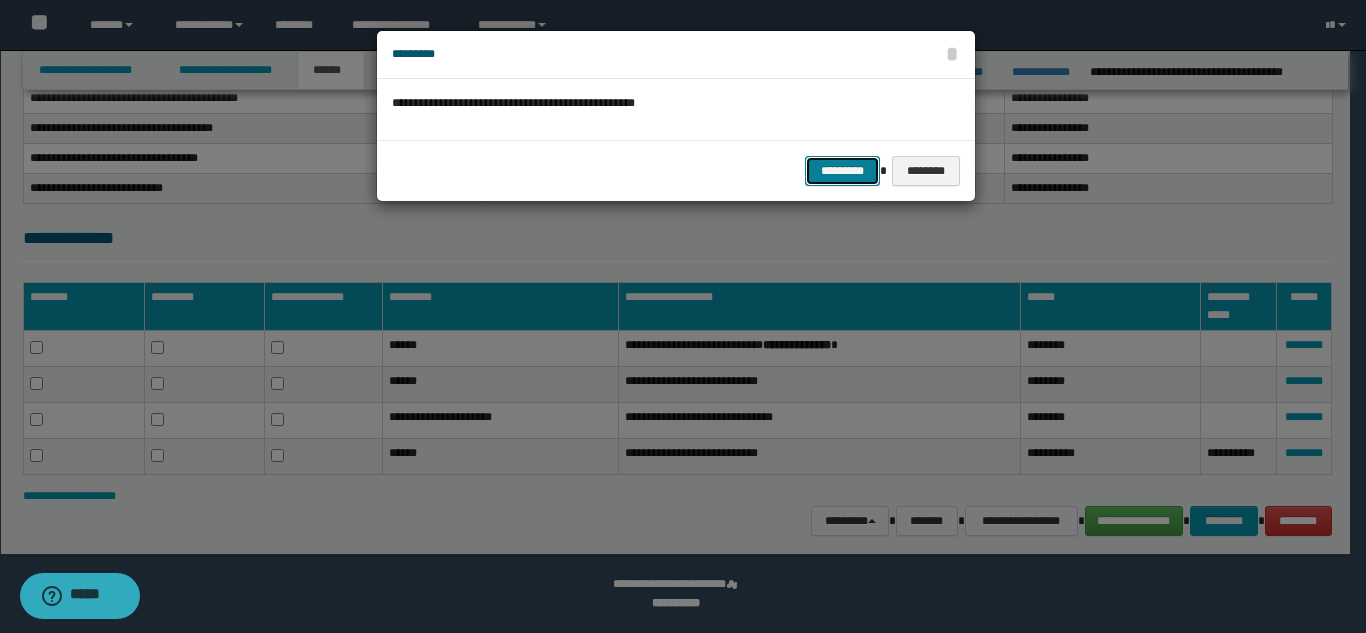 click on "*********" at bounding box center (842, 171) 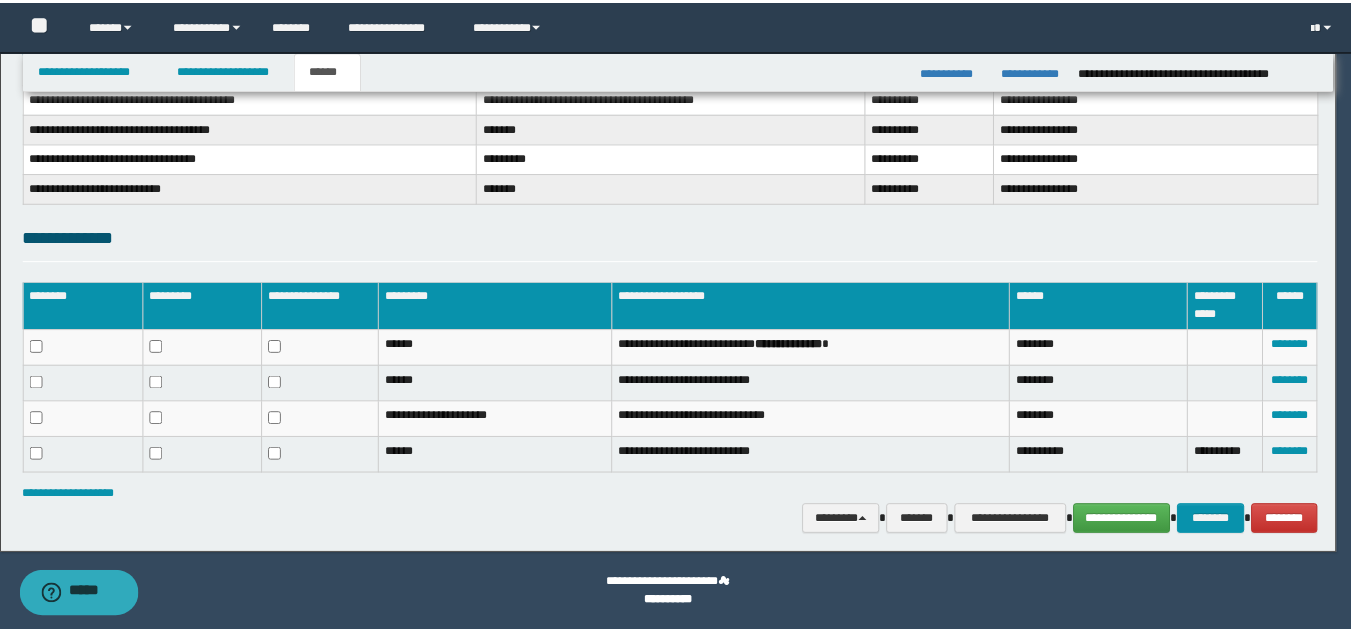 scroll, scrollTop: 354, scrollLeft: 0, axis: vertical 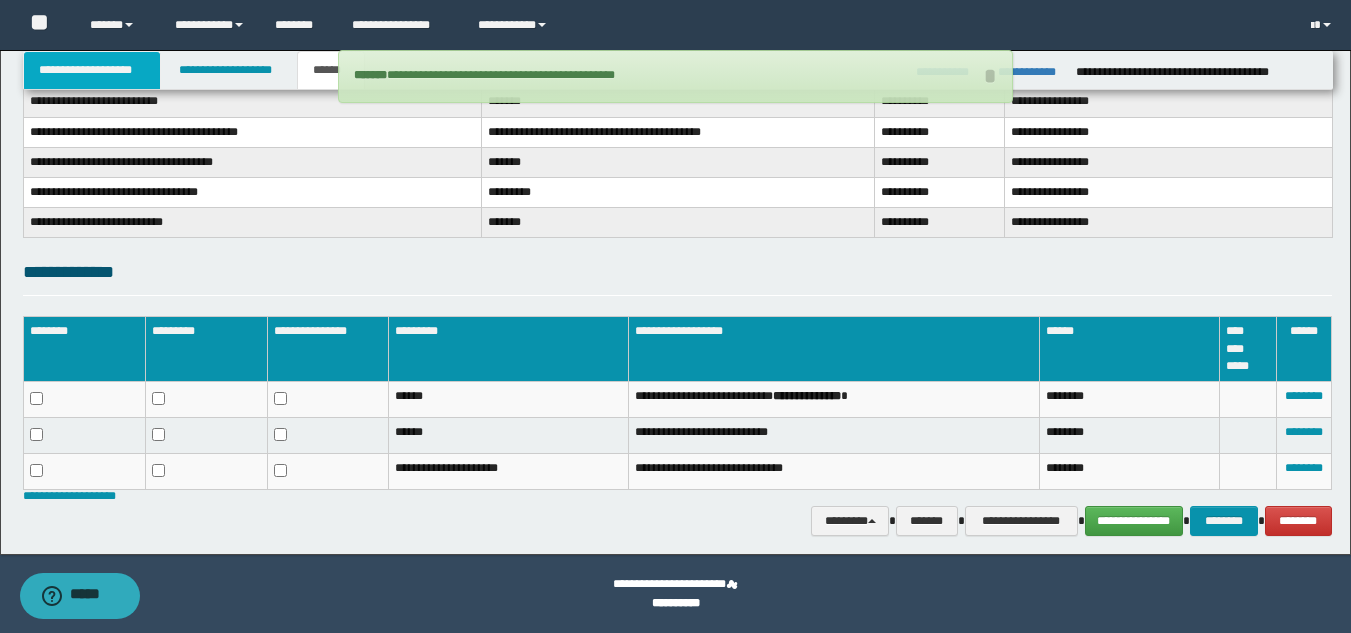 click on "**********" at bounding box center [92, 70] 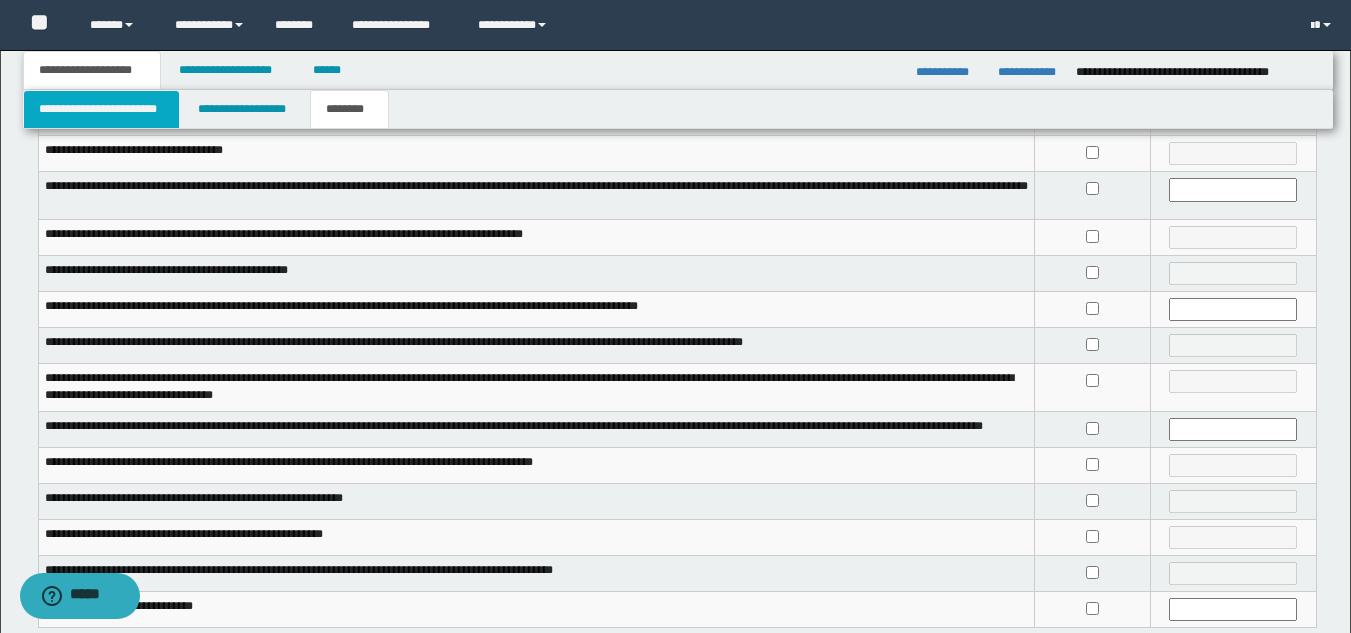 click on "**********" at bounding box center (101, 109) 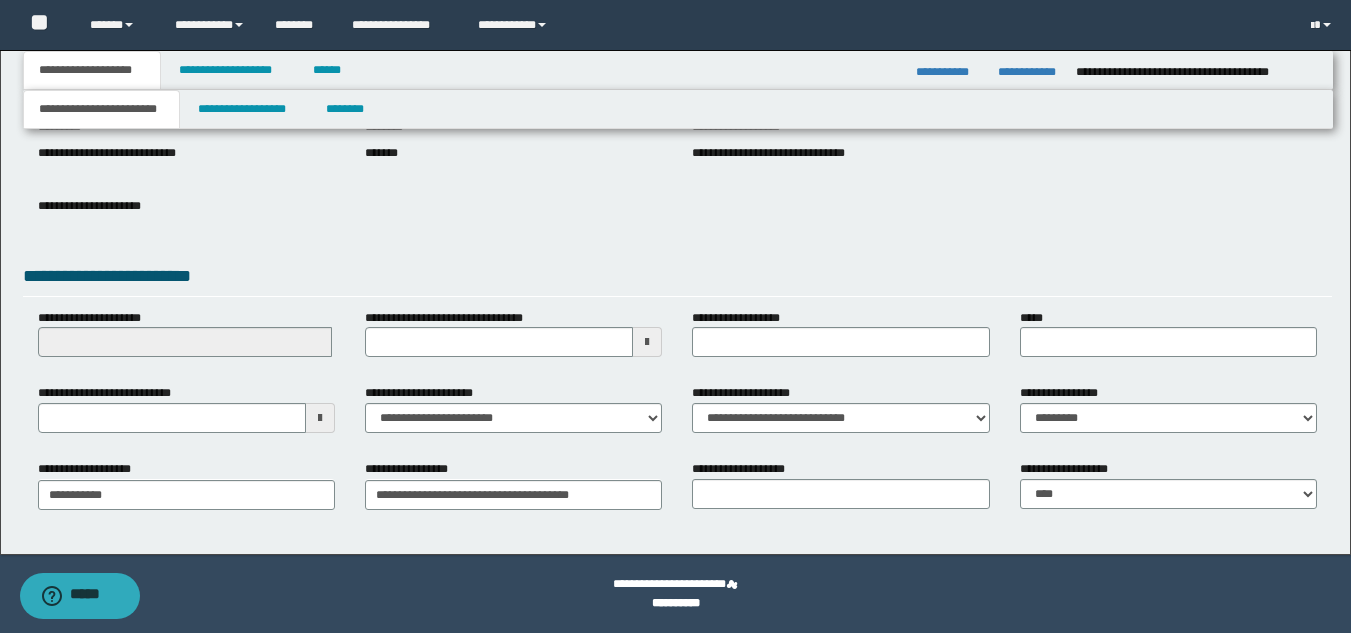 scroll, scrollTop: 251, scrollLeft: 0, axis: vertical 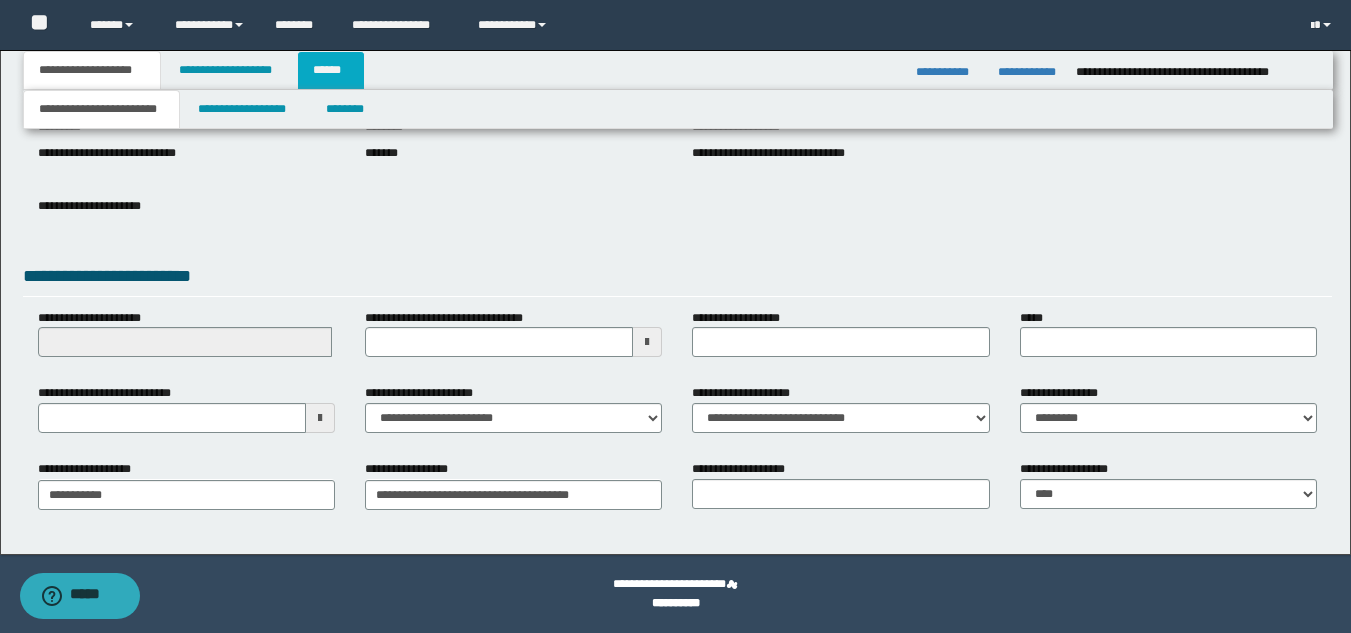 click on "******" at bounding box center [331, 70] 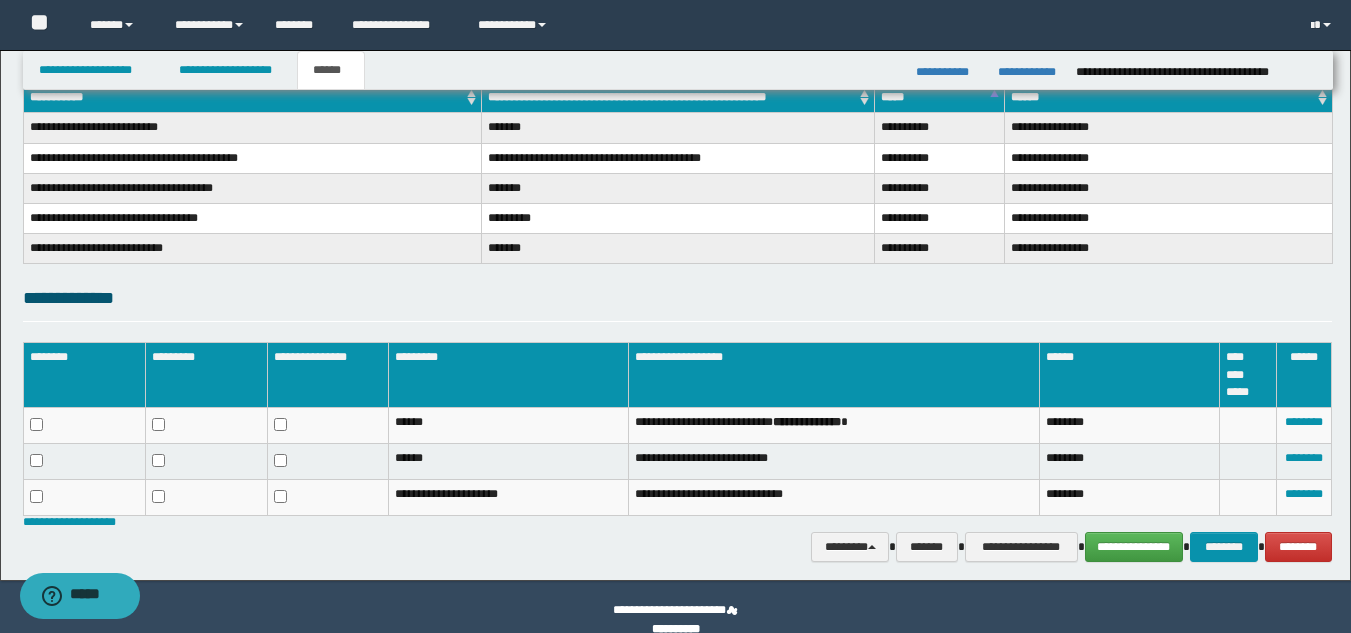 scroll, scrollTop: 0, scrollLeft: 0, axis: both 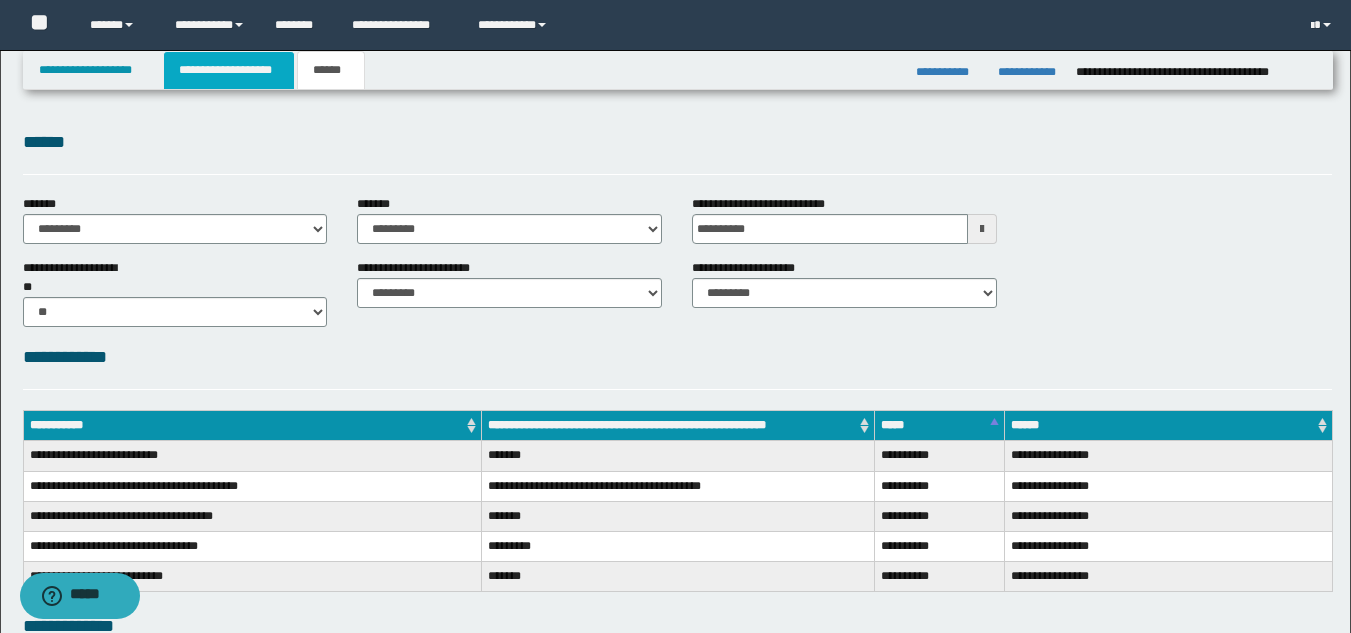 click on "**********" at bounding box center [229, 70] 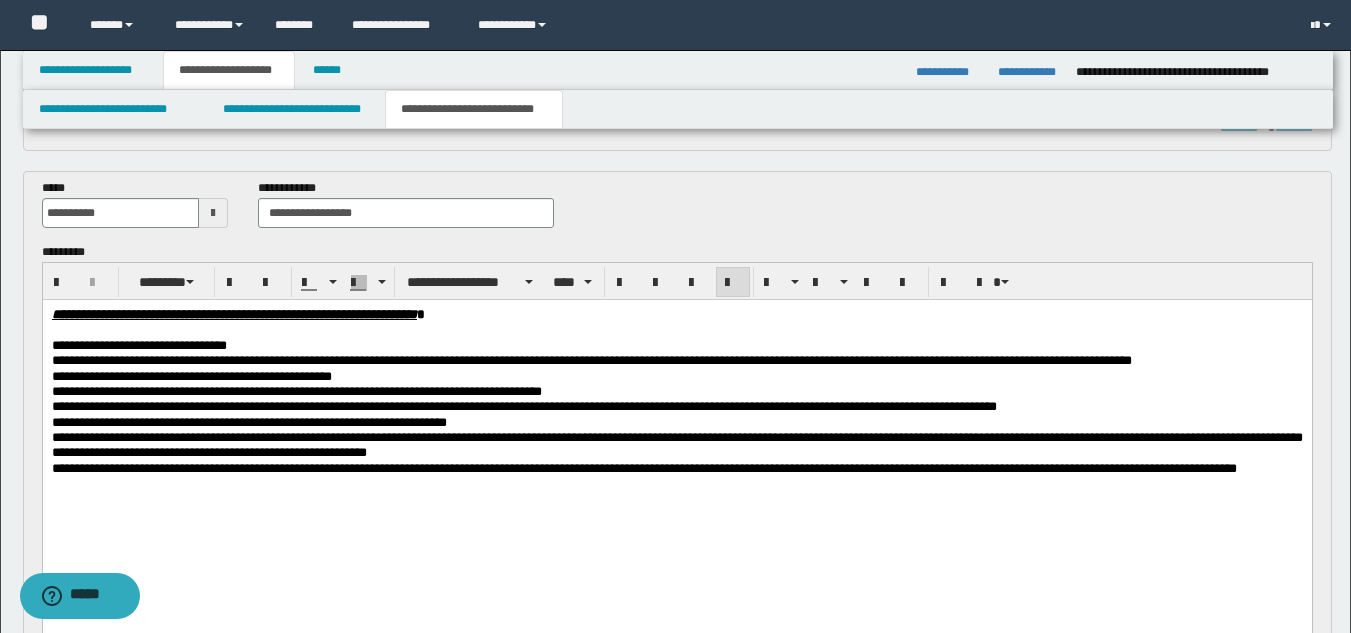 scroll, scrollTop: 1249, scrollLeft: 0, axis: vertical 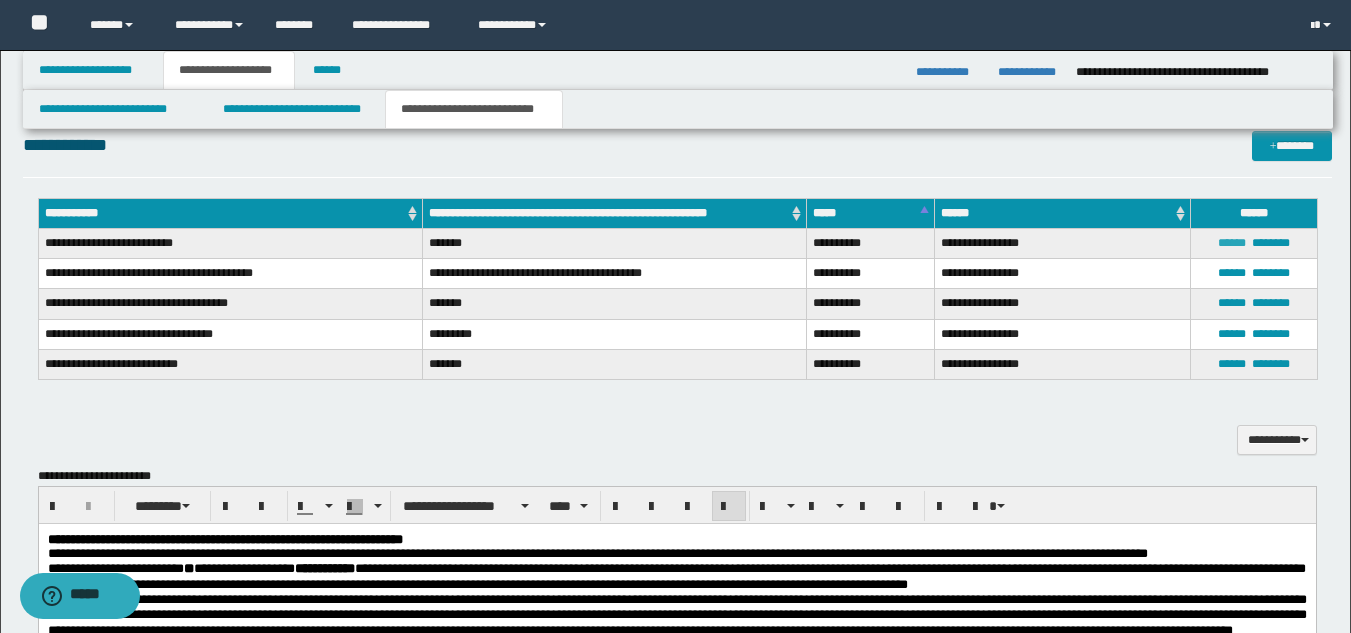 click on "******" at bounding box center [1232, 243] 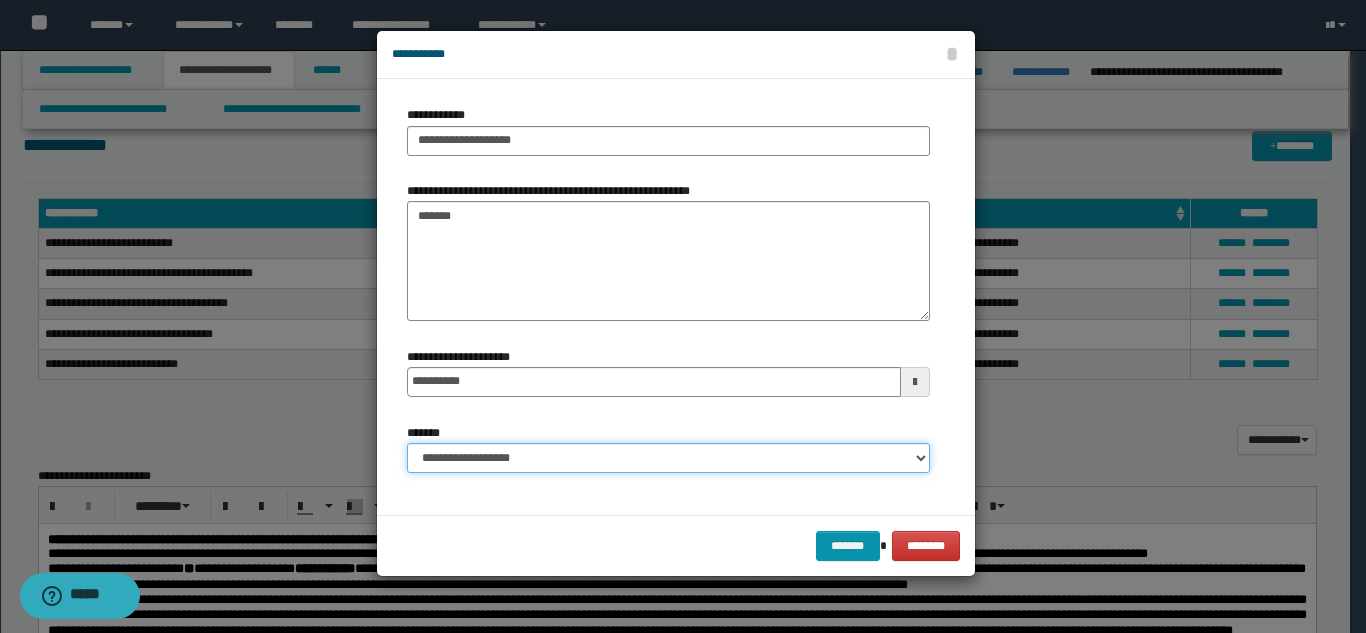 click on "**********" at bounding box center [668, 458] 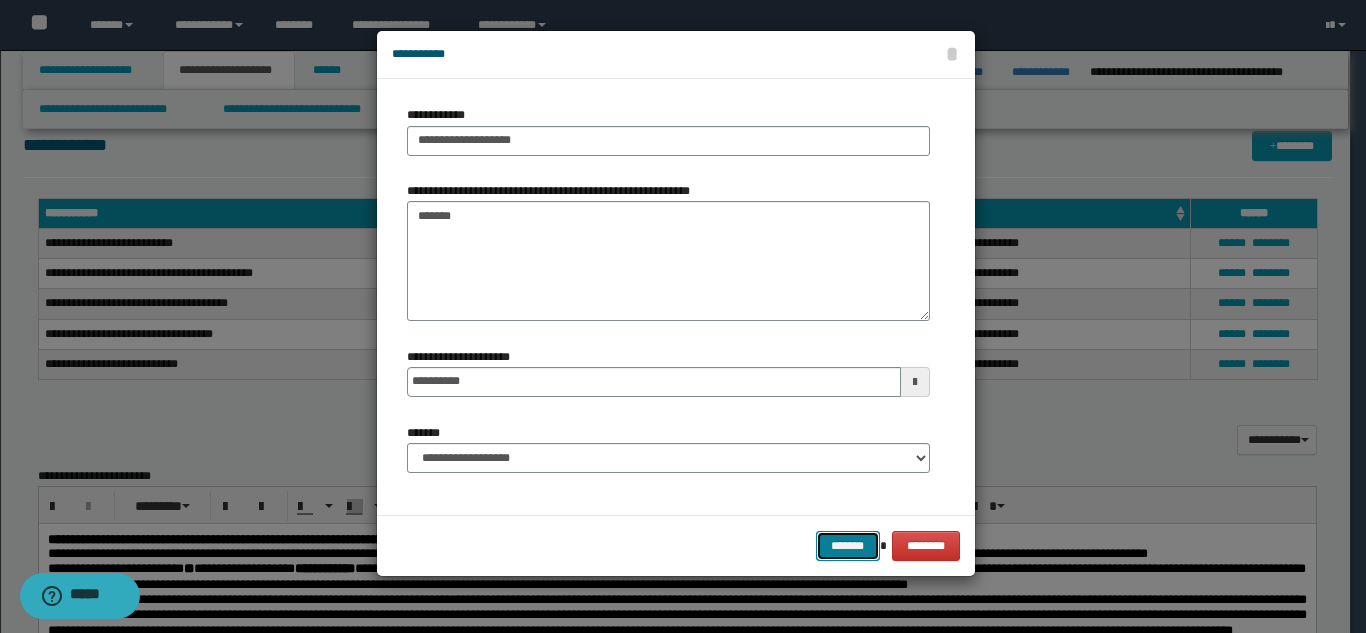 click on "*******" at bounding box center [848, 546] 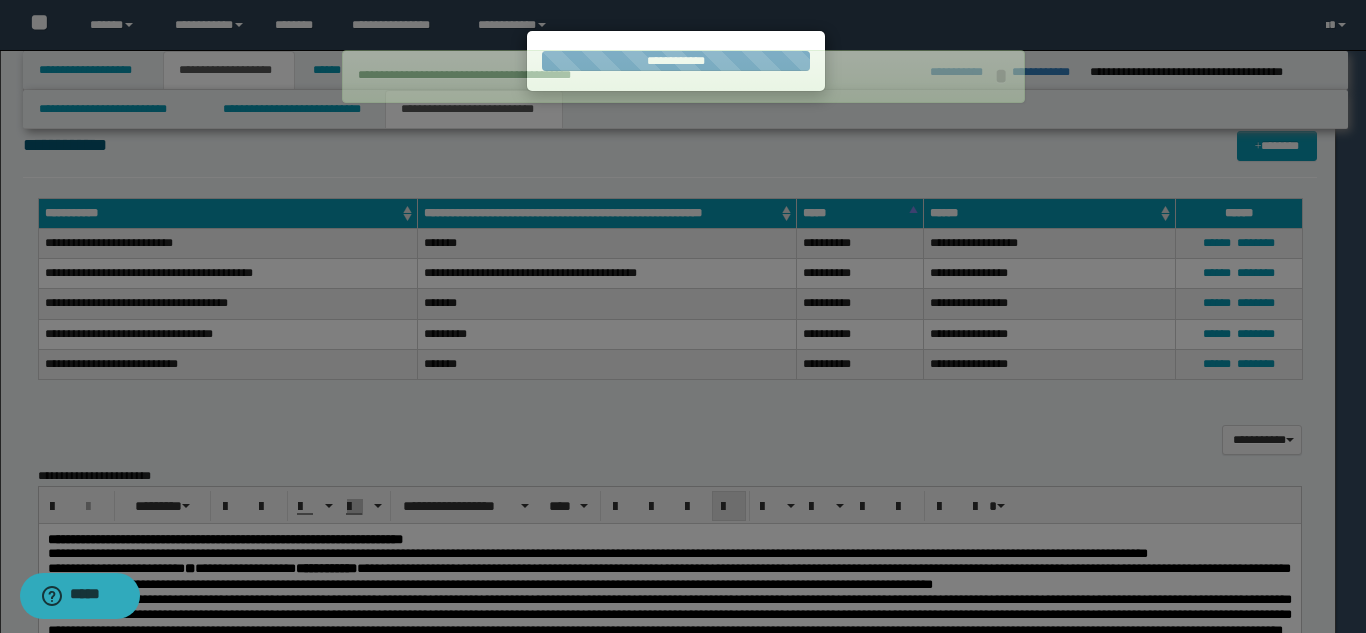 type 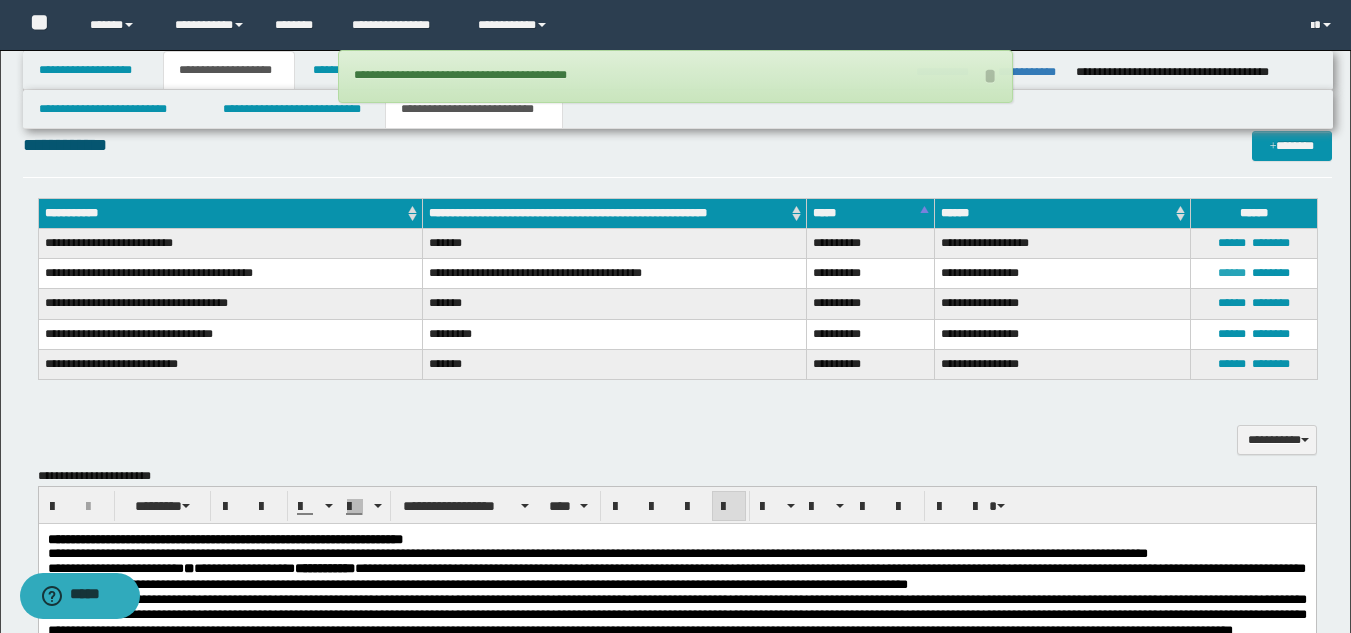 click on "******" at bounding box center (1232, 273) 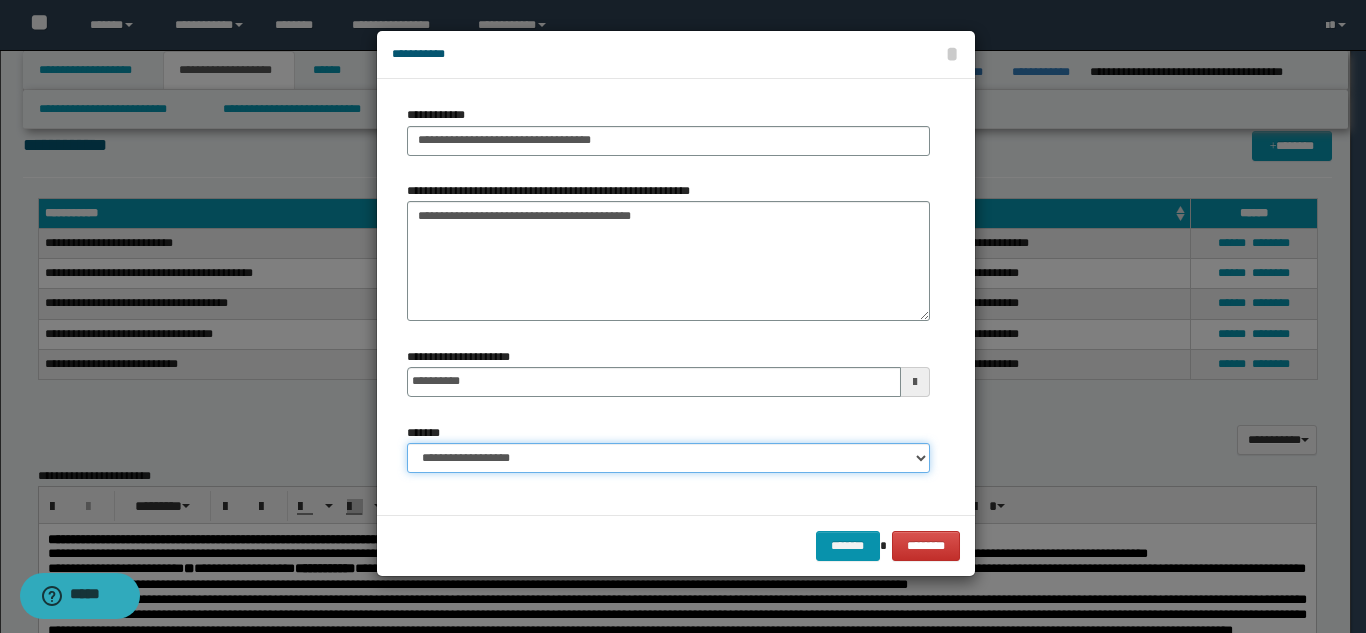 click on "**********" at bounding box center (668, 458) 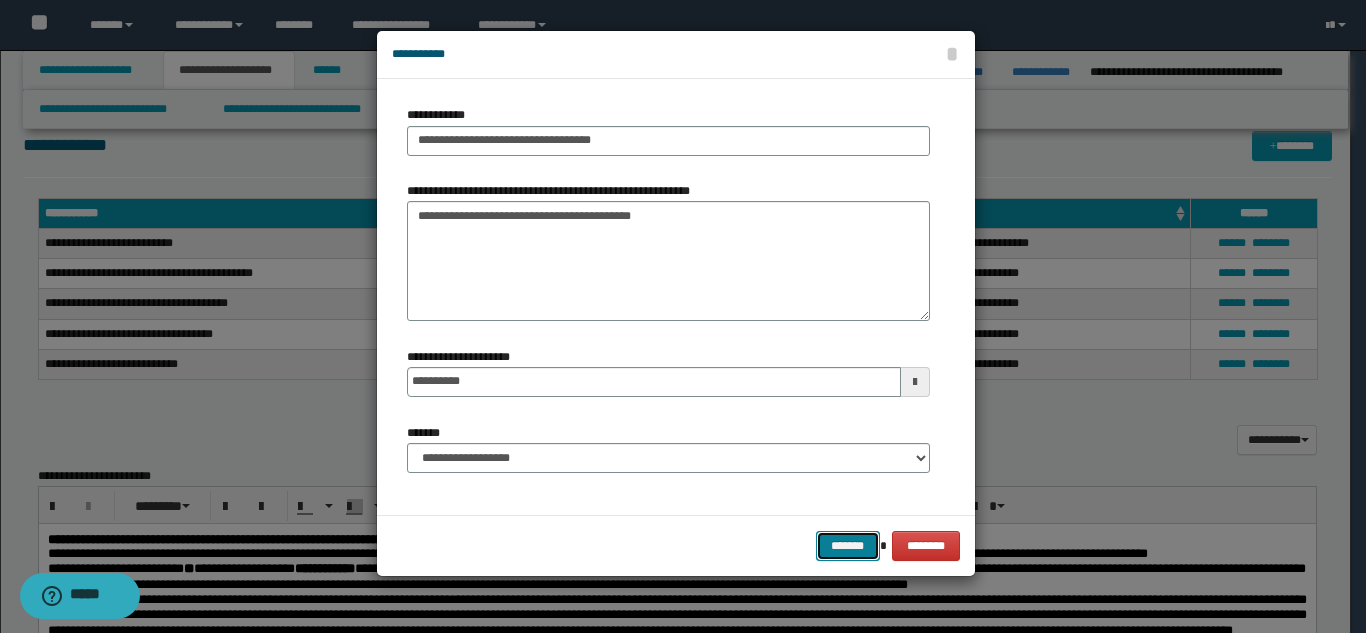 click on "*******" at bounding box center [848, 546] 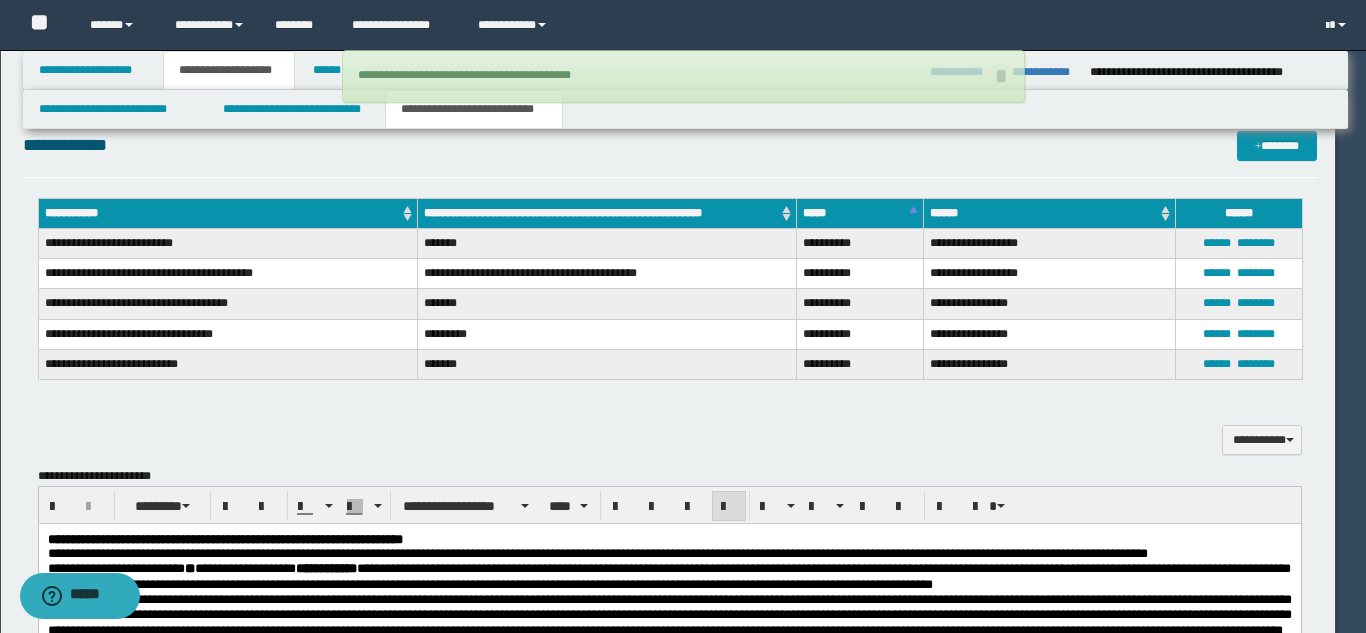type 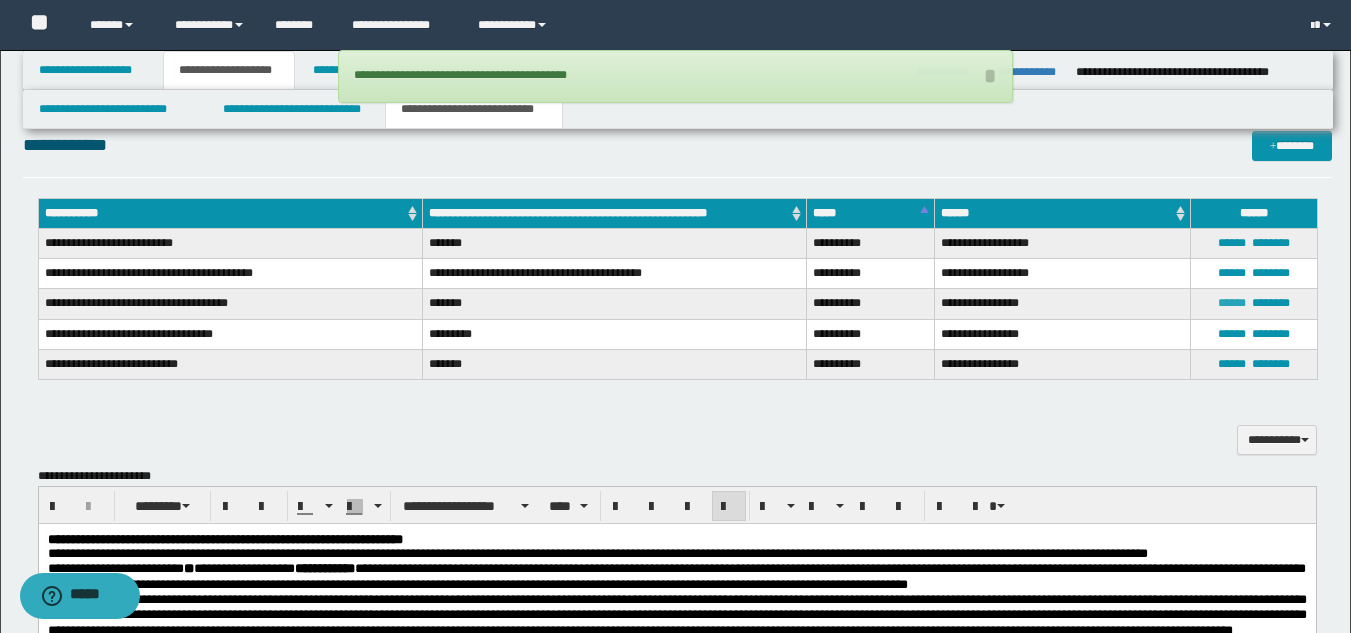 click on "******" at bounding box center (1232, 303) 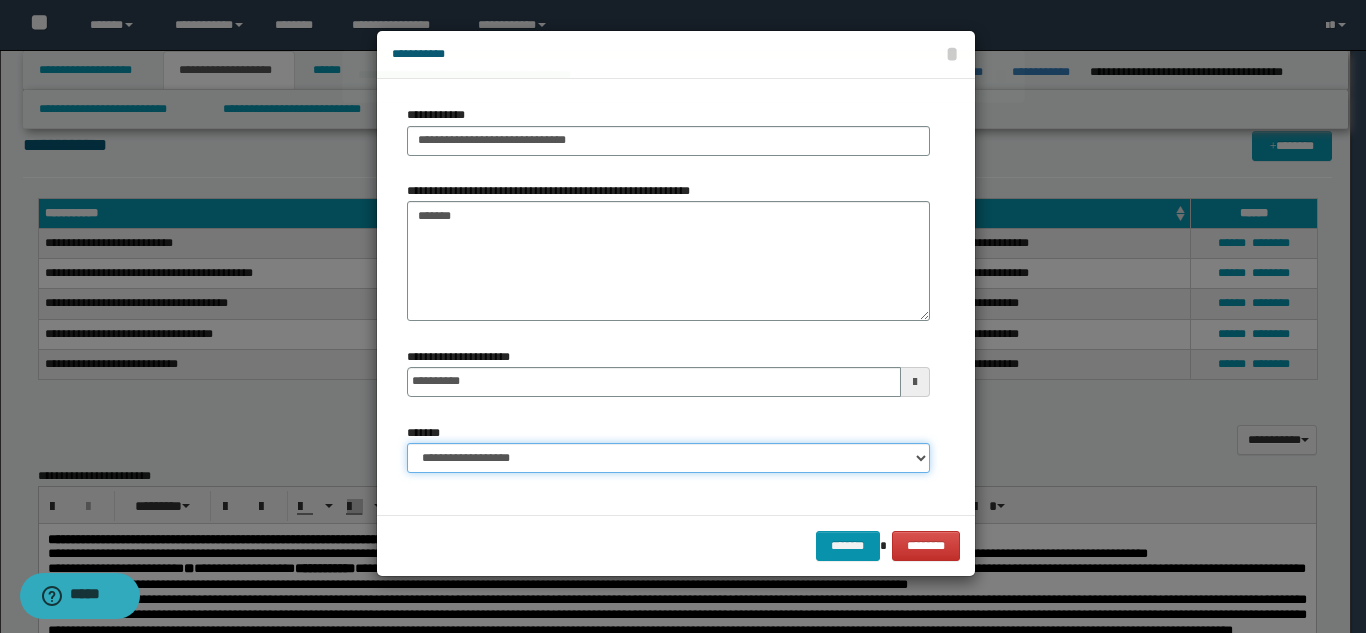 click on "**********" at bounding box center (668, 458) 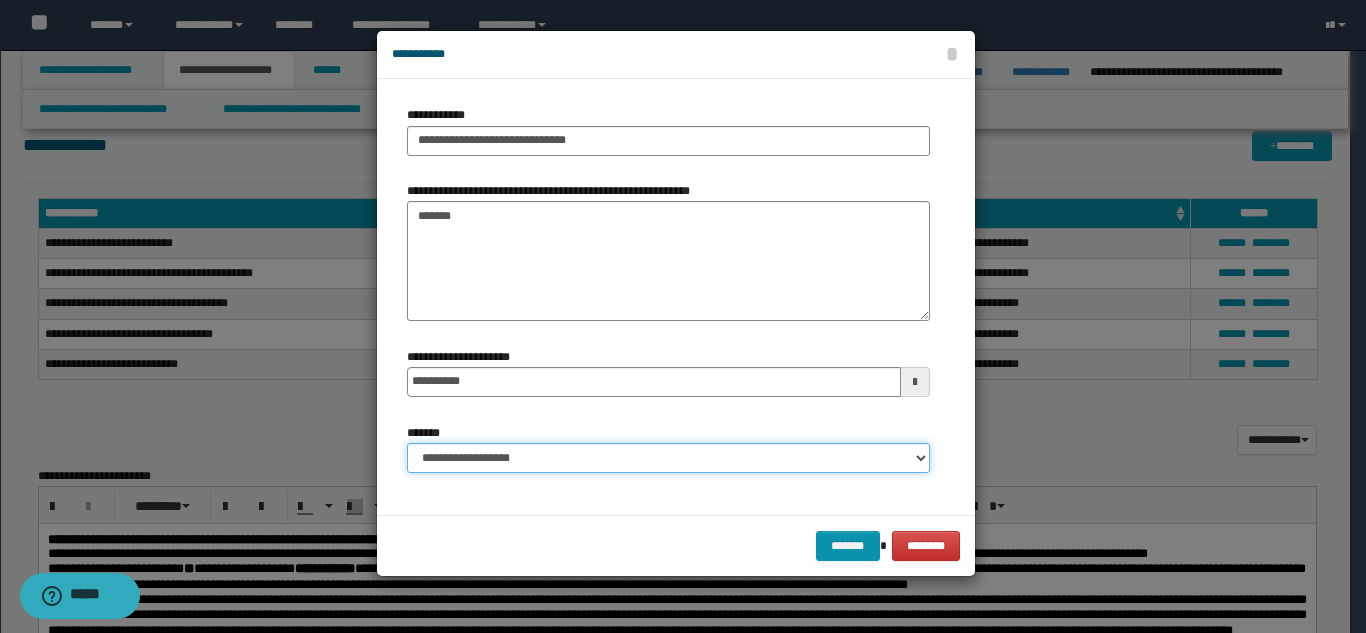 select on "*" 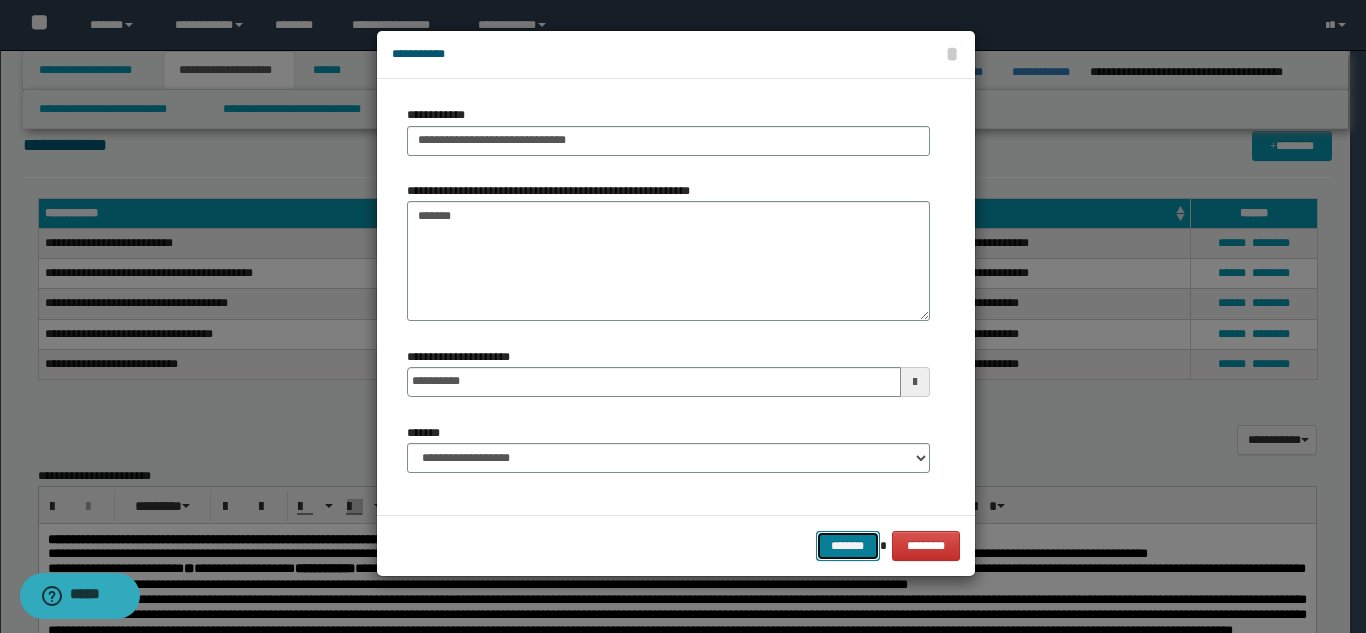 click on "*******" at bounding box center [848, 546] 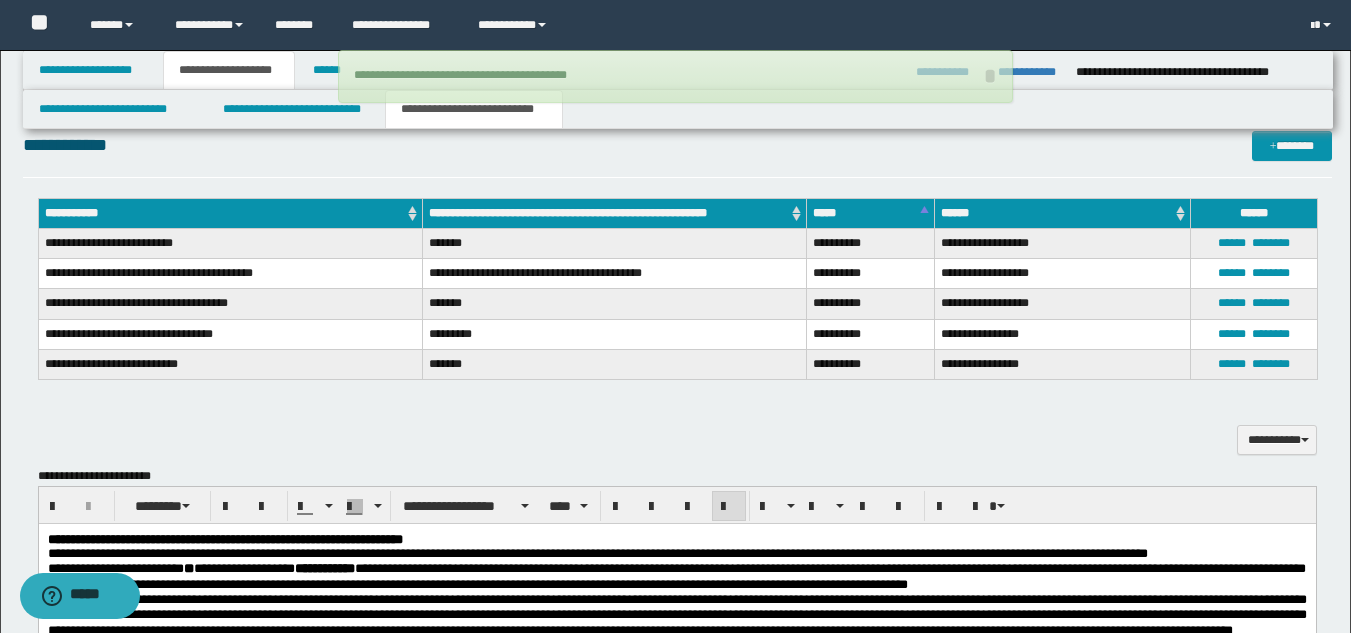 type 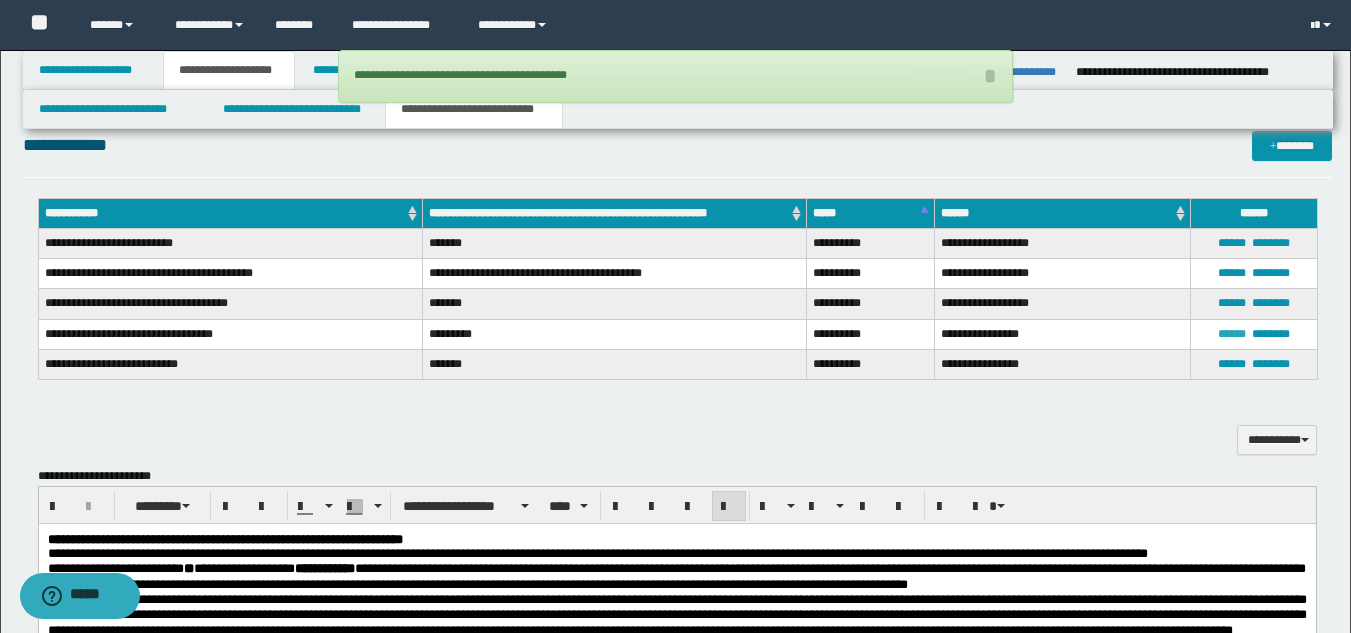 click on "******" at bounding box center [1232, 334] 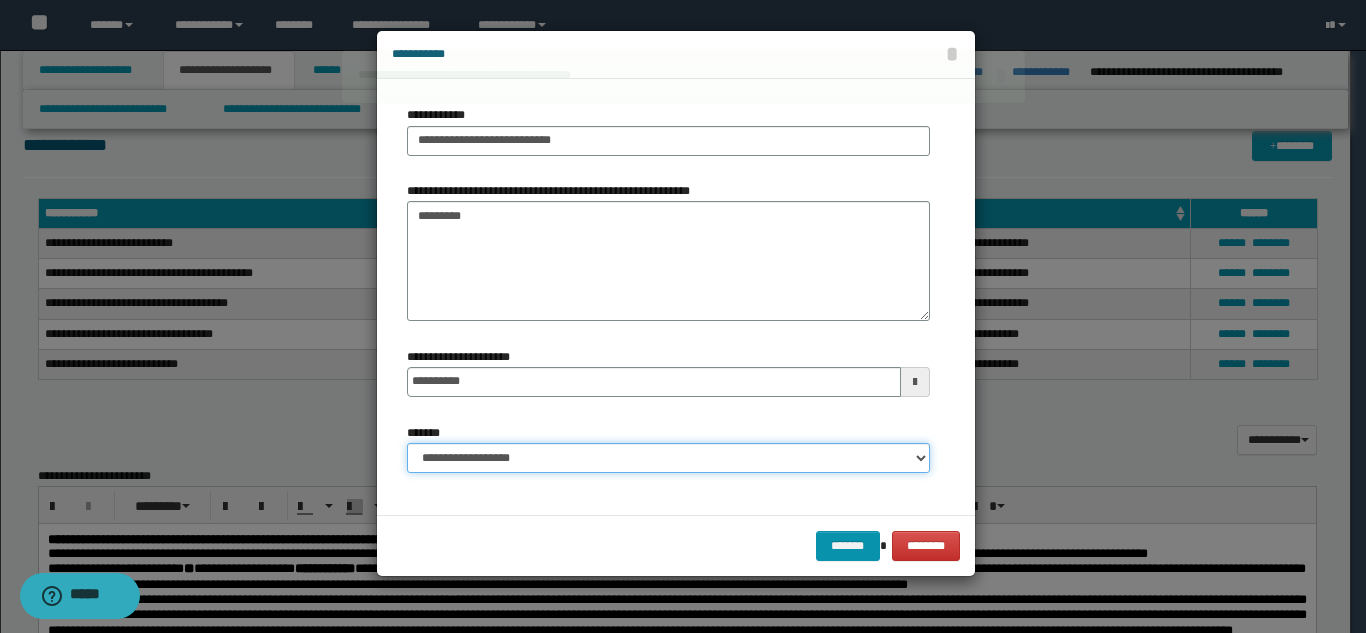 click on "**********" at bounding box center (668, 458) 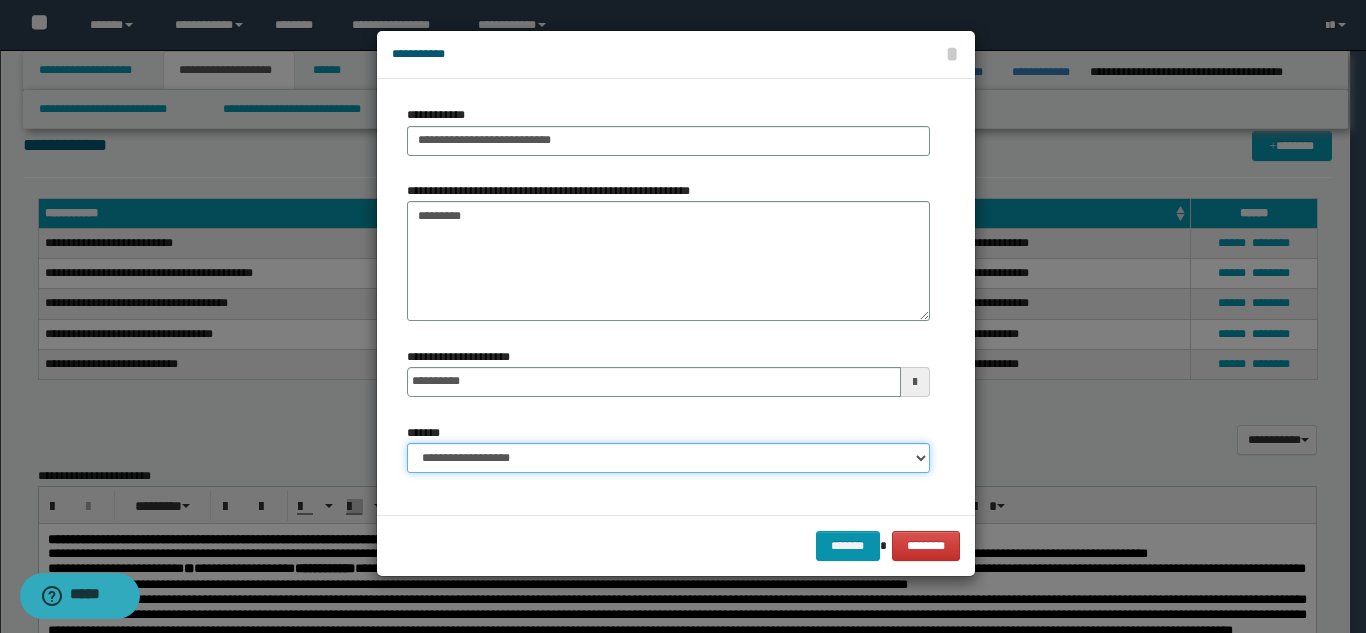 click on "**********" at bounding box center (668, 458) 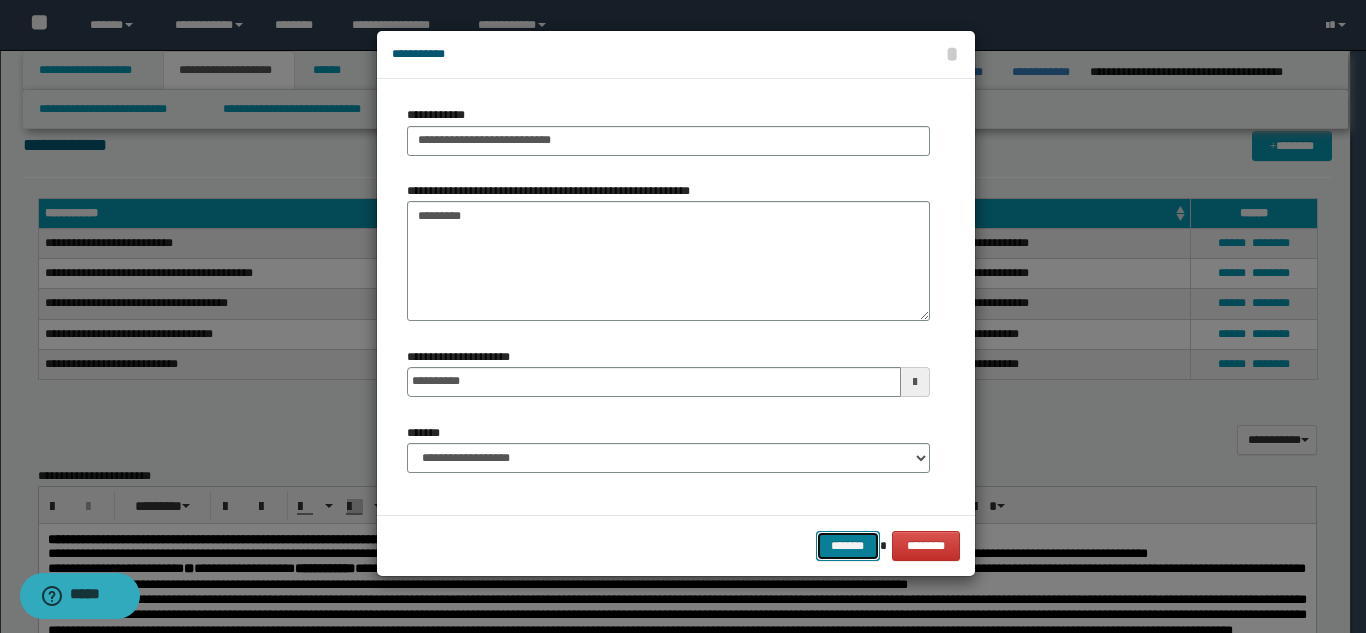 click on "*******" at bounding box center (848, 546) 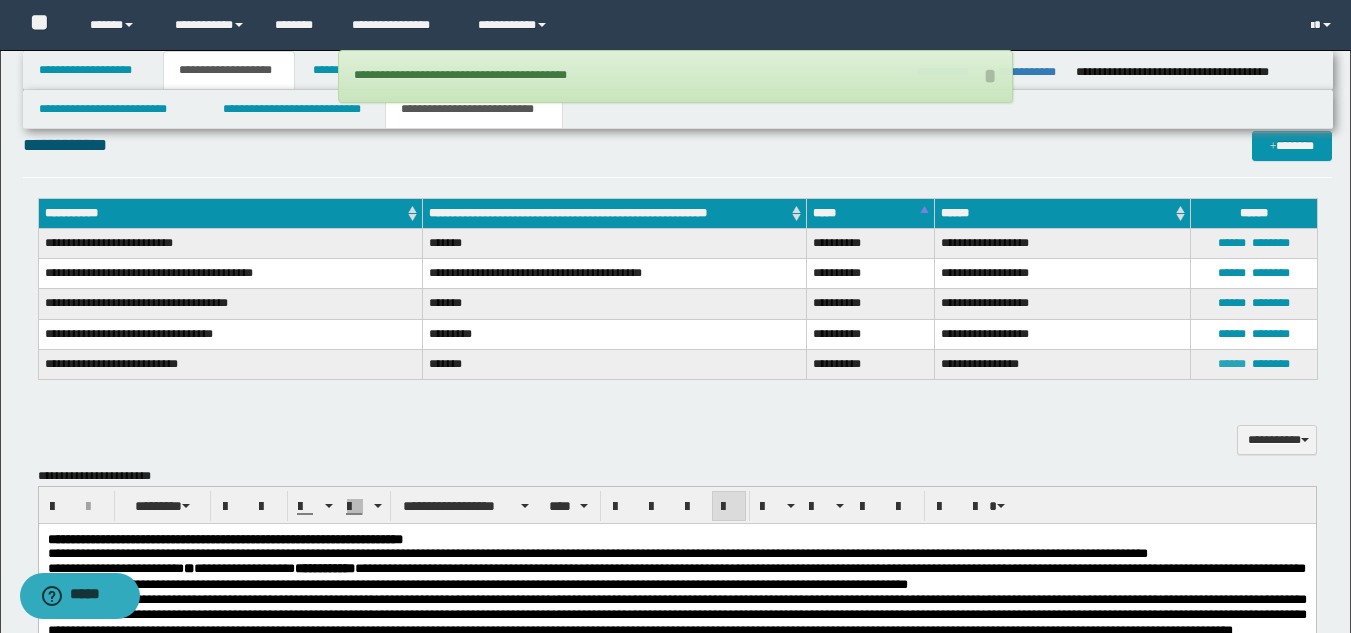 click on "******" at bounding box center (1232, 364) 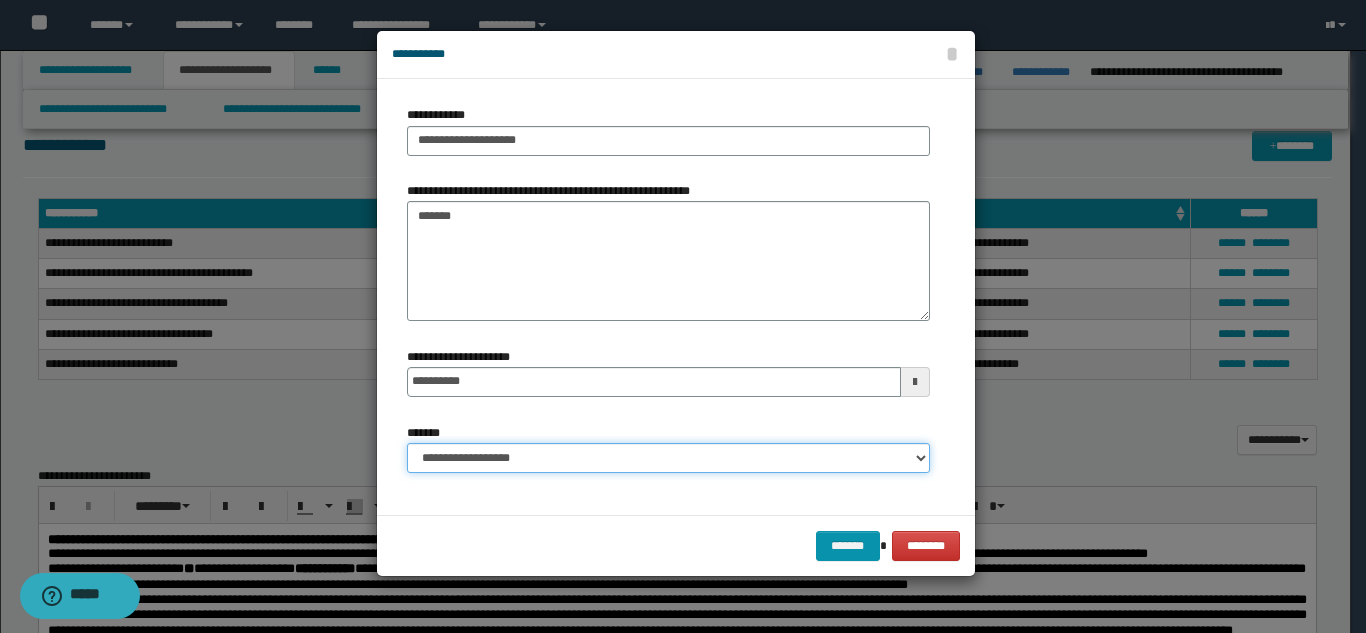 click on "**********" at bounding box center [668, 458] 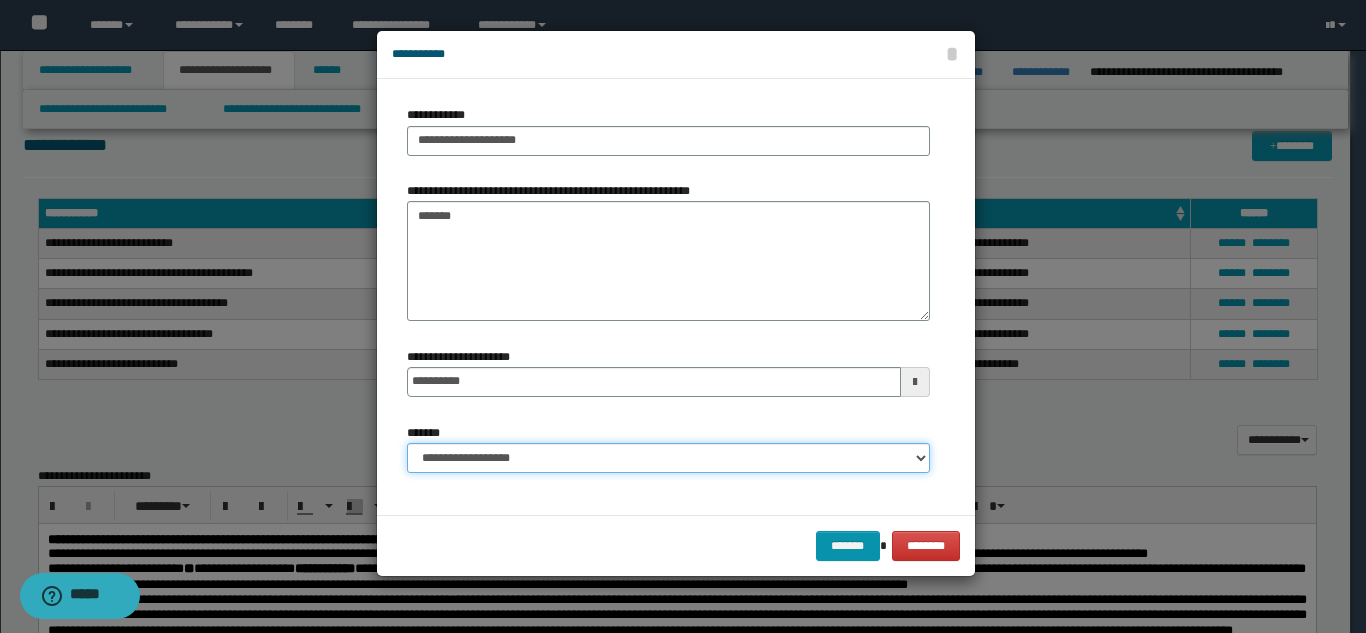 select on "*" 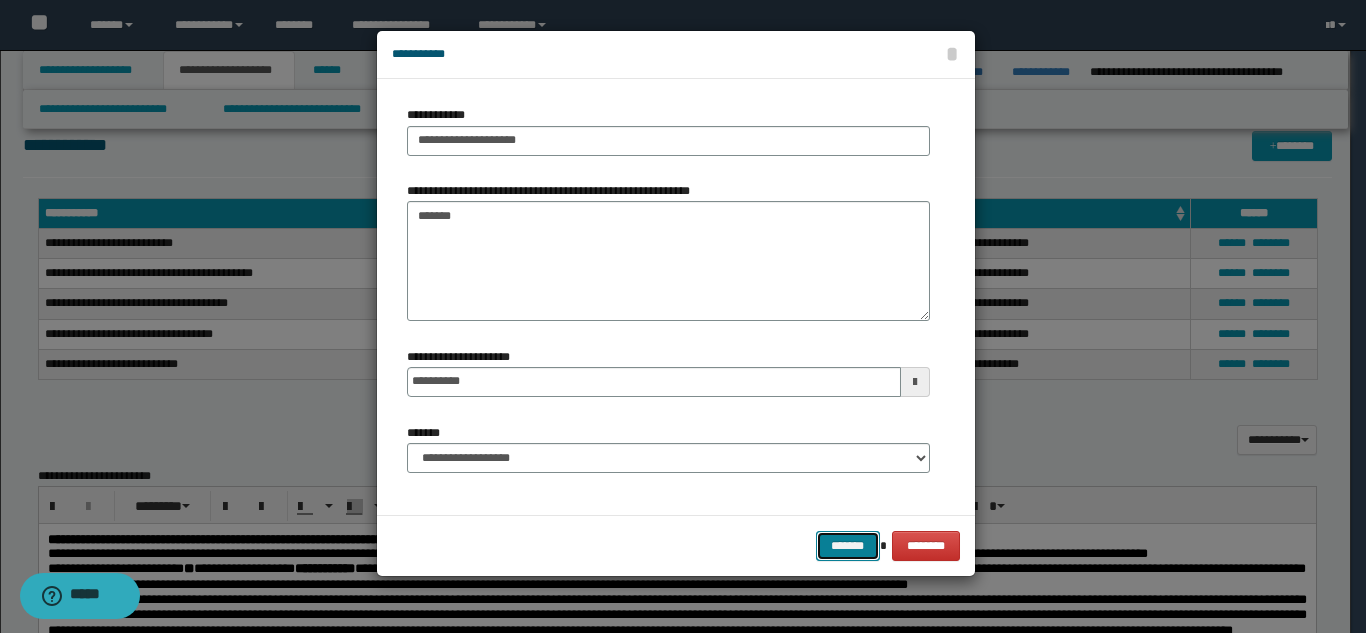 click on "*******" at bounding box center [848, 546] 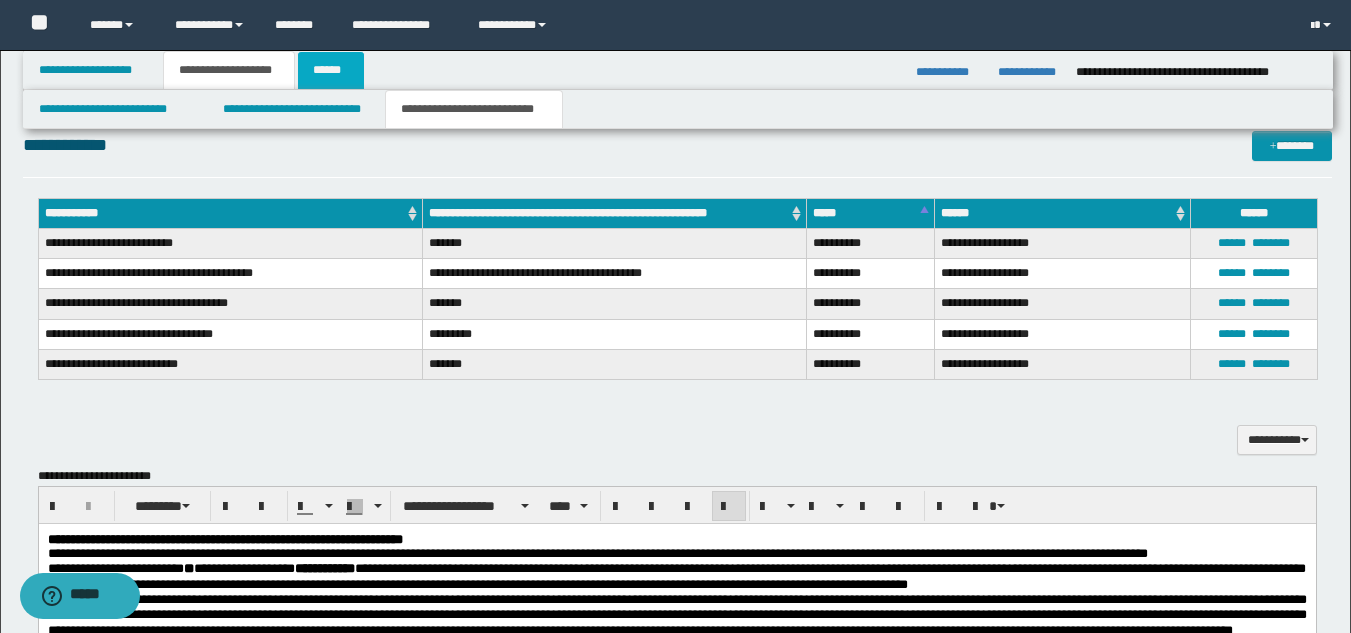 click on "******" at bounding box center [331, 70] 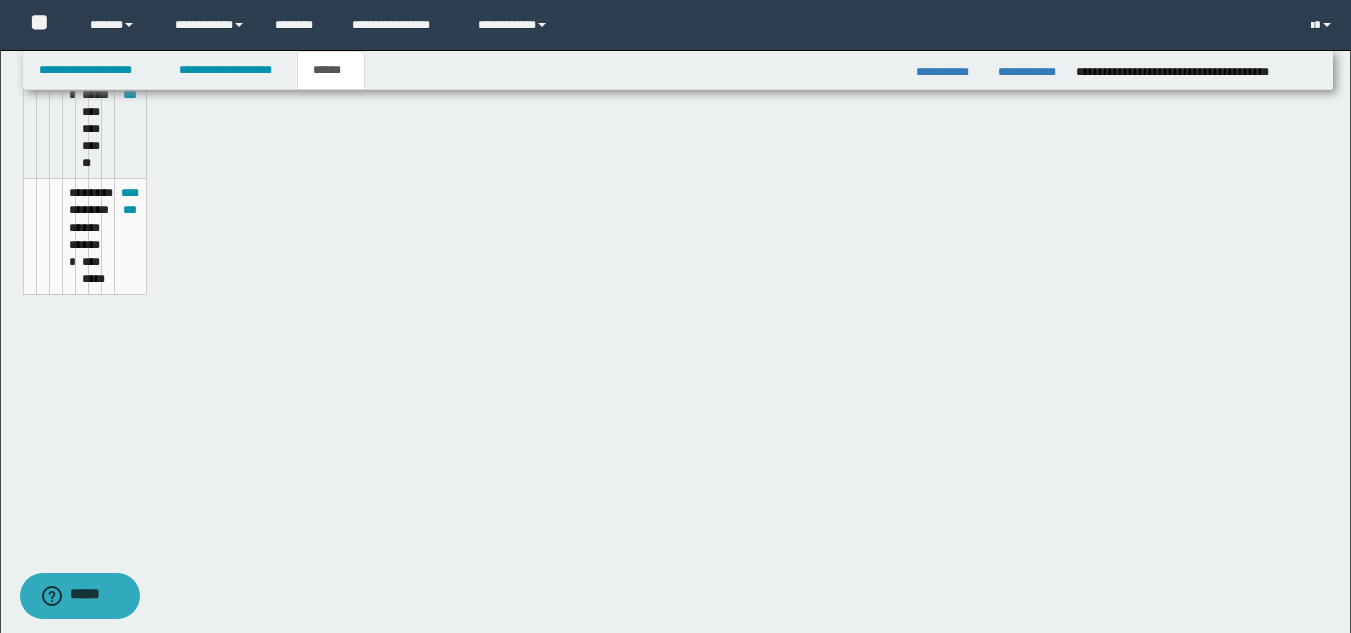 scroll, scrollTop: 354, scrollLeft: 0, axis: vertical 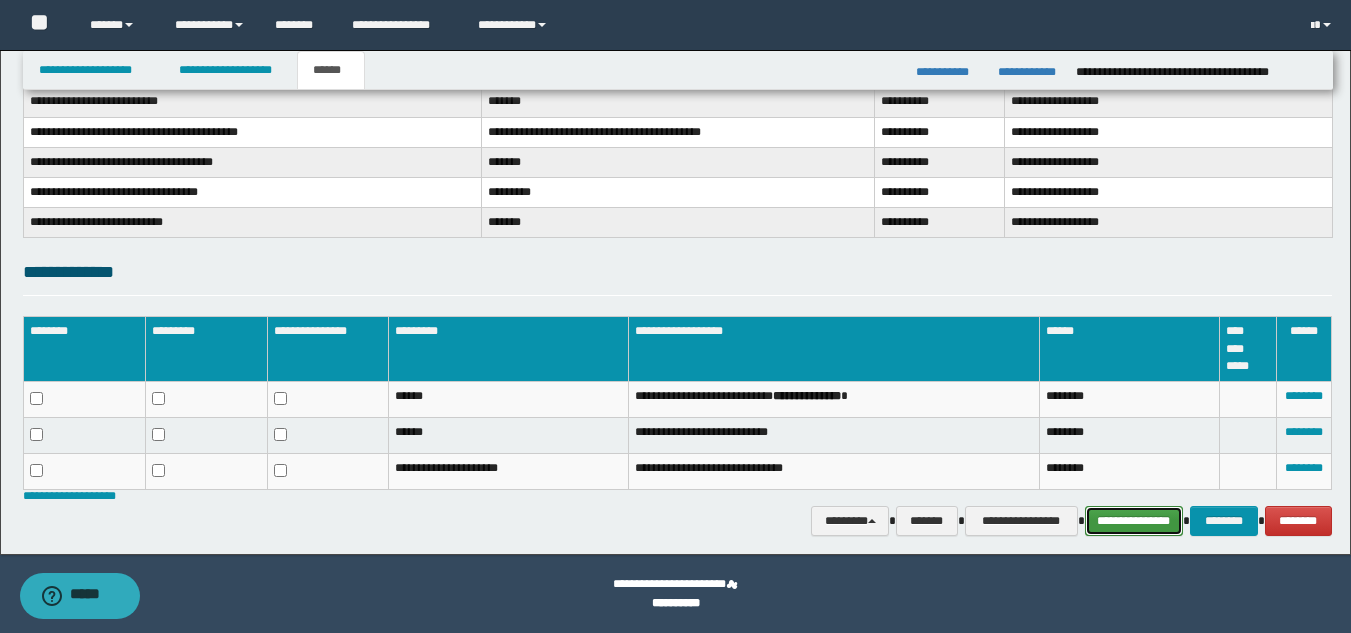 click on "**********" at bounding box center [1134, 521] 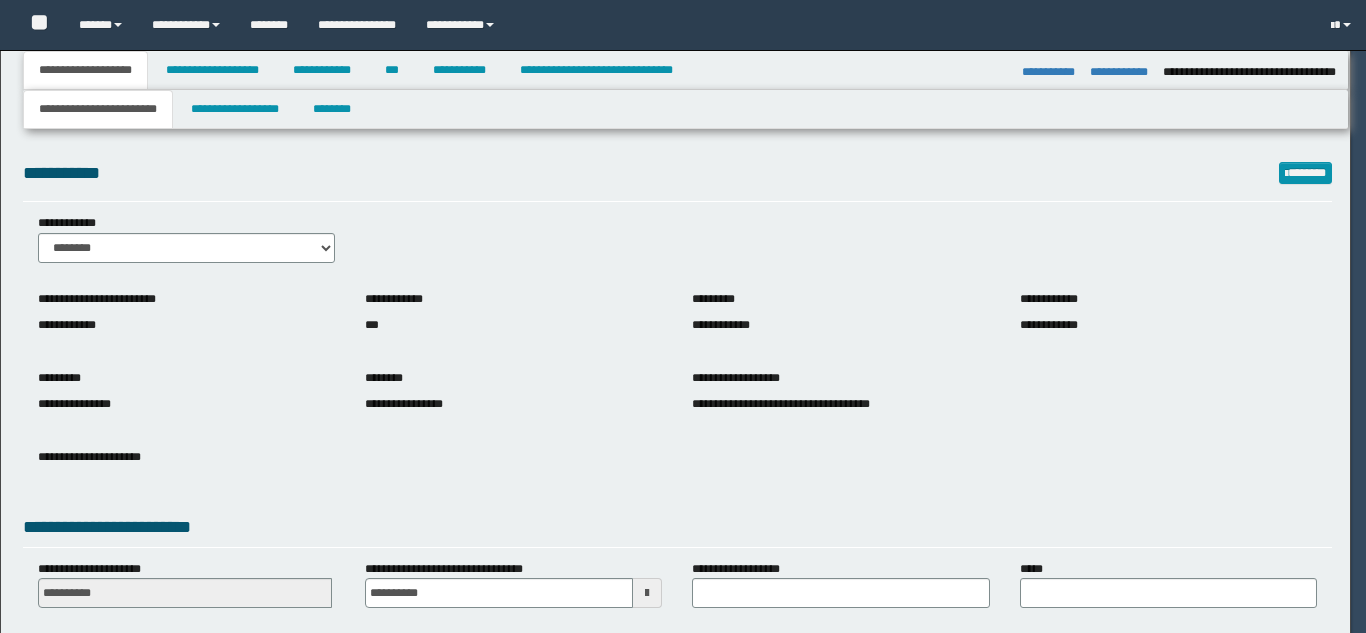 select on "*" 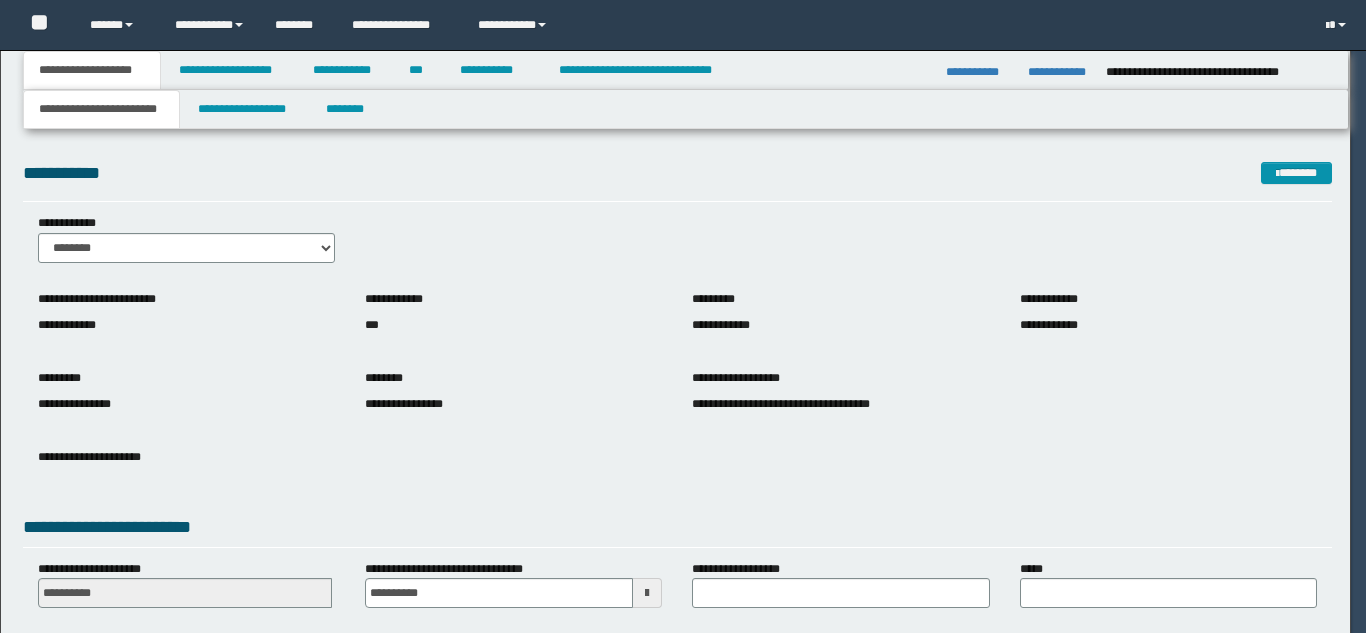 scroll, scrollTop: 0, scrollLeft: 0, axis: both 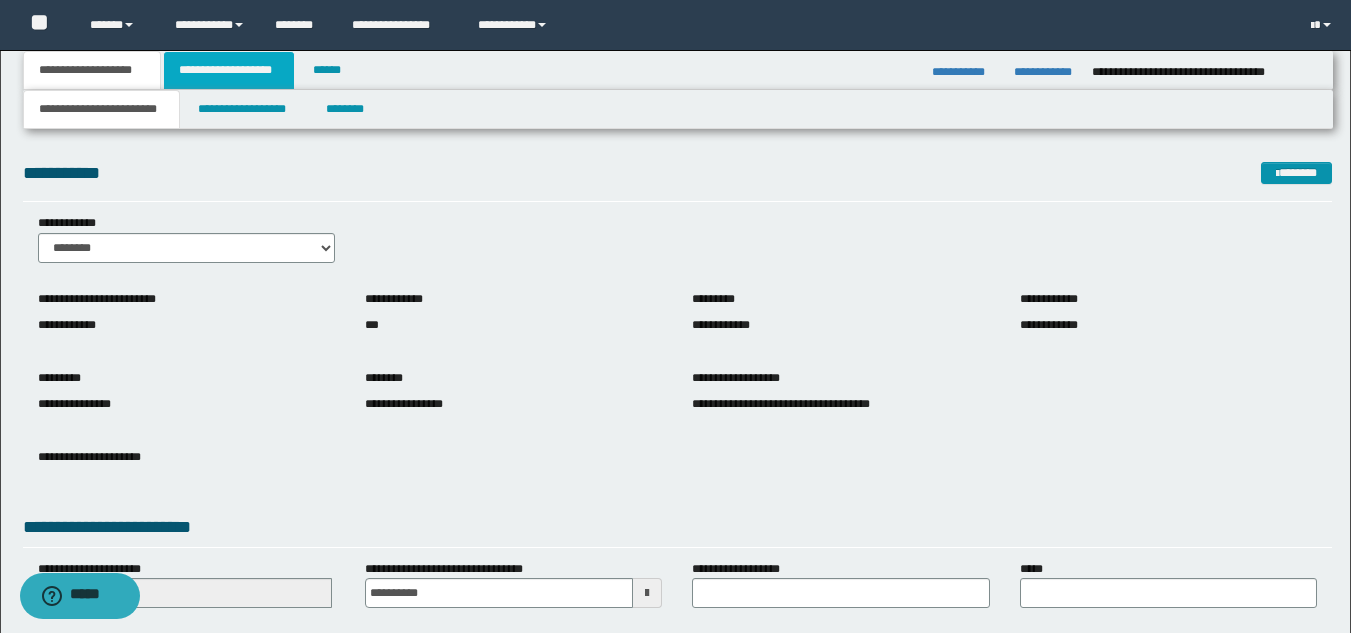 click on "**********" at bounding box center (229, 70) 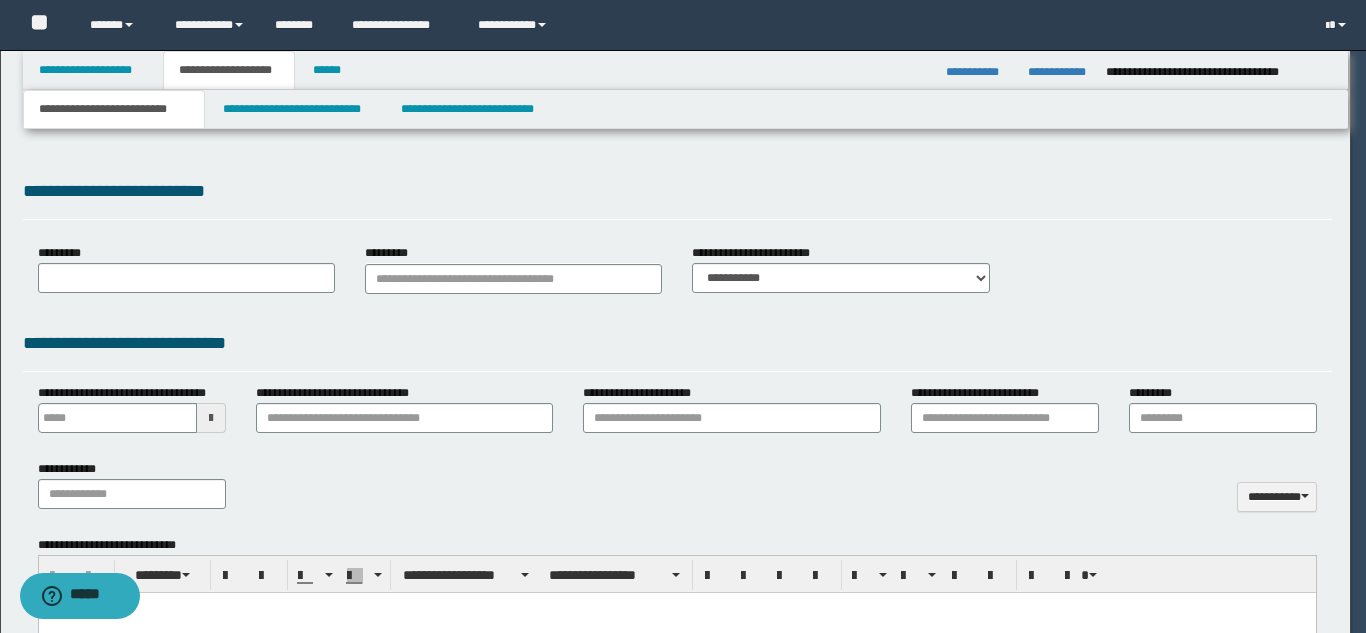 type 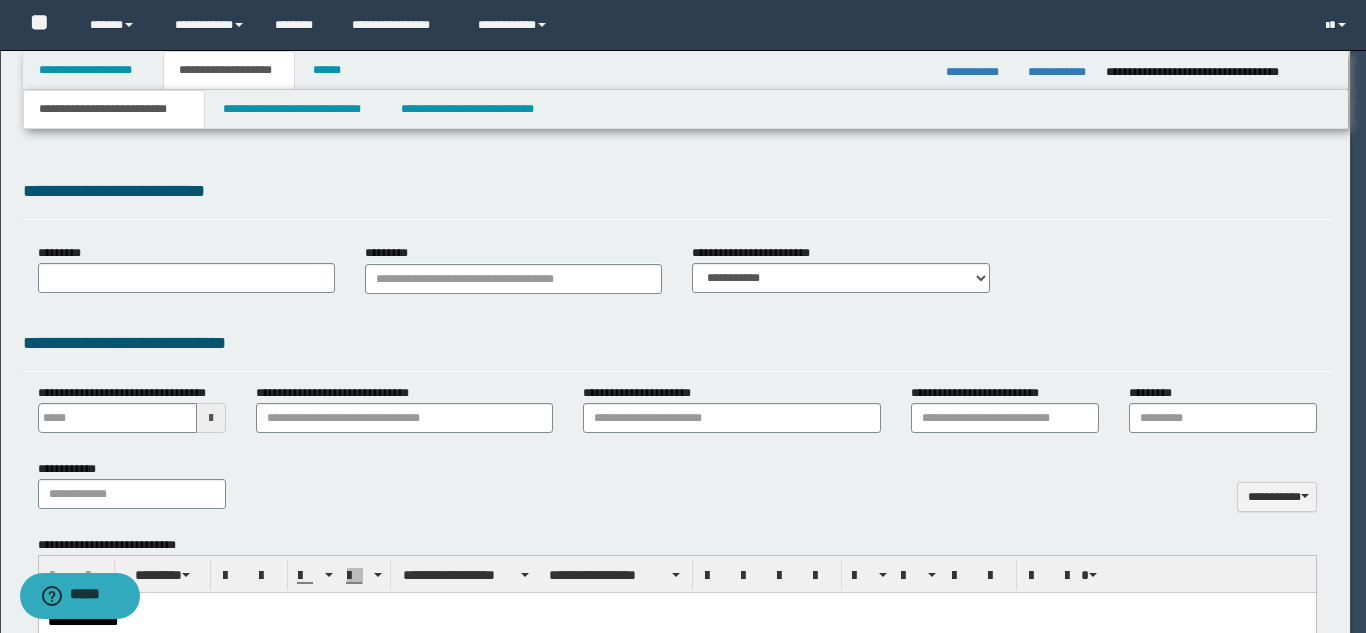 scroll, scrollTop: 0, scrollLeft: 0, axis: both 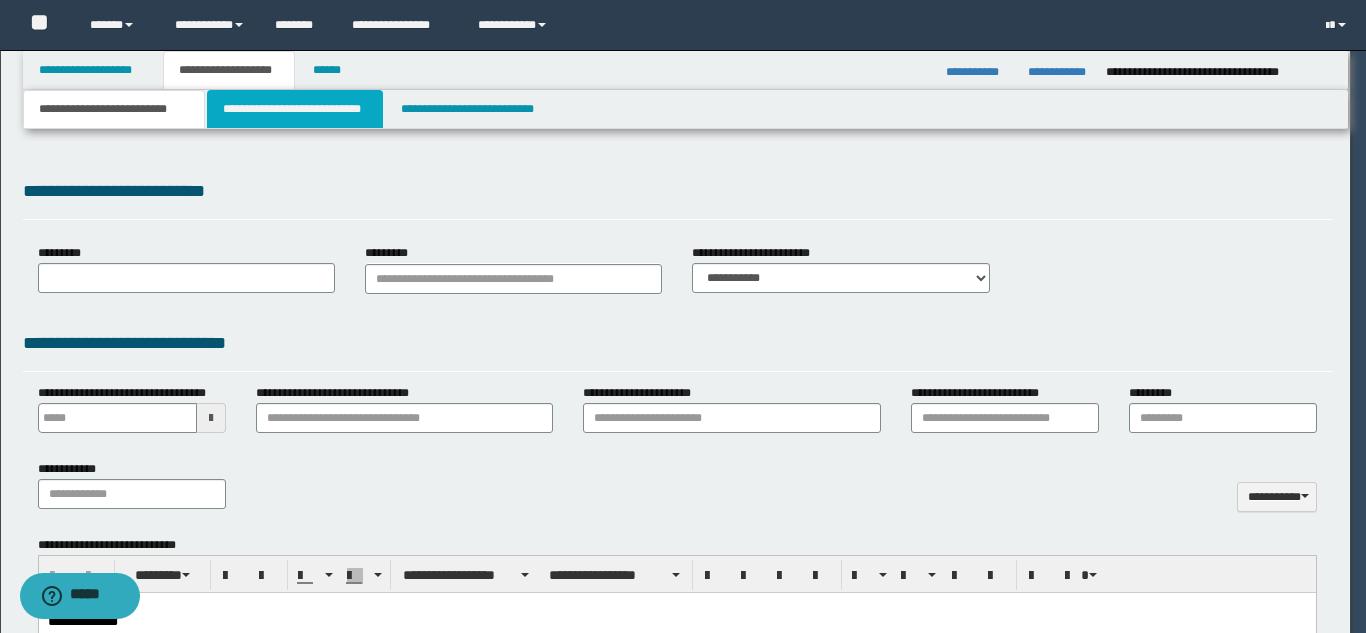 type on "**********" 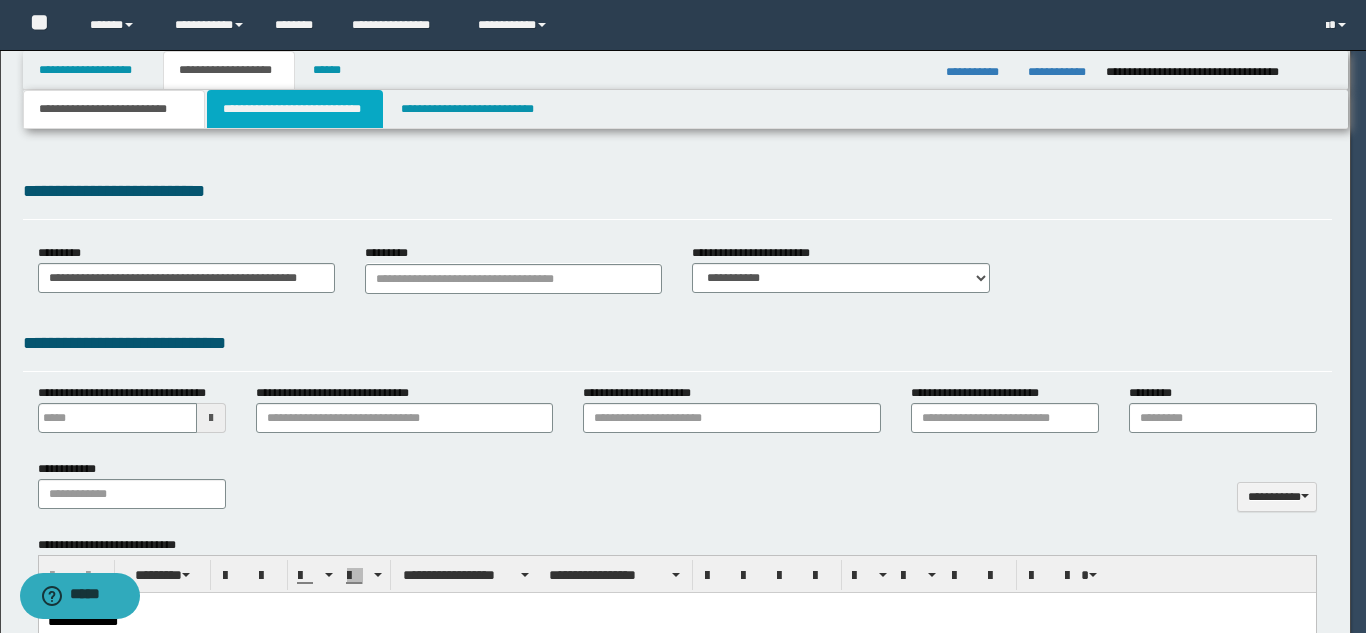 click on "**********" at bounding box center (295, 109) 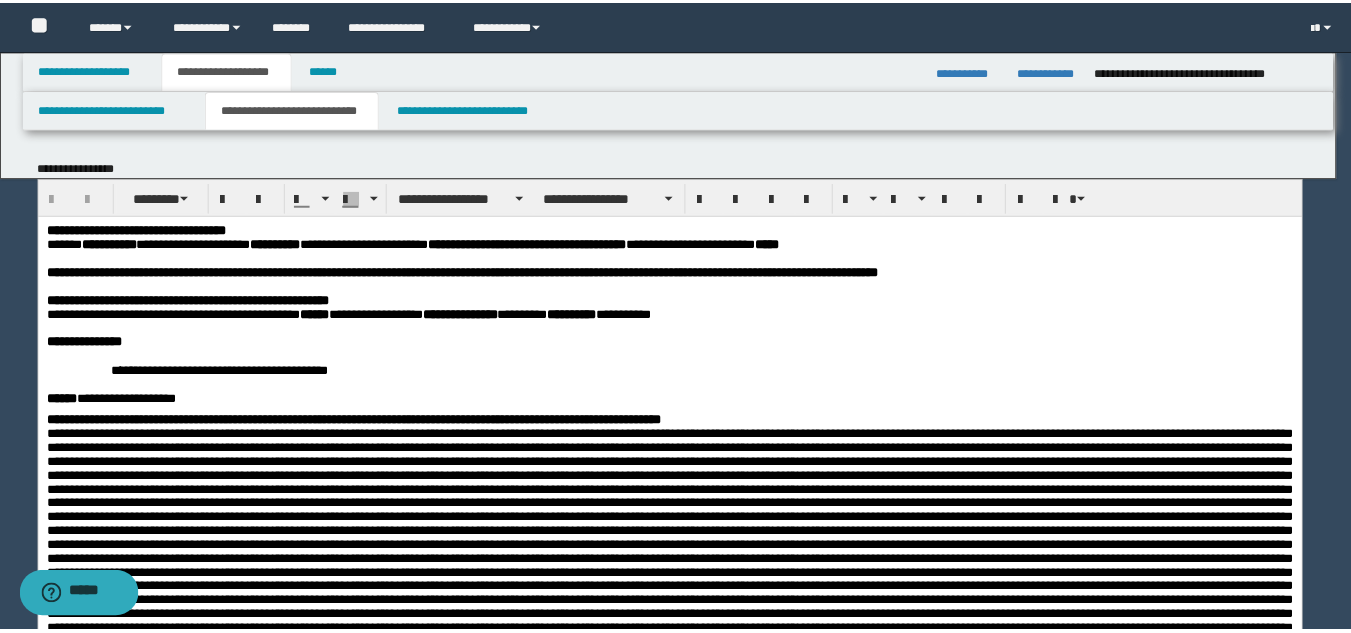 scroll, scrollTop: 0, scrollLeft: 0, axis: both 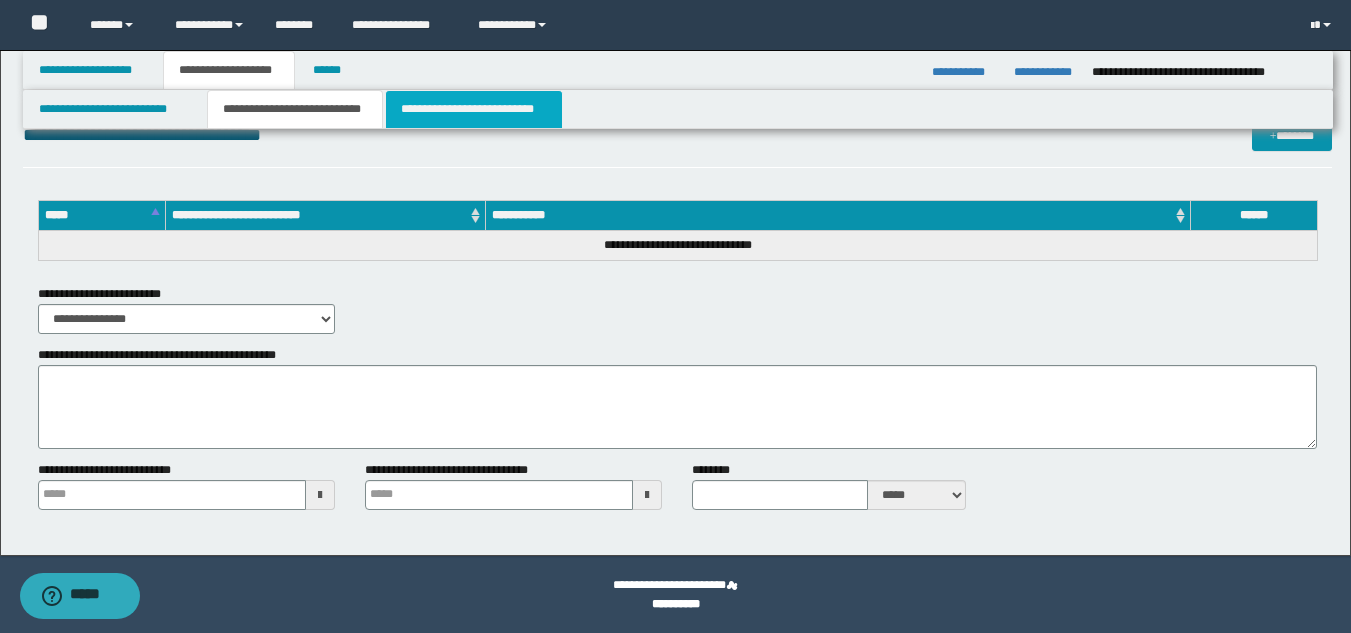 click on "**********" at bounding box center [474, 109] 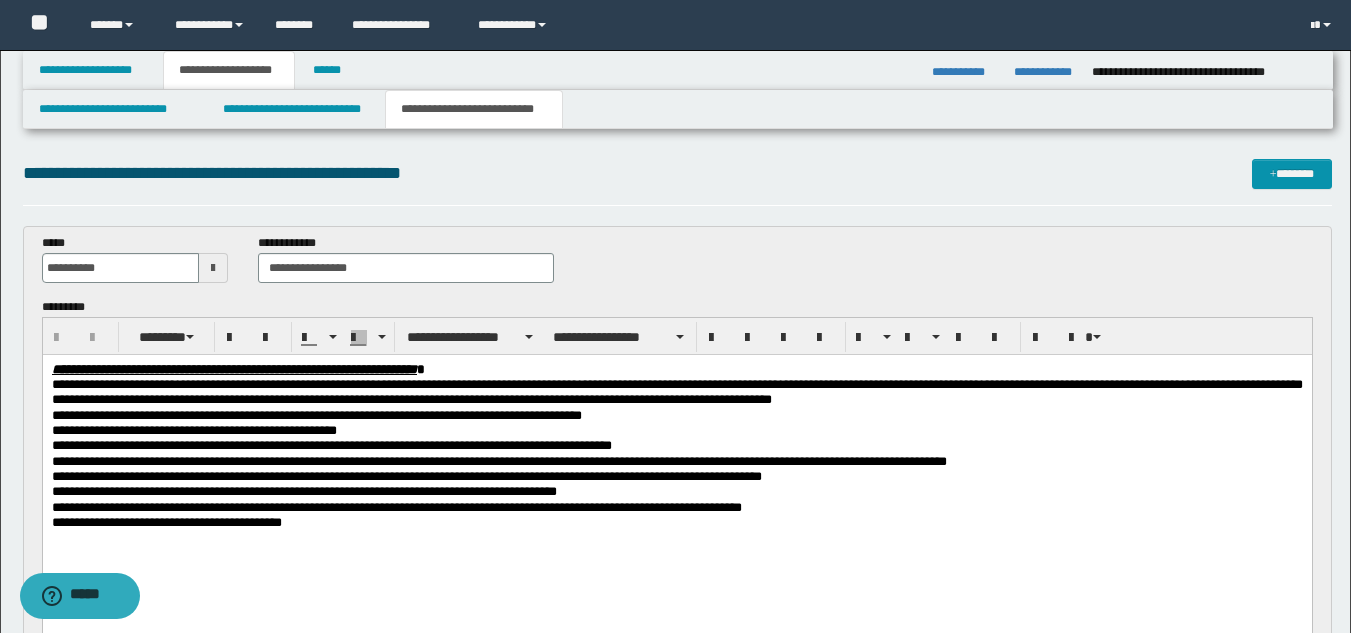 scroll, scrollTop: 0, scrollLeft: 0, axis: both 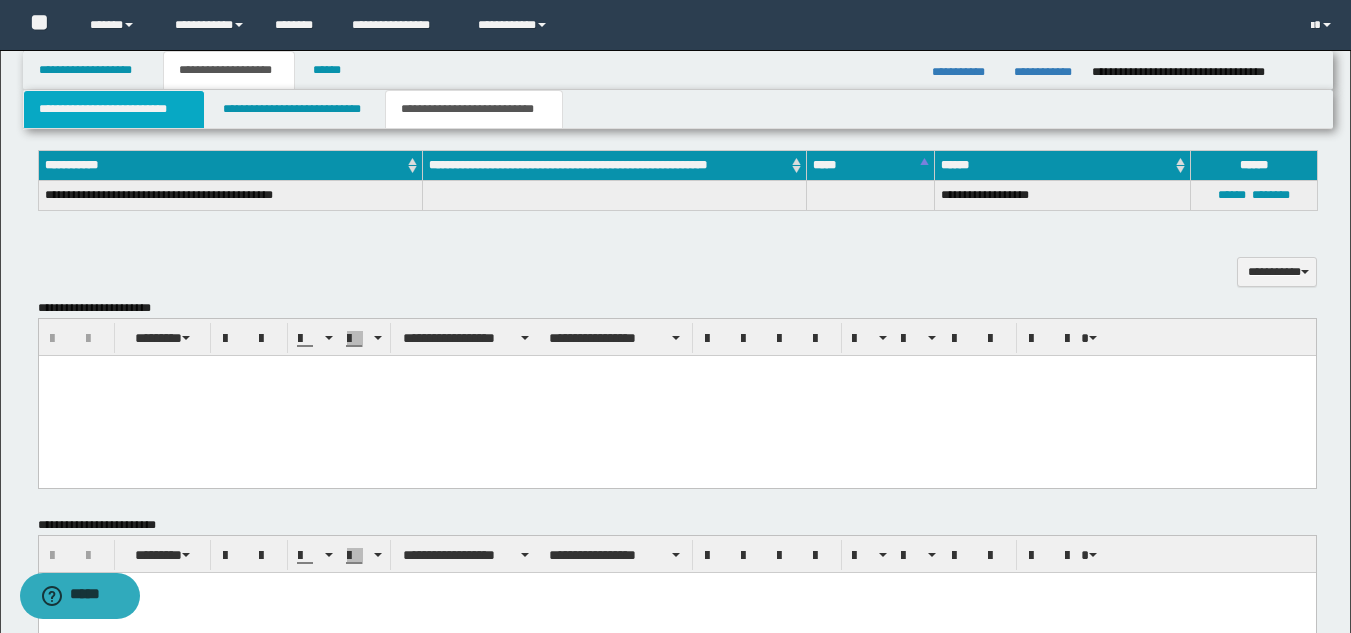 click on "**********" at bounding box center [114, 109] 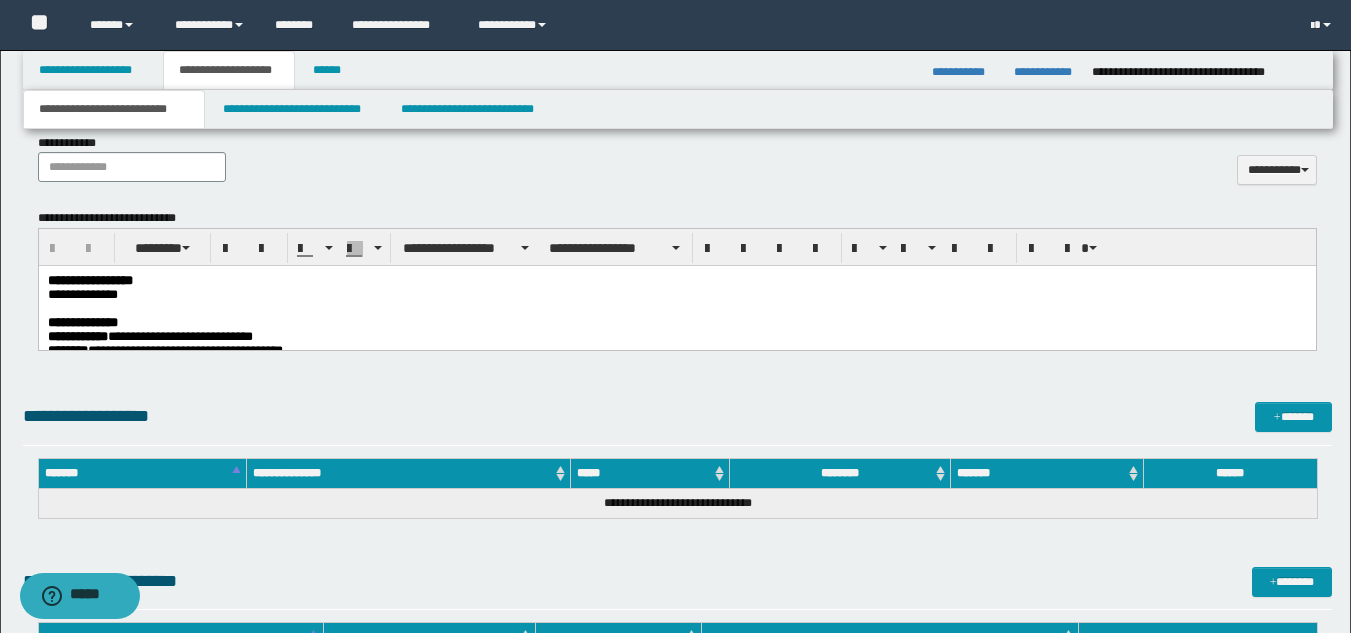 scroll, scrollTop: 942, scrollLeft: 0, axis: vertical 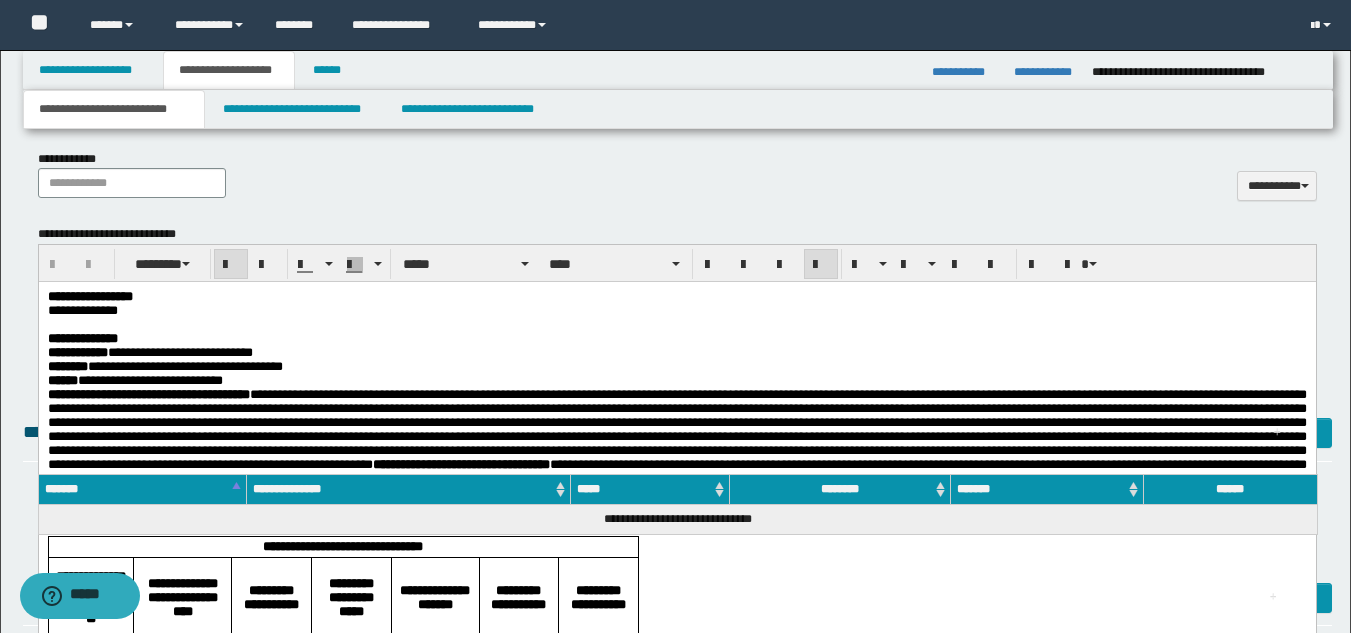 click on "**********" at bounding box center (676, 339) 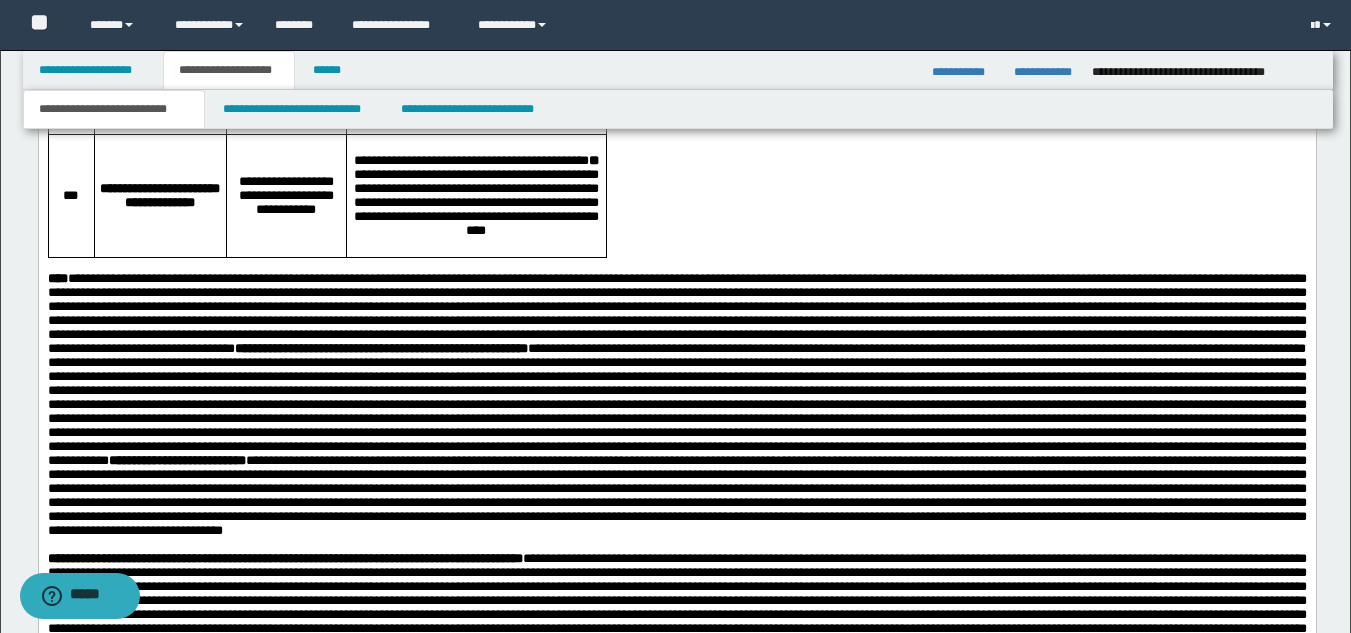scroll, scrollTop: 5994, scrollLeft: 0, axis: vertical 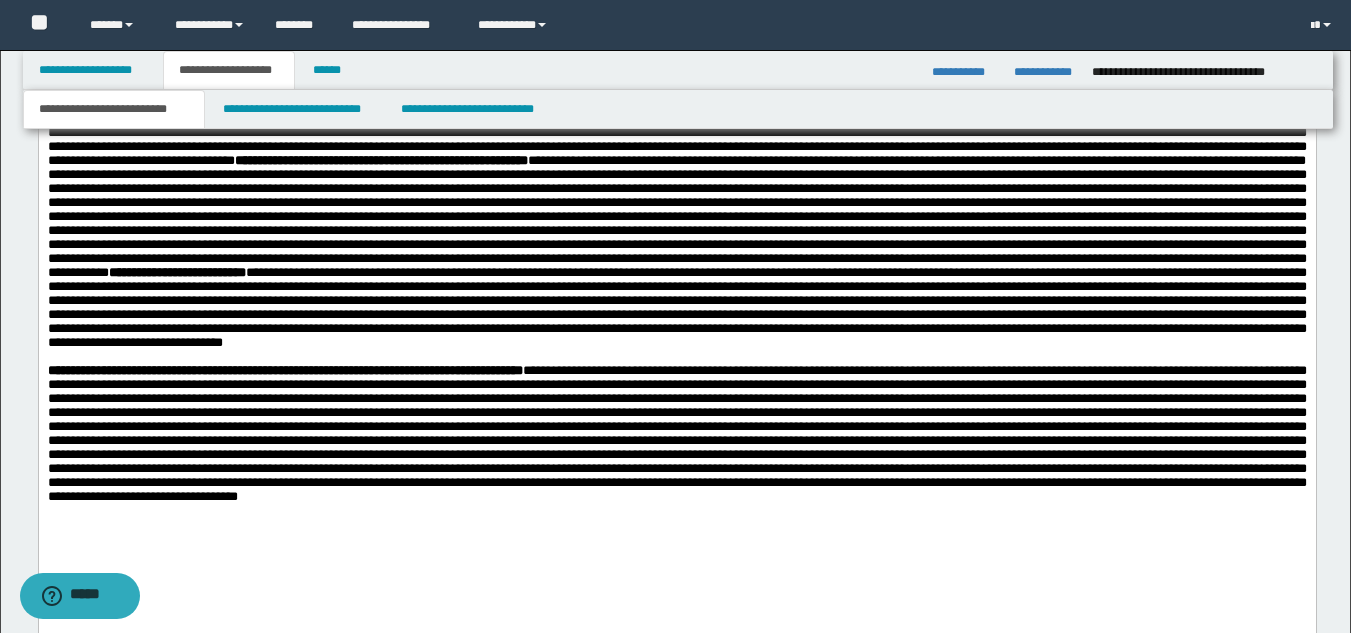 drag, startPoint x: 1360, startPoint y: 123, endPoint x: 1255, endPoint y: 5295, distance: 5173.066 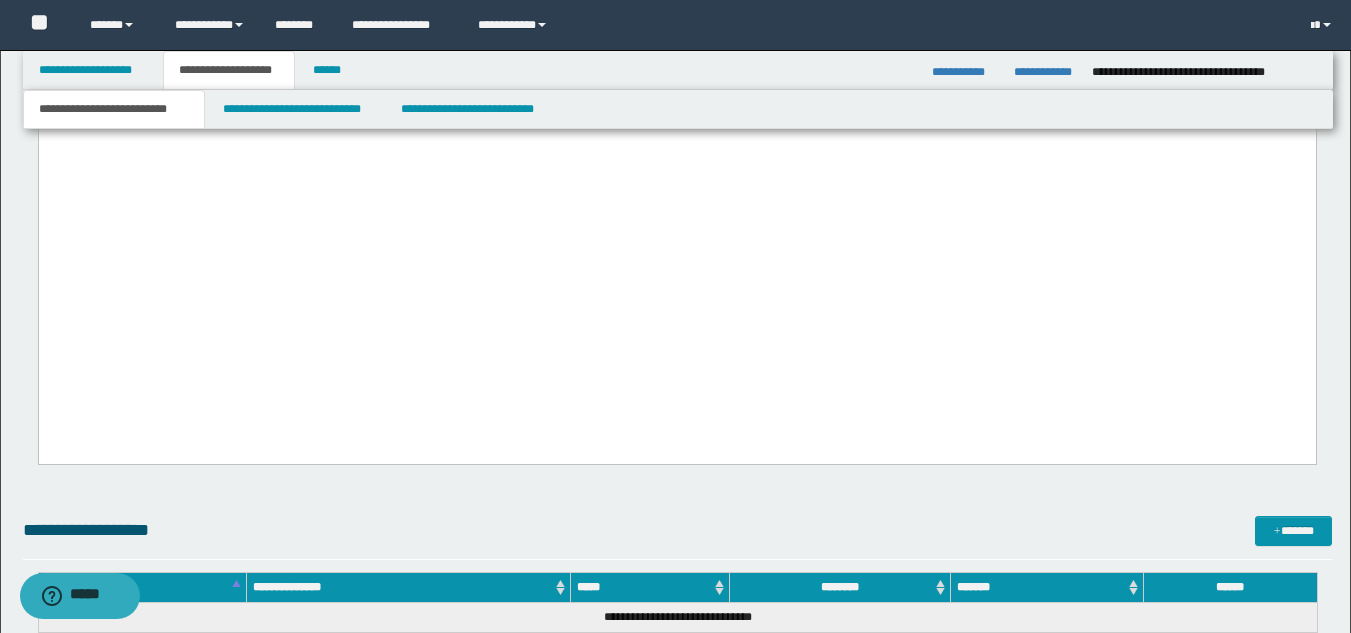 scroll, scrollTop: 6433, scrollLeft: 0, axis: vertical 